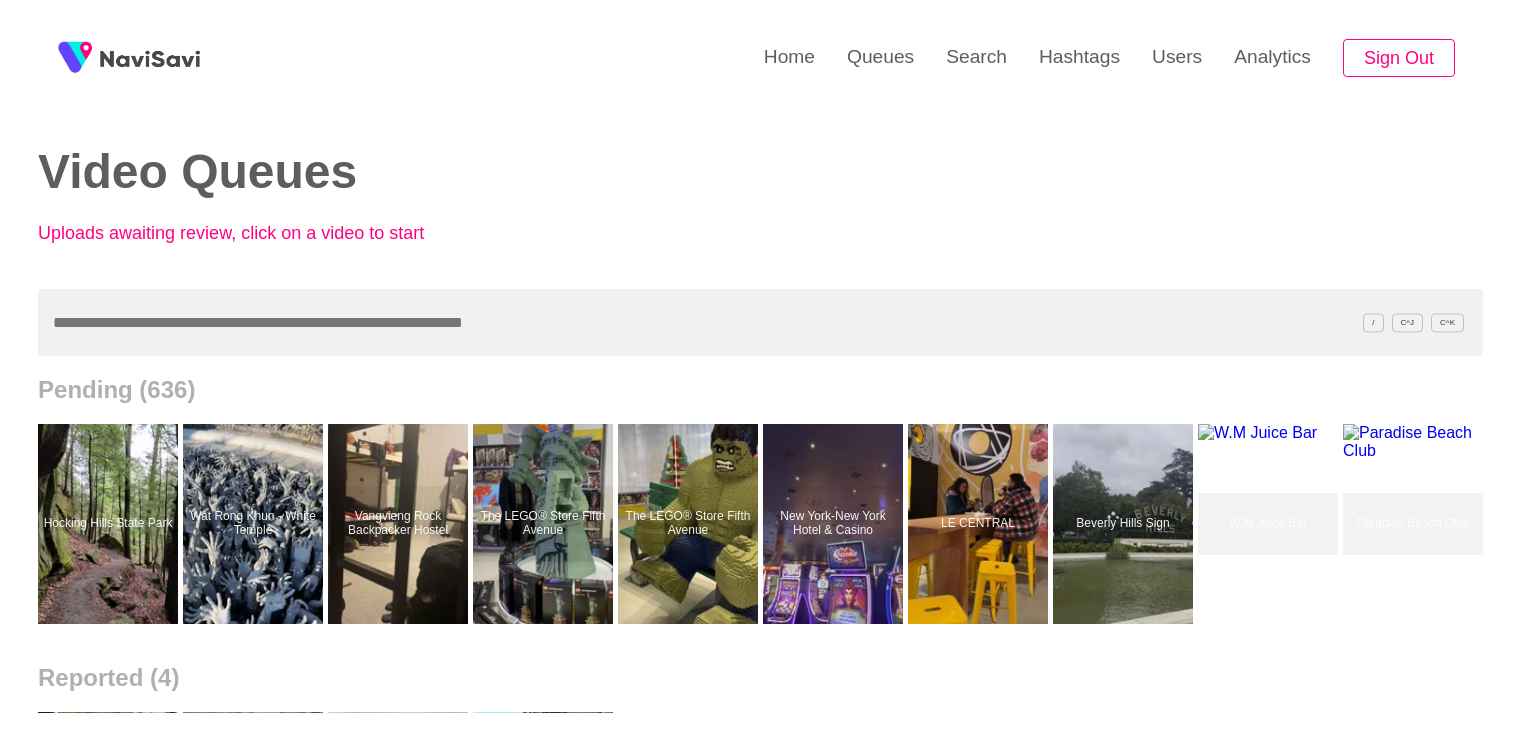 scroll, scrollTop: 0, scrollLeft: 0, axis: both 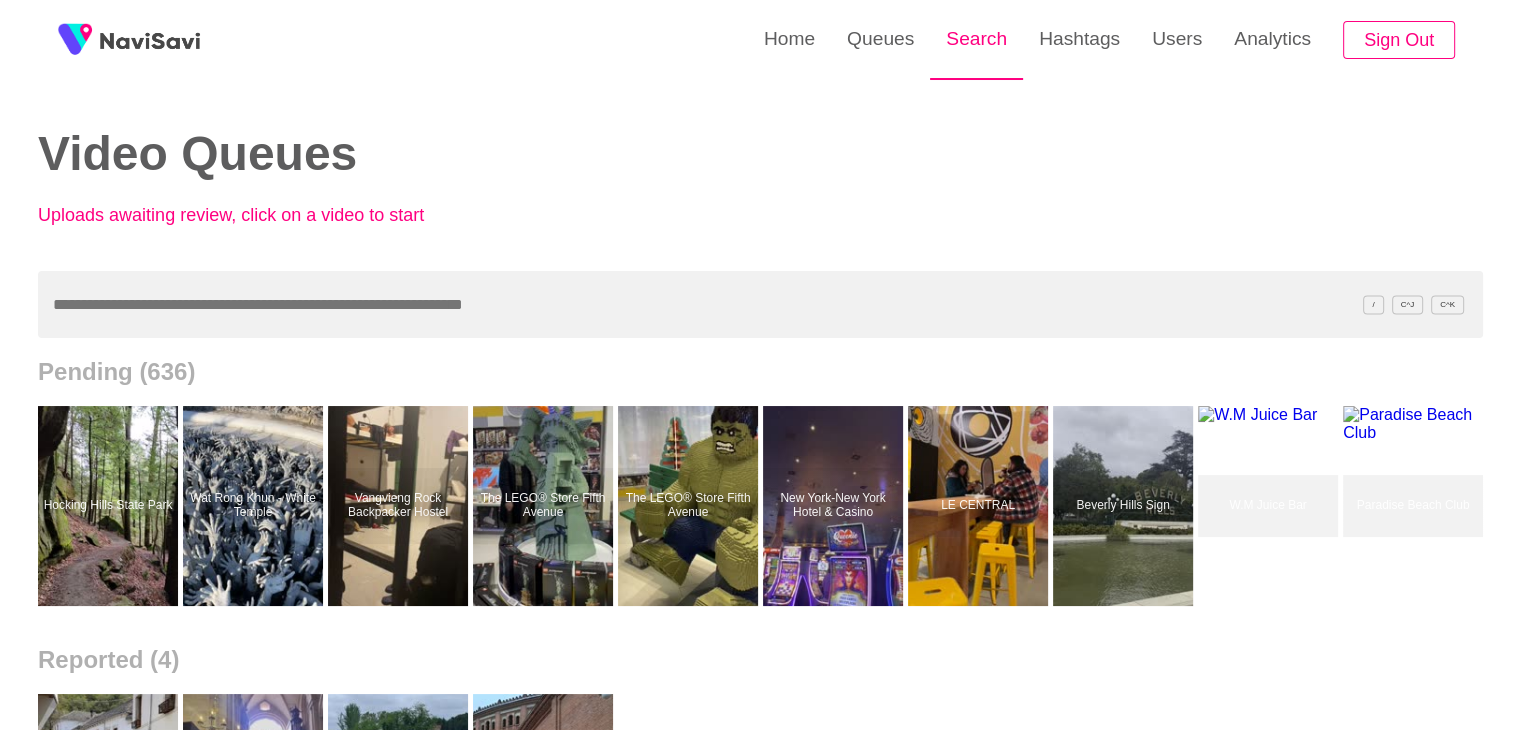 click on "Search" at bounding box center (976, 39) 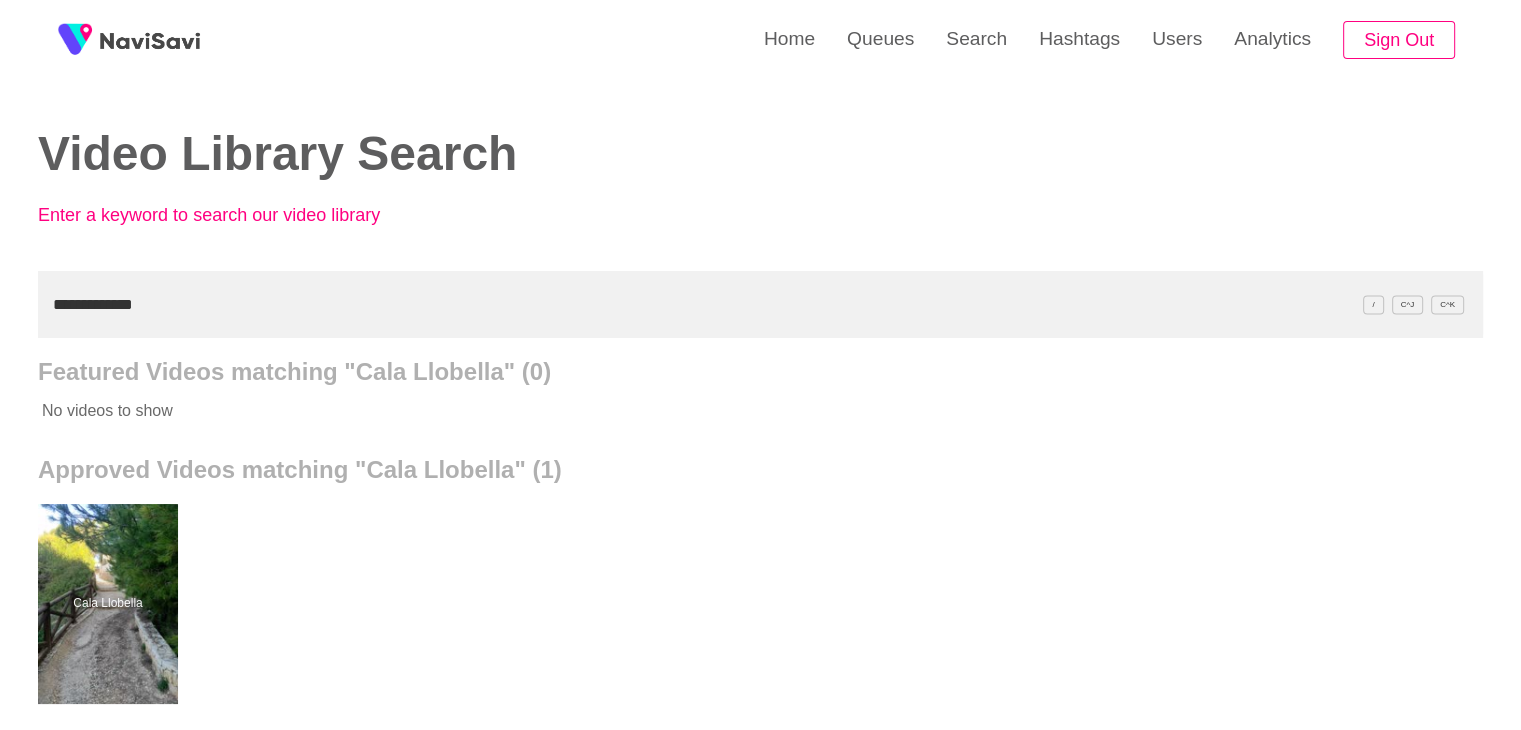 click on "**********" at bounding box center (760, 304) 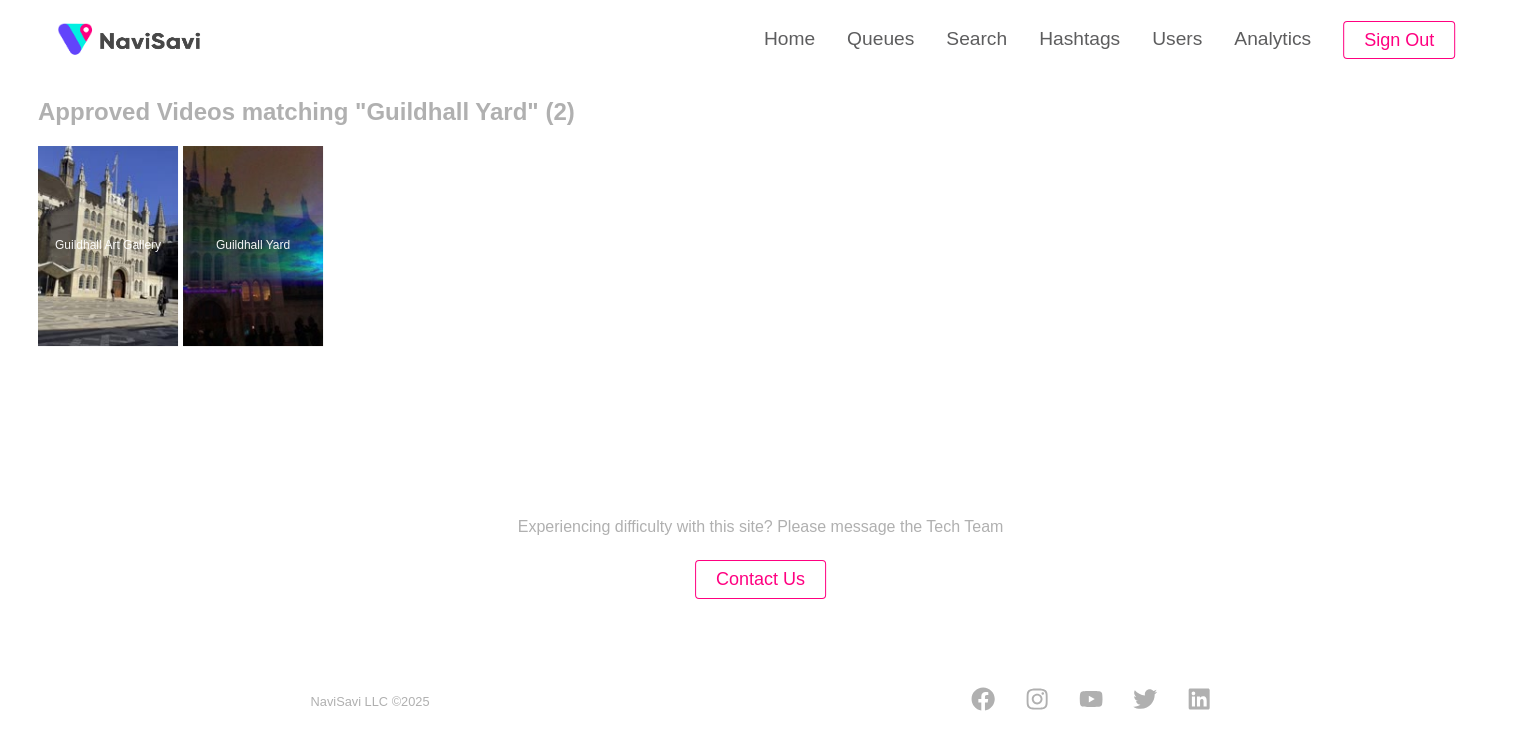 scroll, scrollTop: 378, scrollLeft: 0, axis: vertical 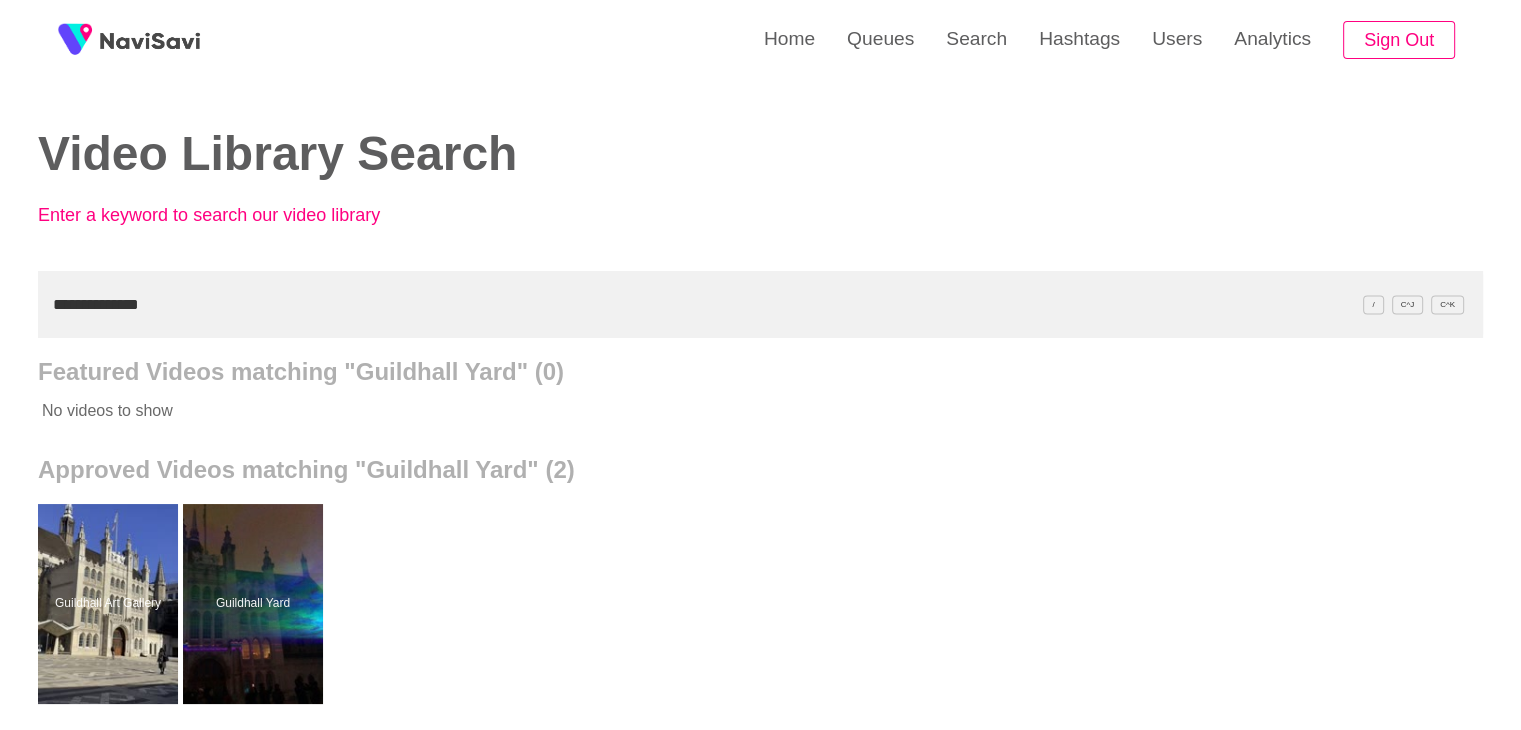 click on "**********" at bounding box center (760, 304) 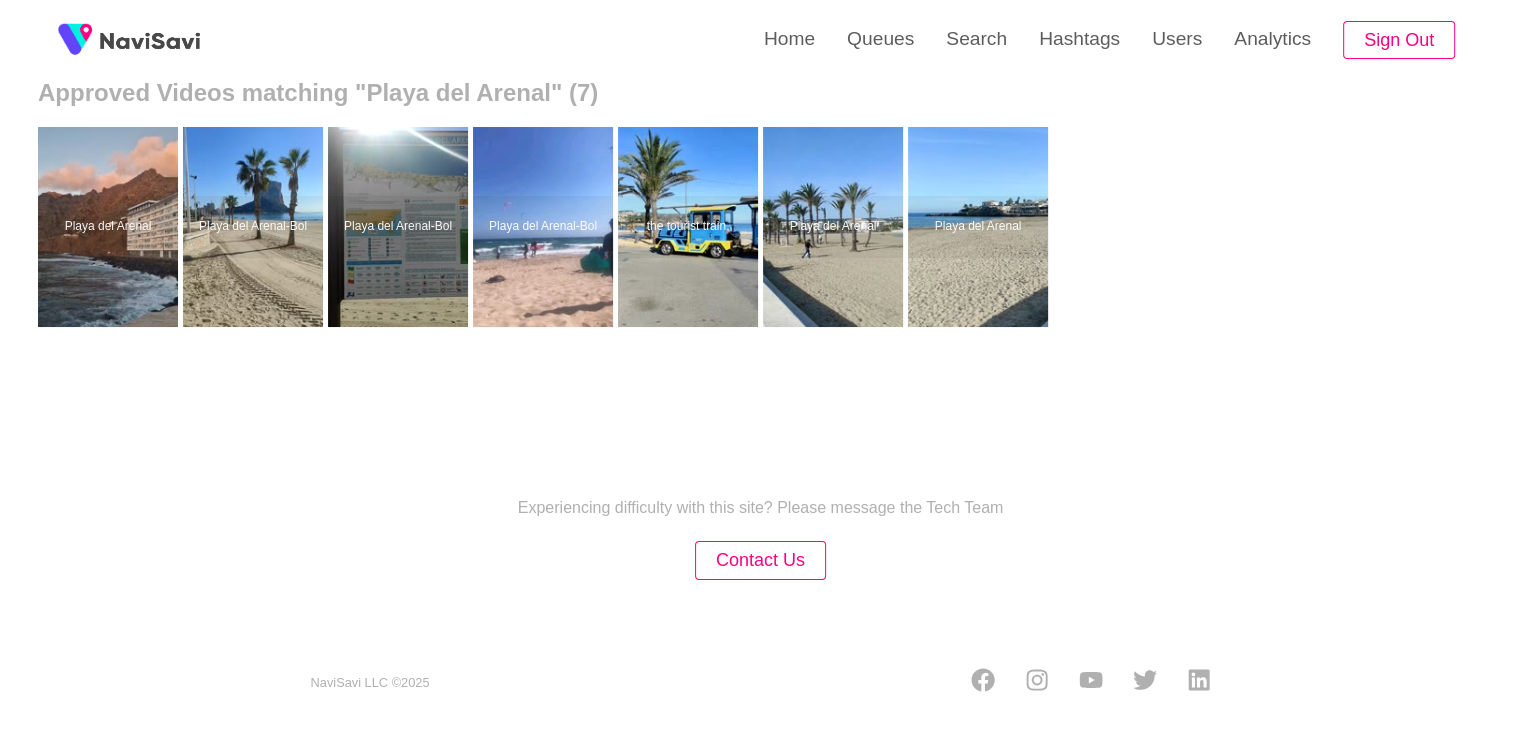 scroll, scrollTop: 377, scrollLeft: 0, axis: vertical 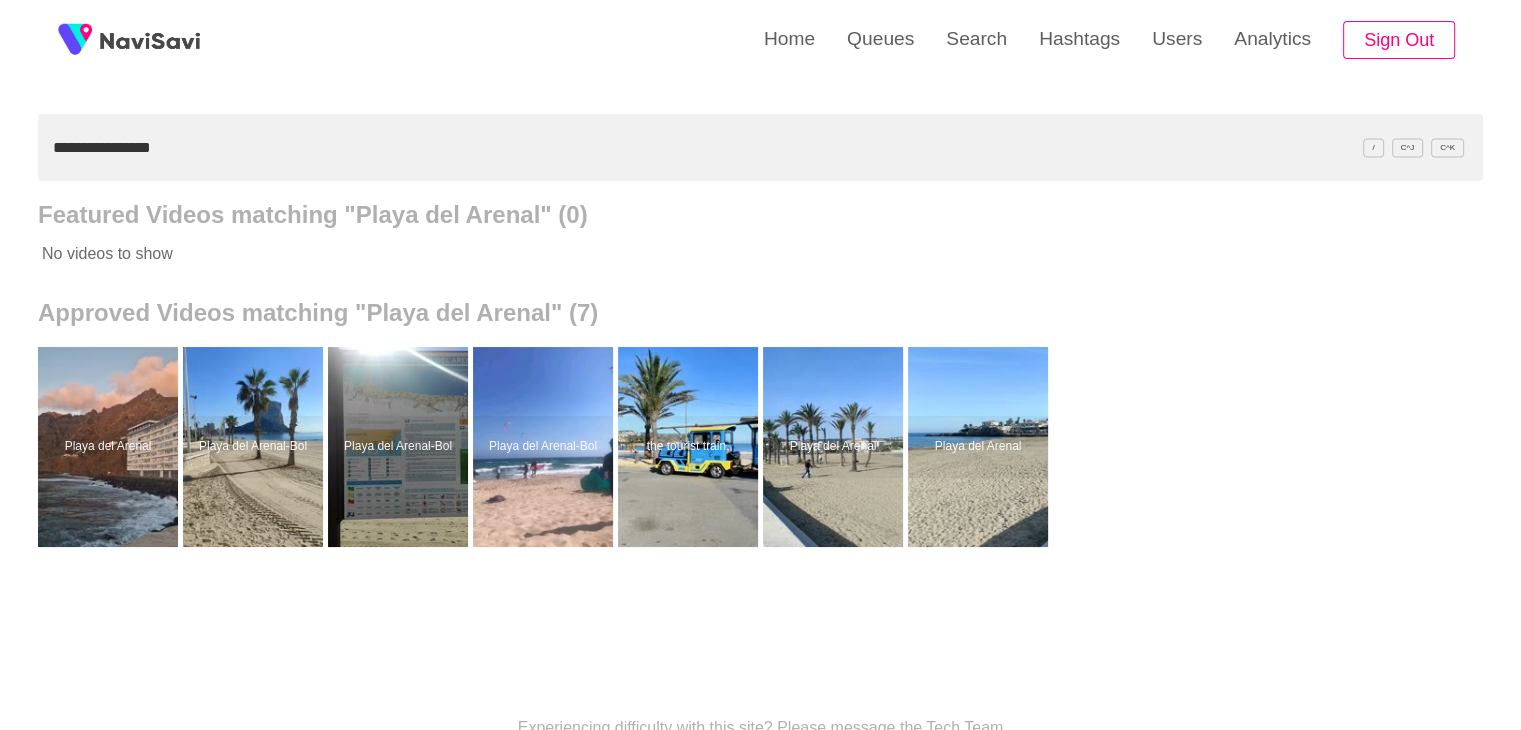 click on "**********" at bounding box center [760, 147] 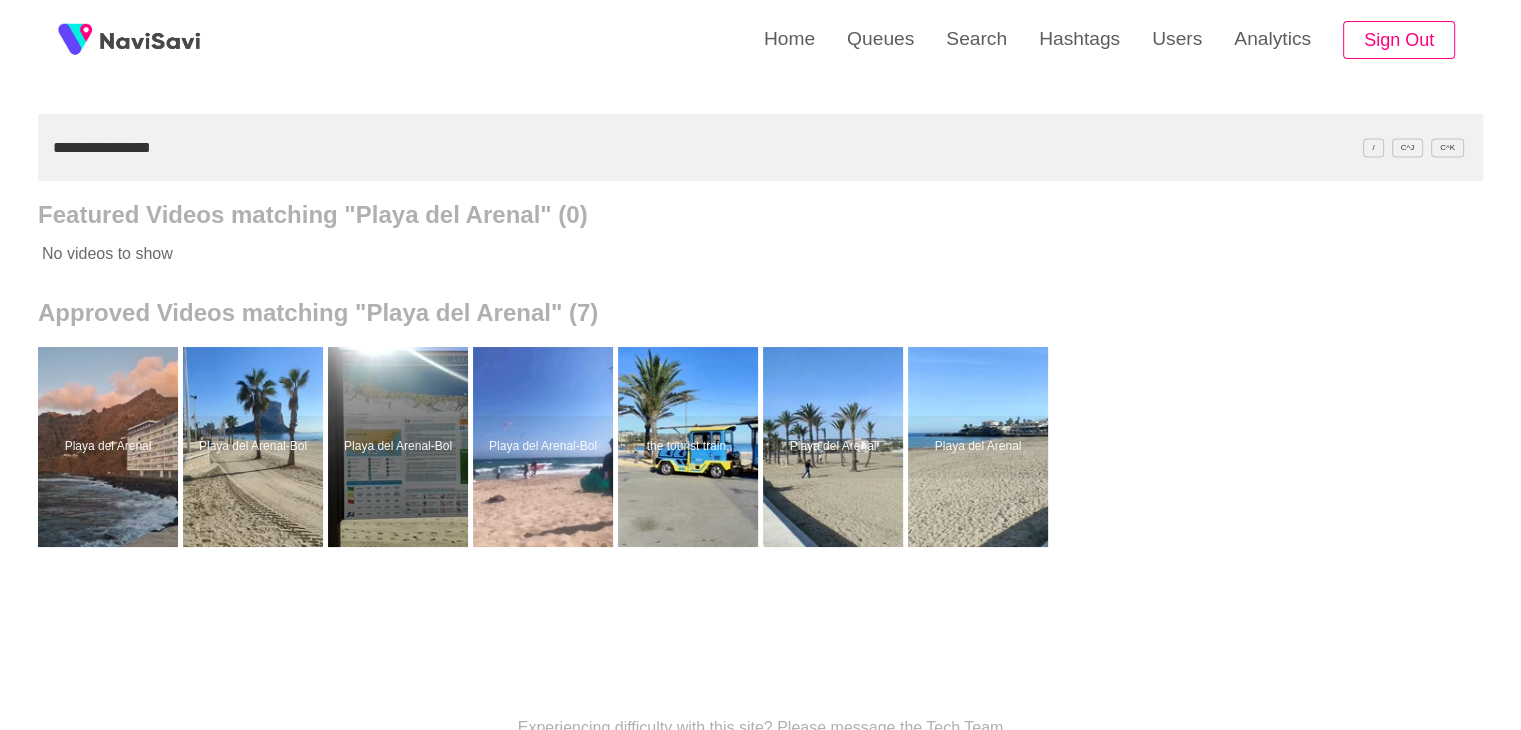 click on "**********" at bounding box center (760, 147) 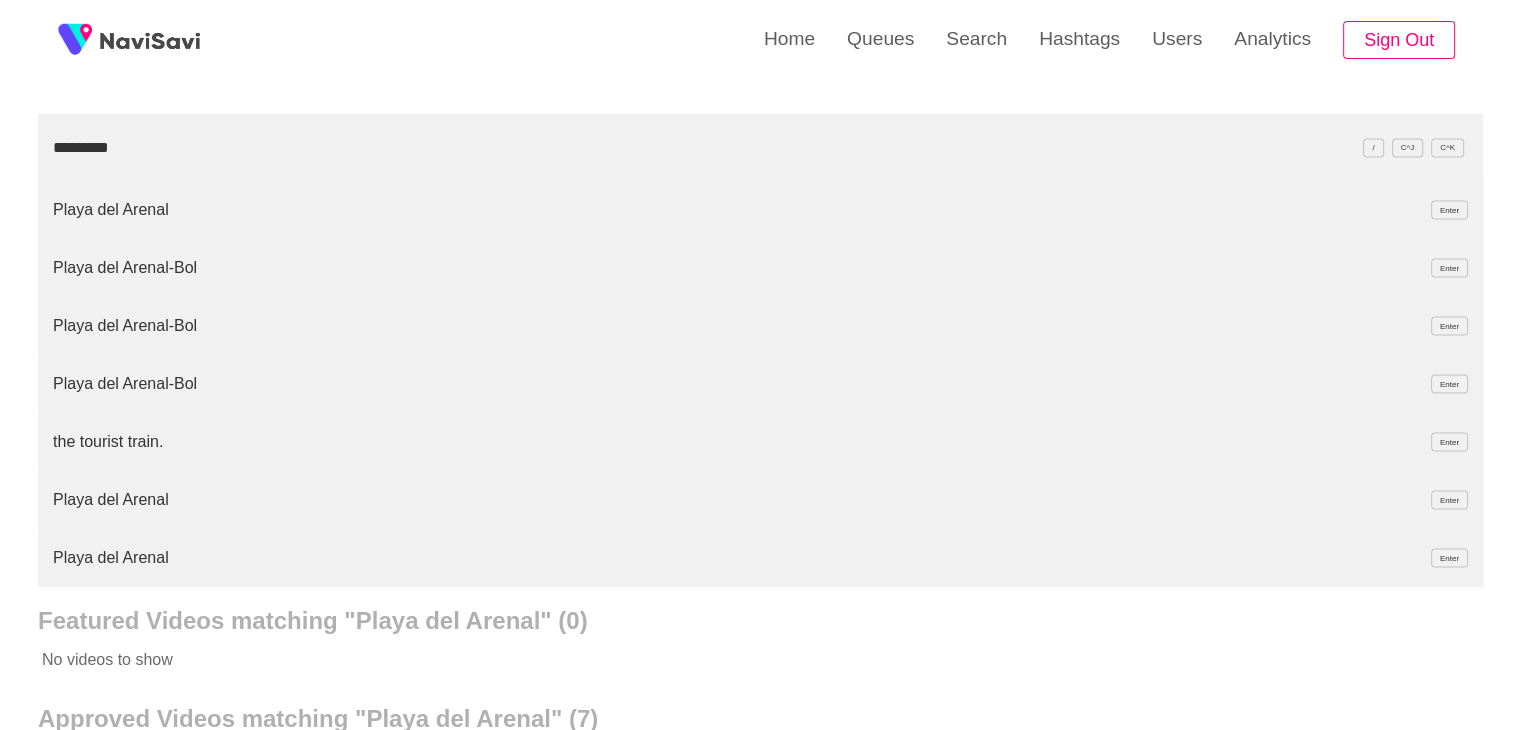 scroll, scrollTop: 133, scrollLeft: 0, axis: vertical 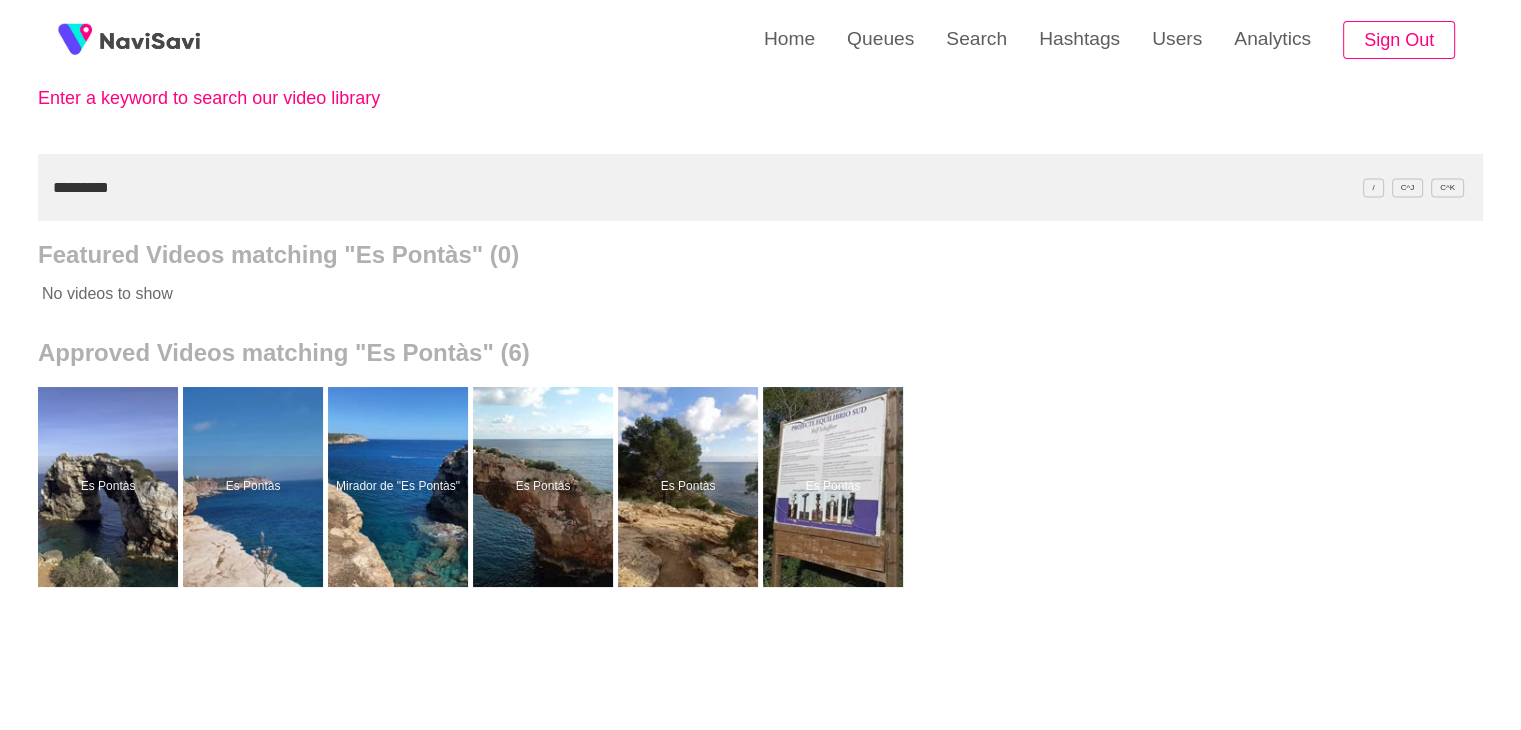 click on "*********" at bounding box center [760, 187] 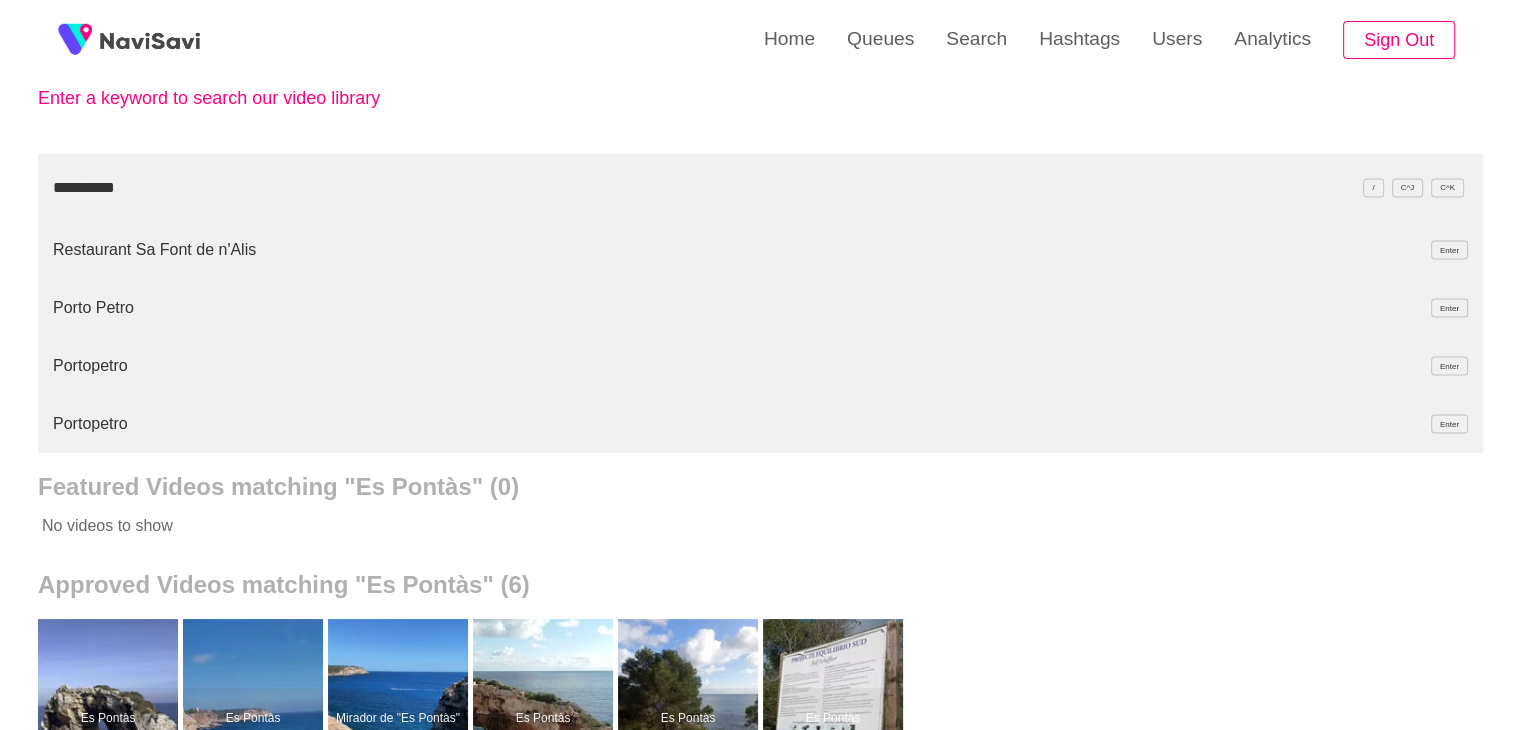 type on "**********" 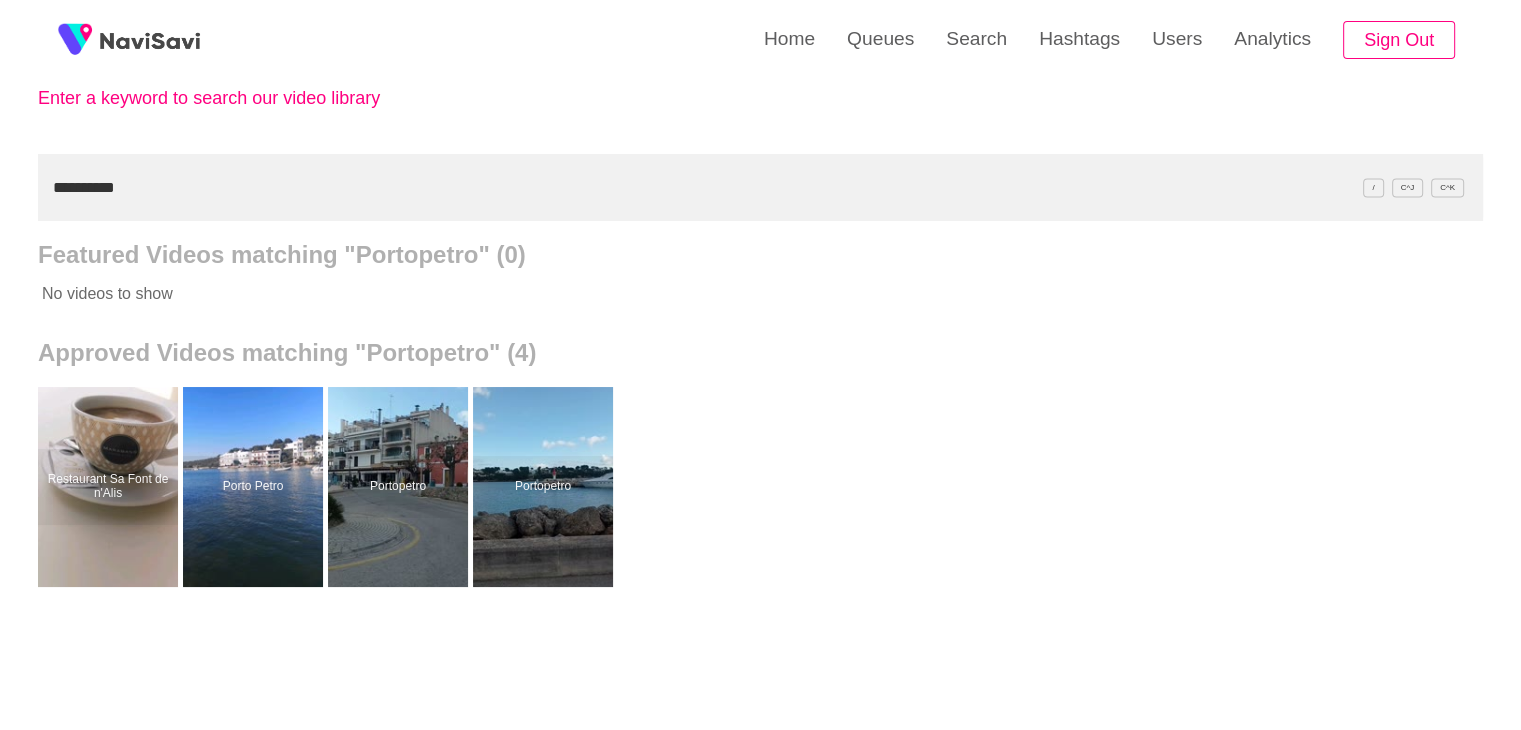 scroll, scrollTop: 378, scrollLeft: 0, axis: vertical 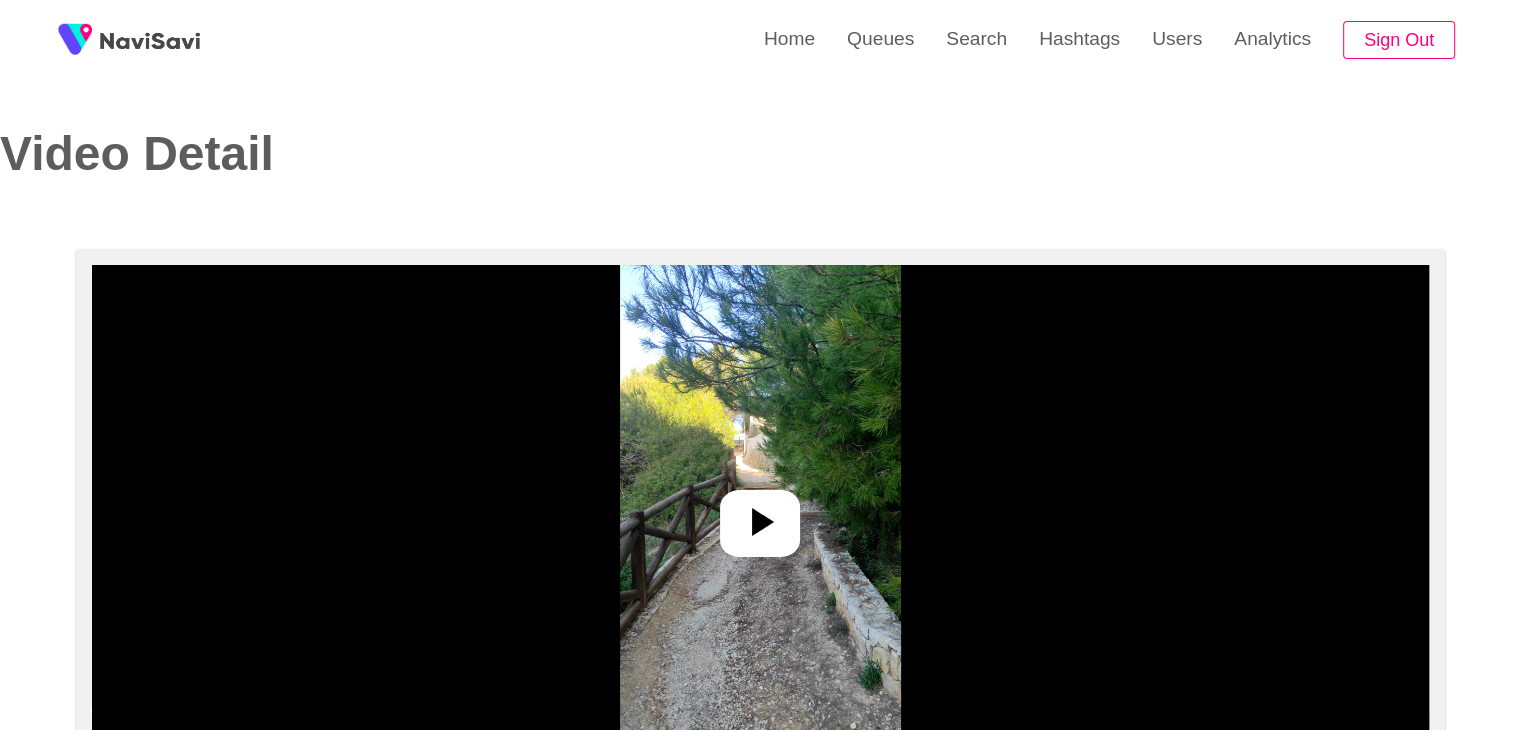 click at bounding box center [760, 515] 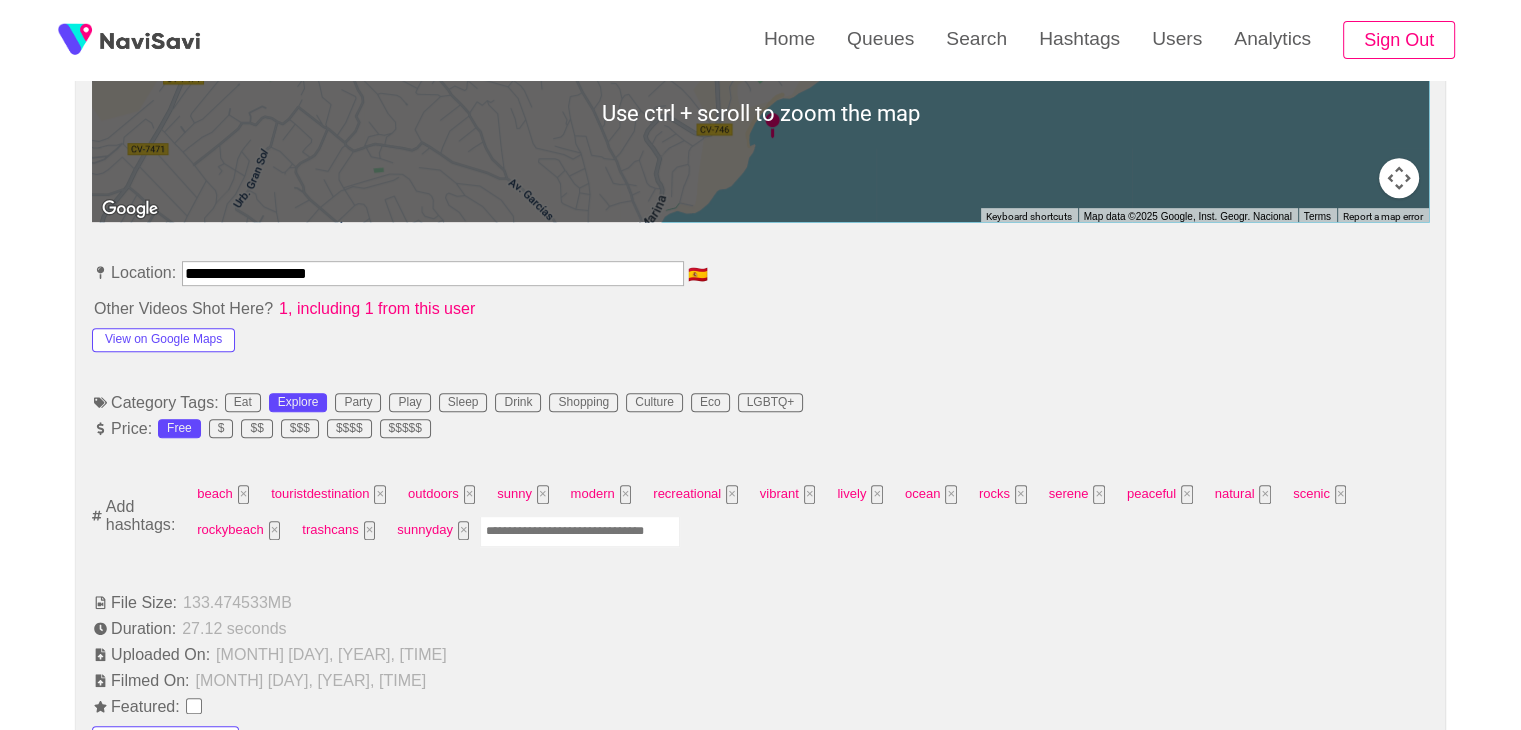 scroll, scrollTop: 992, scrollLeft: 0, axis: vertical 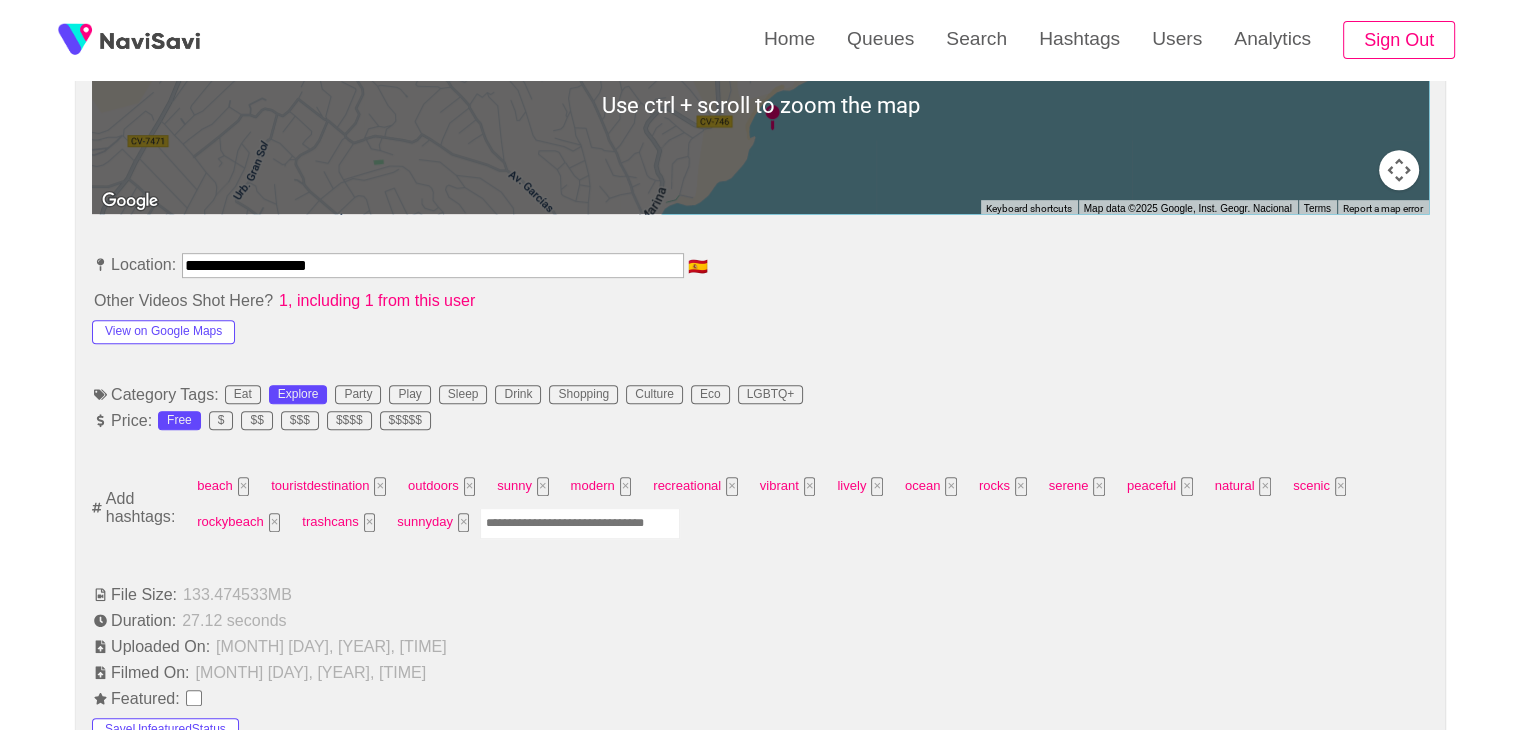 click at bounding box center [580, 523] 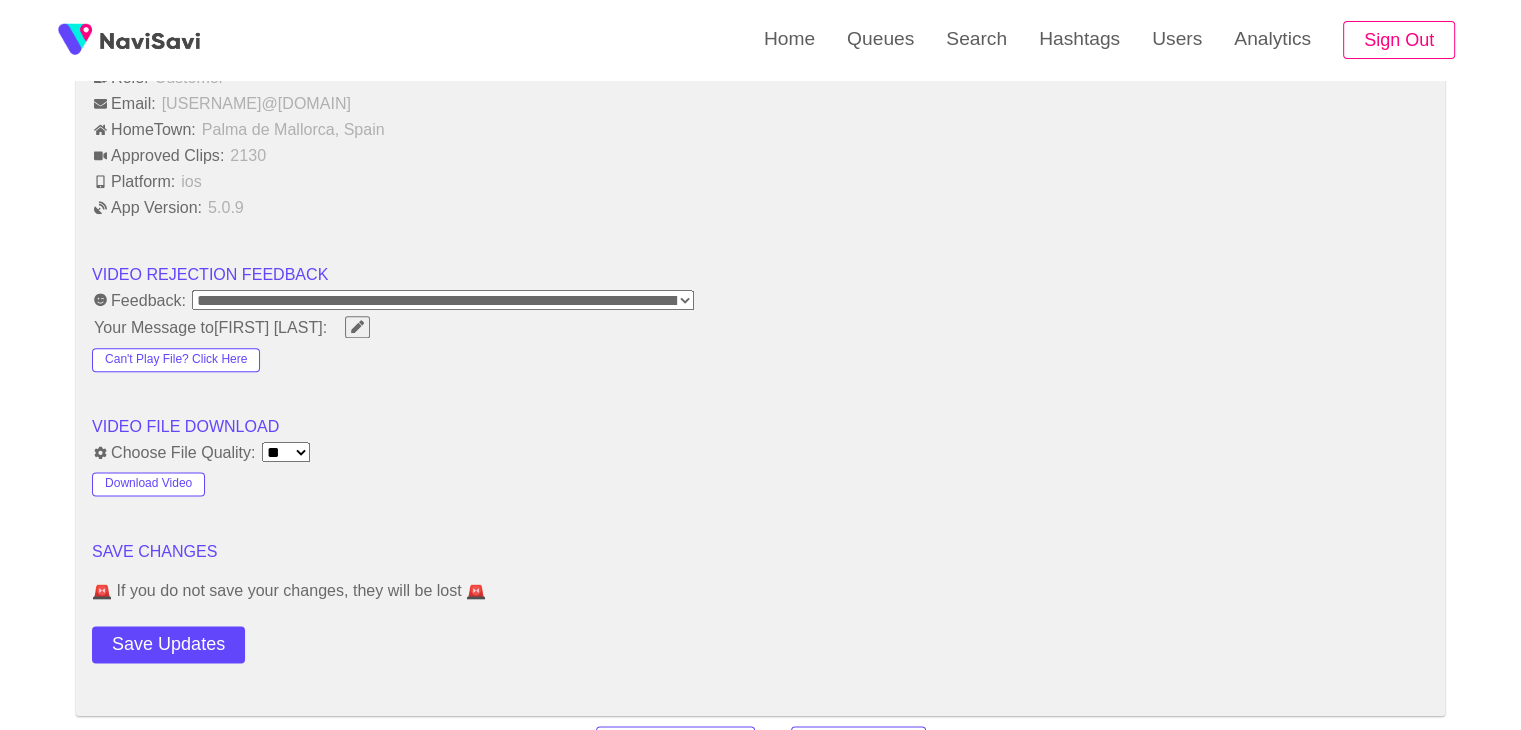 scroll, scrollTop: 2458, scrollLeft: 0, axis: vertical 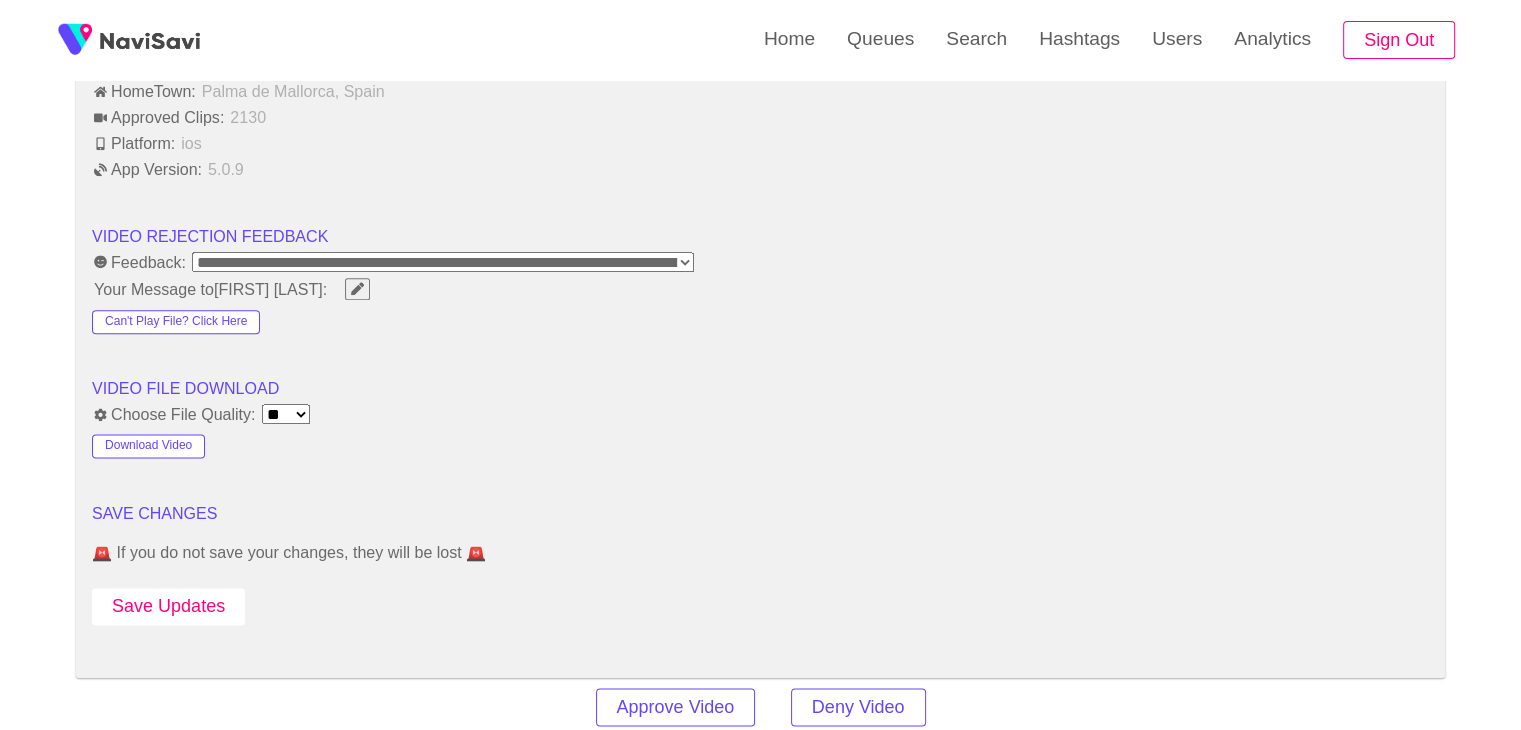 click on "Save Updates" at bounding box center (168, 606) 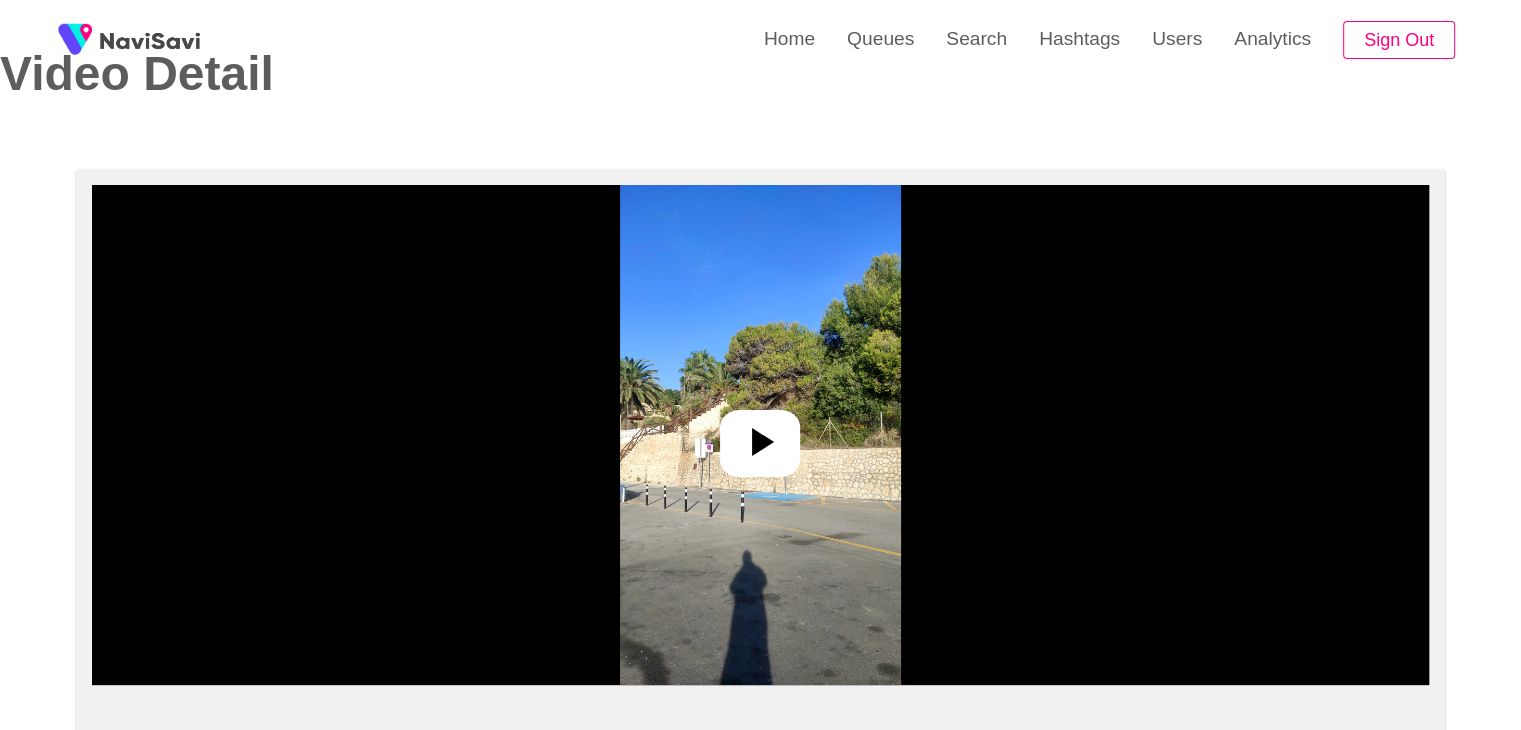 scroll, scrollTop: 80, scrollLeft: 0, axis: vertical 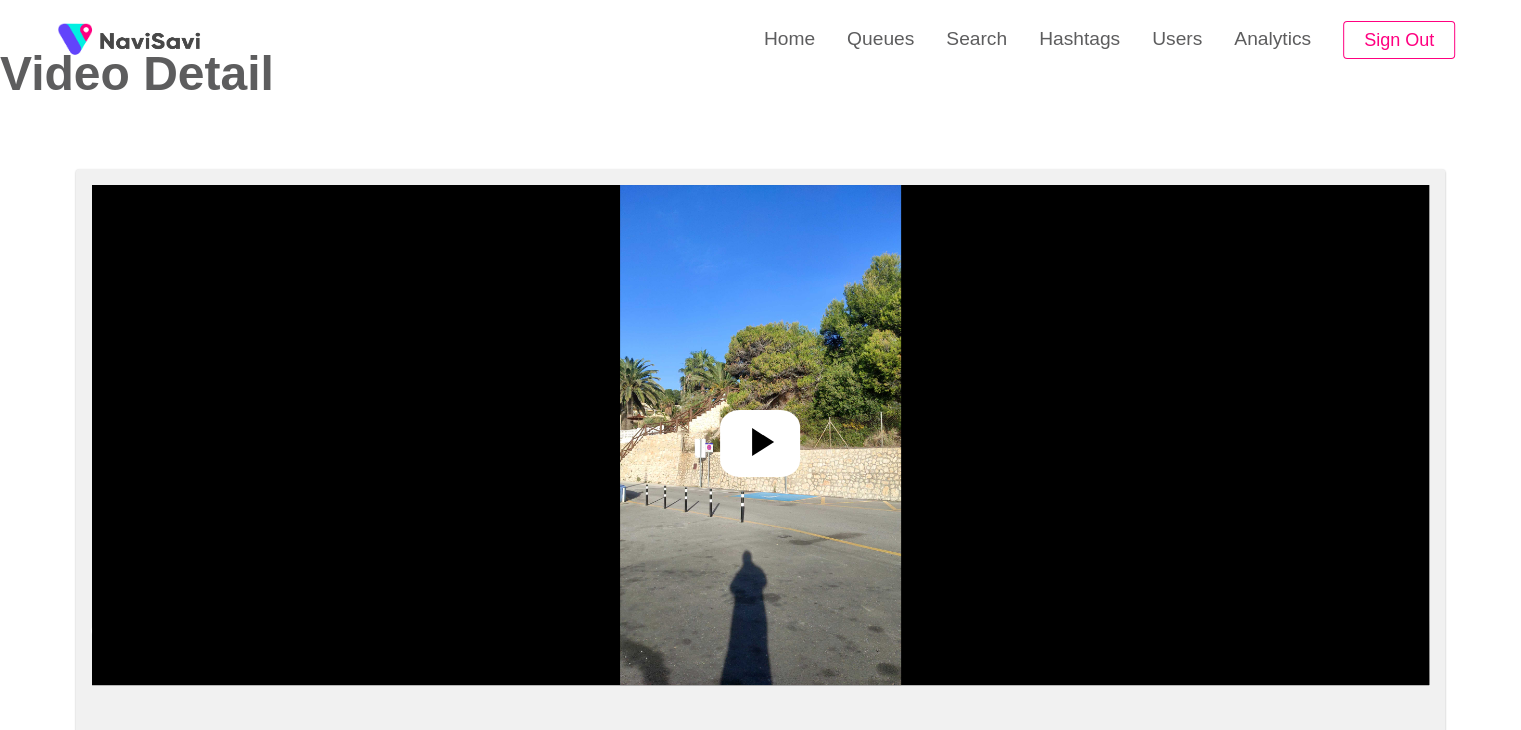 click at bounding box center [760, 443] 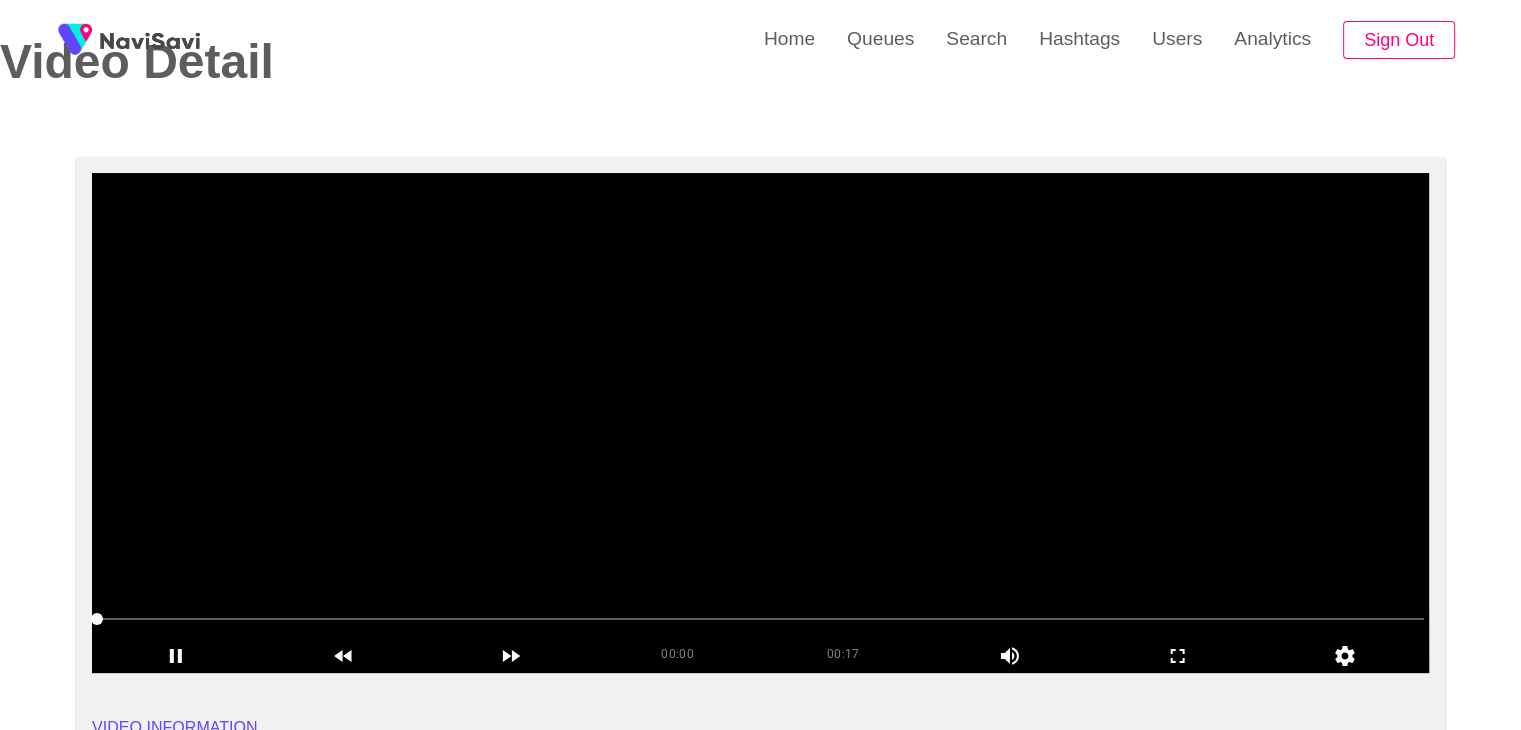 scroll, scrollTop: 94, scrollLeft: 0, axis: vertical 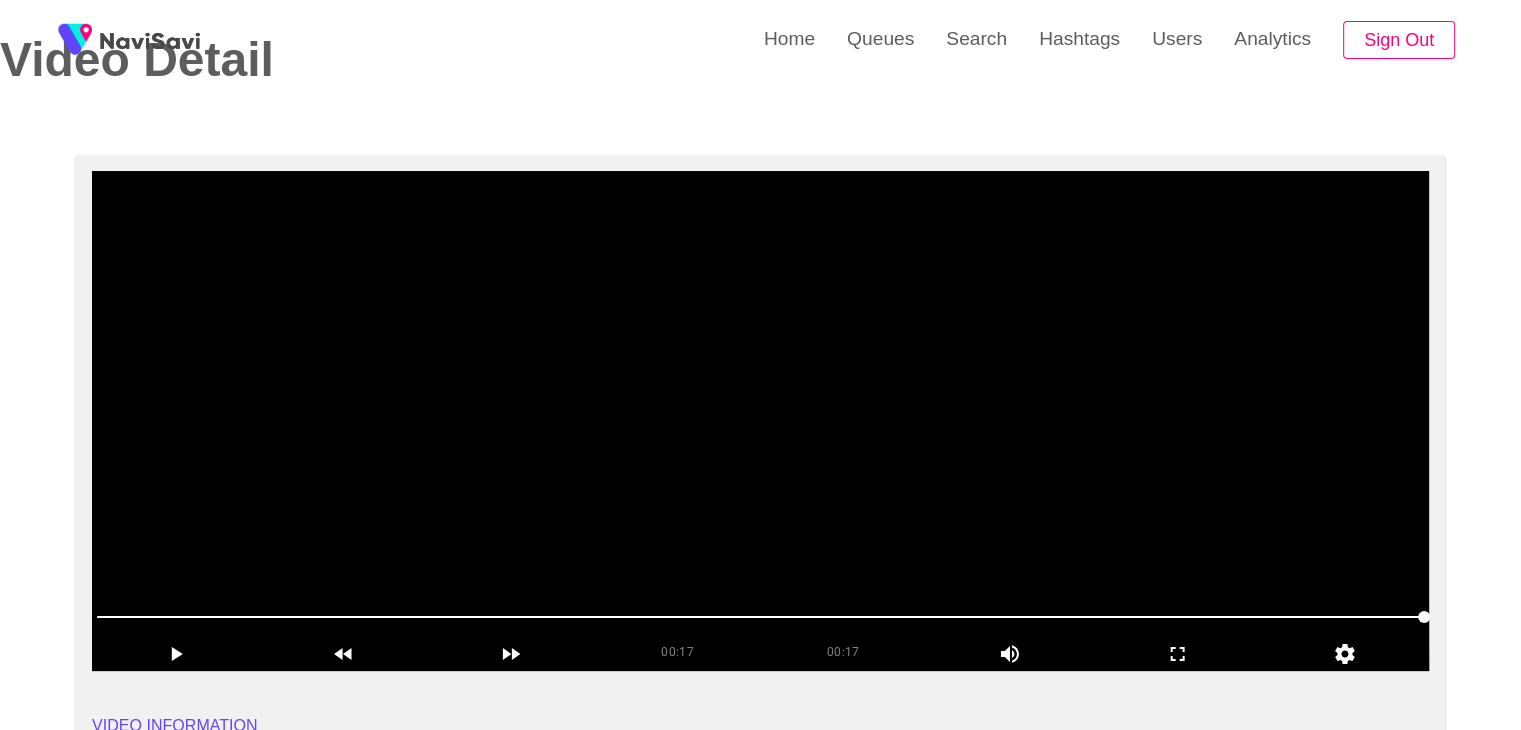 click at bounding box center [760, 421] 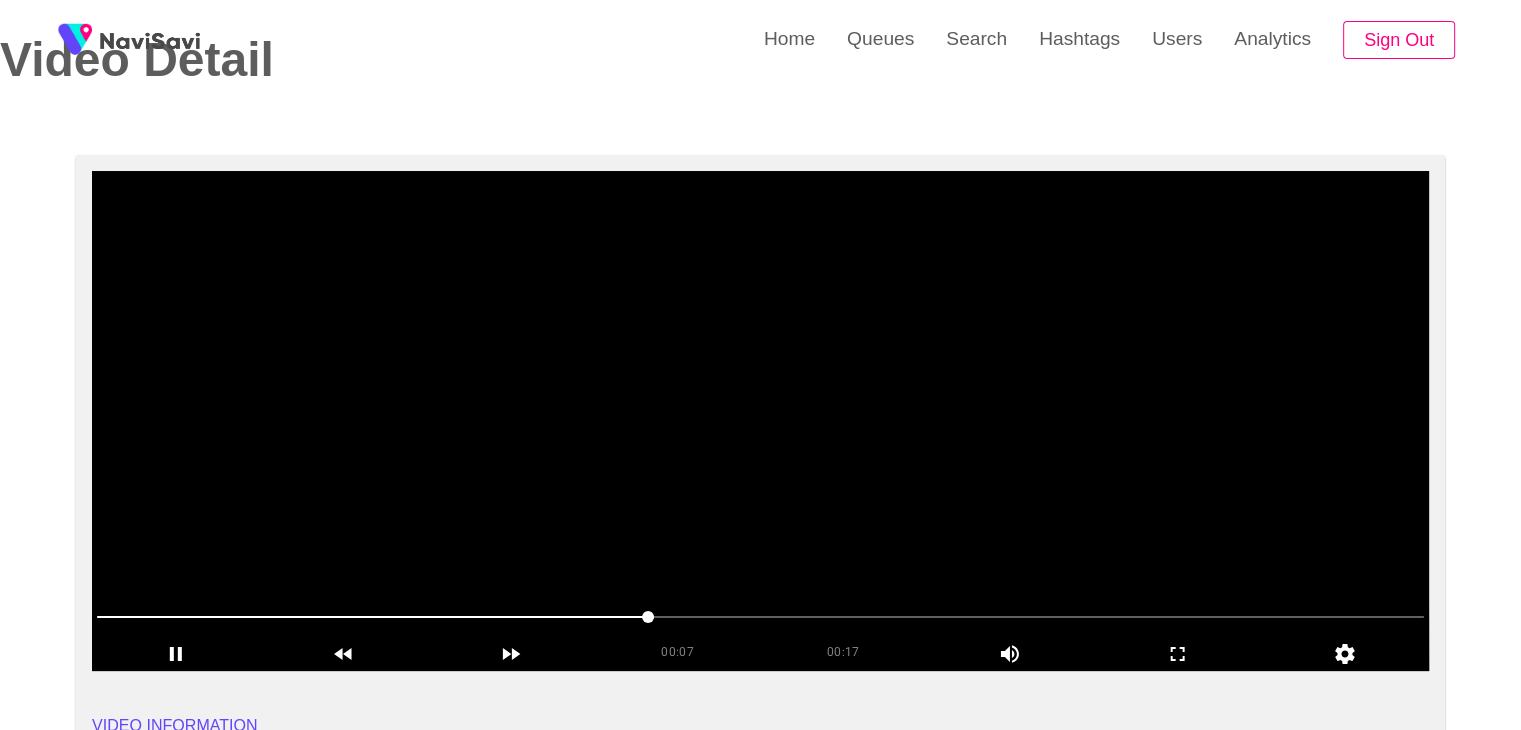 click at bounding box center [760, 421] 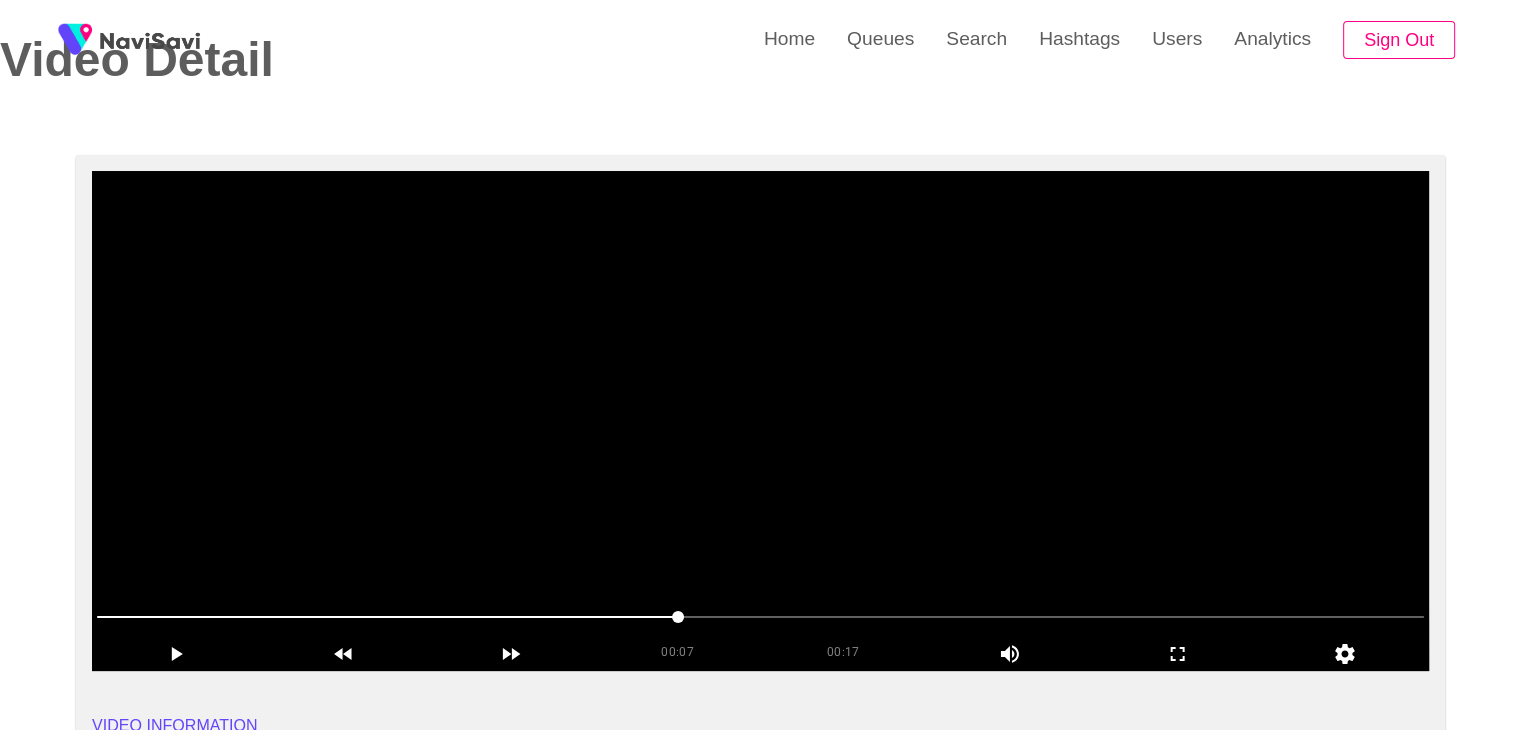 click at bounding box center (760, 421) 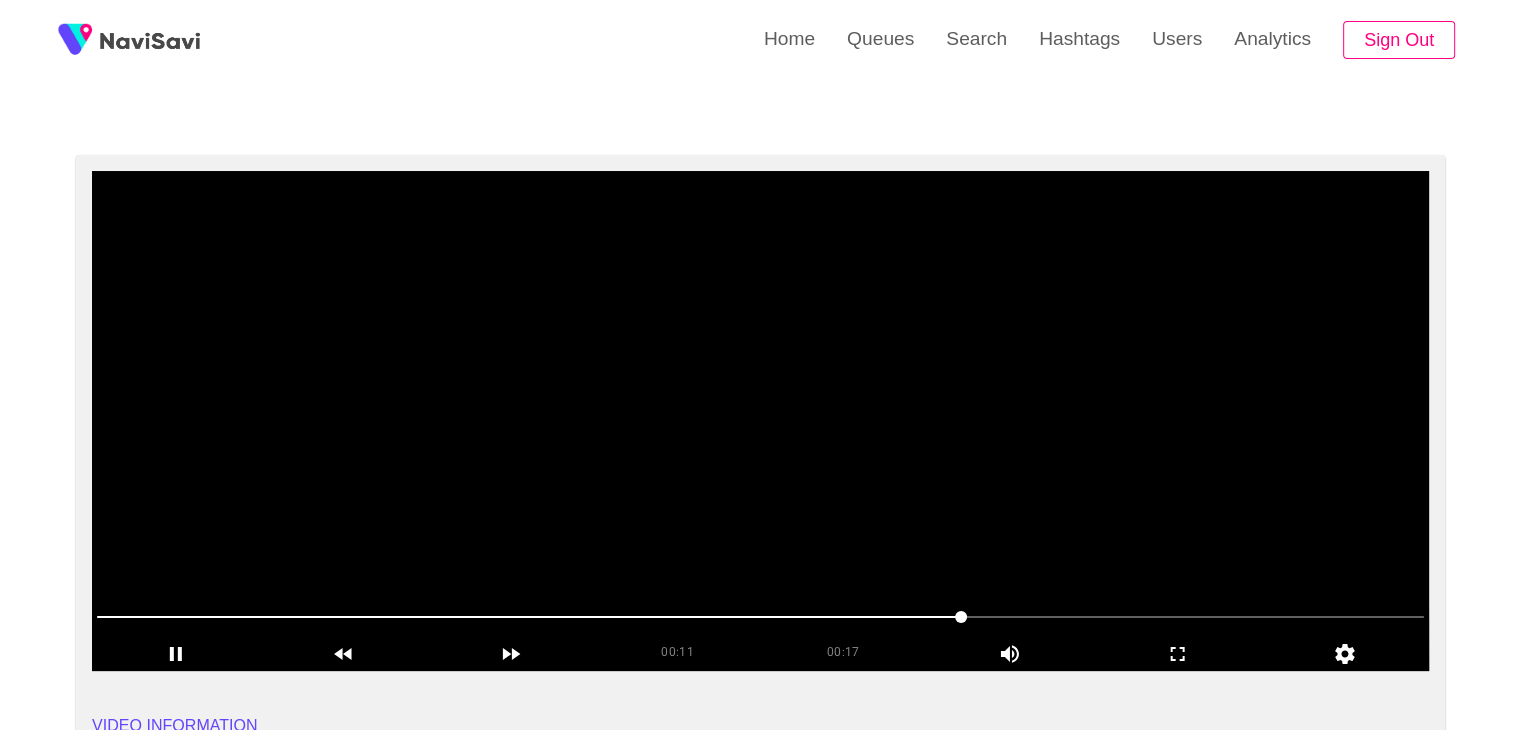 scroll, scrollTop: 108, scrollLeft: 0, axis: vertical 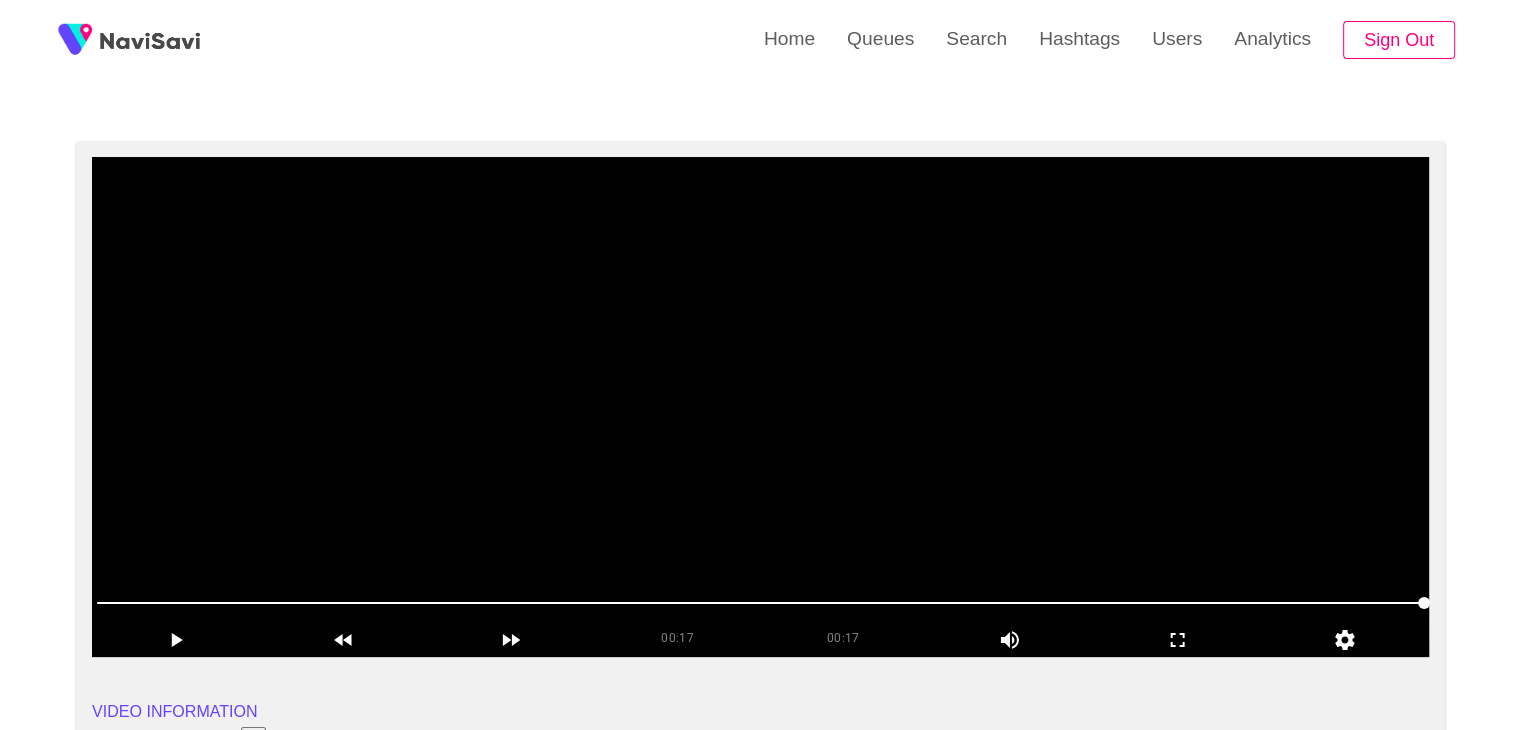 click at bounding box center [760, 407] 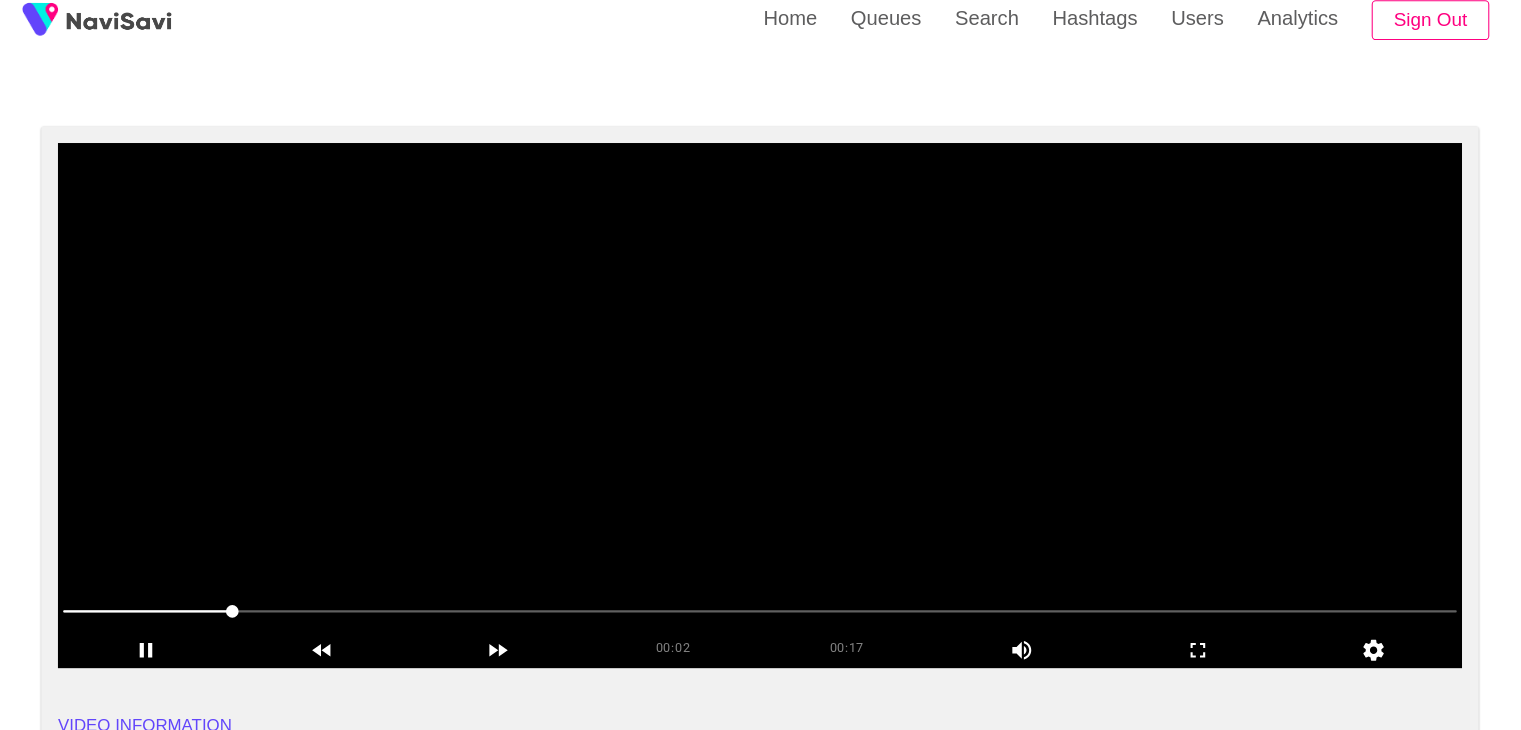 scroll, scrollTop: 108, scrollLeft: 0, axis: vertical 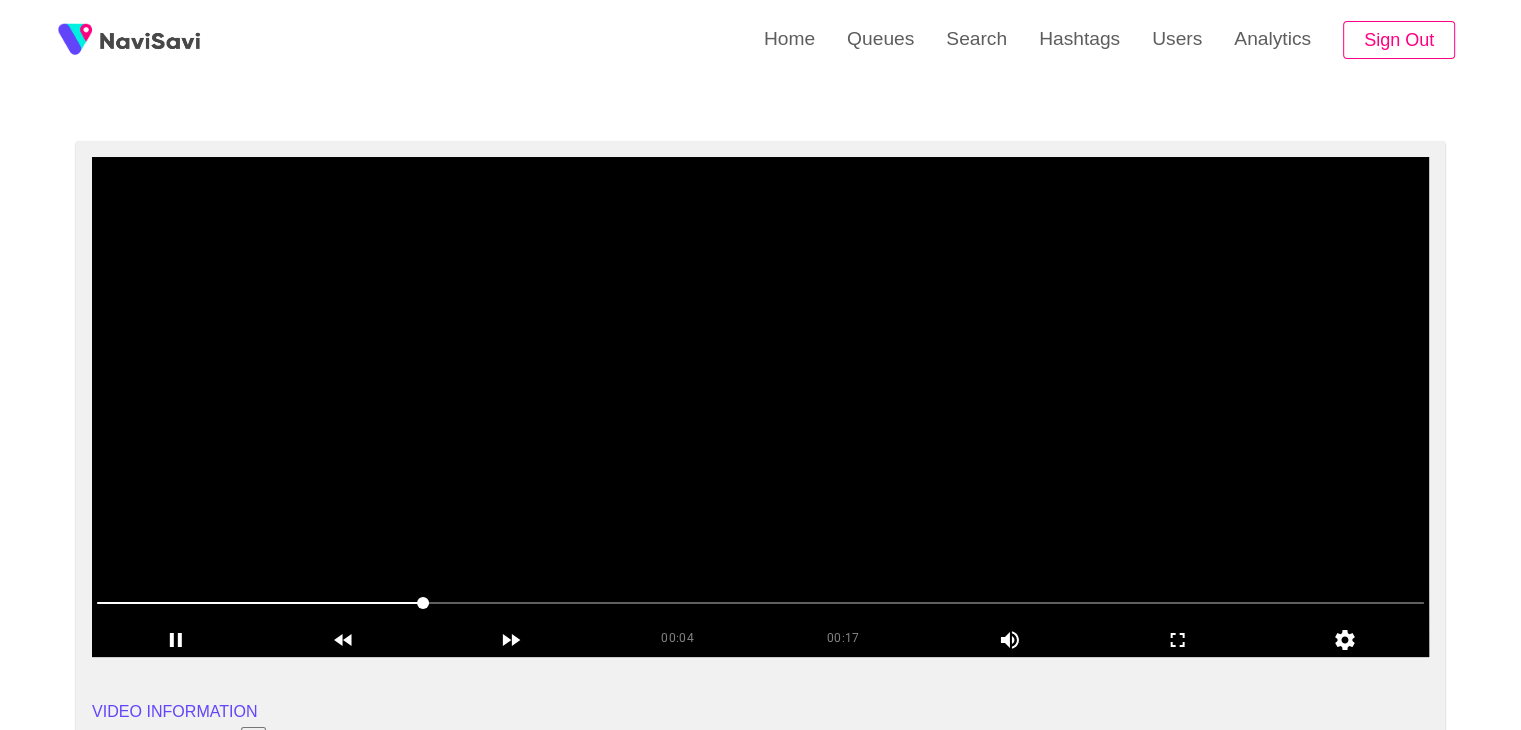 click at bounding box center [760, 407] 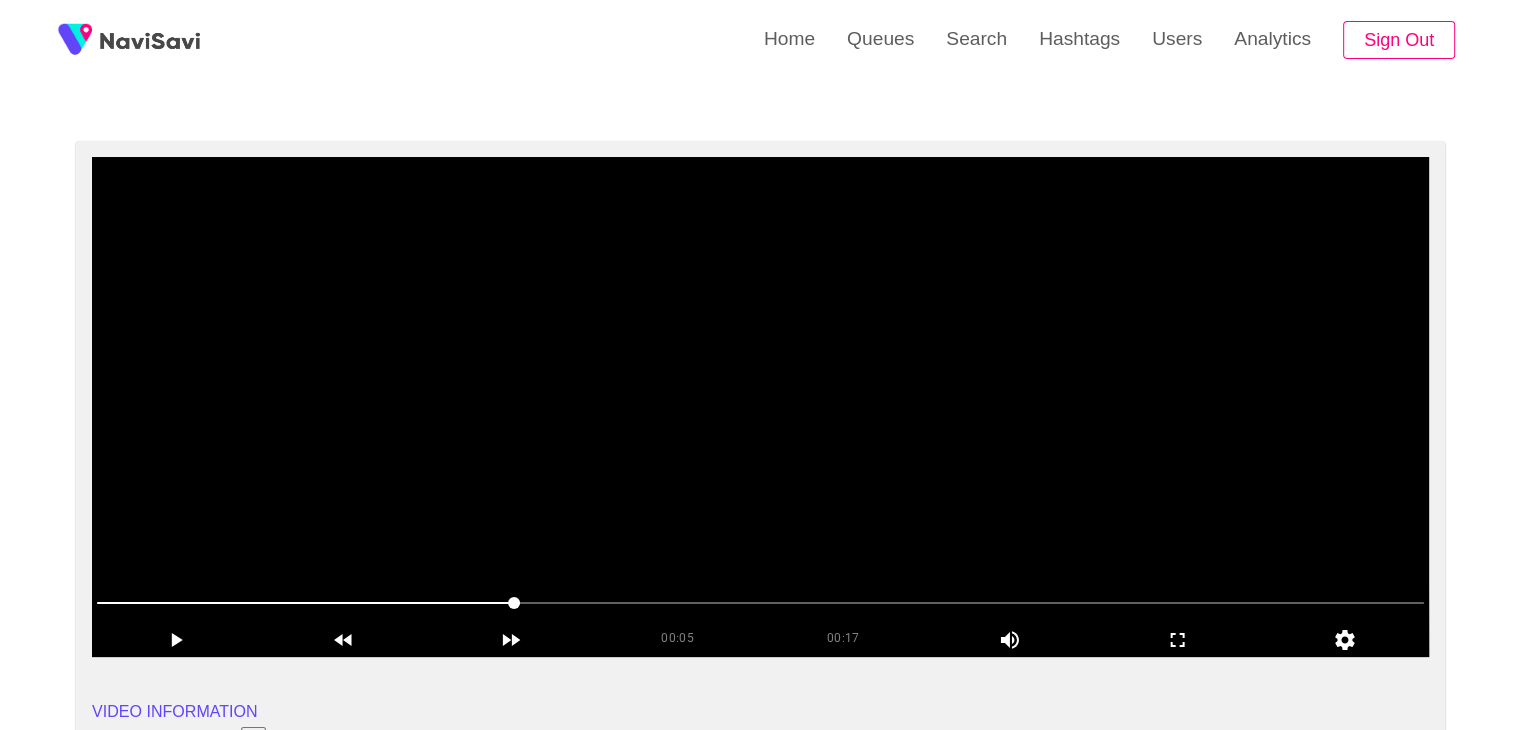 click at bounding box center (760, 407) 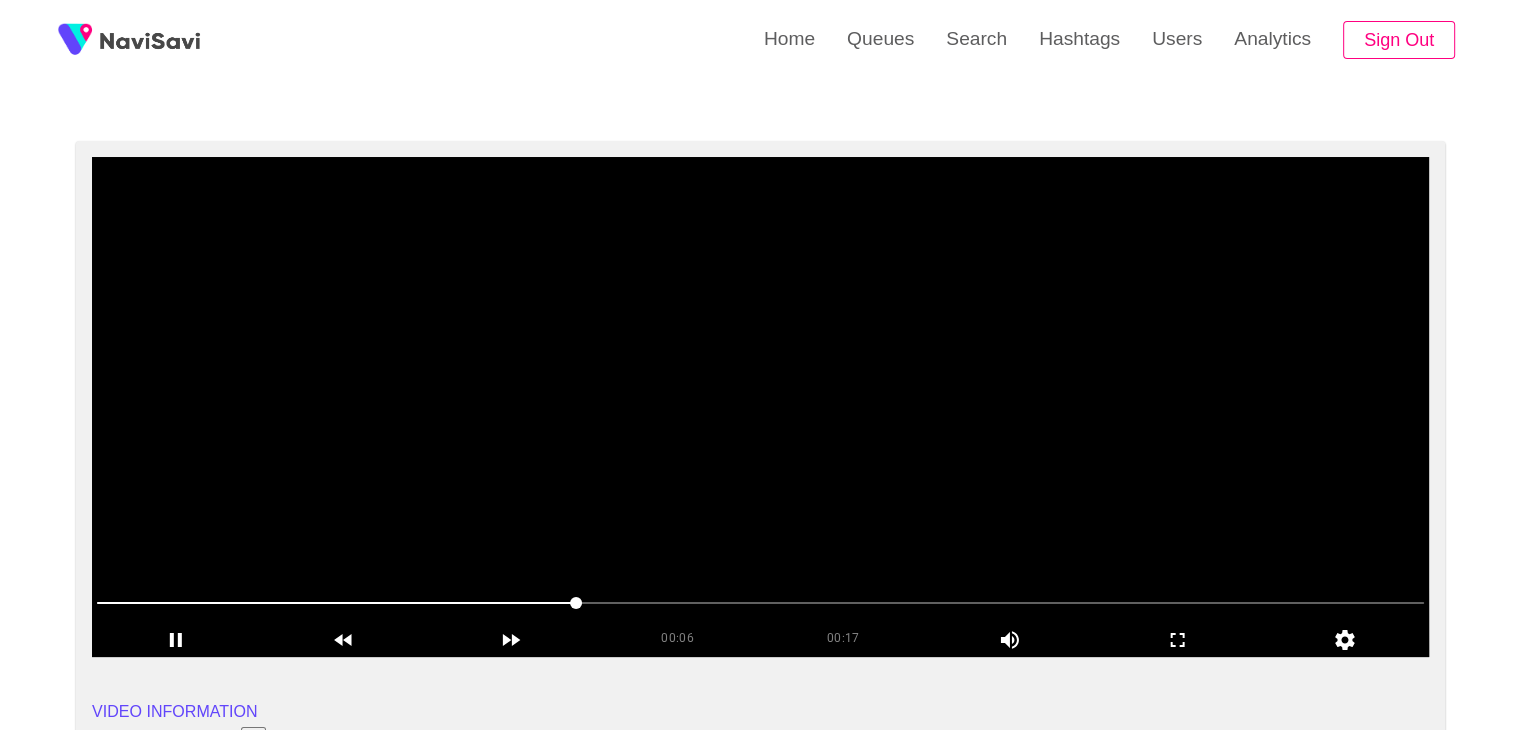 click at bounding box center (760, 407) 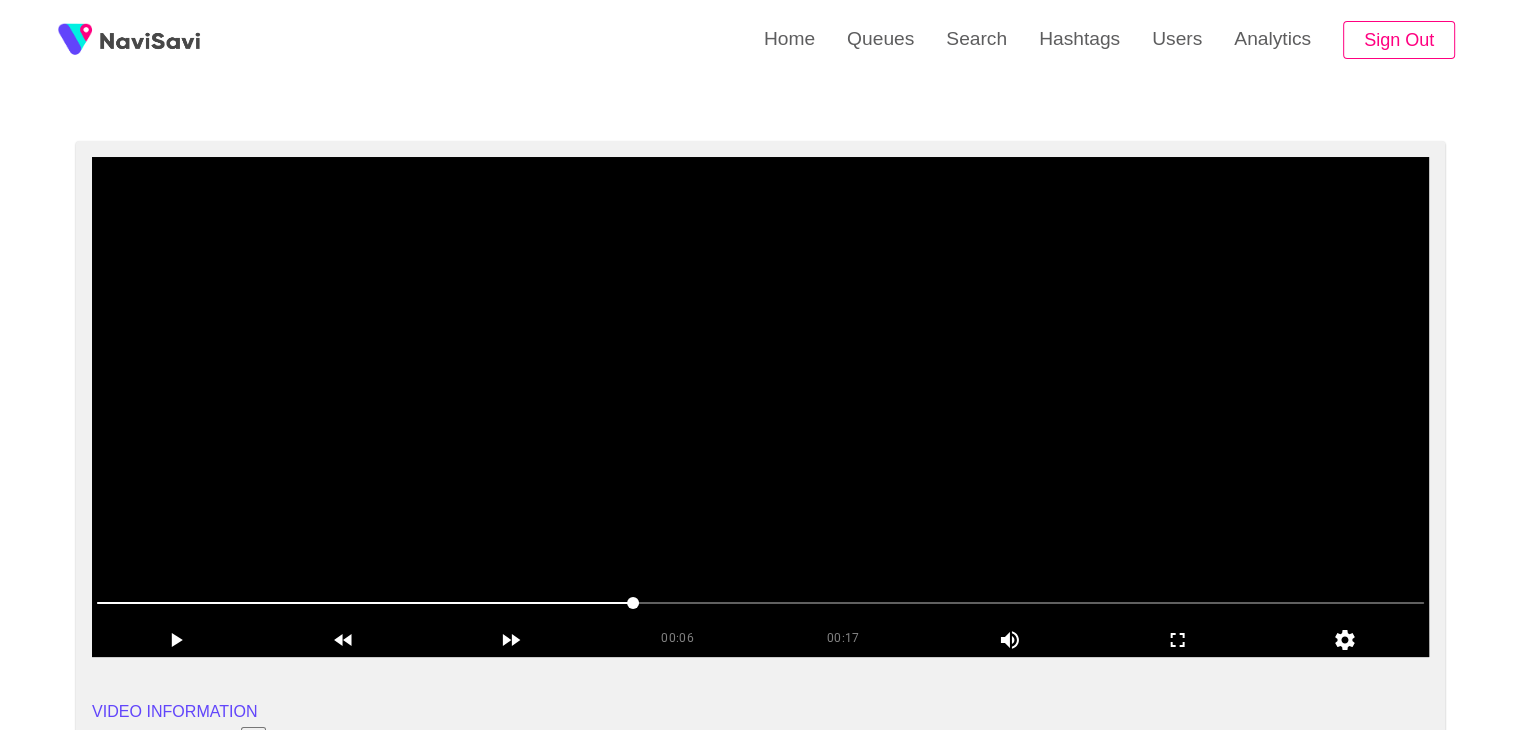 click at bounding box center (760, 407) 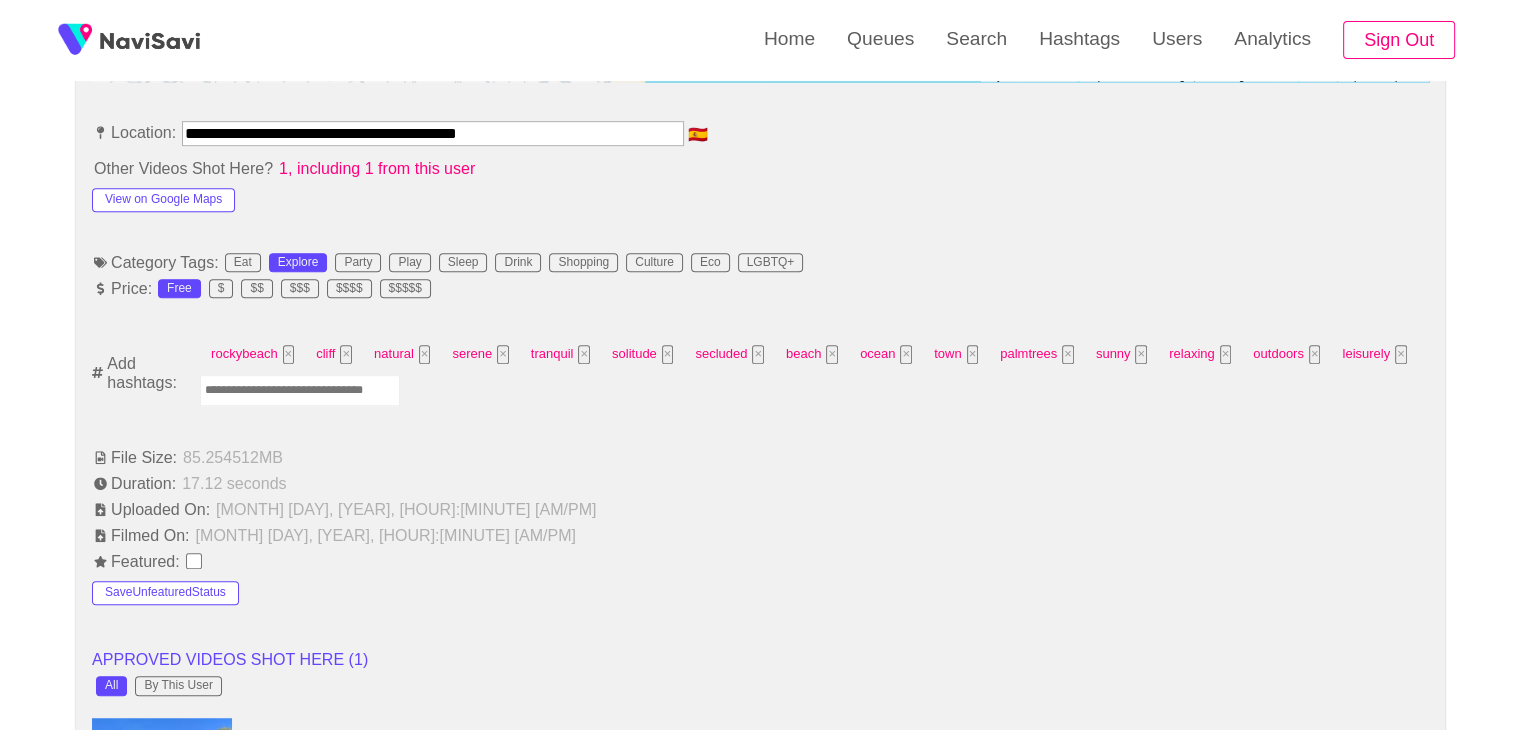 scroll, scrollTop: 1127, scrollLeft: 0, axis: vertical 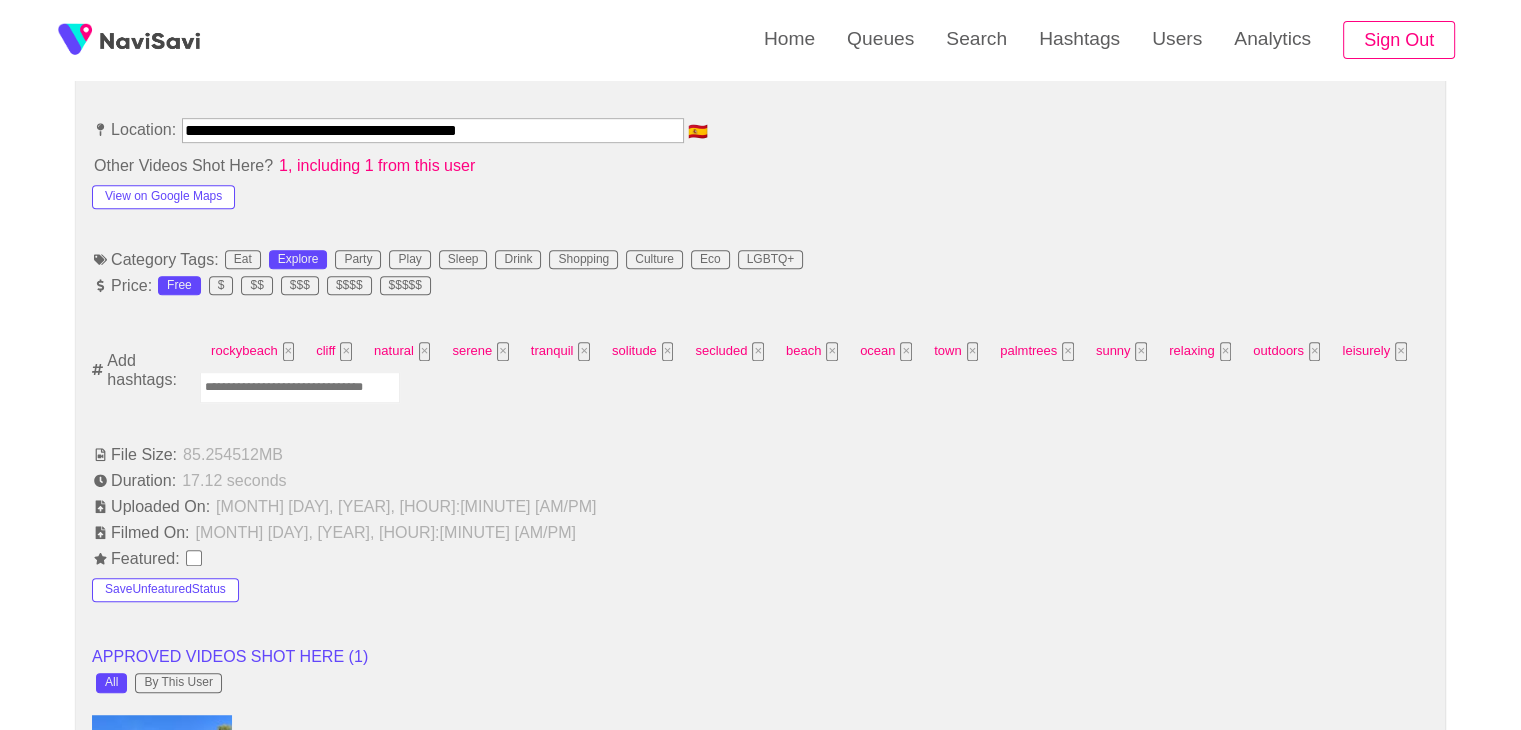 click at bounding box center (300, 387) 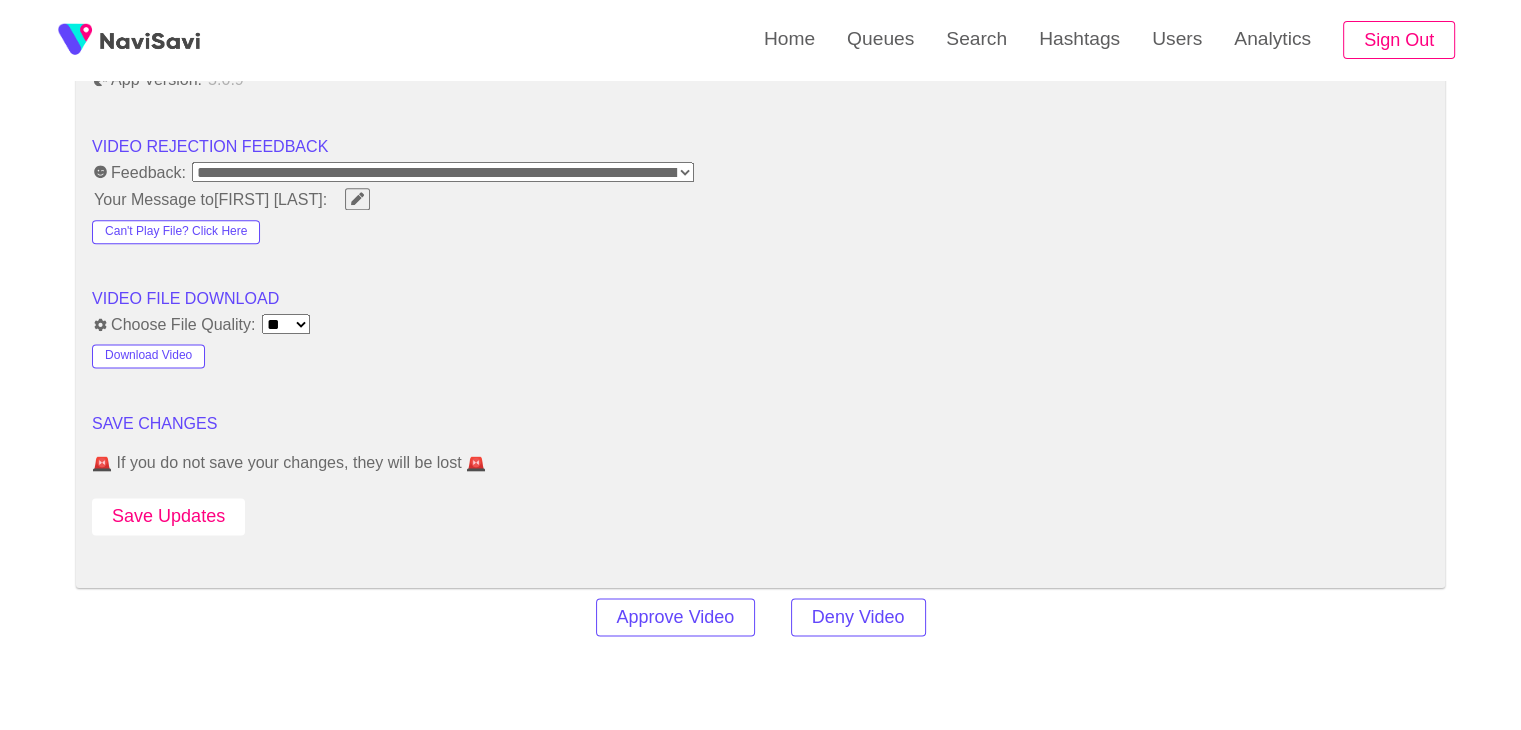 scroll, scrollTop: 2552, scrollLeft: 0, axis: vertical 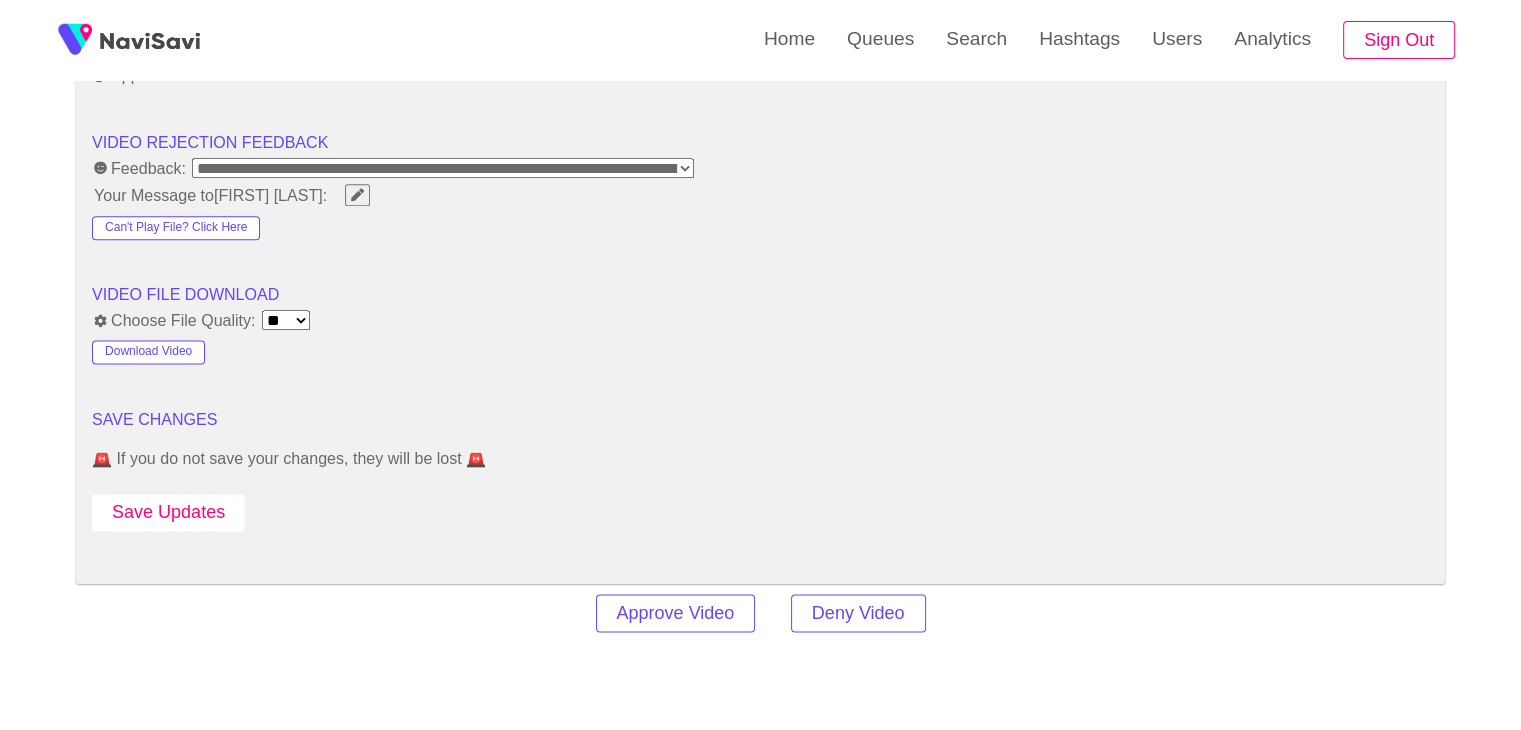 click on "Save Updates" at bounding box center [168, 512] 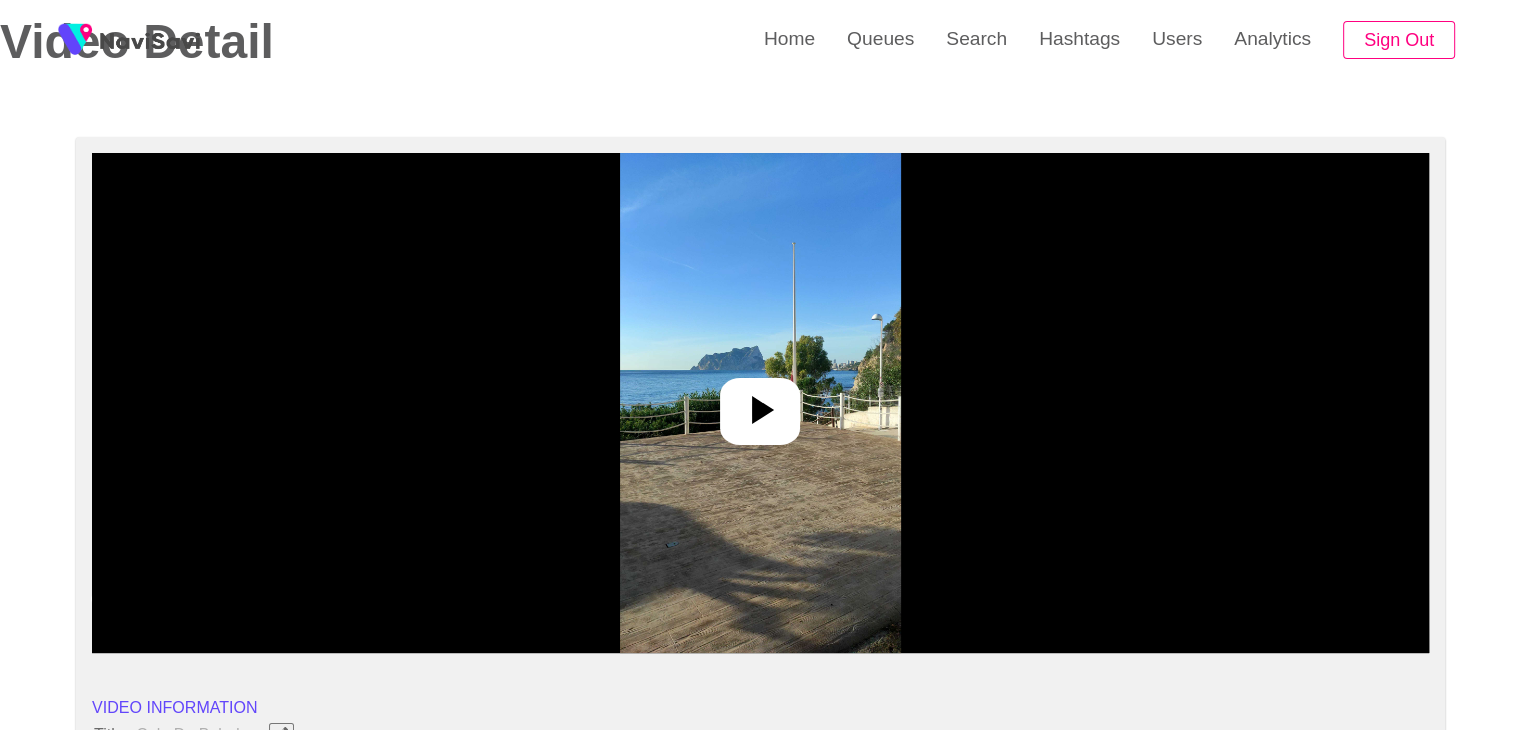 scroll, scrollTop: 88, scrollLeft: 0, axis: vertical 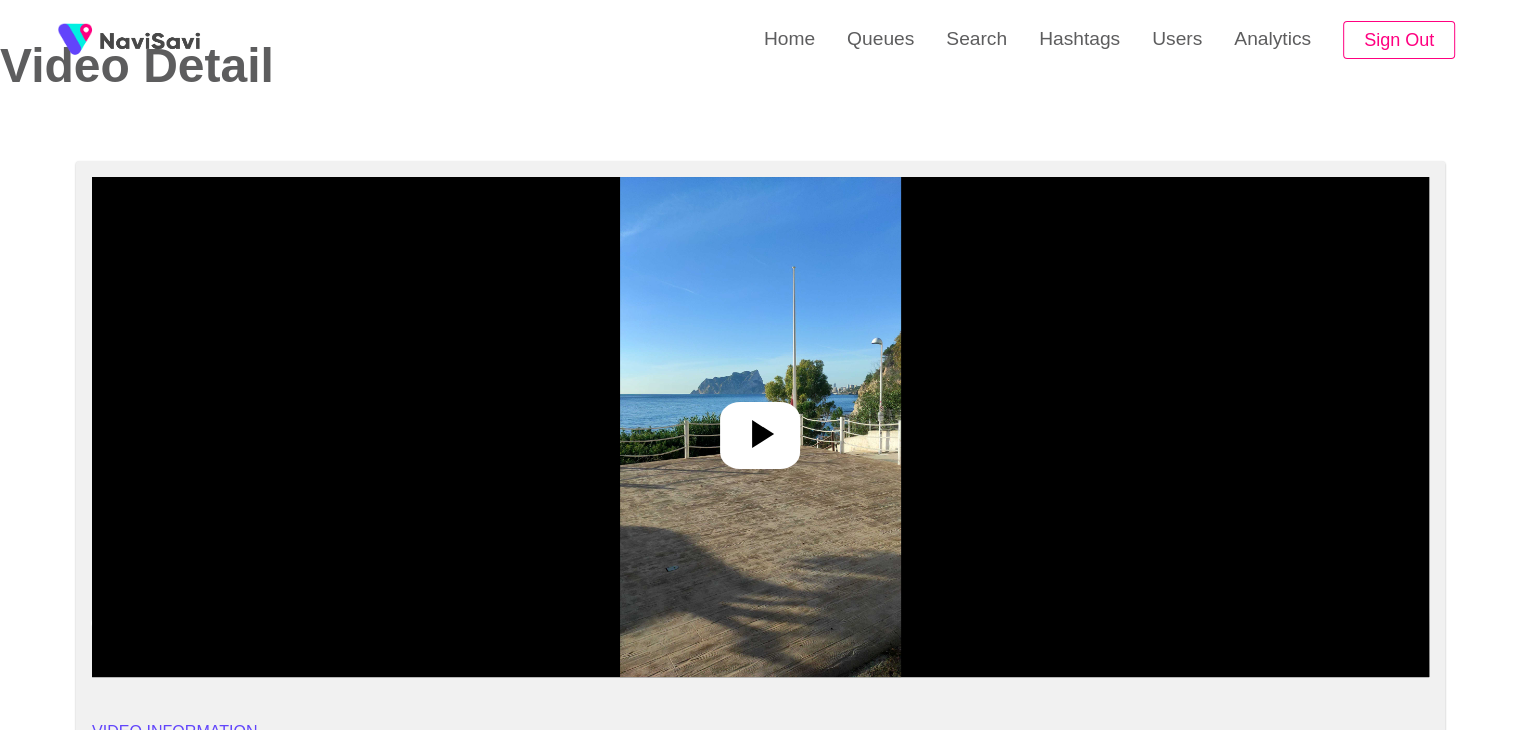 click at bounding box center [760, 427] 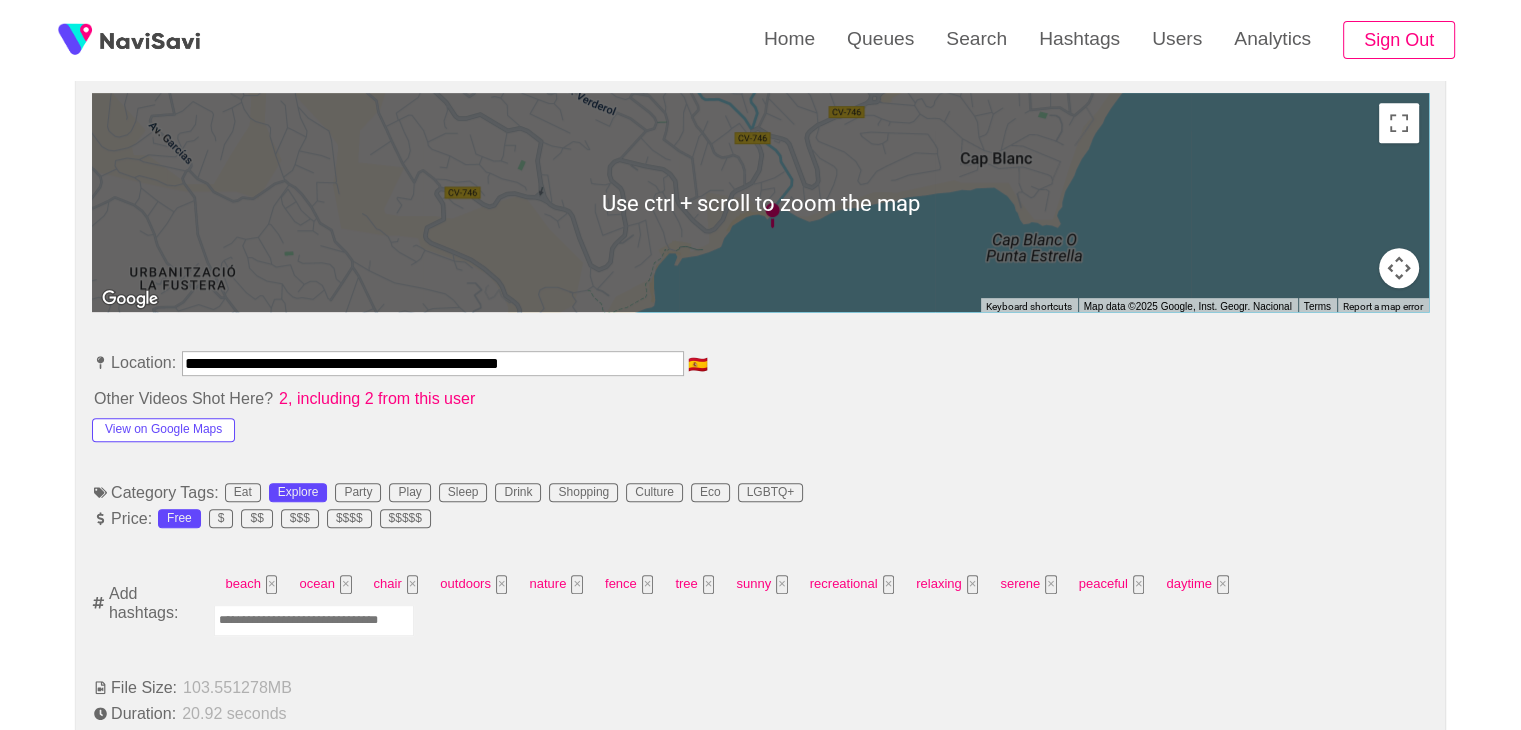 scroll, scrollTop: 895, scrollLeft: 0, axis: vertical 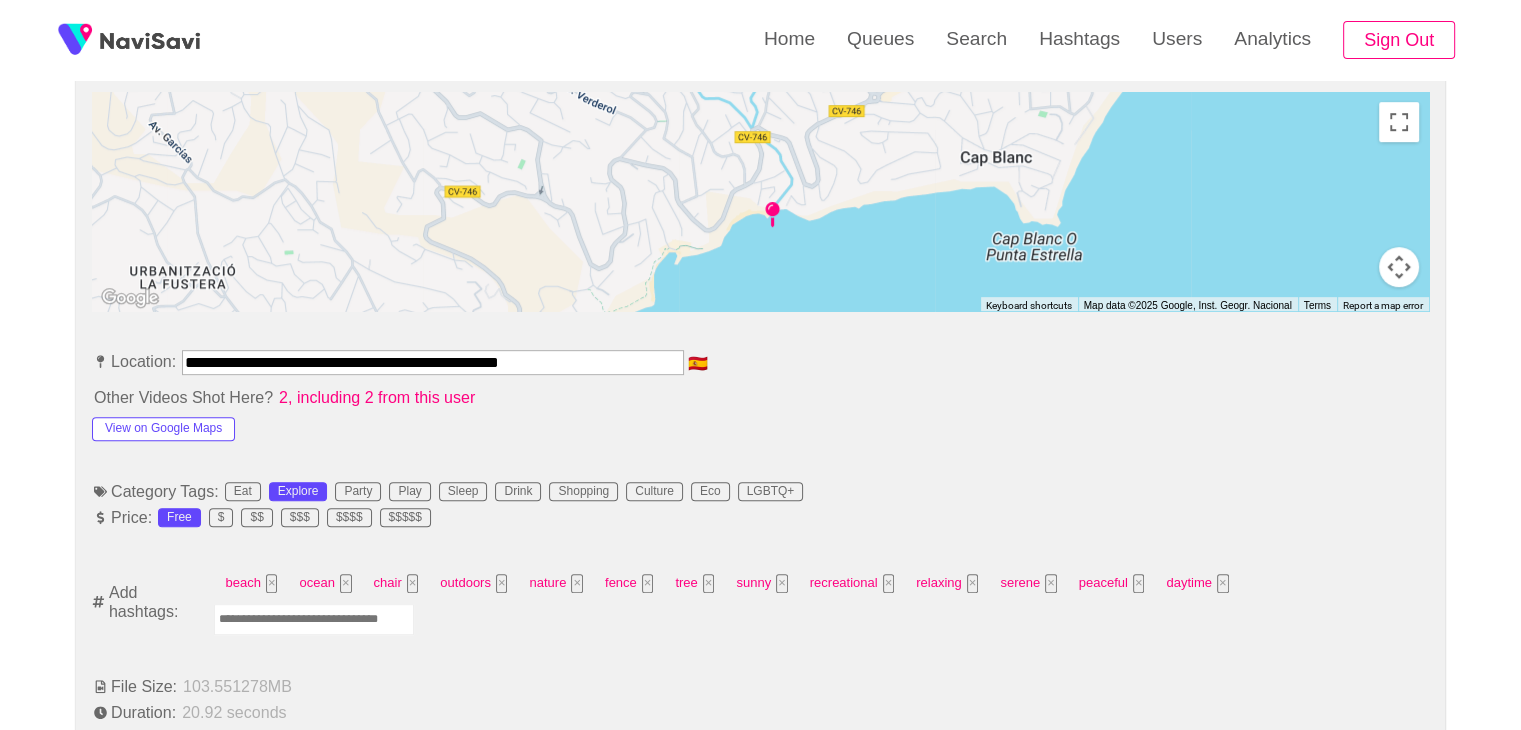 click at bounding box center (314, 619) 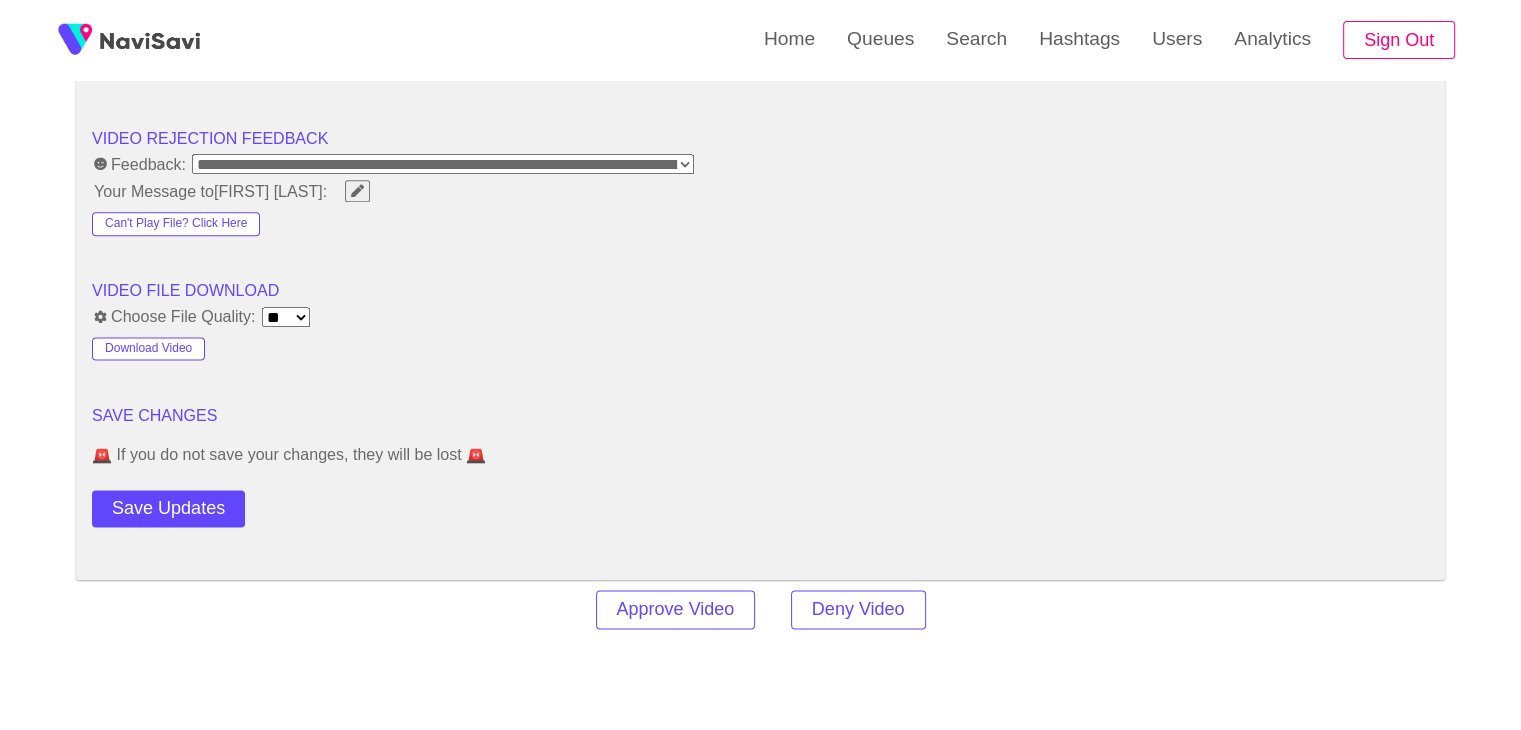 scroll, scrollTop: 2556, scrollLeft: 0, axis: vertical 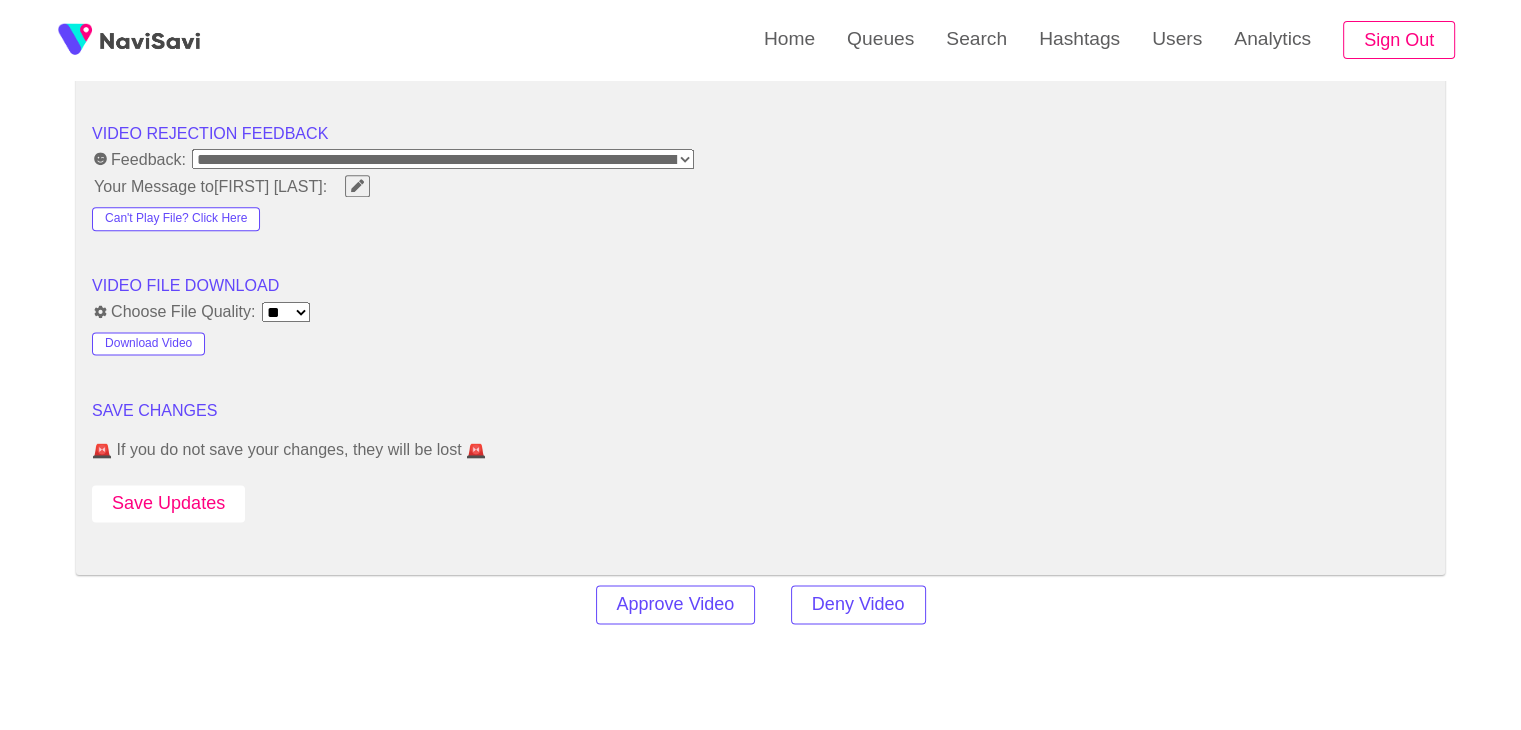 click on "Save Updates" at bounding box center (168, 503) 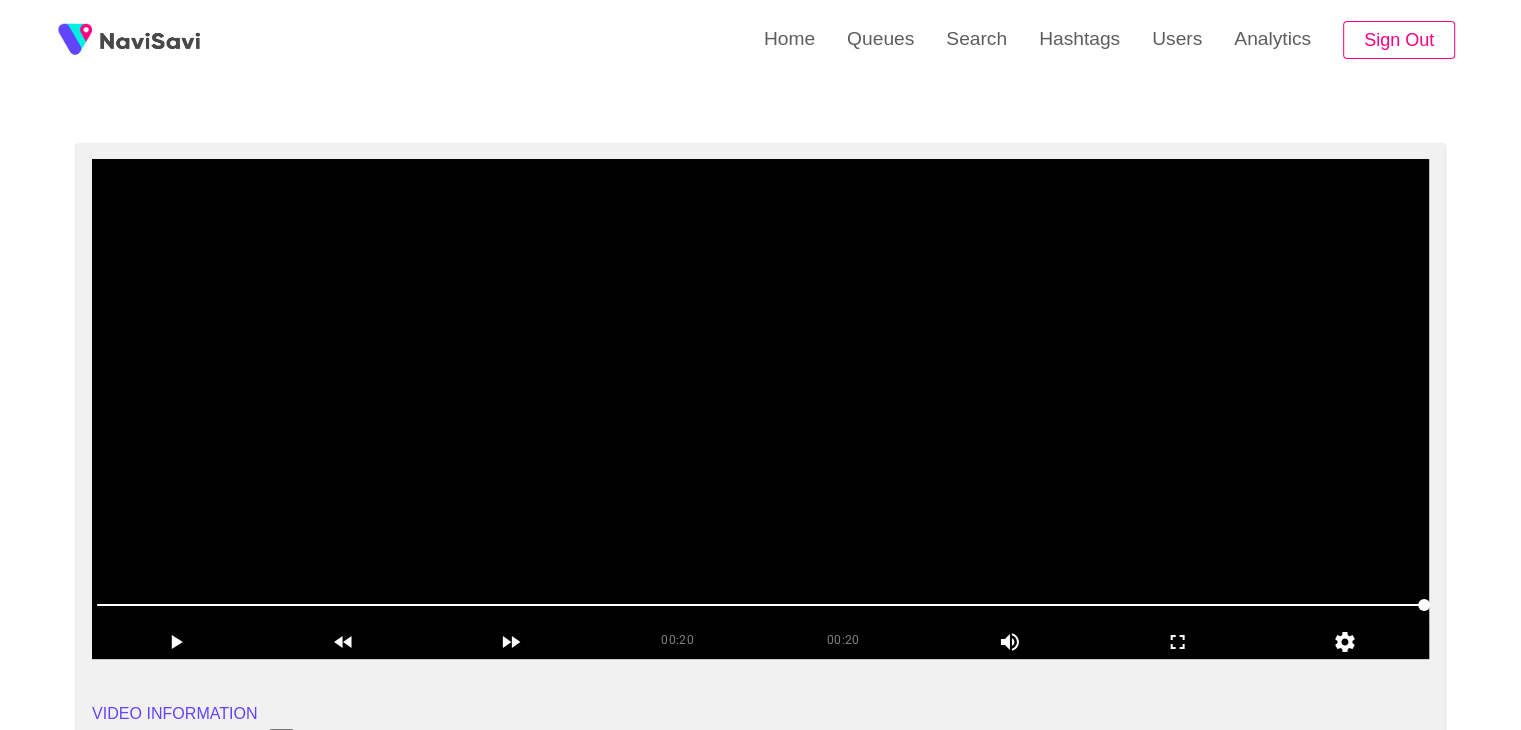 scroll, scrollTop: 84, scrollLeft: 0, axis: vertical 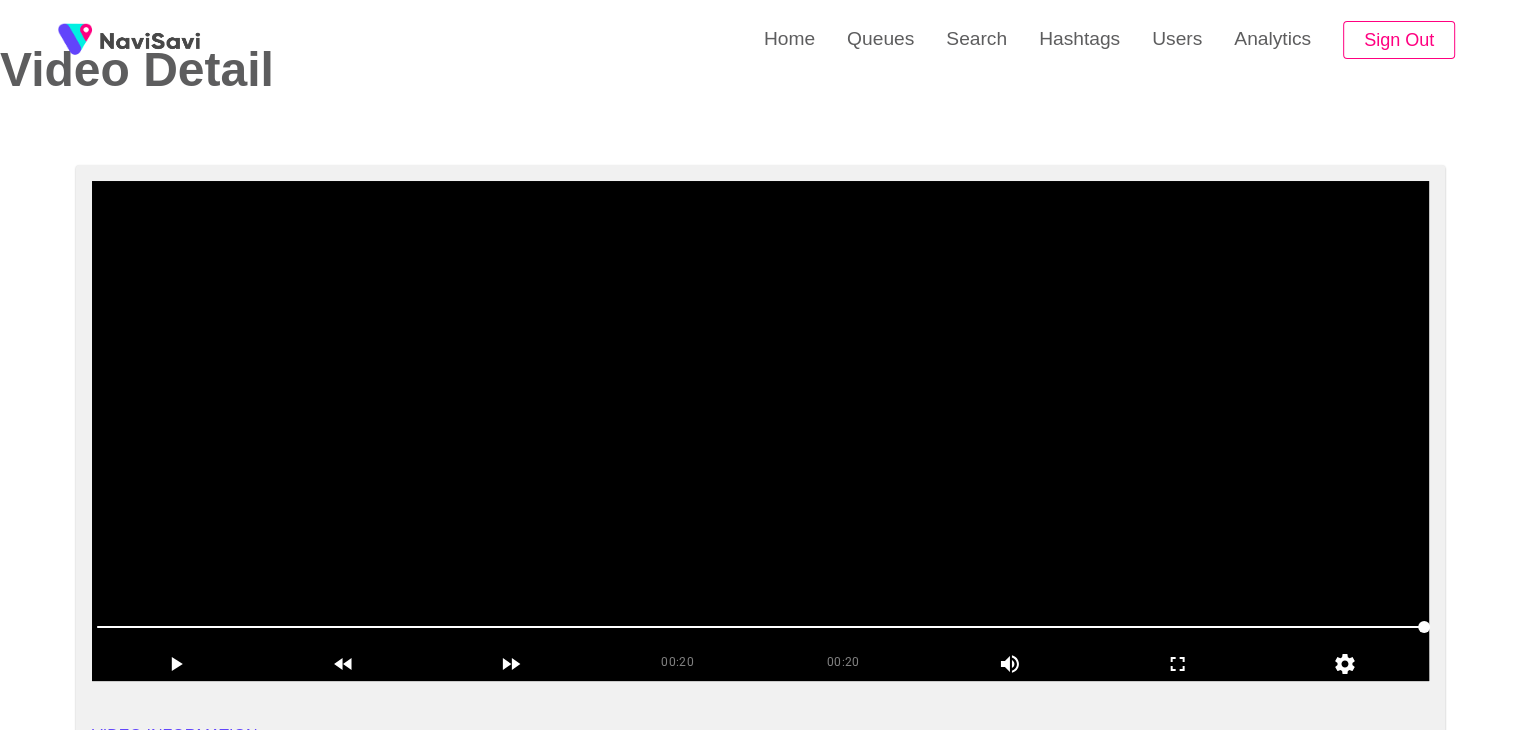 click at bounding box center (760, 431) 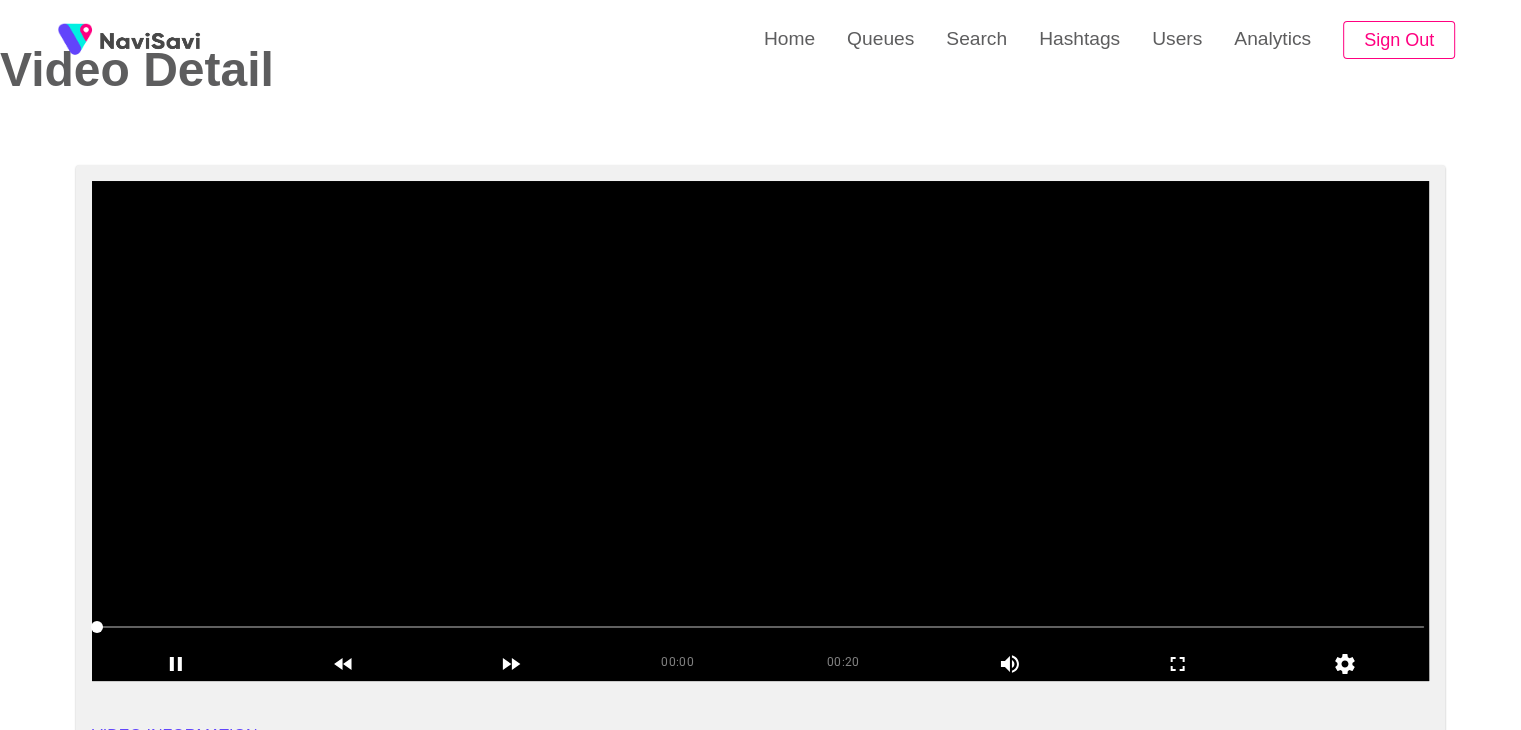 click at bounding box center (760, 431) 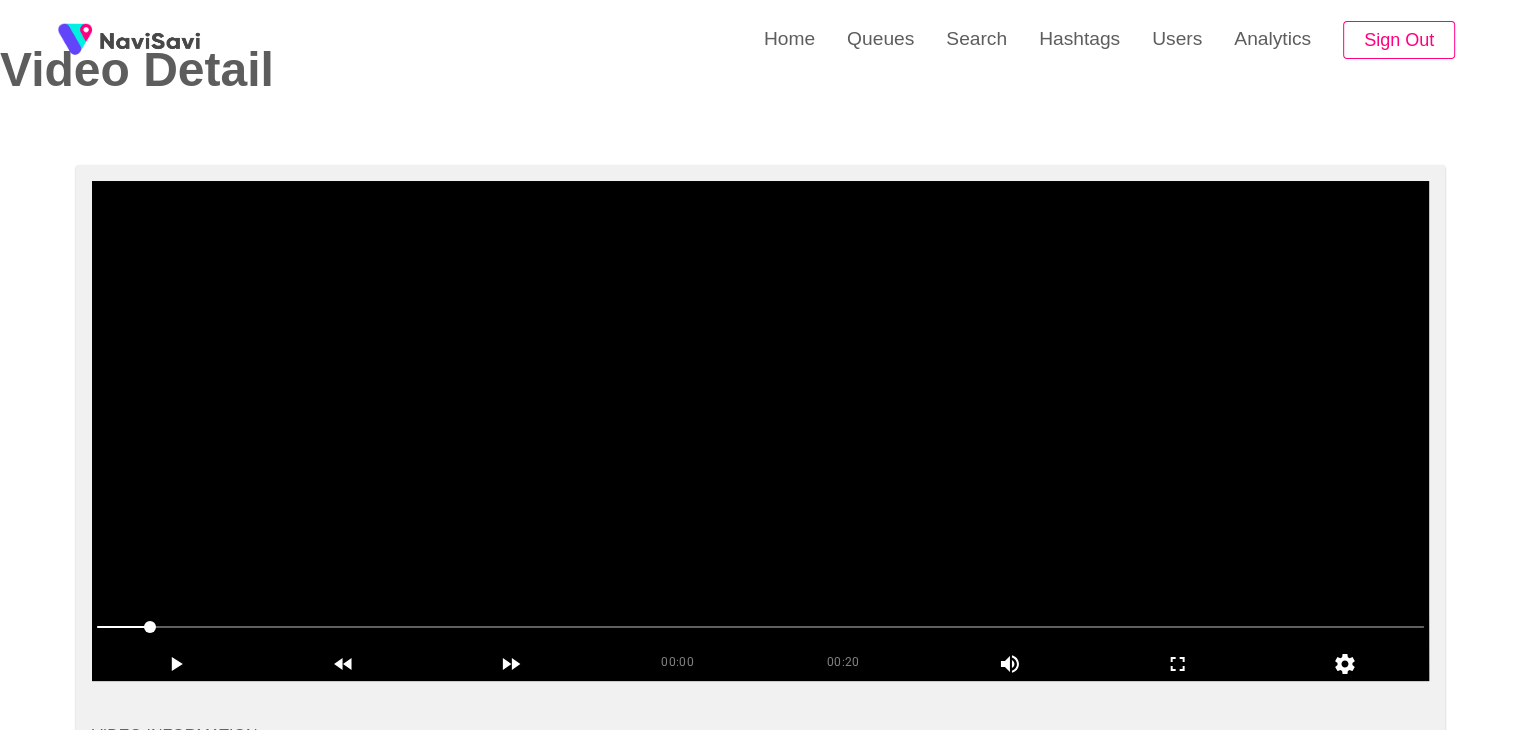 click at bounding box center [760, 431] 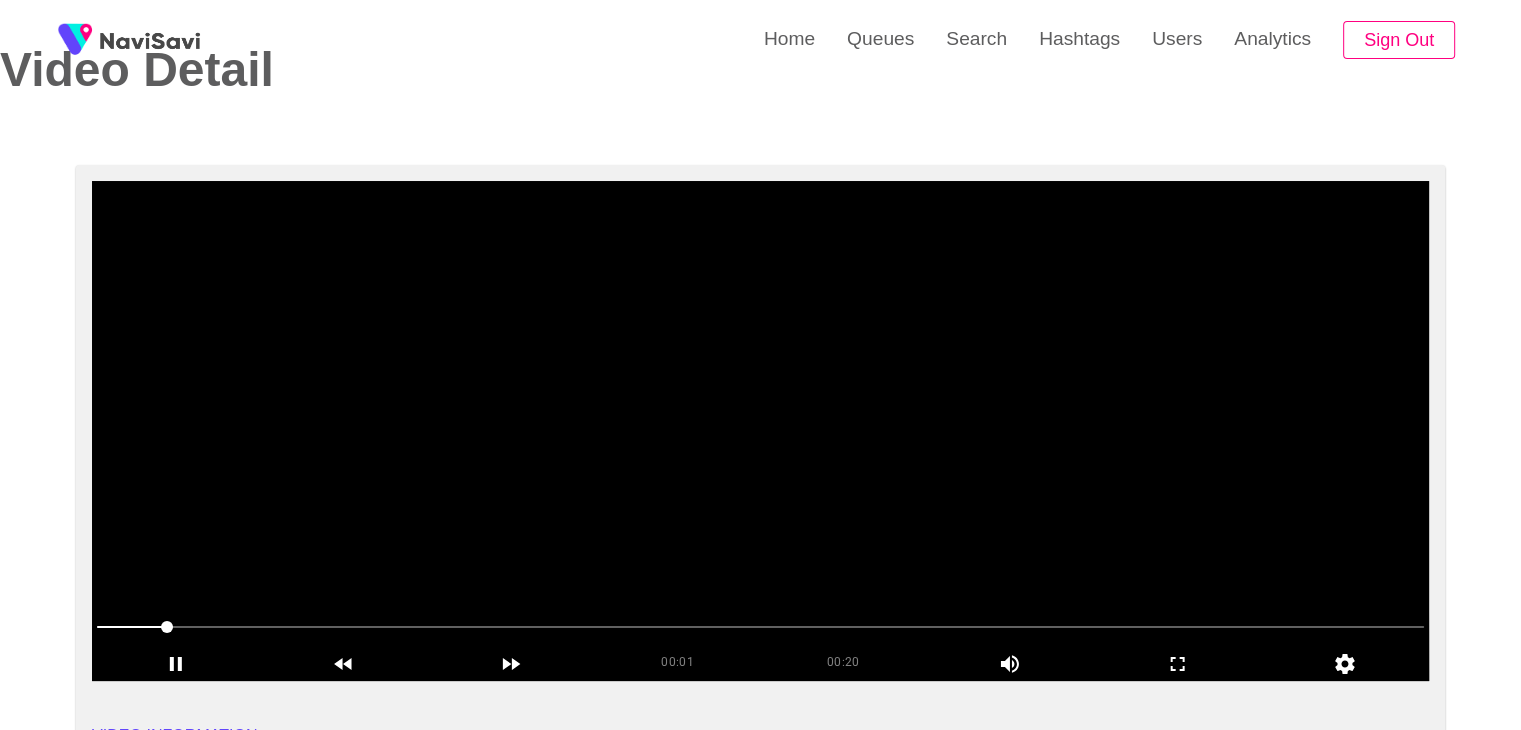 click at bounding box center [760, 431] 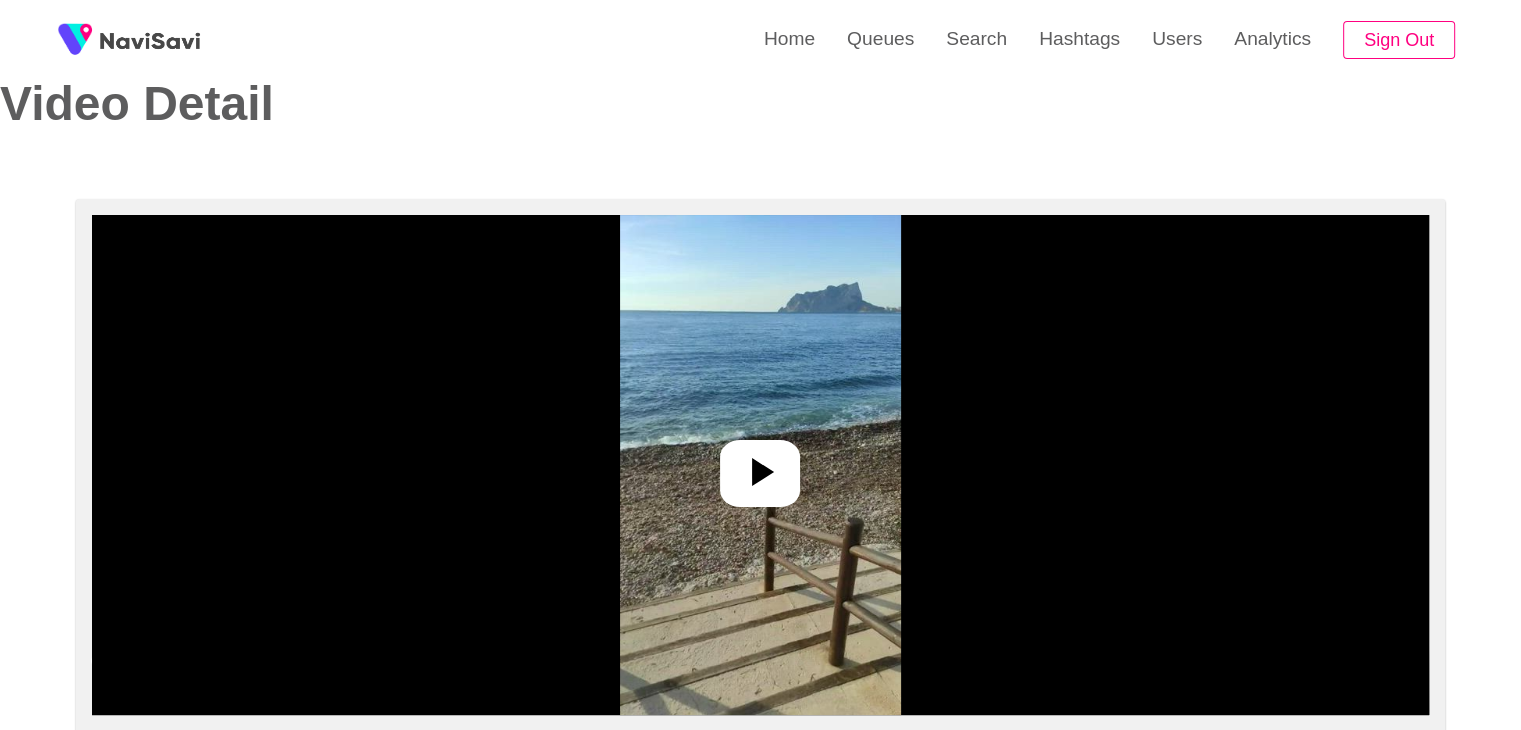 scroll, scrollTop: 48, scrollLeft: 0, axis: vertical 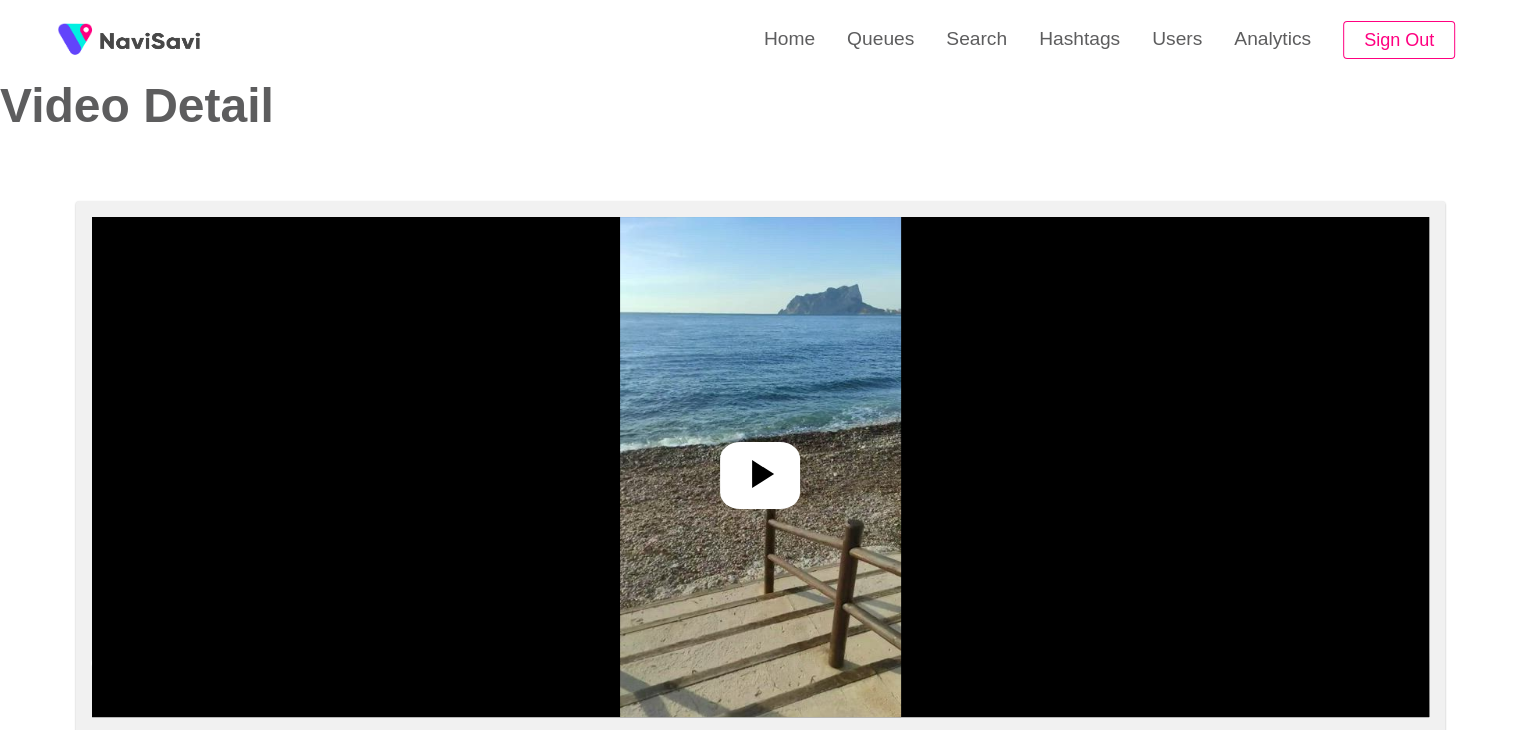 click at bounding box center [760, 475] 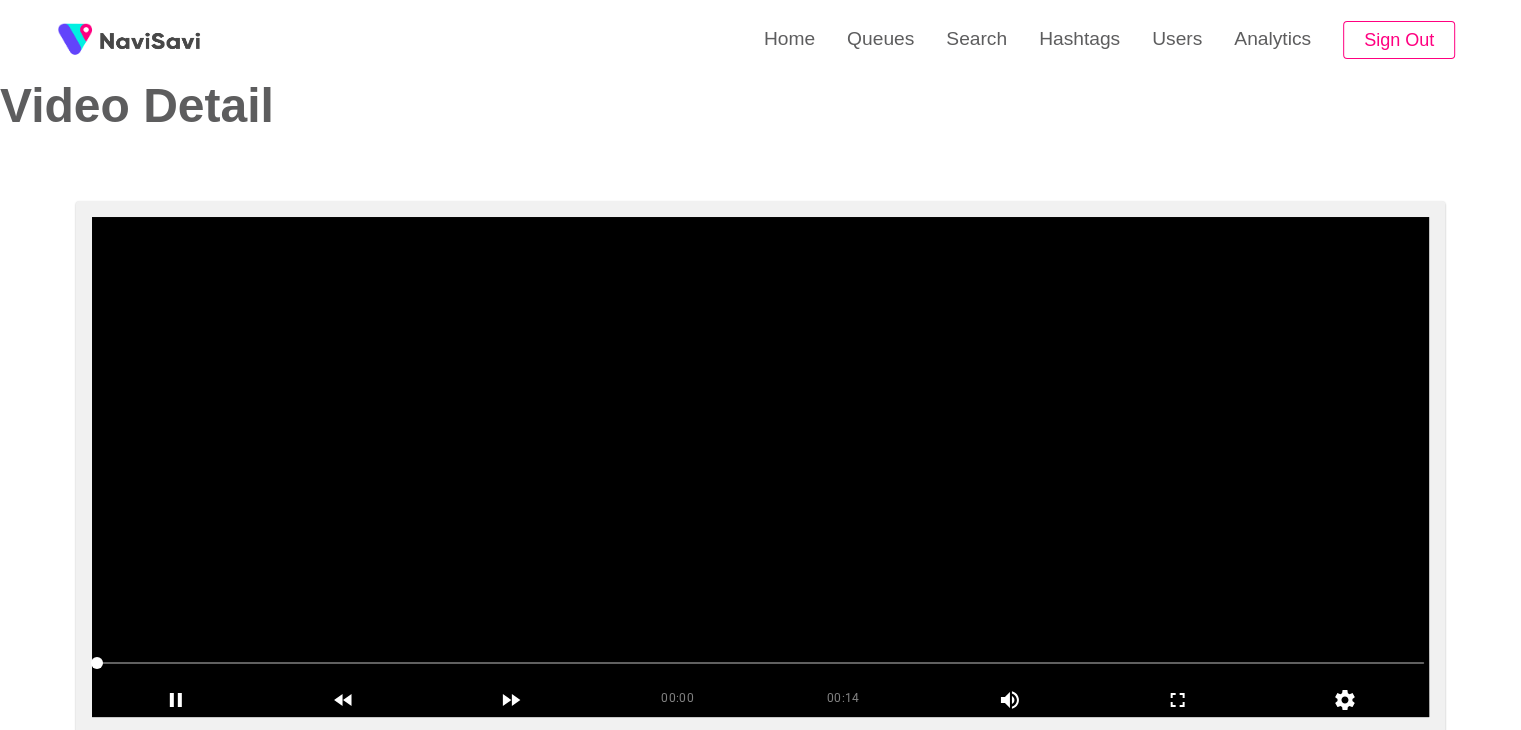 click at bounding box center (760, 467) 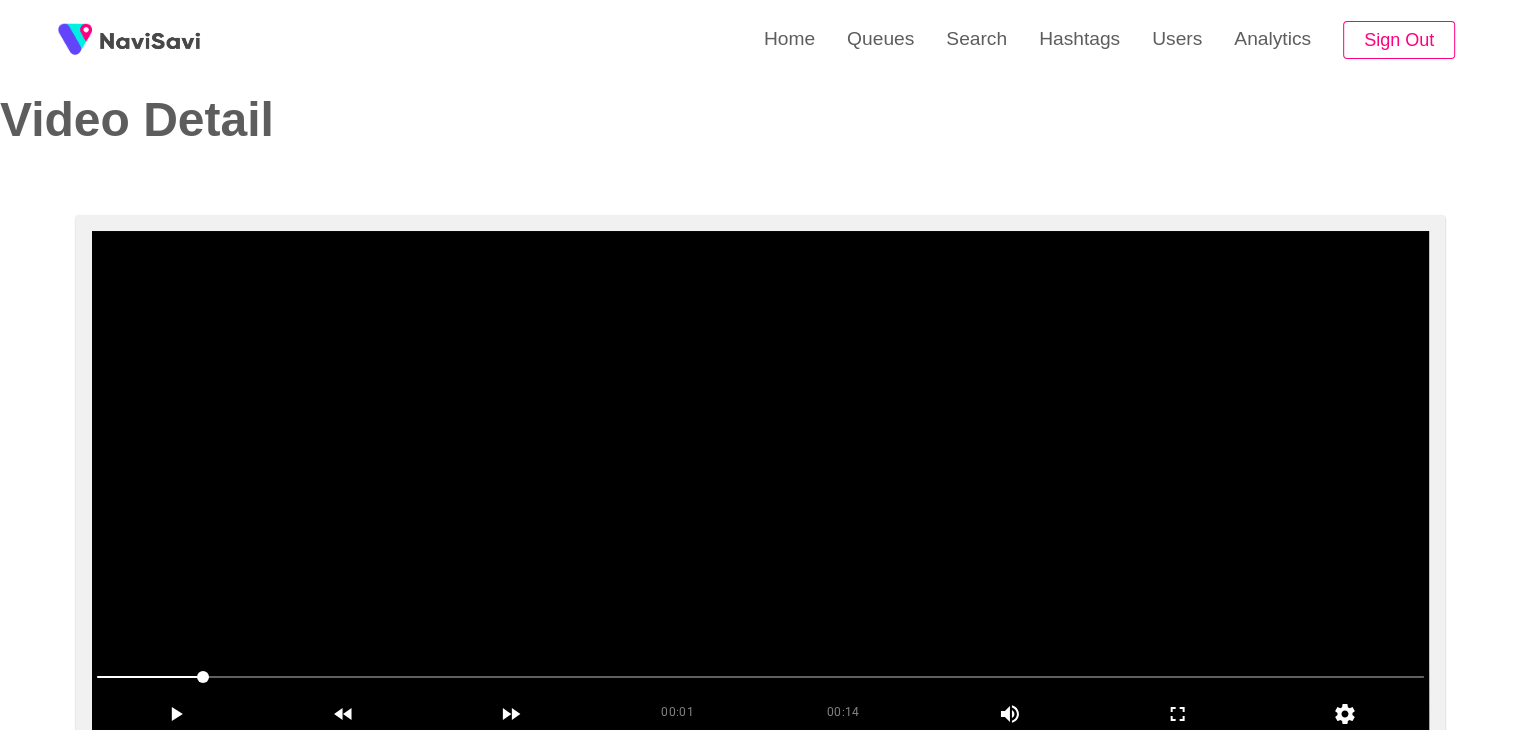 scroll, scrollTop: 32, scrollLeft: 0, axis: vertical 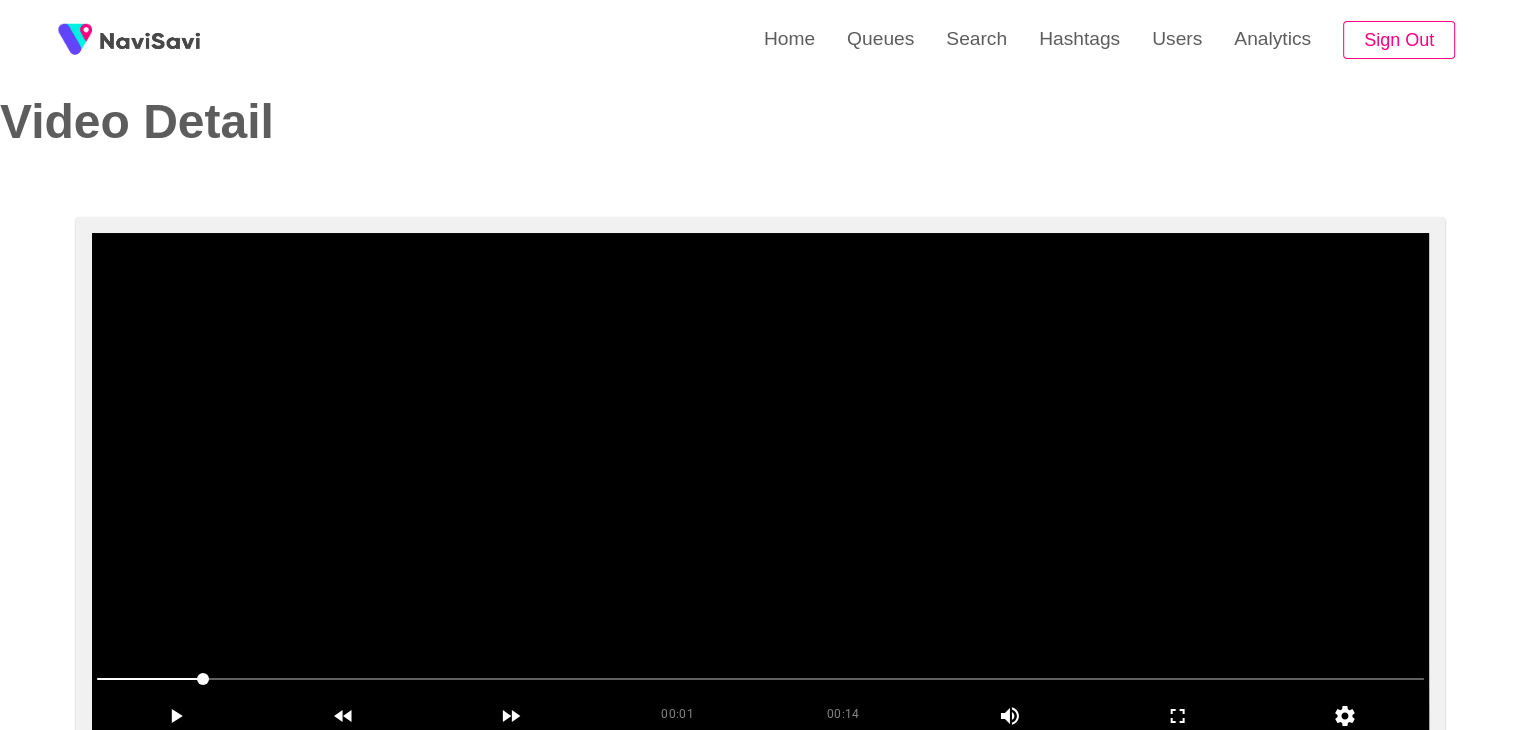 click at bounding box center [760, 483] 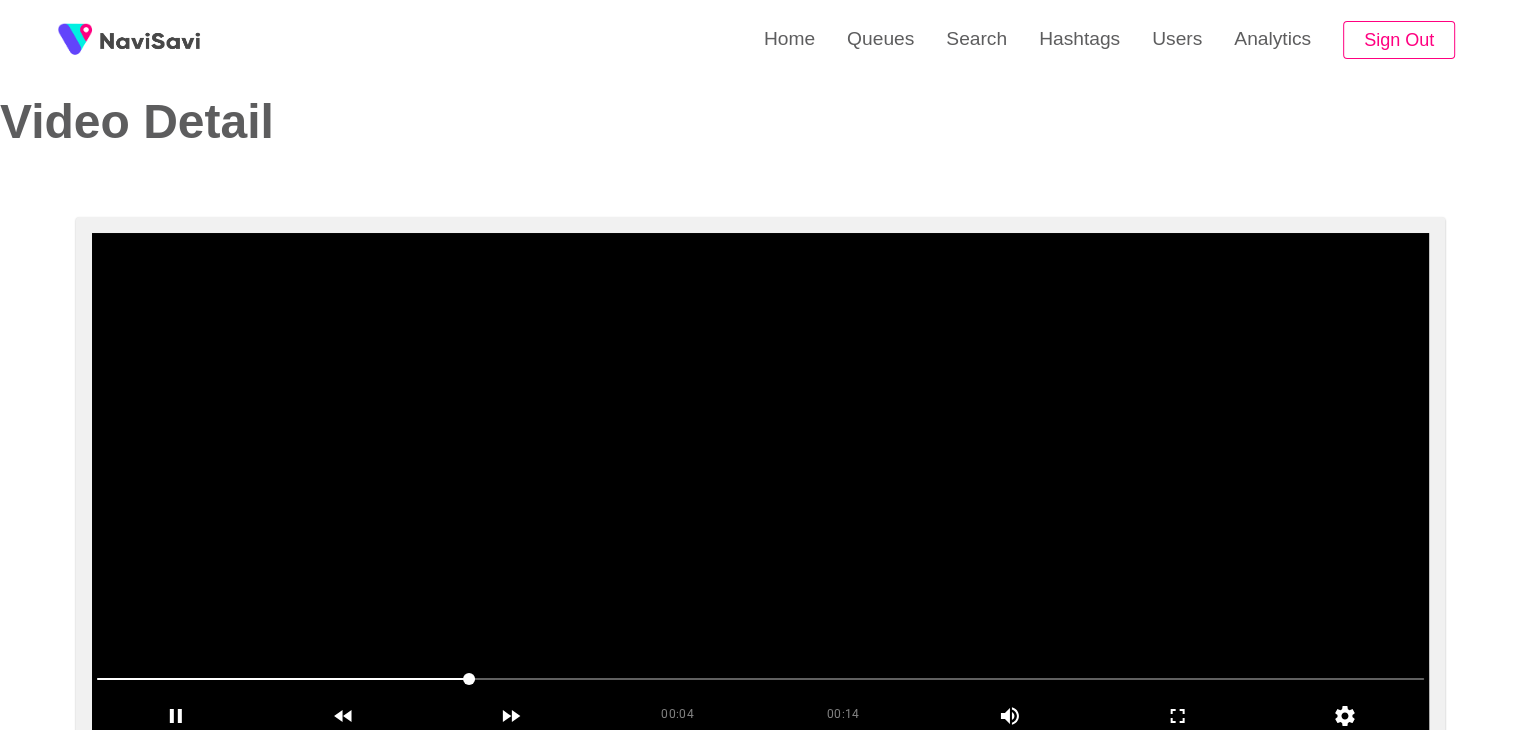 click at bounding box center [760, 483] 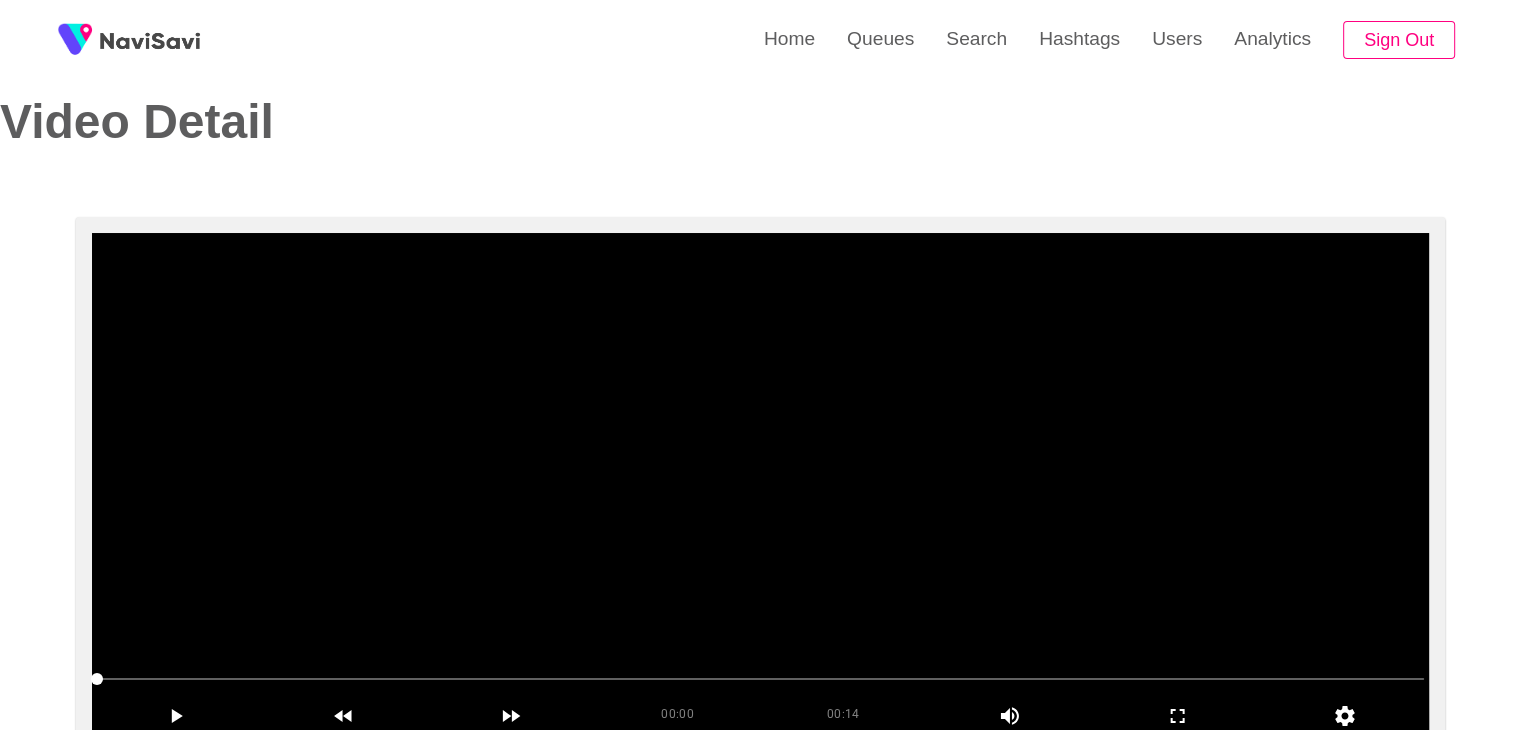 click at bounding box center [760, 483] 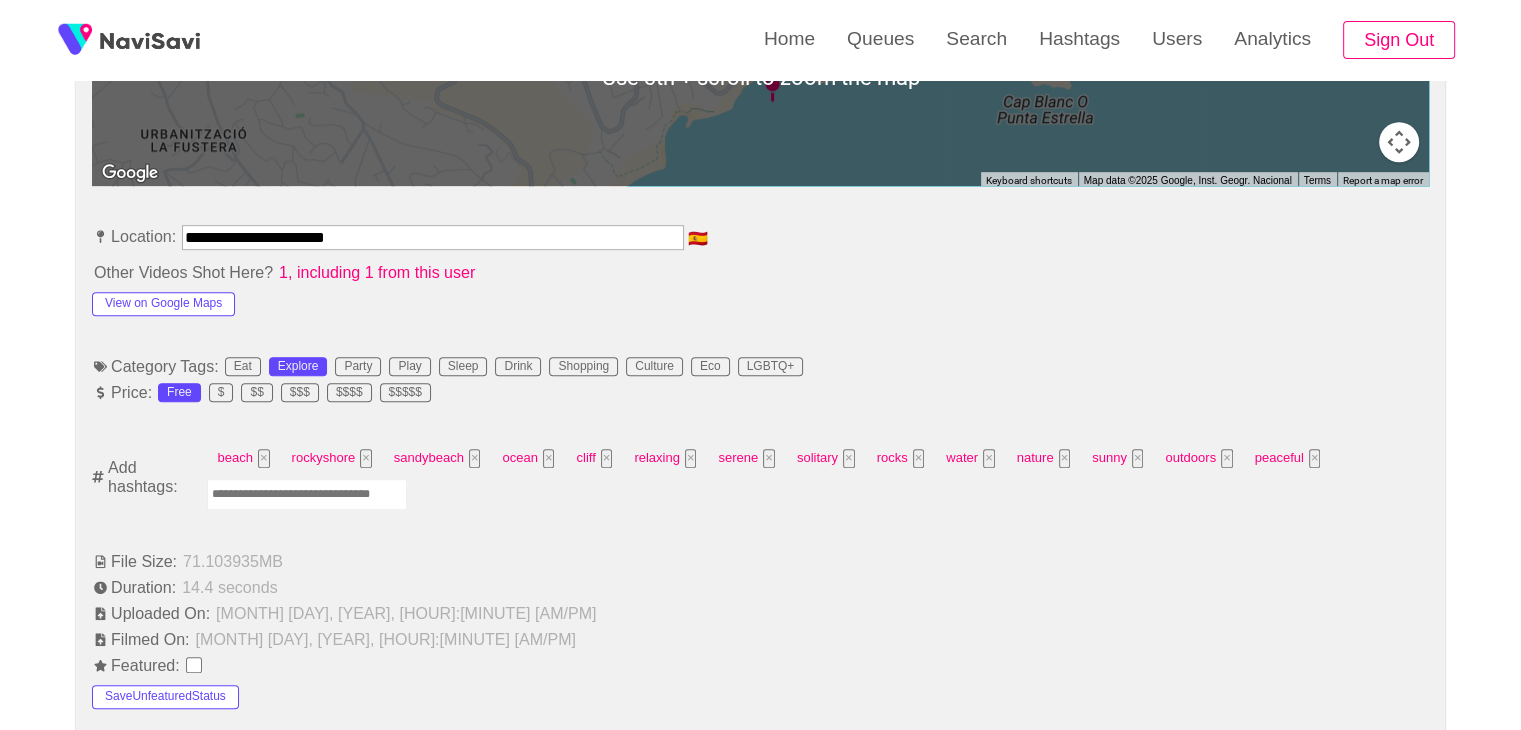 scroll, scrollTop: 1023, scrollLeft: 0, axis: vertical 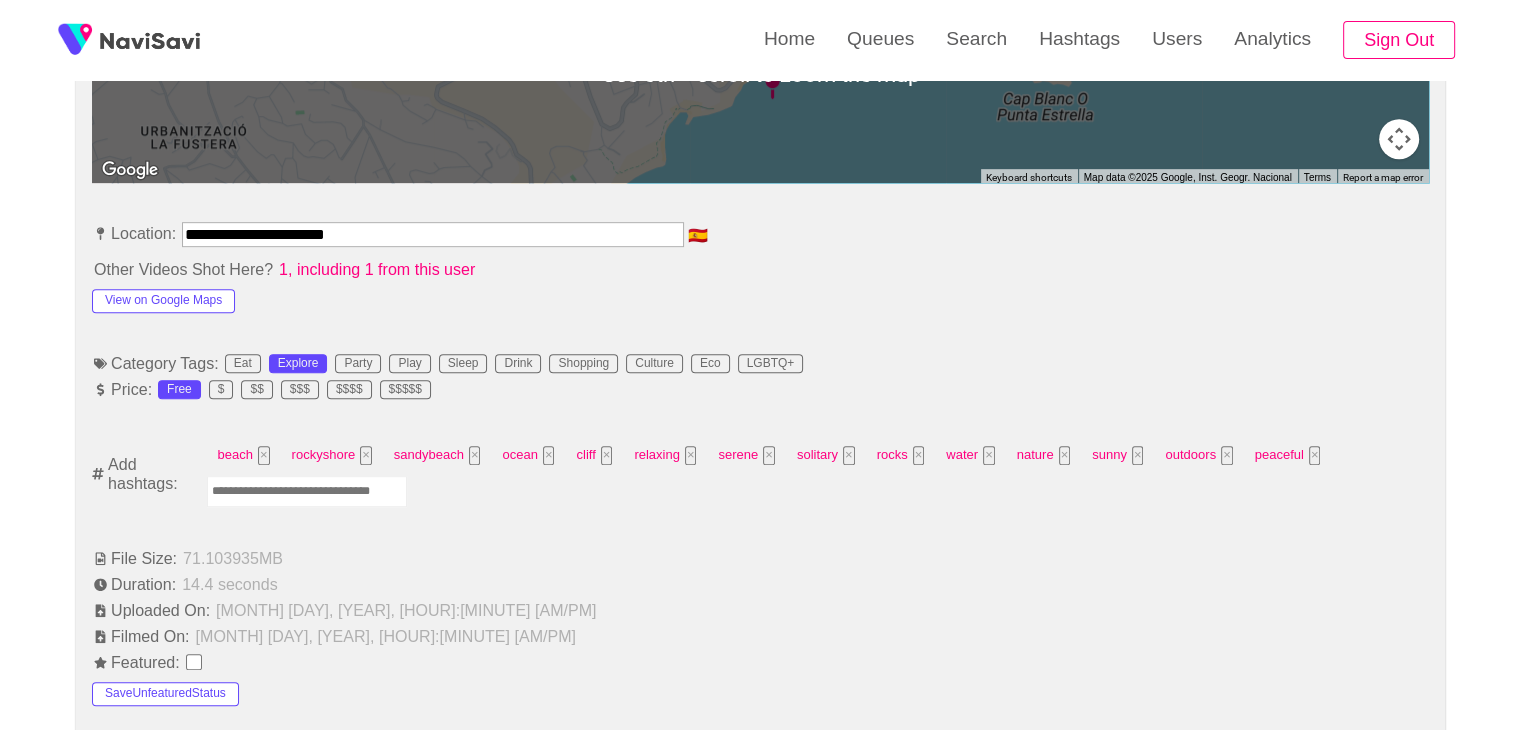 click at bounding box center (307, 491) 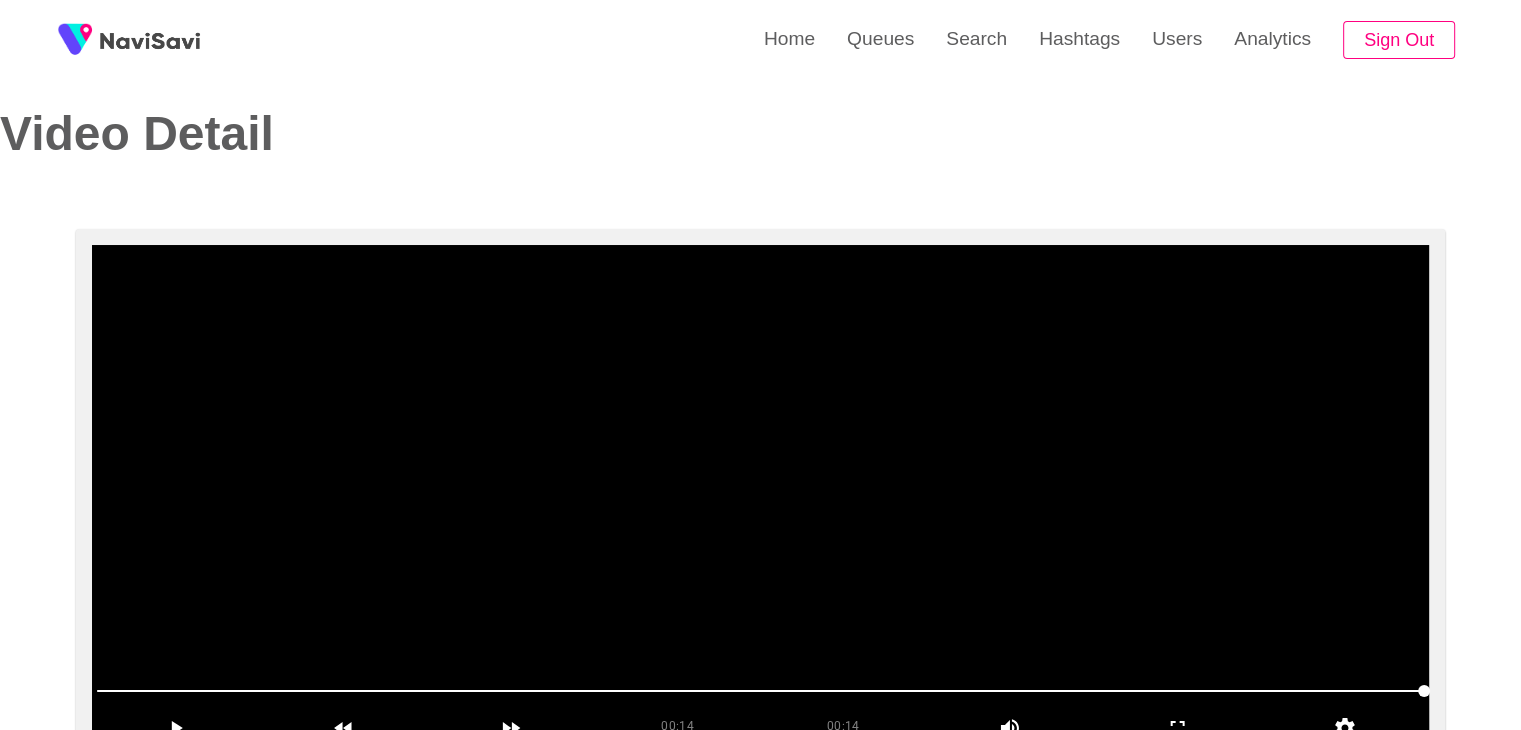 scroll, scrollTop: 19, scrollLeft: 0, axis: vertical 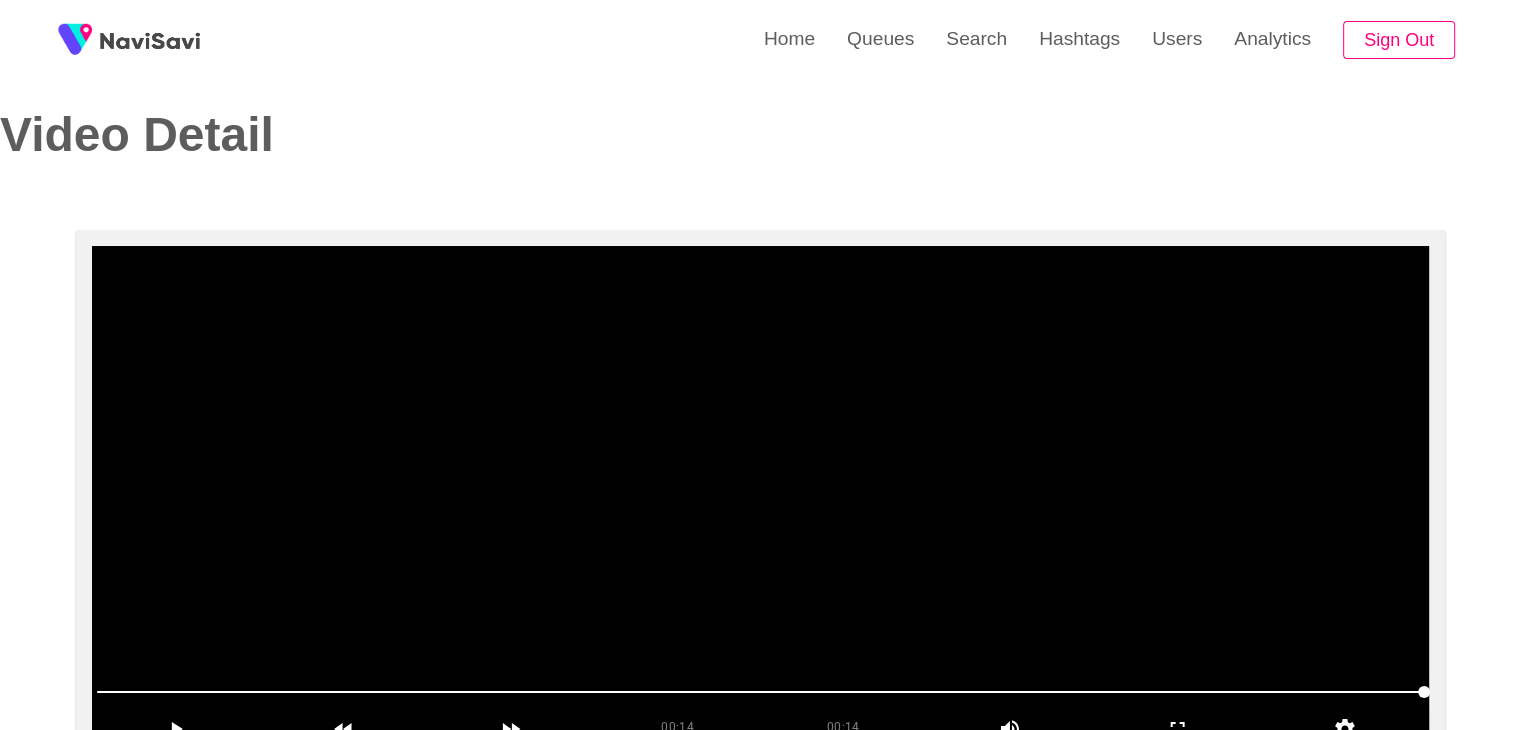 click at bounding box center [760, 496] 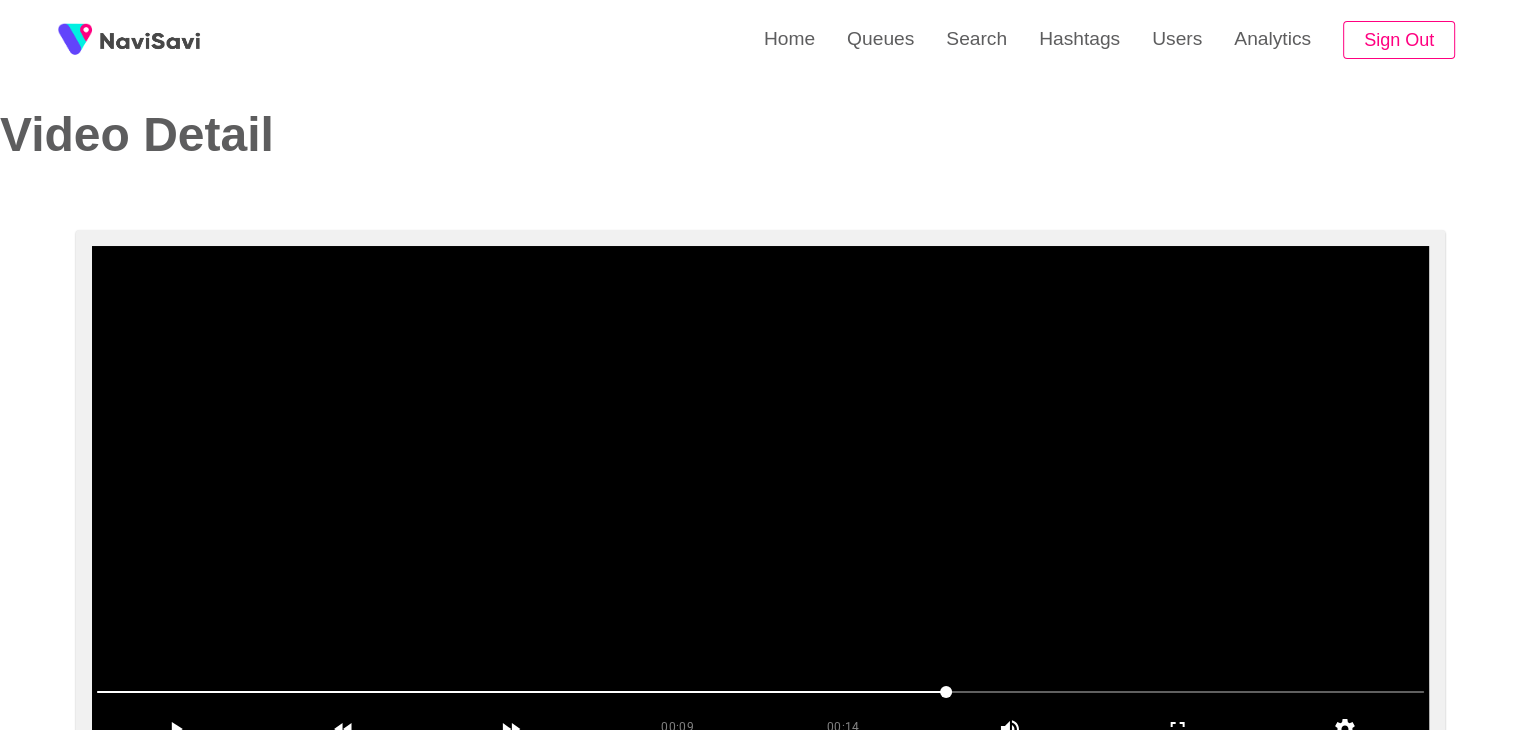 click at bounding box center (760, 496) 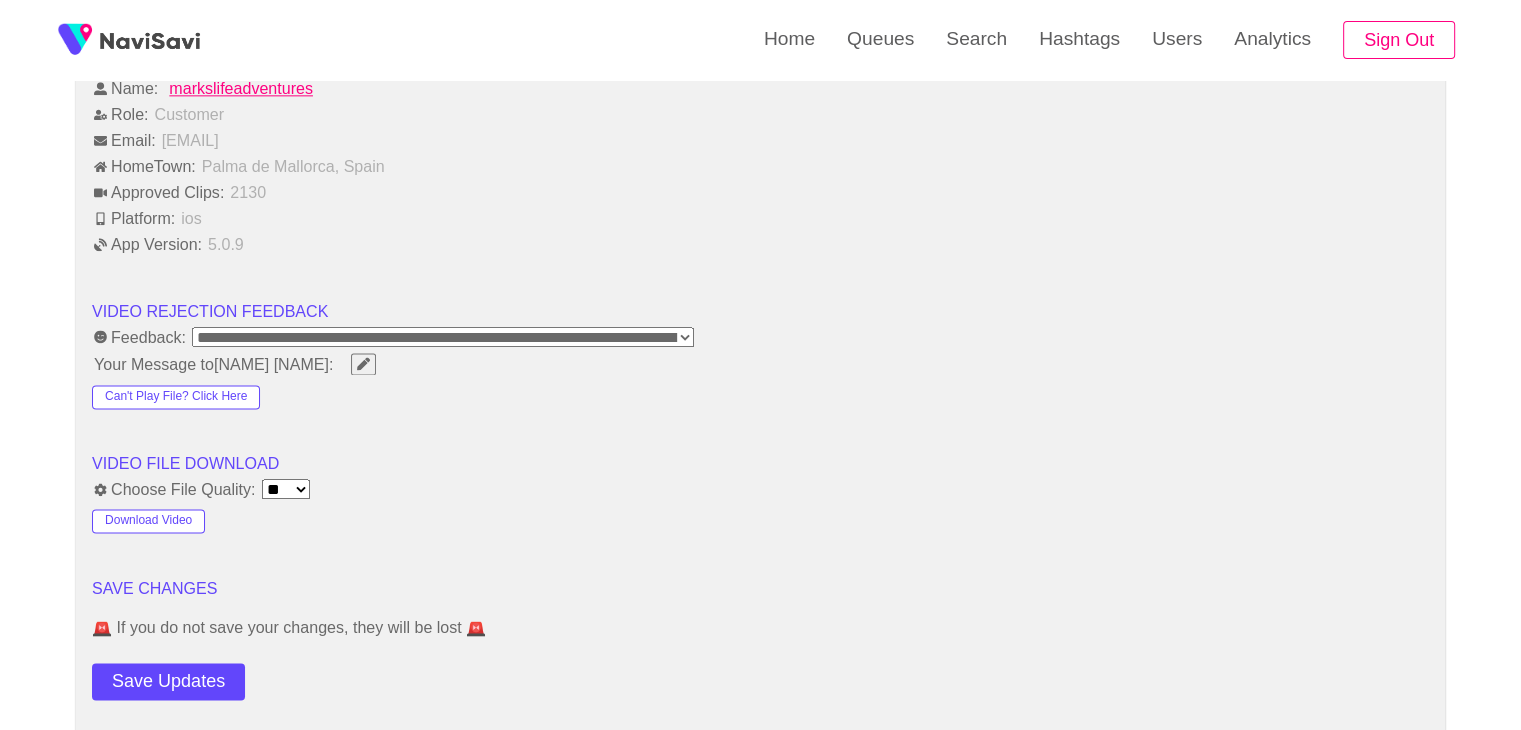 scroll, scrollTop: 2712, scrollLeft: 0, axis: vertical 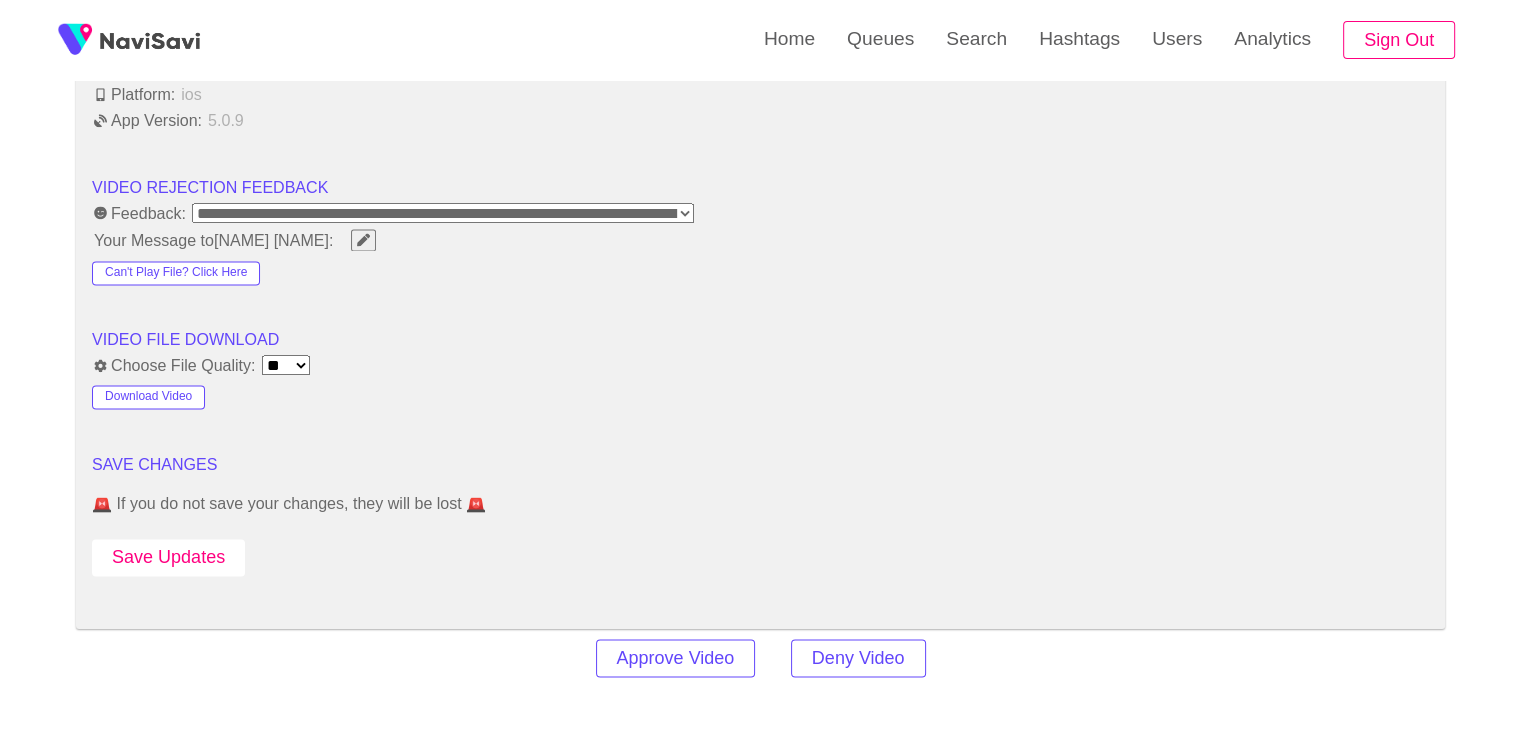click on "Save Updates" at bounding box center [168, 557] 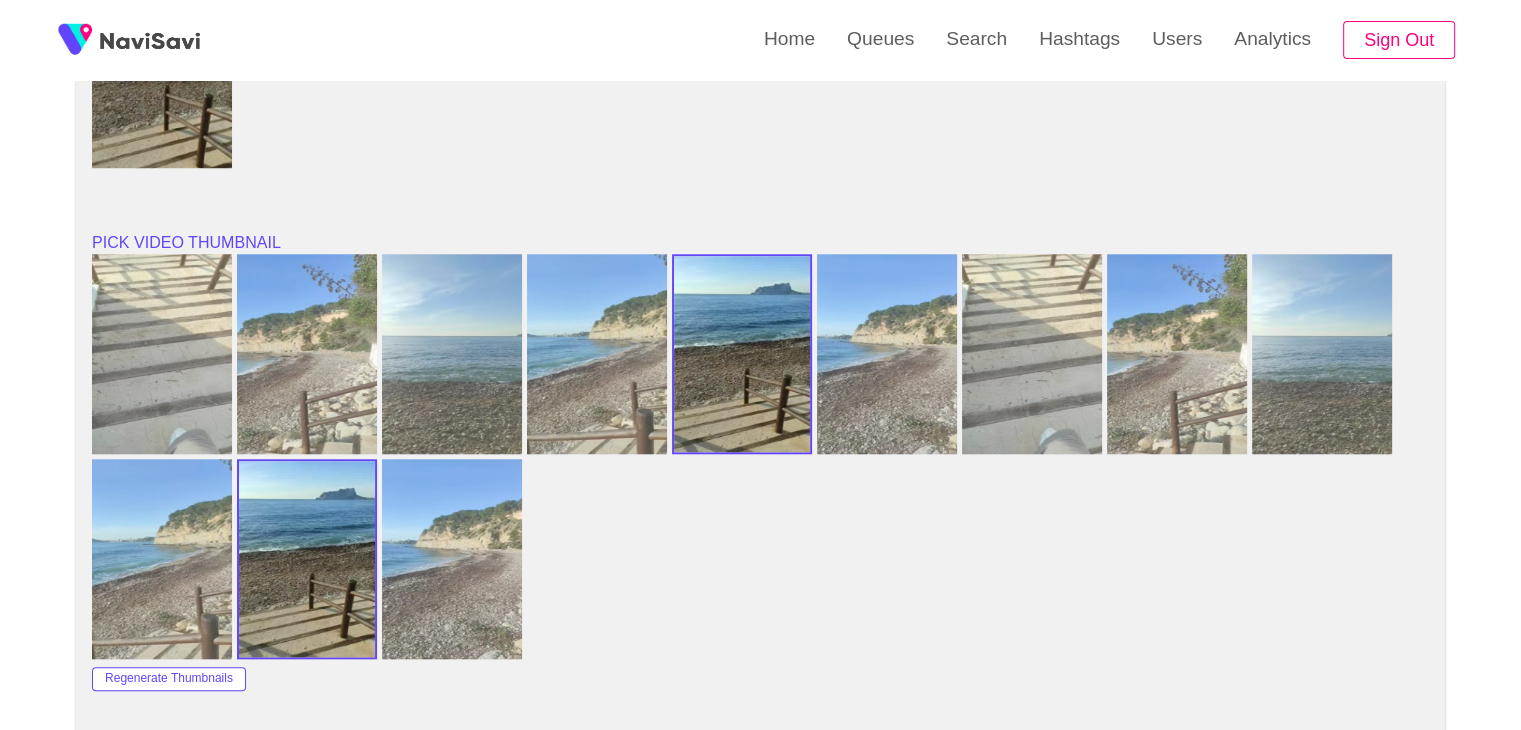 scroll, scrollTop: 1611, scrollLeft: 0, axis: vertical 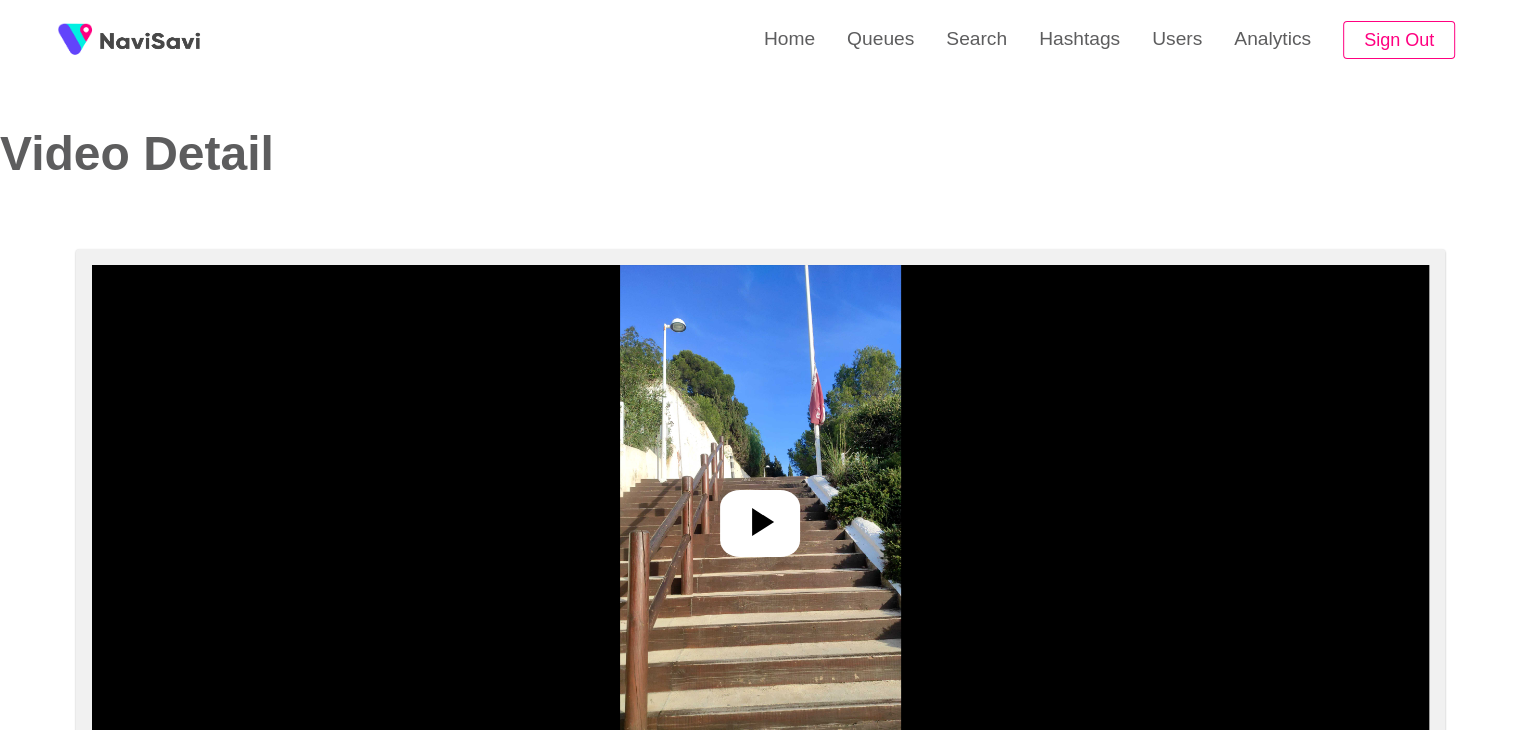 click at bounding box center (760, 515) 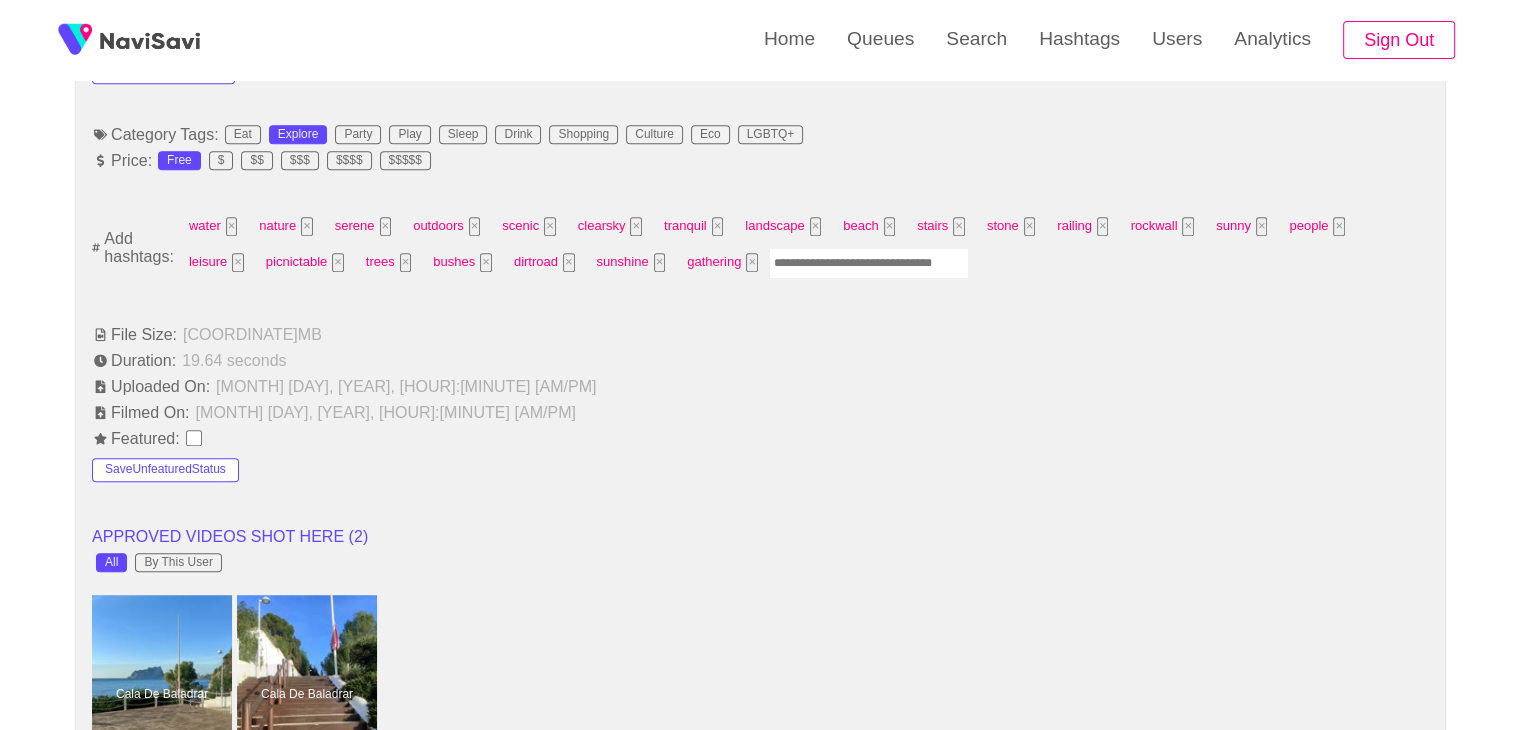 scroll, scrollTop: 1251, scrollLeft: 0, axis: vertical 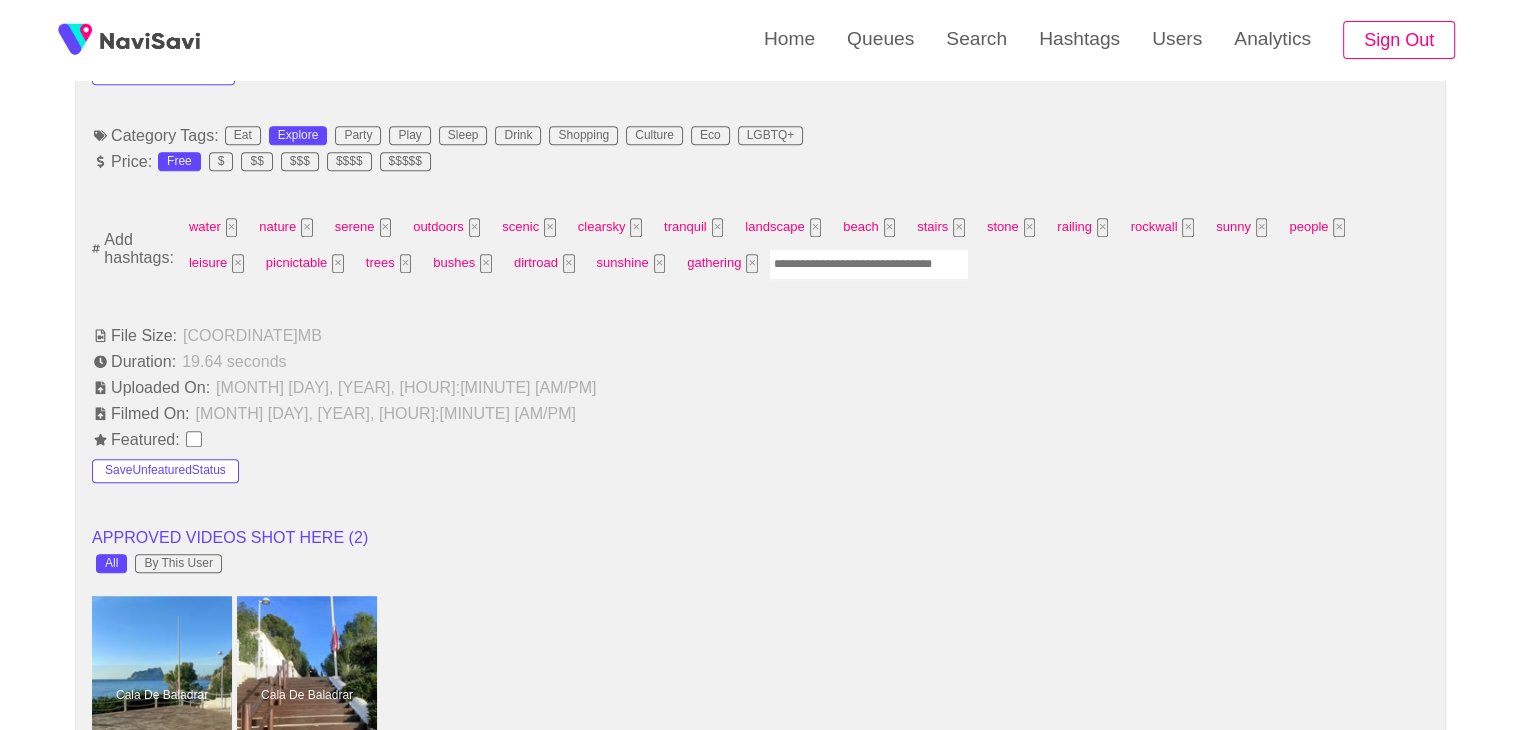 click at bounding box center [869, 264] 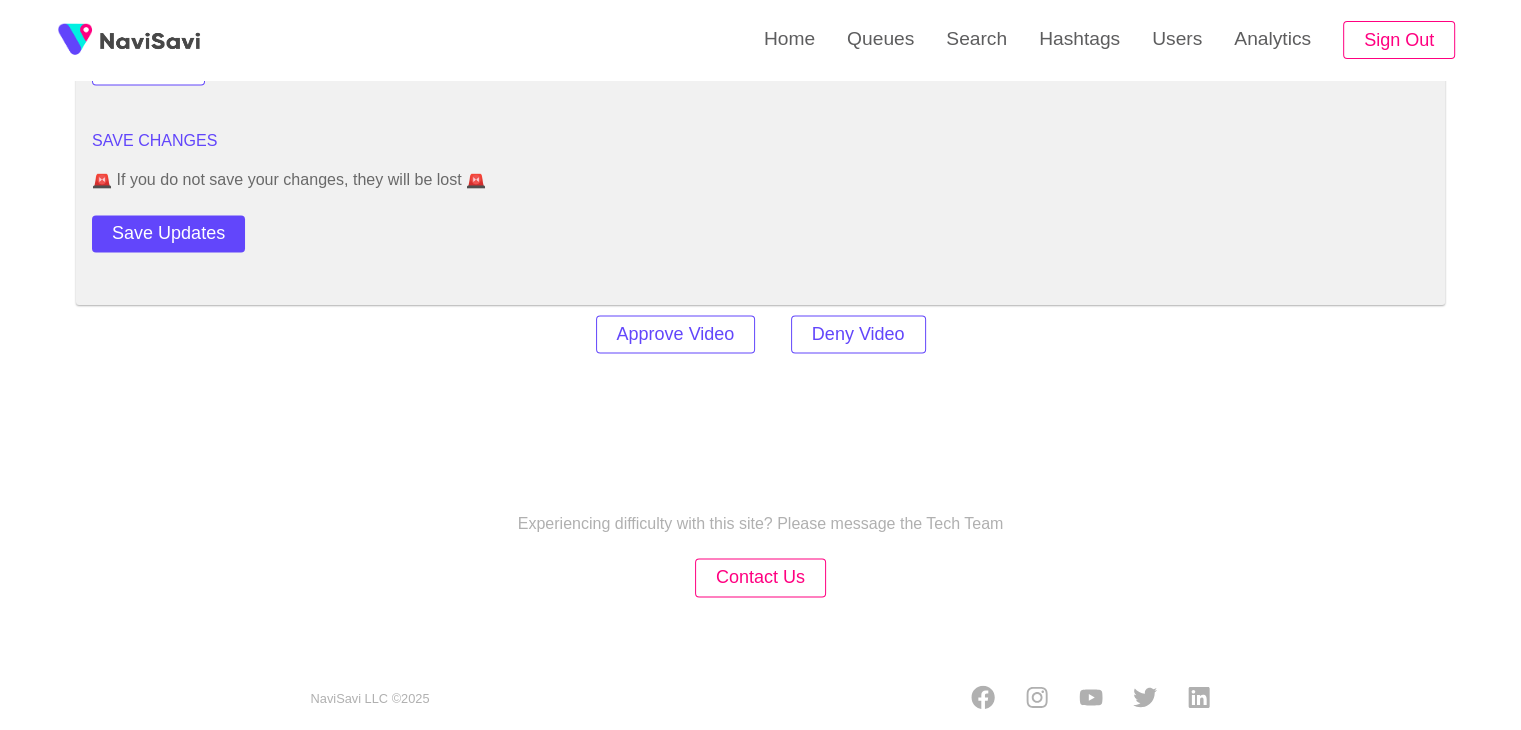 scroll, scrollTop: 2839, scrollLeft: 0, axis: vertical 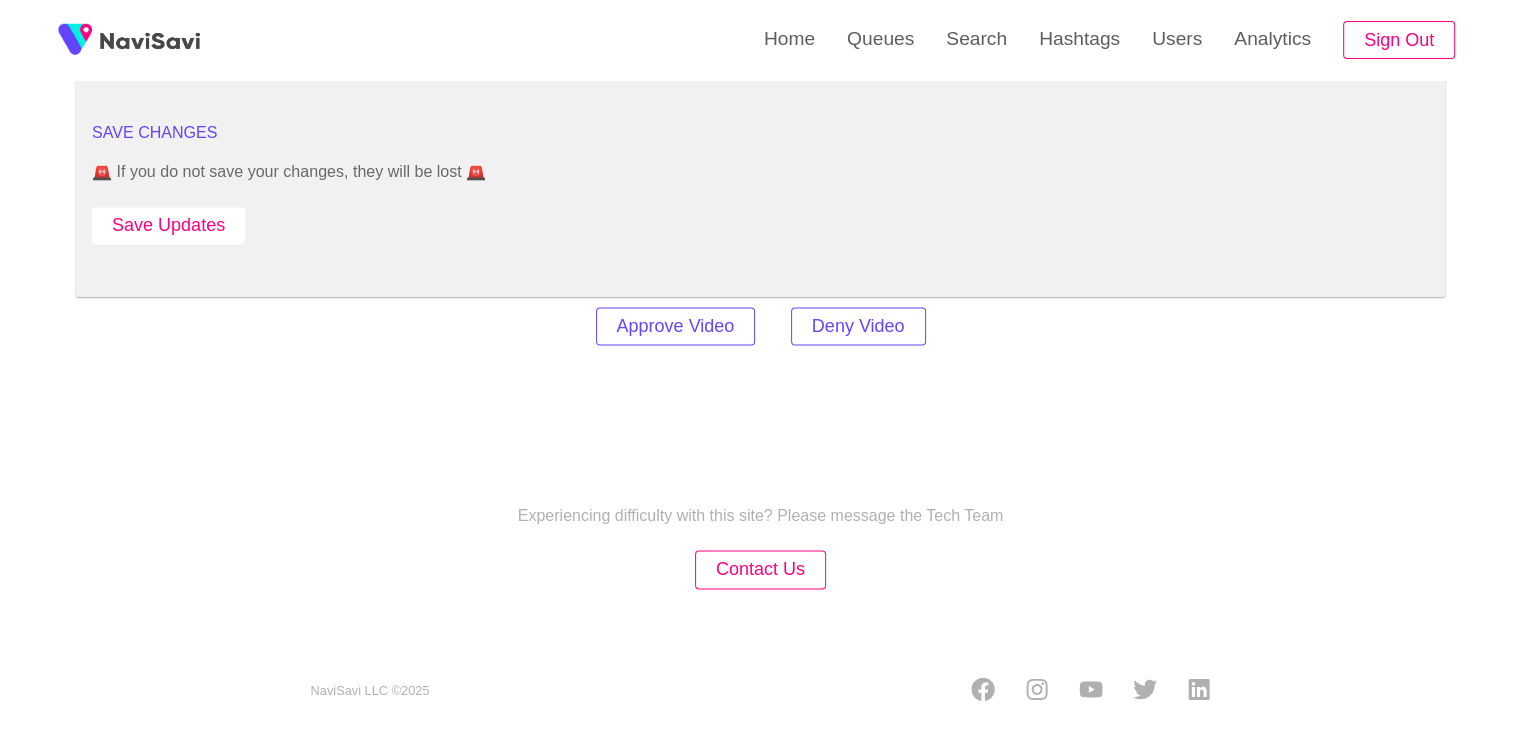 click on "Save Updates" at bounding box center [168, 225] 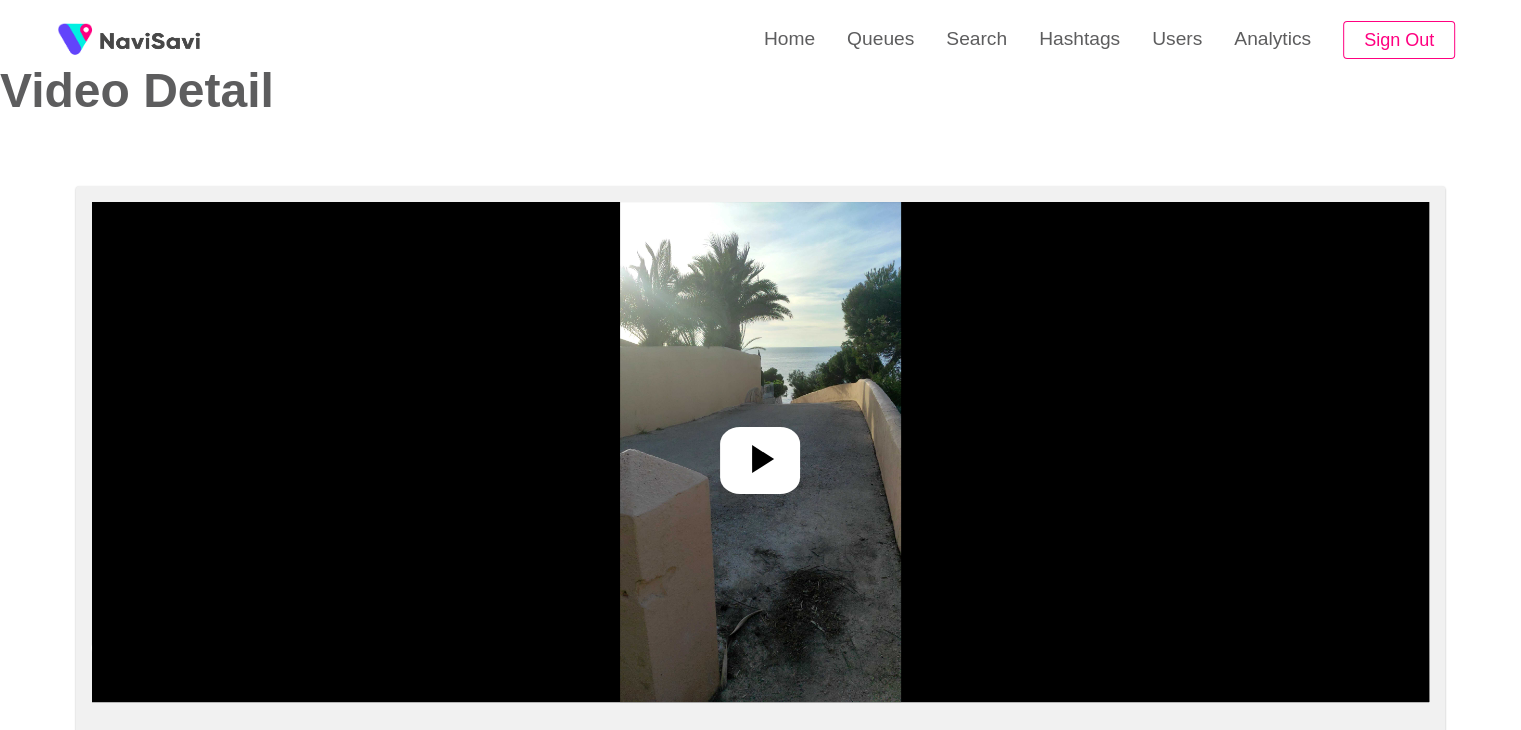 scroll, scrollTop: 0, scrollLeft: 0, axis: both 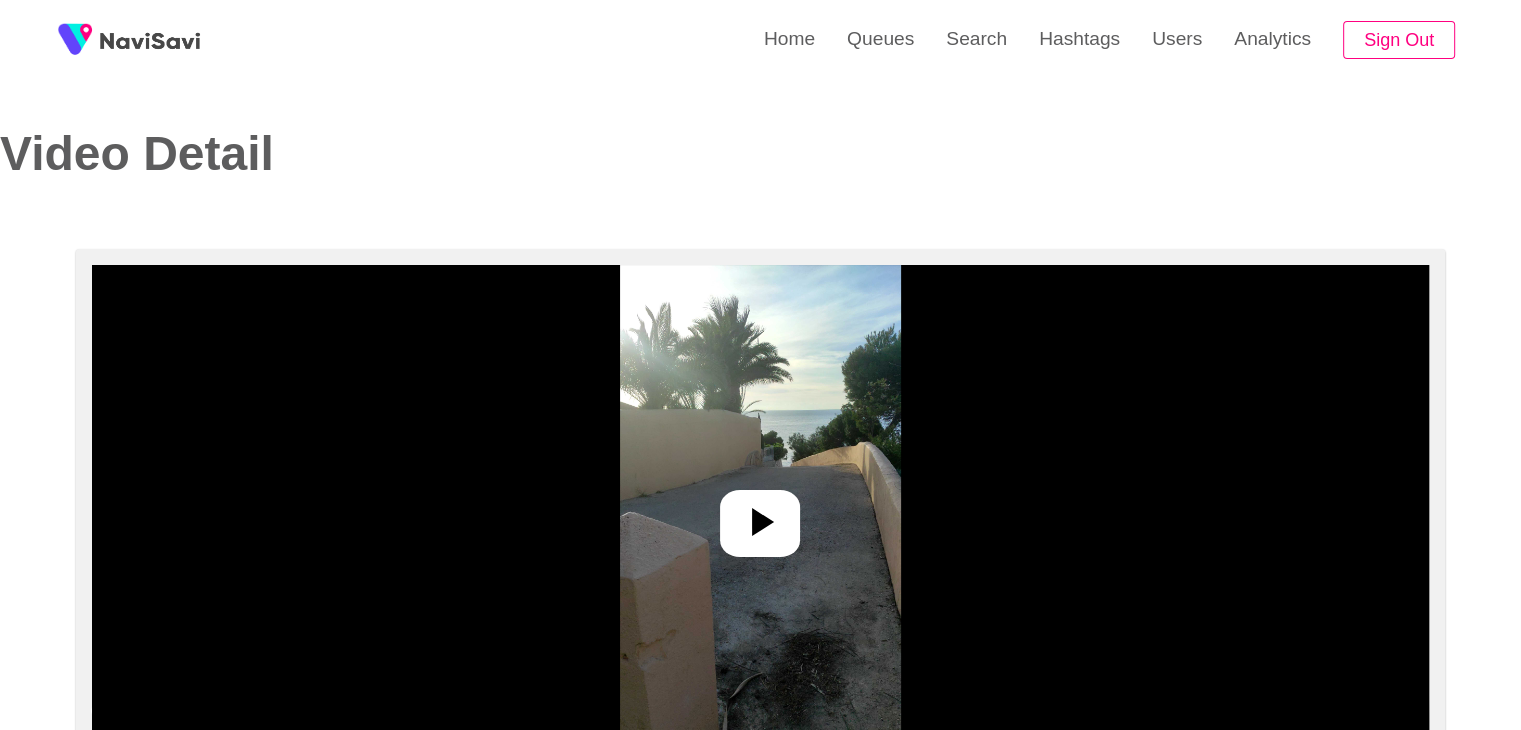 click at bounding box center [760, 523] 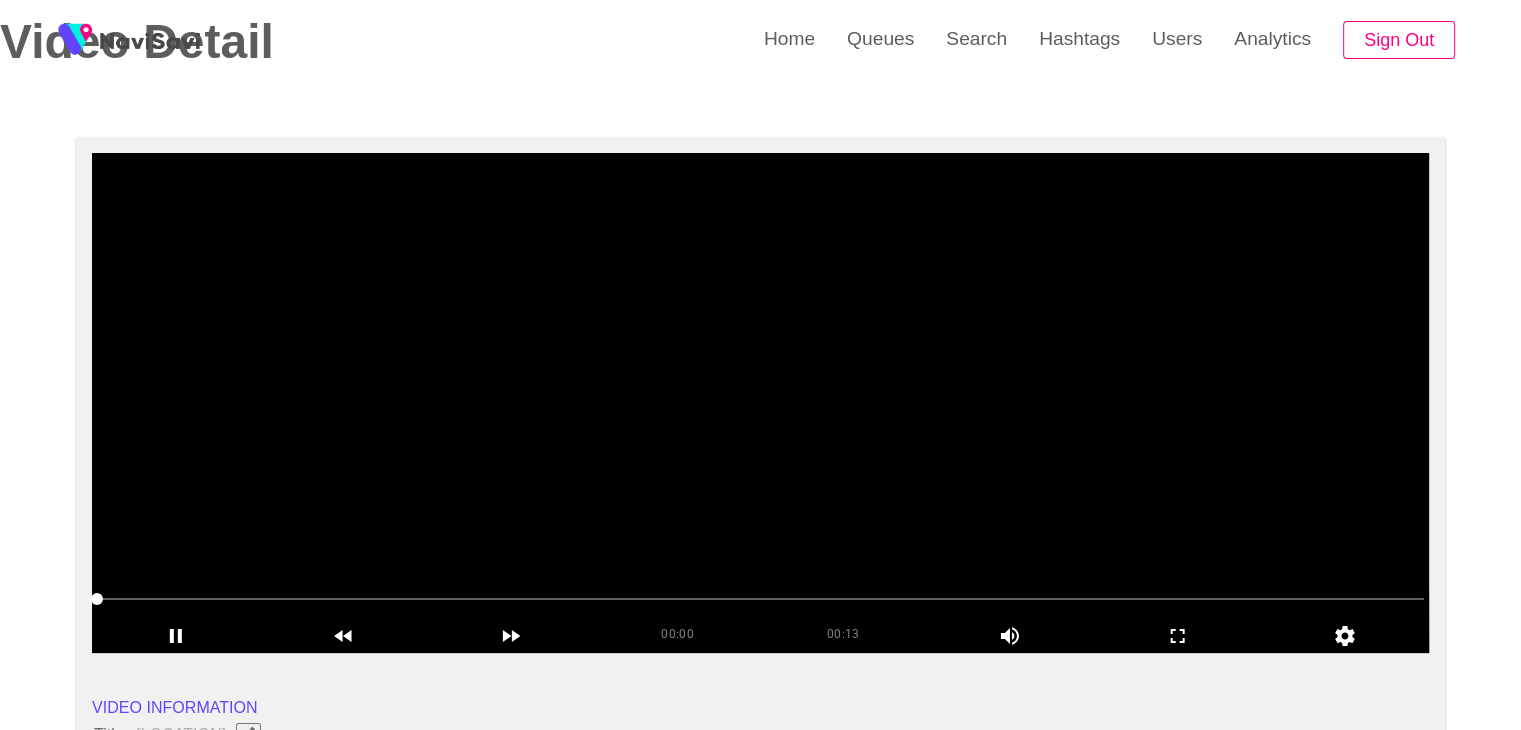 scroll, scrollTop: 115, scrollLeft: 0, axis: vertical 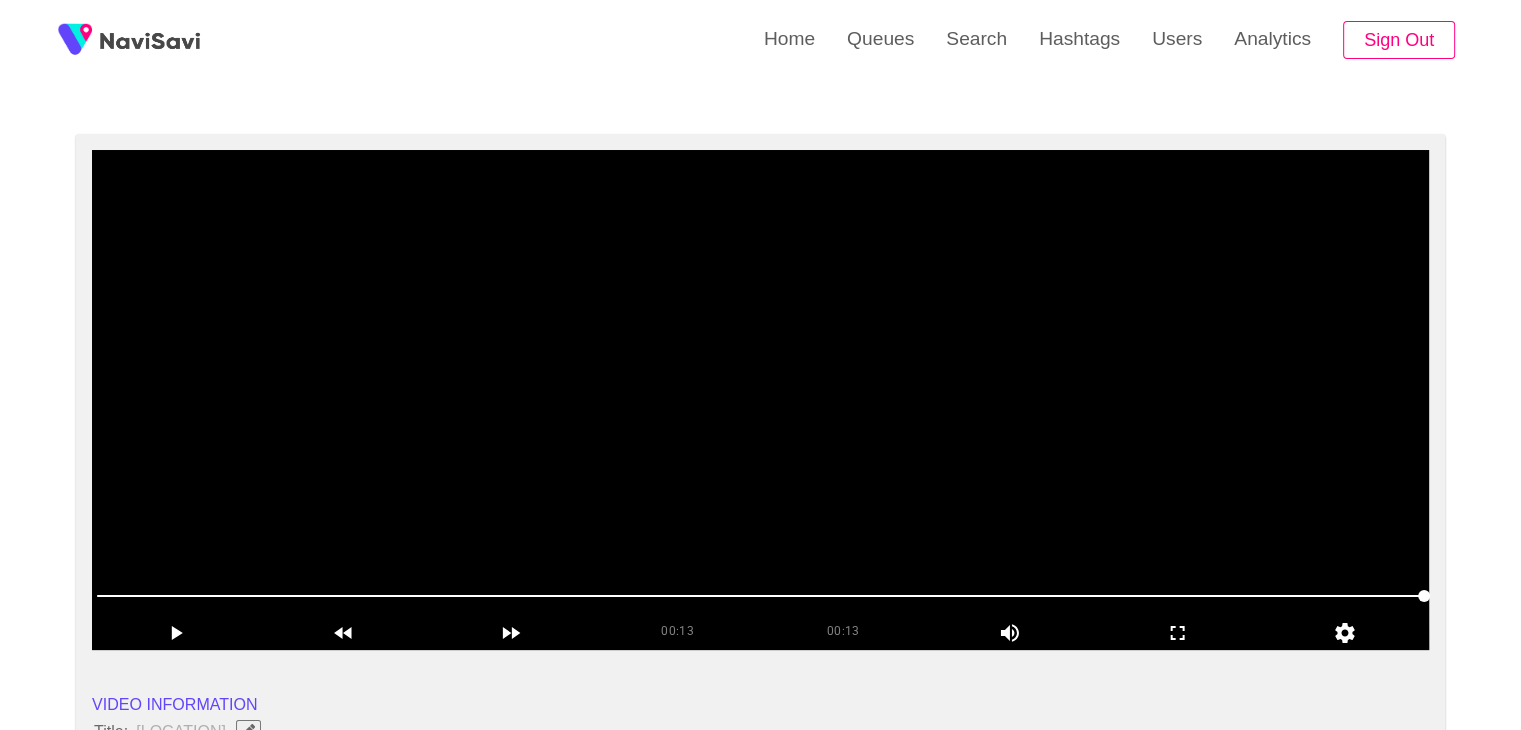 click at bounding box center (760, 400) 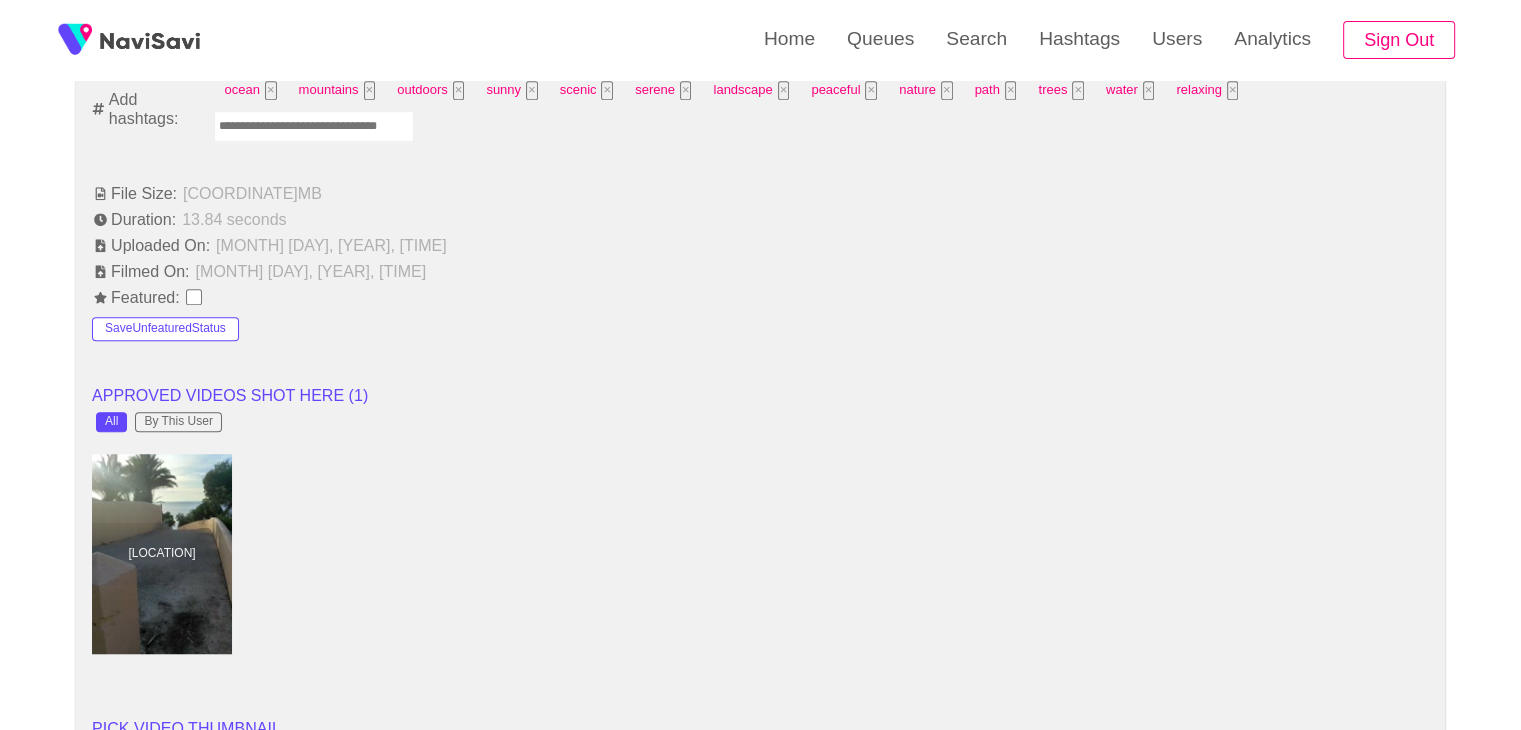 scroll, scrollTop: 1400, scrollLeft: 0, axis: vertical 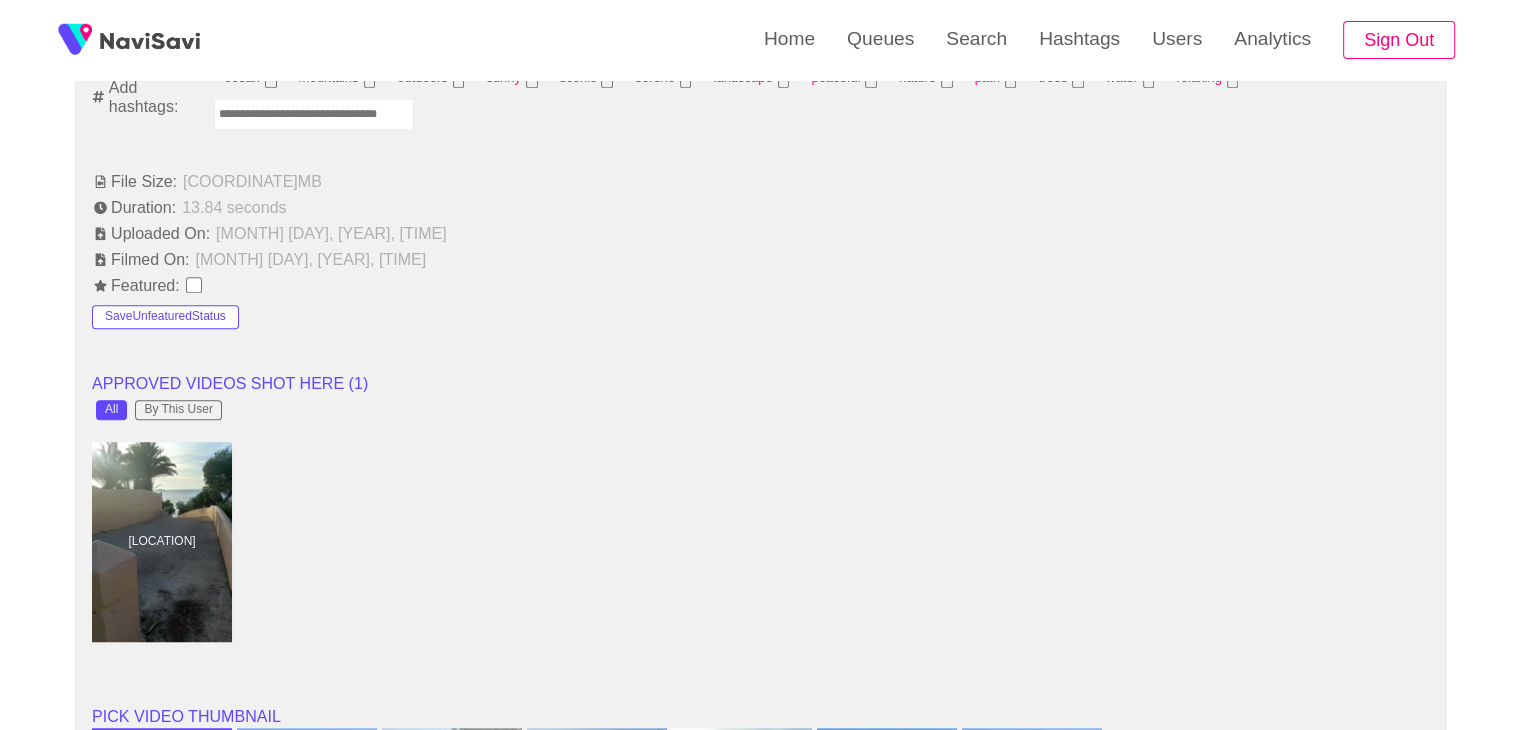 click at bounding box center (314, 114) 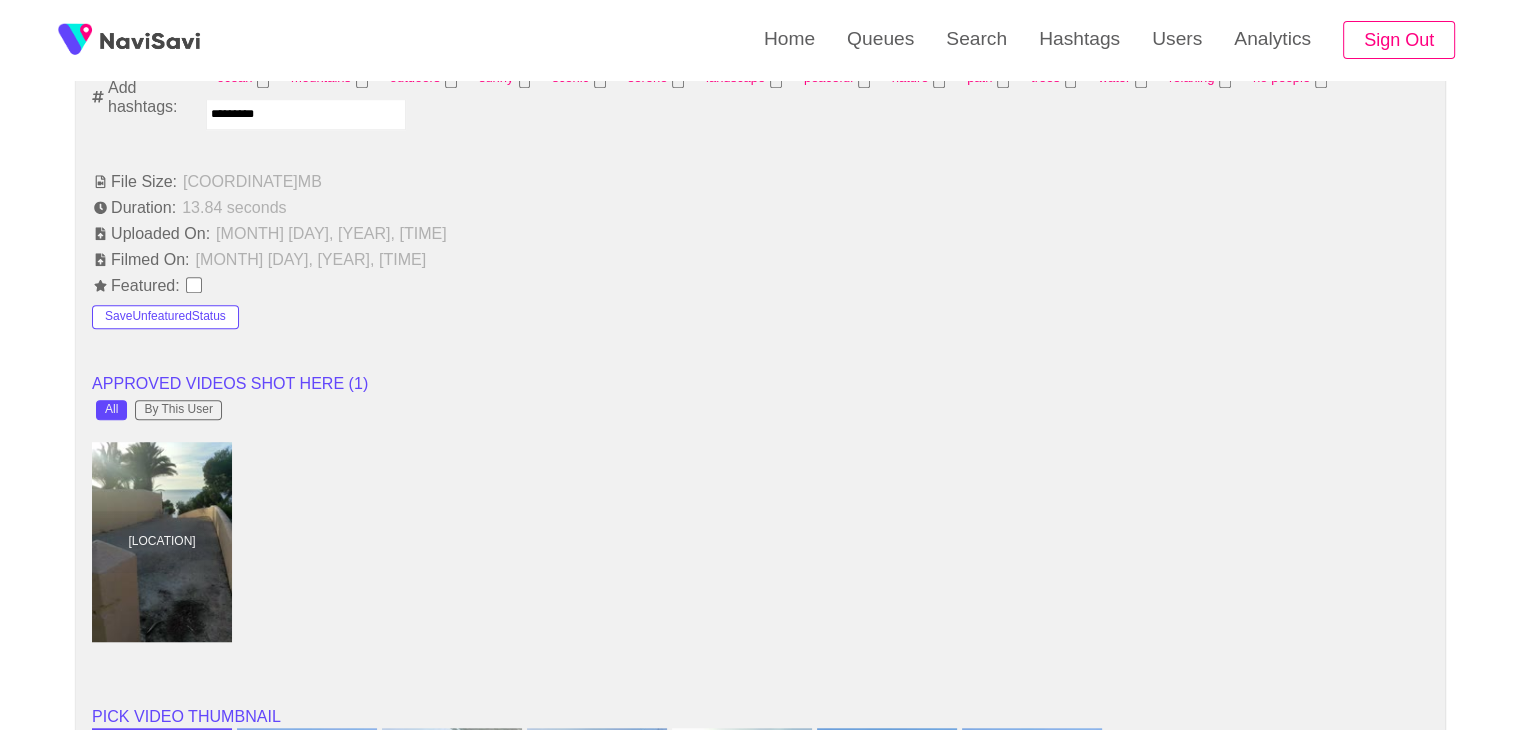 type 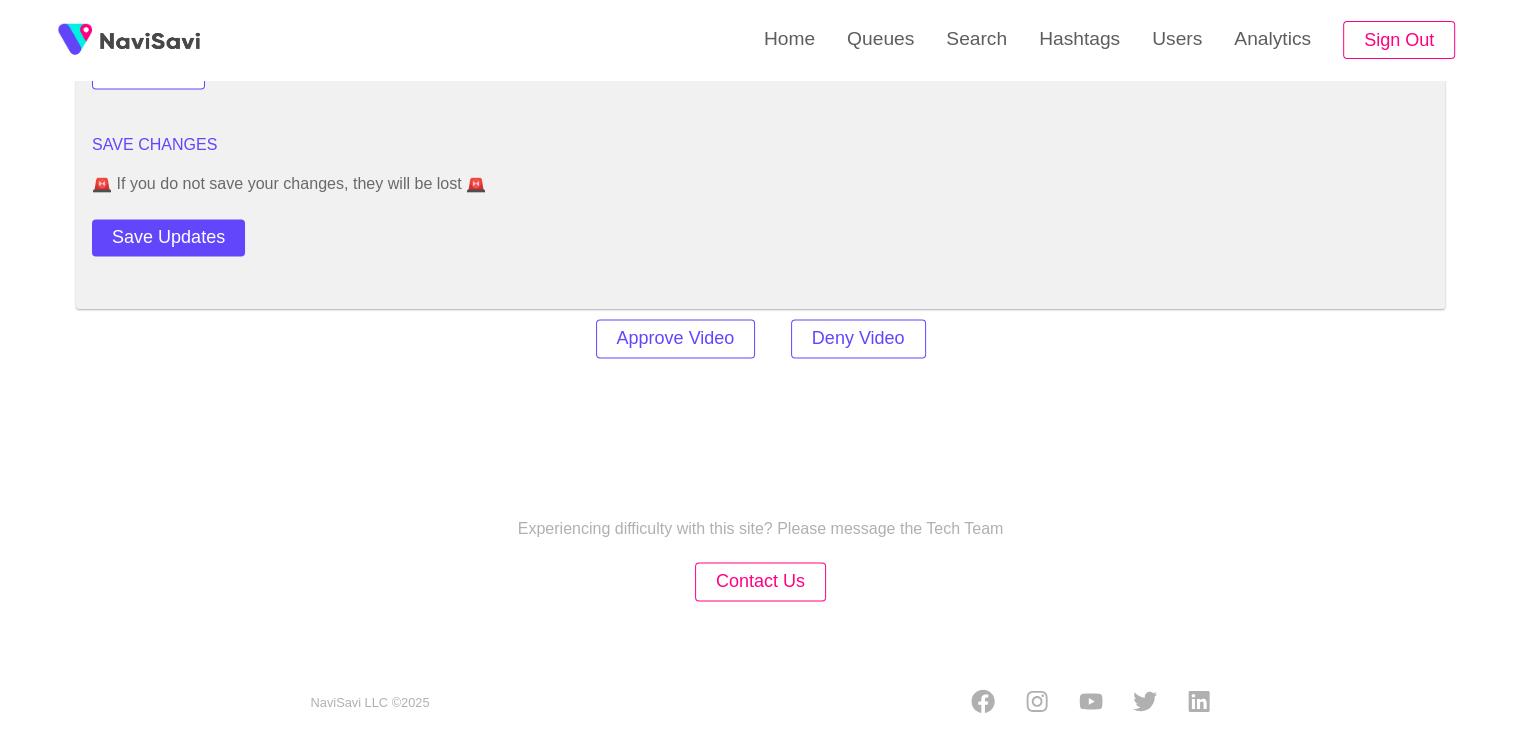 scroll, scrollTop: 2835, scrollLeft: 0, axis: vertical 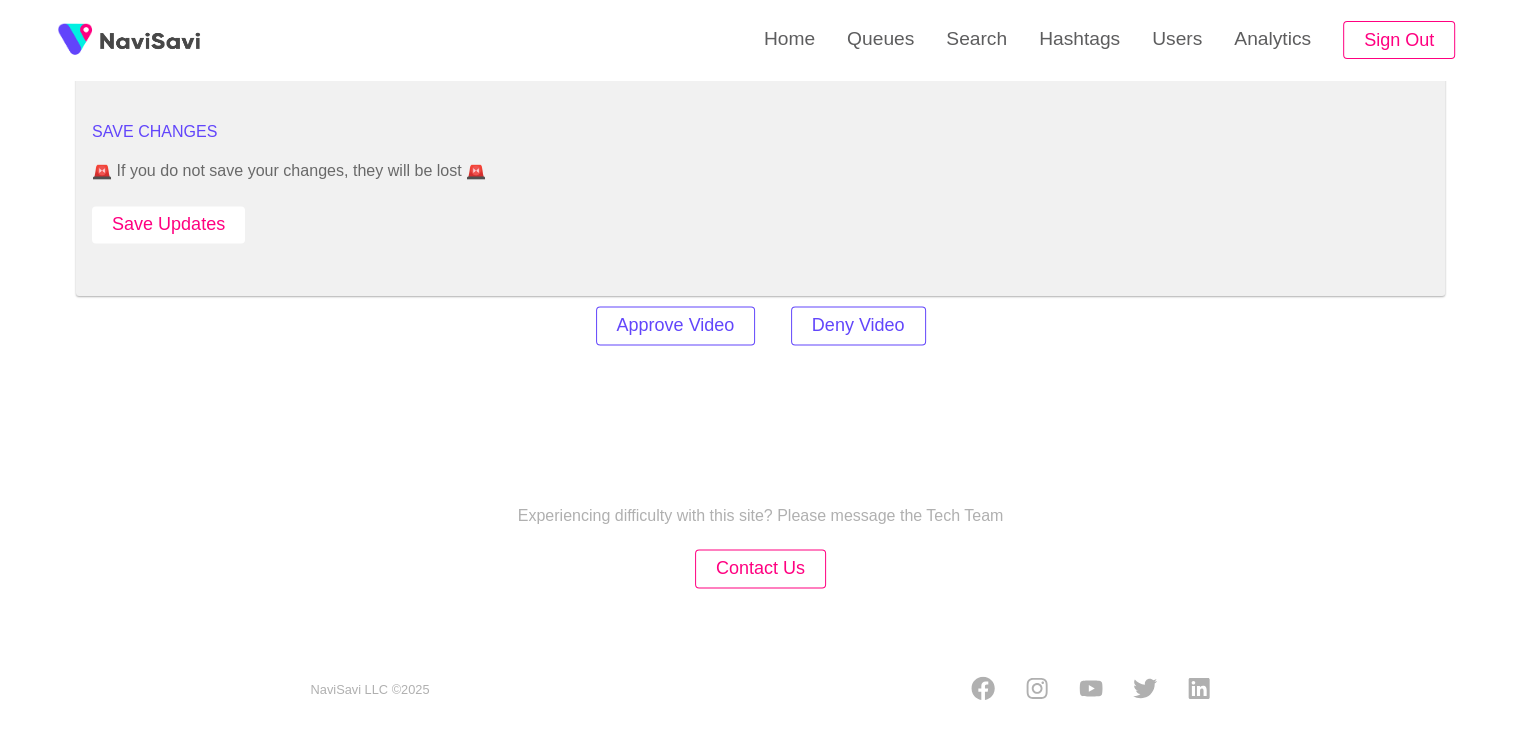 click on "Save Updates" at bounding box center (168, 224) 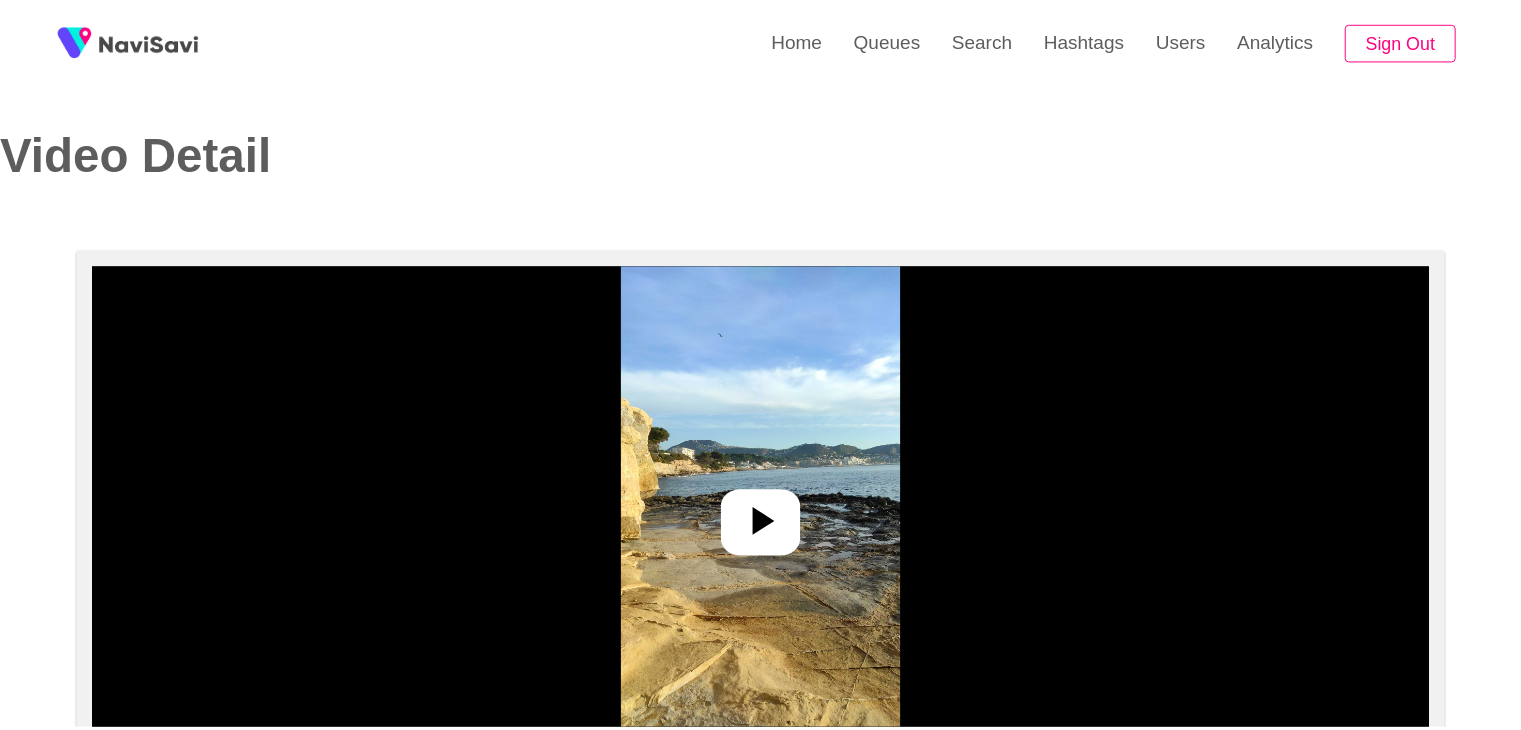 scroll, scrollTop: 0, scrollLeft: 0, axis: both 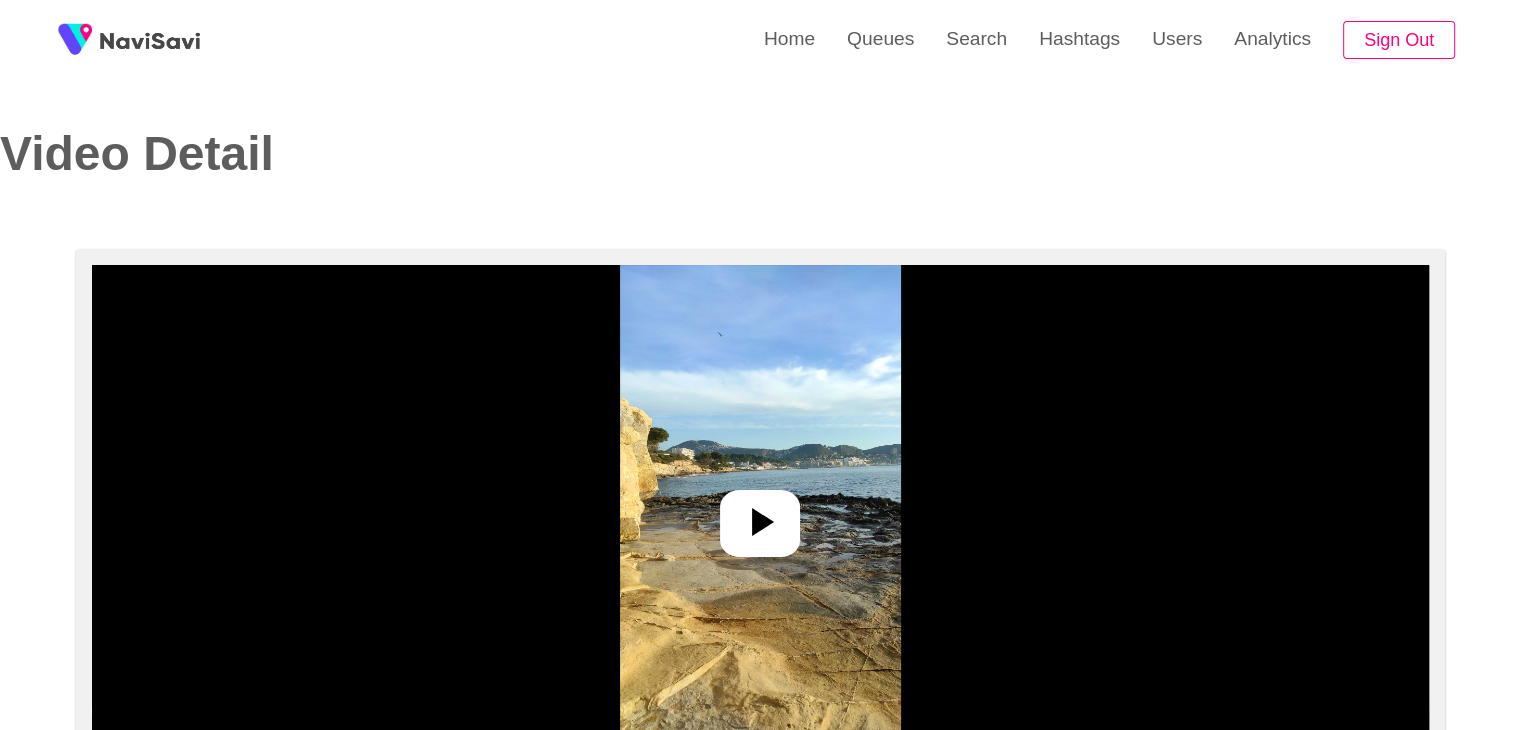 click at bounding box center [760, 515] 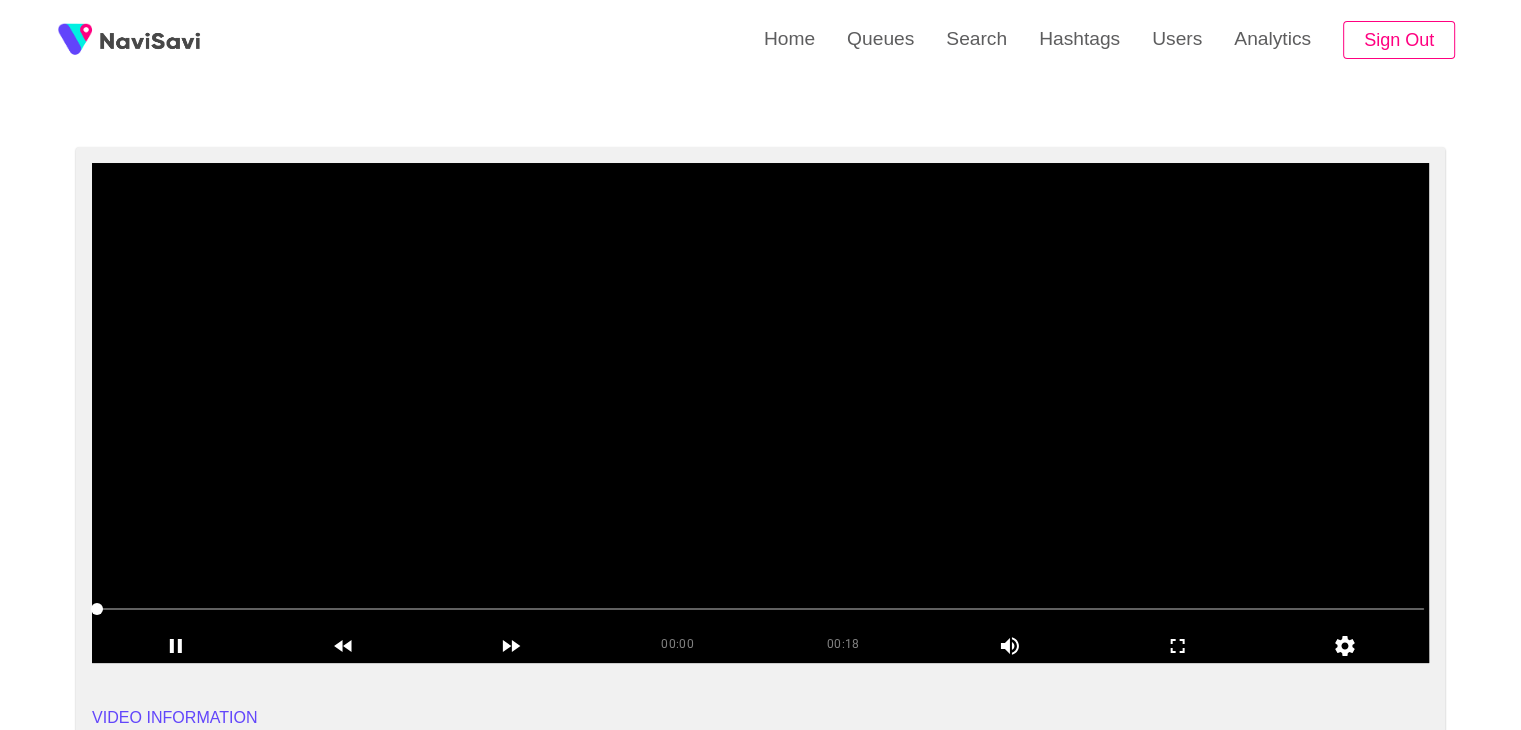 scroll, scrollTop: 103, scrollLeft: 0, axis: vertical 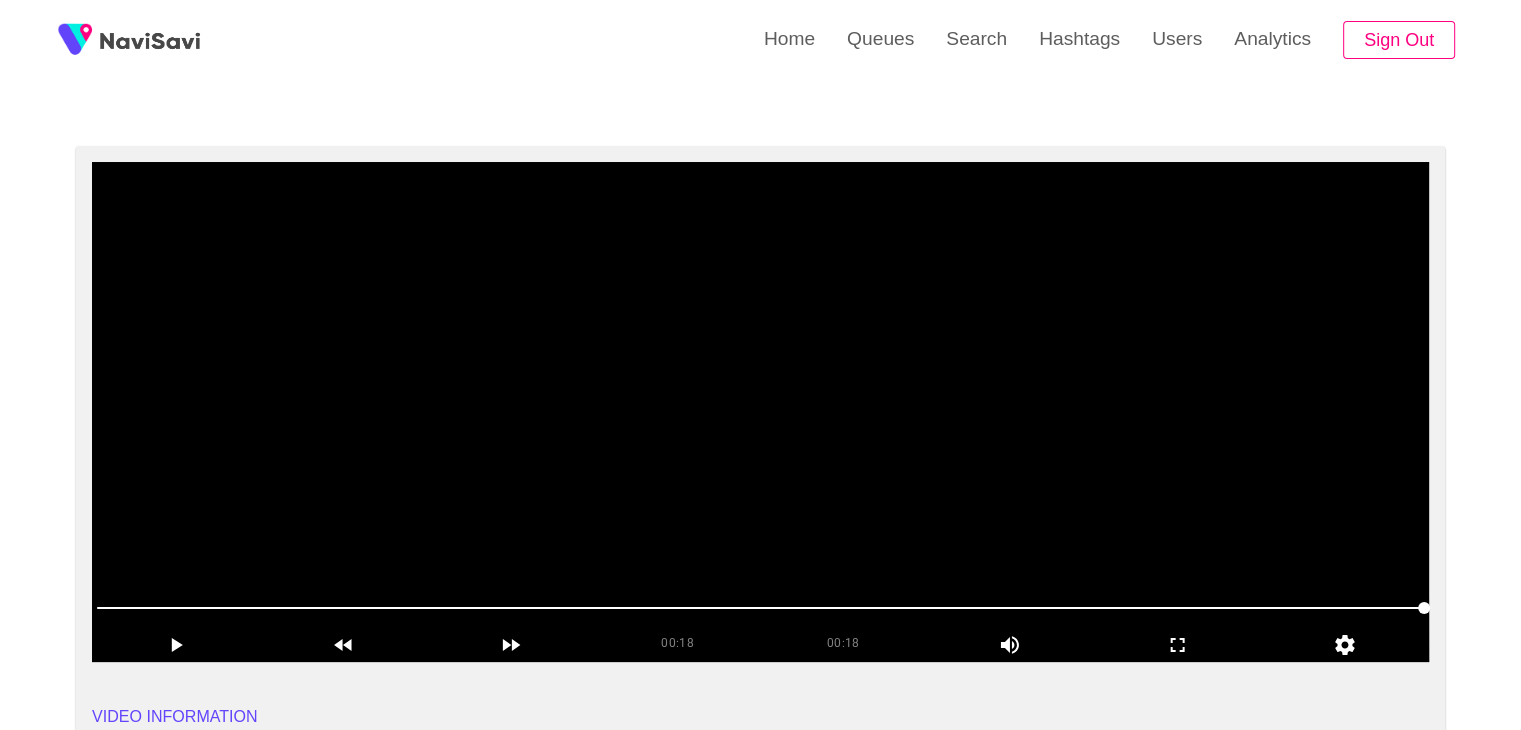 click at bounding box center [760, 412] 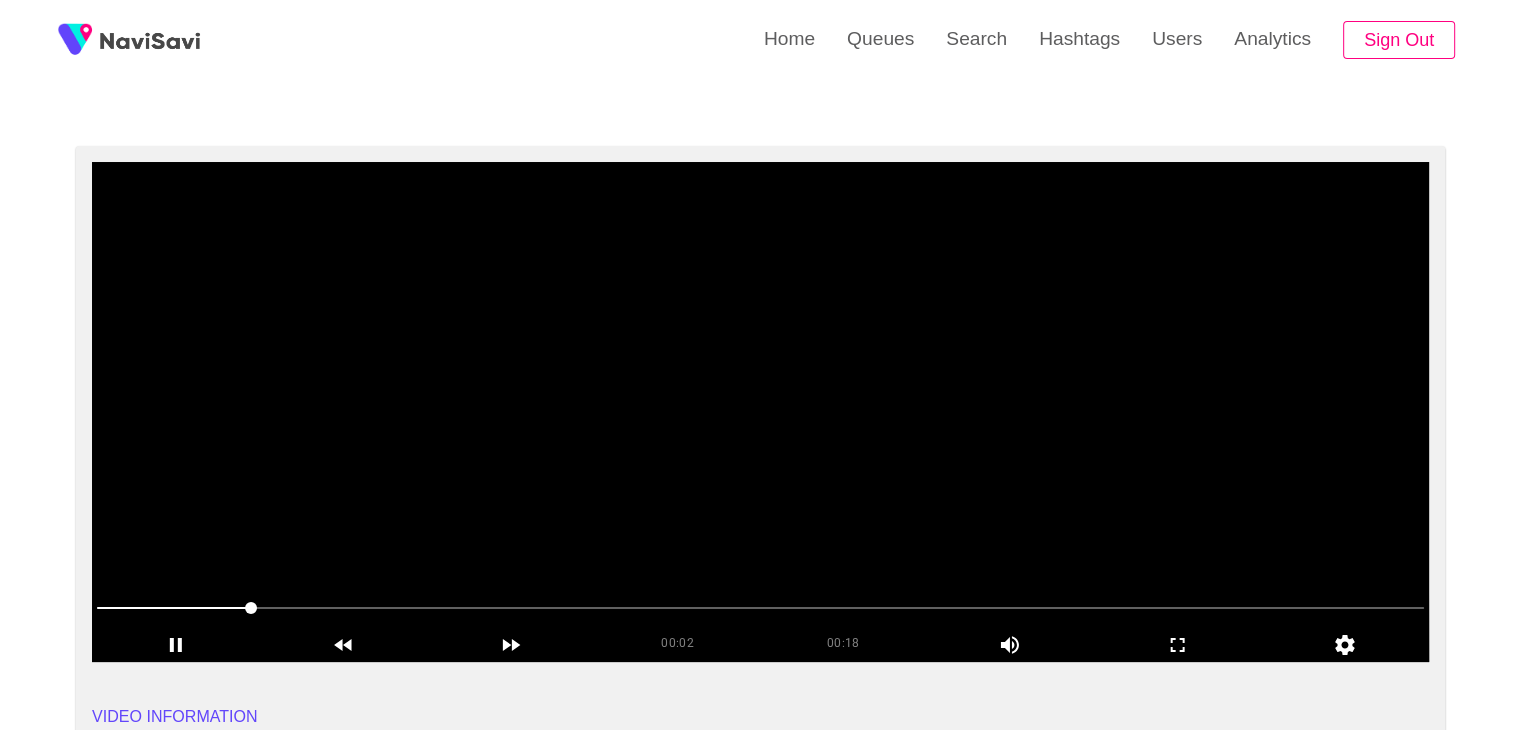 click at bounding box center [760, 412] 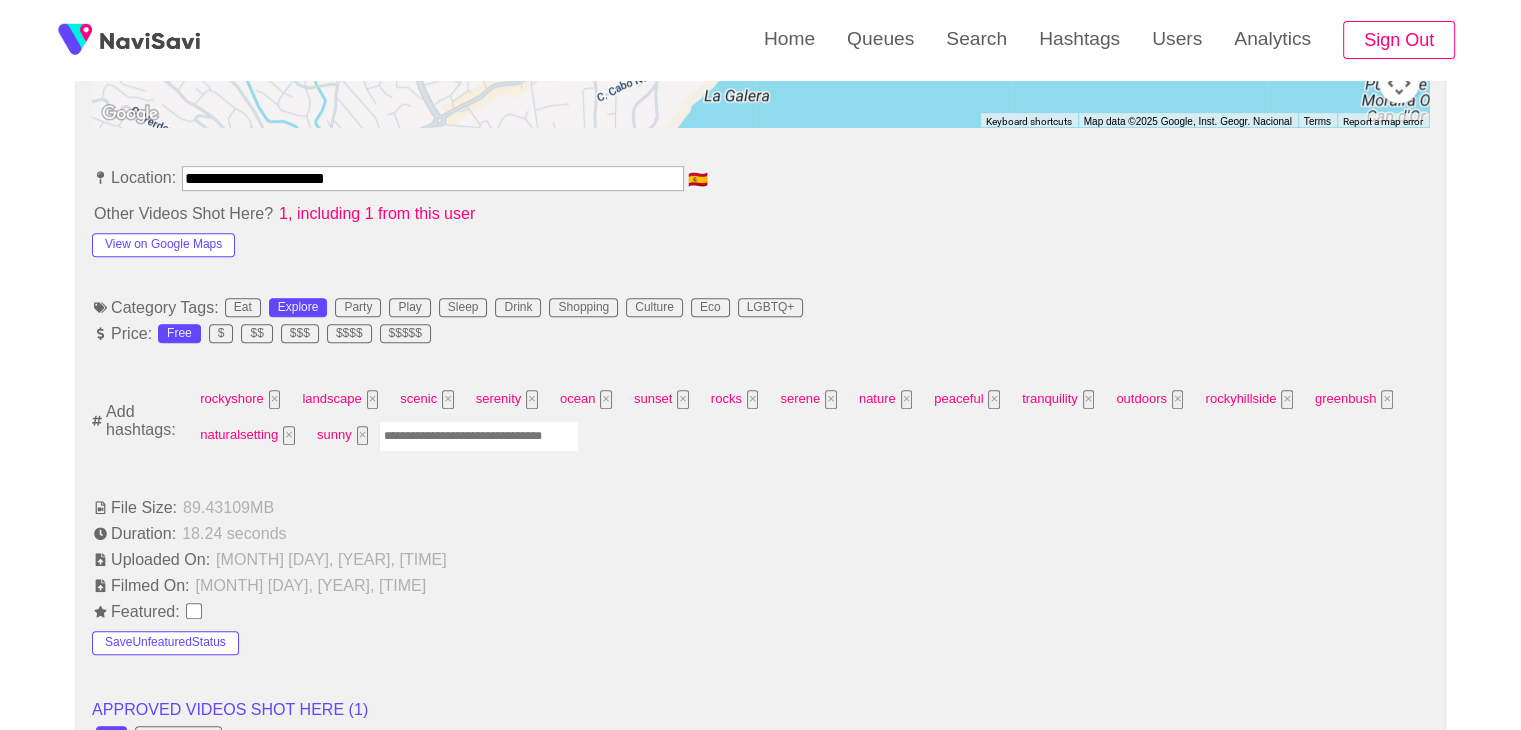 scroll, scrollTop: 1080, scrollLeft: 0, axis: vertical 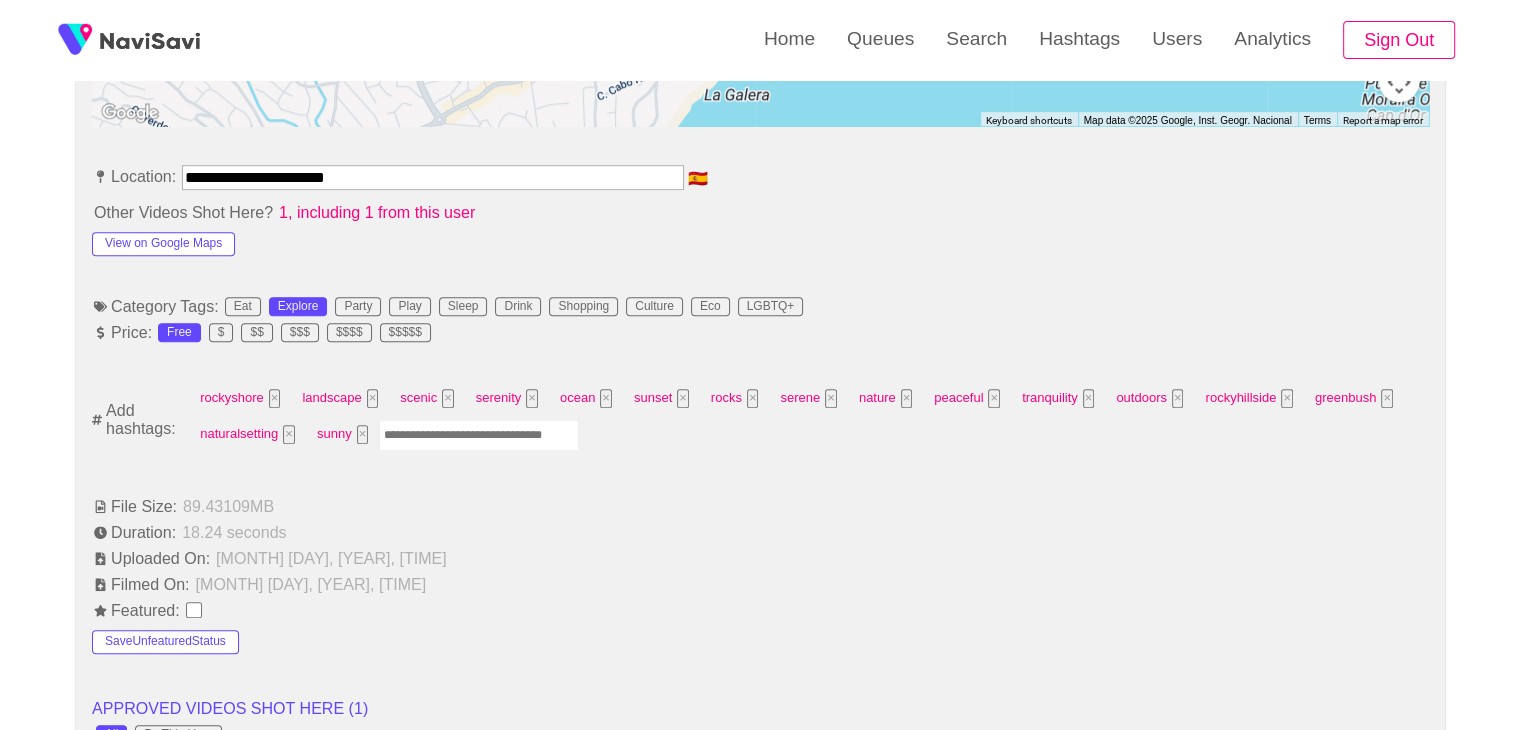 click at bounding box center [479, 435] 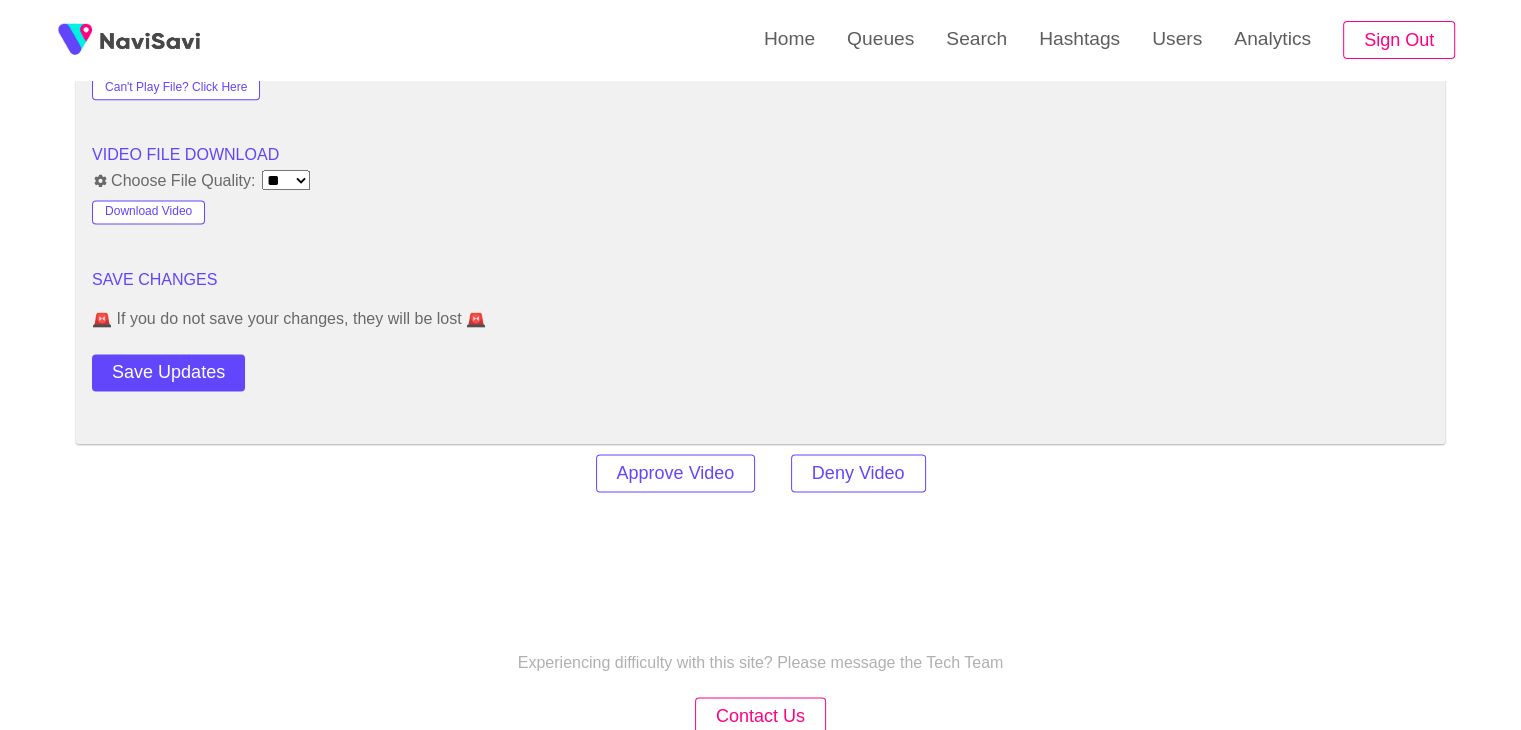 scroll, scrollTop: 2839, scrollLeft: 0, axis: vertical 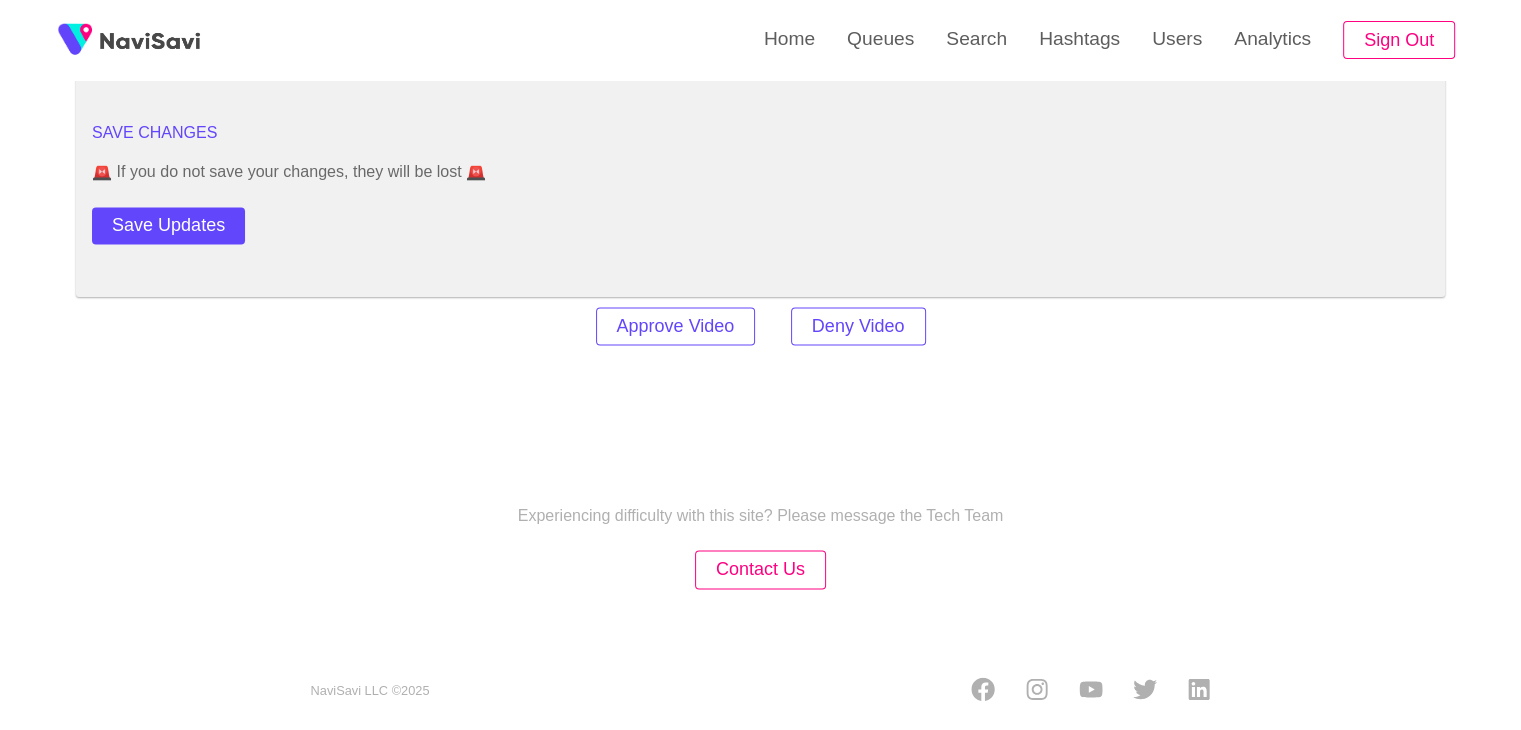 click on "**********" at bounding box center [760, -906] 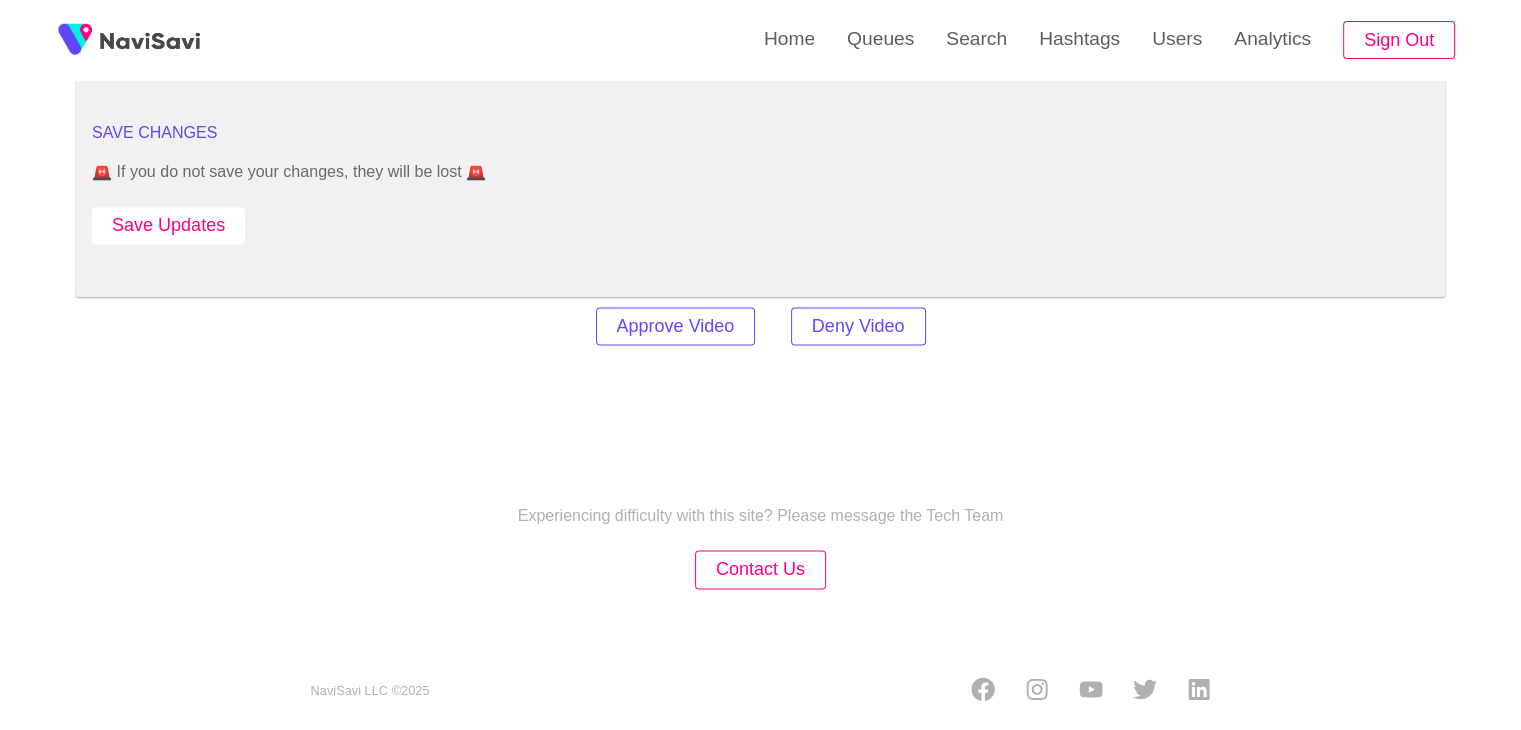 click on "Save Updates" at bounding box center (168, 225) 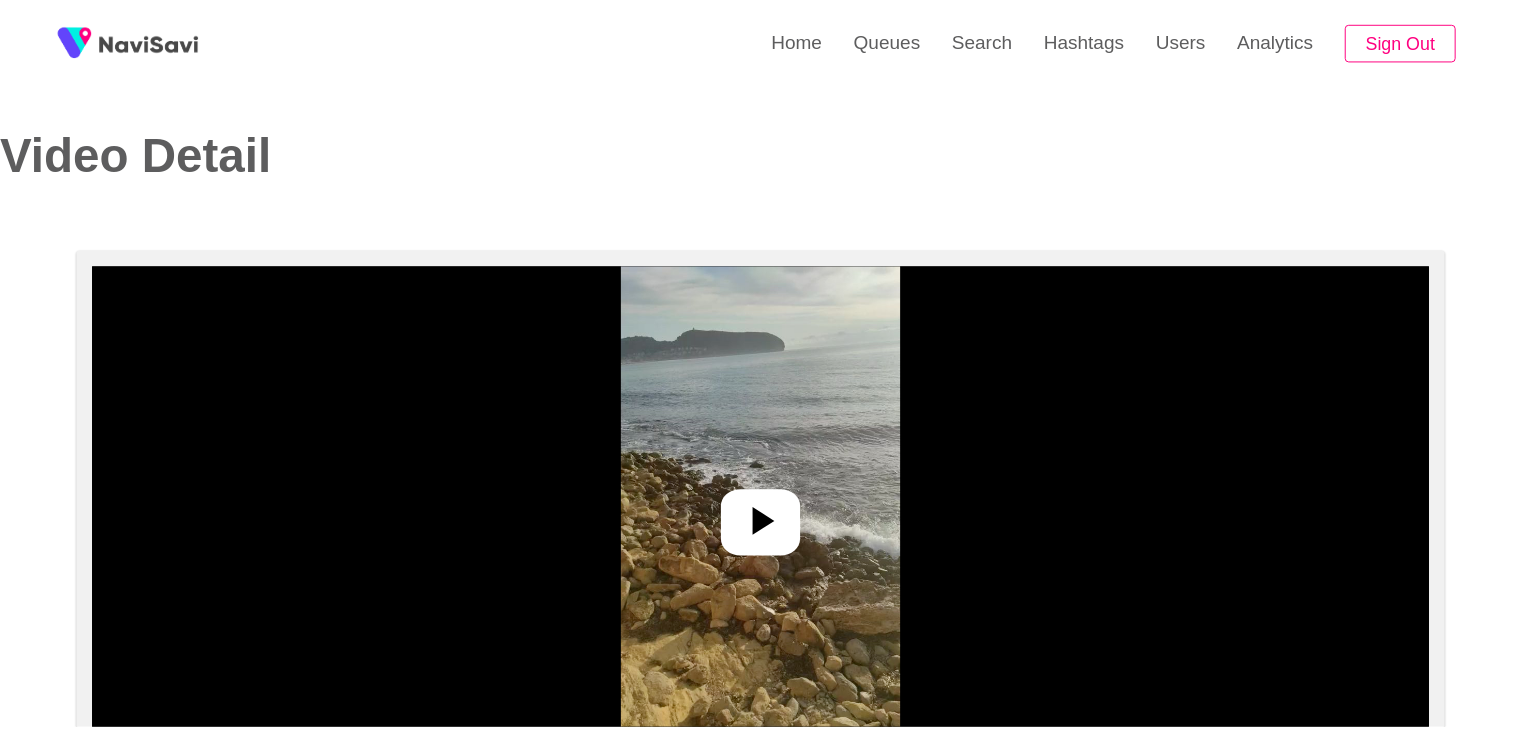 scroll, scrollTop: 0, scrollLeft: 0, axis: both 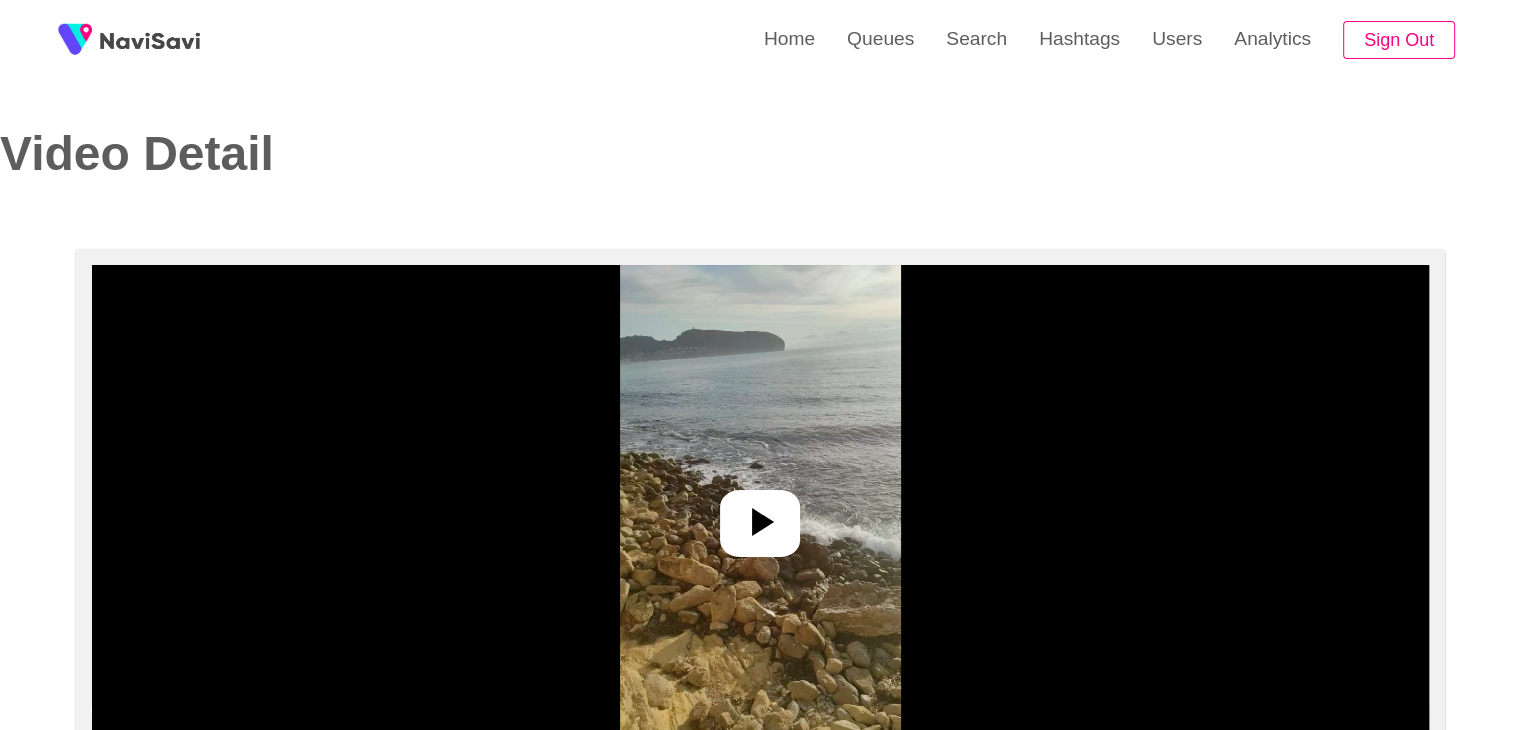 click at bounding box center (760, 515) 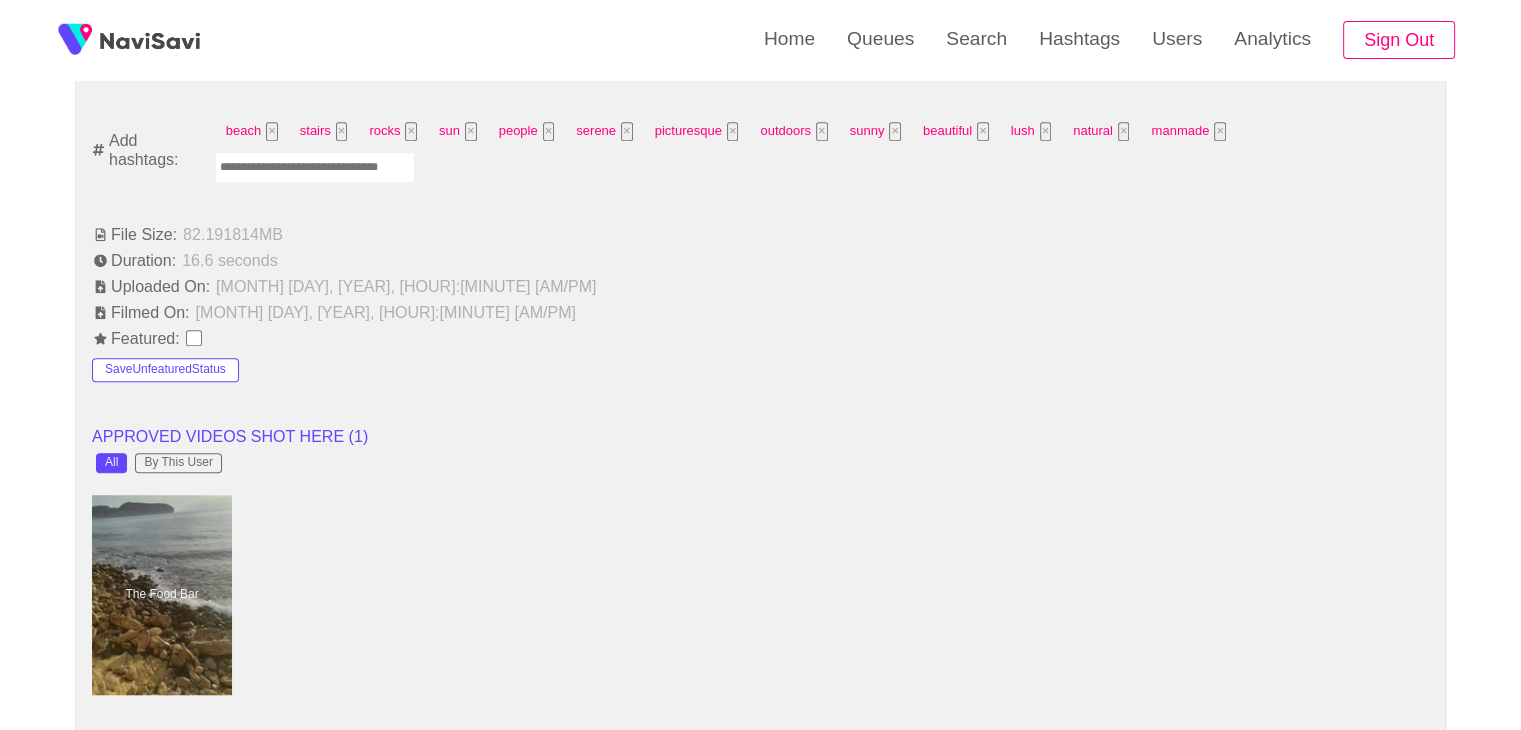 scroll, scrollTop: 1348, scrollLeft: 0, axis: vertical 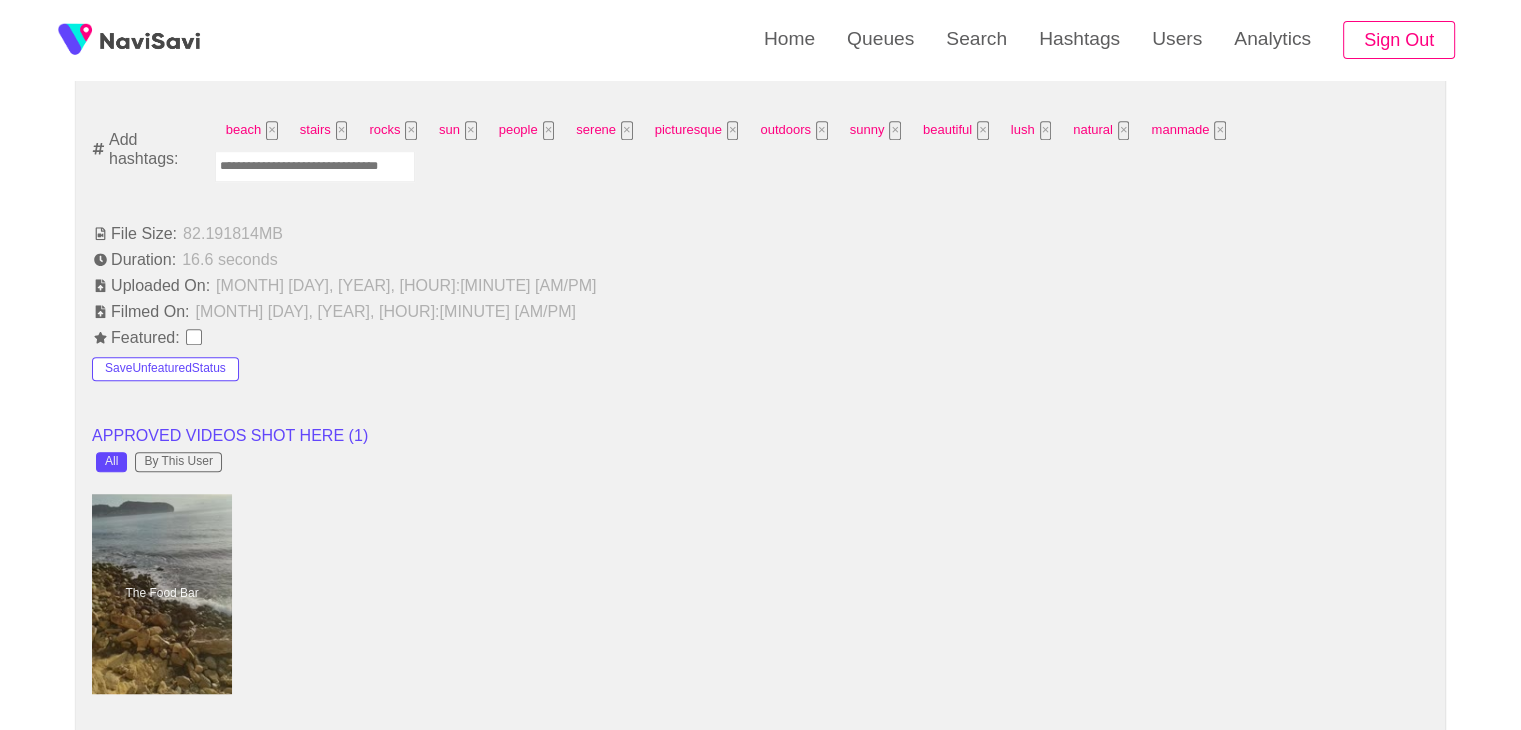 click at bounding box center [315, 166] 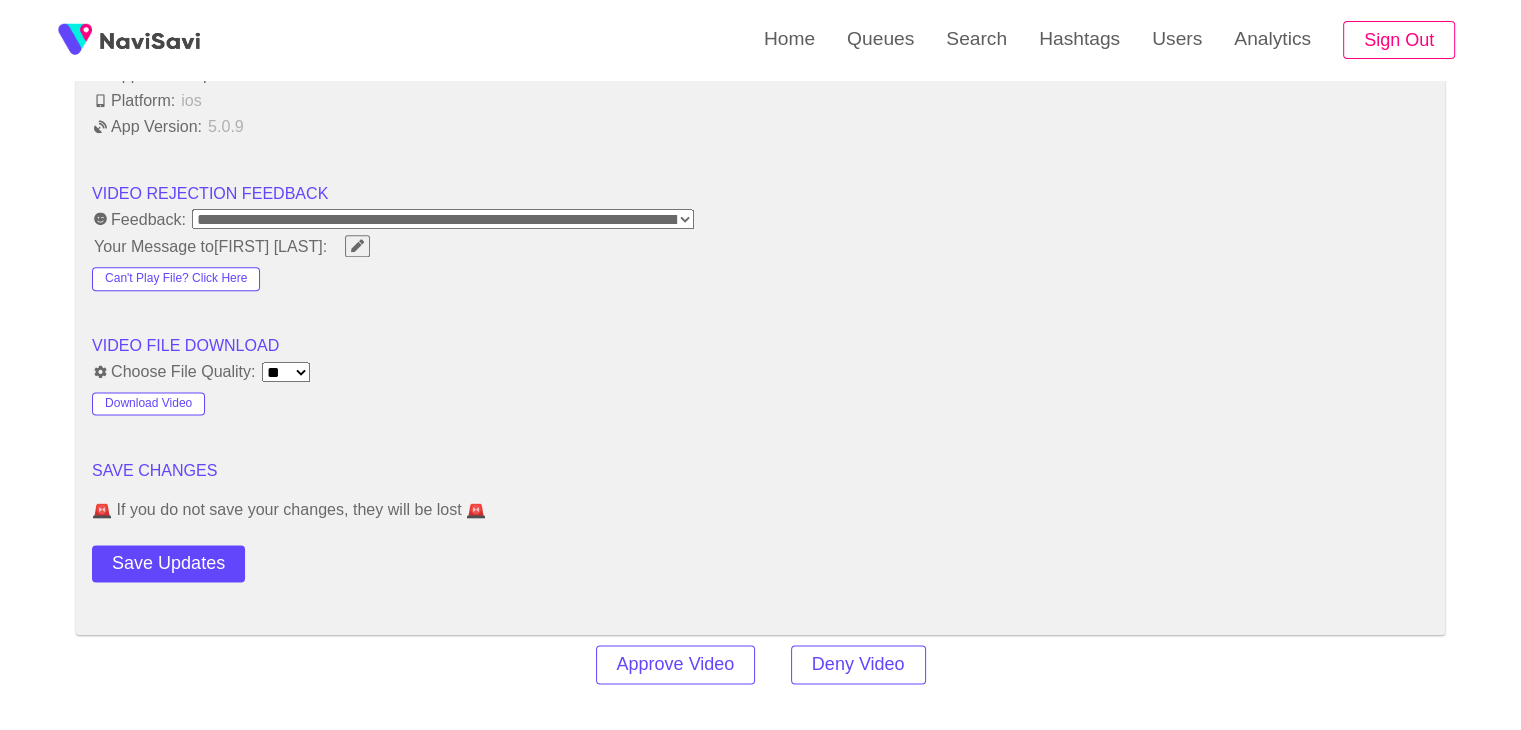 scroll, scrollTop: 2835, scrollLeft: 0, axis: vertical 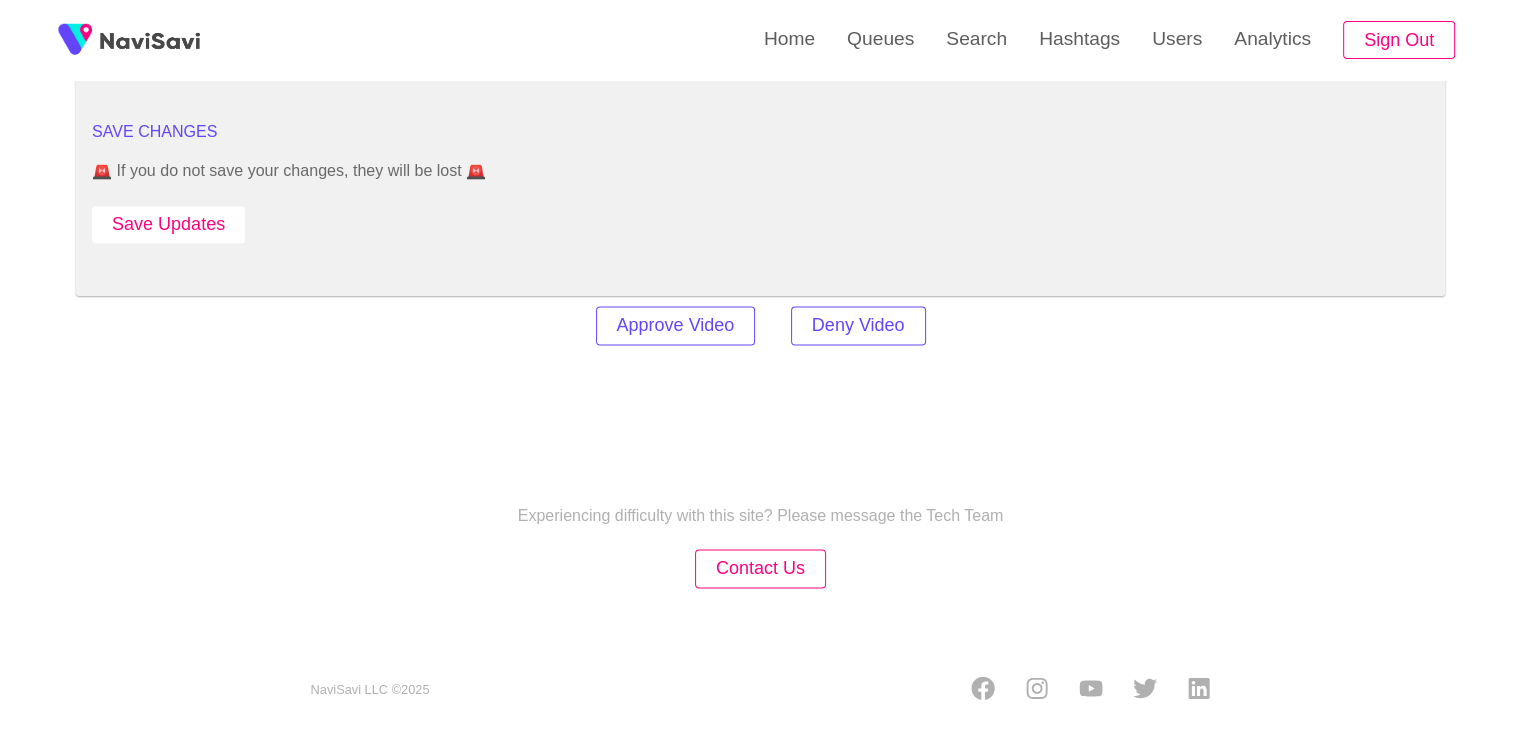 click on "Save Updates" at bounding box center (168, 224) 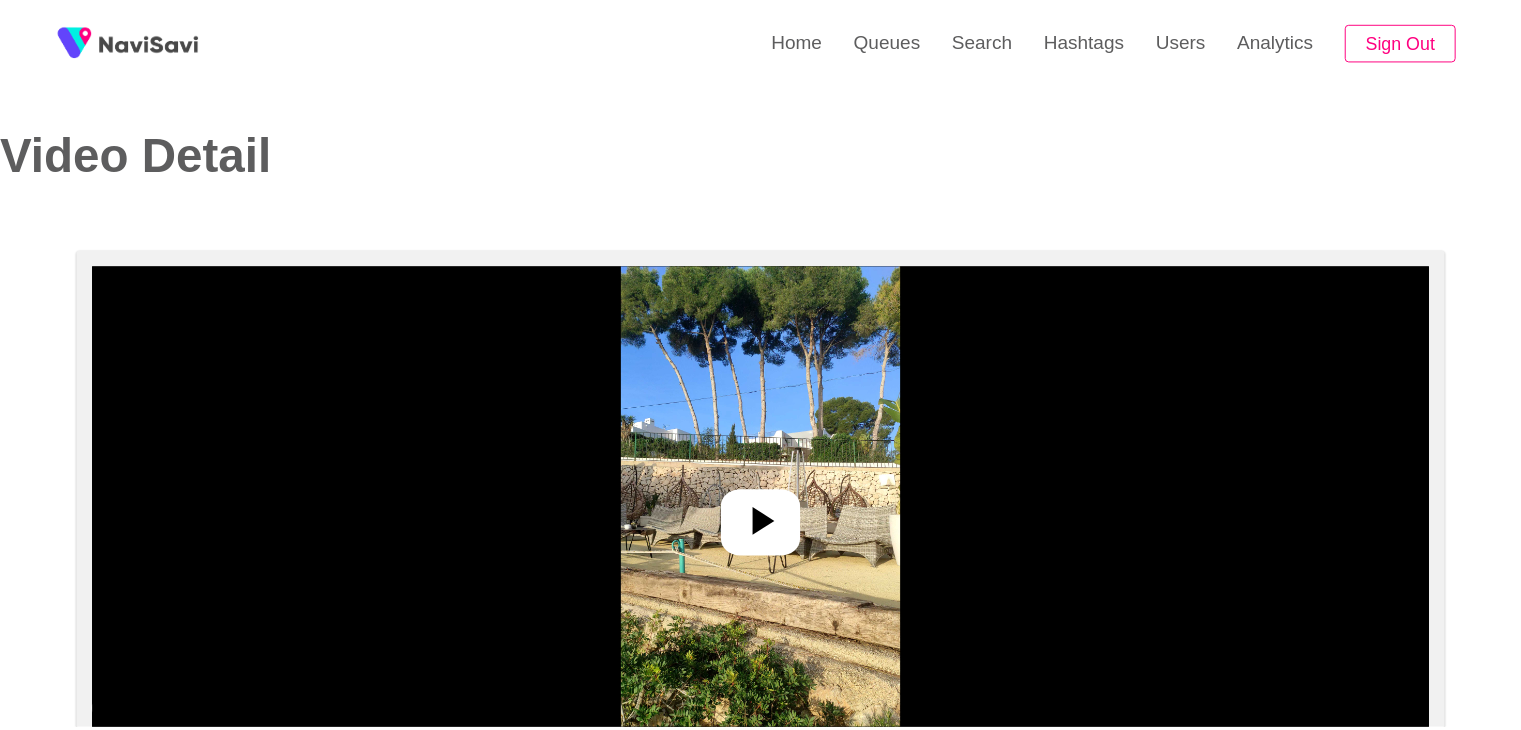 scroll, scrollTop: 0, scrollLeft: 0, axis: both 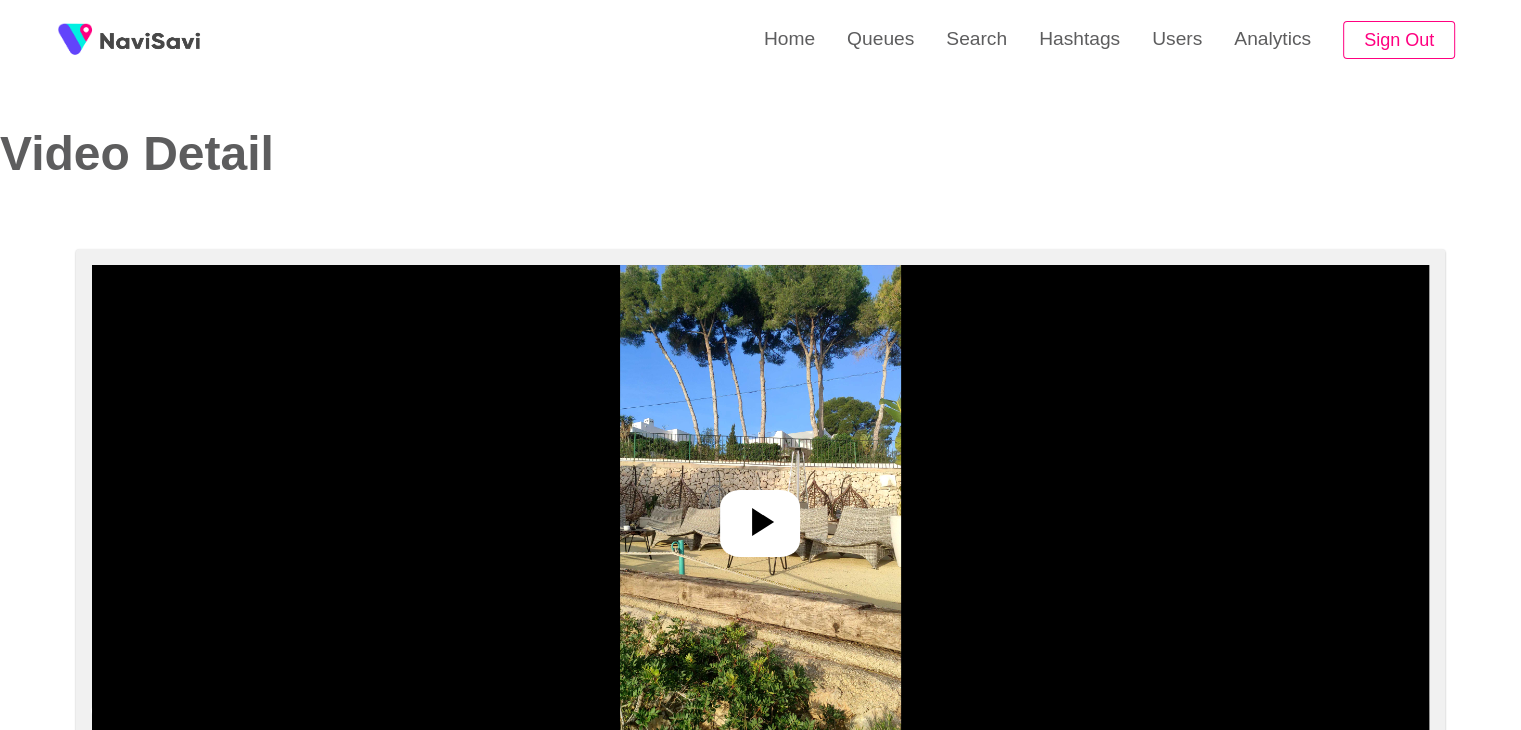 click at bounding box center (760, 522) 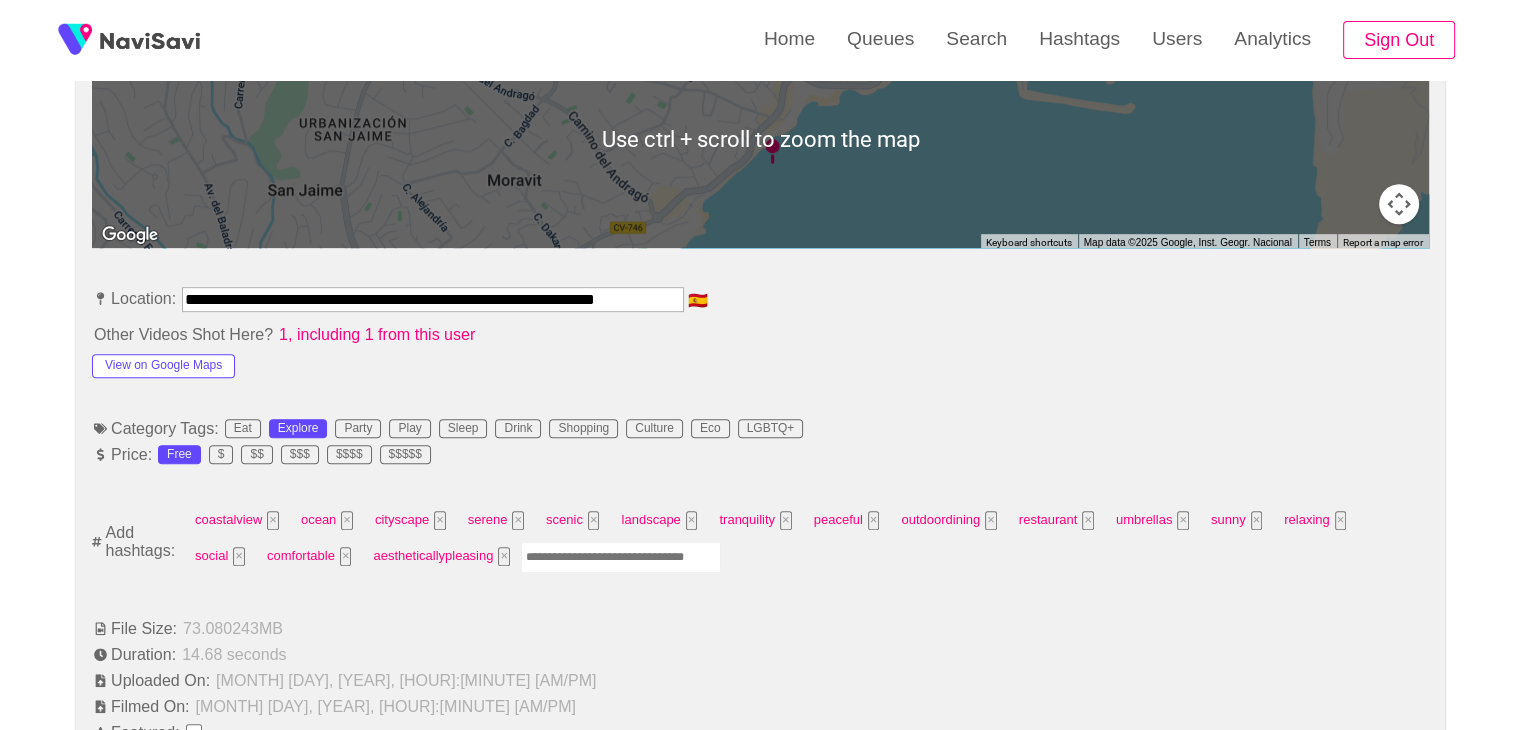 scroll, scrollTop: 1044, scrollLeft: 0, axis: vertical 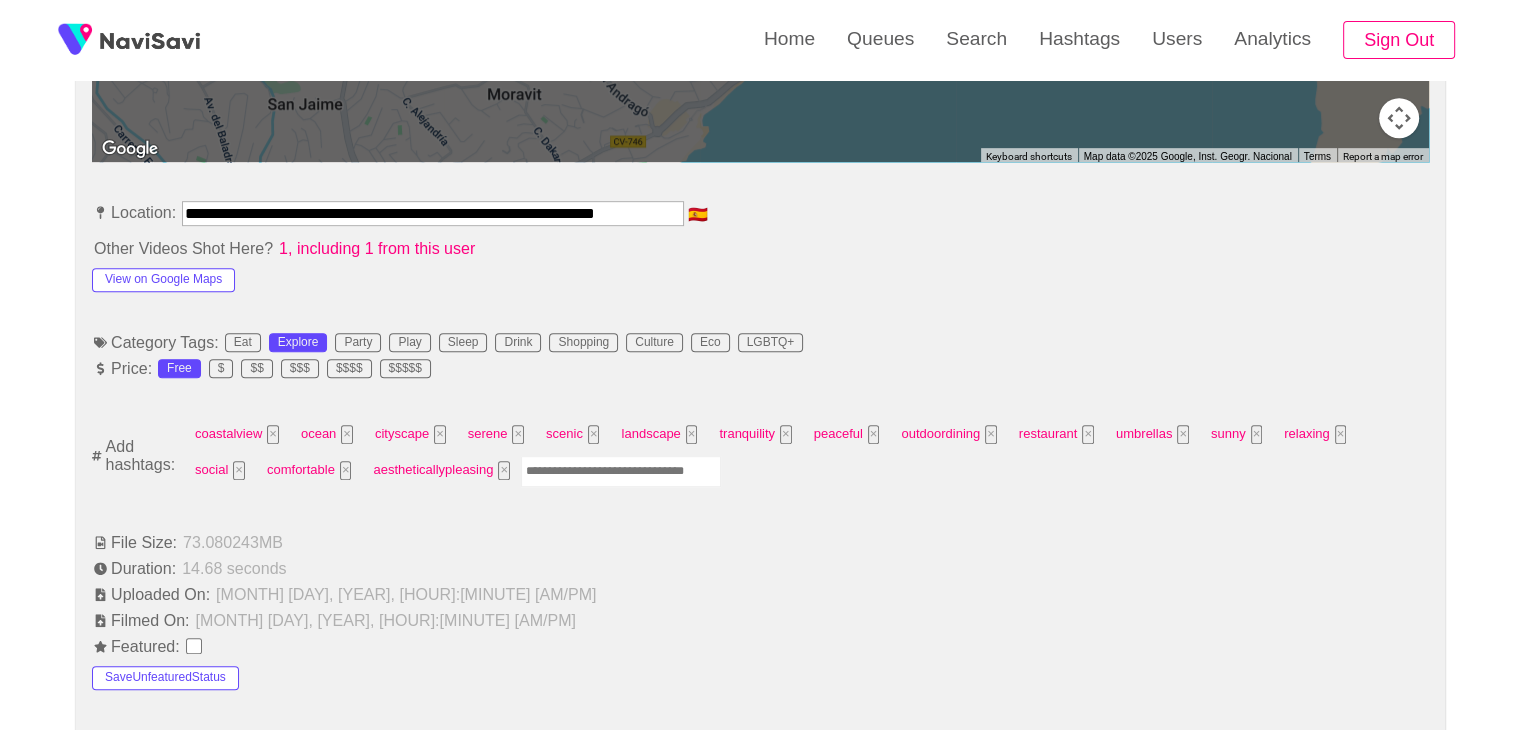 click at bounding box center [621, 471] 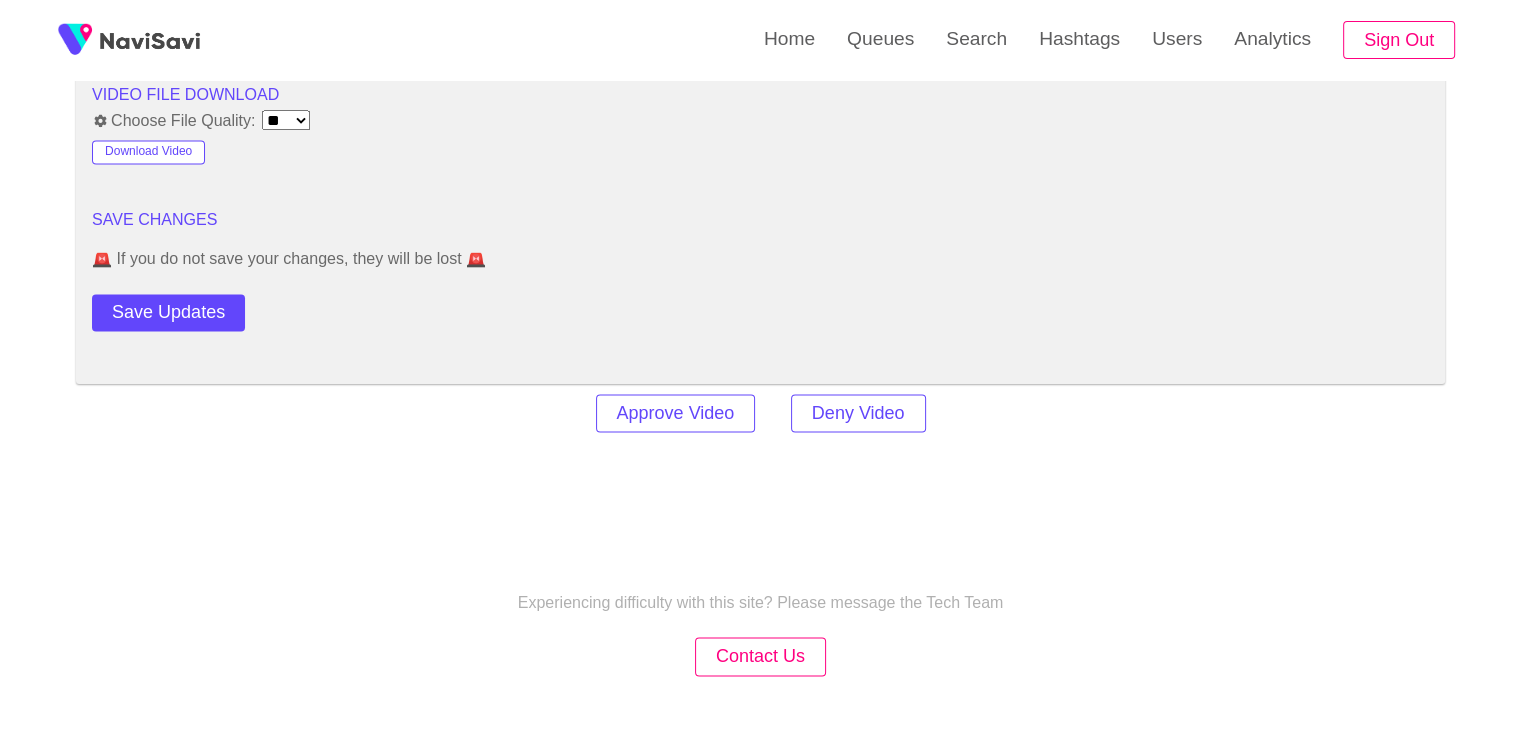 scroll, scrollTop: 2839, scrollLeft: 0, axis: vertical 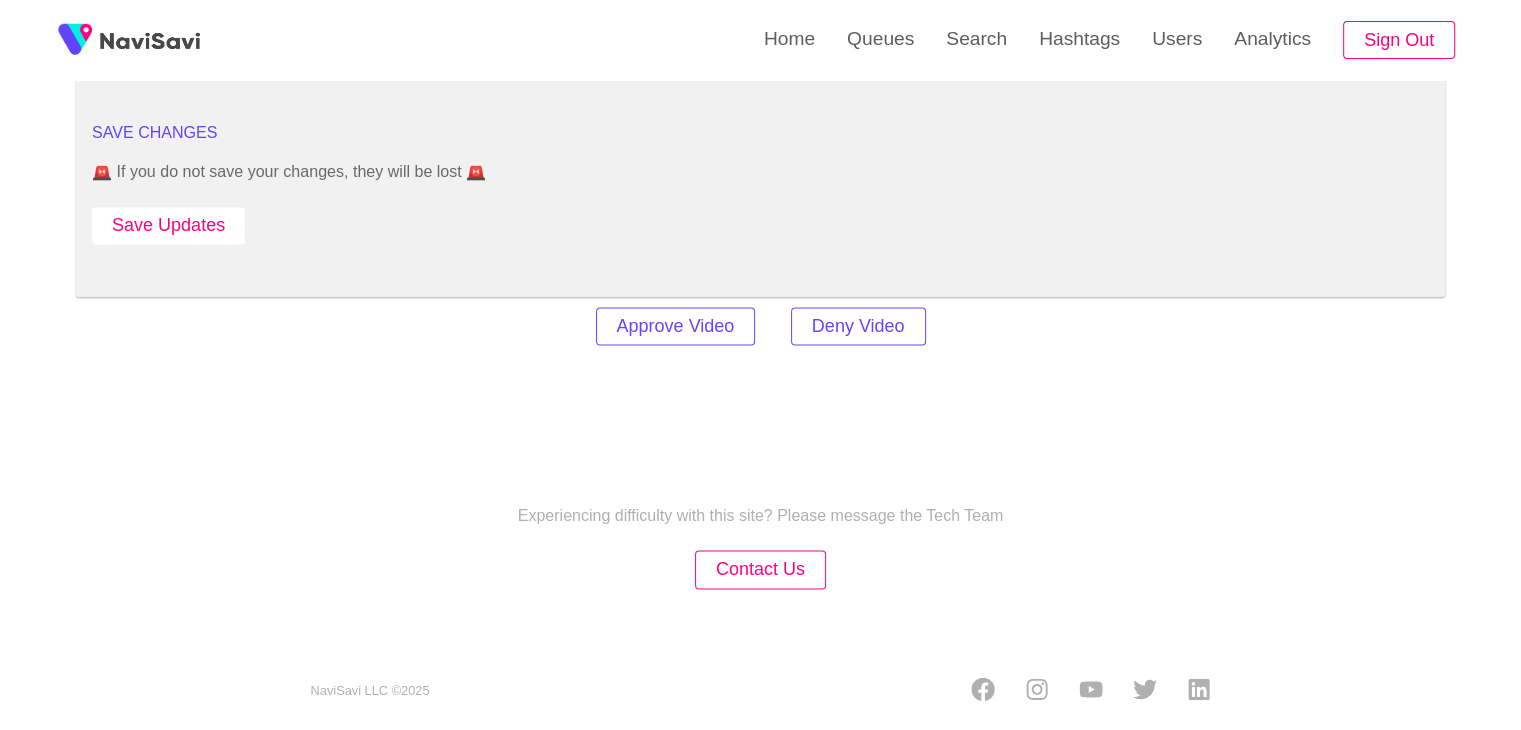click on "Save Updates" at bounding box center [168, 225] 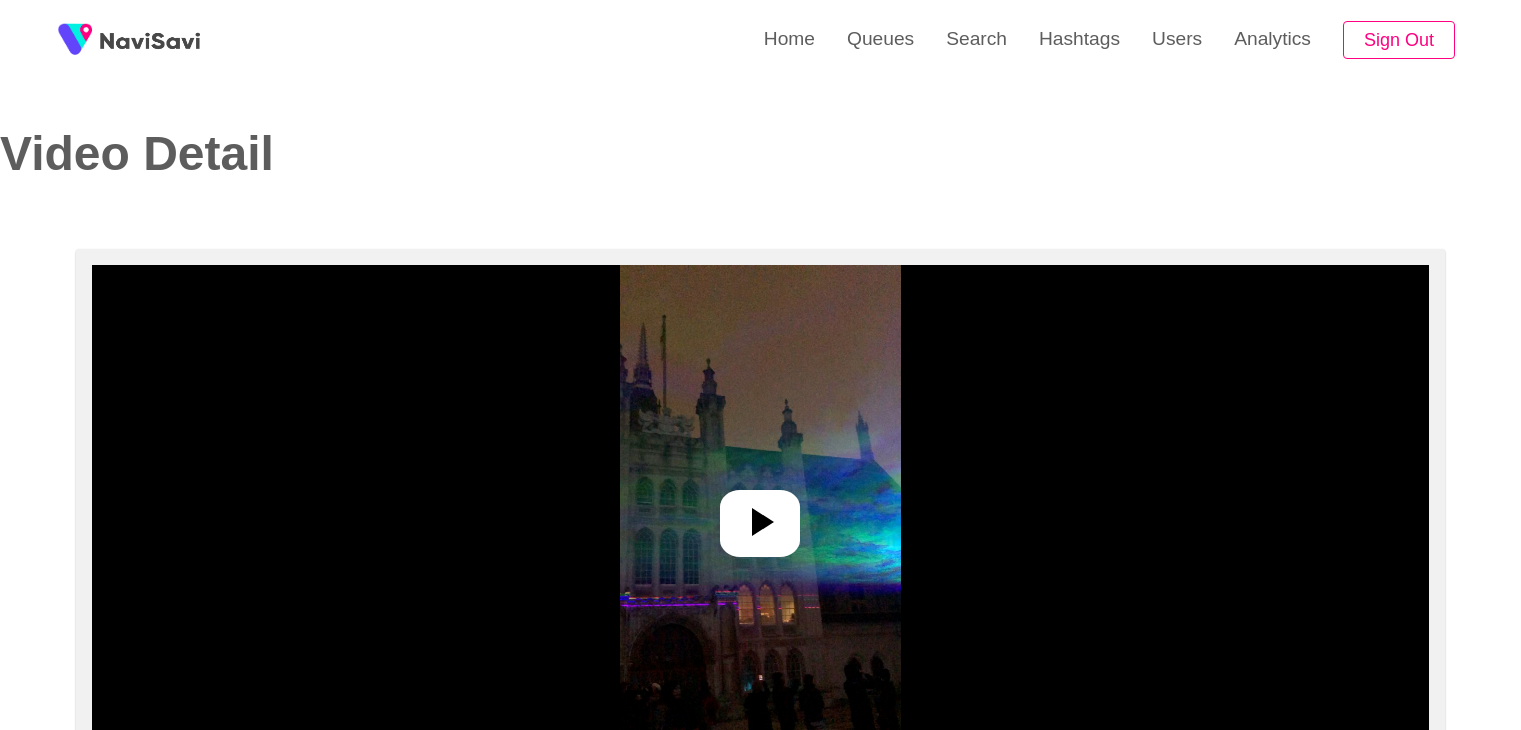 scroll, scrollTop: 0, scrollLeft: 0, axis: both 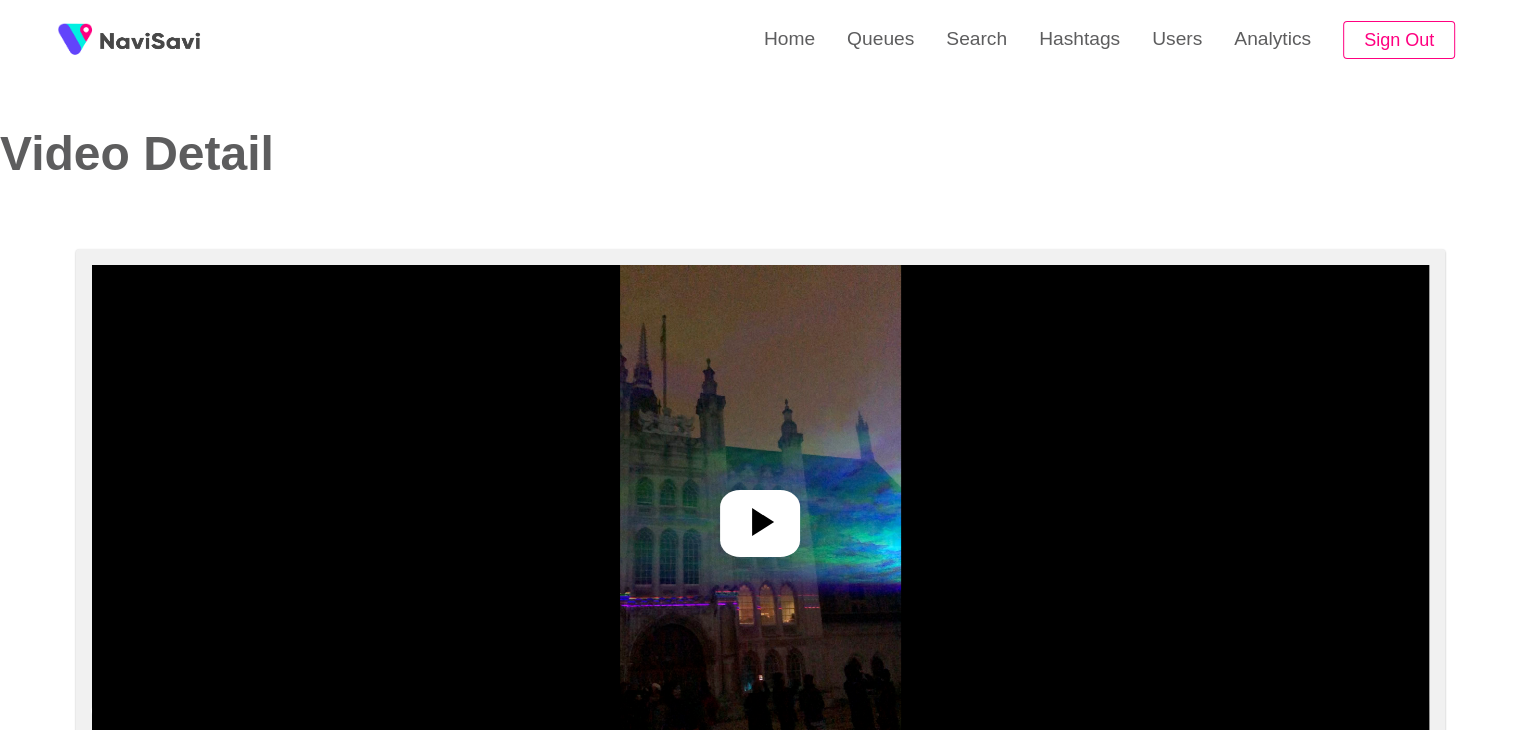 click at bounding box center [760, 515] 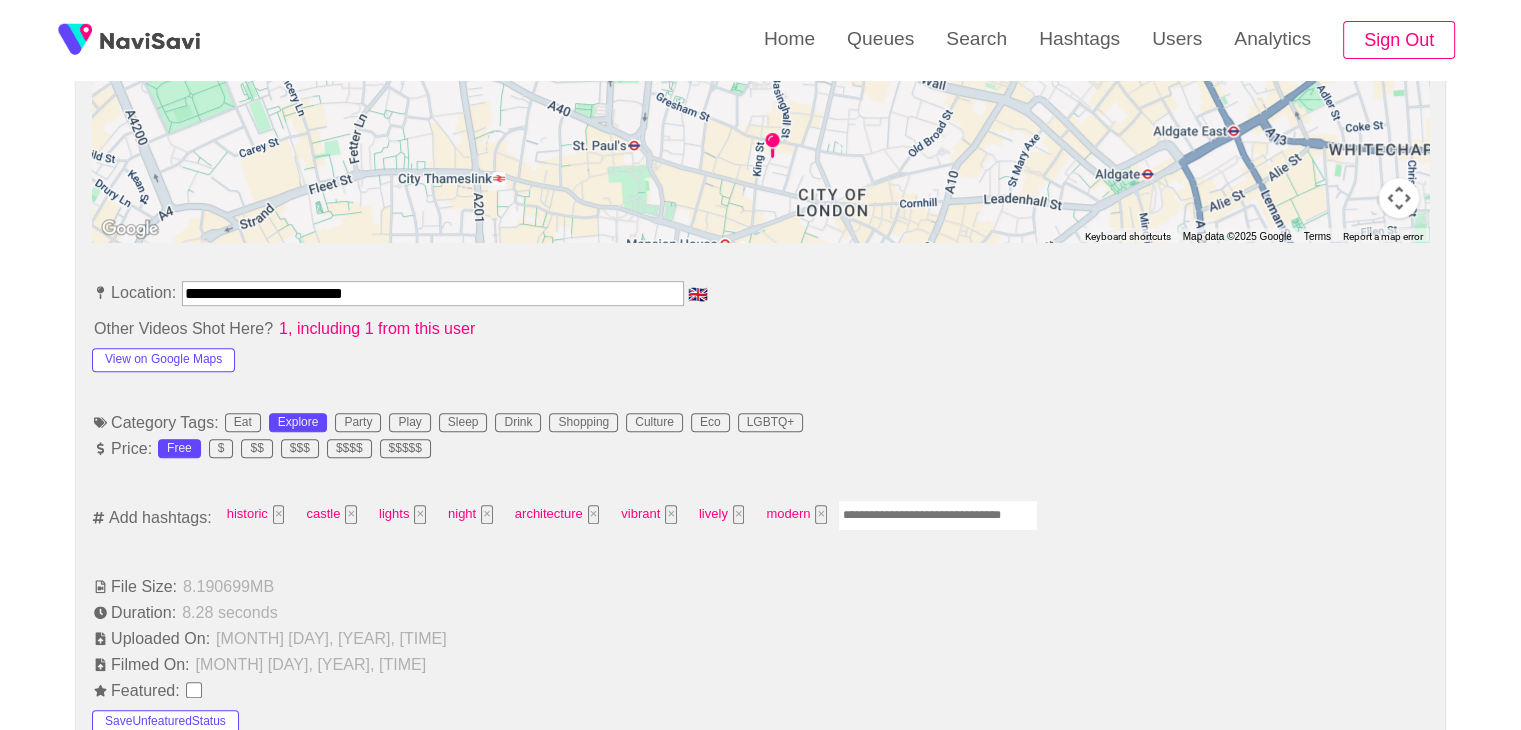 scroll, scrollTop: 1202, scrollLeft: 0, axis: vertical 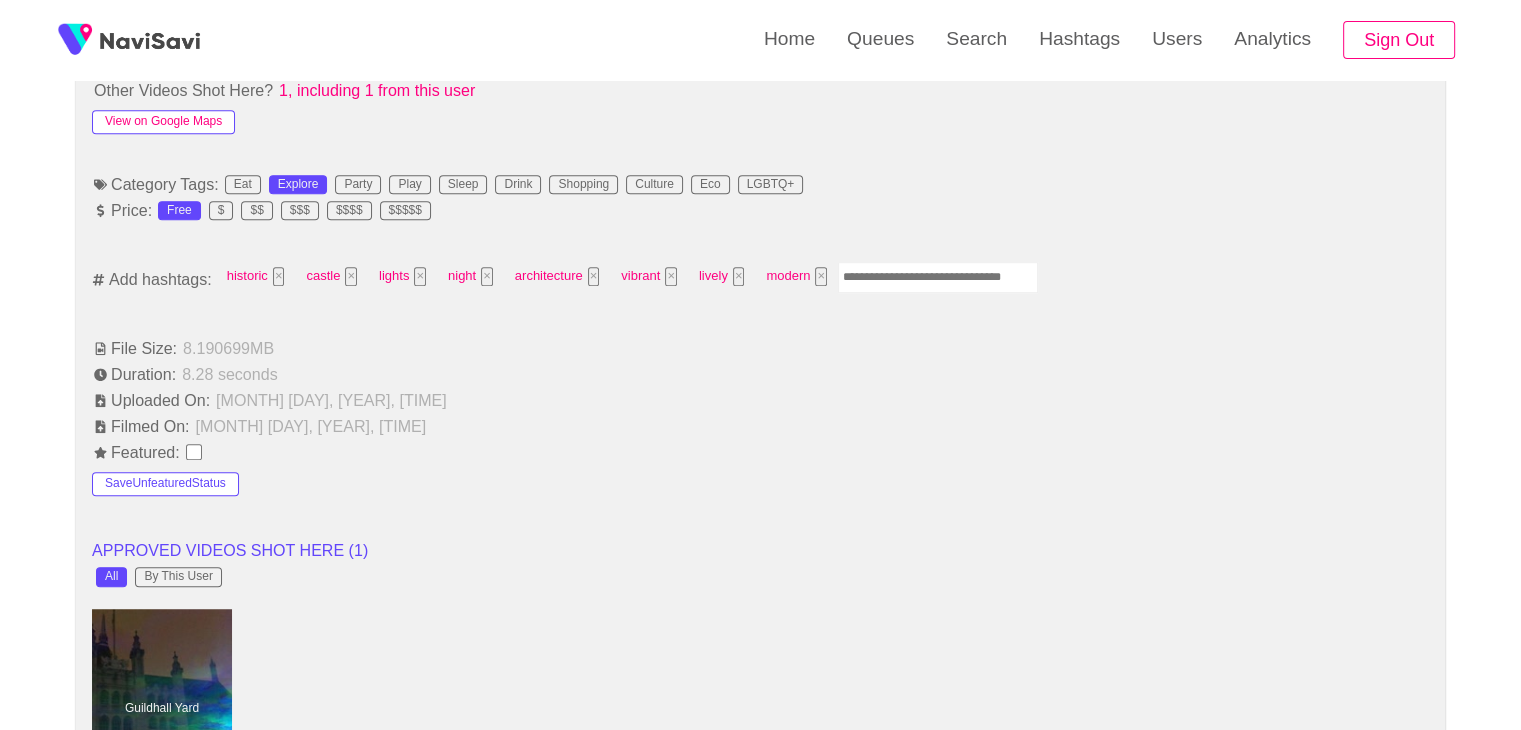 click on "View on Google Maps" at bounding box center [163, 122] 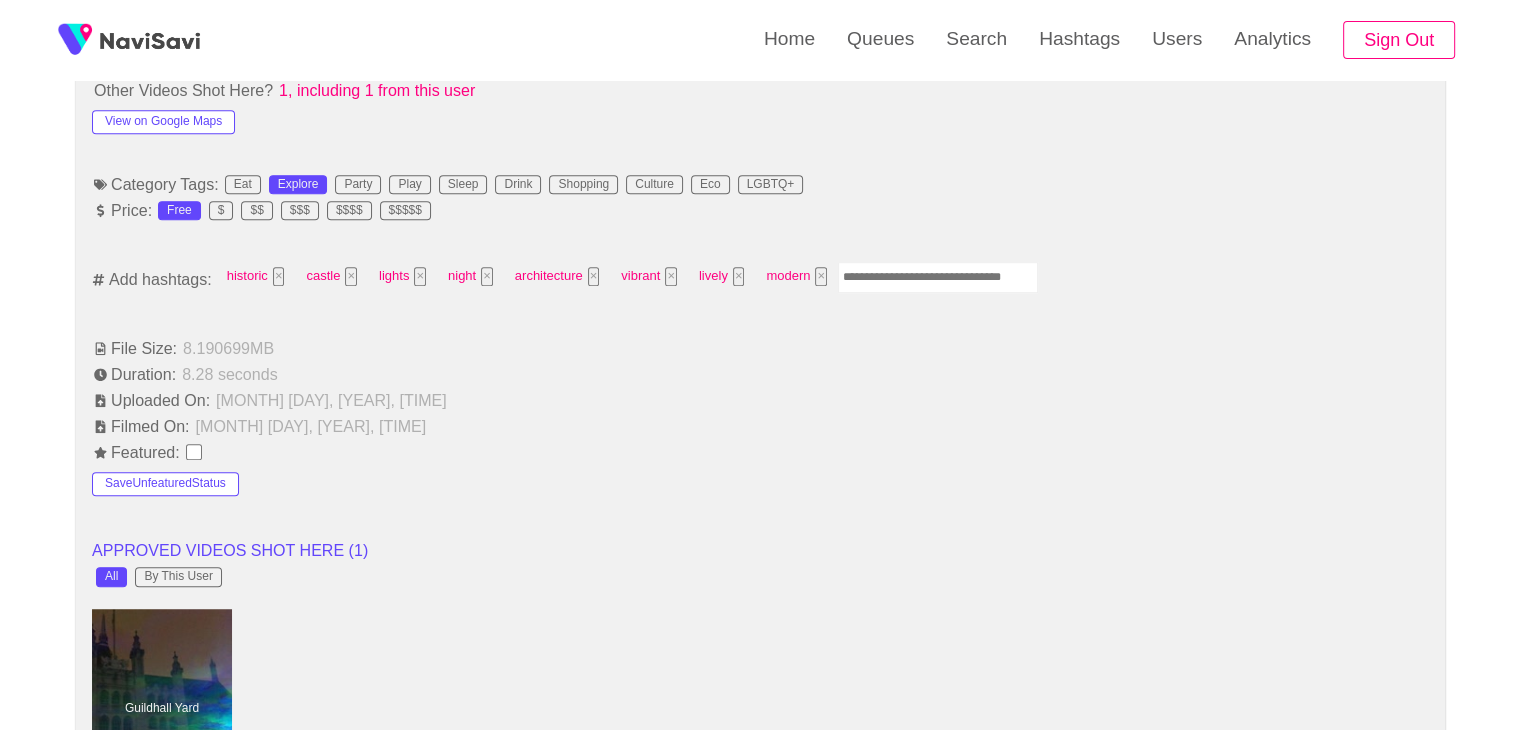 scroll, scrollTop: 1244, scrollLeft: 0, axis: vertical 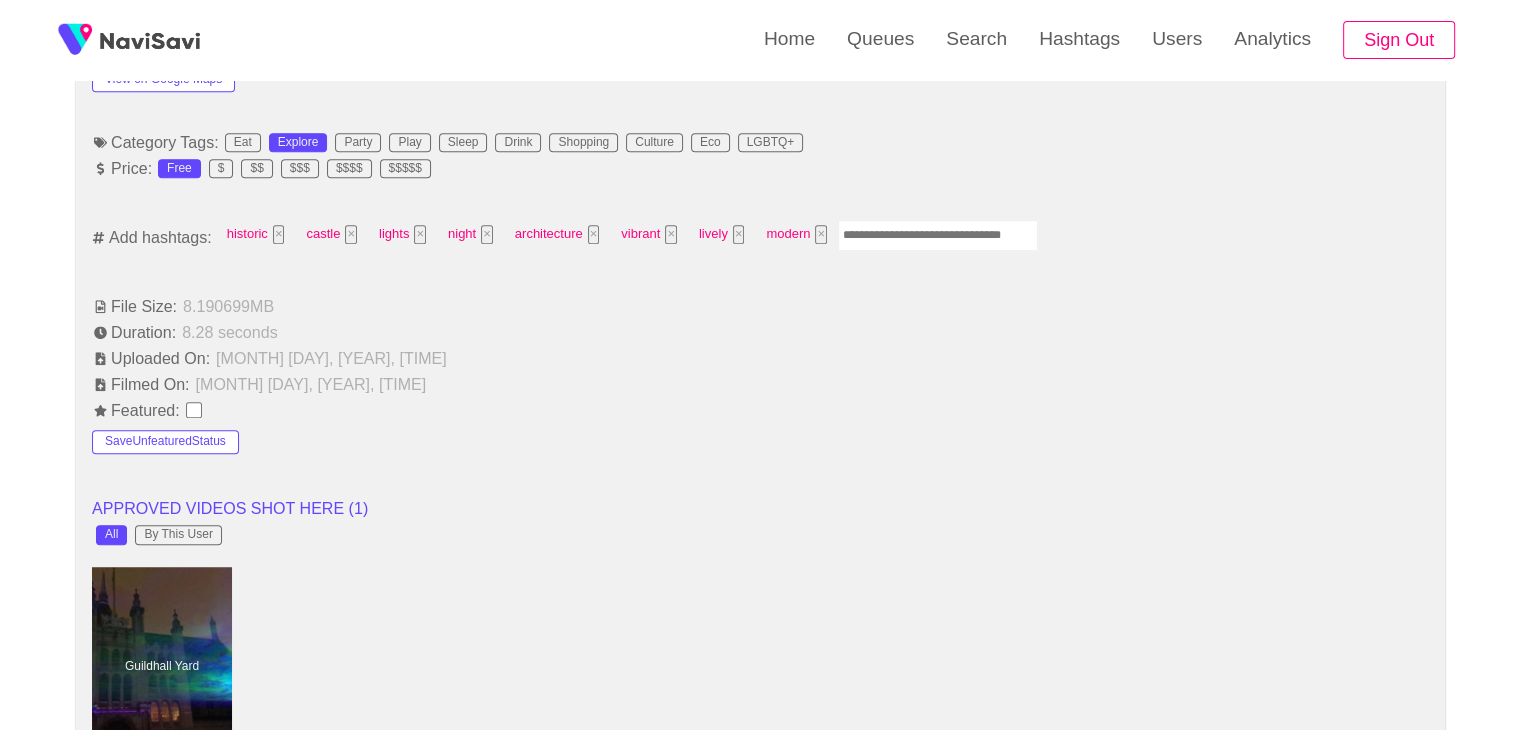 click at bounding box center [938, 235] 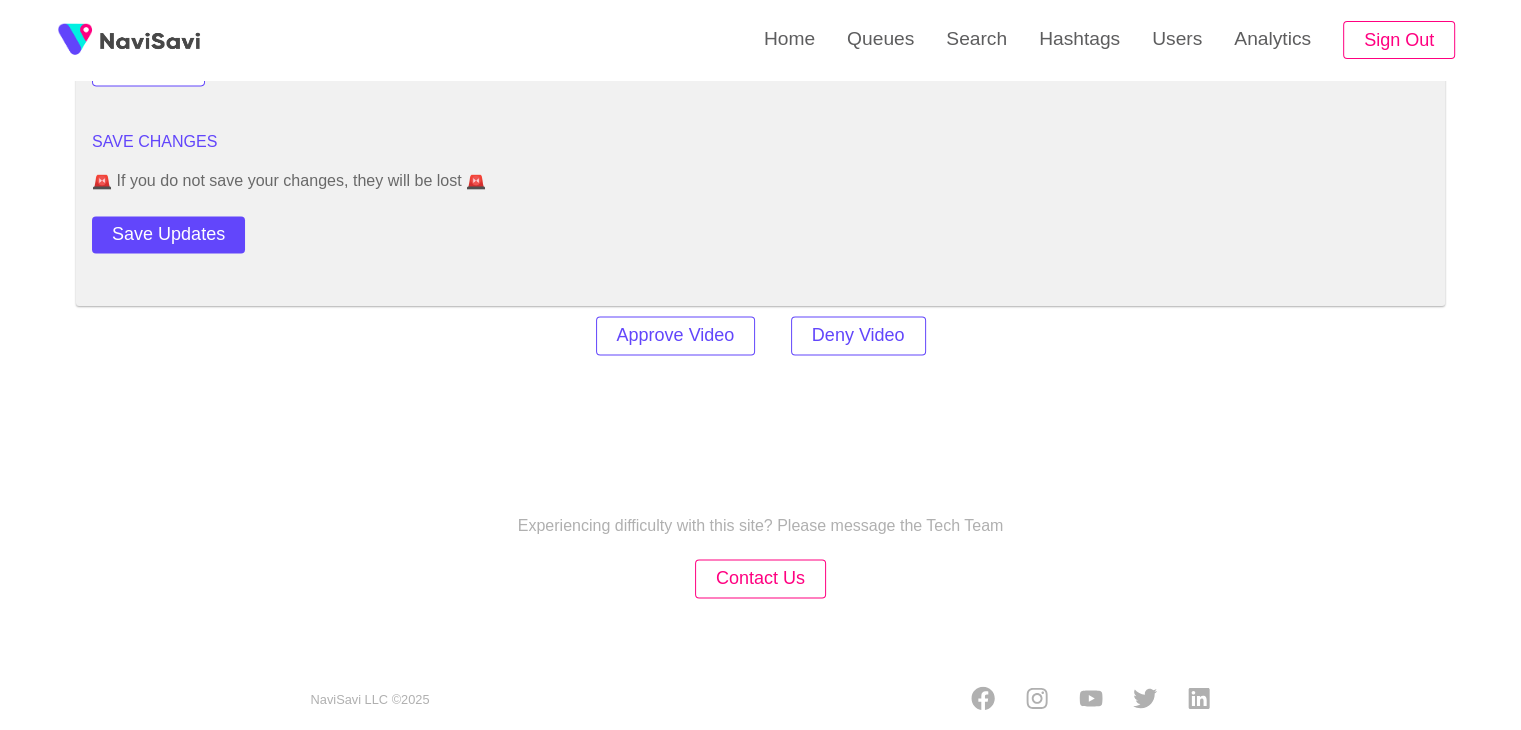 scroll, scrollTop: 2778, scrollLeft: 0, axis: vertical 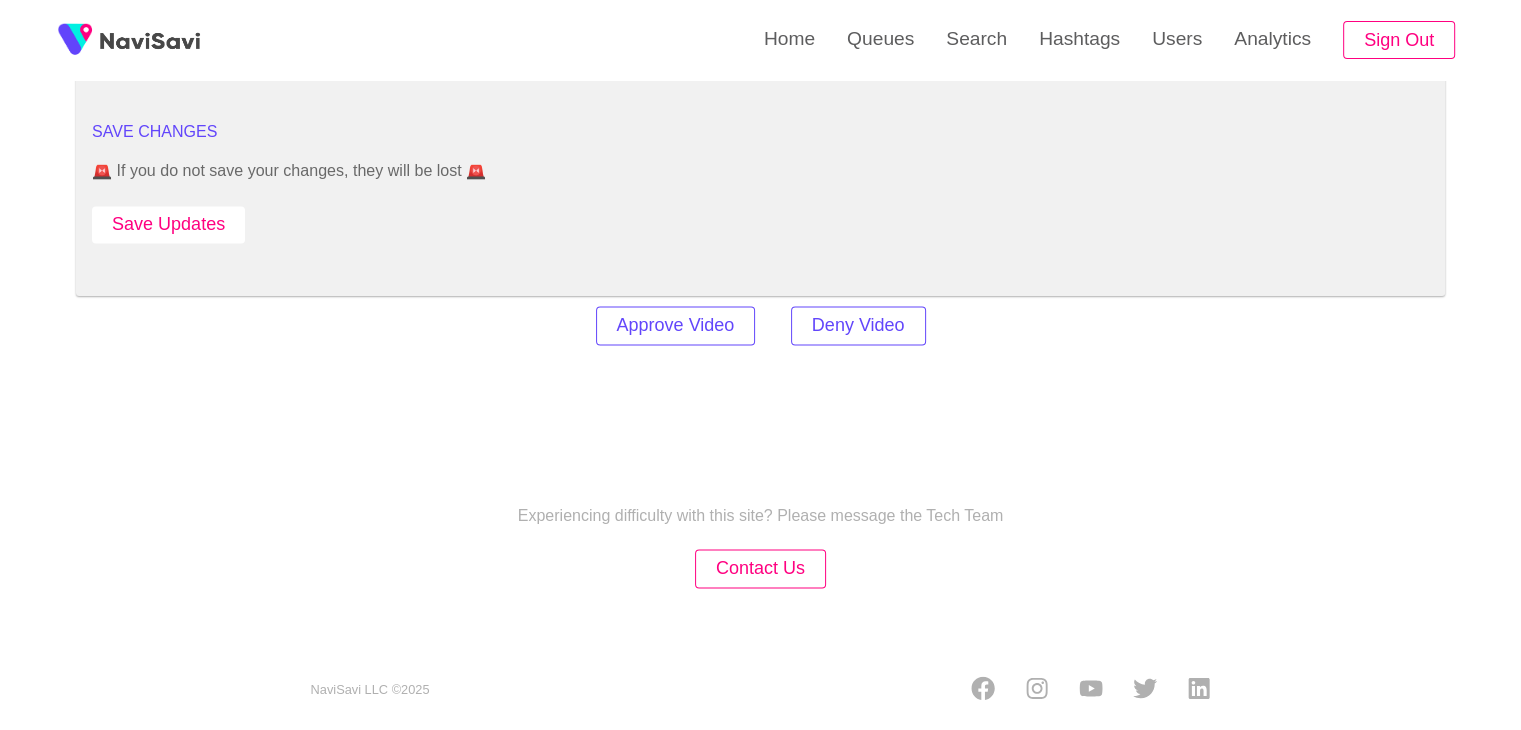 click on "Save Updates" at bounding box center [168, 224] 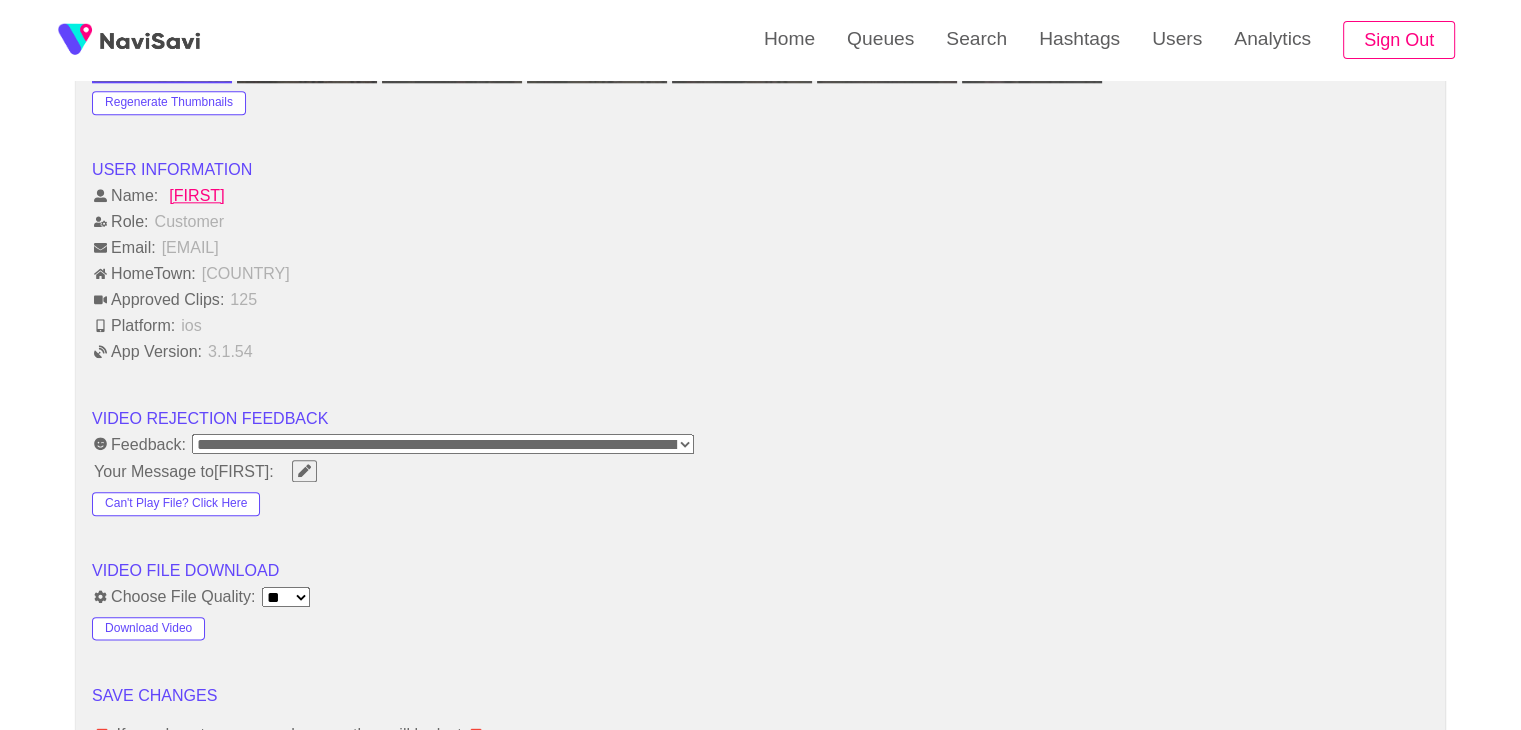 scroll, scrollTop: 2215, scrollLeft: 0, axis: vertical 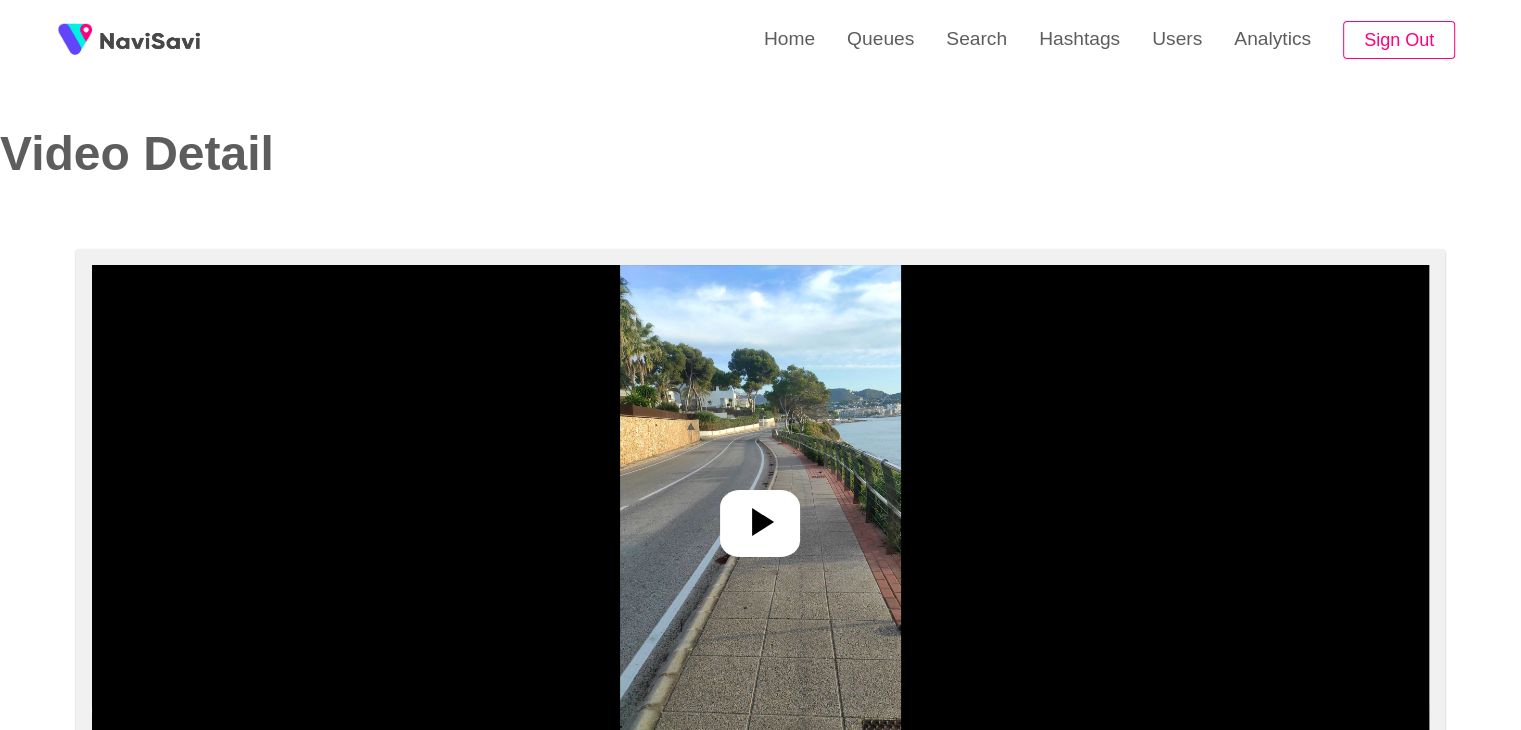 click at bounding box center [760, 515] 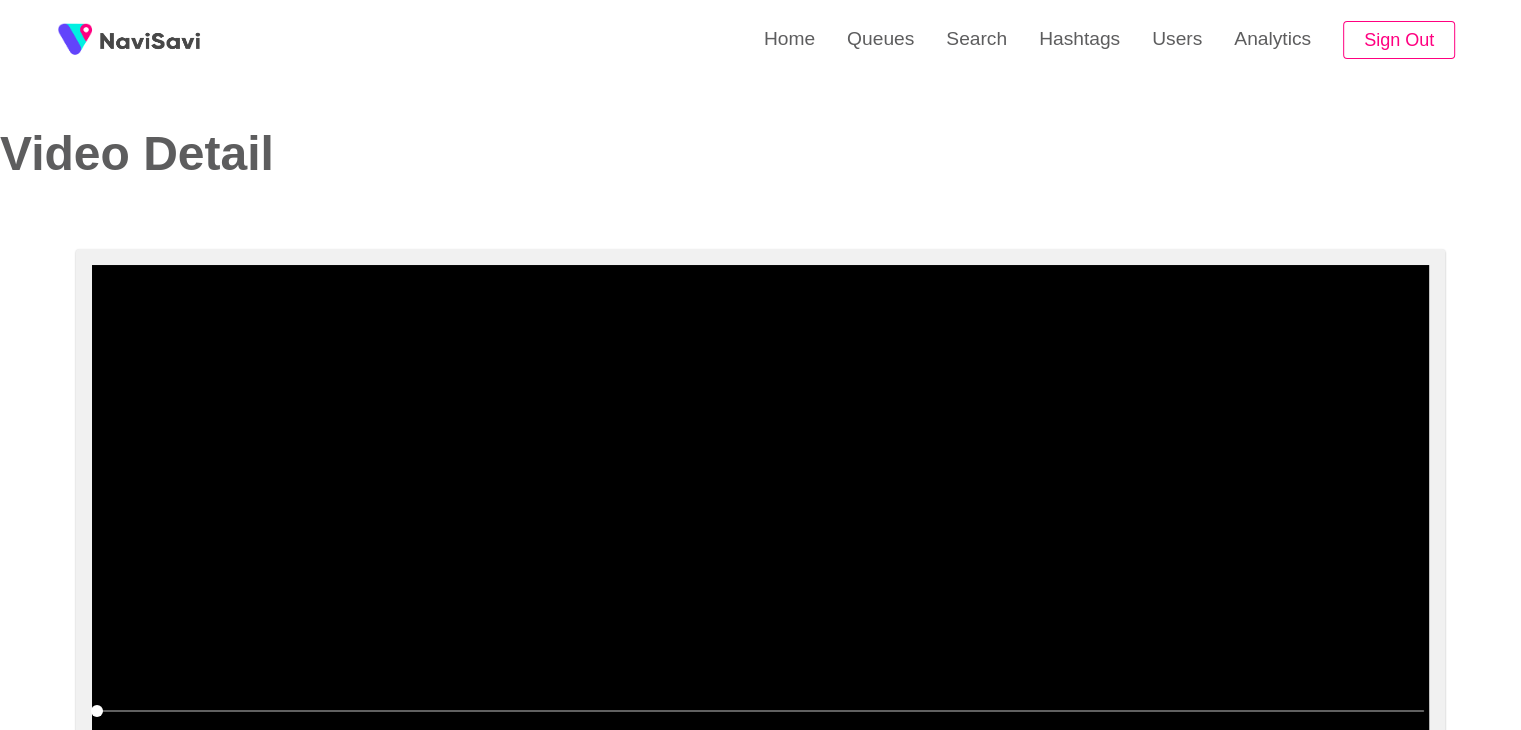 click at bounding box center [760, 515] 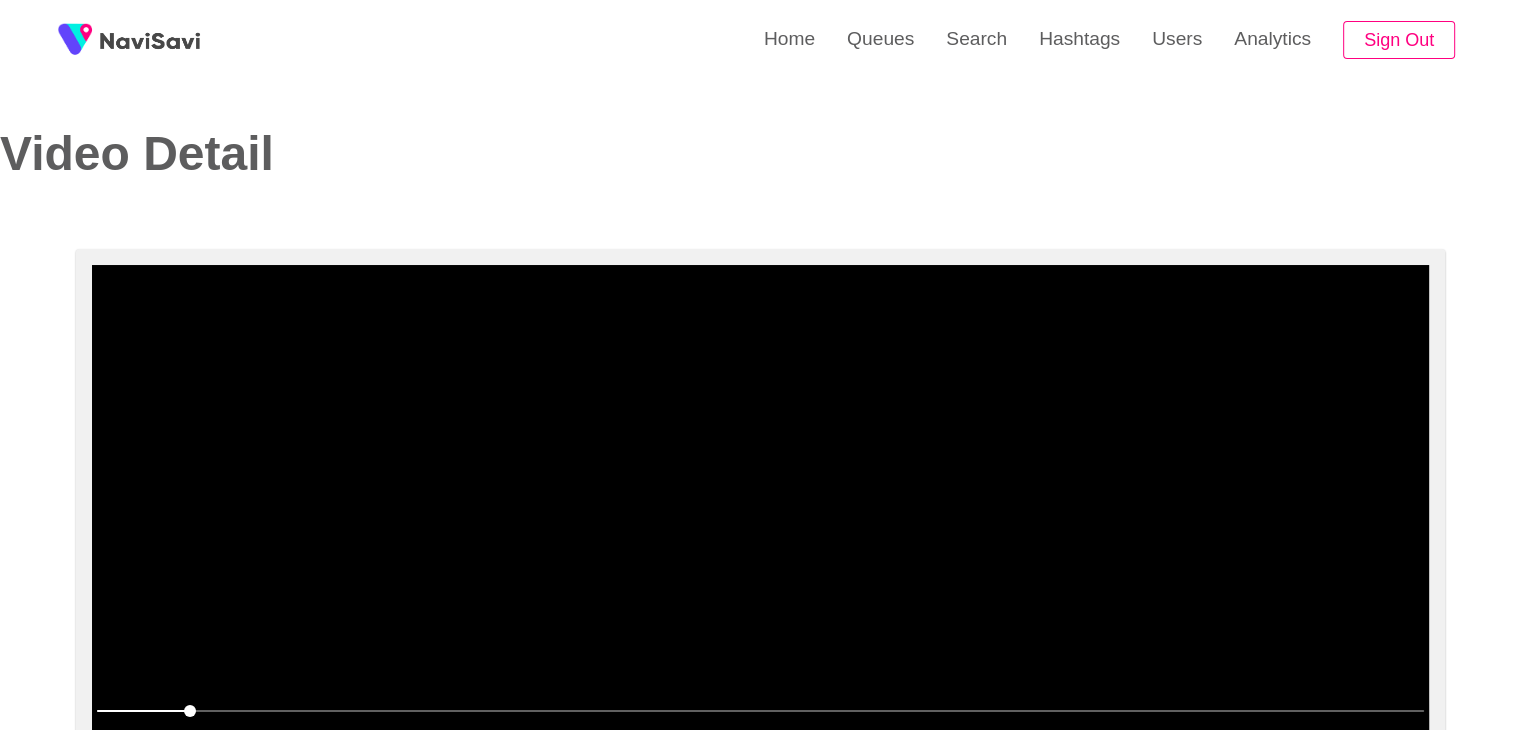 click at bounding box center [760, 515] 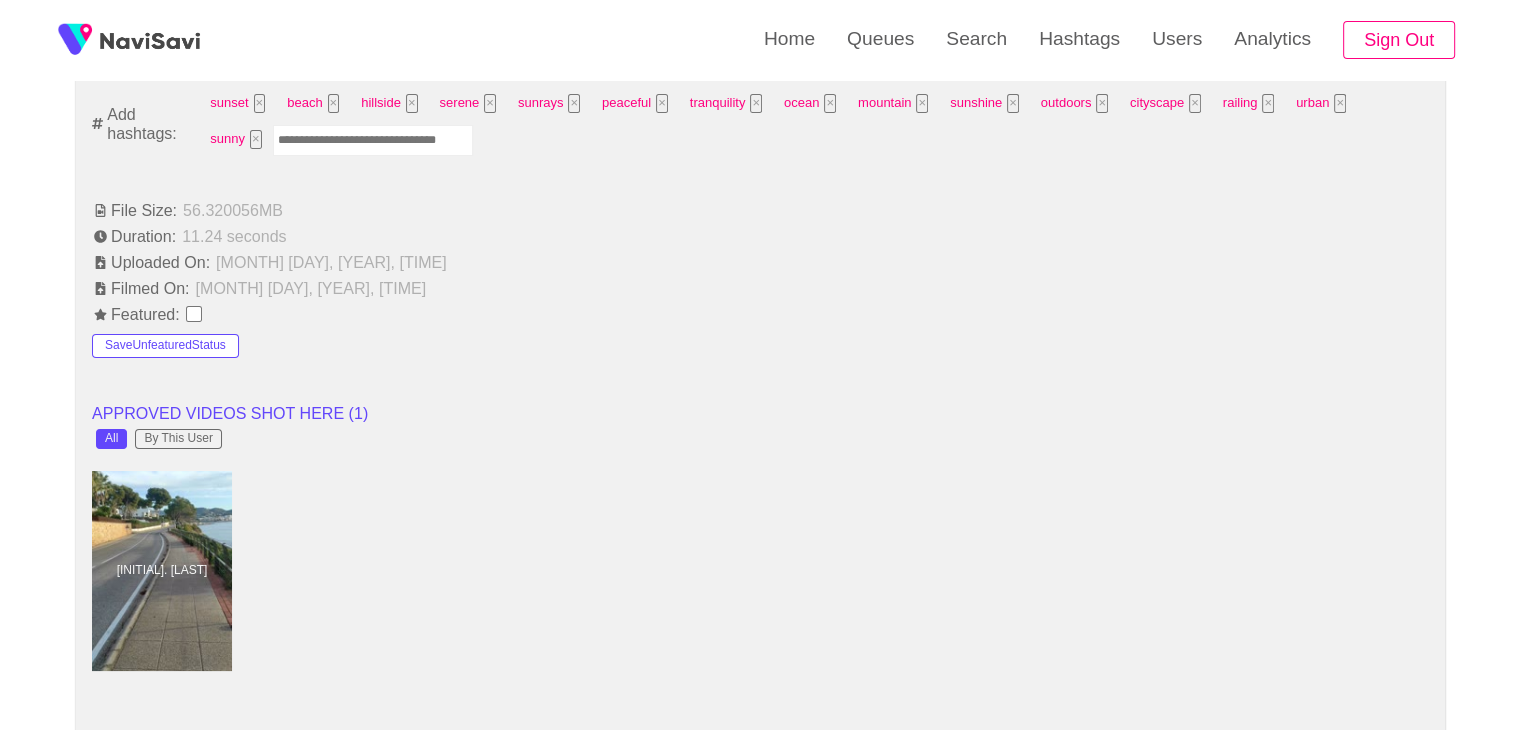 scroll, scrollTop: 1380, scrollLeft: 0, axis: vertical 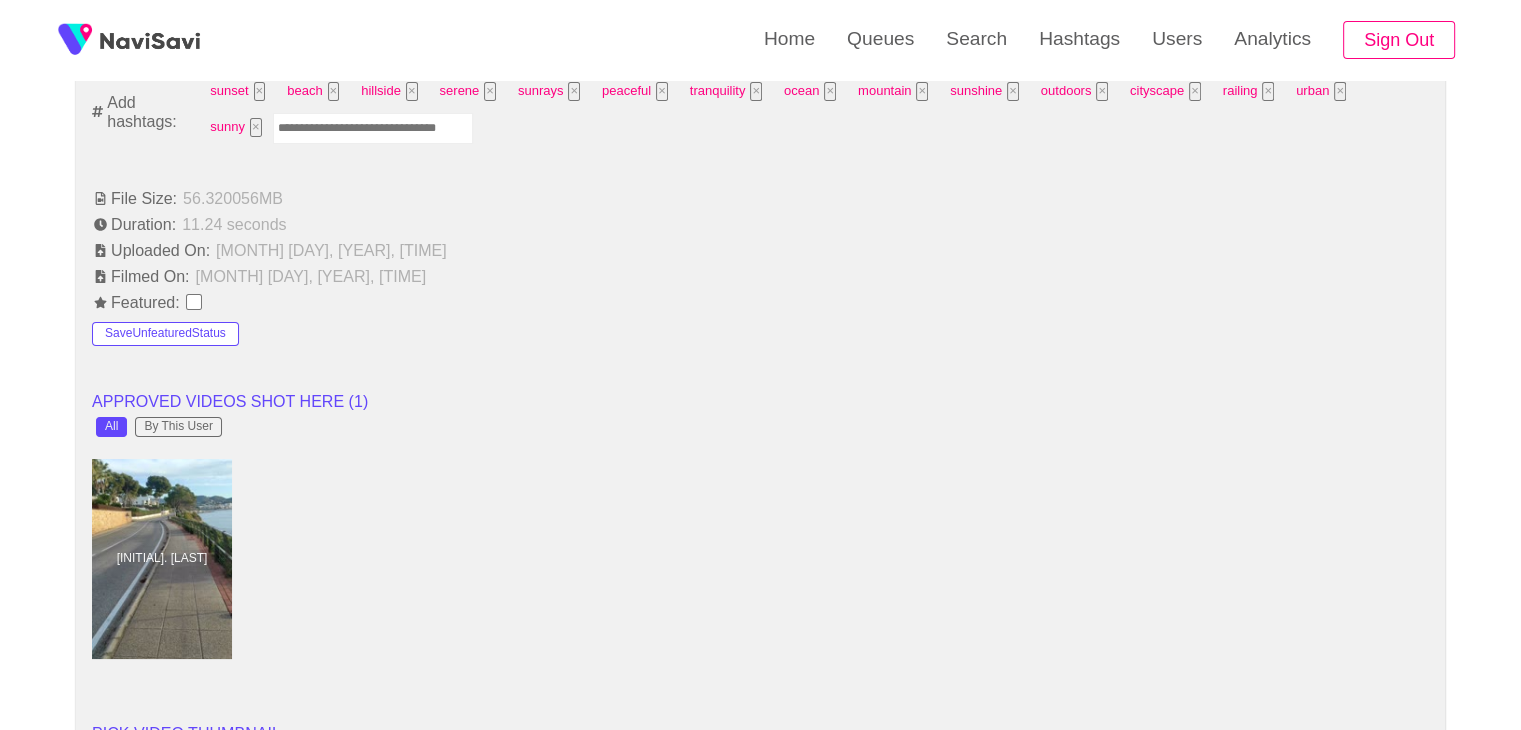 click at bounding box center [373, 128] 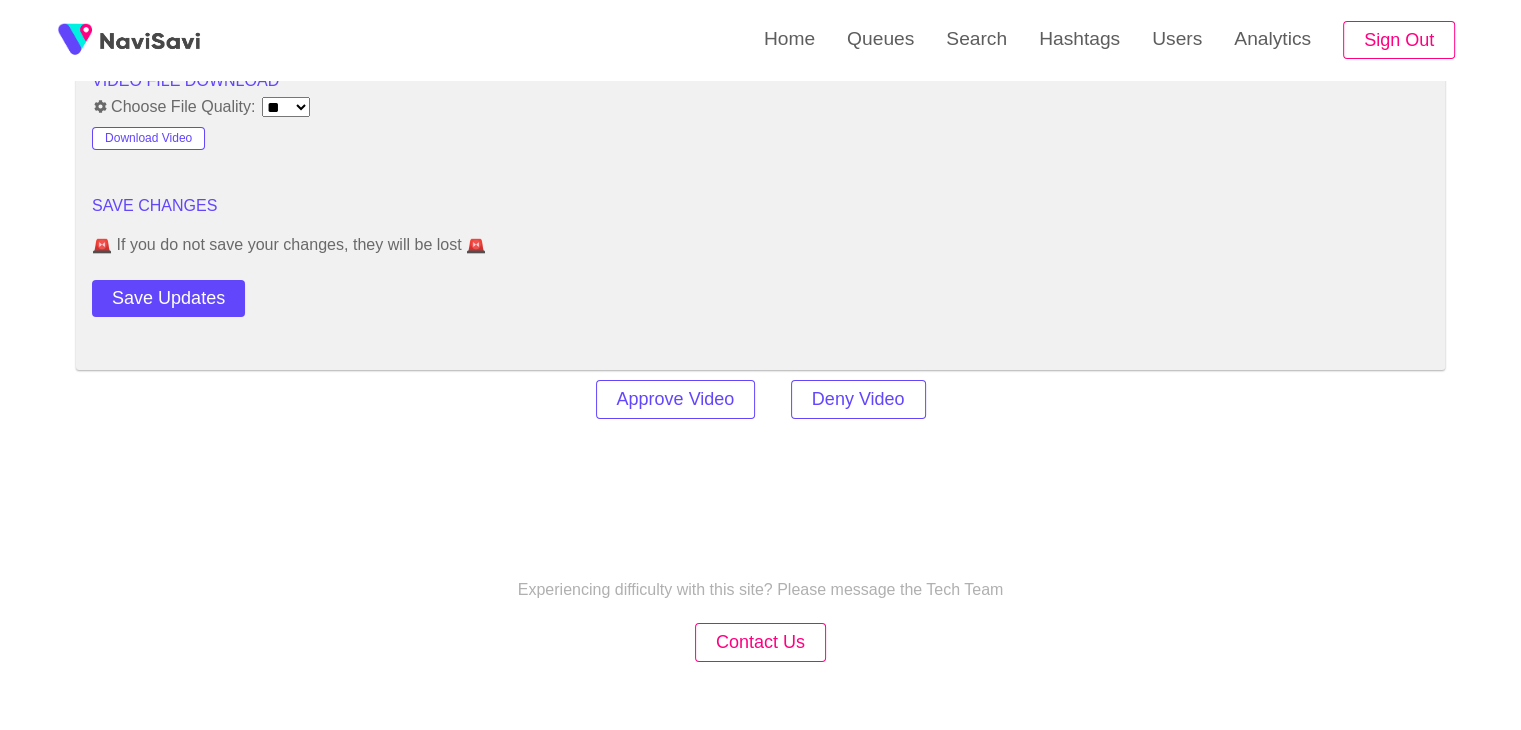 scroll, scrollTop: 2832, scrollLeft: 0, axis: vertical 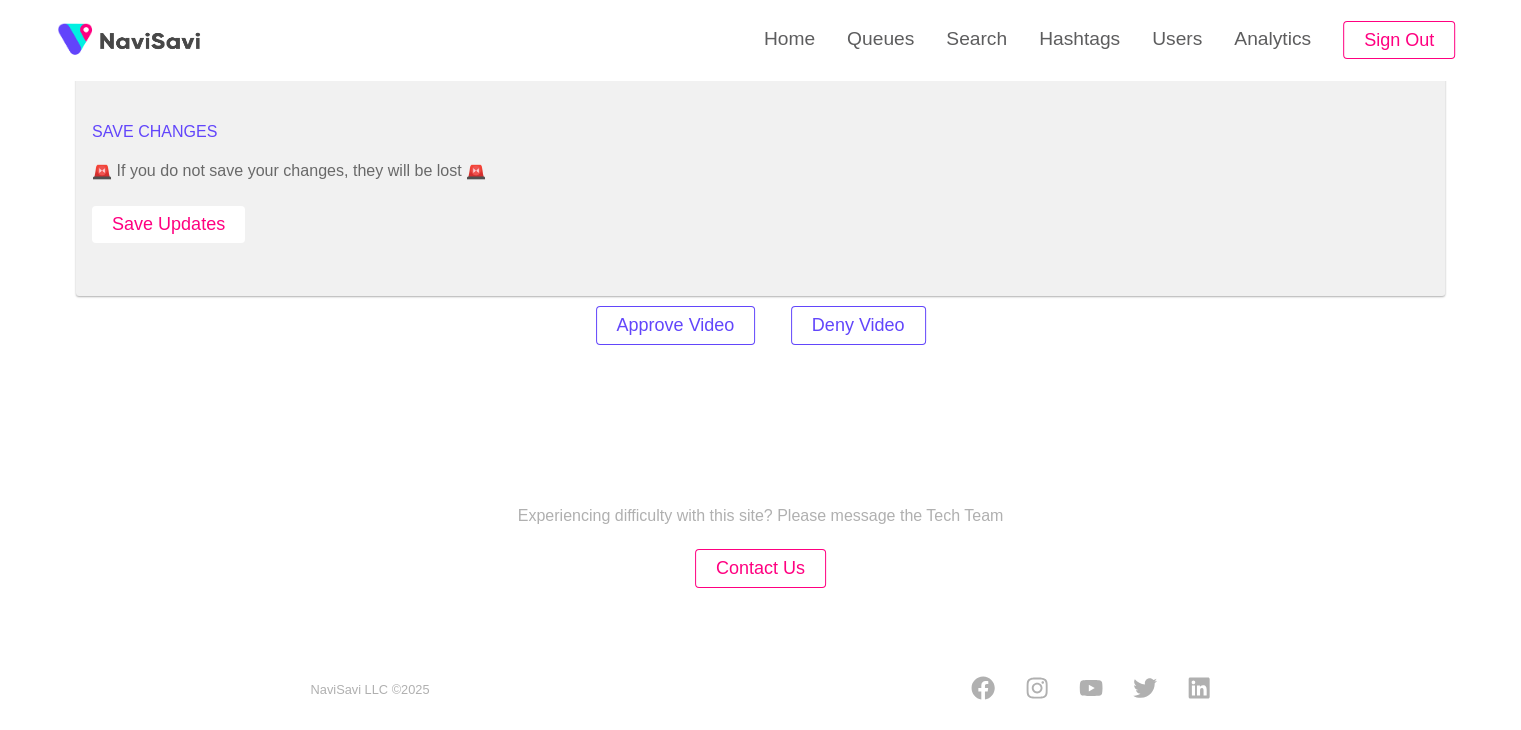 click on "Save Updates" at bounding box center (168, 224) 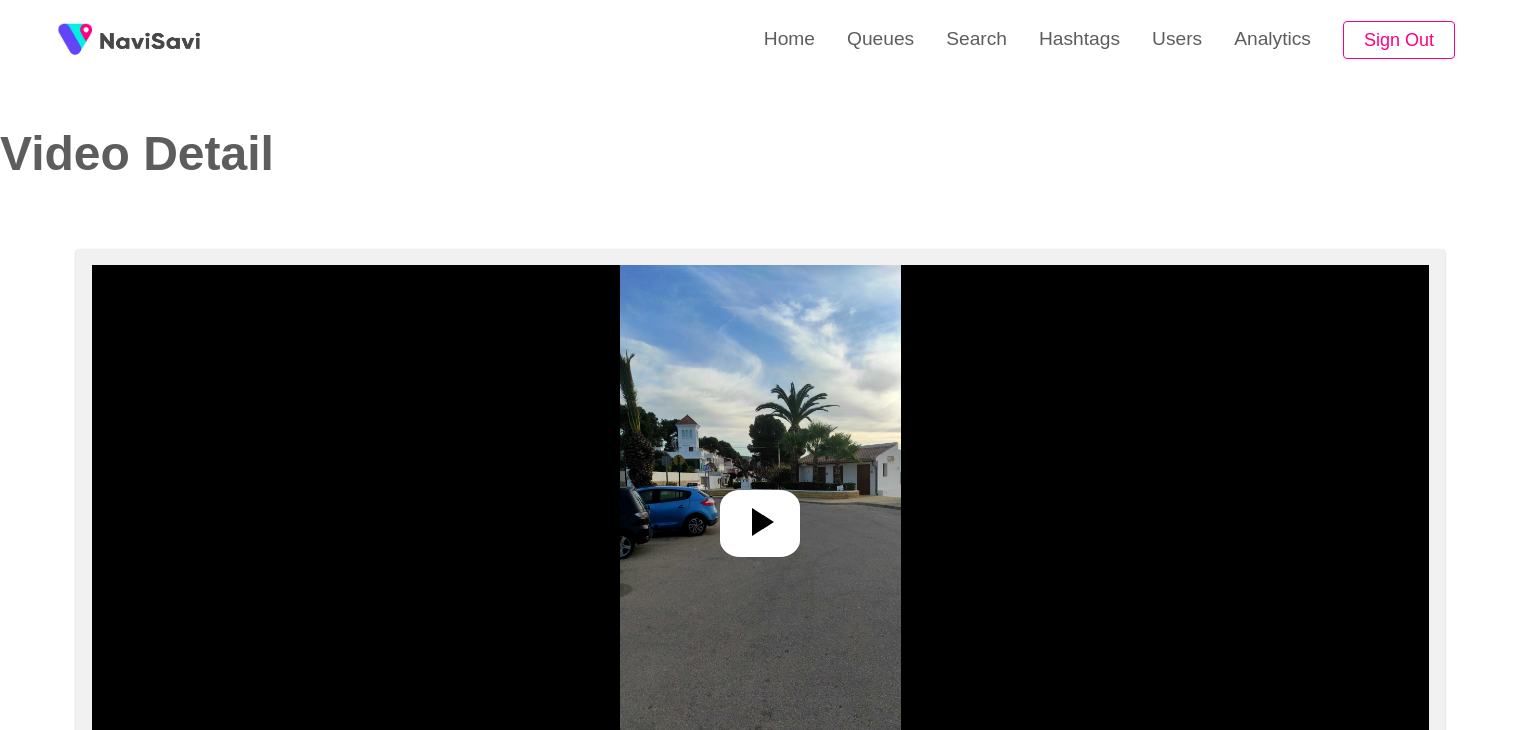 scroll, scrollTop: 0, scrollLeft: 0, axis: both 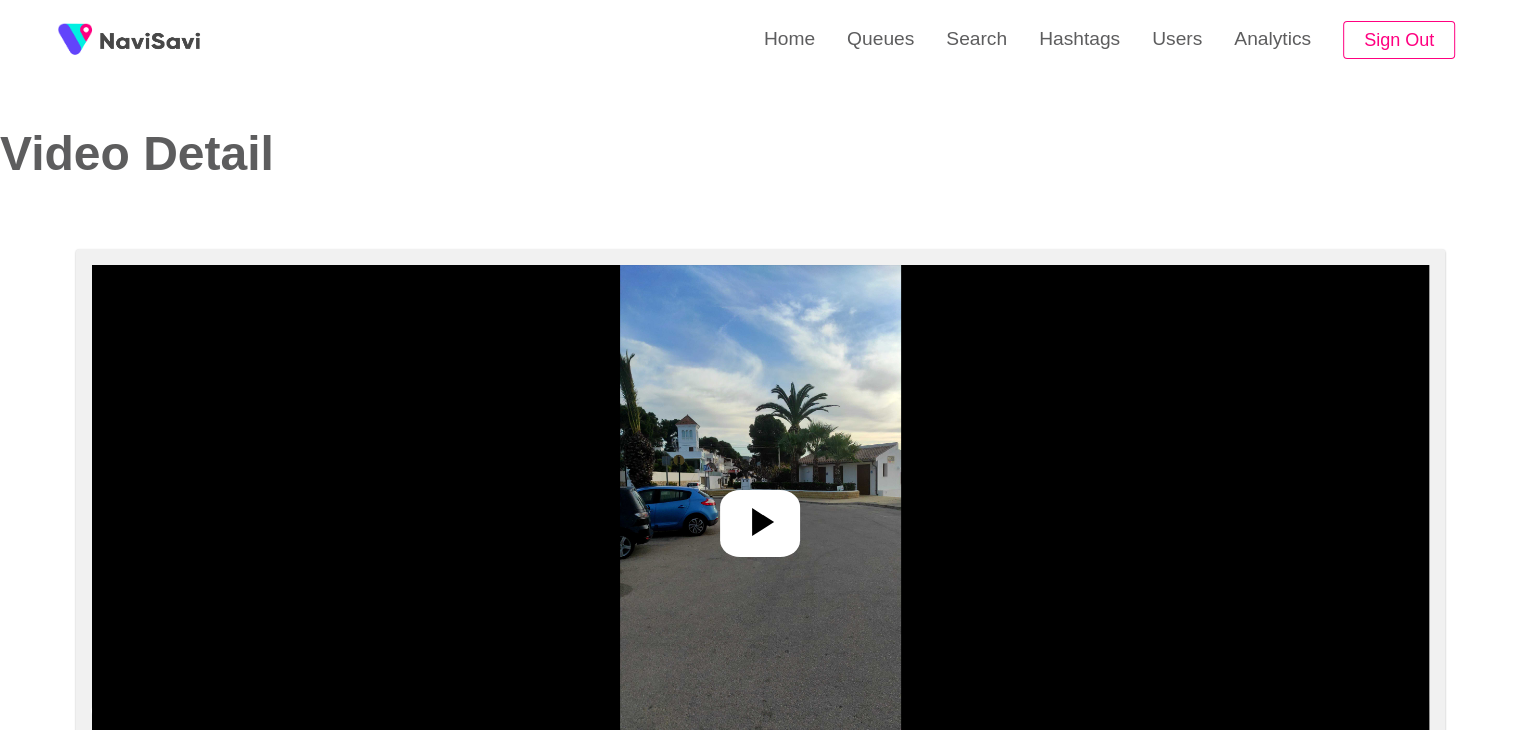 click at bounding box center (760, 515) 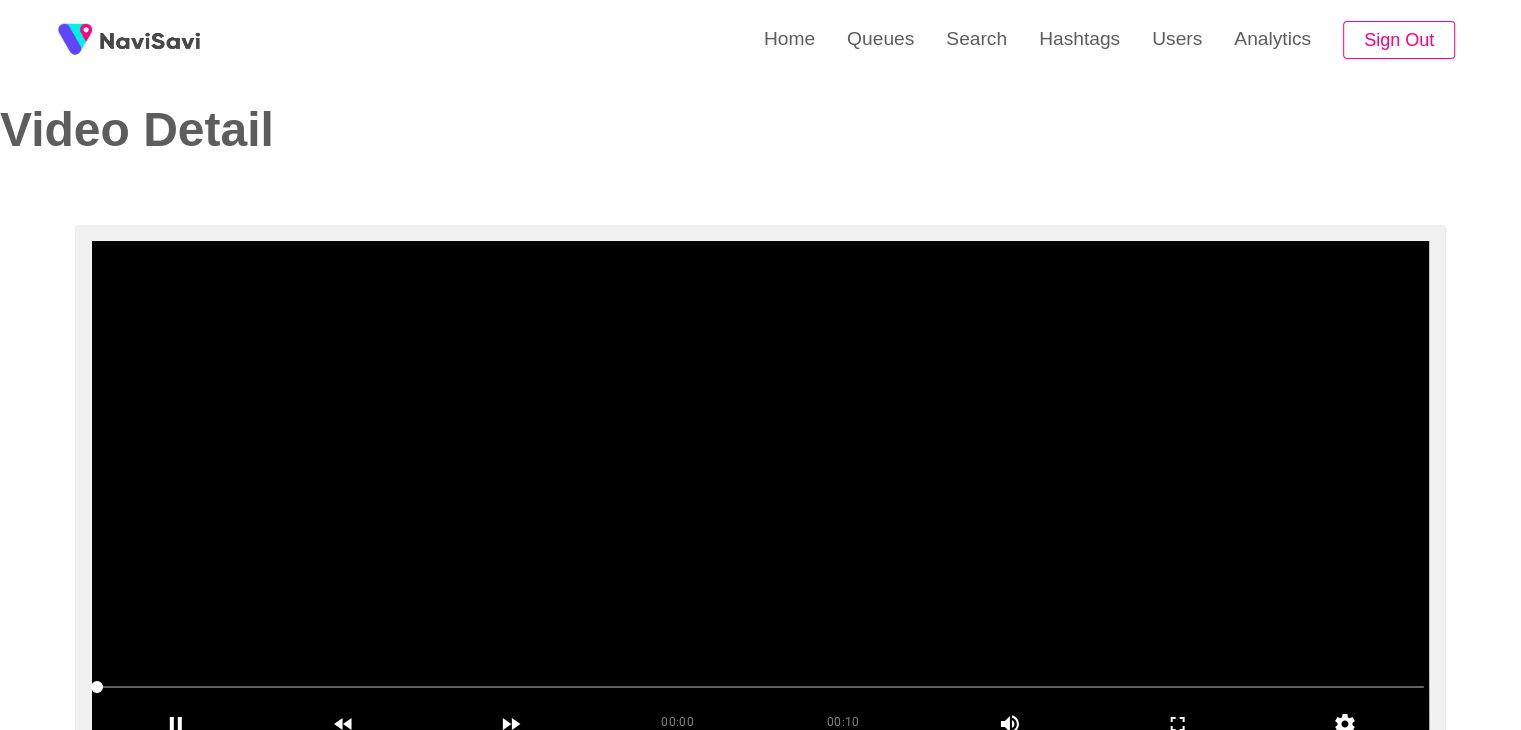 scroll, scrollTop: 24, scrollLeft: 0, axis: vertical 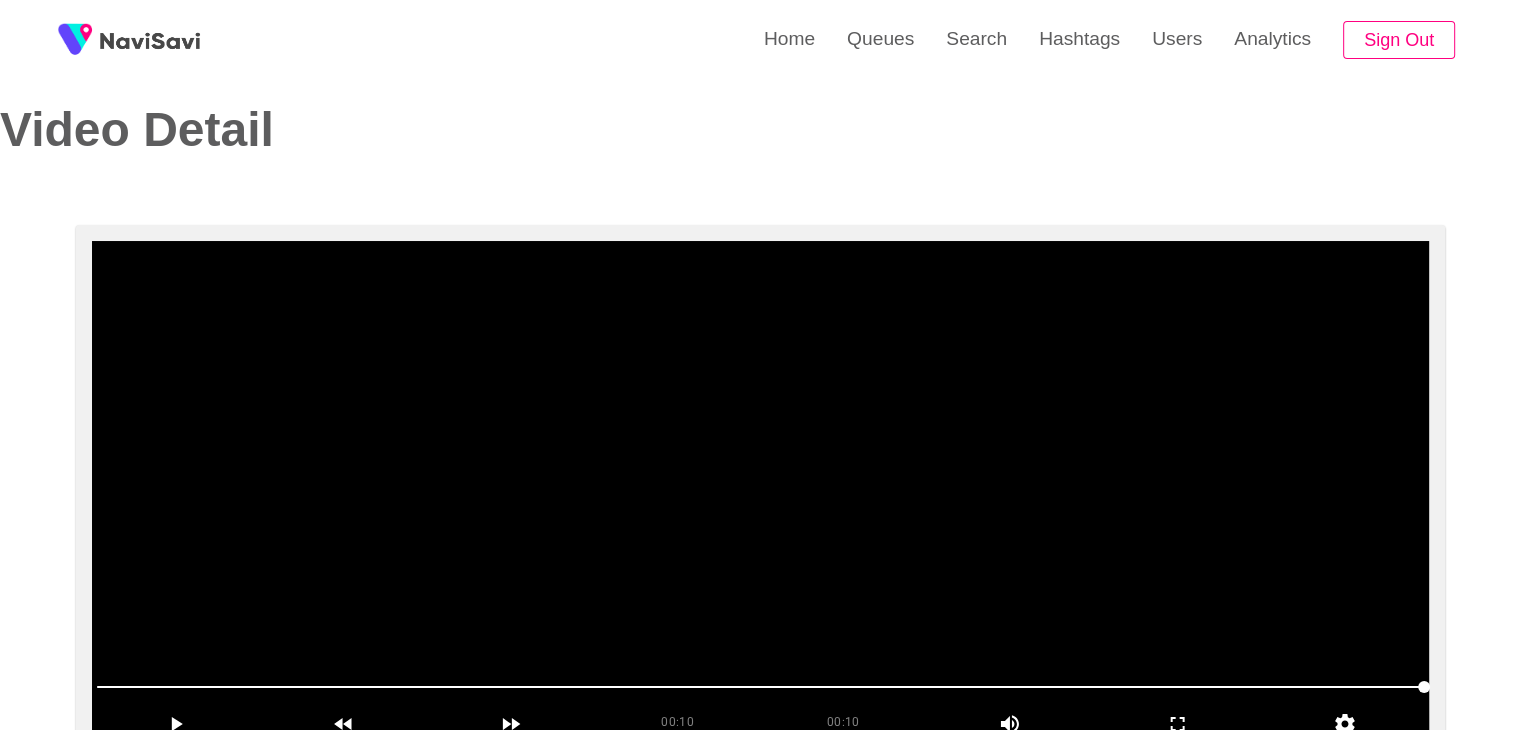 click at bounding box center (760, 491) 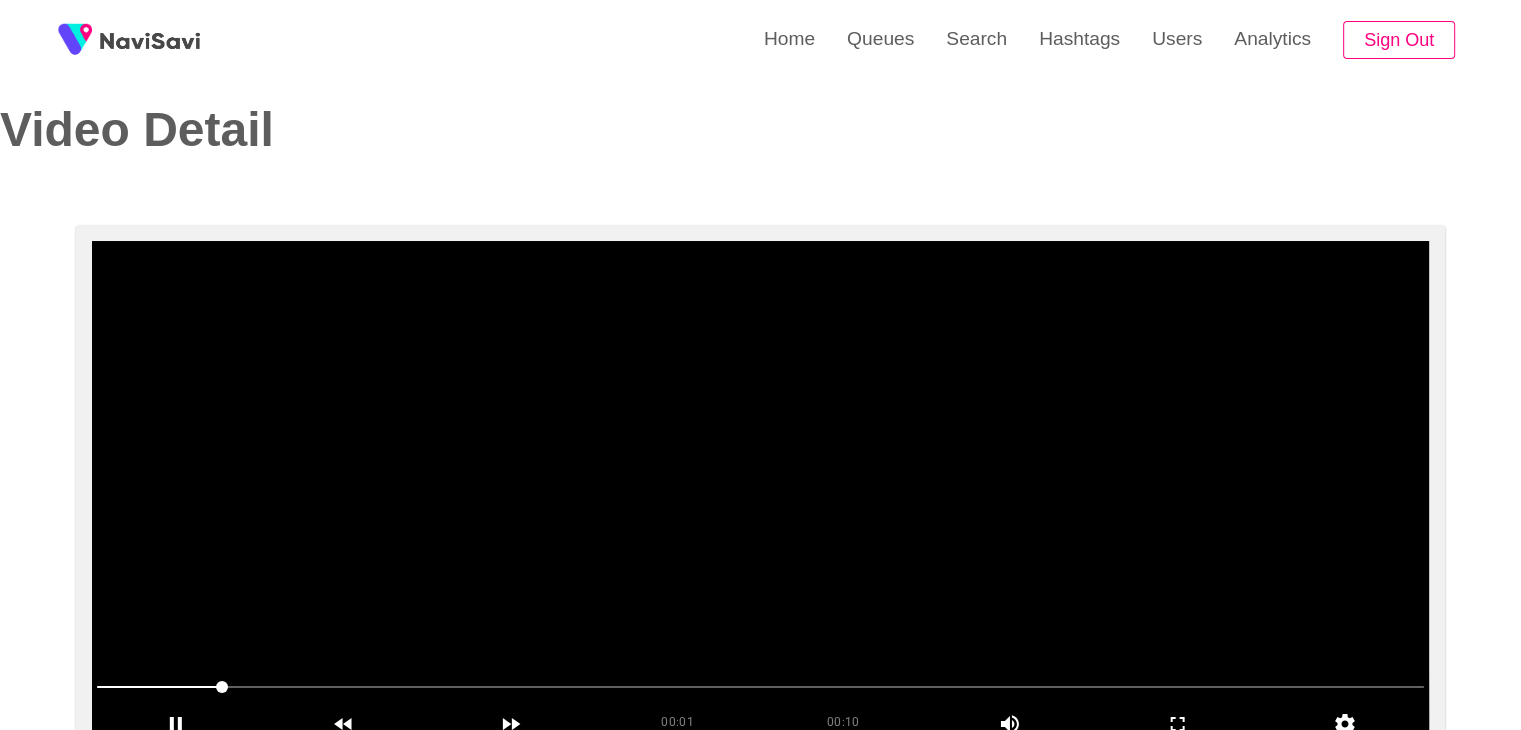 click at bounding box center (760, 491) 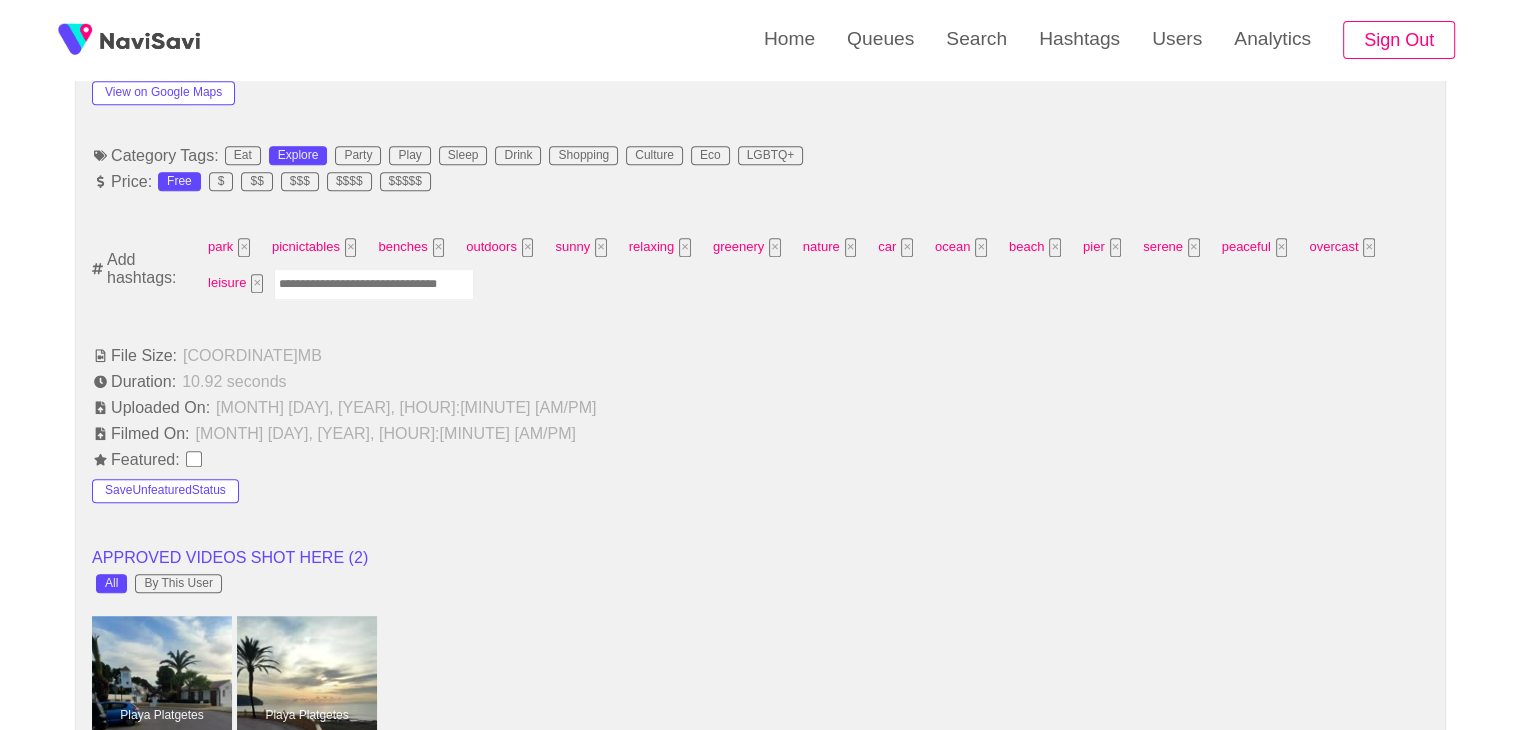 scroll, scrollTop: 1260, scrollLeft: 0, axis: vertical 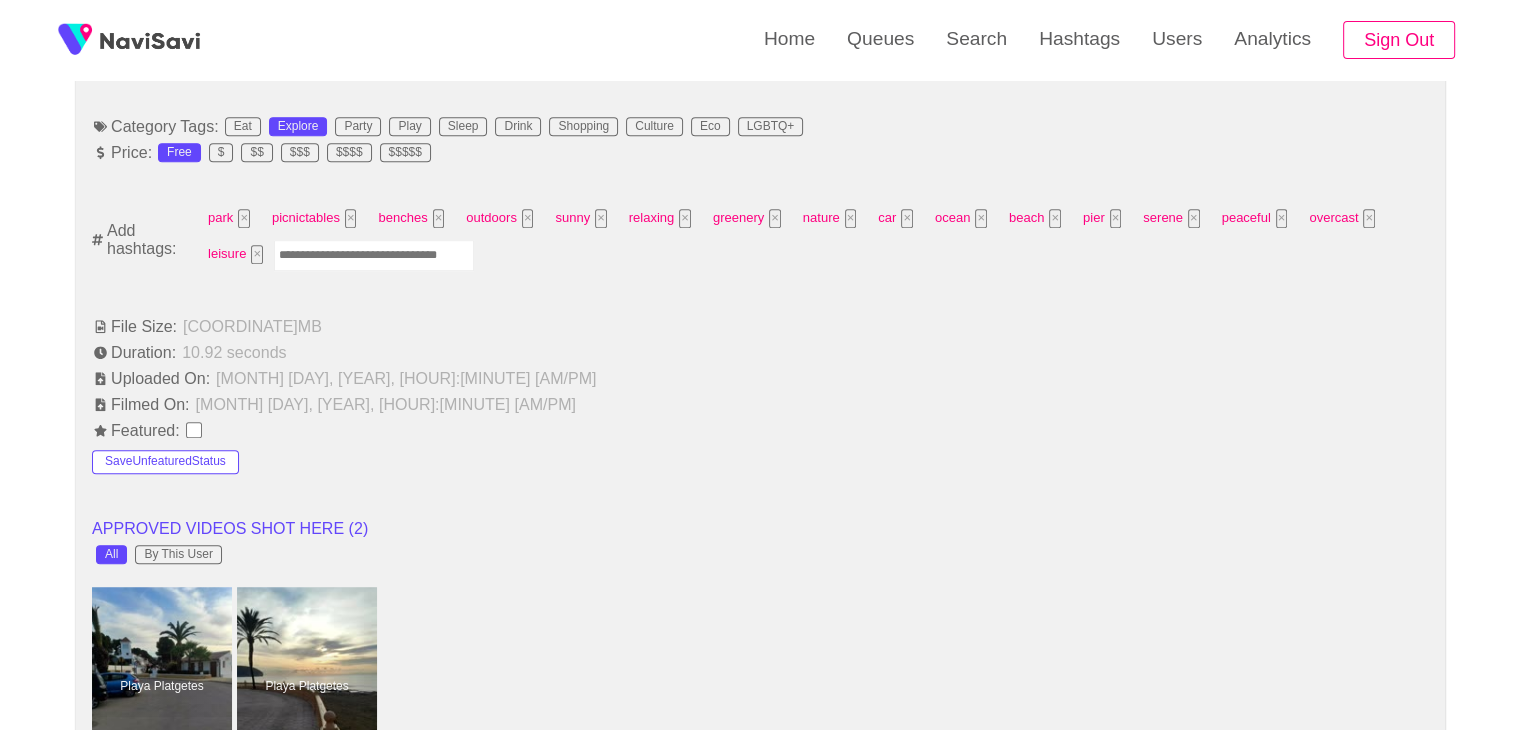 click at bounding box center (374, 255) 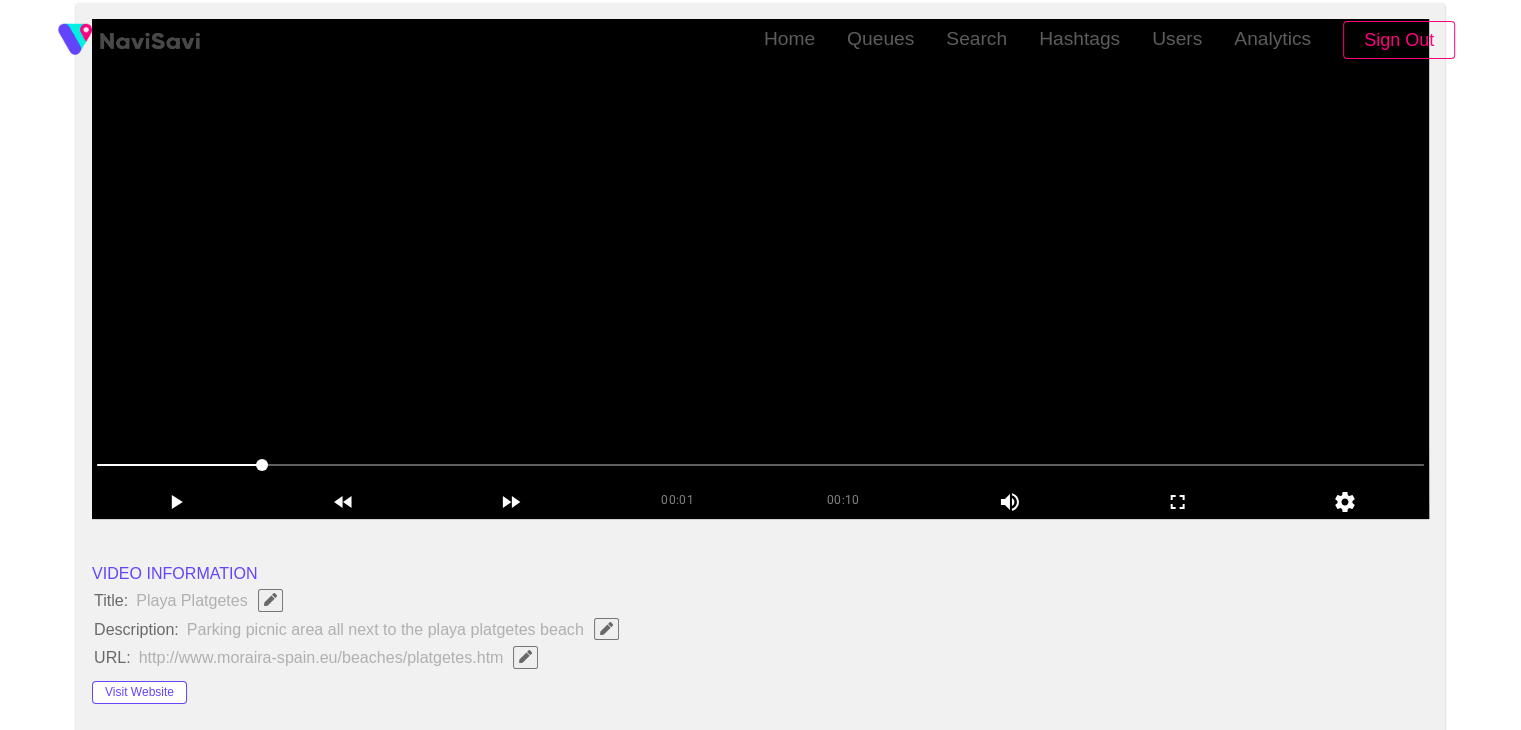 scroll, scrollTop: 4, scrollLeft: 0, axis: vertical 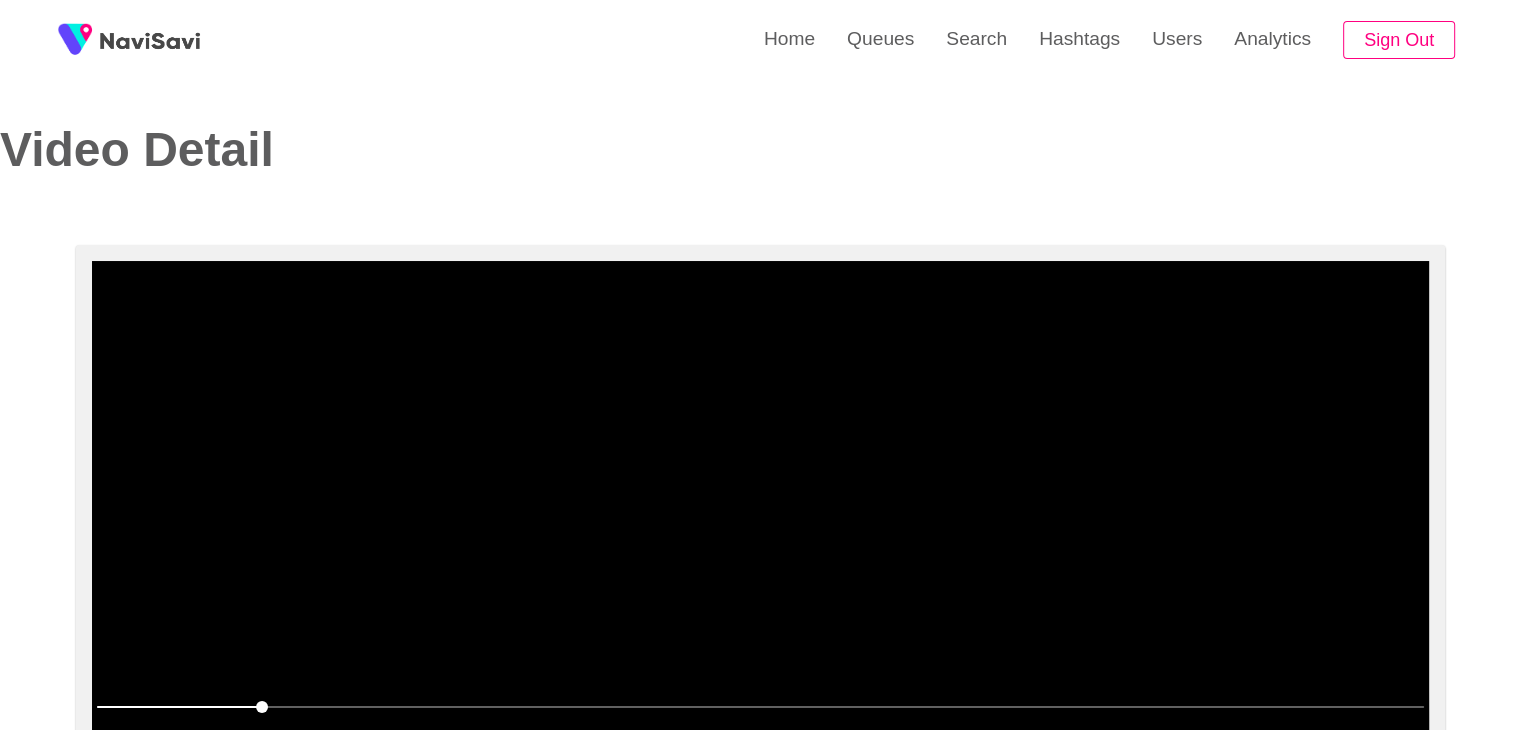 click at bounding box center [760, 511] 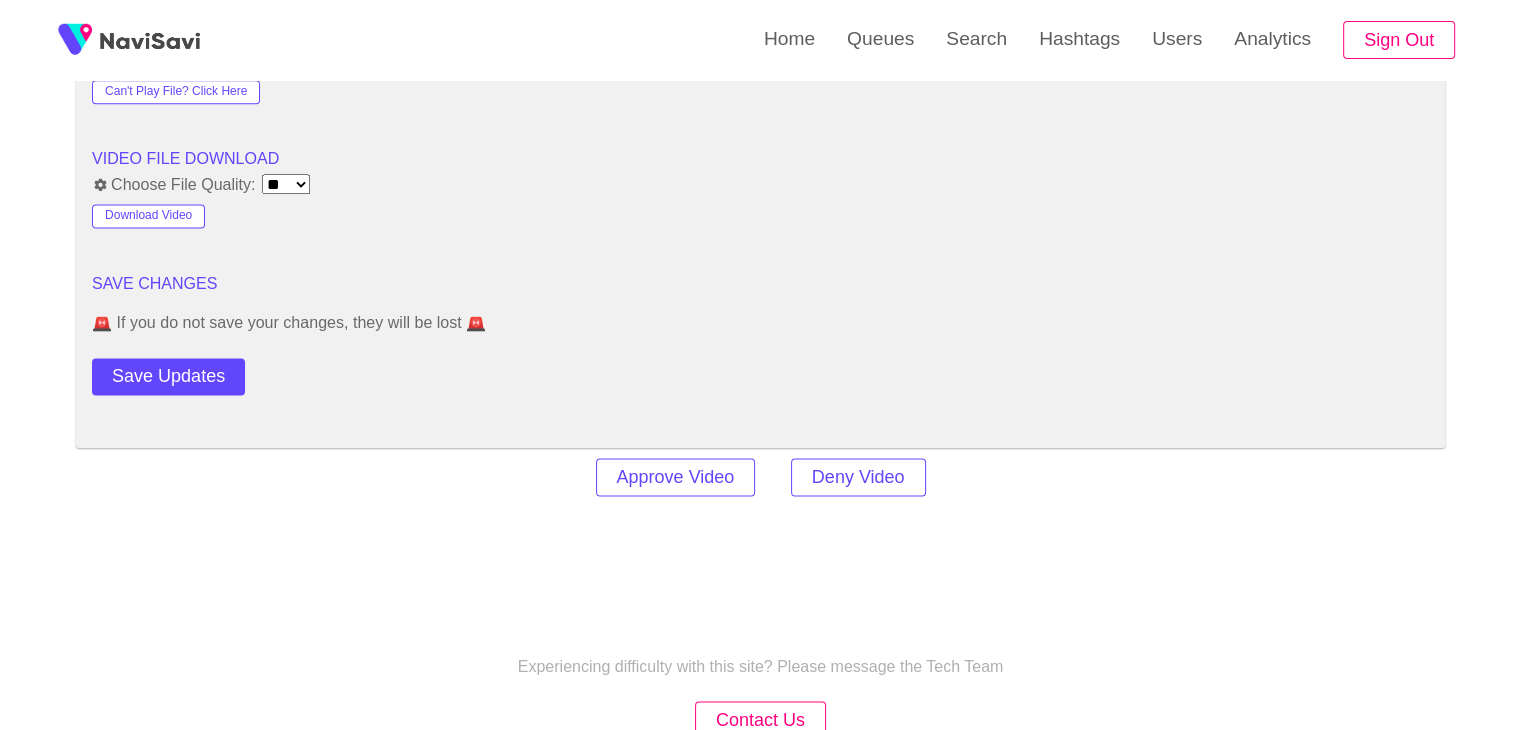 scroll, scrollTop: 2839, scrollLeft: 0, axis: vertical 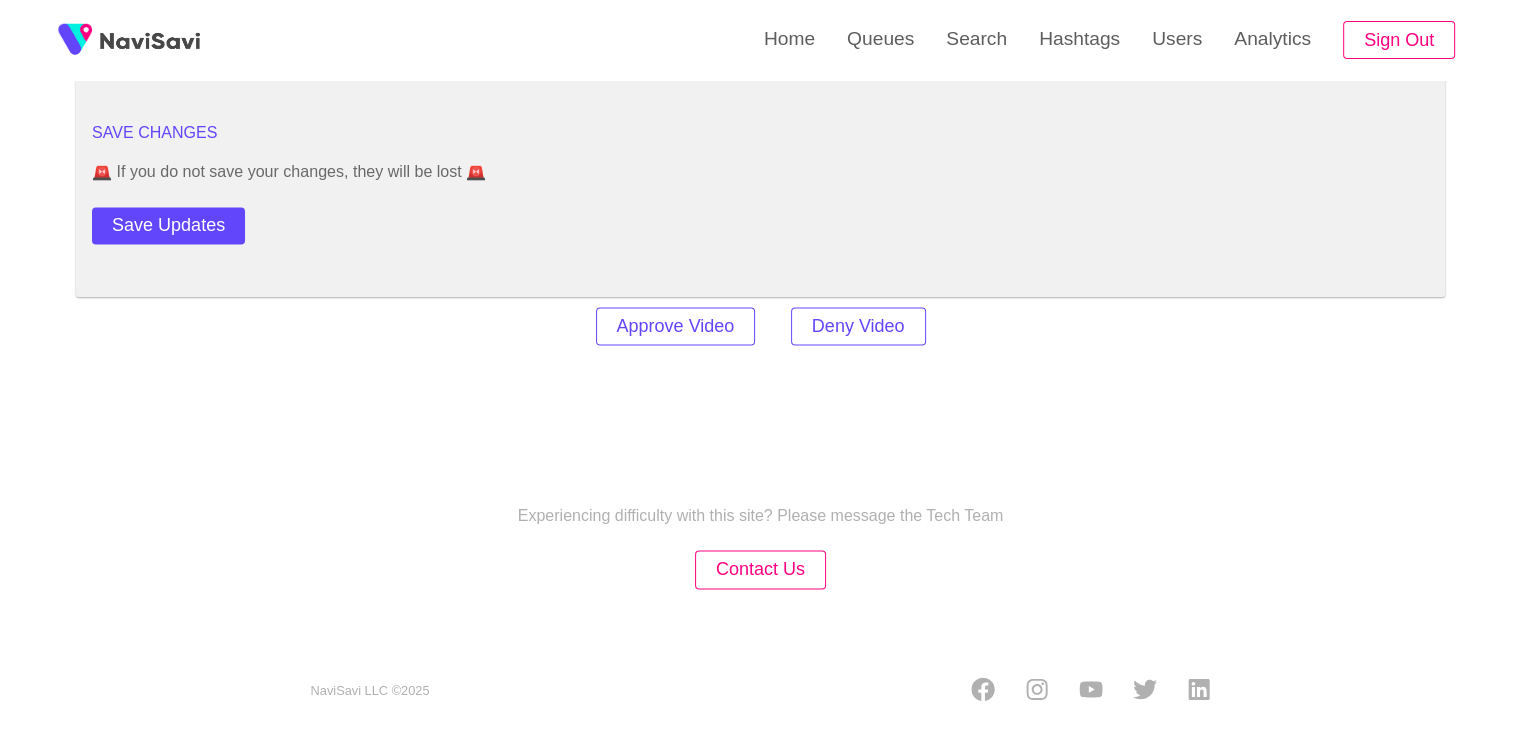 click on "Save Updates" at bounding box center [225, 221] 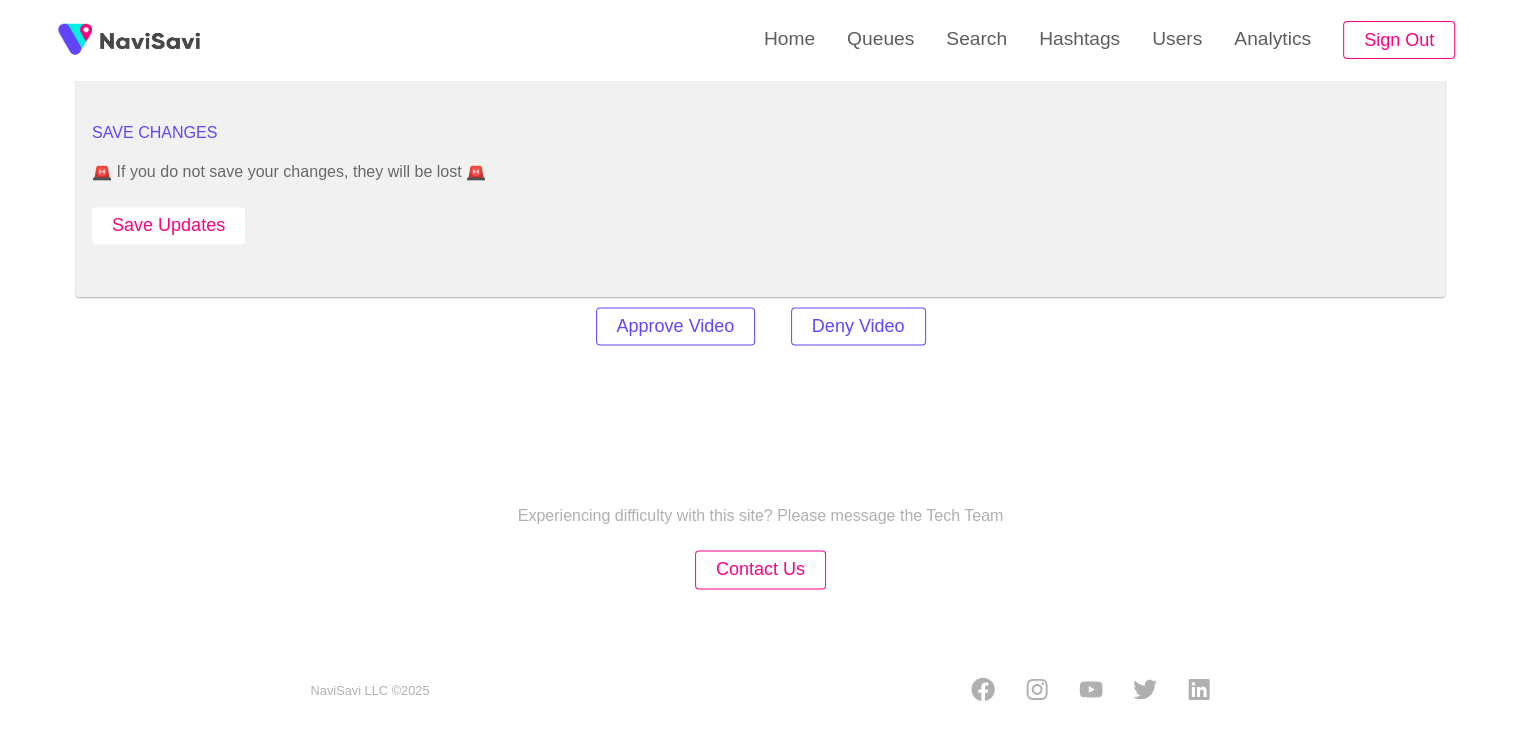 click on "Save Updates" at bounding box center [168, 225] 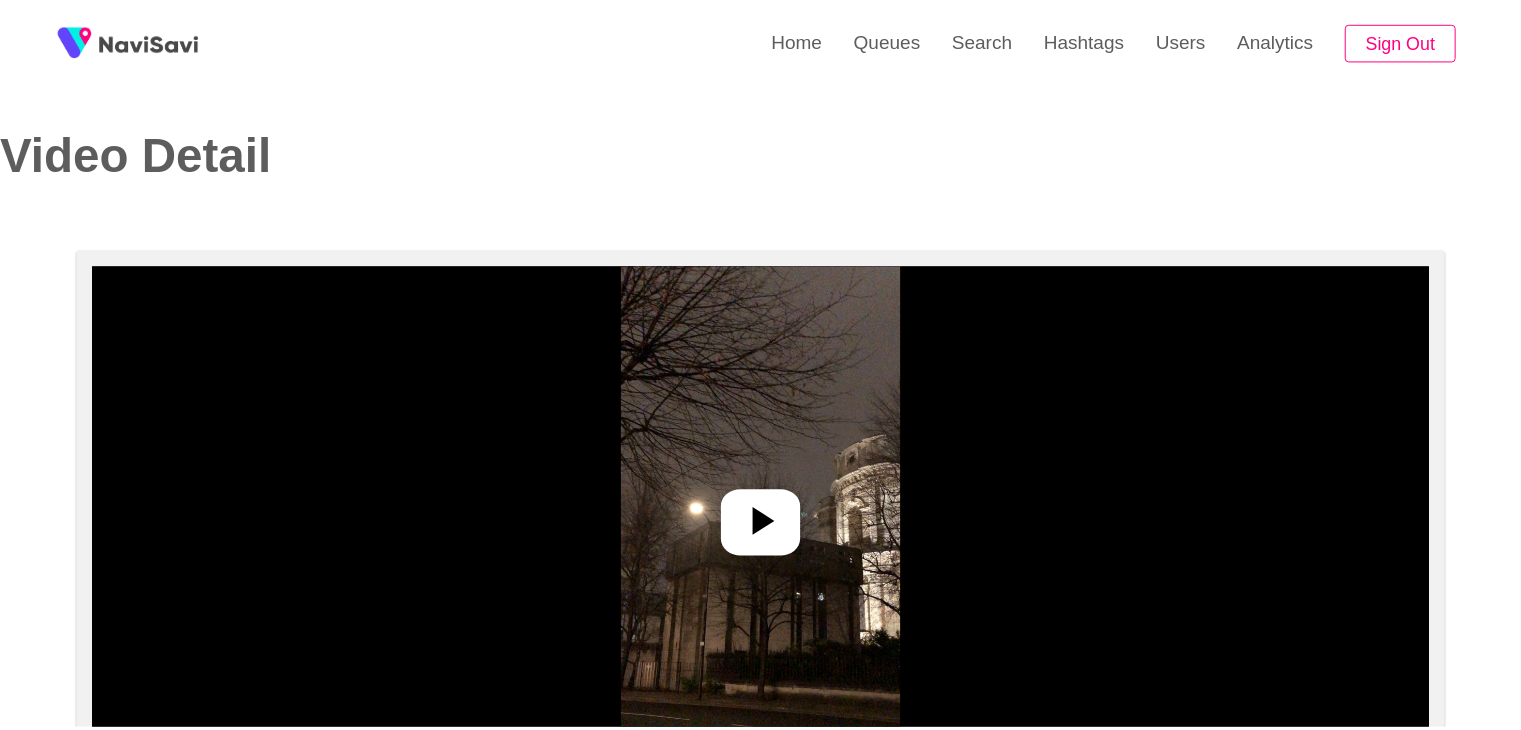 scroll, scrollTop: 0, scrollLeft: 0, axis: both 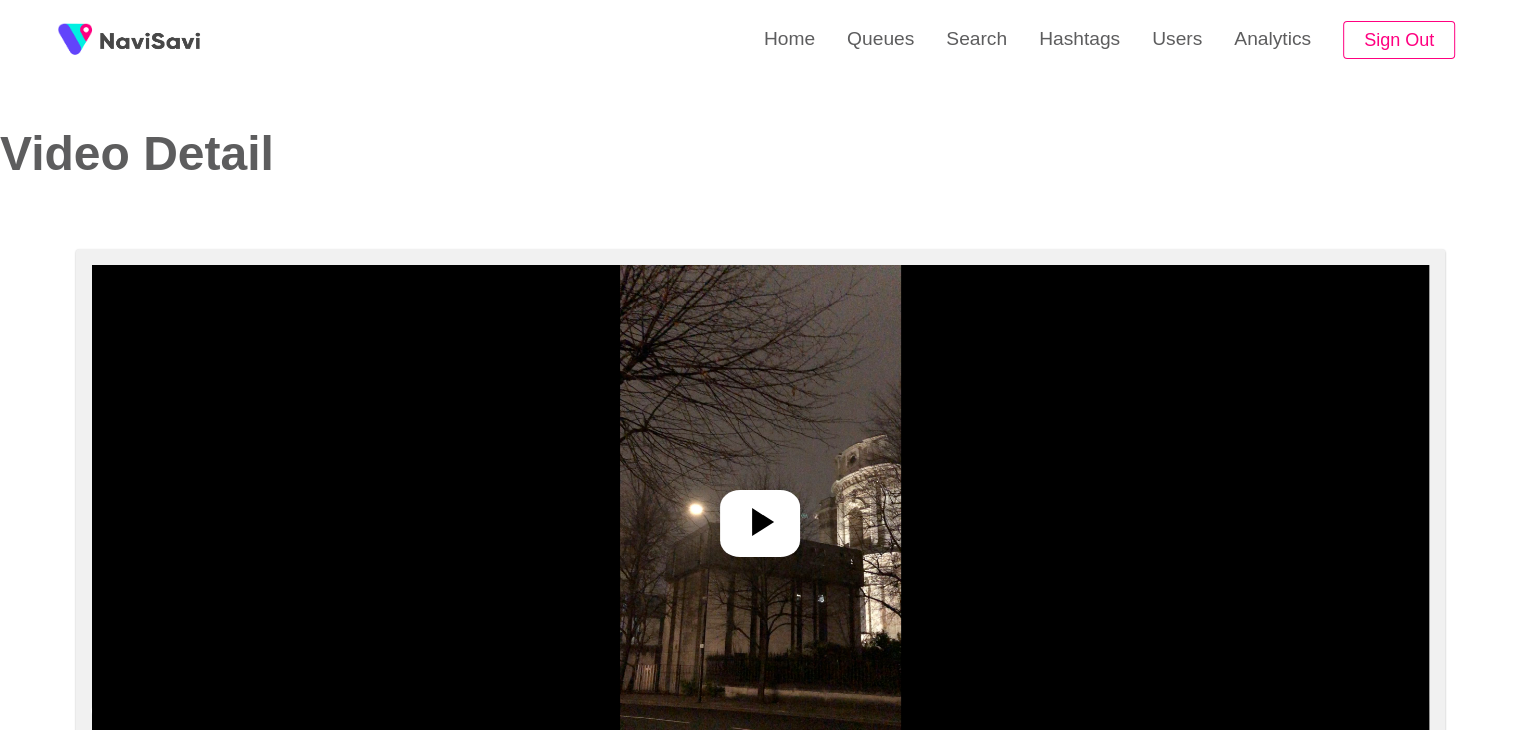 click at bounding box center (760, 515) 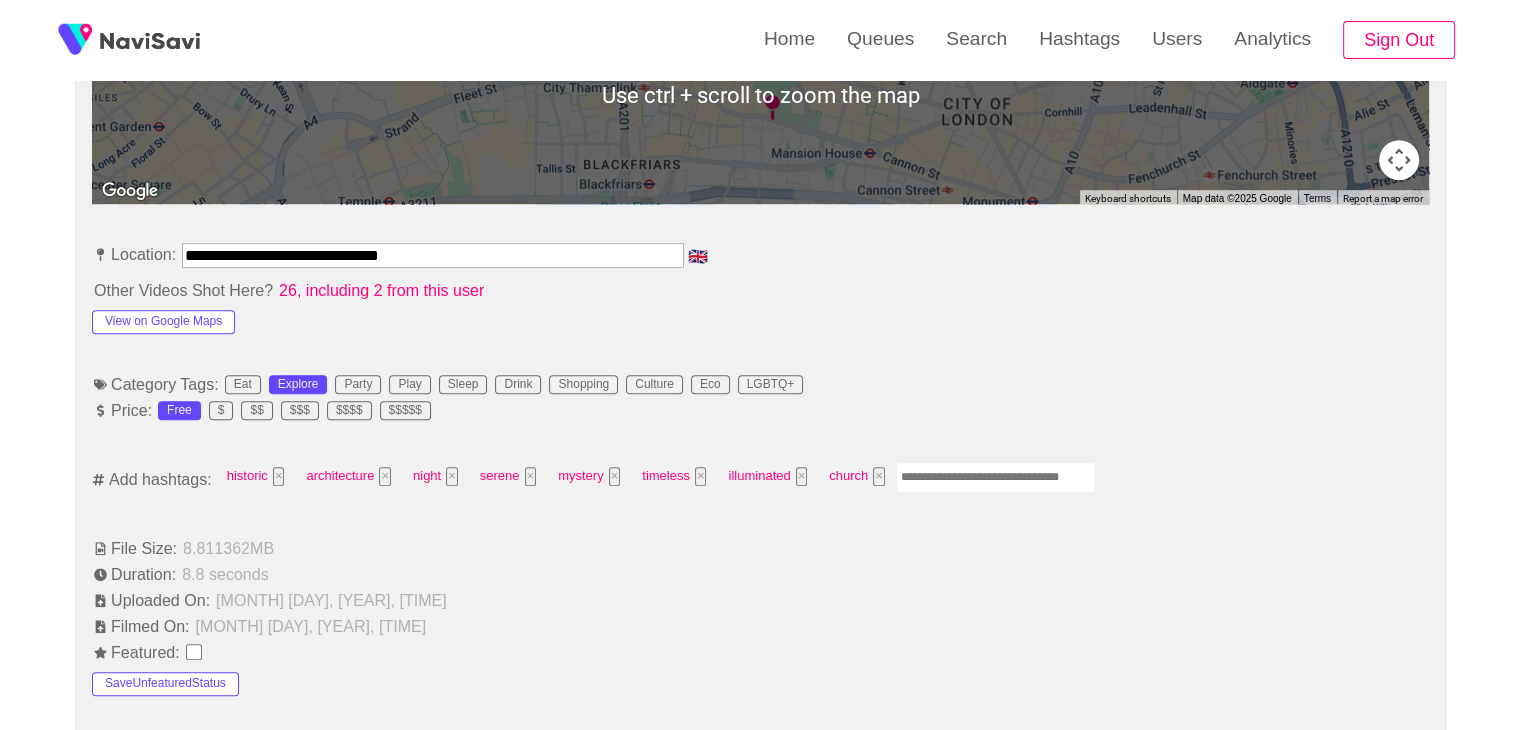 scroll, scrollTop: 1008, scrollLeft: 0, axis: vertical 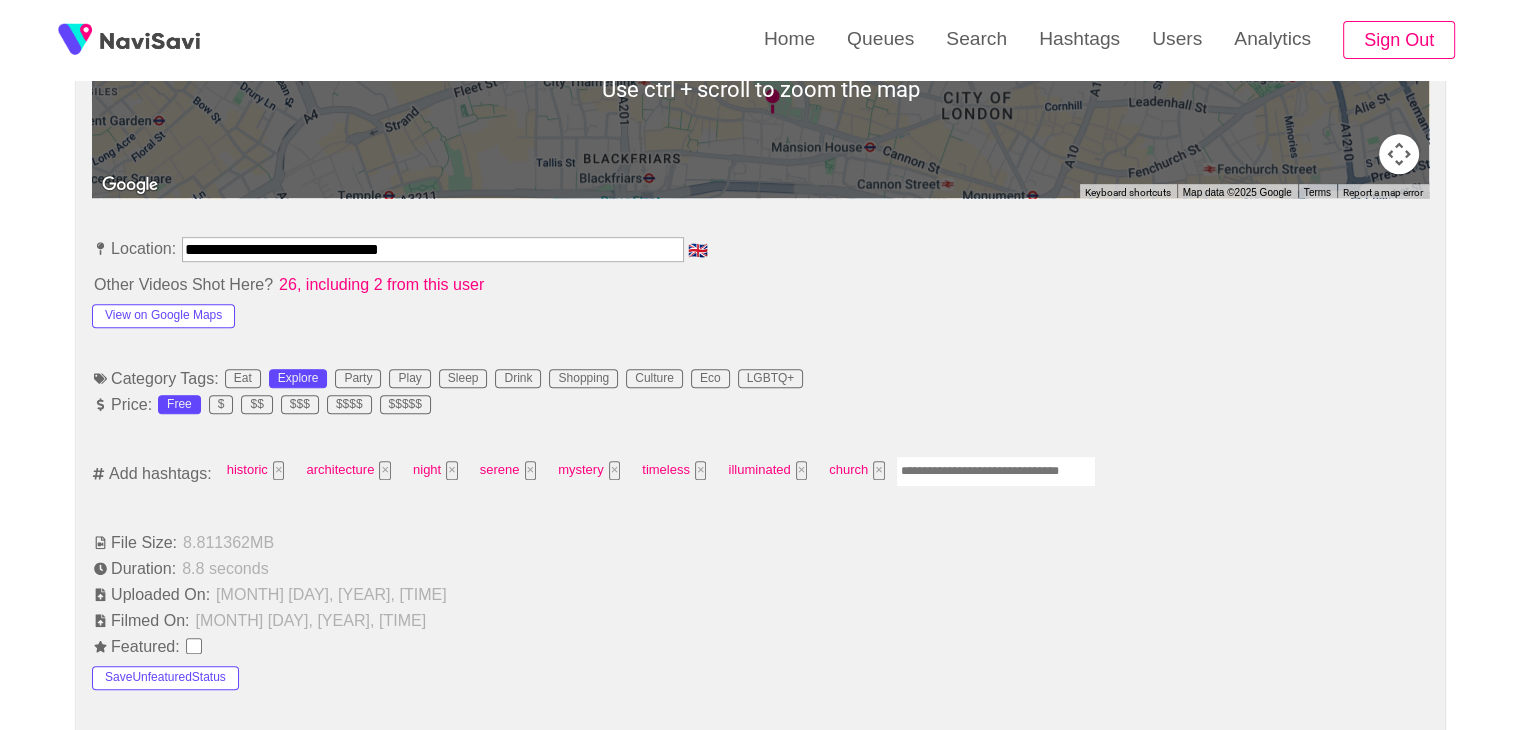 click at bounding box center [996, 471] 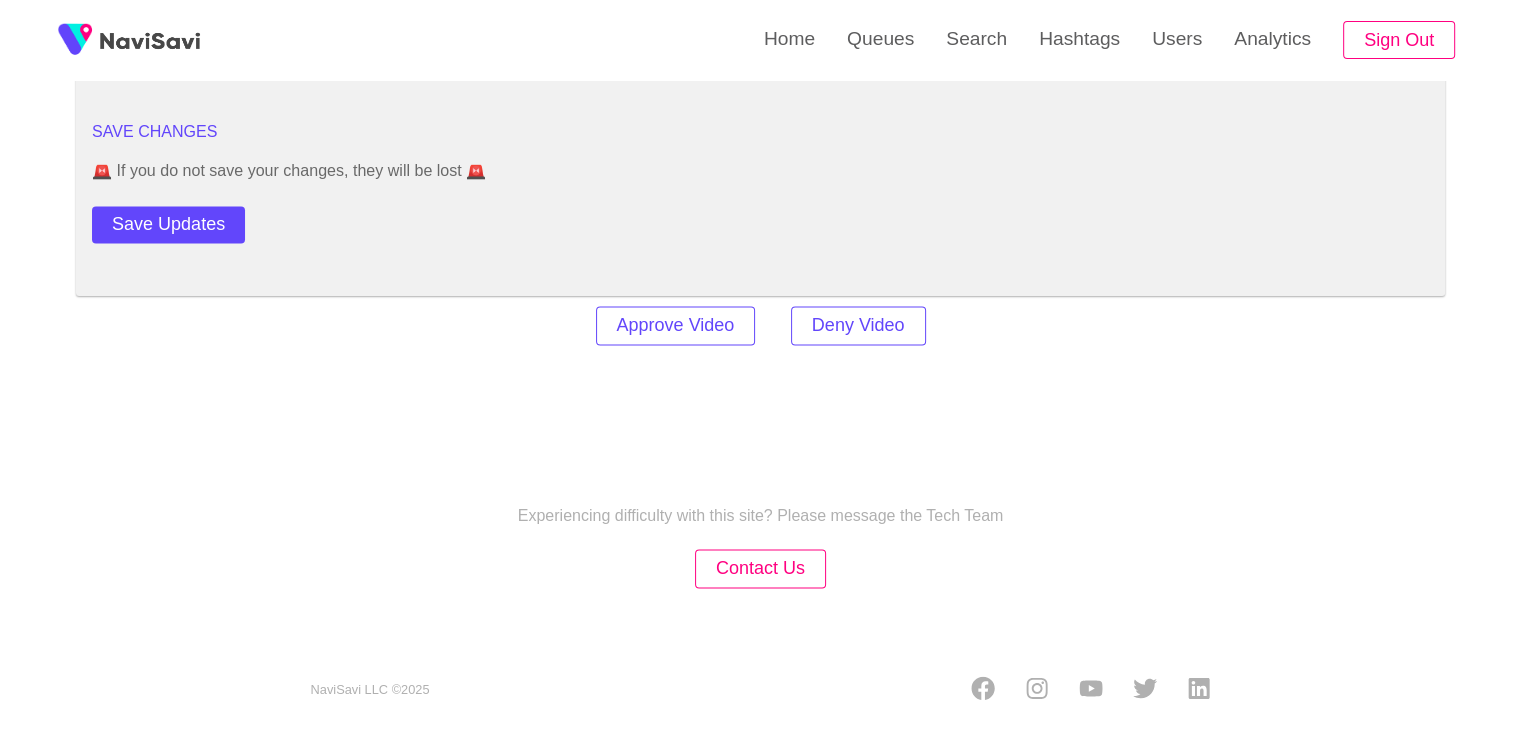 scroll, scrollTop: 2777, scrollLeft: 0, axis: vertical 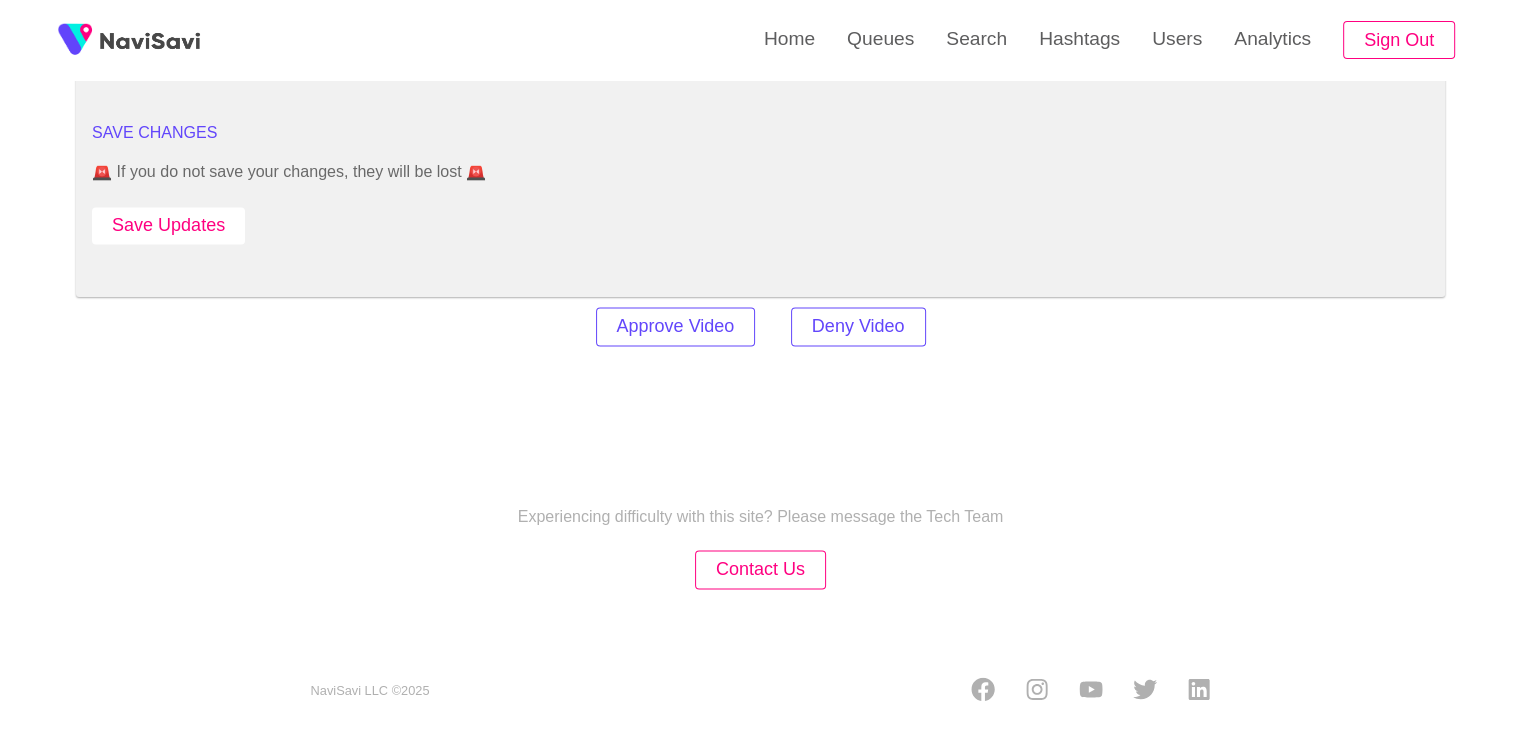 click on "Save Updates" at bounding box center (168, 225) 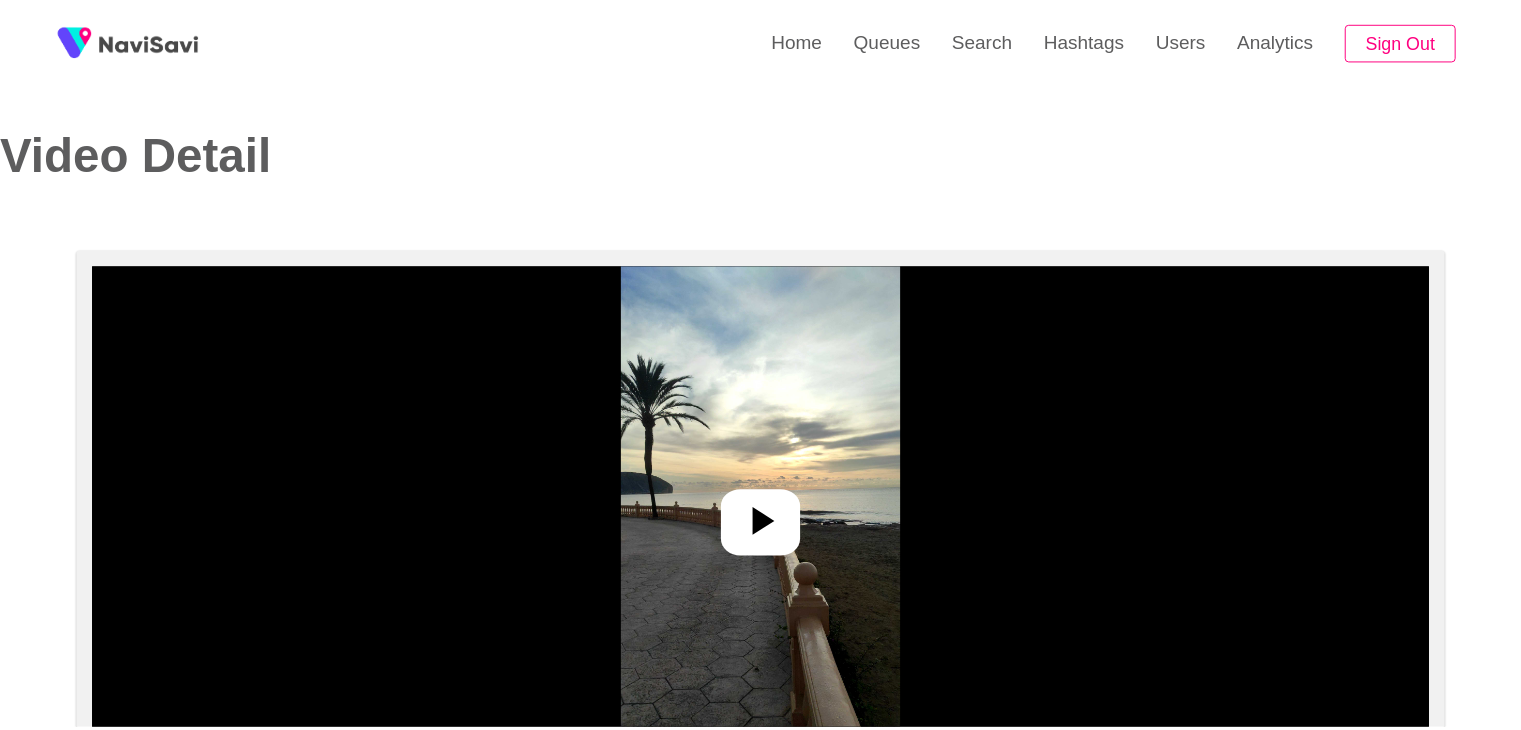 scroll, scrollTop: 0, scrollLeft: 0, axis: both 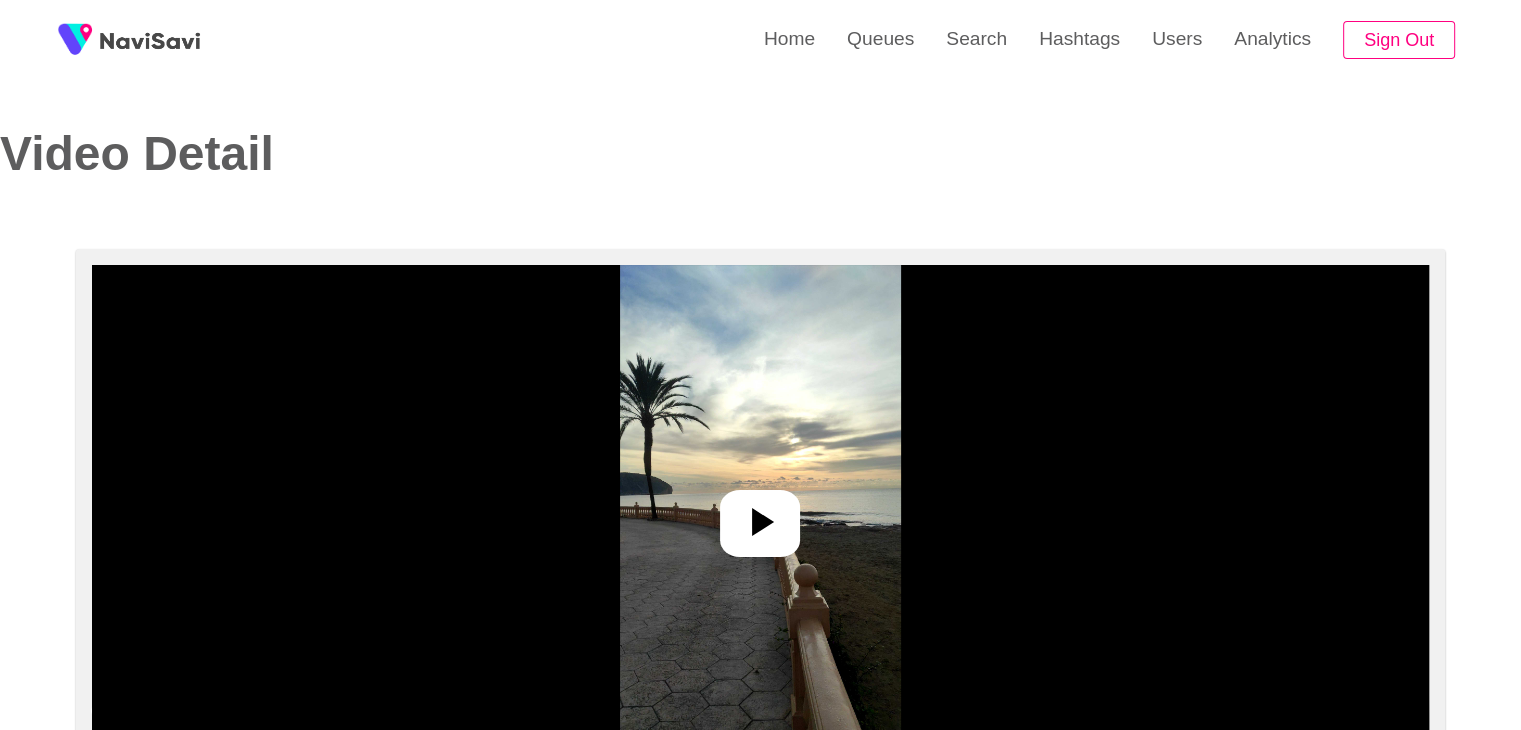 click at bounding box center (760, 515) 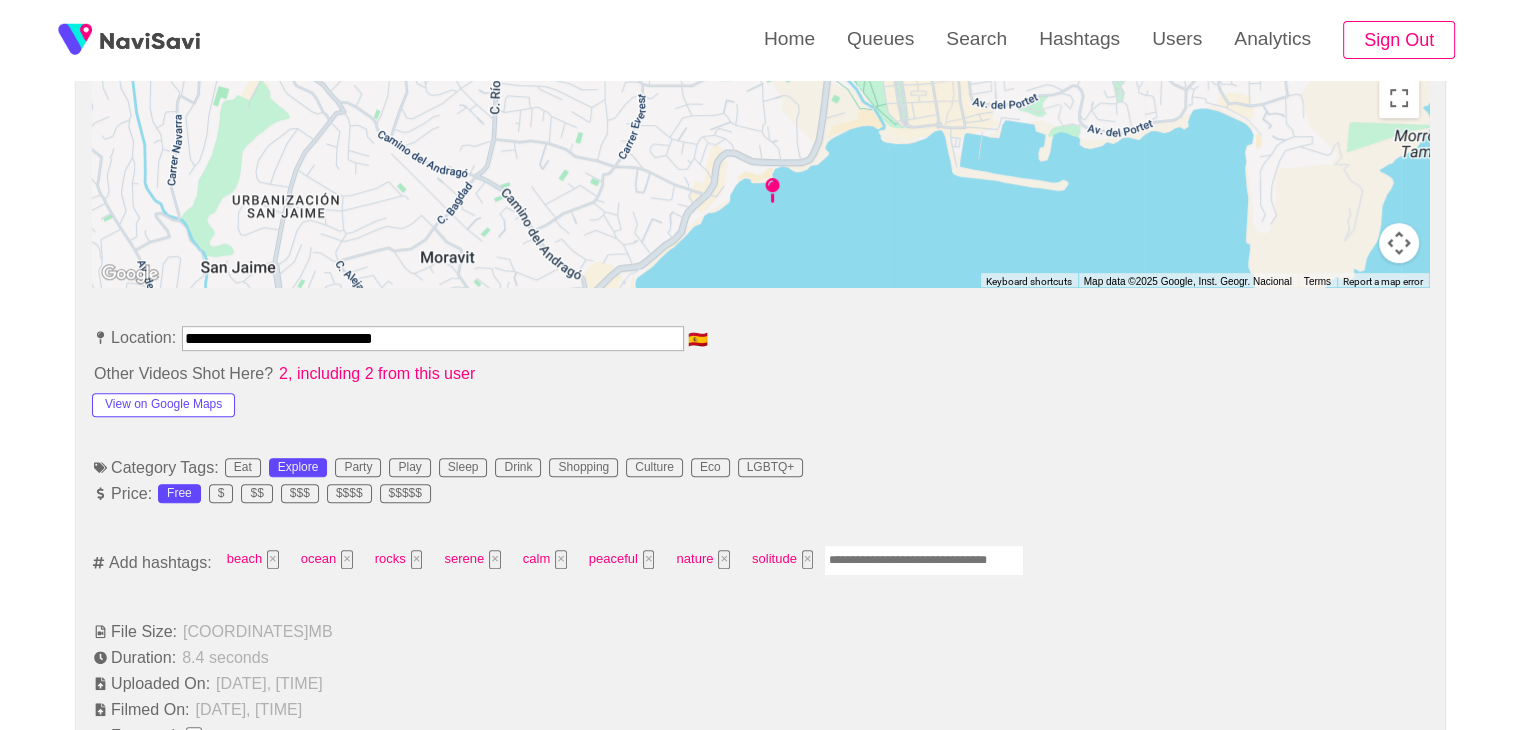 scroll, scrollTop: 1040, scrollLeft: 0, axis: vertical 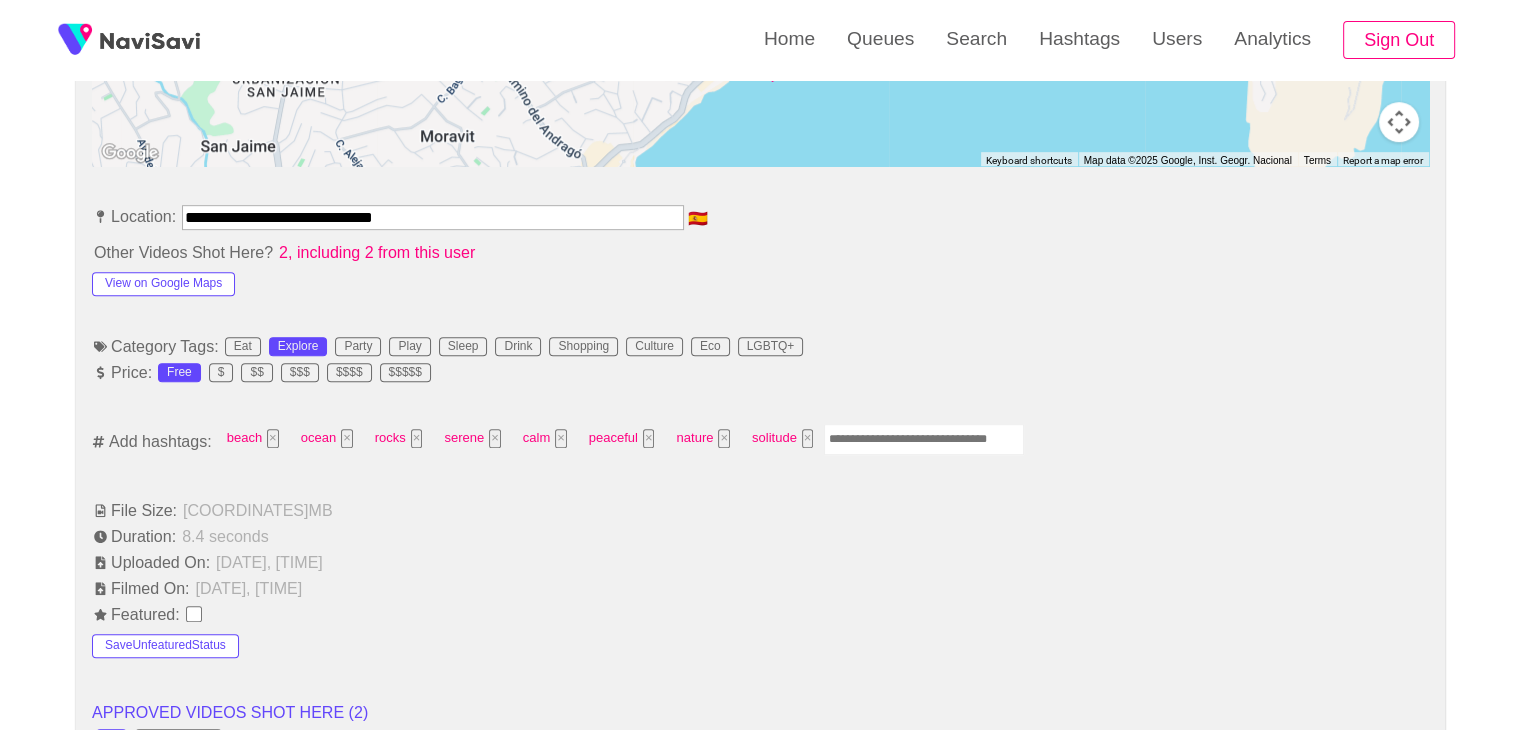 click at bounding box center (924, 439) 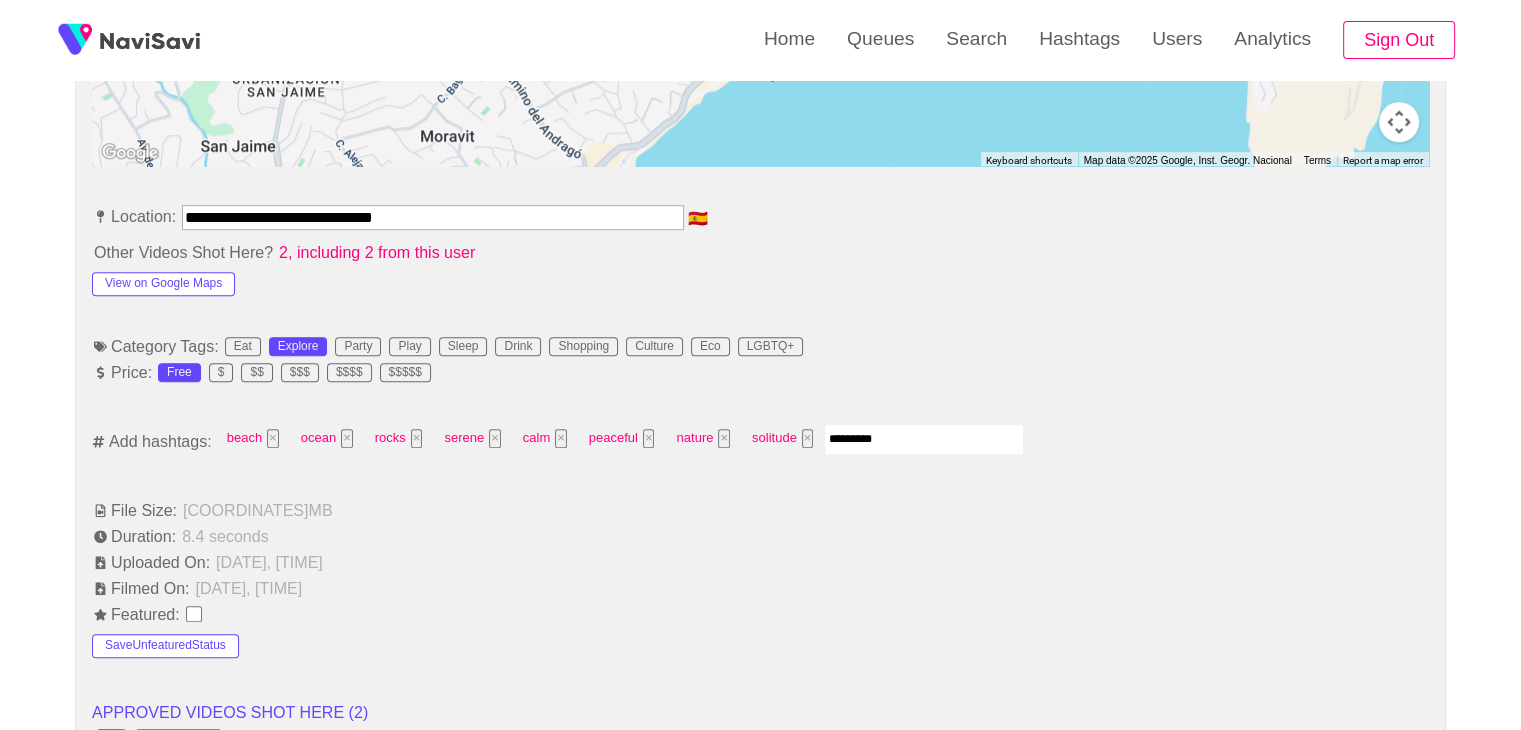 type 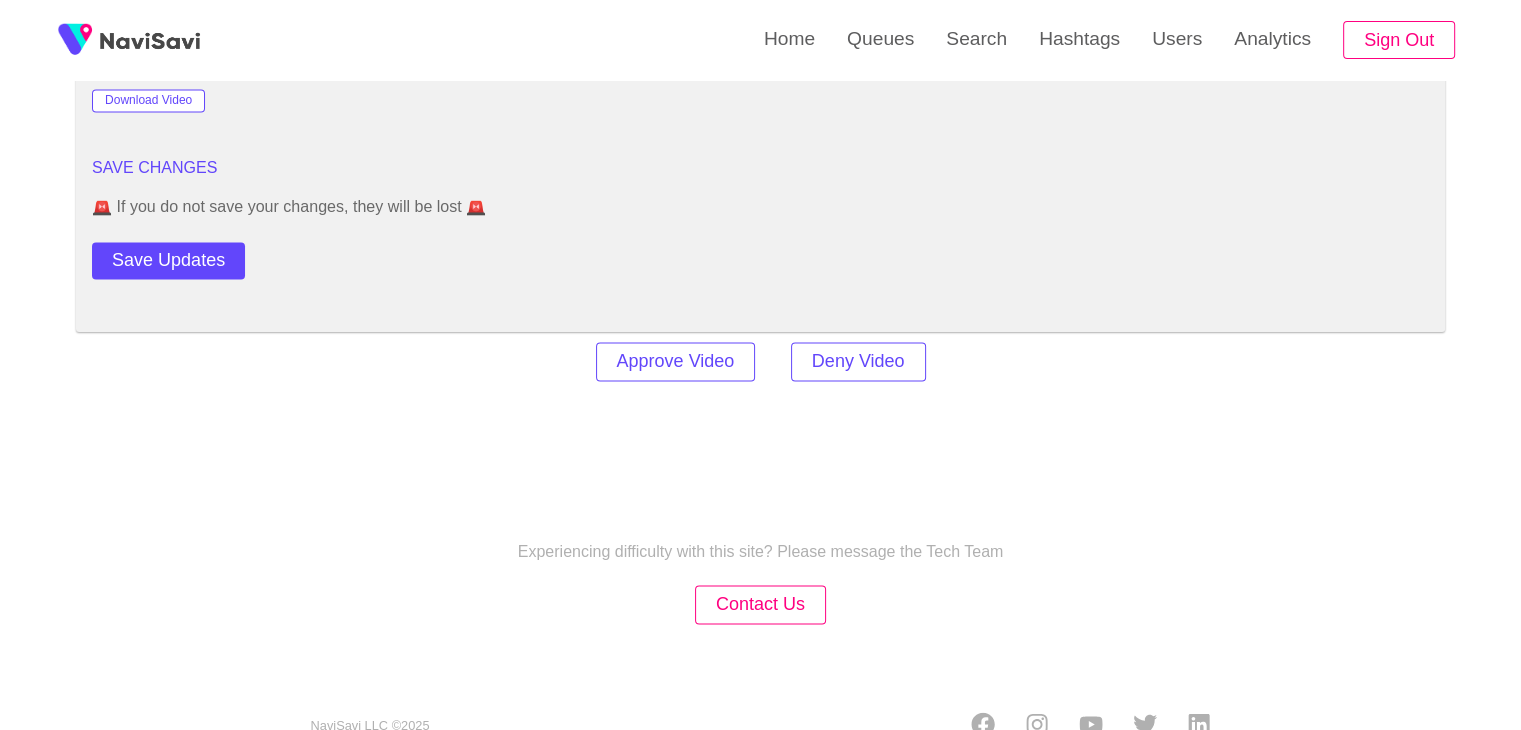 scroll, scrollTop: 2772, scrollLeft: 0, axis: vertical 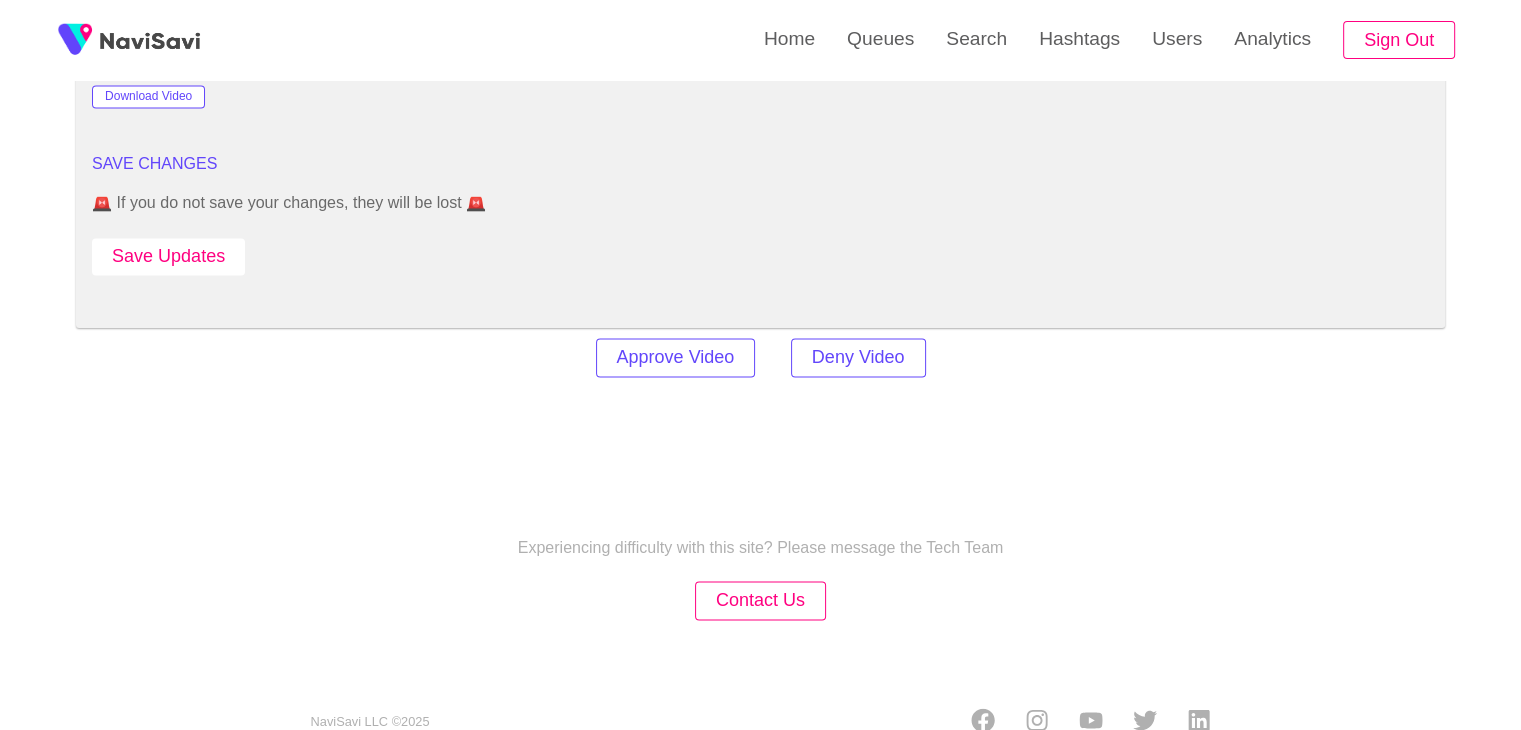 click on "Save Updates" at bounding box center (168, 256) 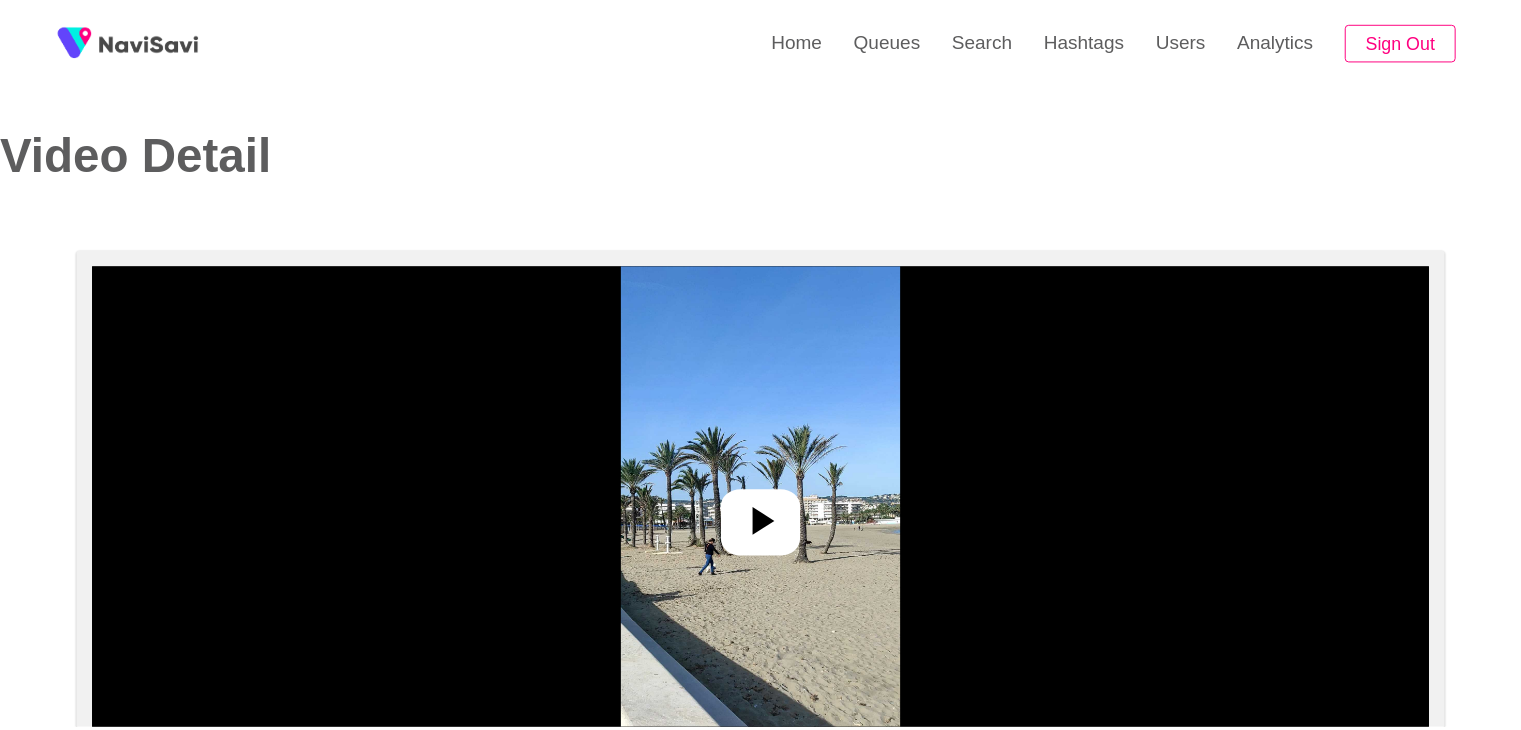 scroll, scrollTop: 0, scrollLeft: 0, axis: both 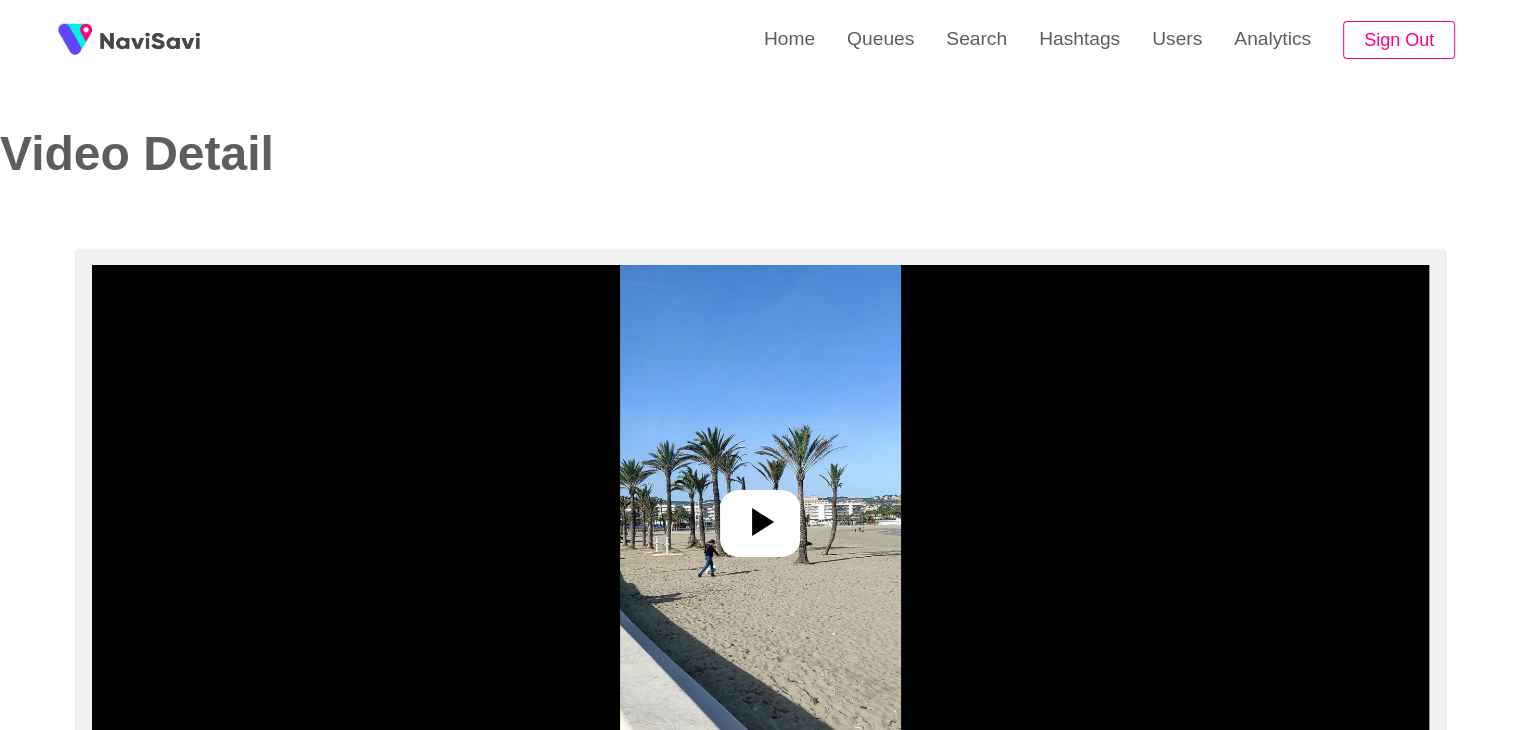 click at bounding box center (760, 515) 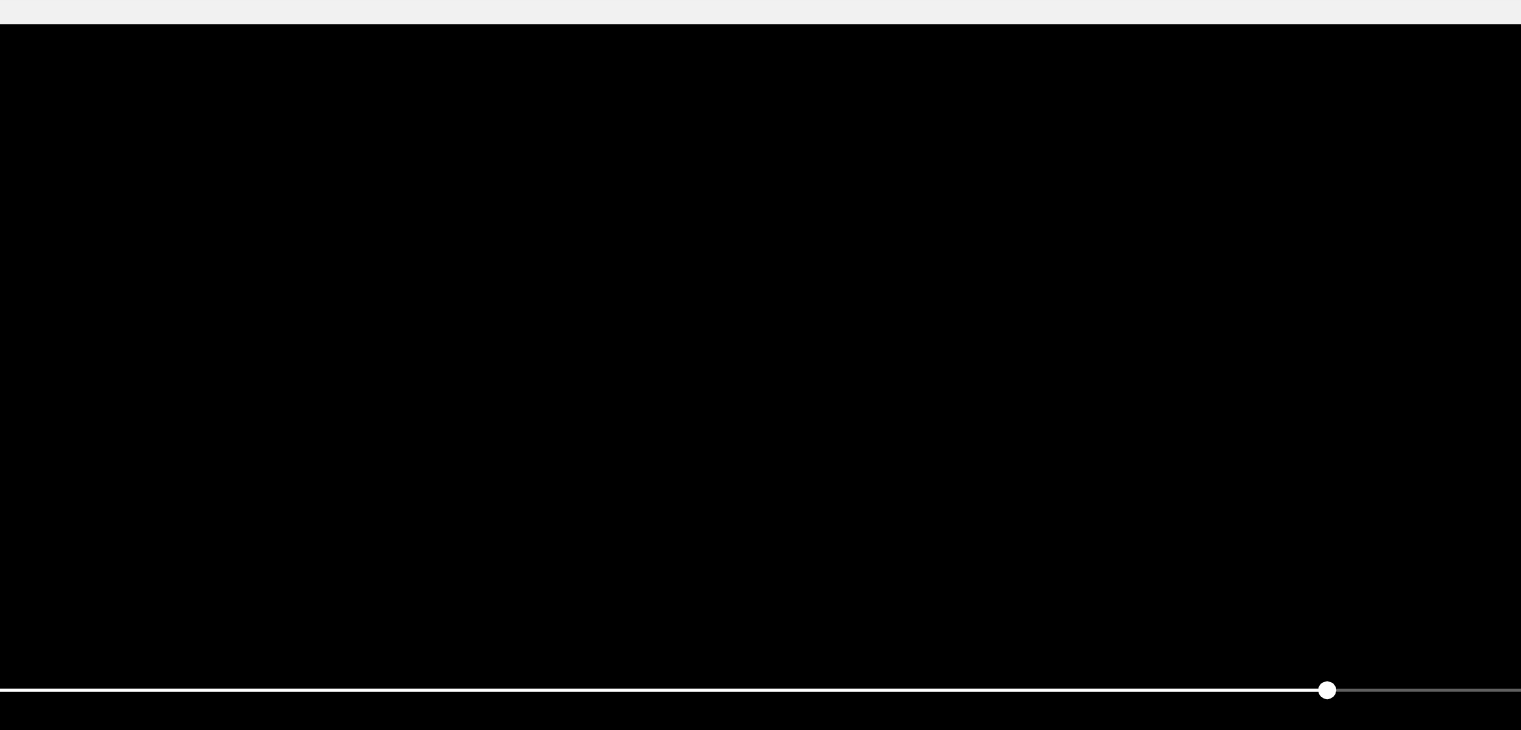 scroll, scrollTop: 79, scrollLeft: 0, axis: vertical 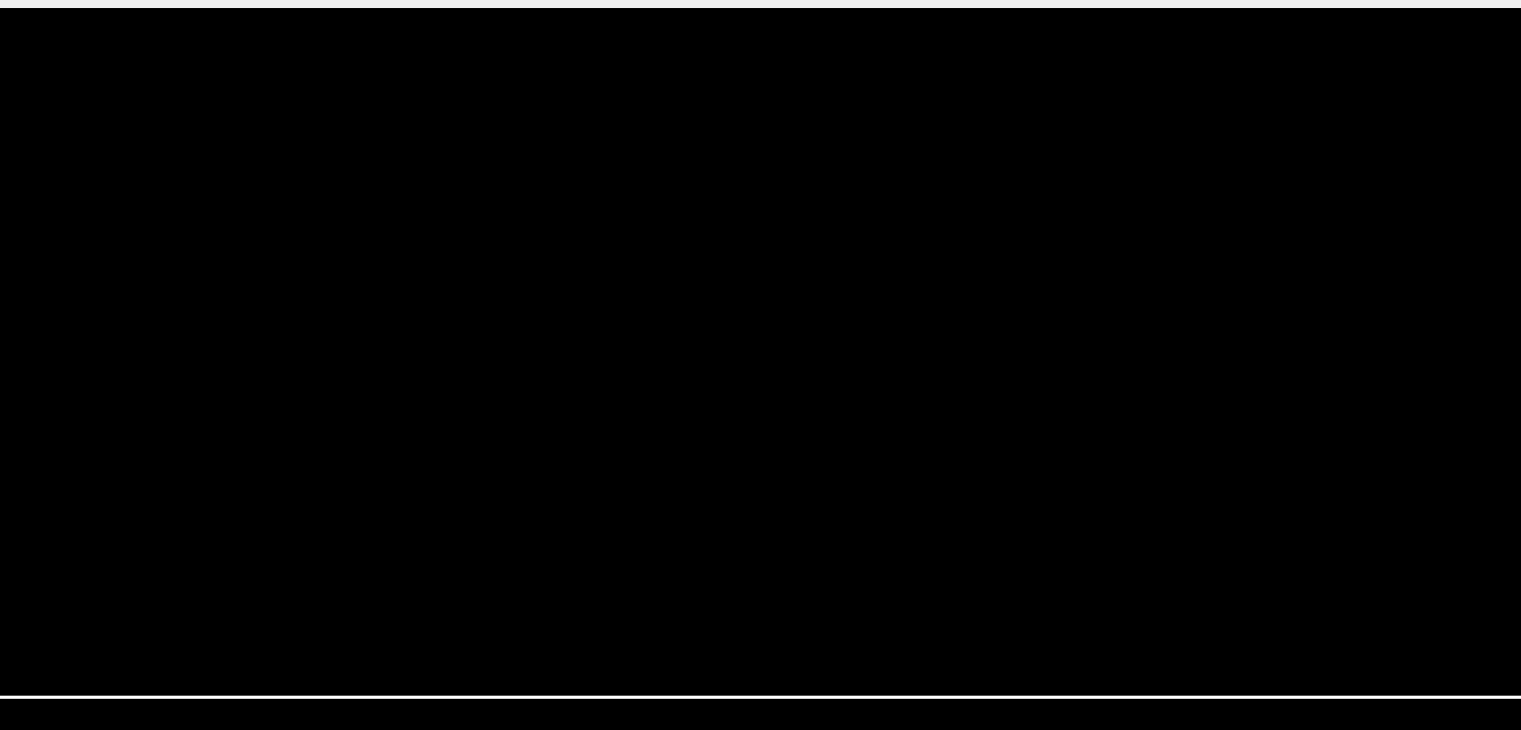 click at bounding box center [760, 436] 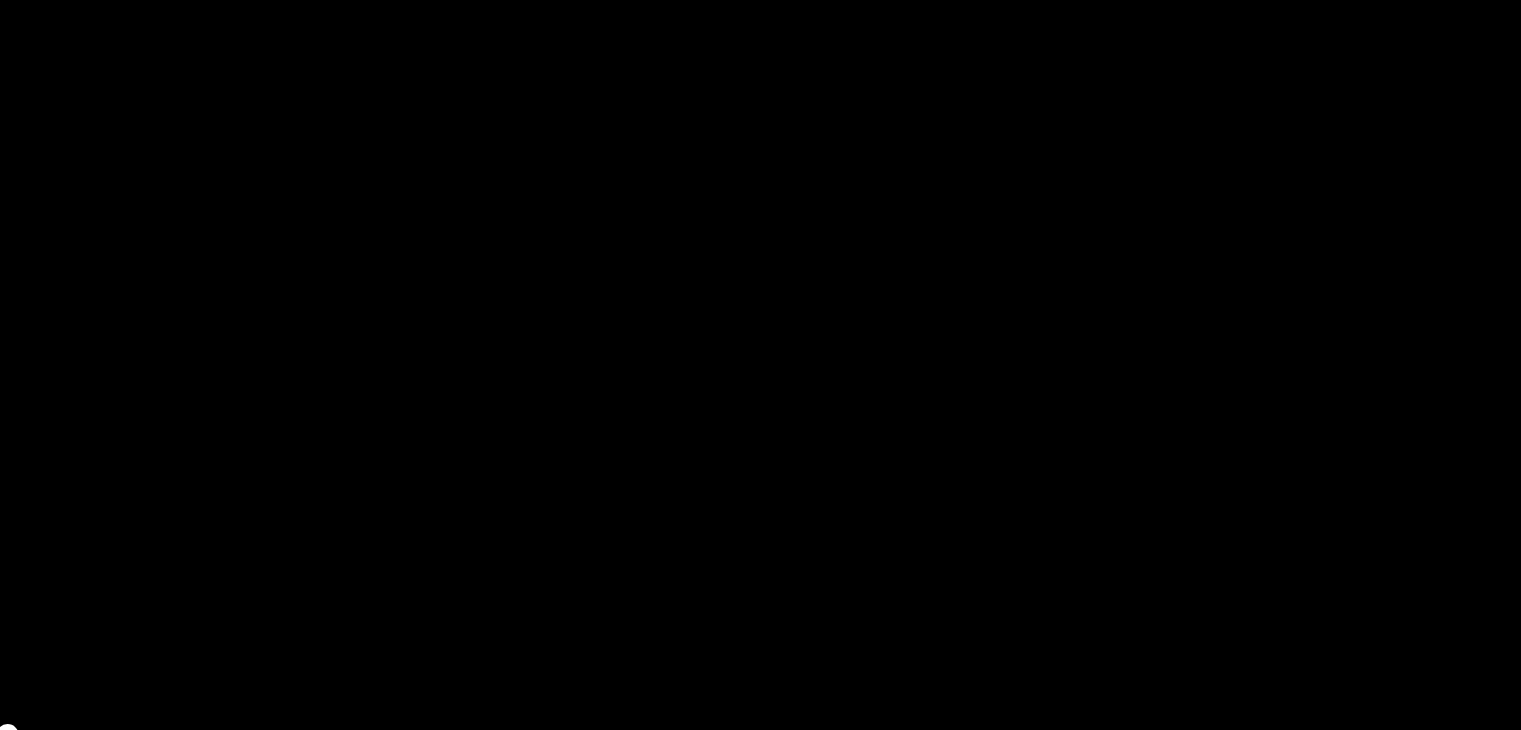 scroll, scrollTop: 80, scrollLeft: 0, axis: vertical 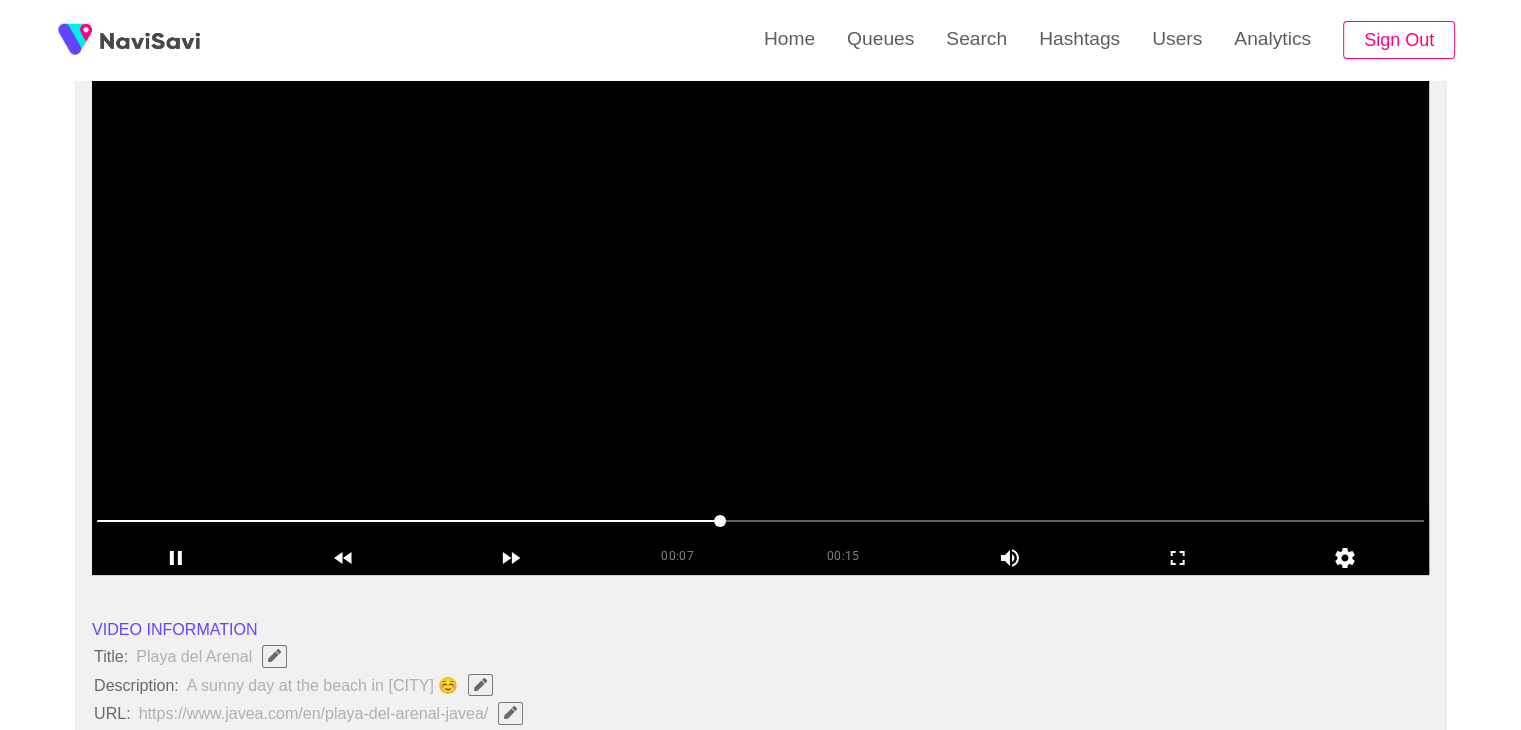 click at bounding box center [760, 325] 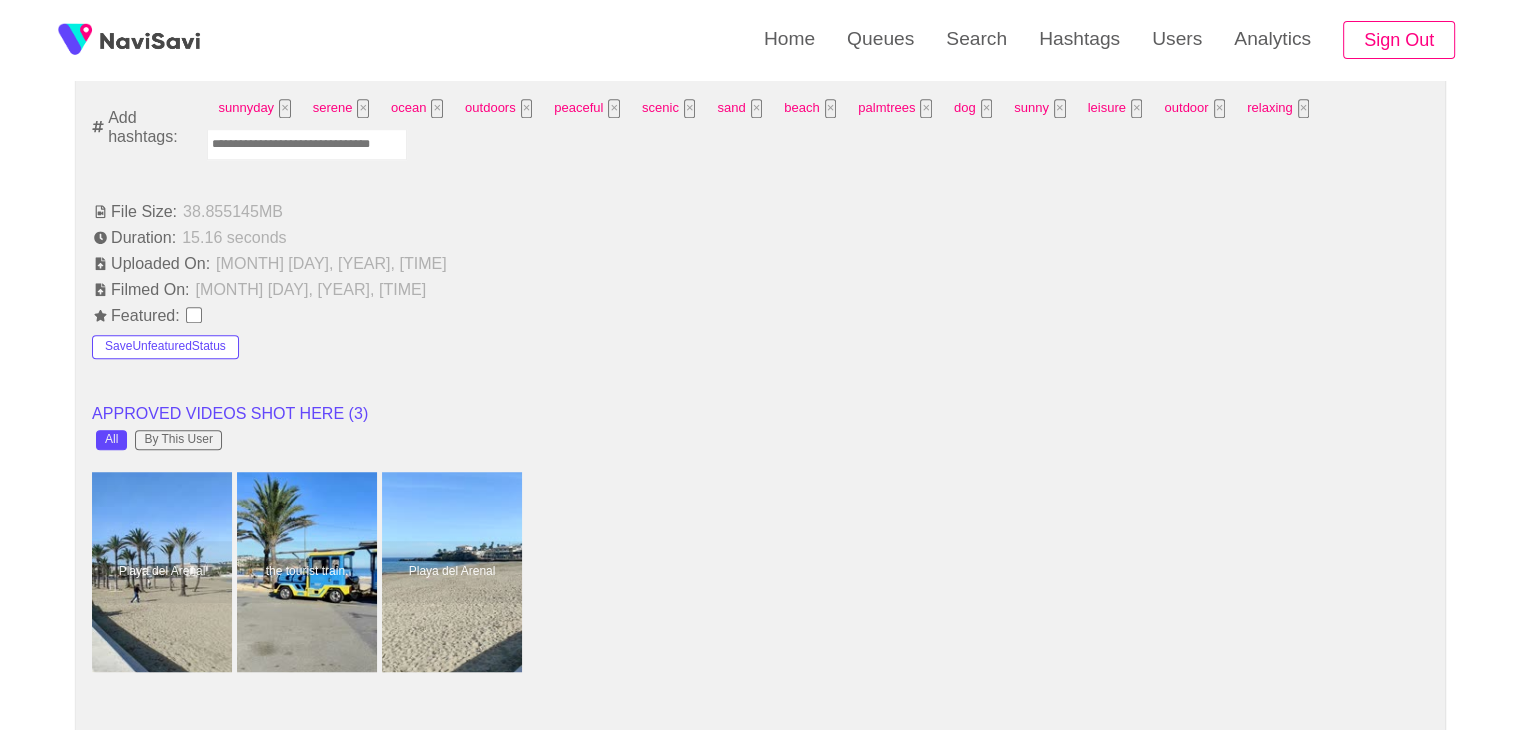 scroll, scrollTop: 1371, scrollLeft: 0, axis: vertical 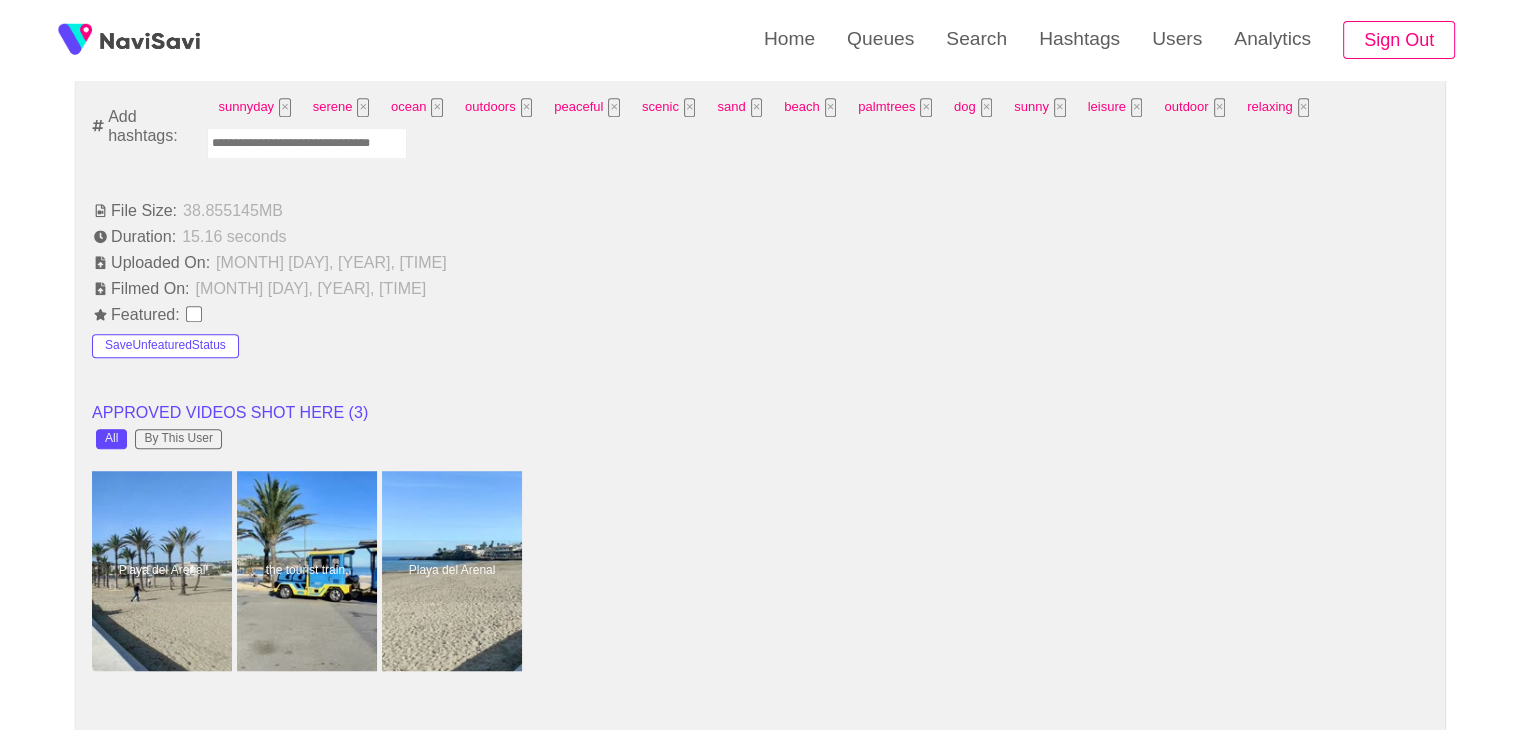 click at bounding box center [307, 143] 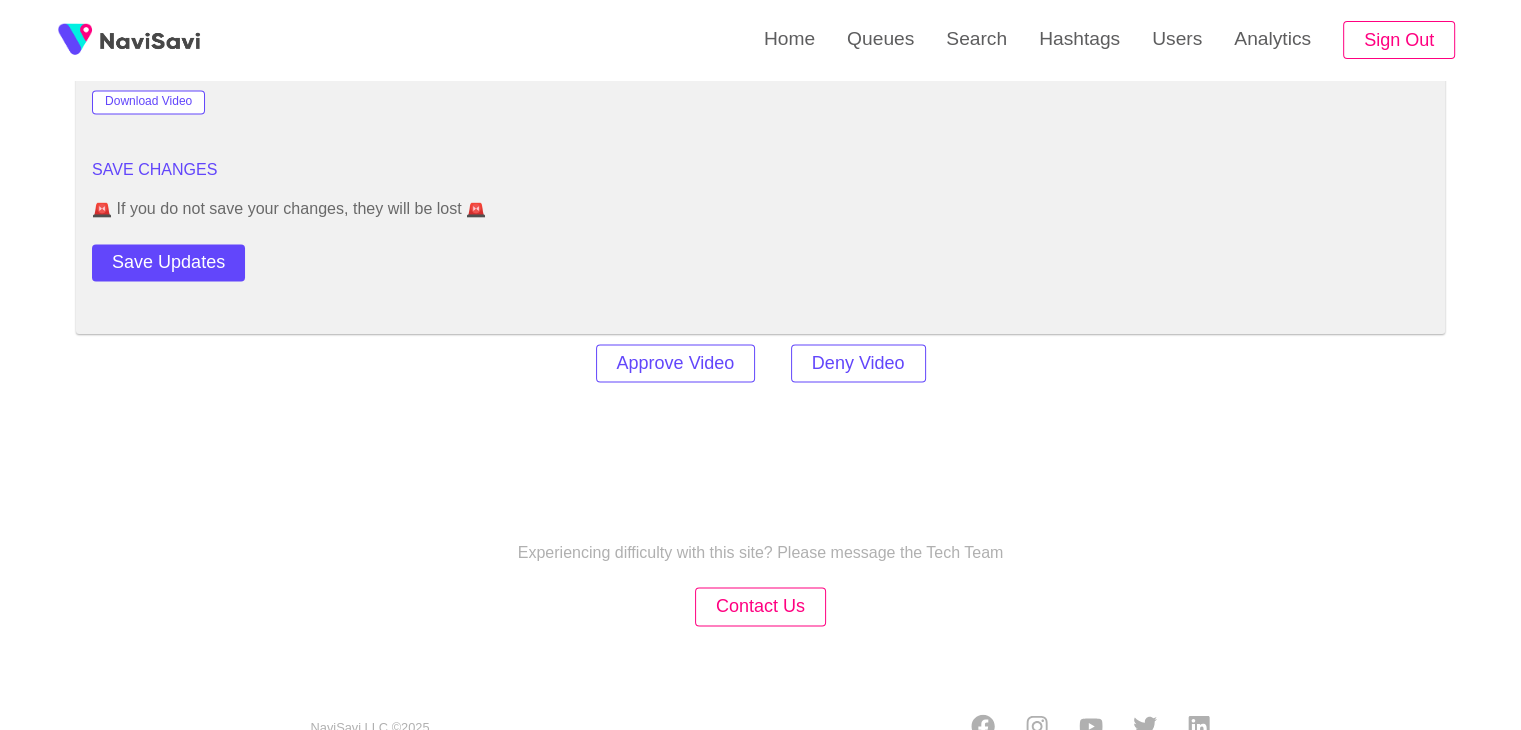 scroll, scrollTop: 2780, scrollLeft: 0, axis: vertical 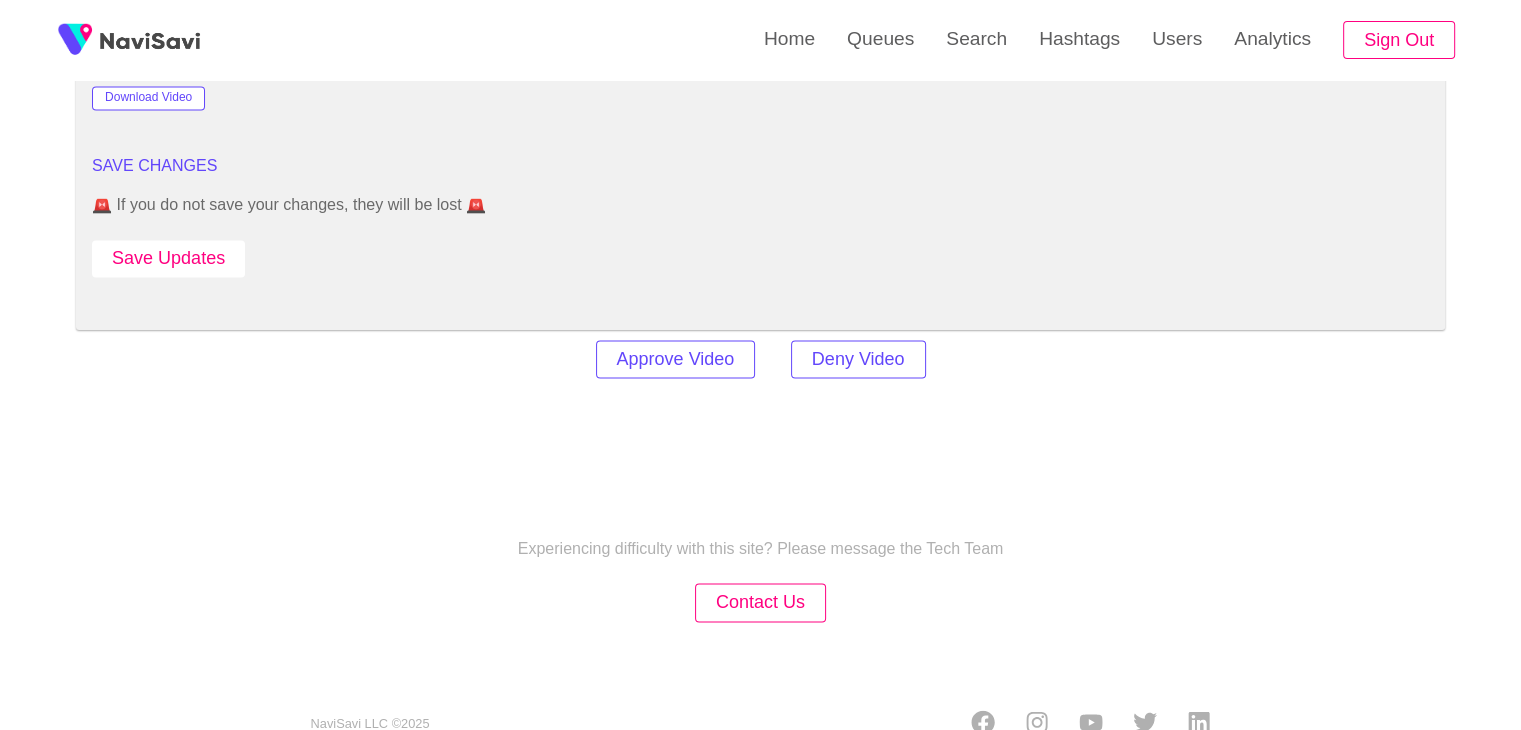 click on "Save Updates" at bounding box center (168, 258) 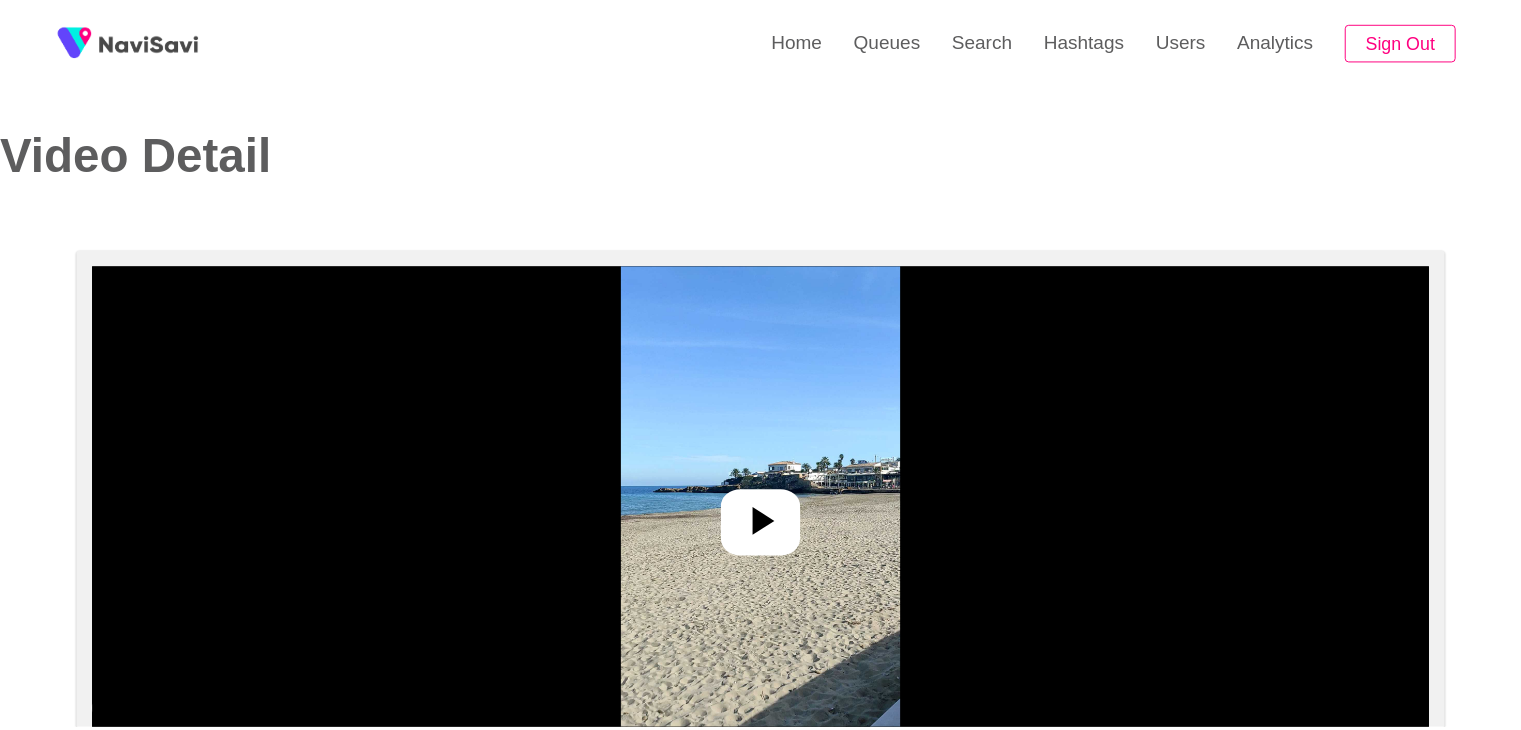 scroll, scrollTop: 0, scrollLeft: 0, axis: both 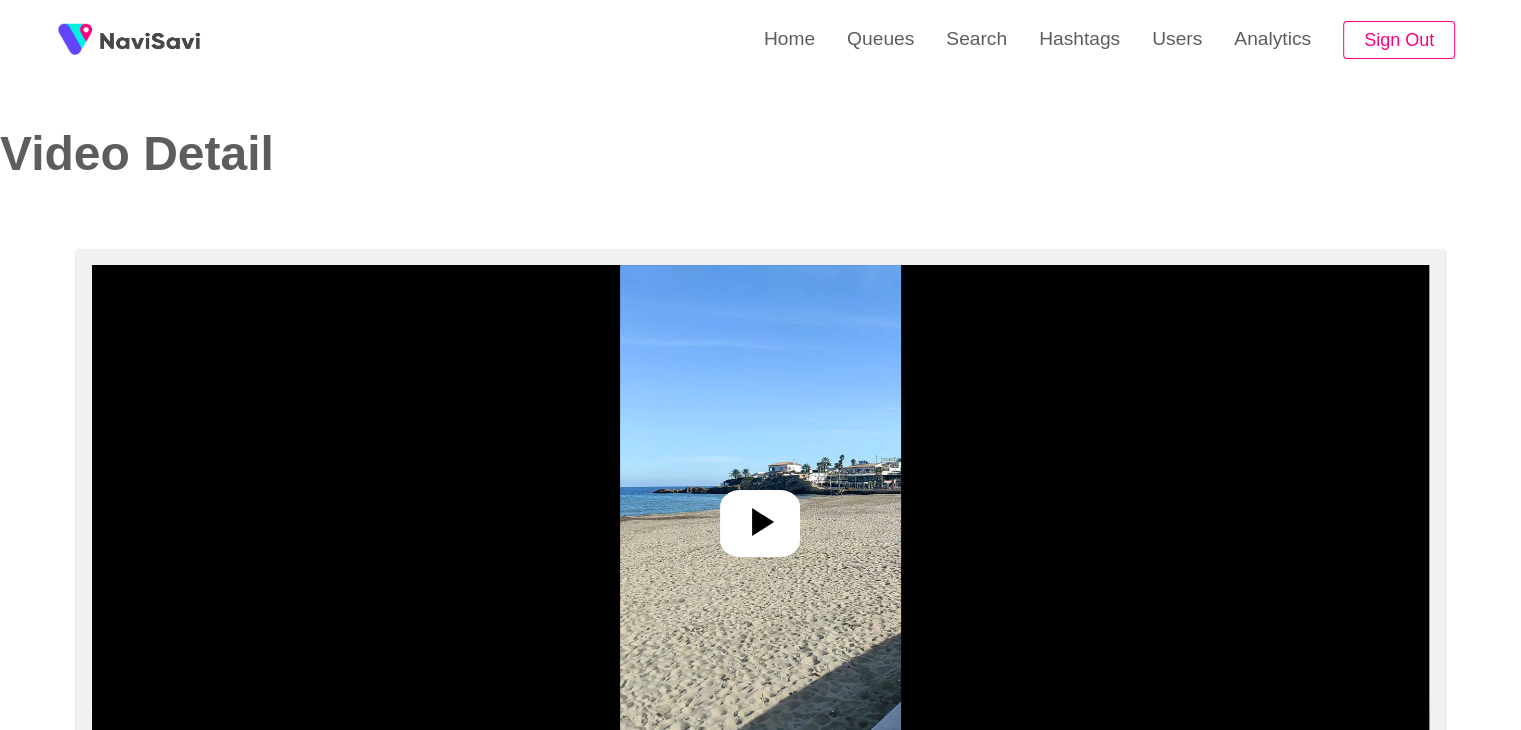 click at bounding box center [760, 515] 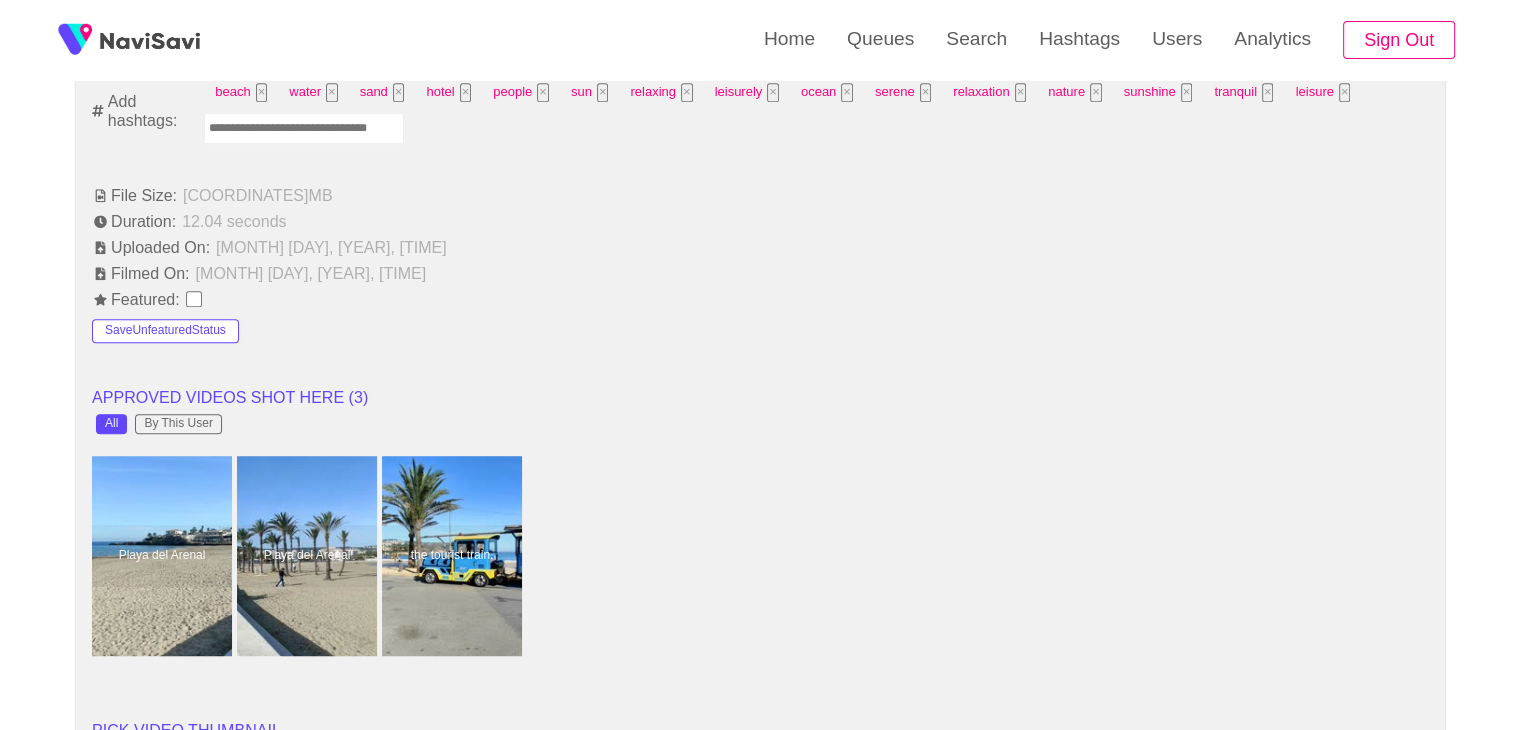 scroll, scrollTop: 1387, scrollLeft: 0, axis: vertical 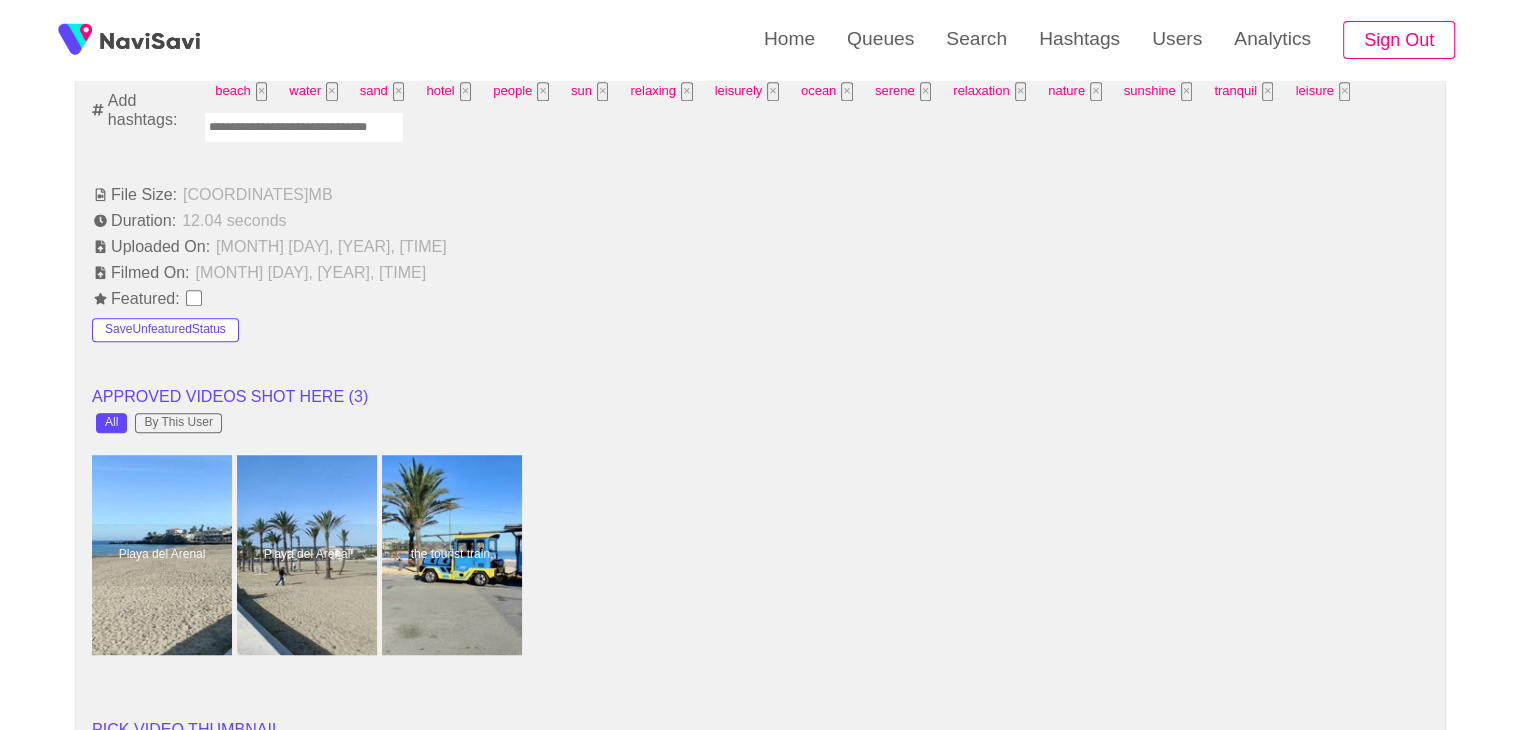 click at bounding box center [304, 127] 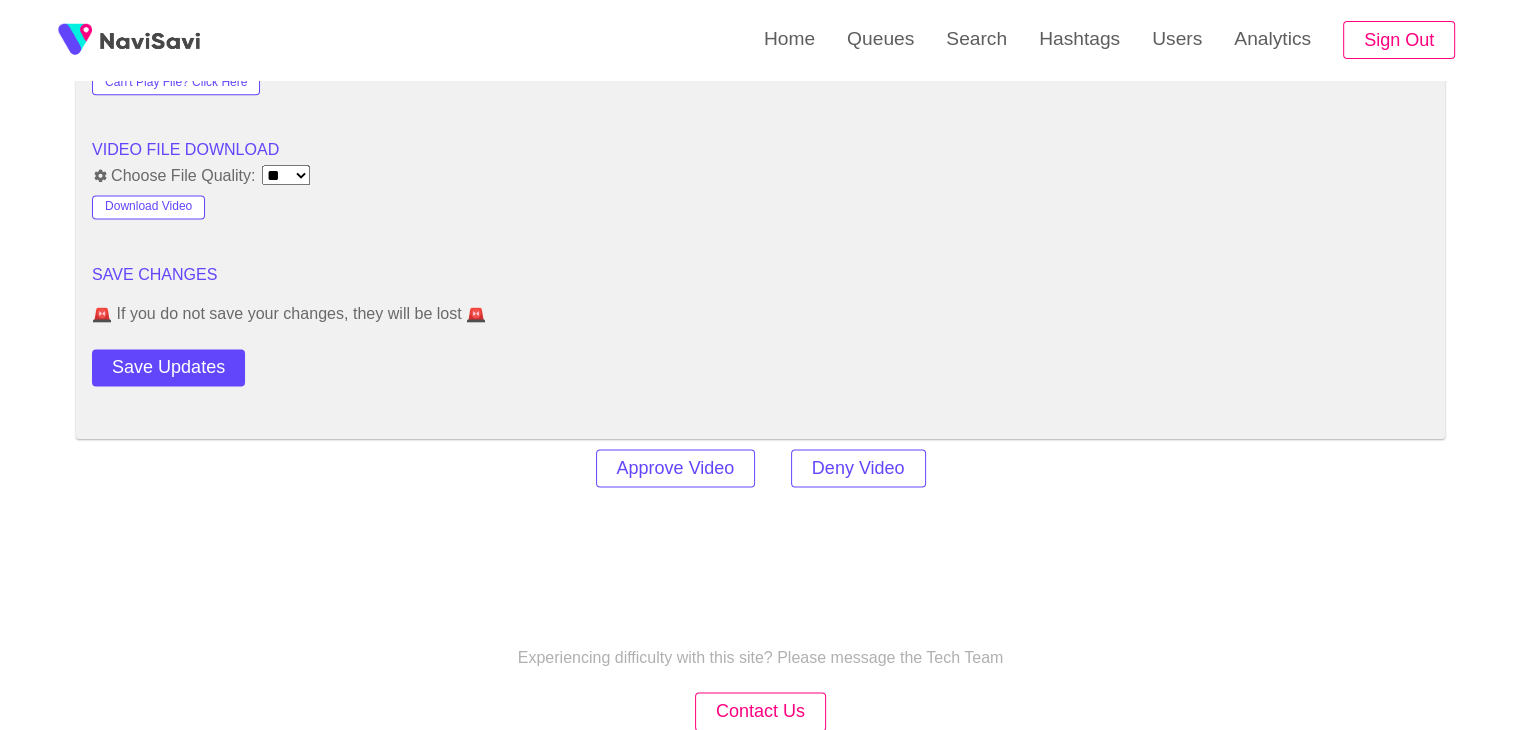 scroll, scrollTop: 2813, scrollLeft: 0, axis: vertical 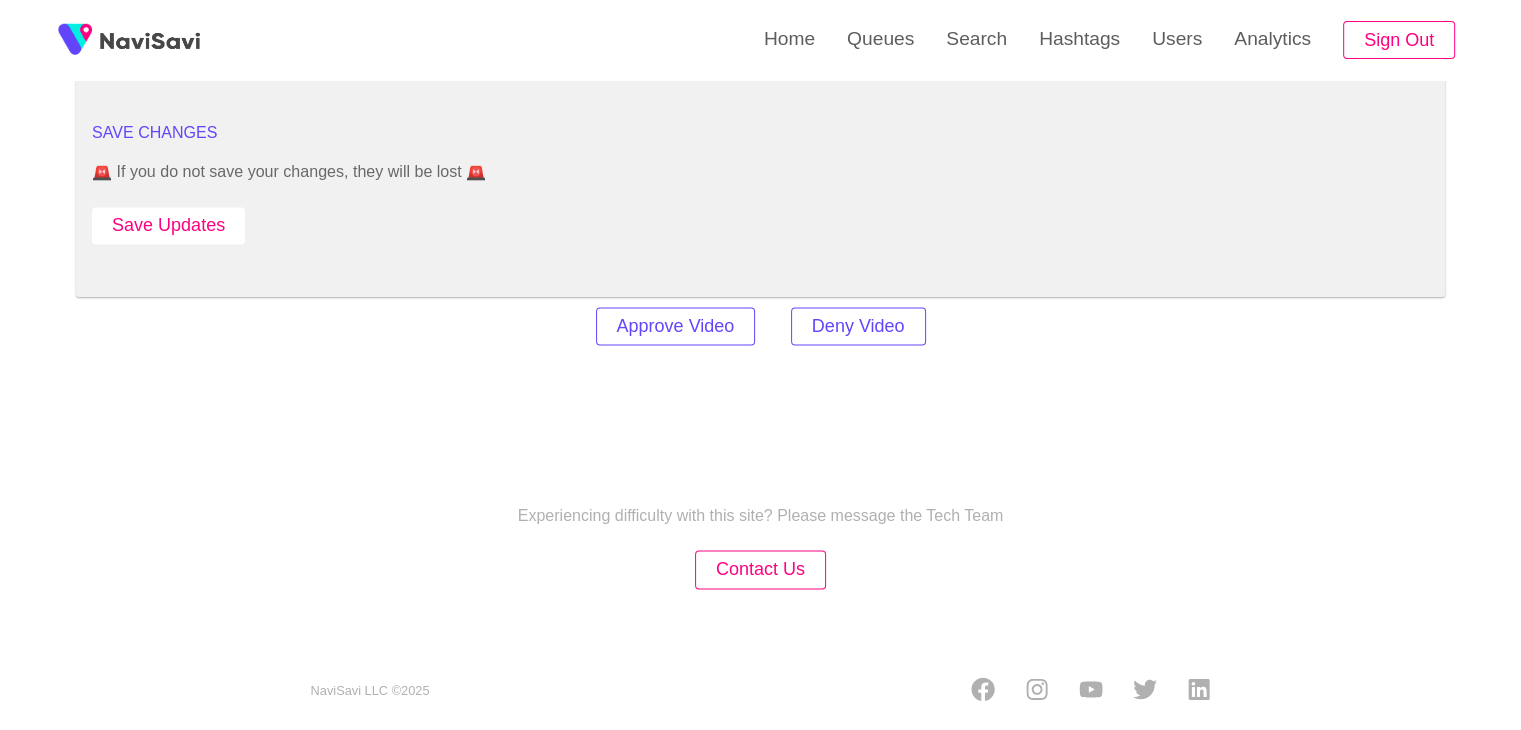 click on "Save Updates" at bounding box center (168, 225) 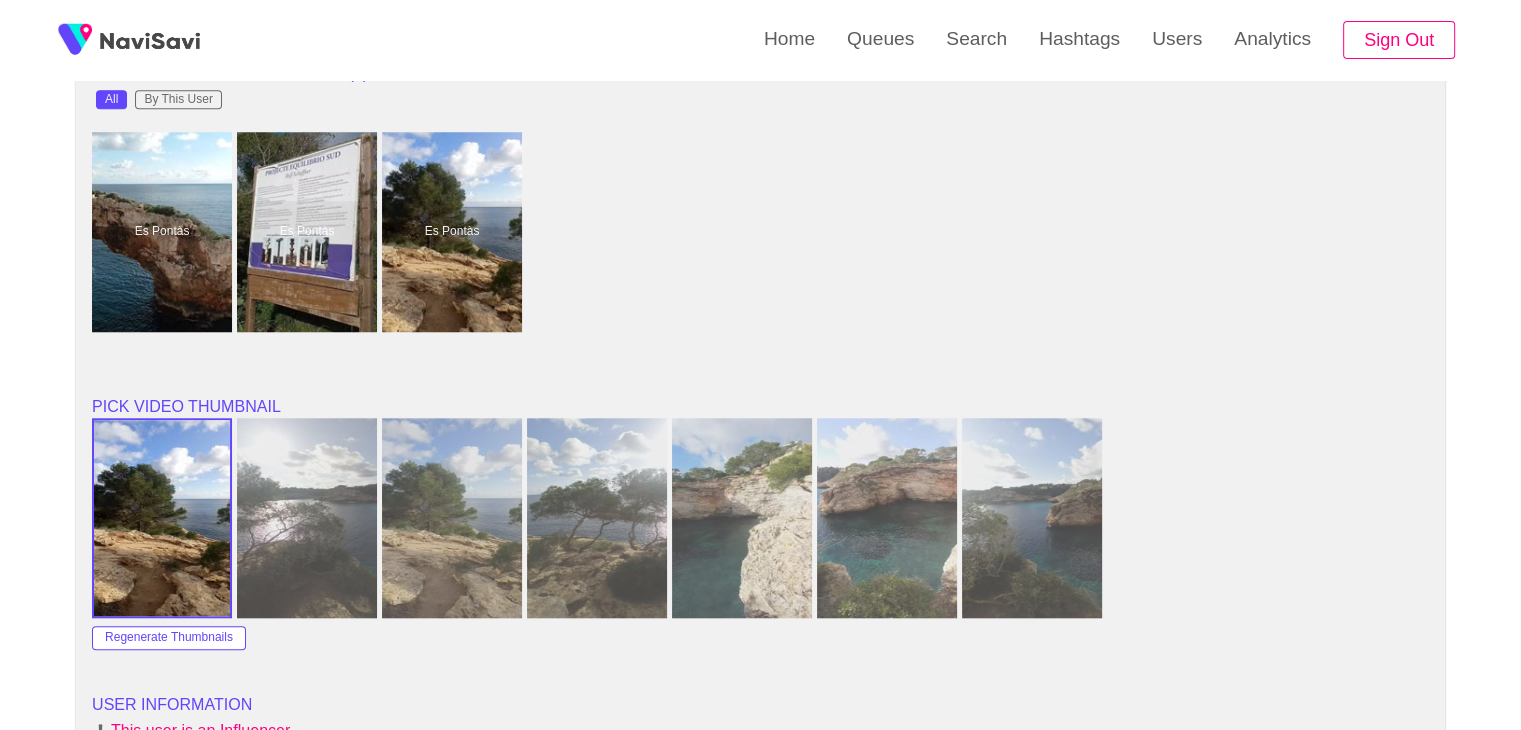 scroll, scrollTop: 1716, scrollLeft: 0, axis: vertical 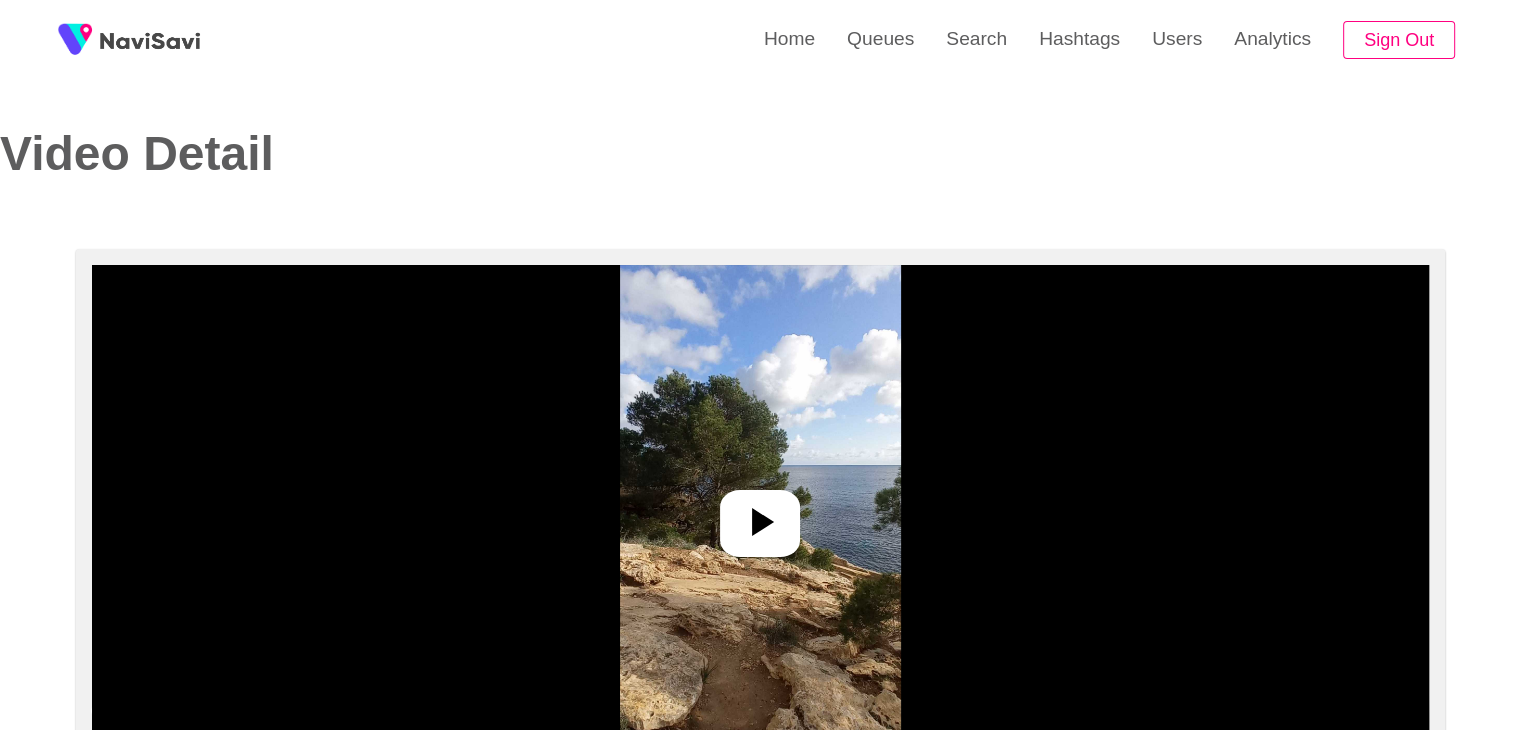 click at bounding box center (760, 515) 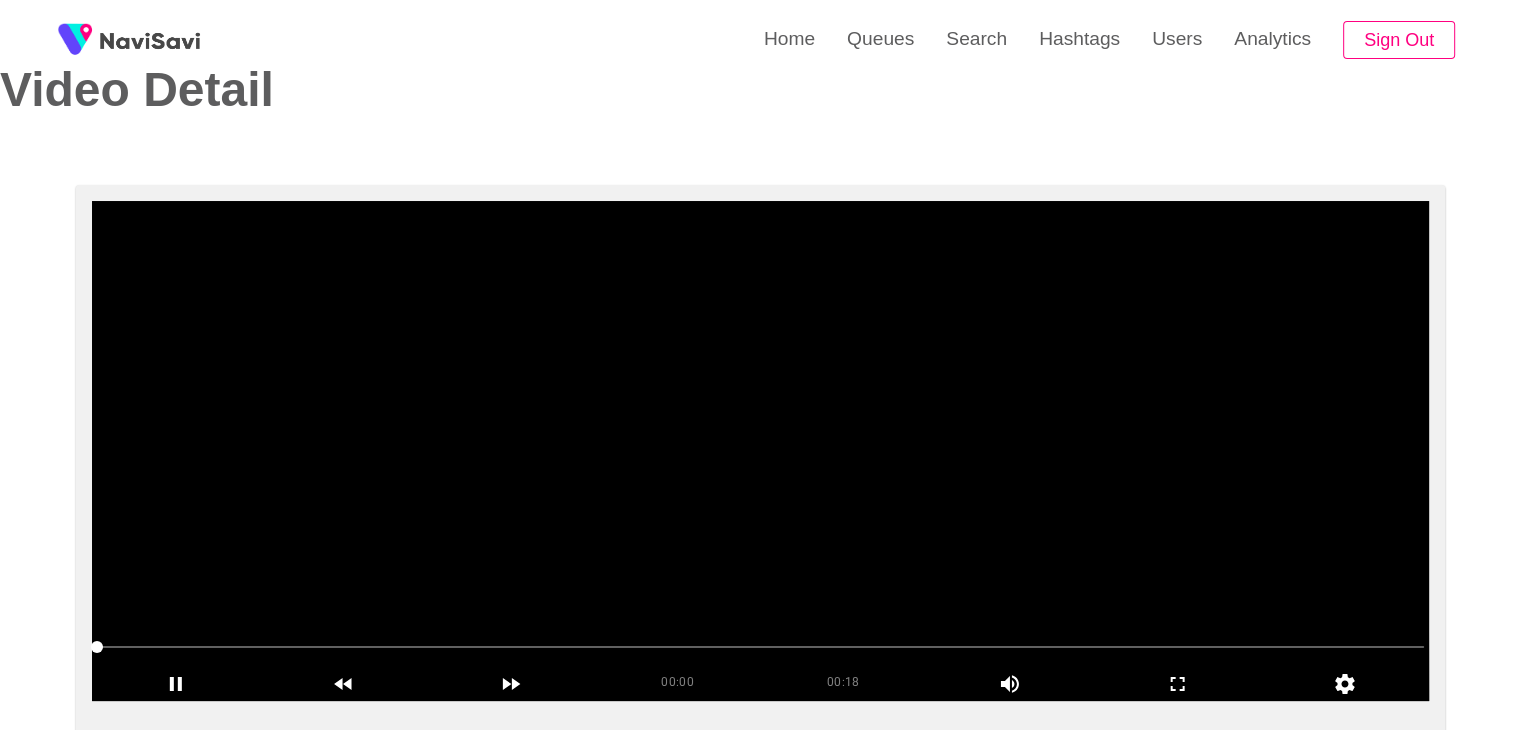 scroll, scrollTop: 67, scrollLeft: 0, axis: vertical 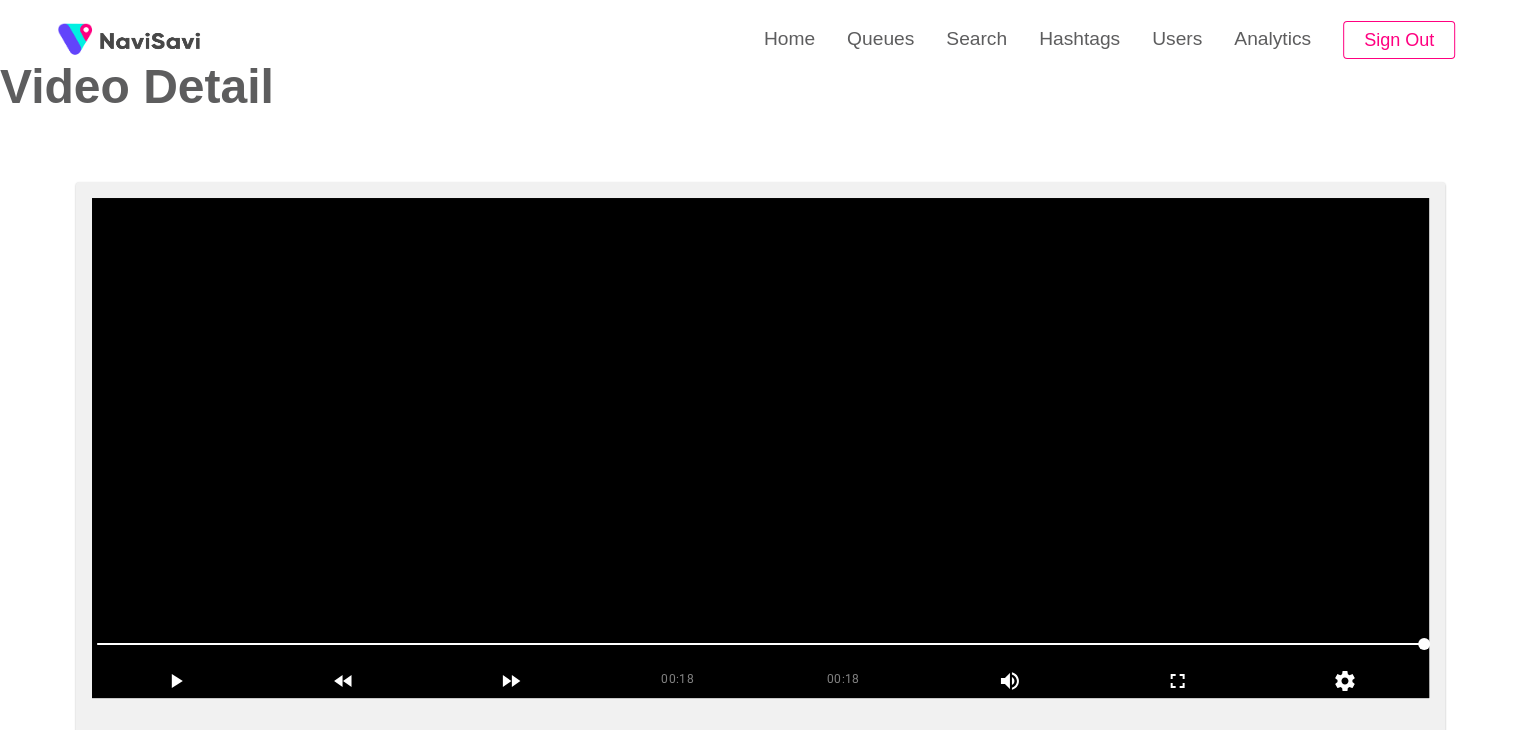 click at bounding box center (760, 448) 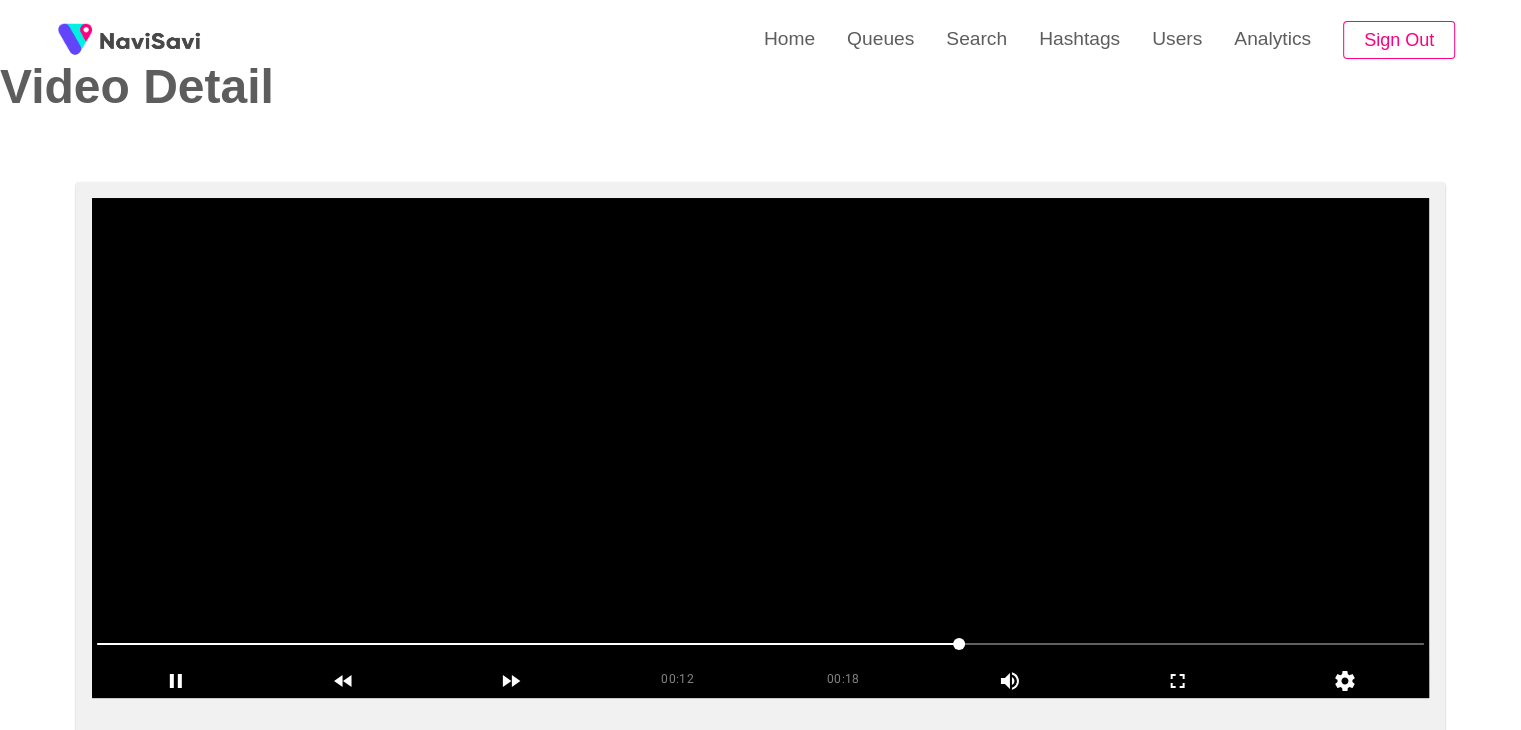 click at bounding box center (760, 448) 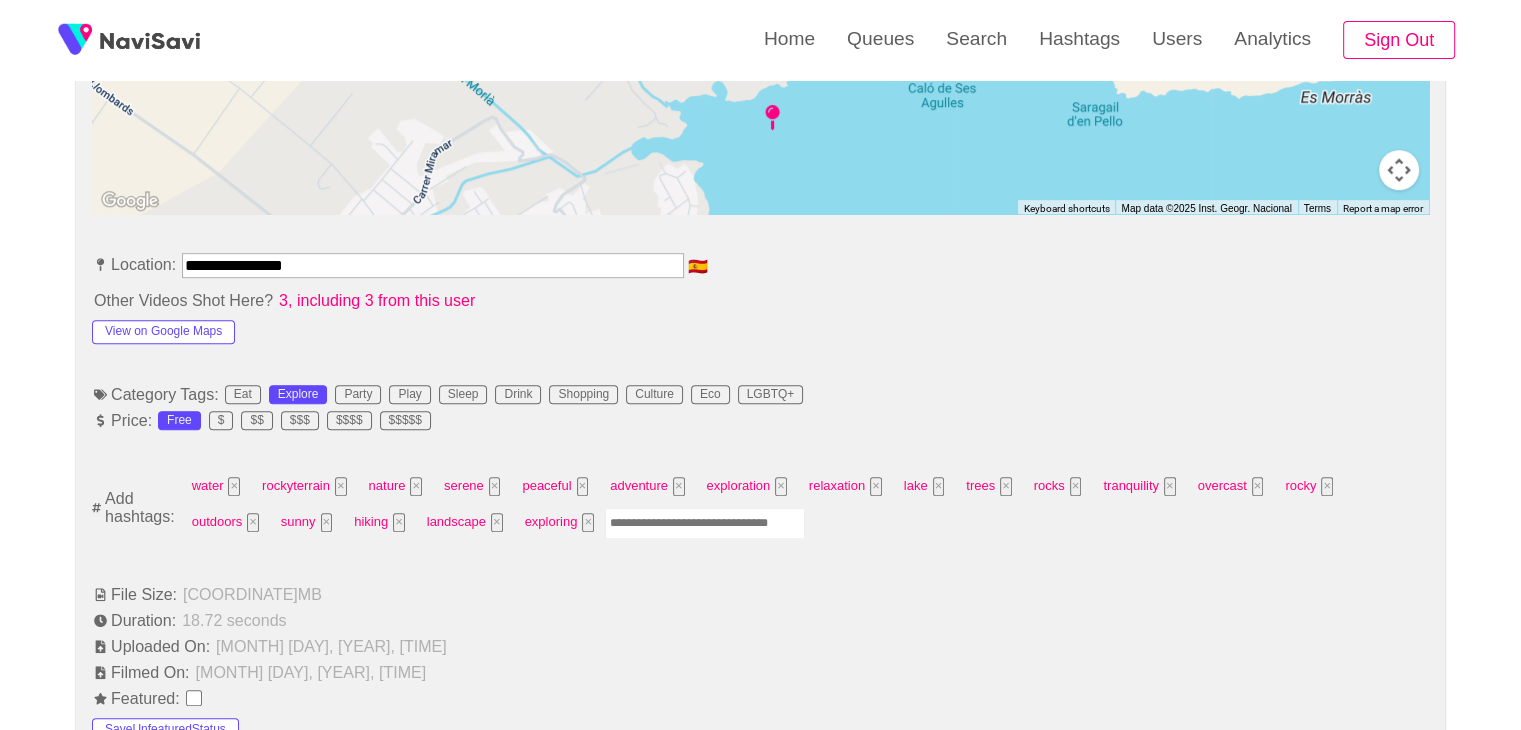 scroll, scrollTop: 995, scrollLeft: 0, axis: vertical 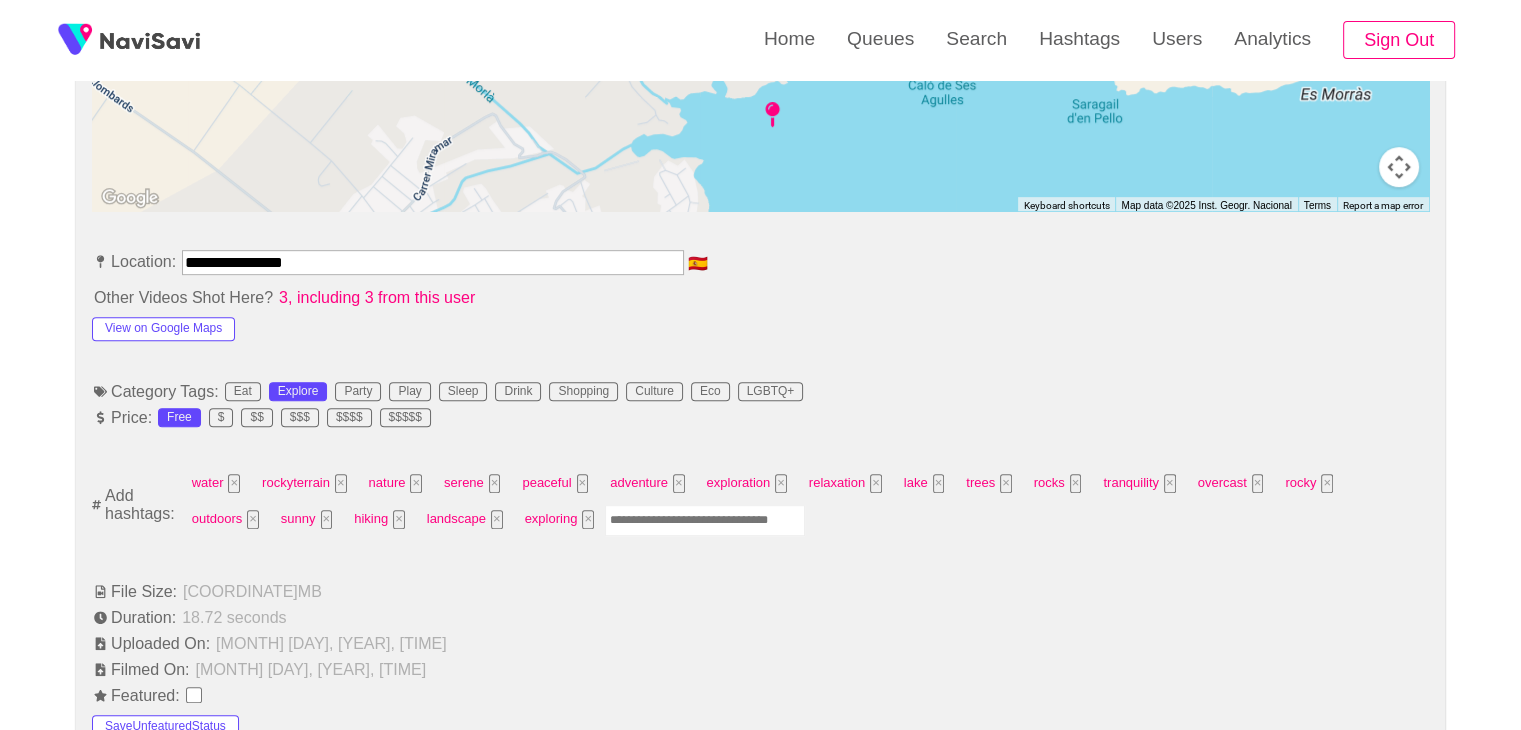 click on "water × rockyterrain × nature × serene × peaceful × adventure × exploration × relaxation × lake × trees × rocks × tranquility × overcast × rocky × outdoors × sunny × hiking × landscape × exploring ×" at bounding box center (804, 504) 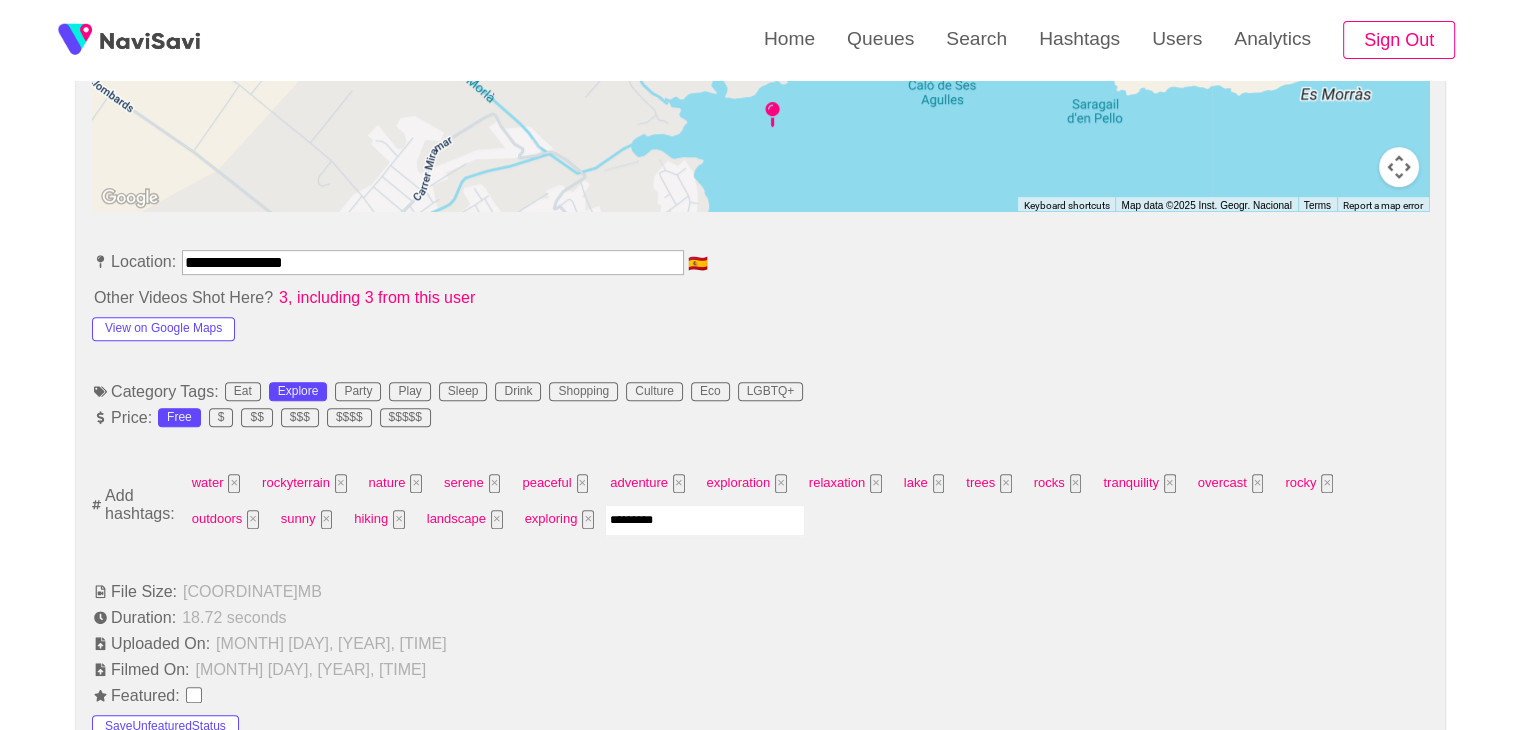 type 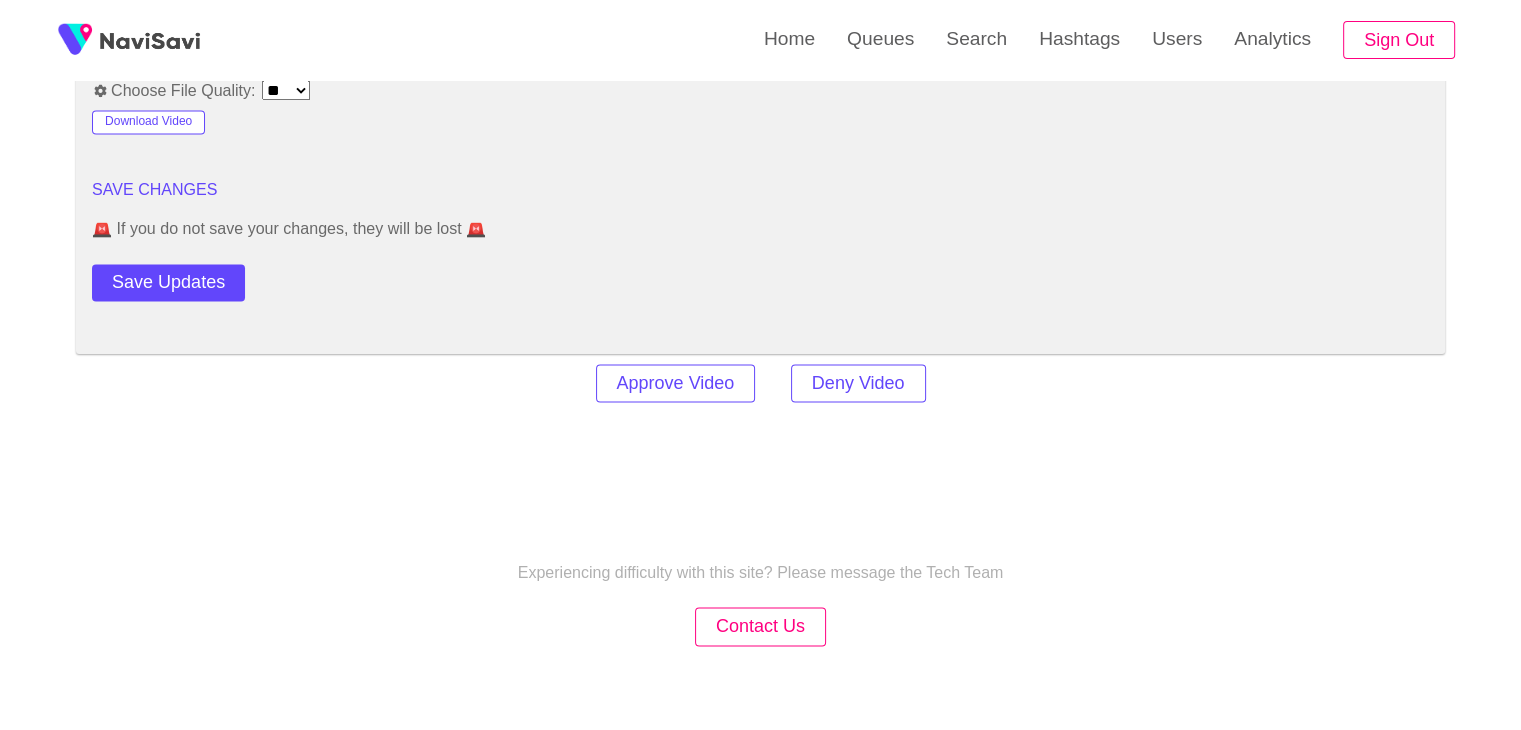 scroll, scrollTop: 2839, scrollLeft: 0, axis: vertical 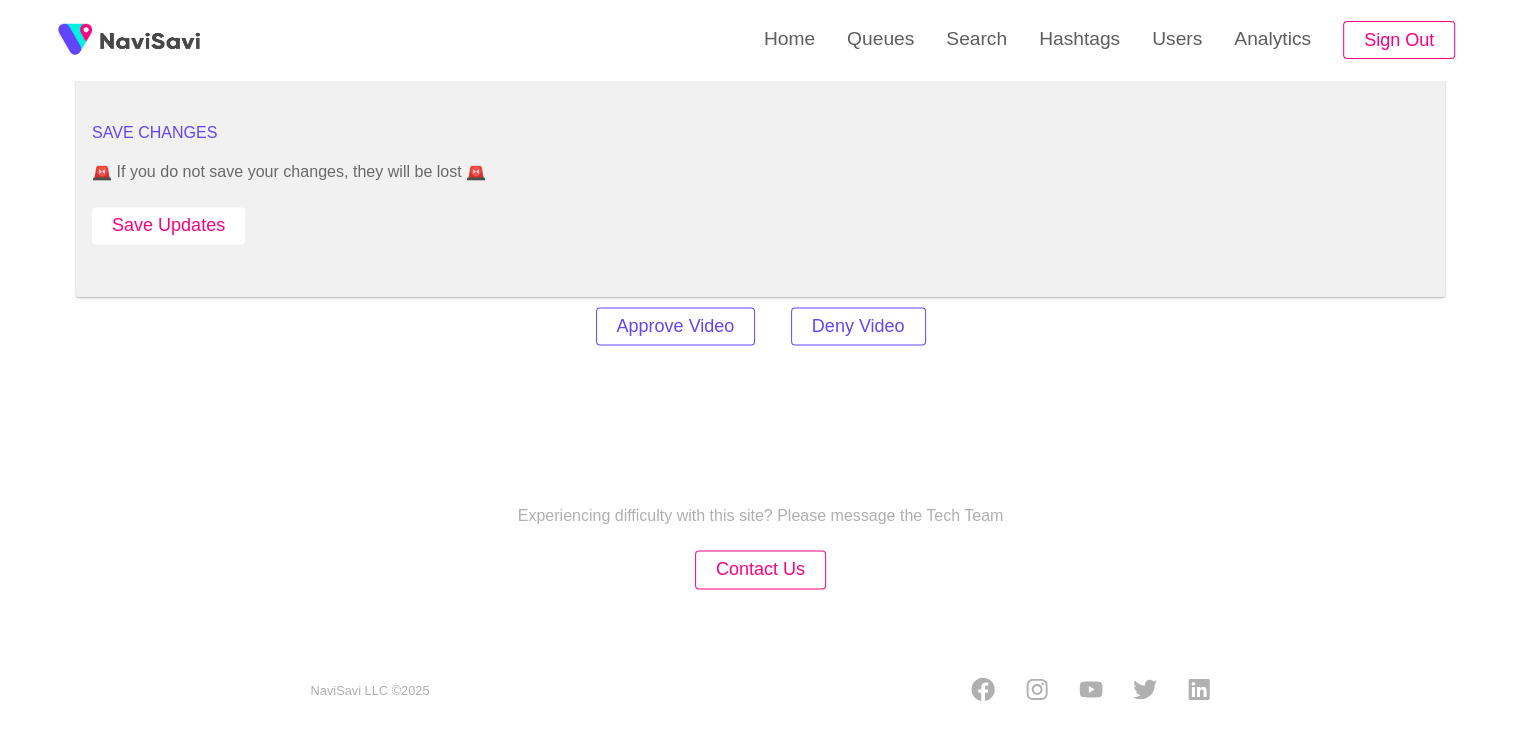 click on "Save Updates" at bounding box center [168, 225] 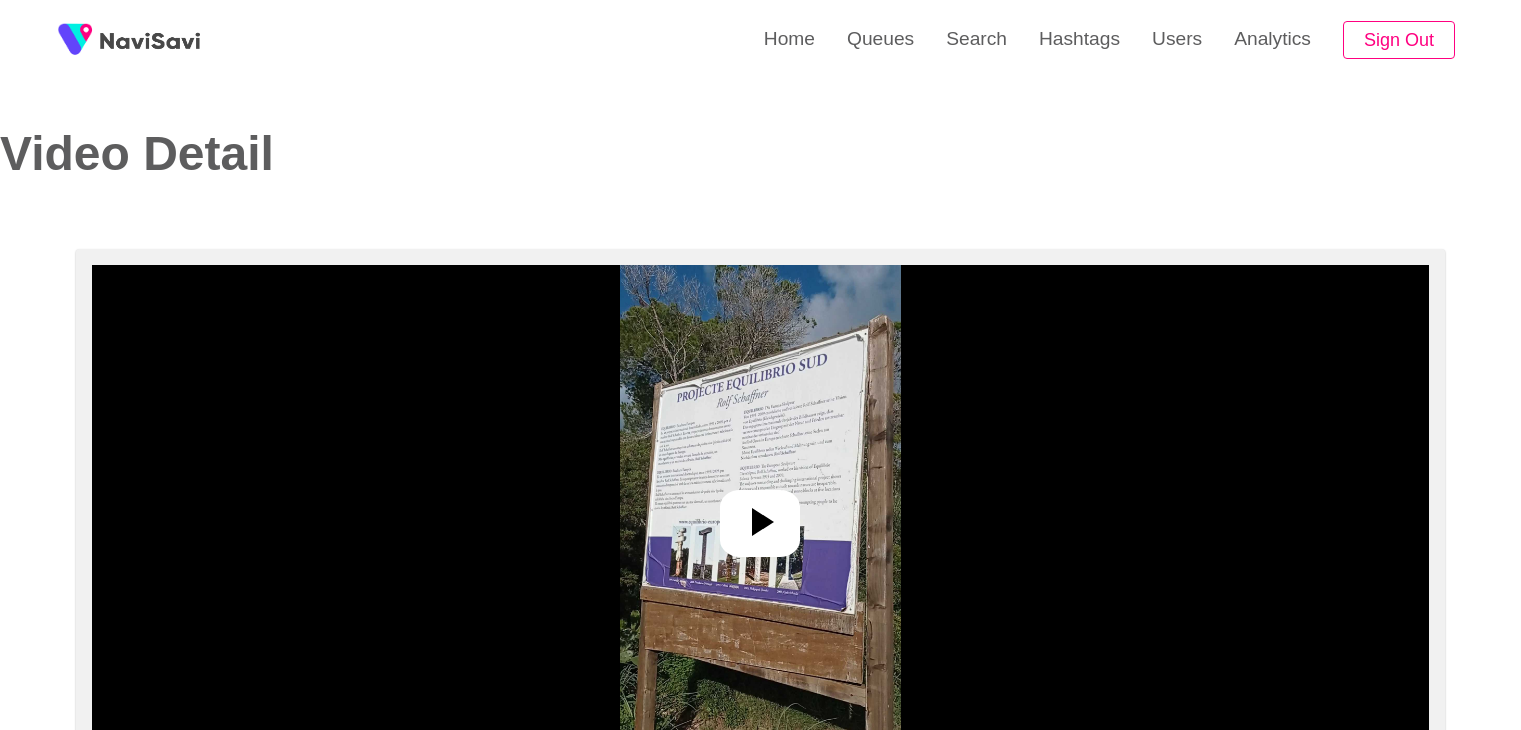 scroll, scrollTop: 0, scrollLeft: 0, axis: both 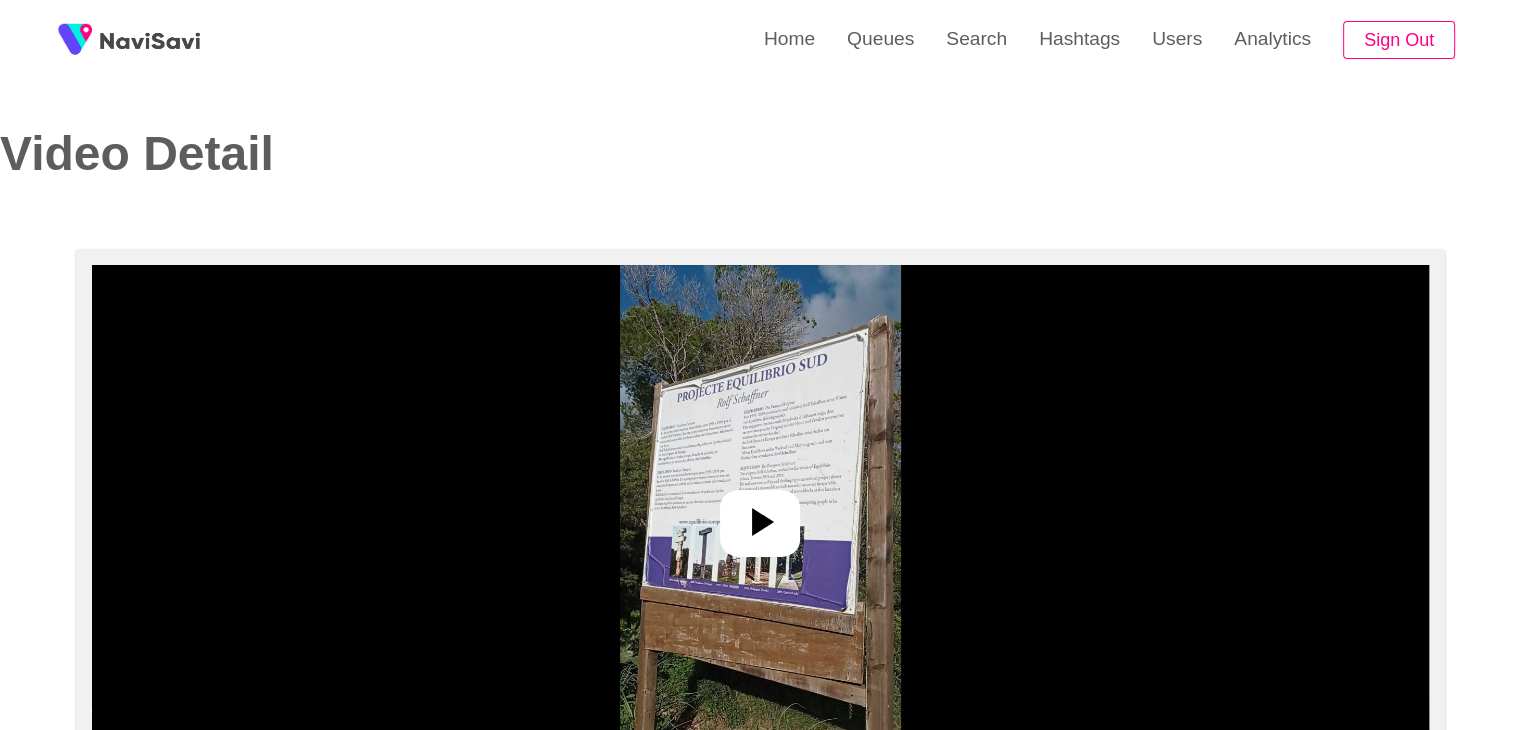click at bounding box center (760, 515) 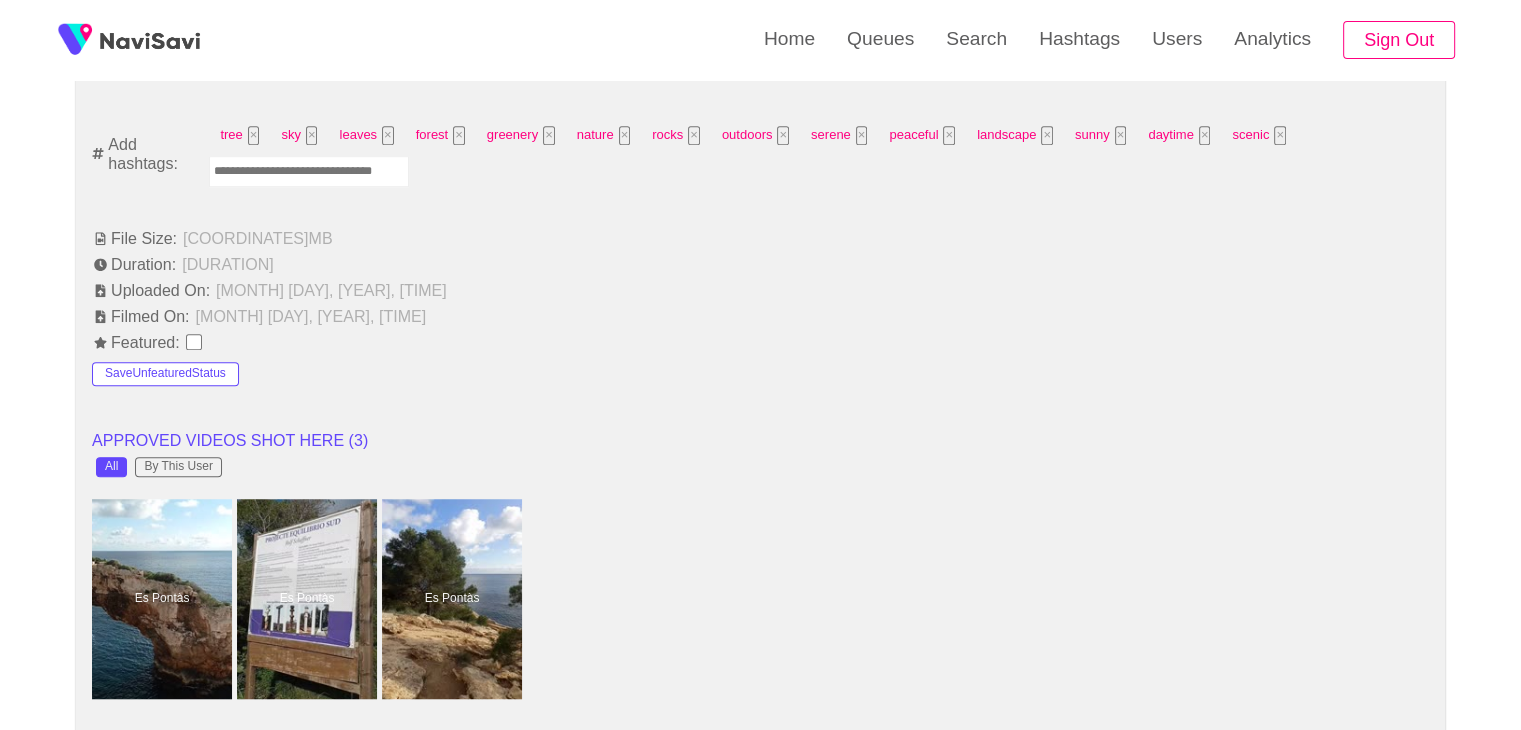 scroll, scrollTop: 1346, scrollLeft: 0, axis: vertical 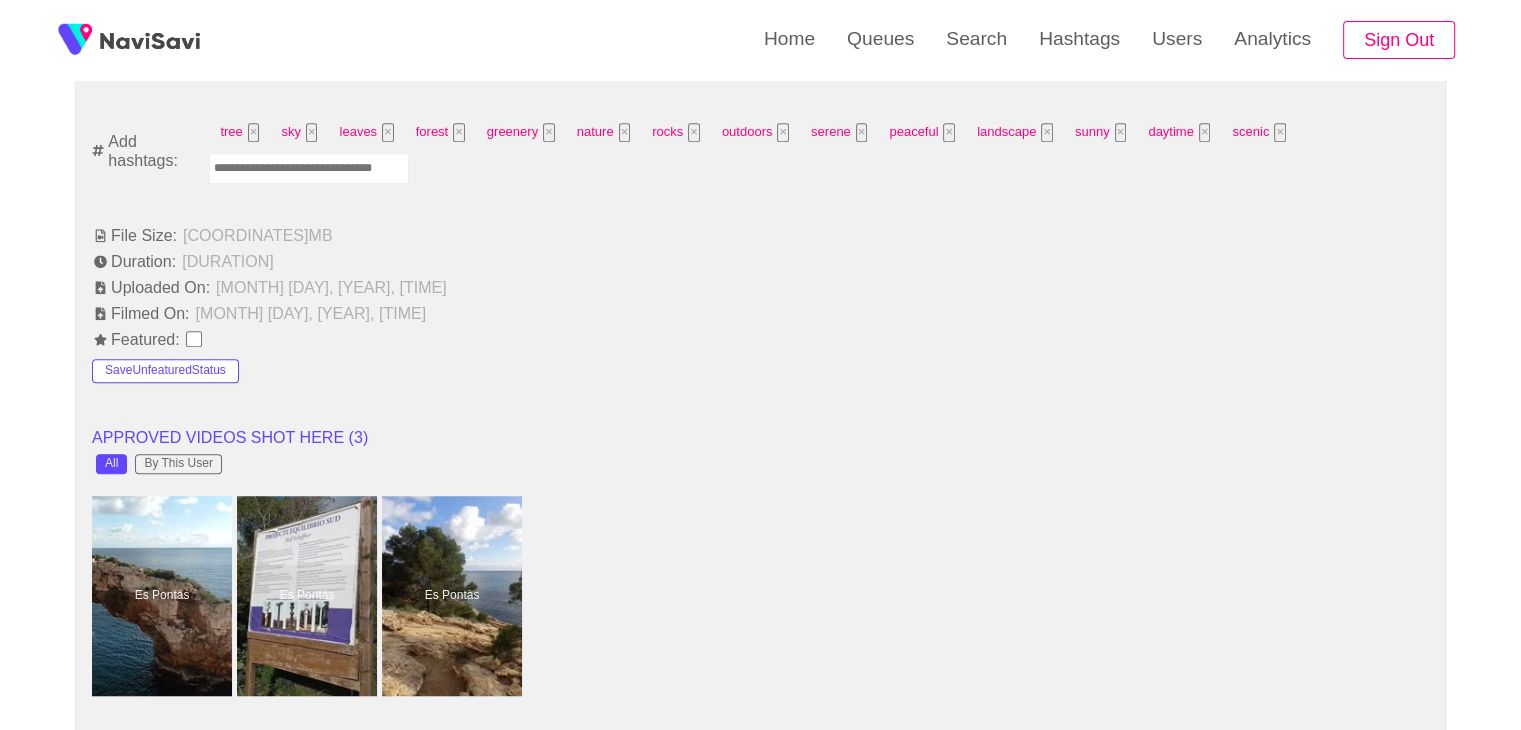click at bounding box center [309, 168] 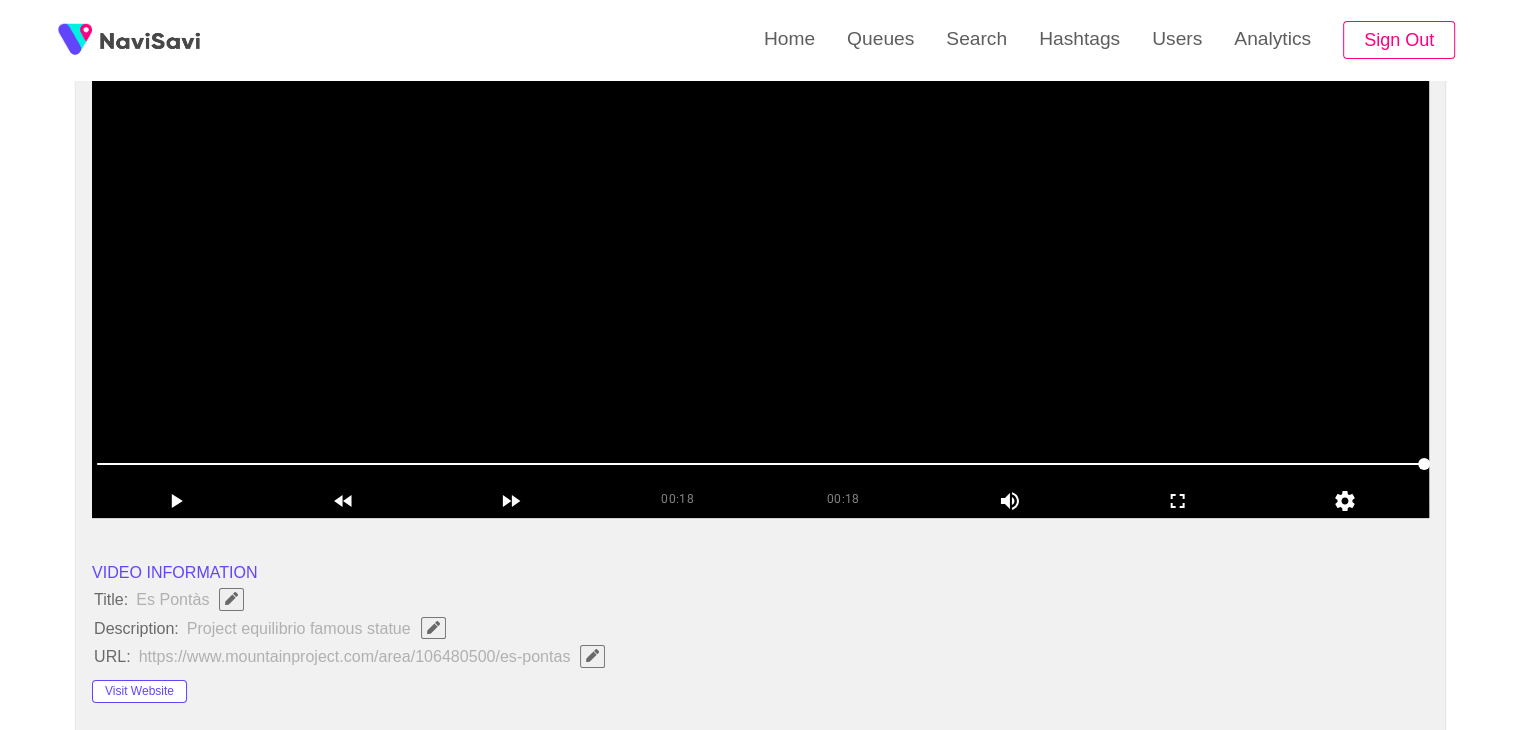 scroll, scrollTop: 236, scrollLeft: 0, axis: vertical 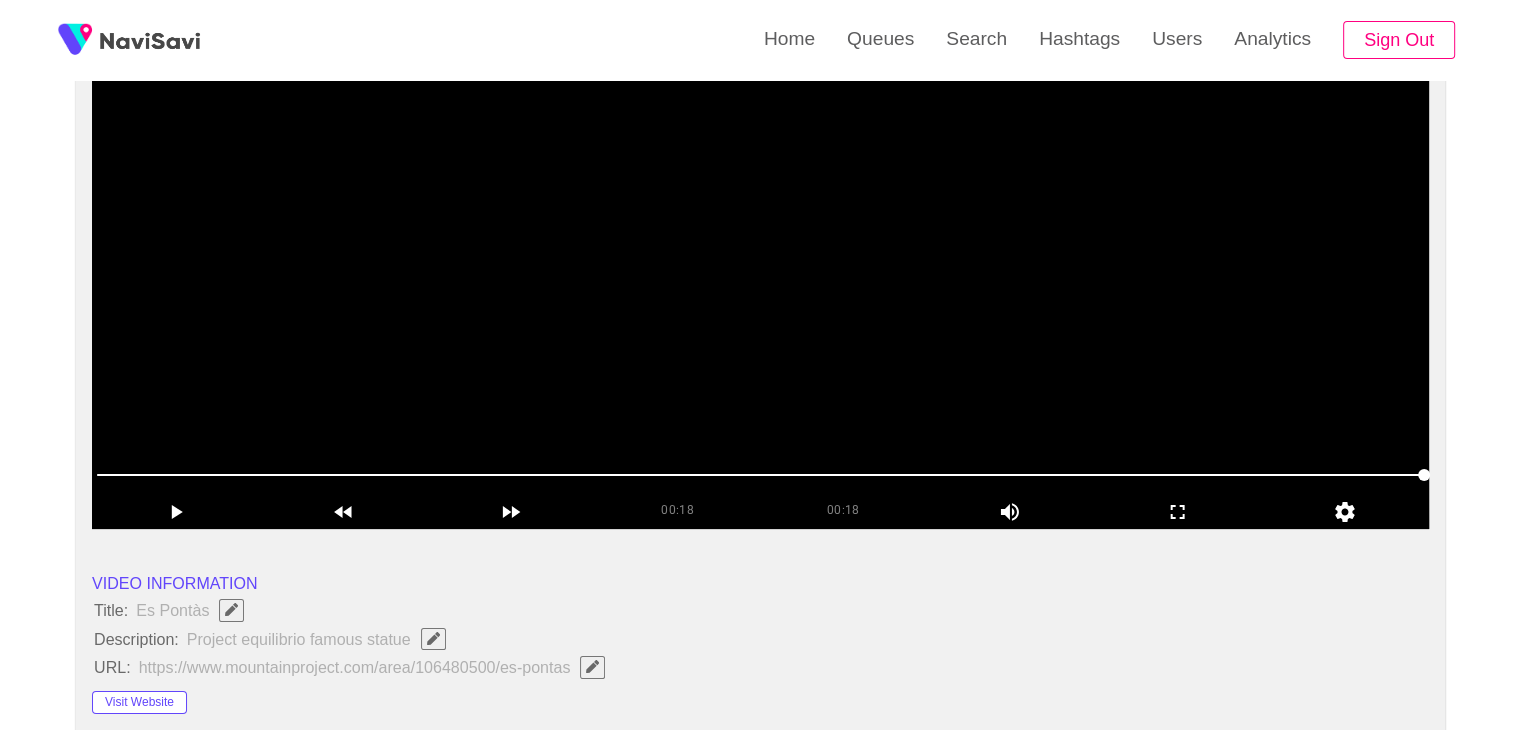 click at bounding box center (760, 279) 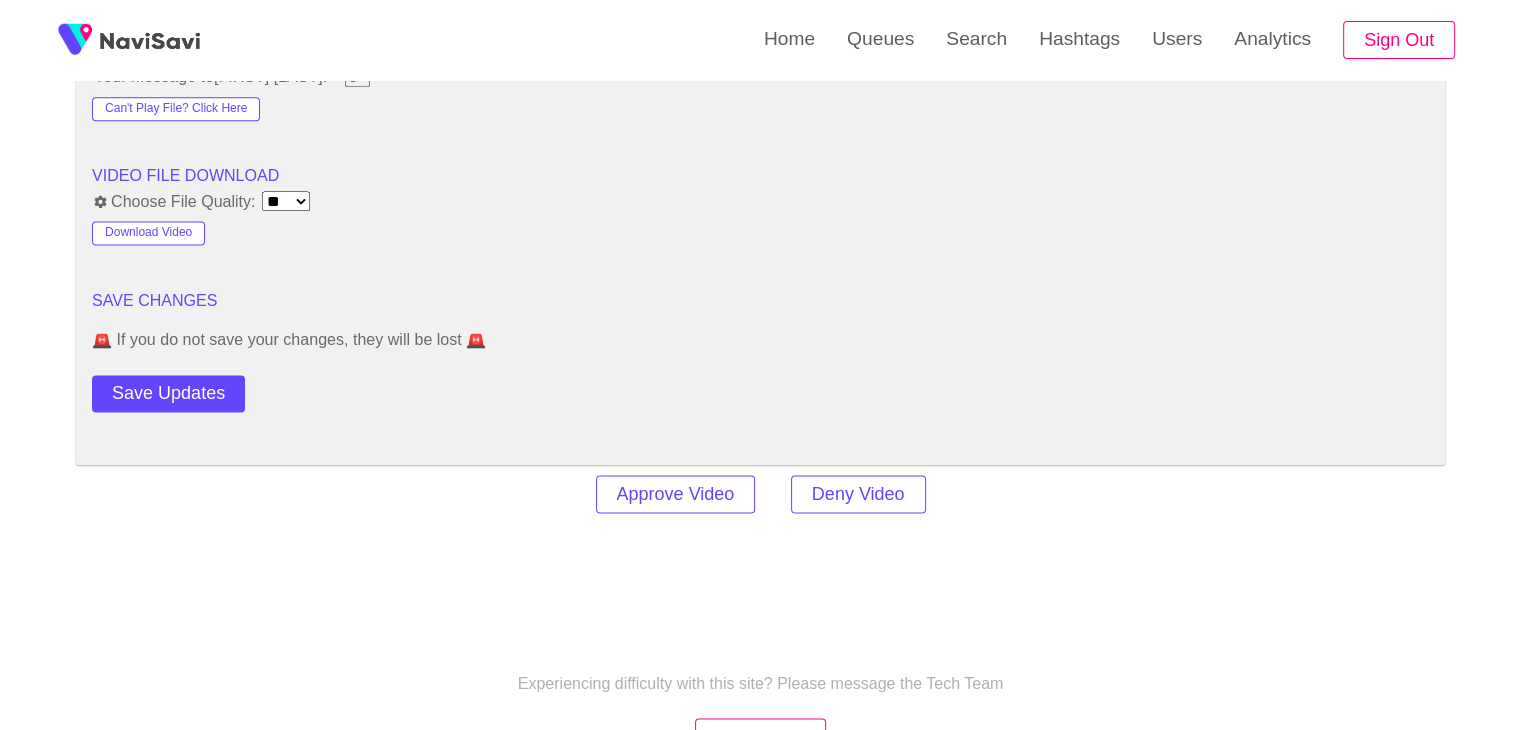 scroll, scrollTop: 2839, scrollLeft: 0, axis: vertical 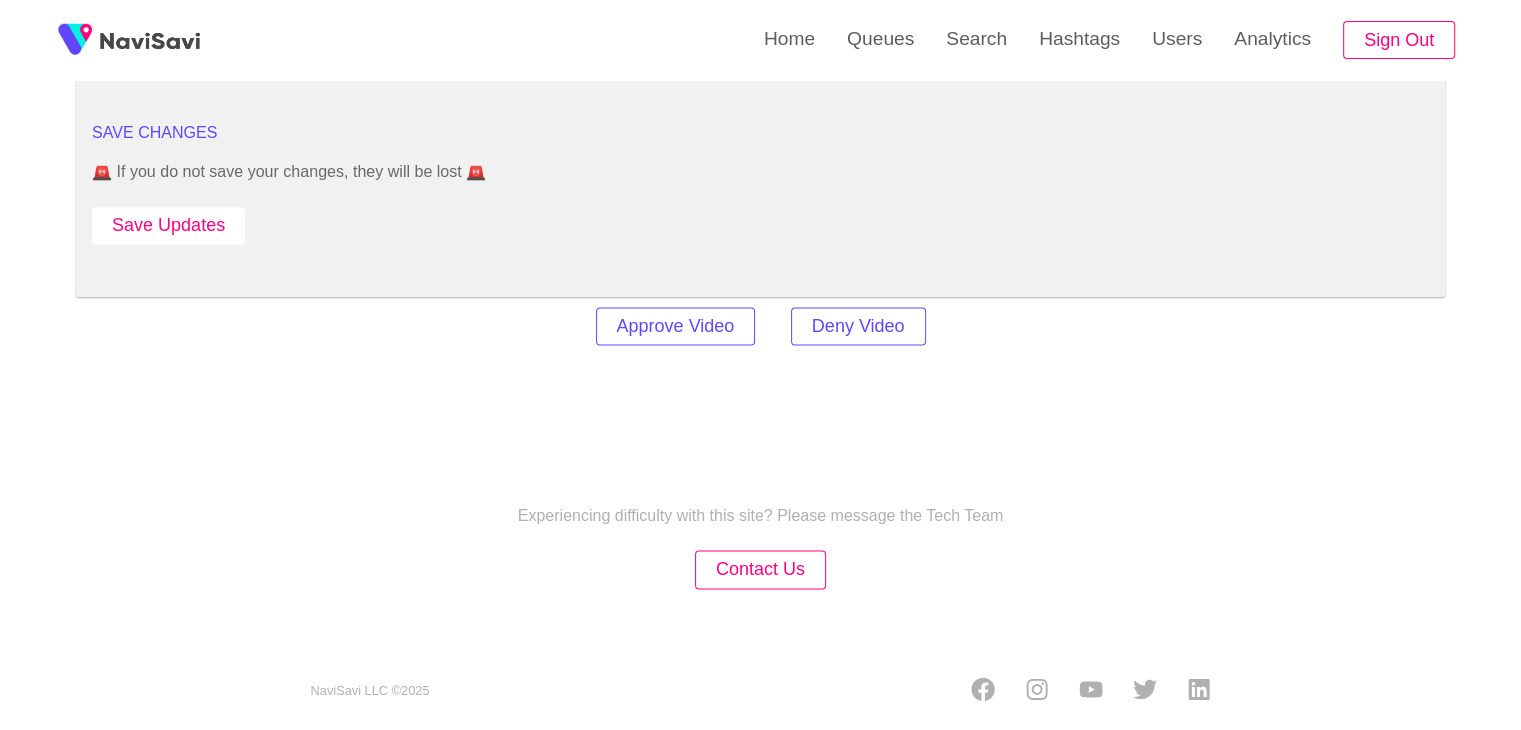 click on "Save Updates" at bounding box center [168, 225] 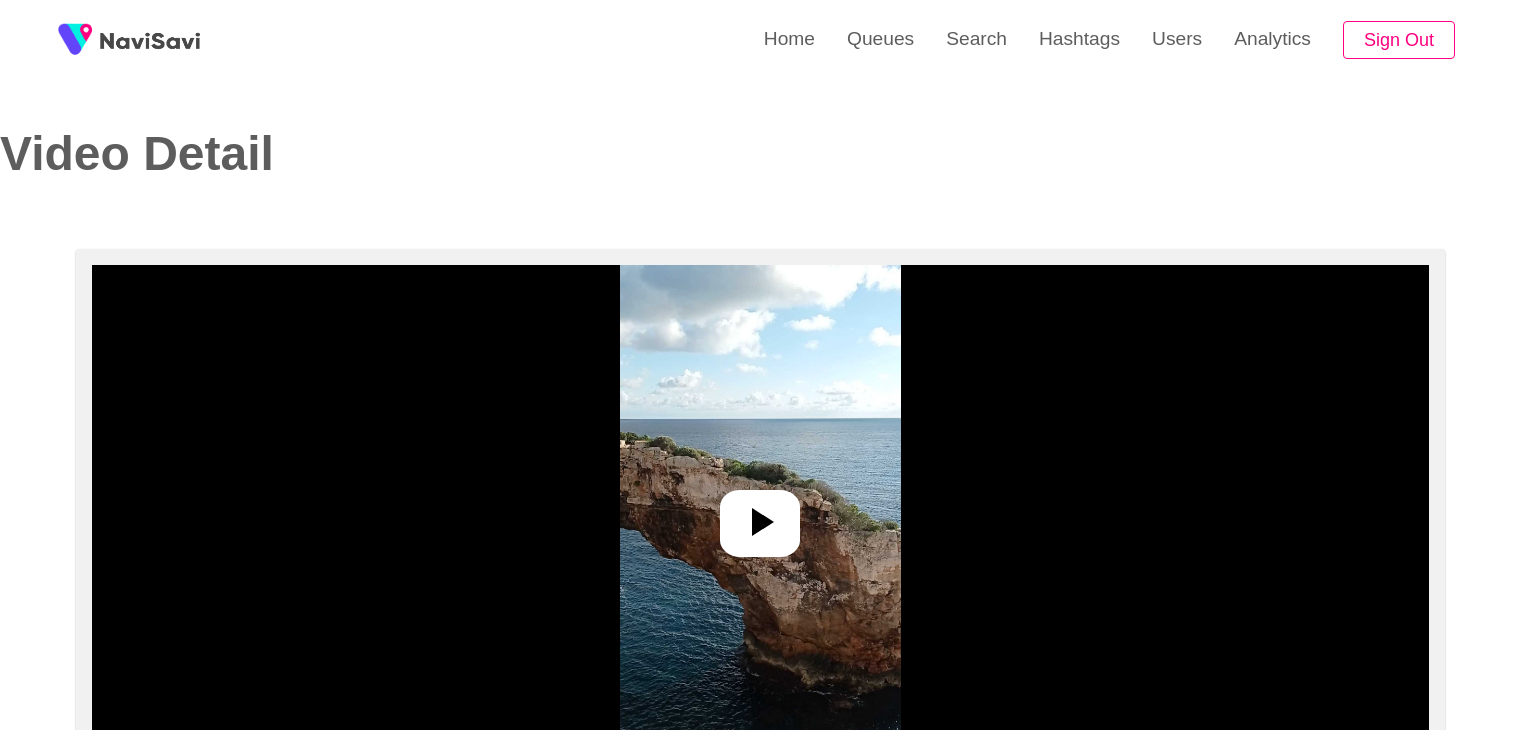 scroll, scrollTop: 0, scrollLeft: 0, axis: both 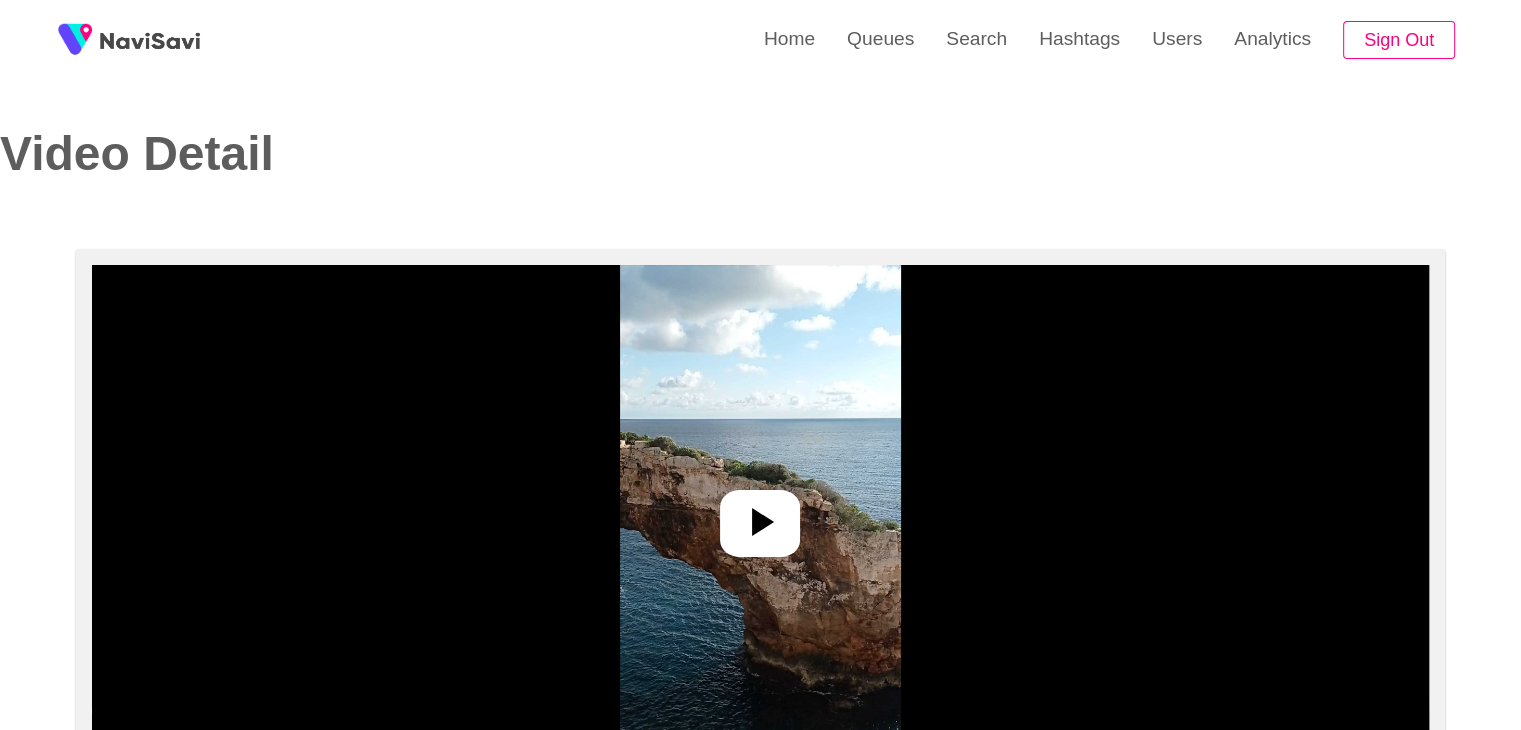 click at bounding box center (760, 523) 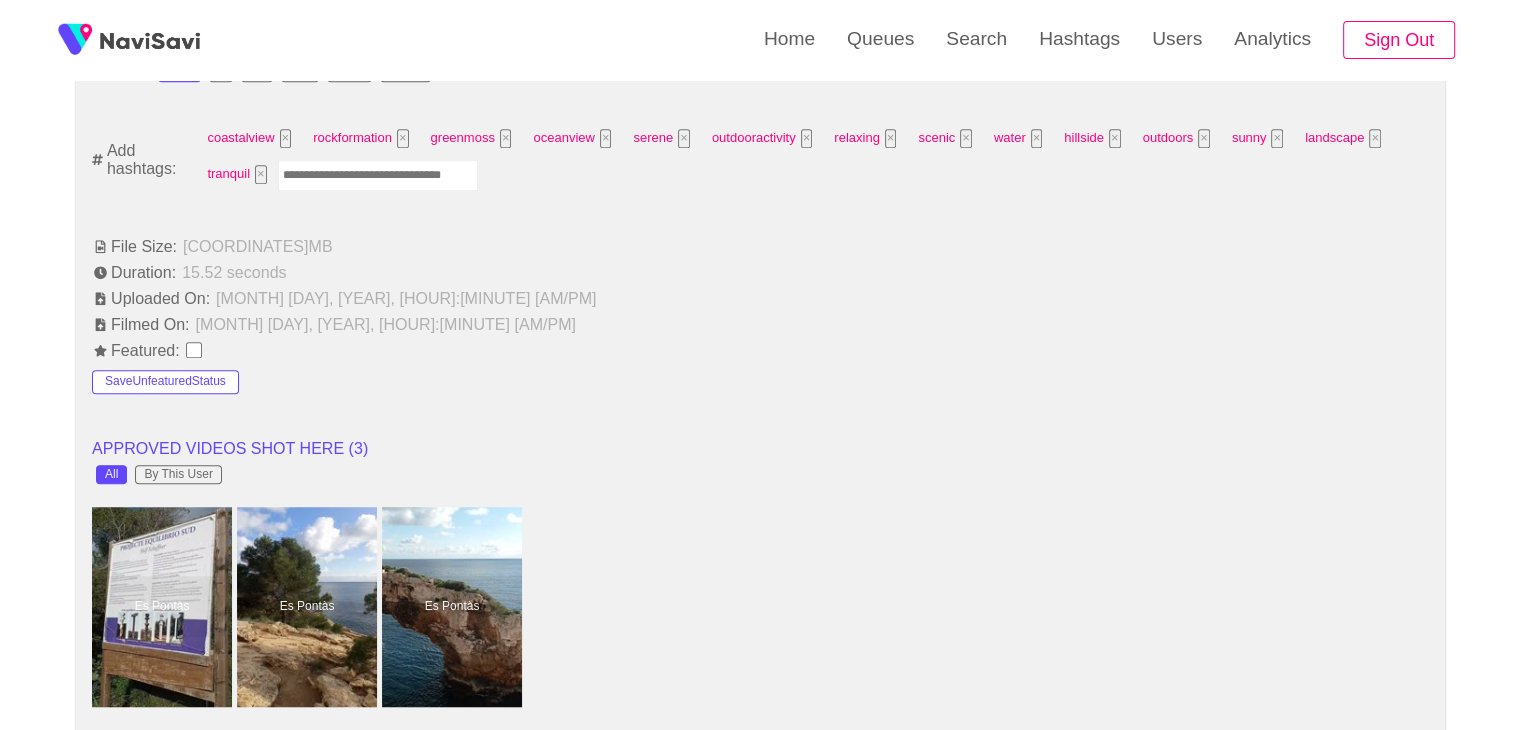 scroll, scrollTop: 1351, scrollLeft: 0, axis: vertical 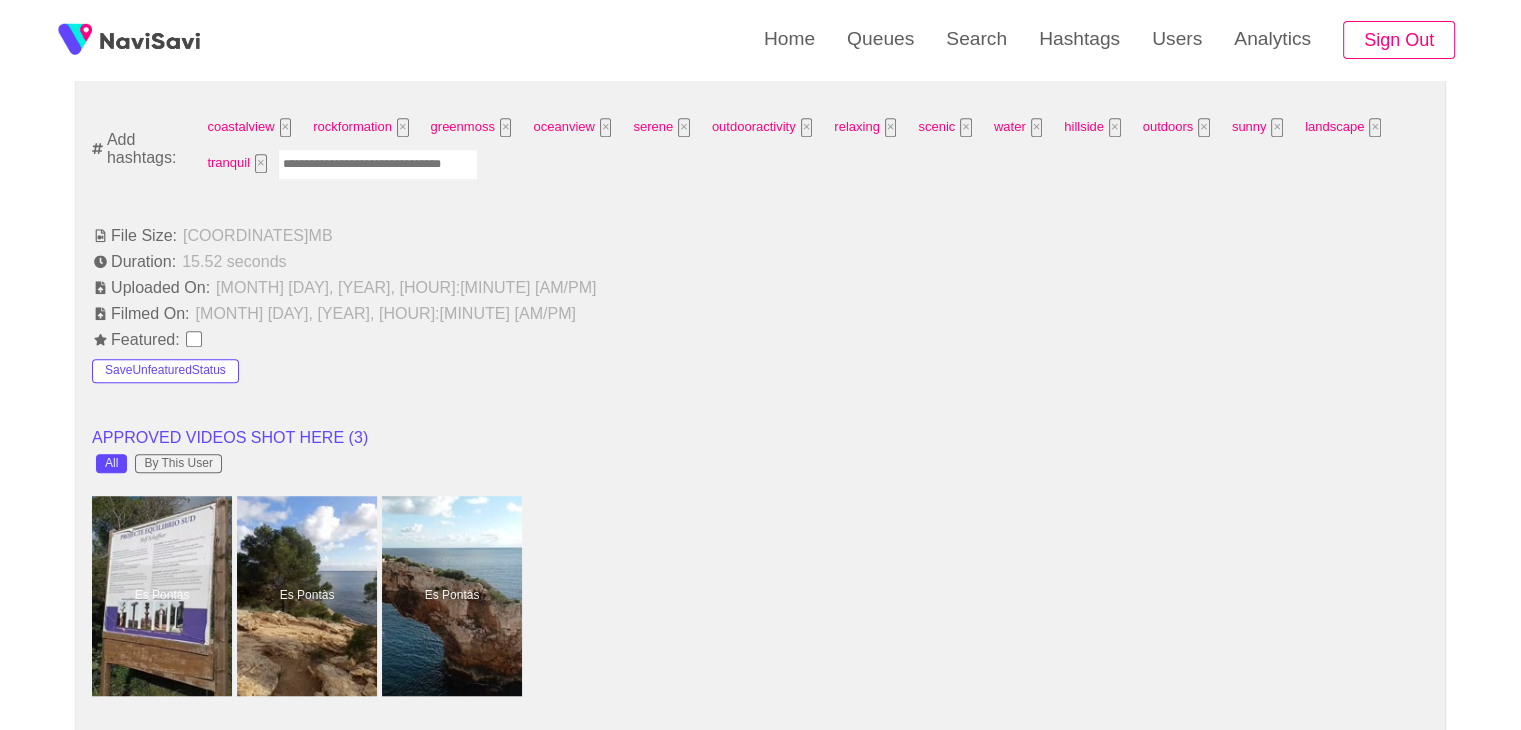 click at bounding box center [378, 164] 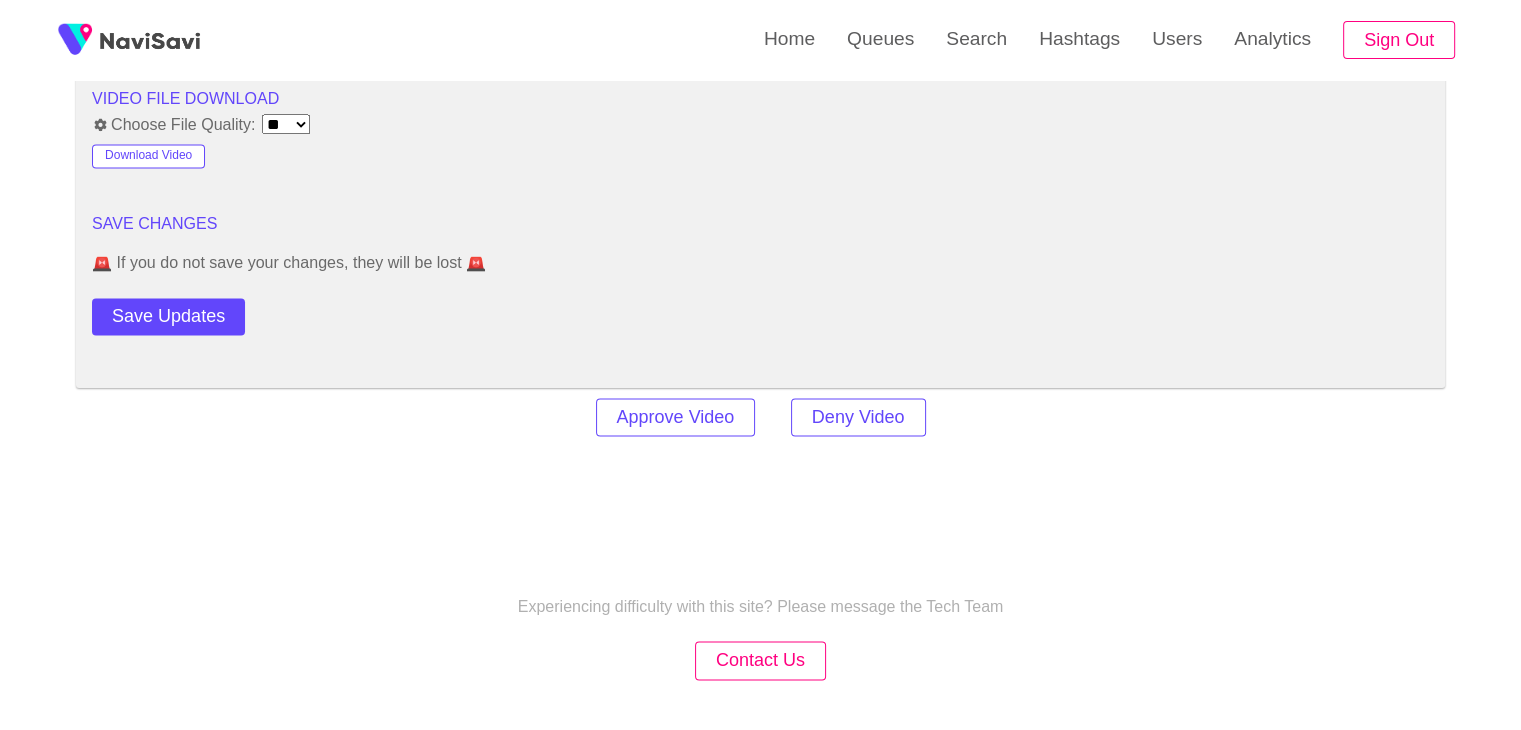 scroll, scrollTop: 2839, scrollLeft: 0, axis: vertical 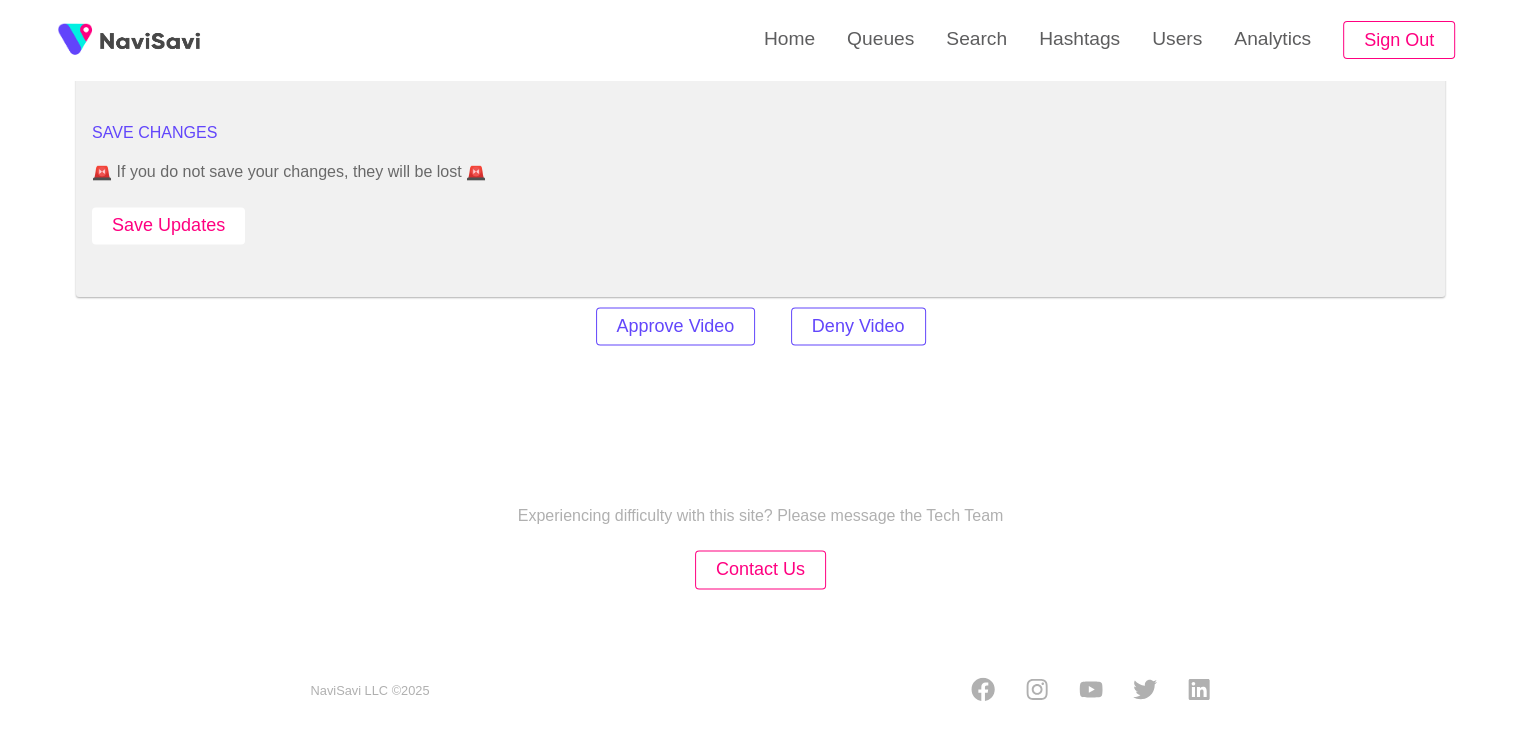 click on "Save Updates" at bounding box center (168, 225) 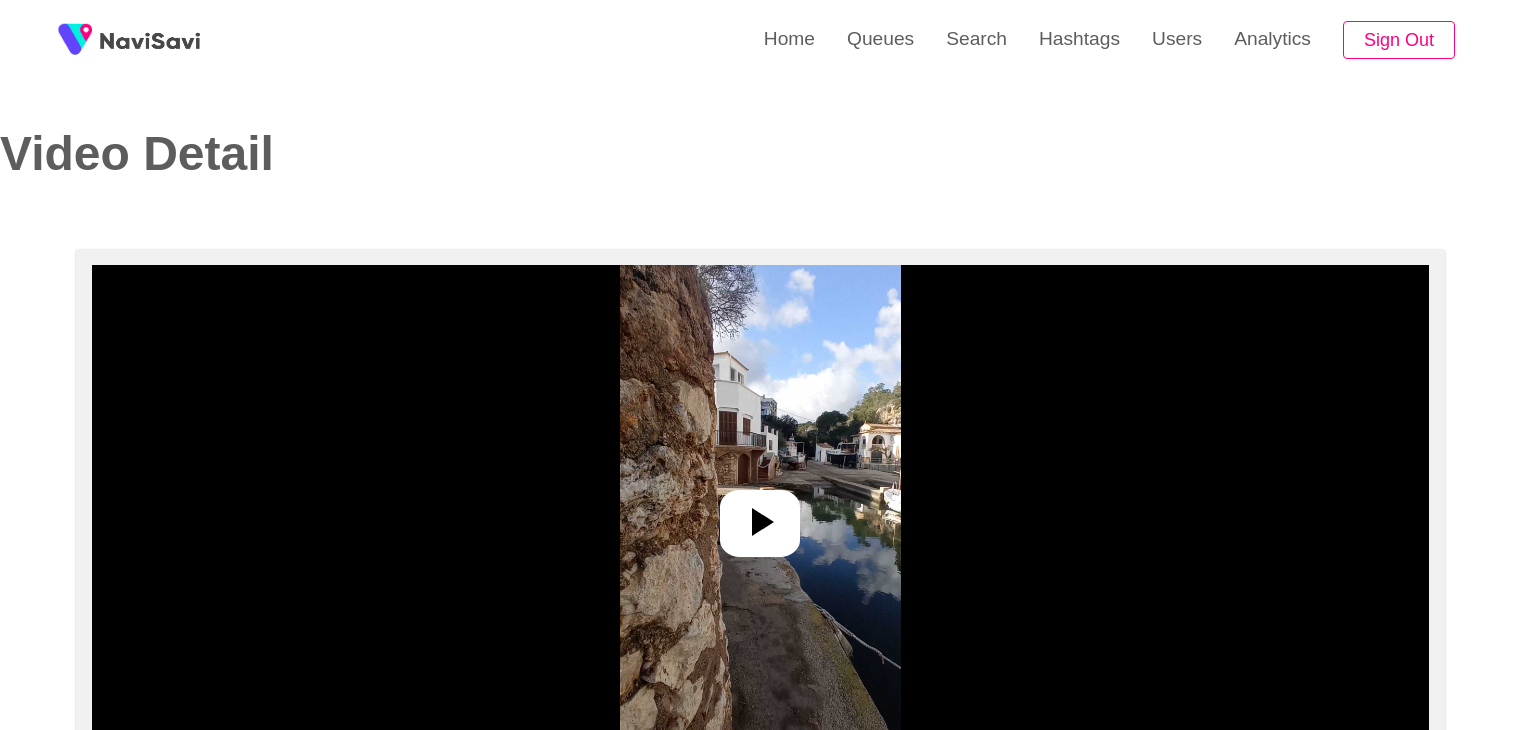 scroll, scrollTop: 0, scrollLeft: 0, axis: both 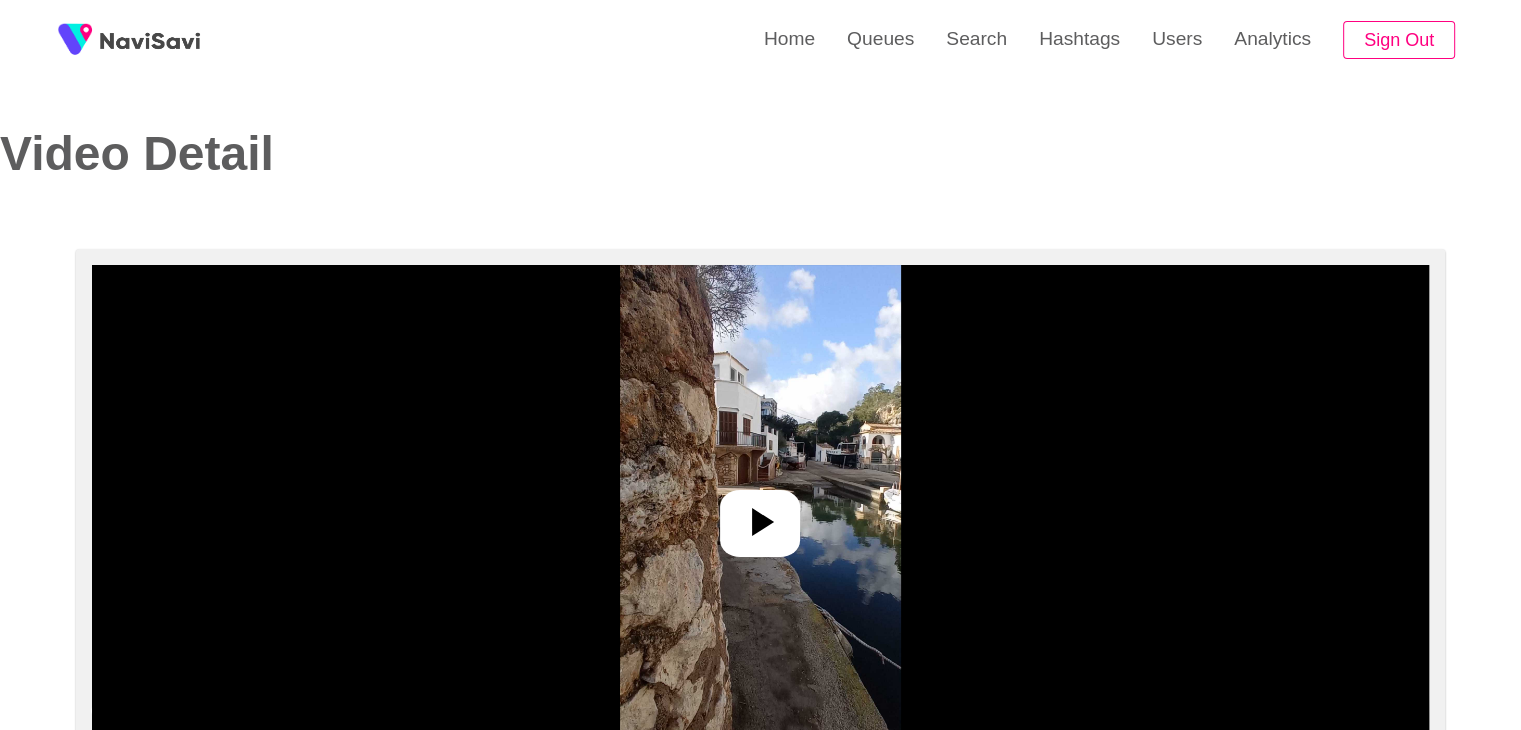 click at bounding box center [760, 515] 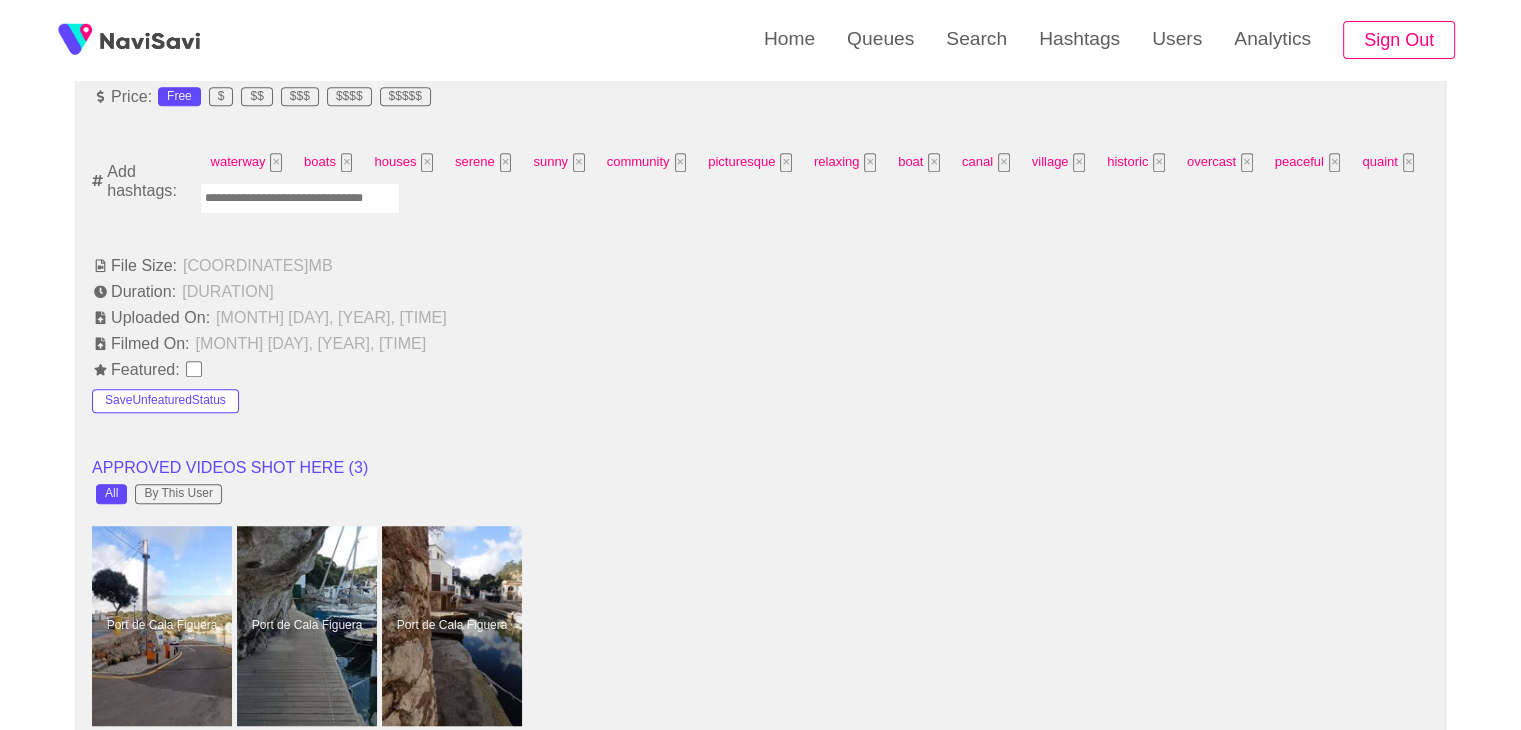 scroll, scrollTop: 1316, scrollLeft: 0, axis: vertical 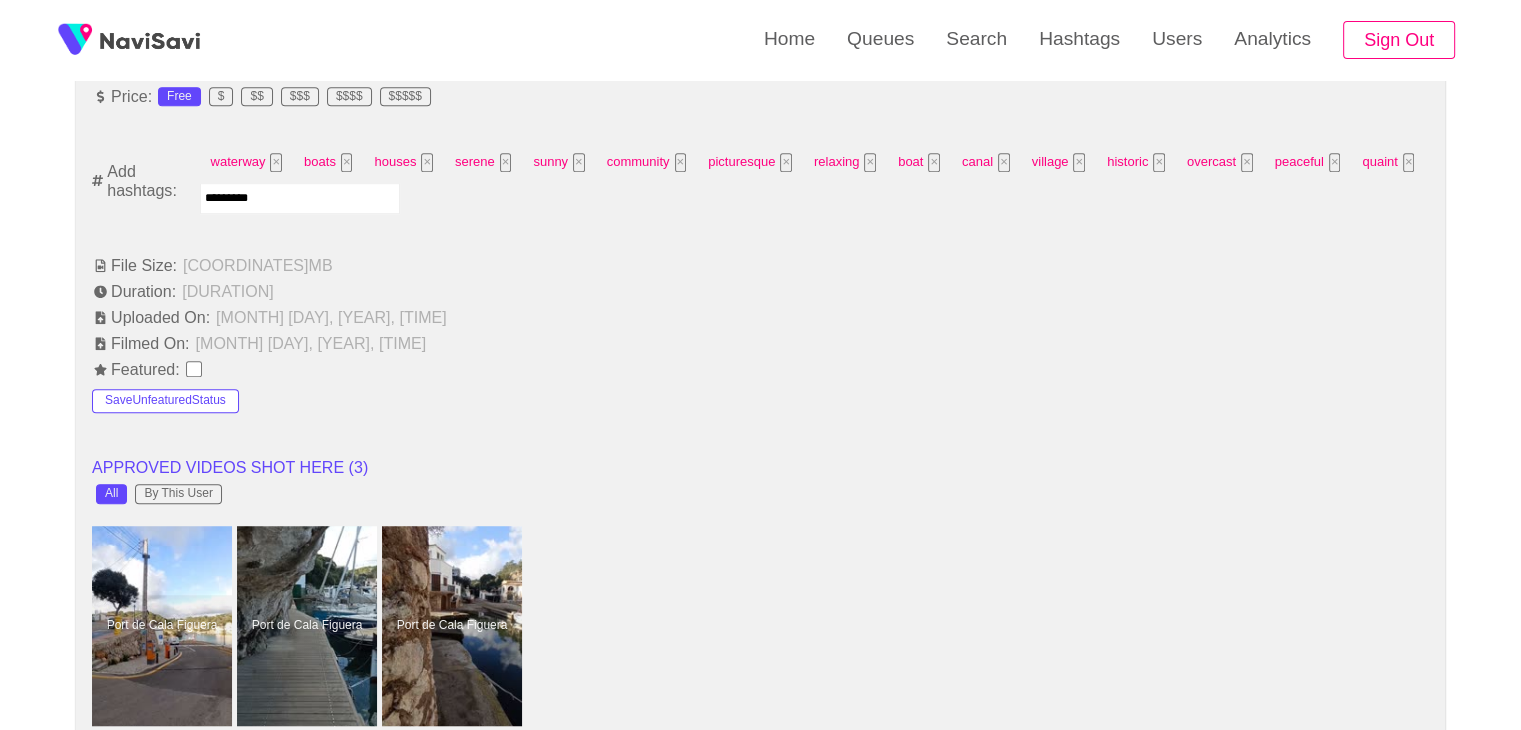 type 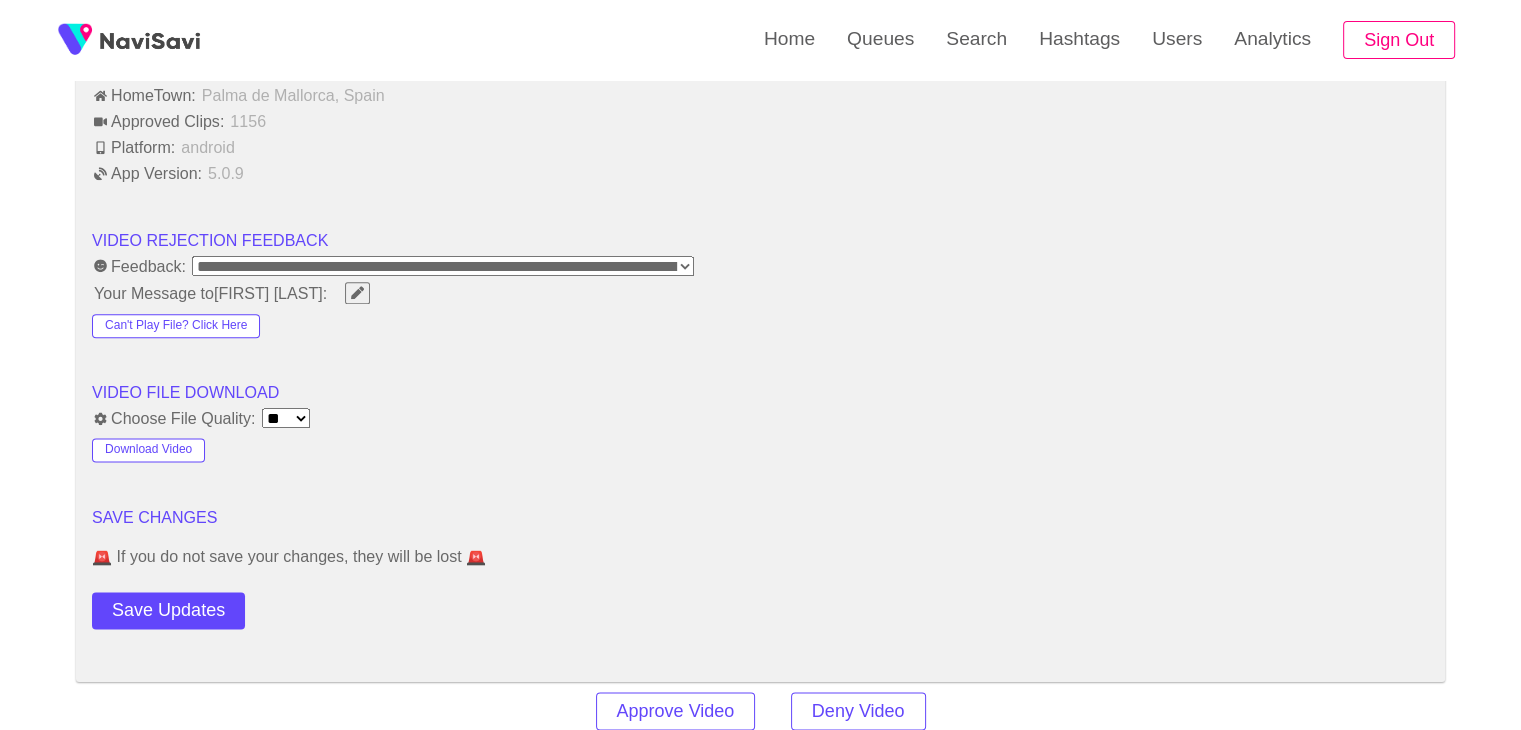 scroll, scrollTop: 2839, scrollLeft: 0, axis: vertical 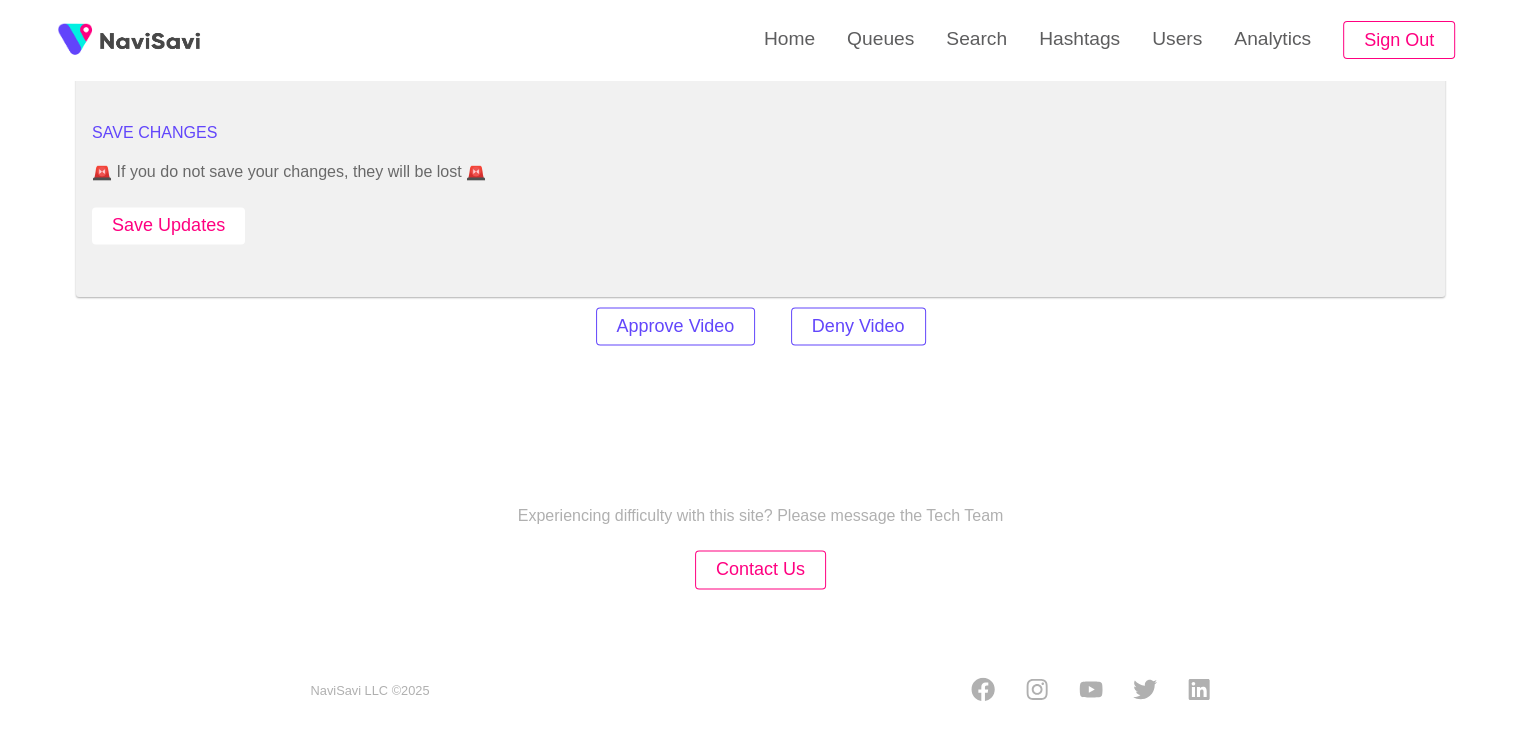 click on "Save Updates" at bounding box center (168, 225) 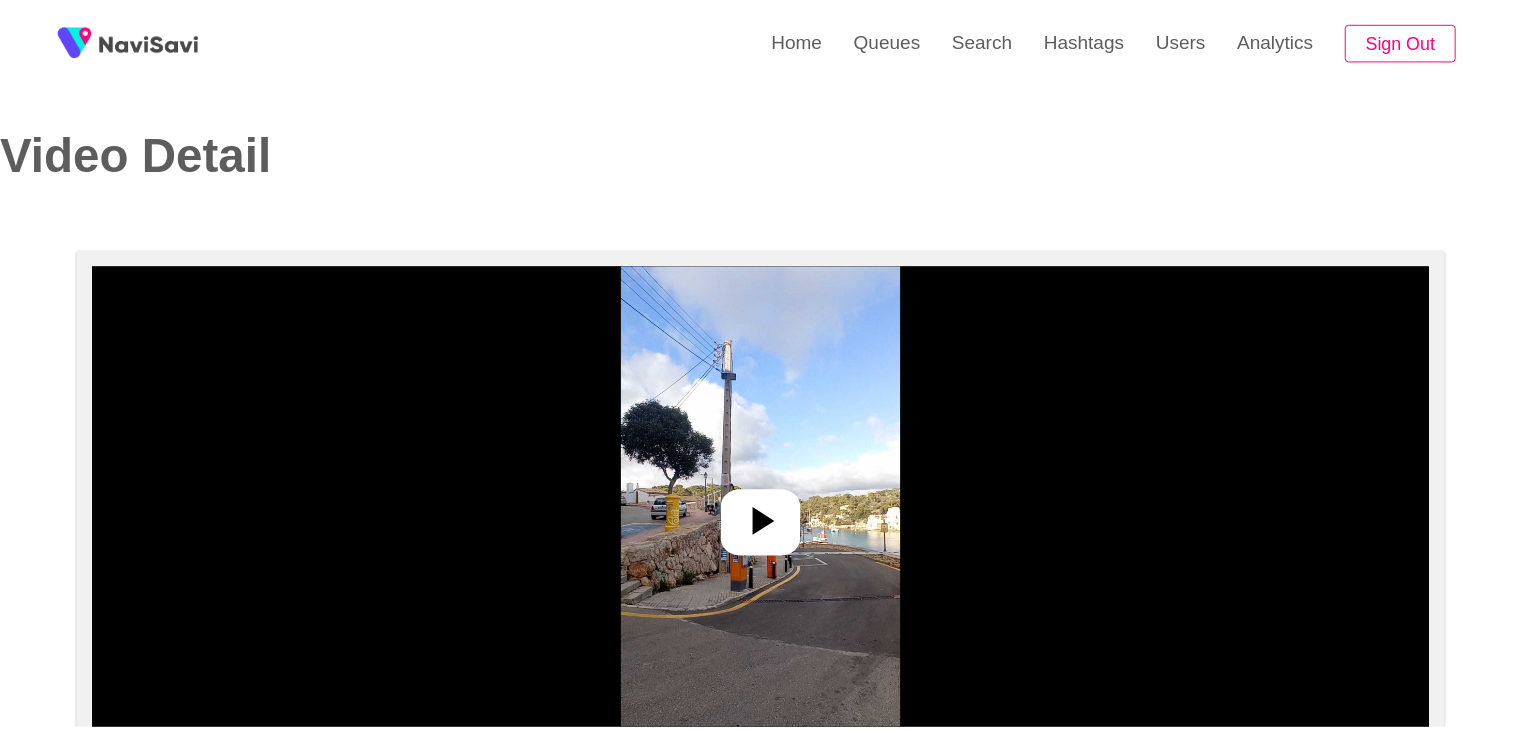 scroll, scrollTop: 0, scrollLeft: 0, axis: both 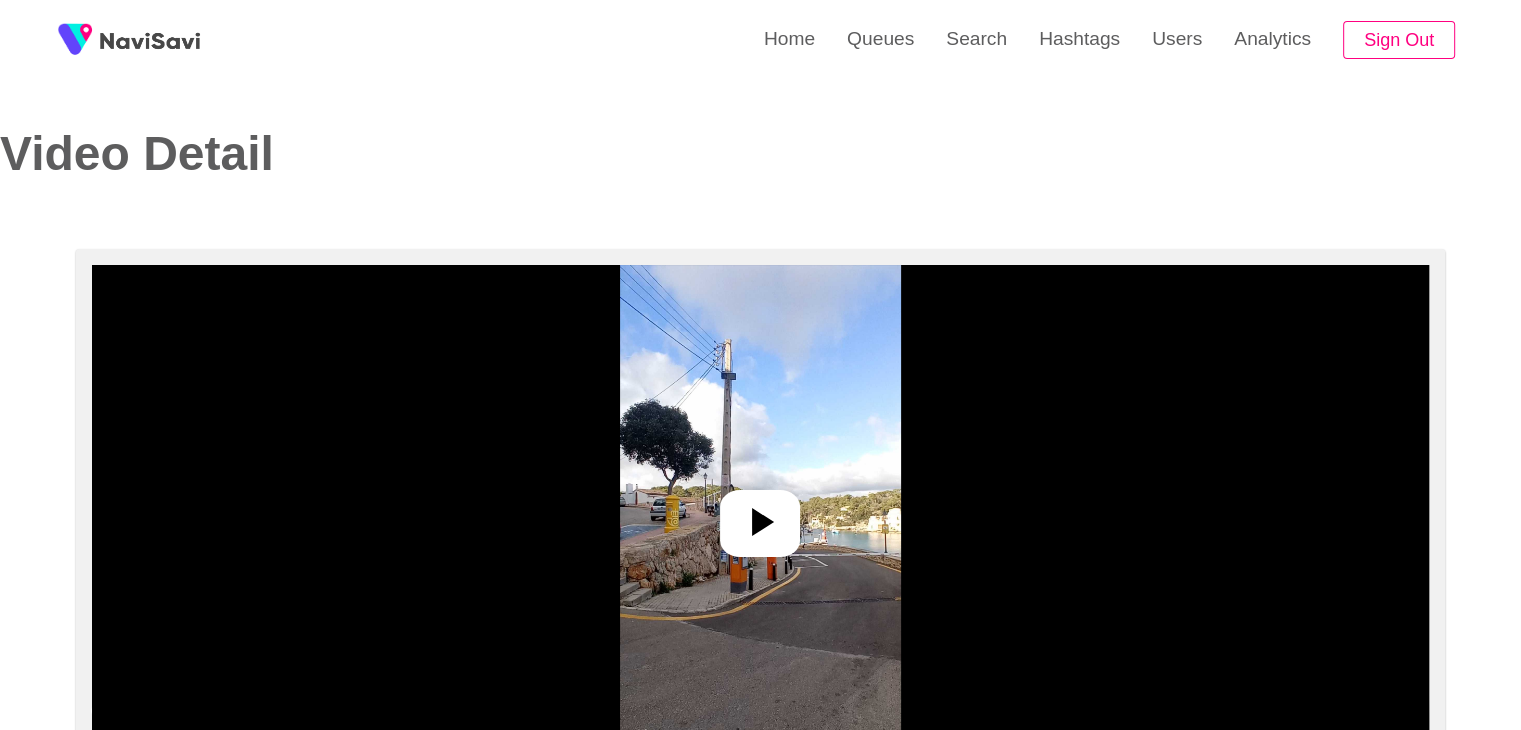 click at bounding box center (760, 515) 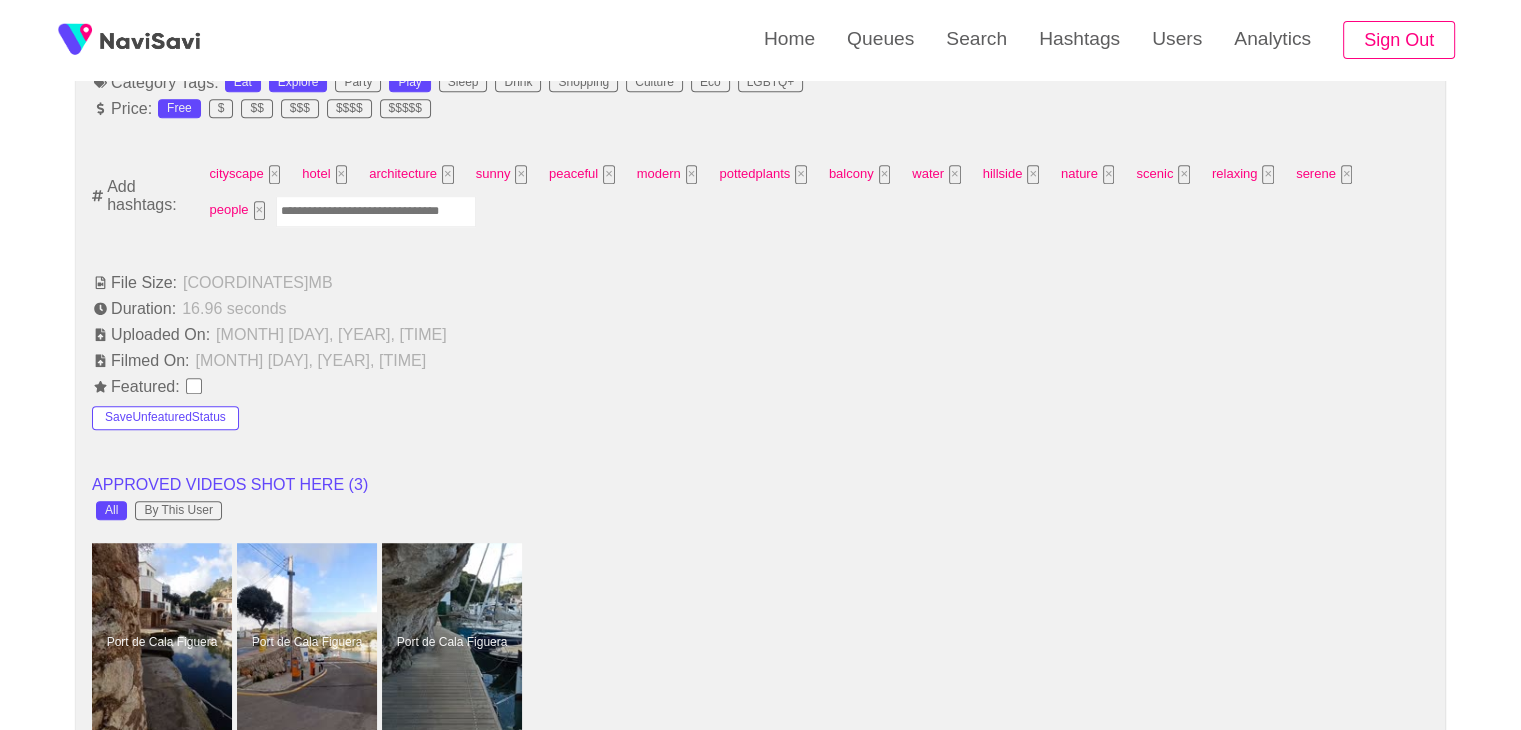 scroll, scrollTop: 1307, scrollLeft: 0, axis: vertical 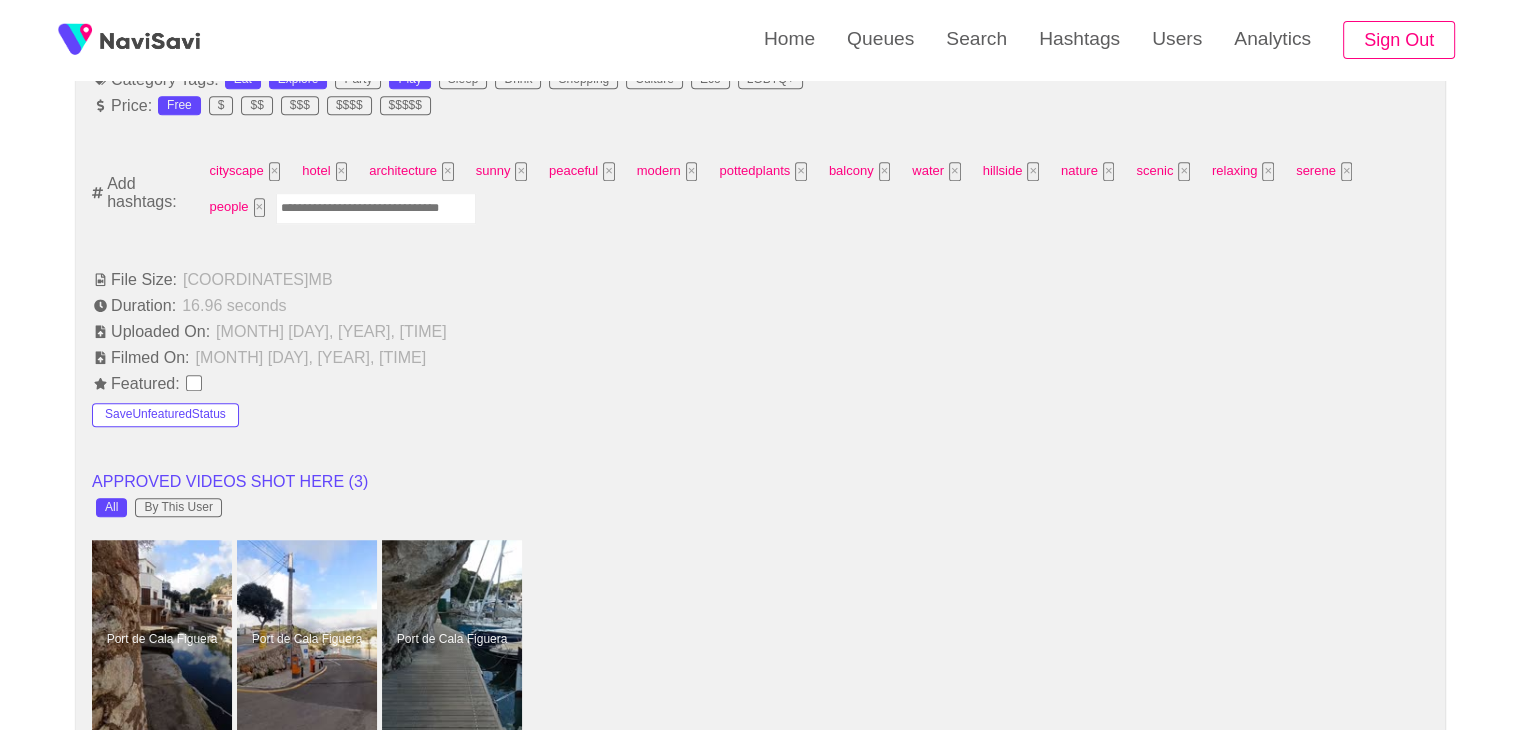 click at bounding box center [376, 208] 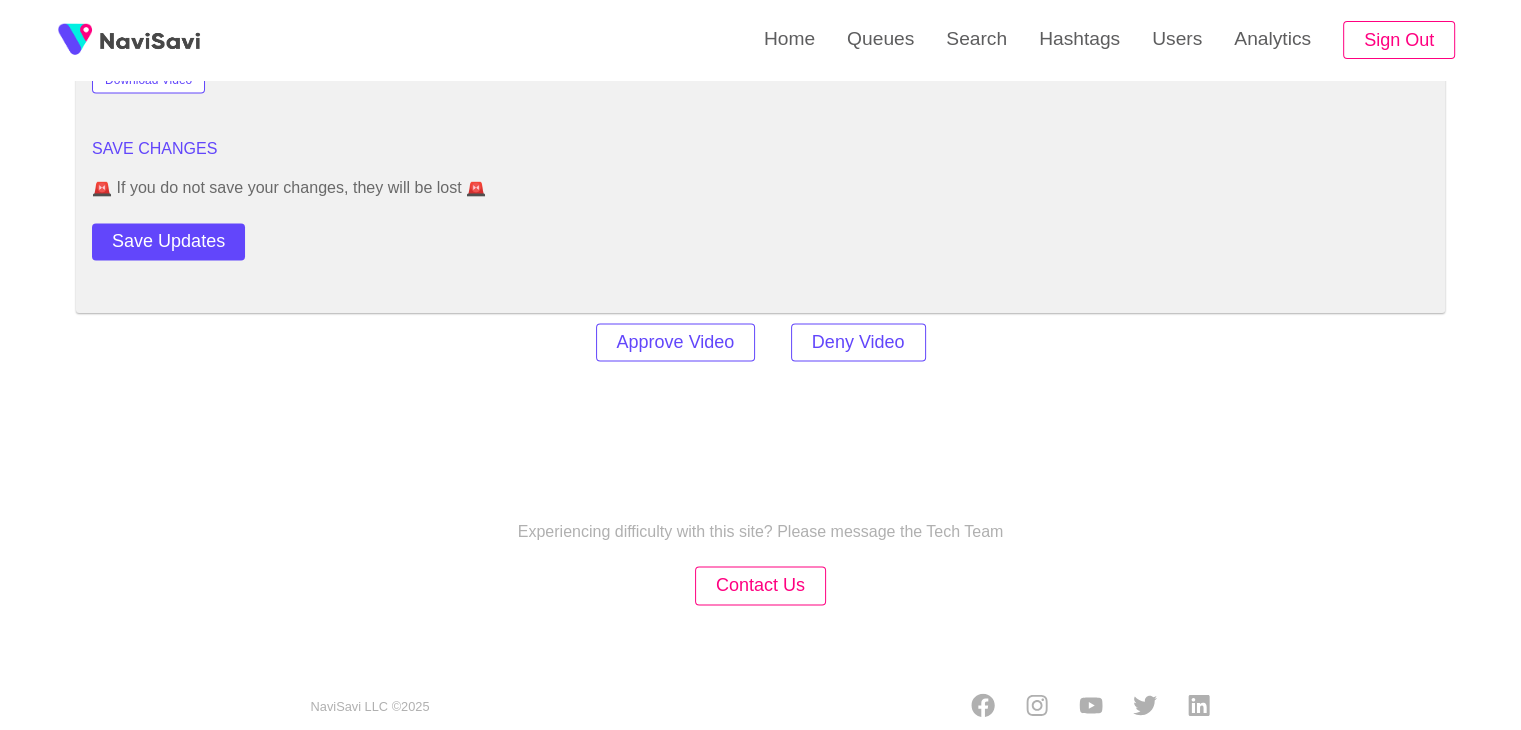 scroll, scrollTop: 2839, scrollLeft: 0, axis: vertical 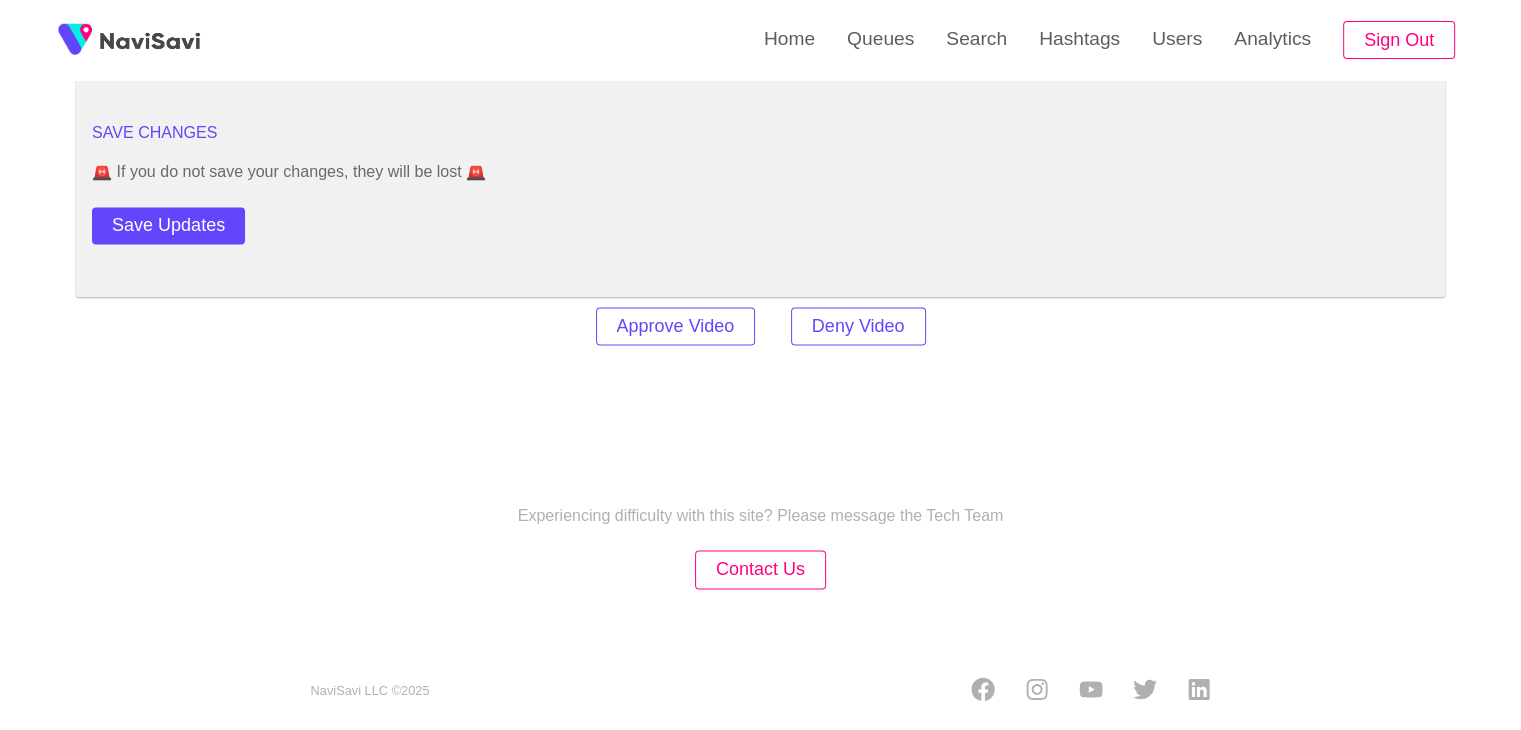 click on "Save Updates" at bounding box center [225, 221] 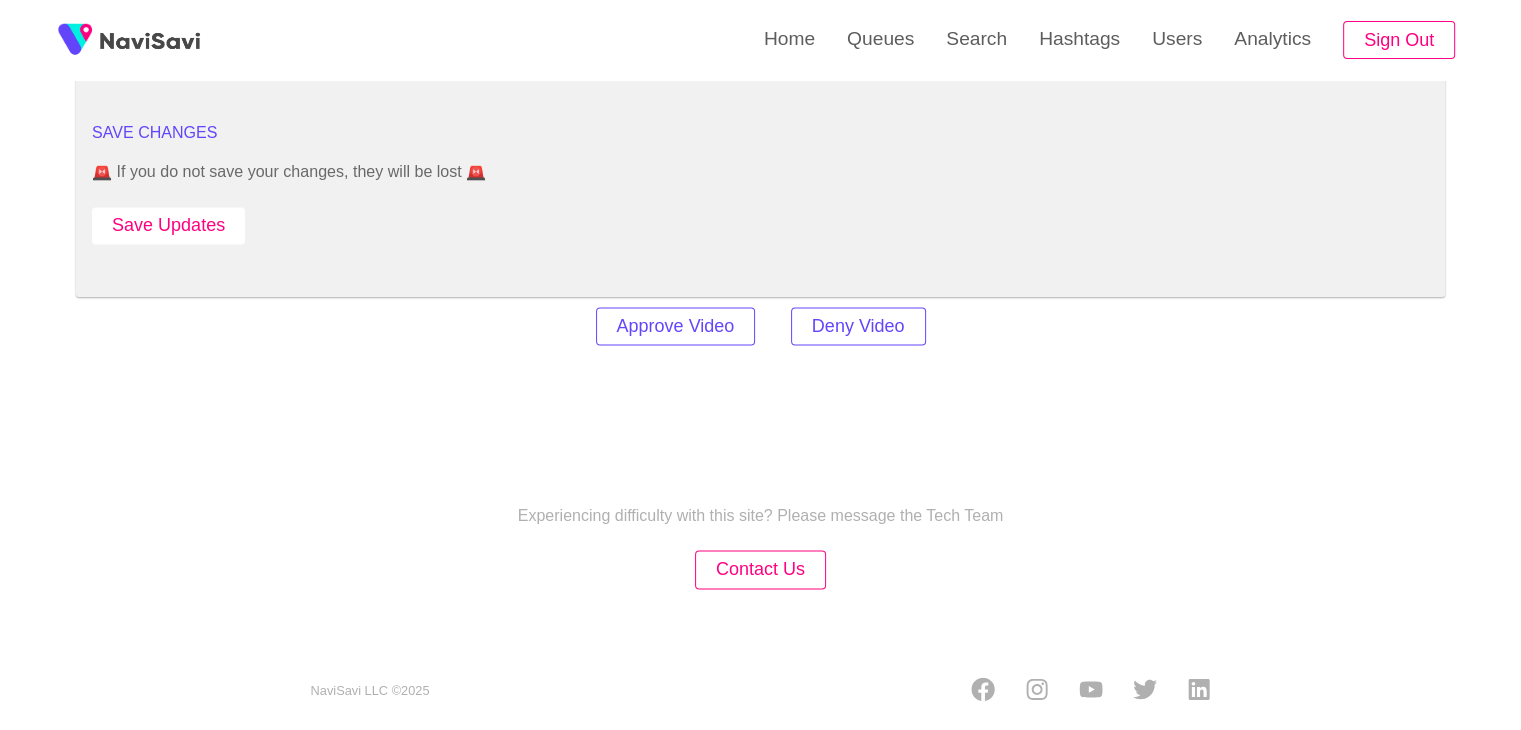 click on "Save Updates" at bounding box center (168, 225) 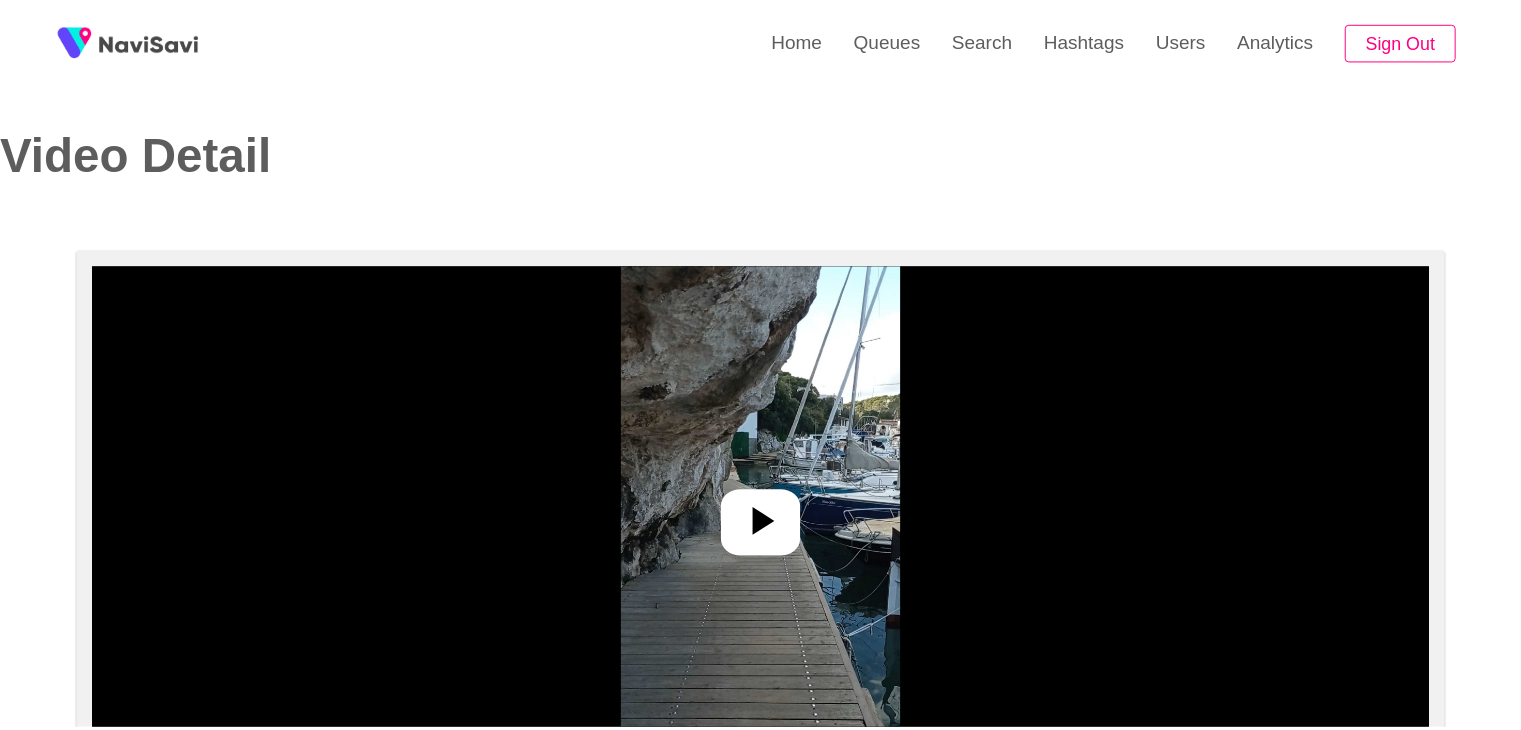 scroll, scrollTop: 0, scrollLeft: 0, axis: both 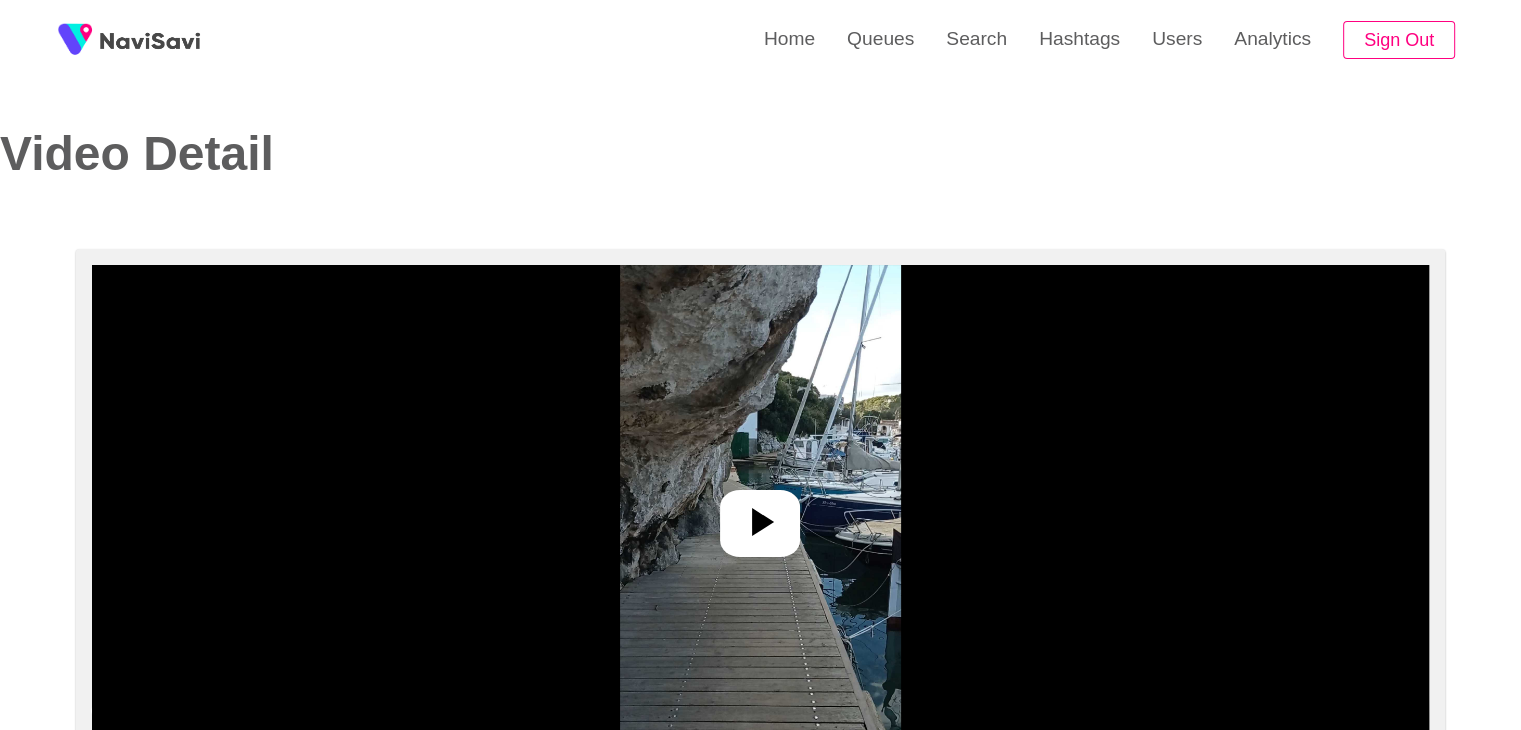 click at bounding box center [760, 515] 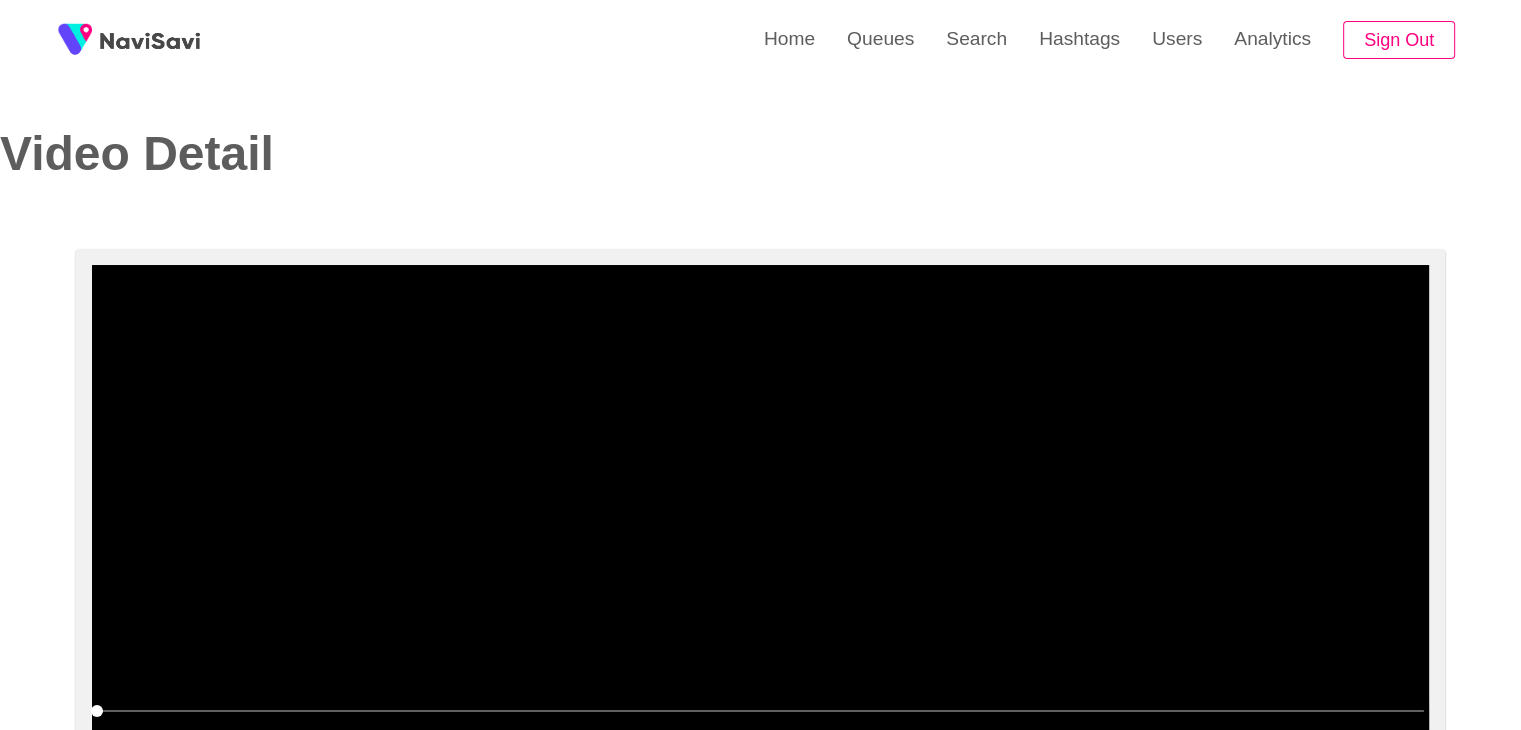 scroll, scrollTop: 76, scrollLeft: 0, axis: vertical 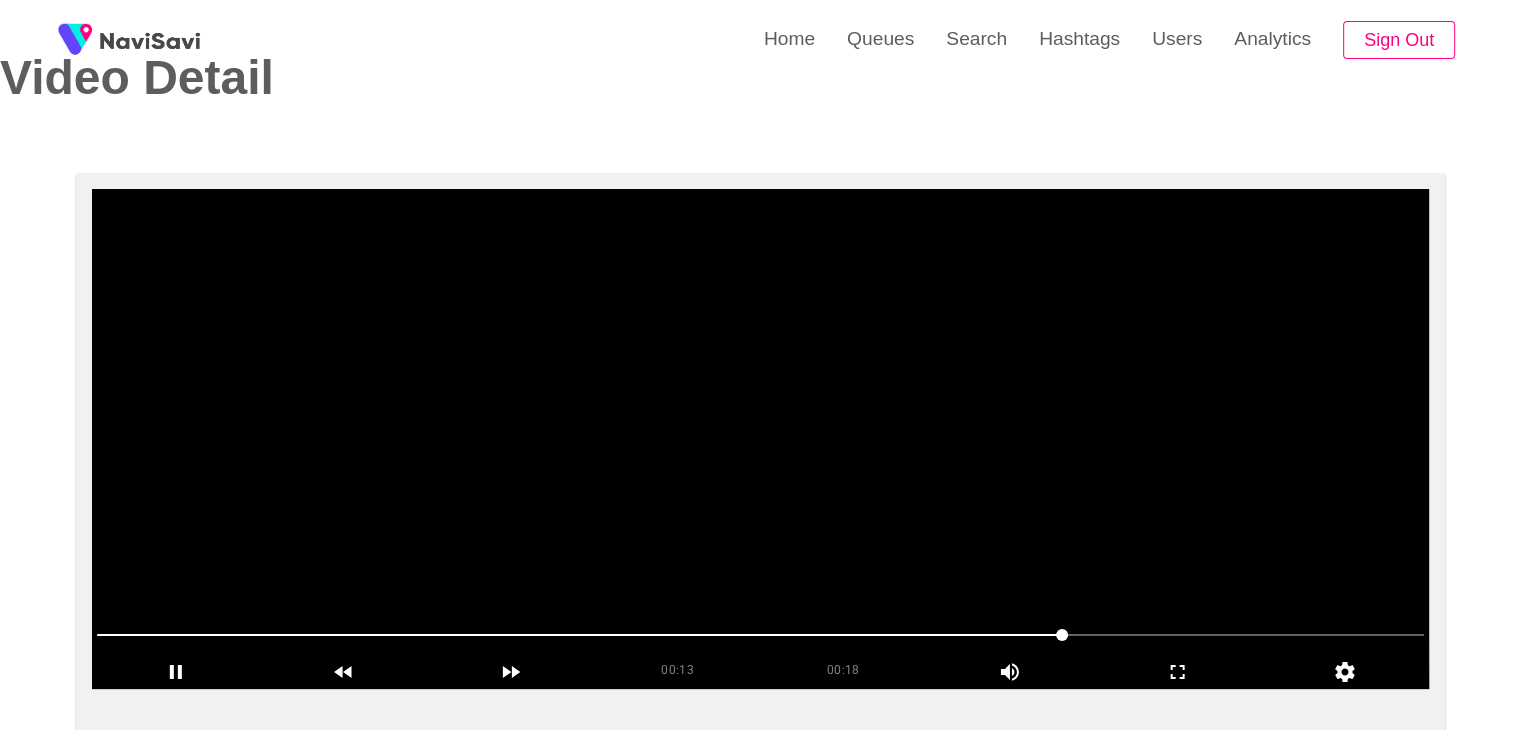 click at bounding box center (760, 439) 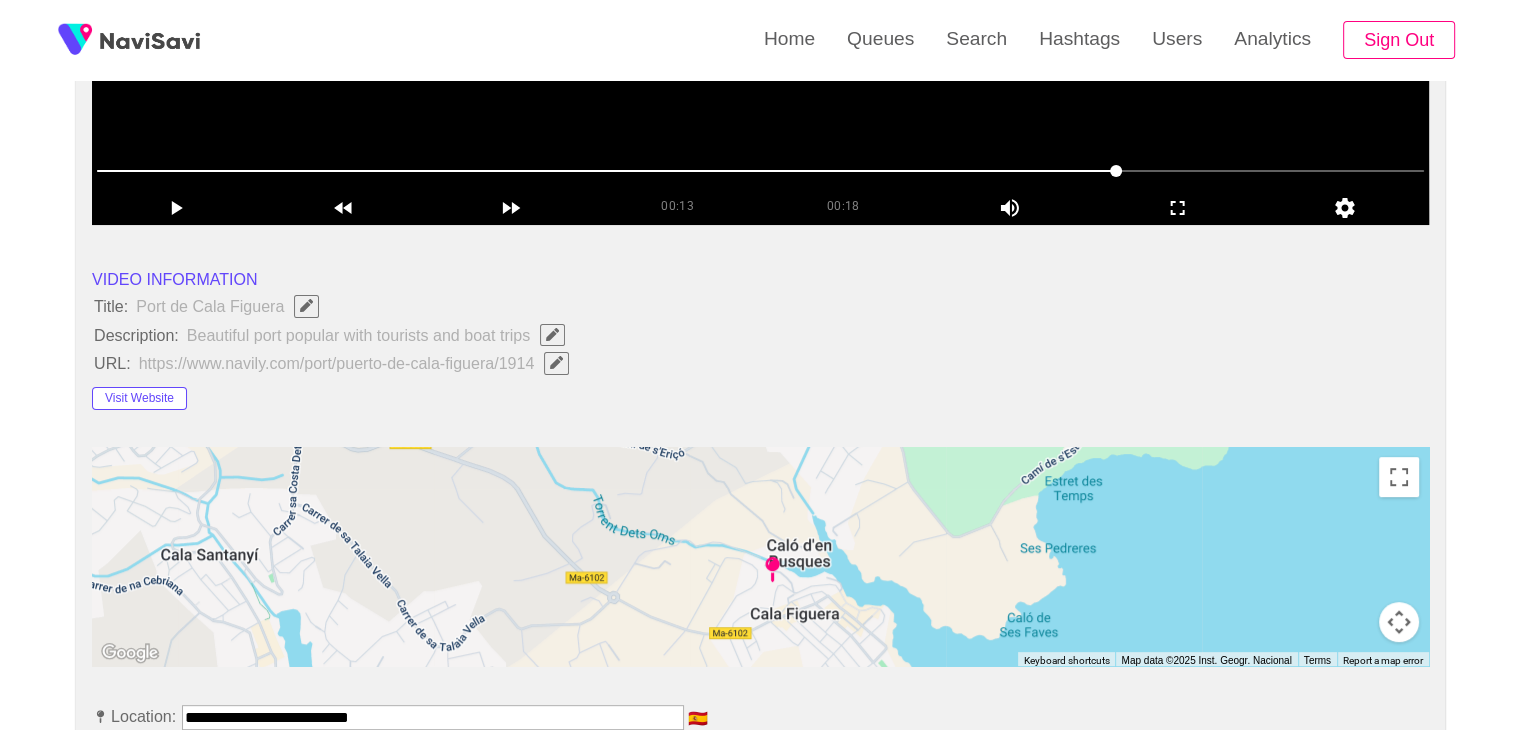 scroll, scrollTop: 551, scrollLeft: 0, axis: vertical 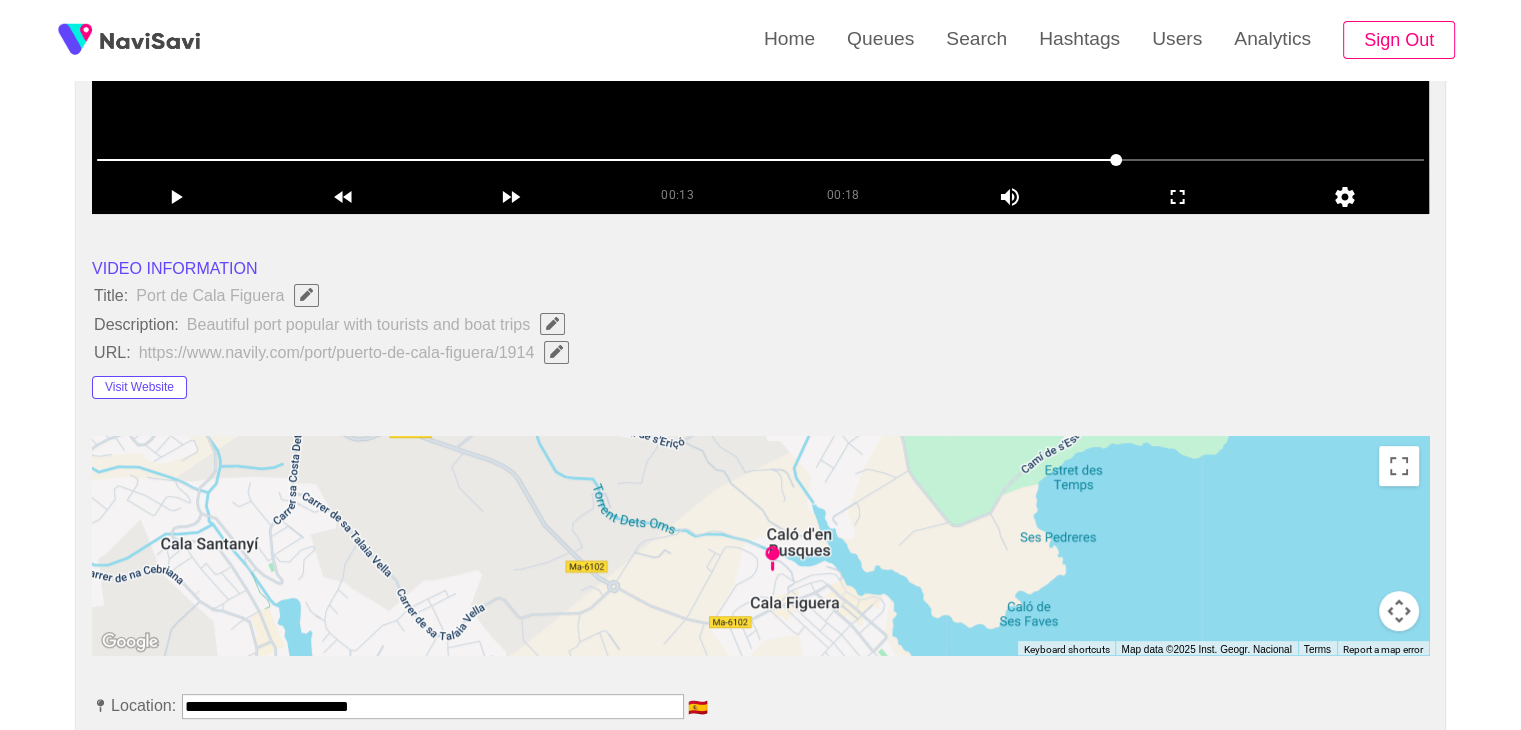 click at bounding box center [760, 160] 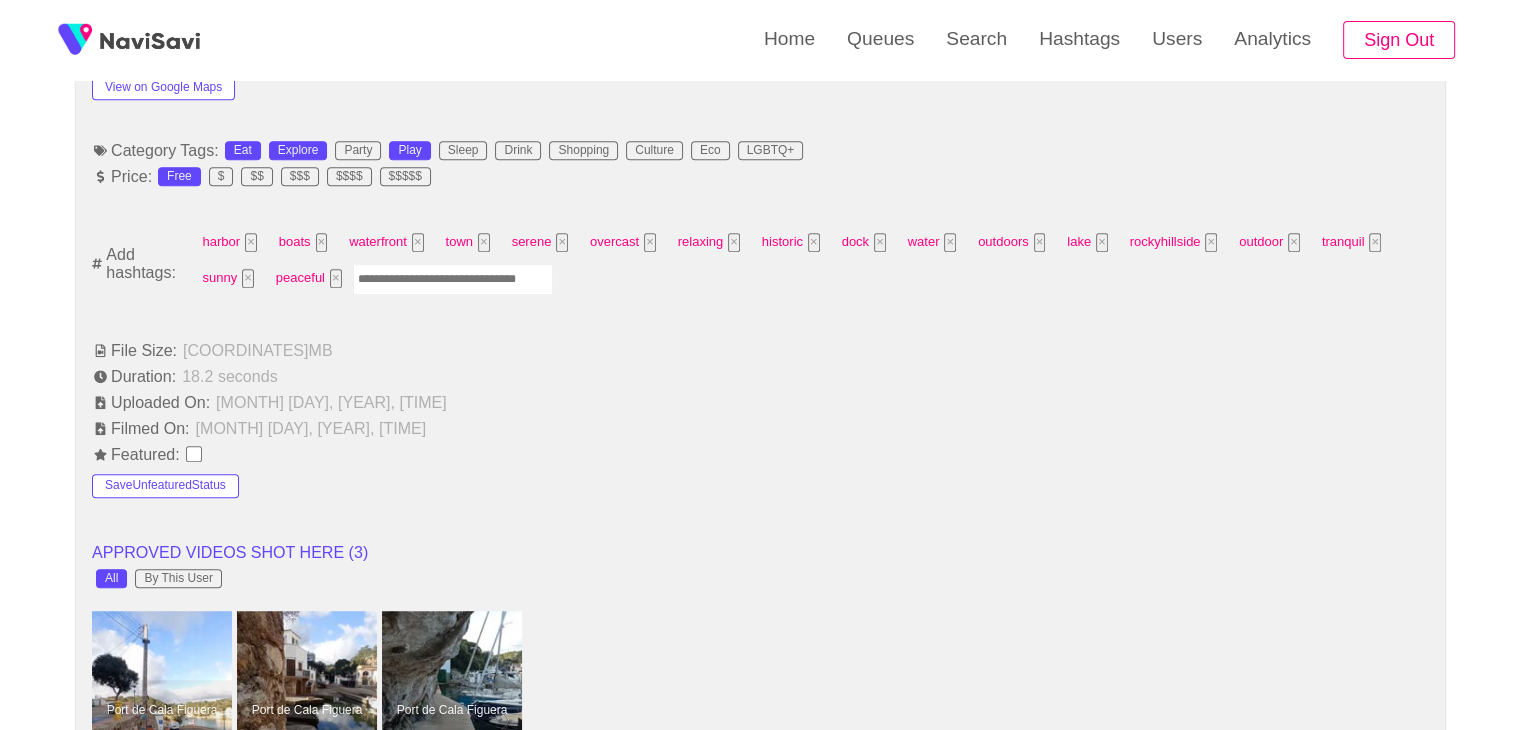 scroll, scrollTop: 1251, scrollLeft: 0, axis: vertical 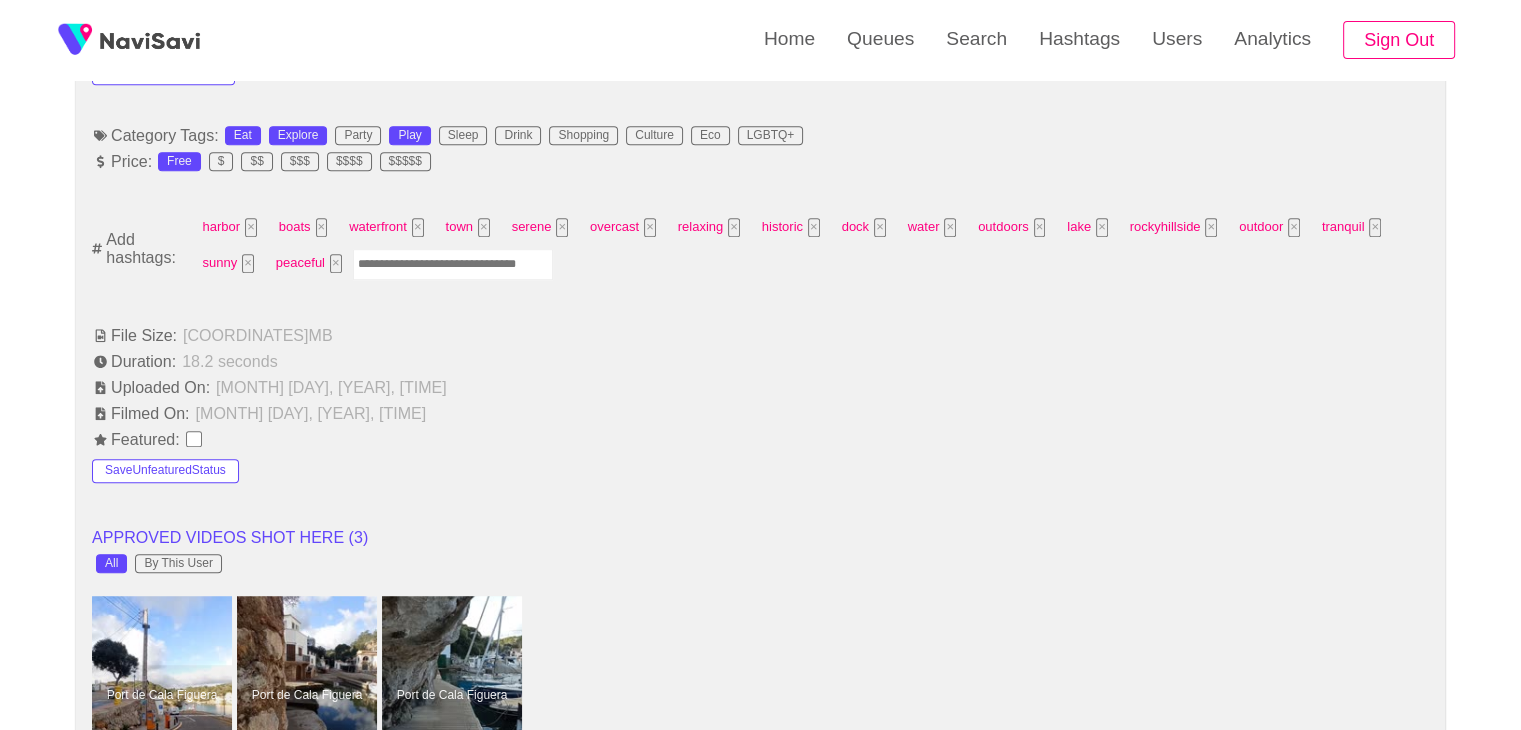 click at bounding box center (453, 264) 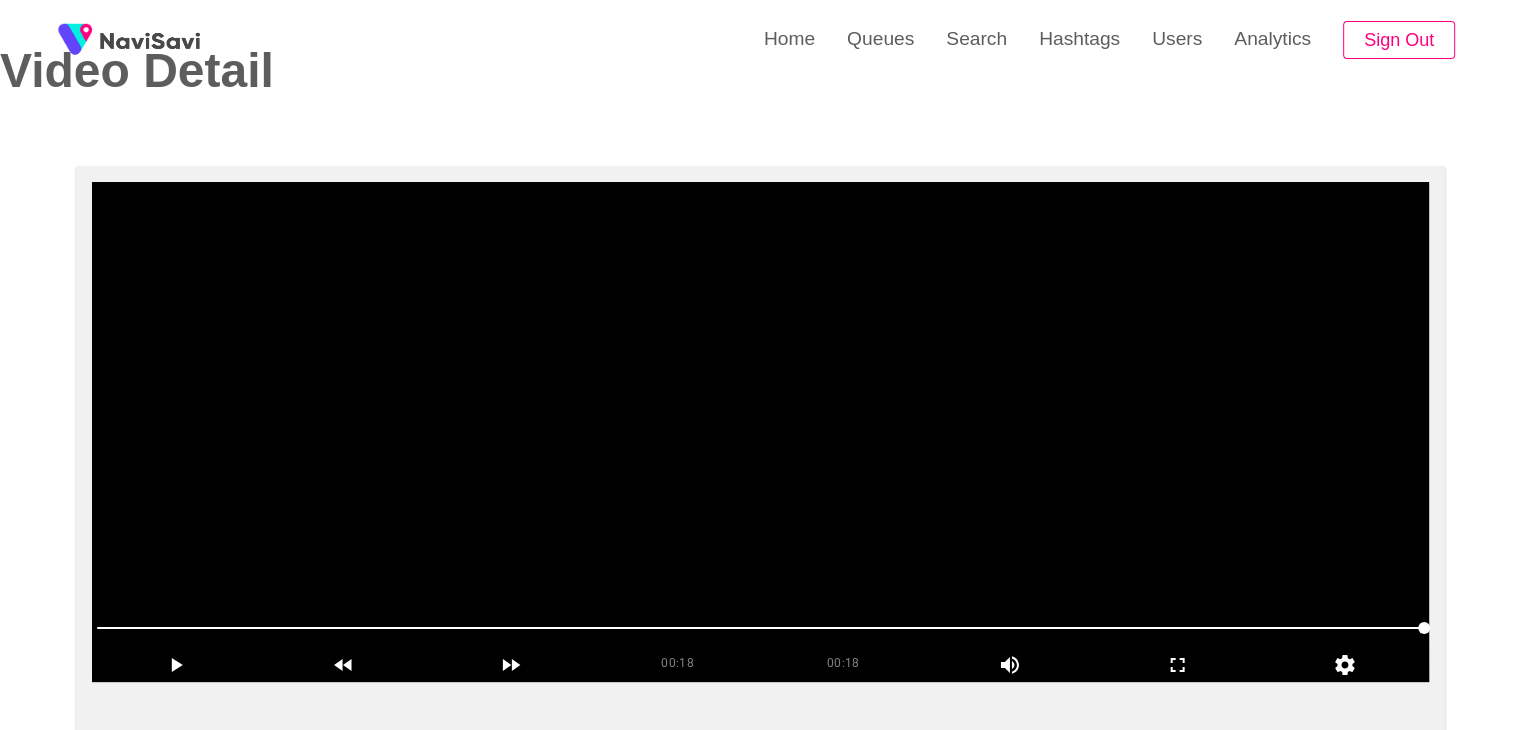 scroll, scrollTop: 79, scrollLeft: 0, axis: vertical 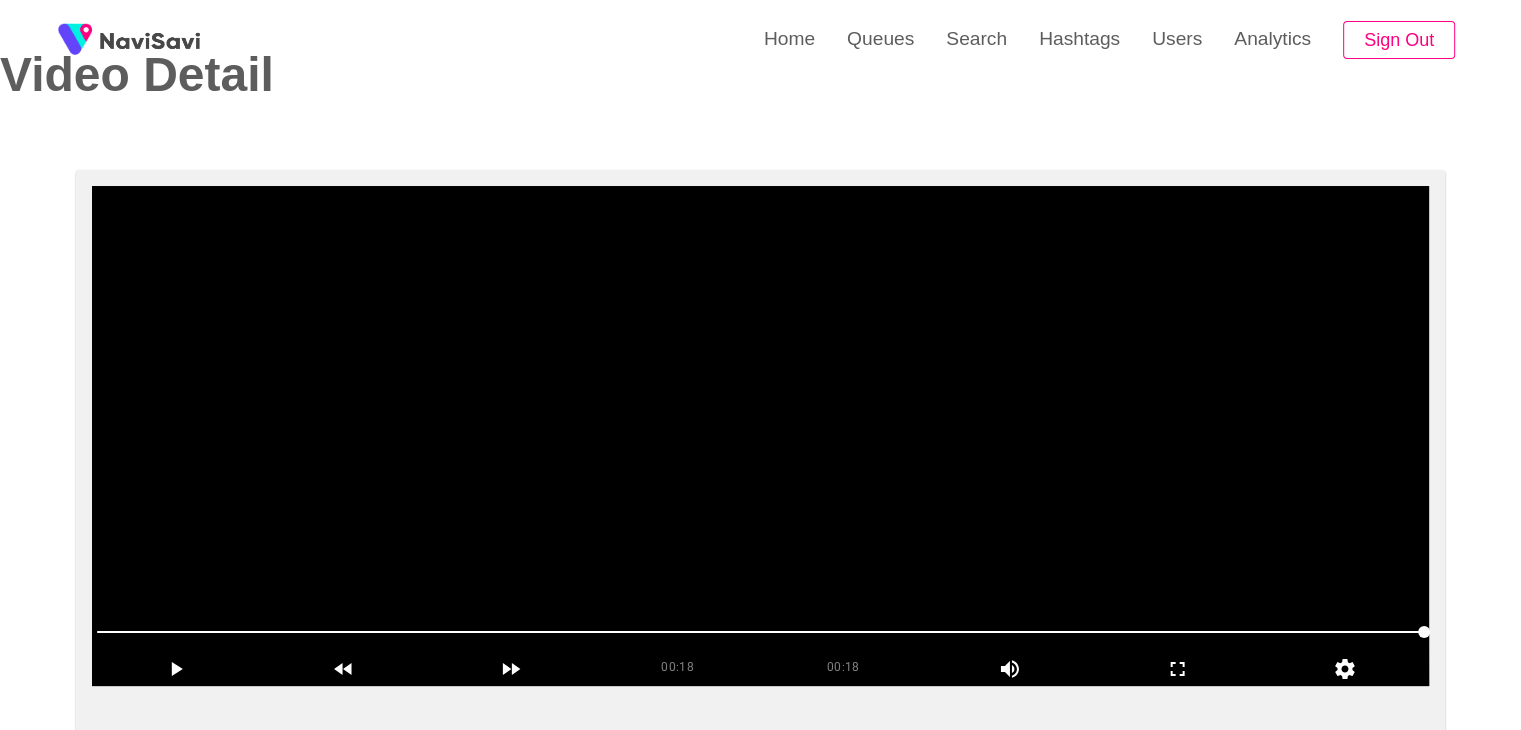 click at bounding box center [760, 436] 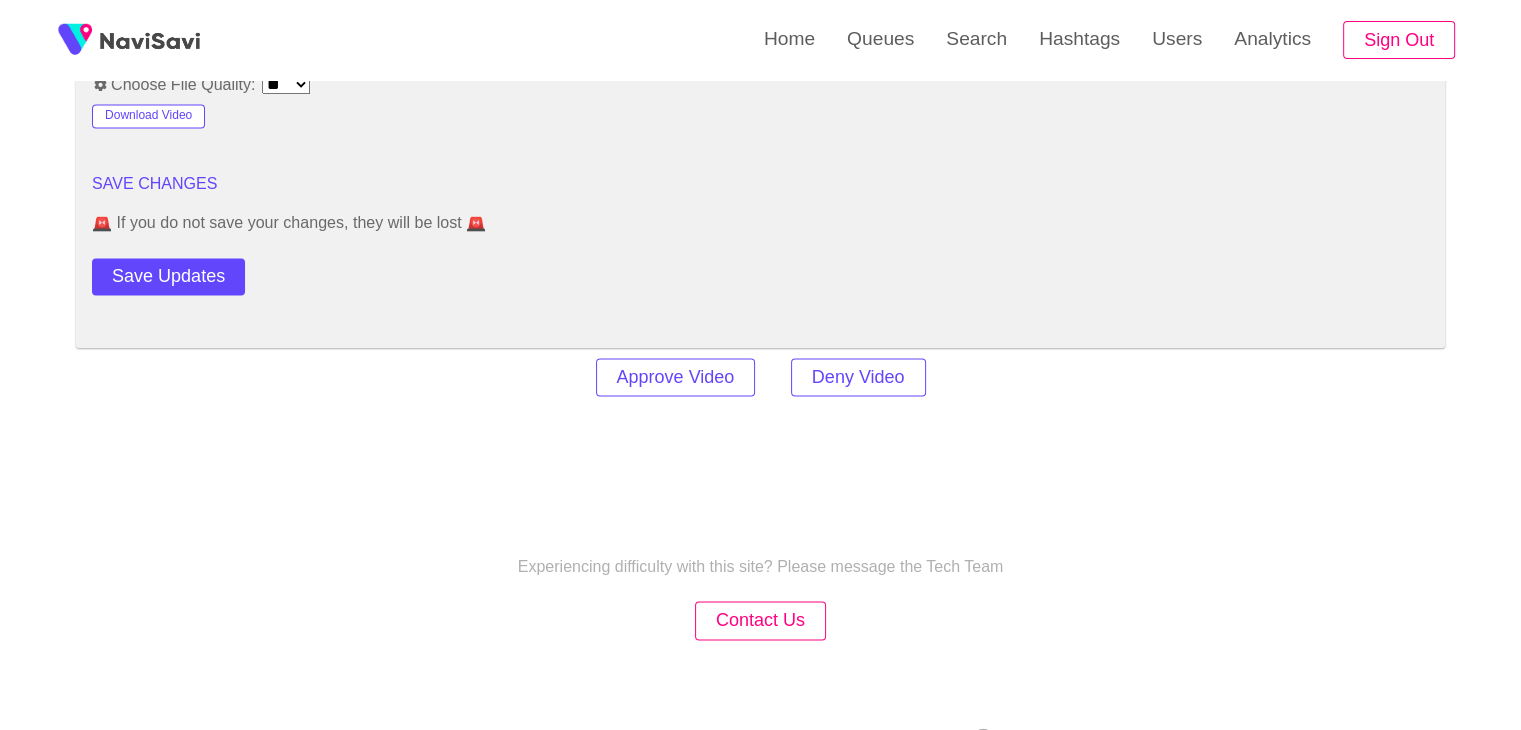 scroll, scrollTop: 2839, scrollLeft: 0, axis: vertical 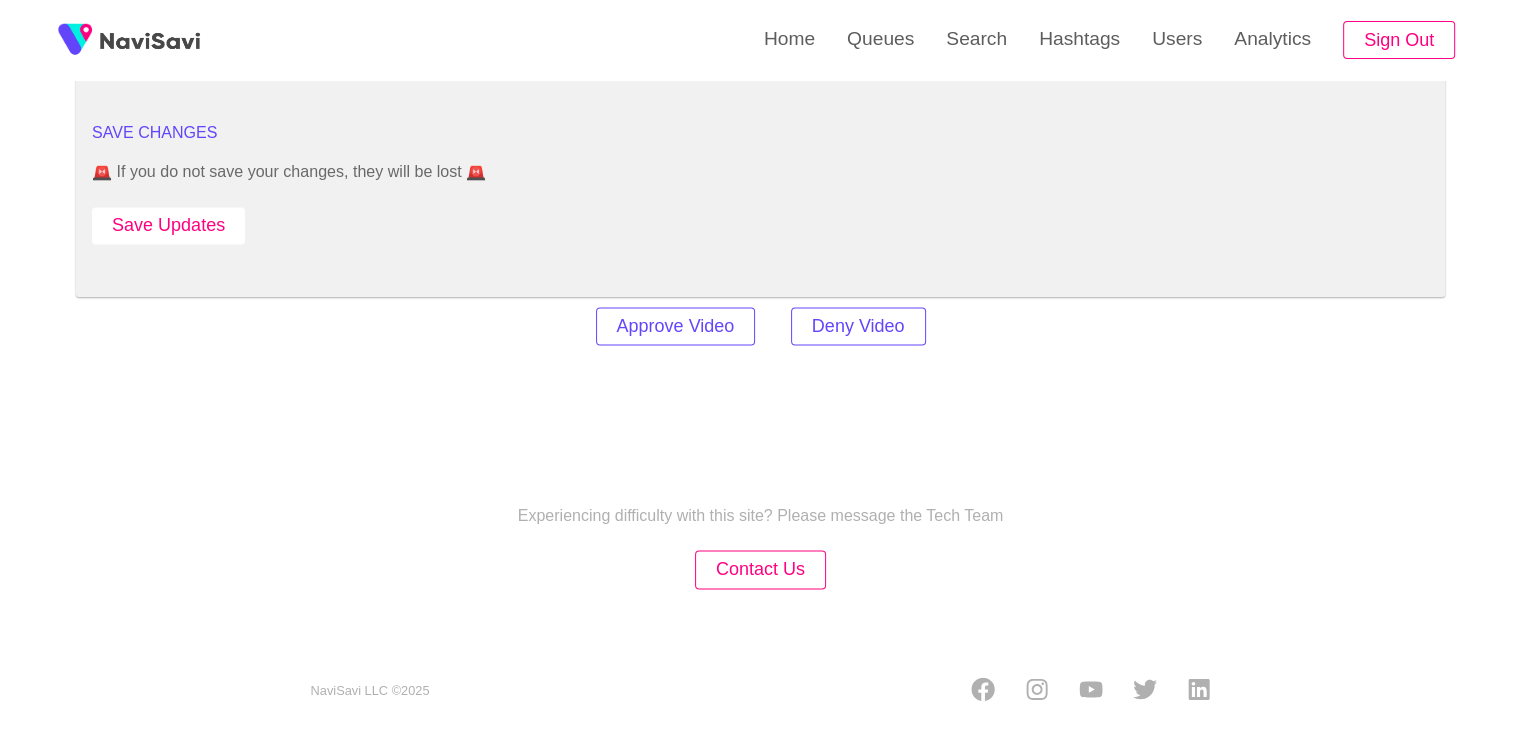 click on "Save Updates" at bounding box center (168, 225) 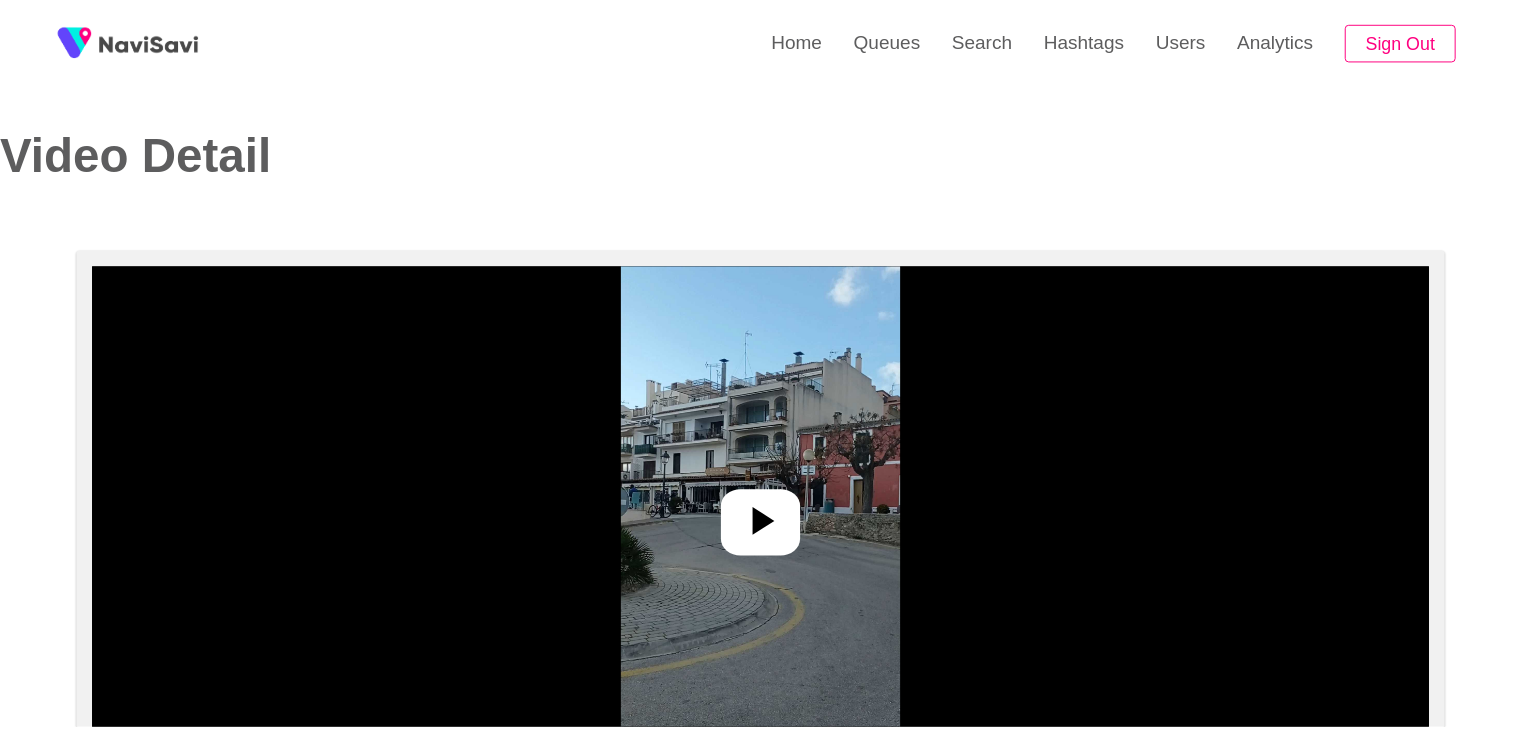 scroll, scrollTop: 0, scrollLeft: 0, axis: both 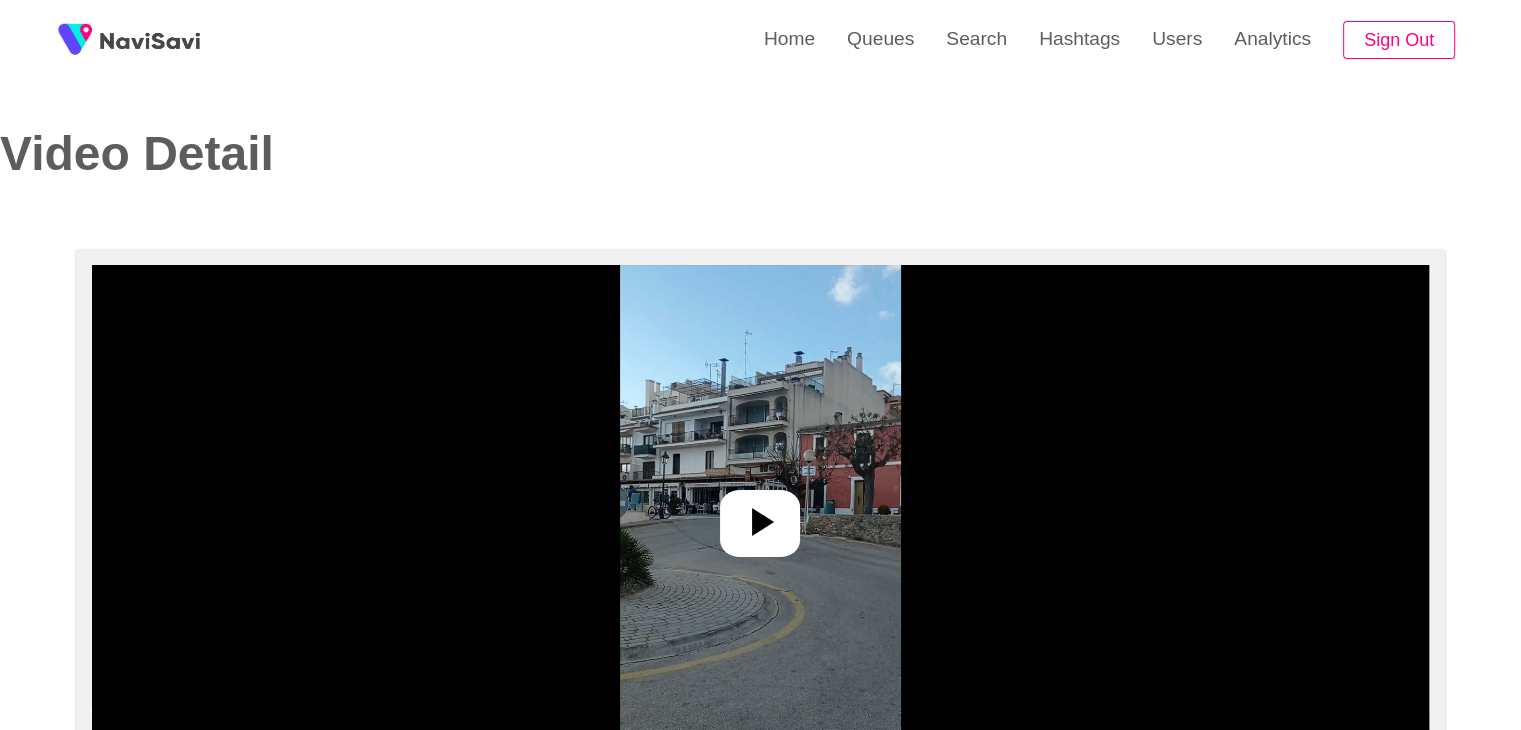 click at bounding box center (760, 515) 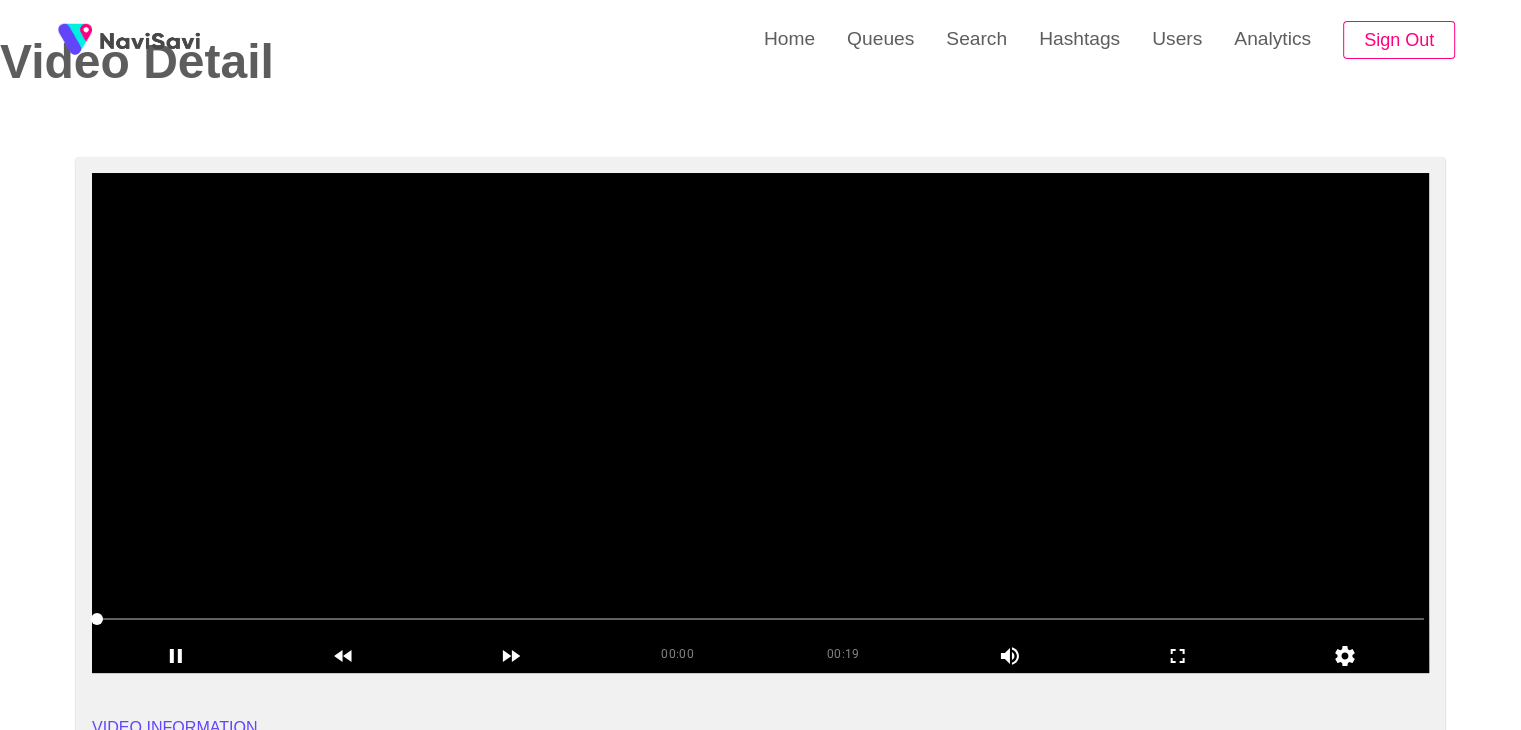 scroll, scrollTop: 96, scrollLeft: 0, axis: vertical 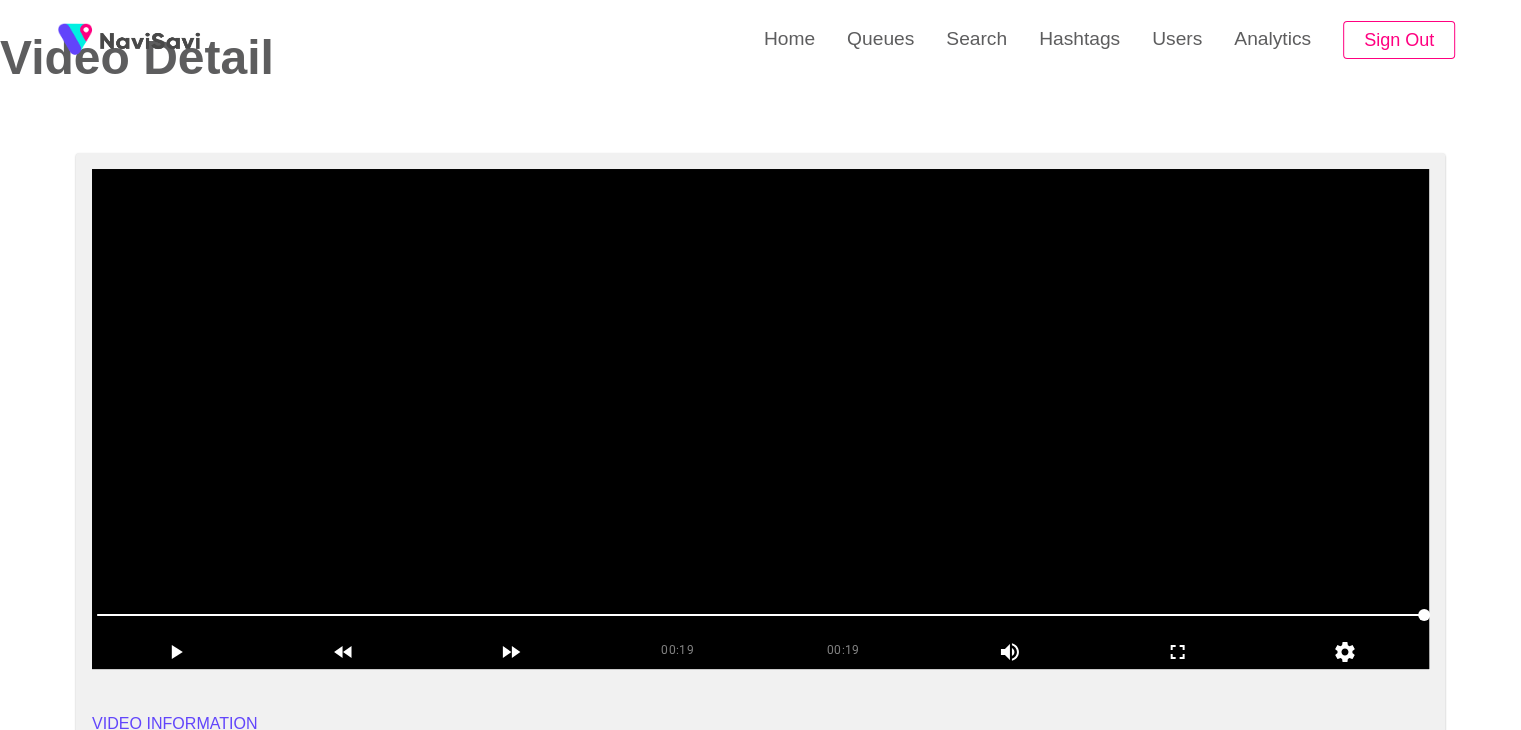 click at bounding box center (760, 419) 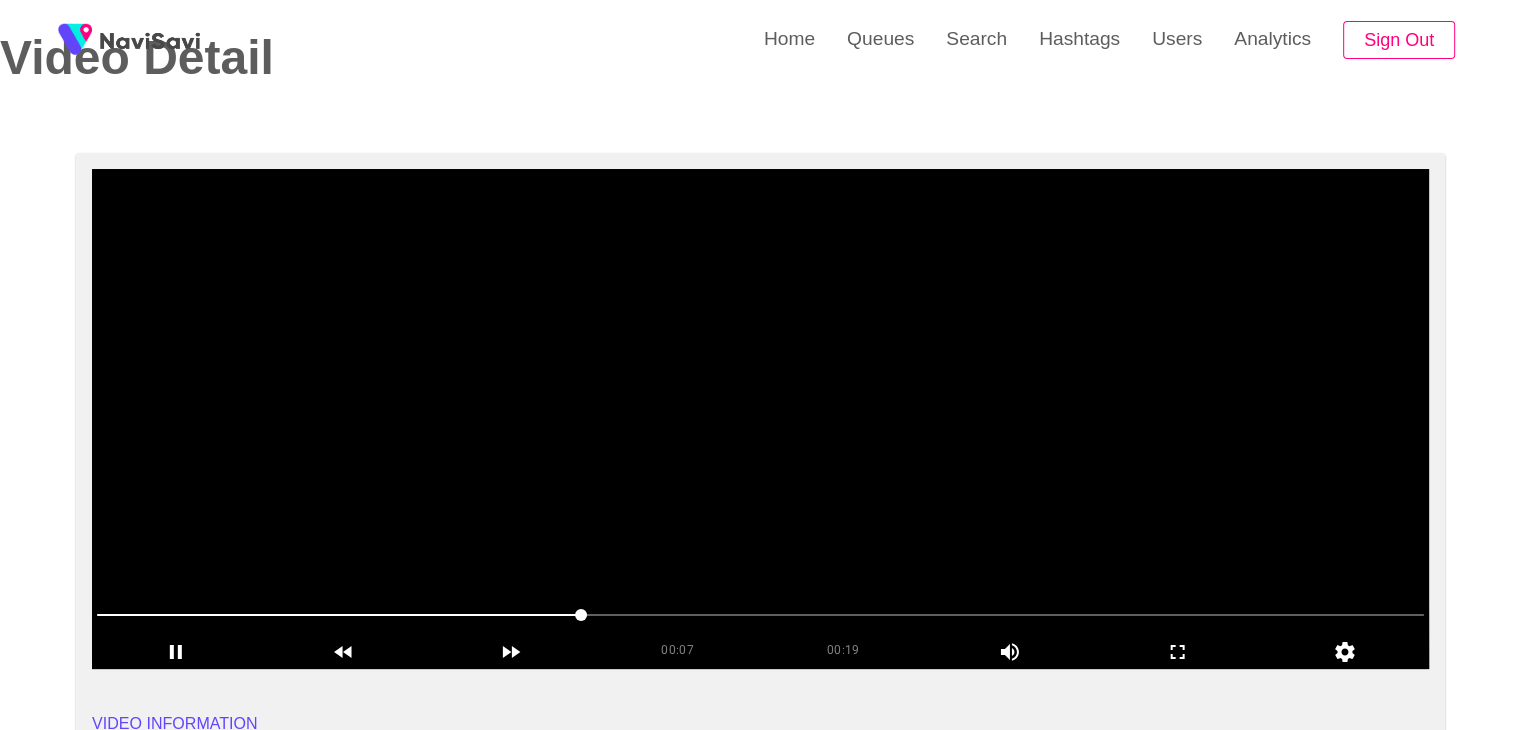 click at bounding box center [760, 419] 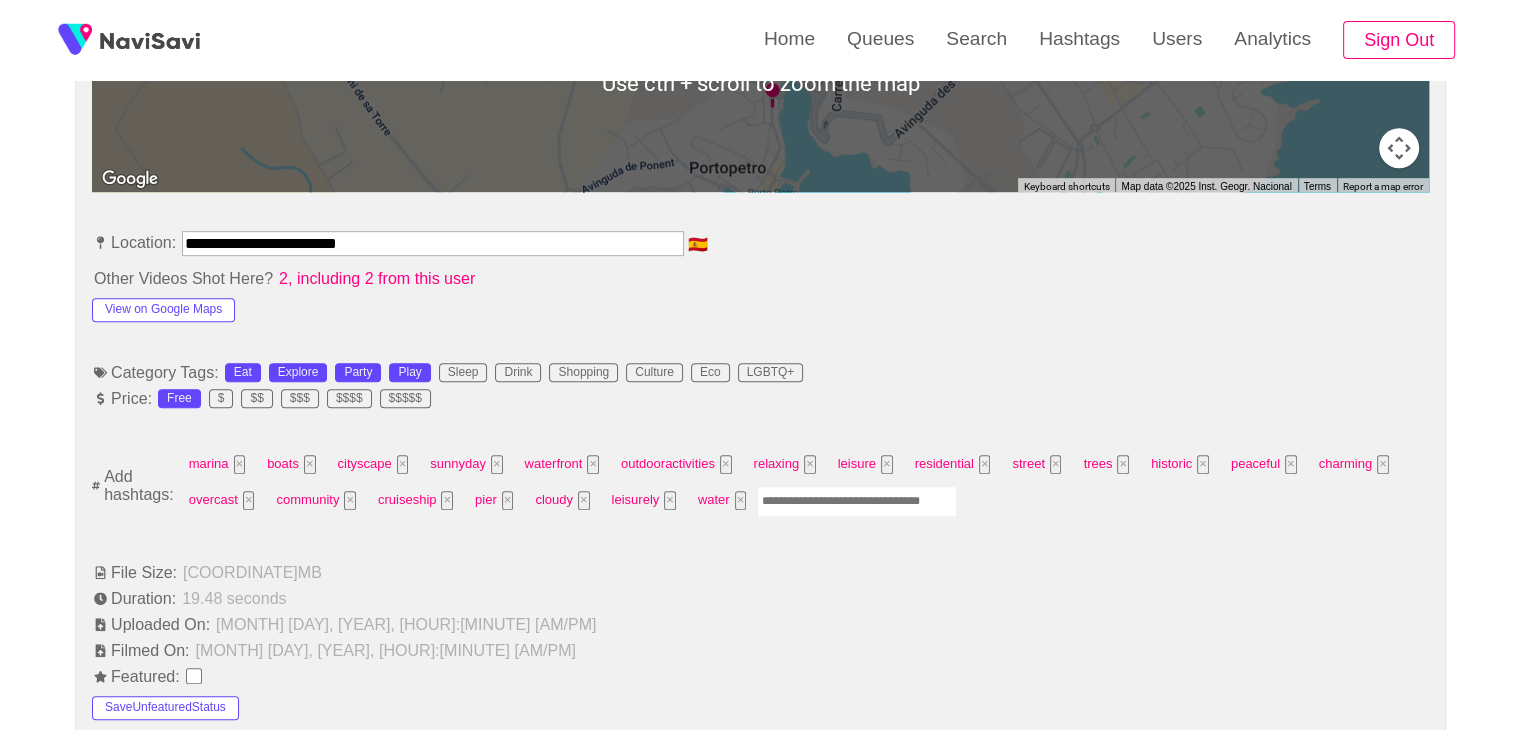 scroll, scrollTop: 1015, scrollLeft: 0, axis: vertical 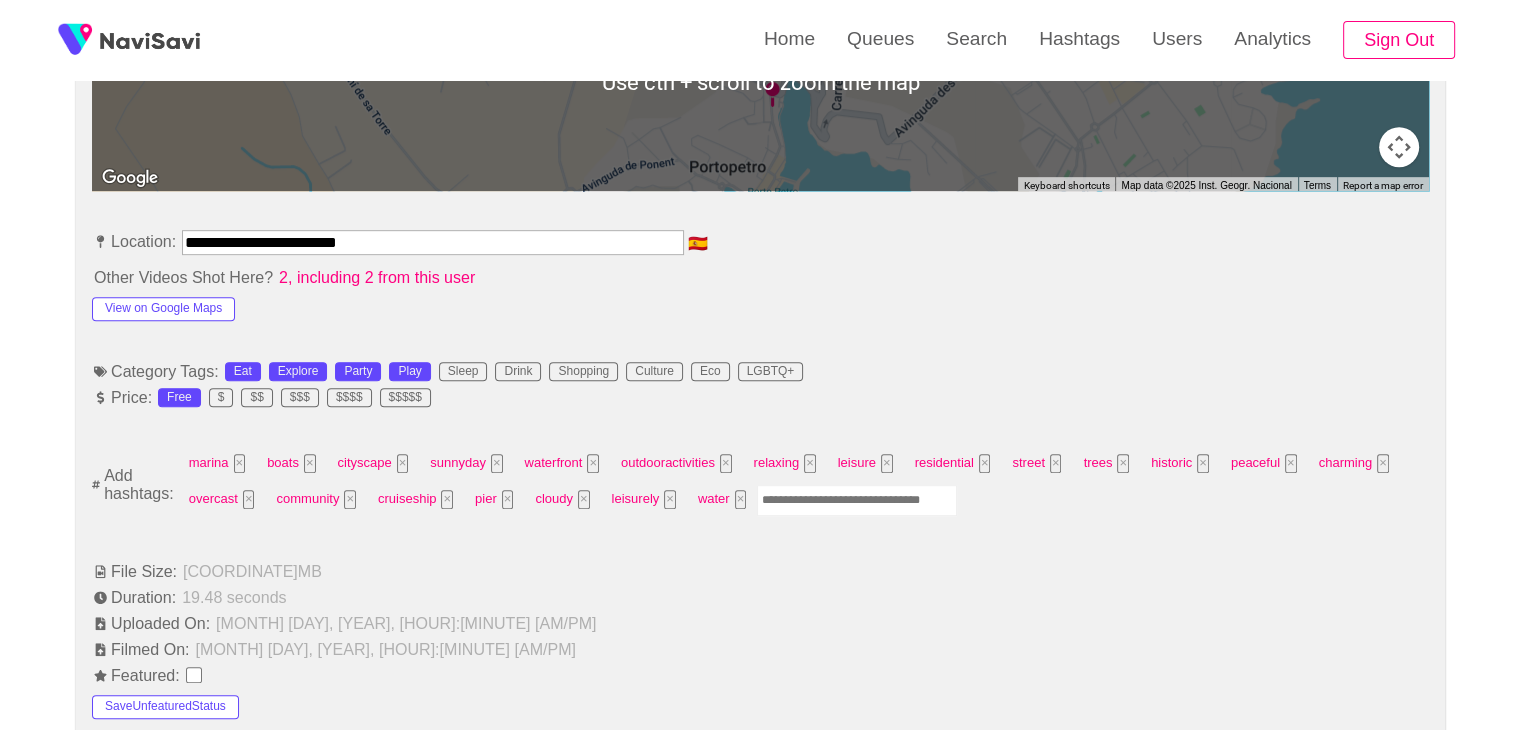 click at bounding box center (857, 500) 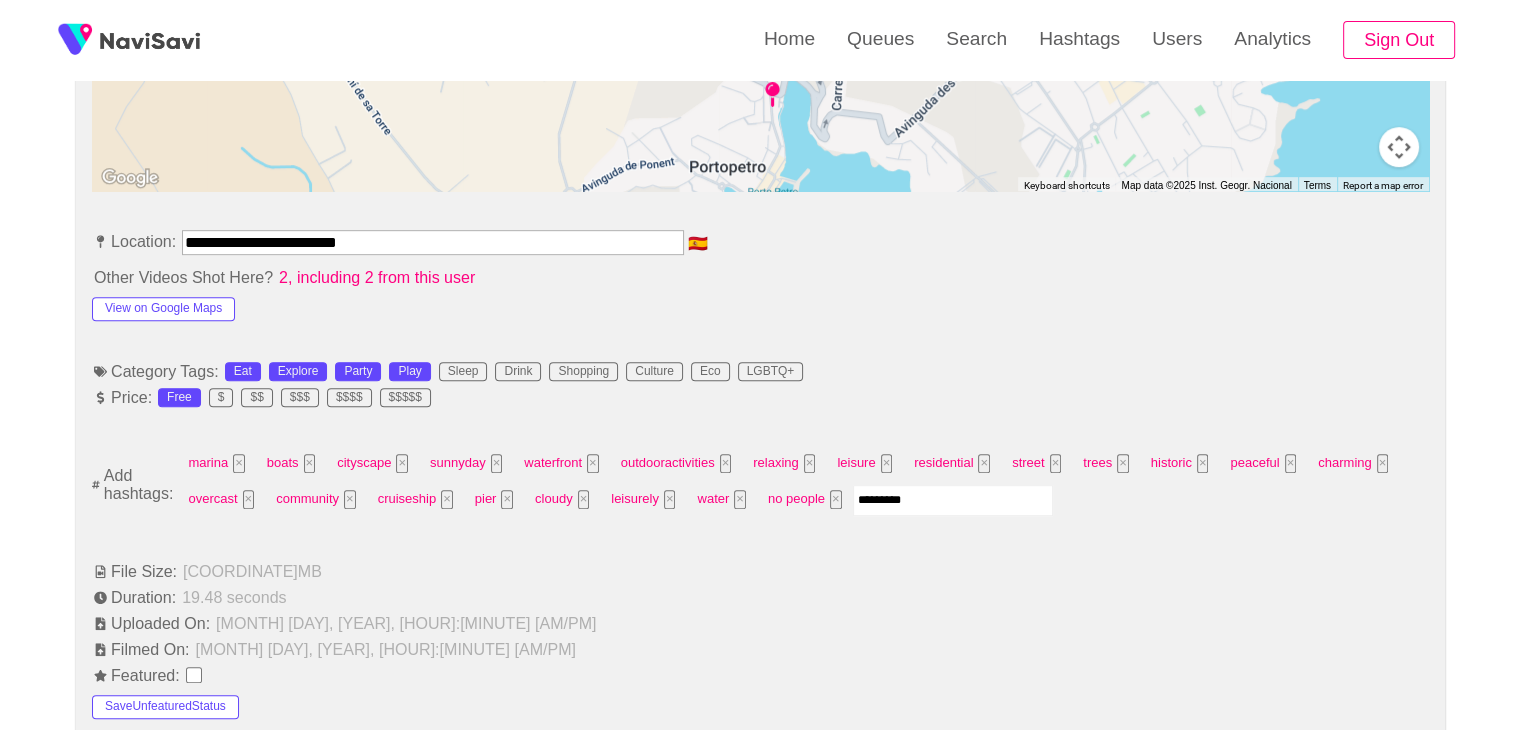 type 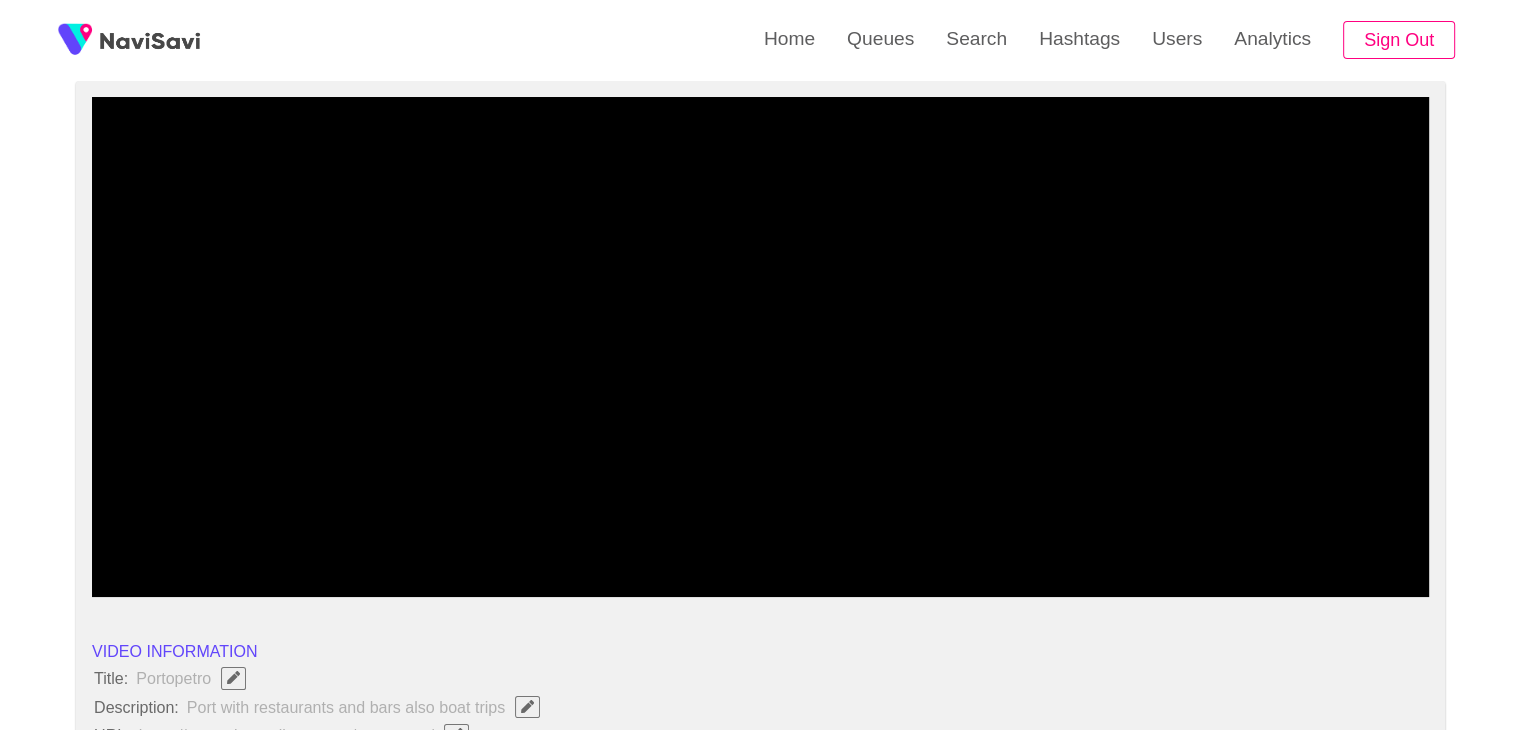 scroll, scrollTop: 0, scrollLeft: 0, axis: both 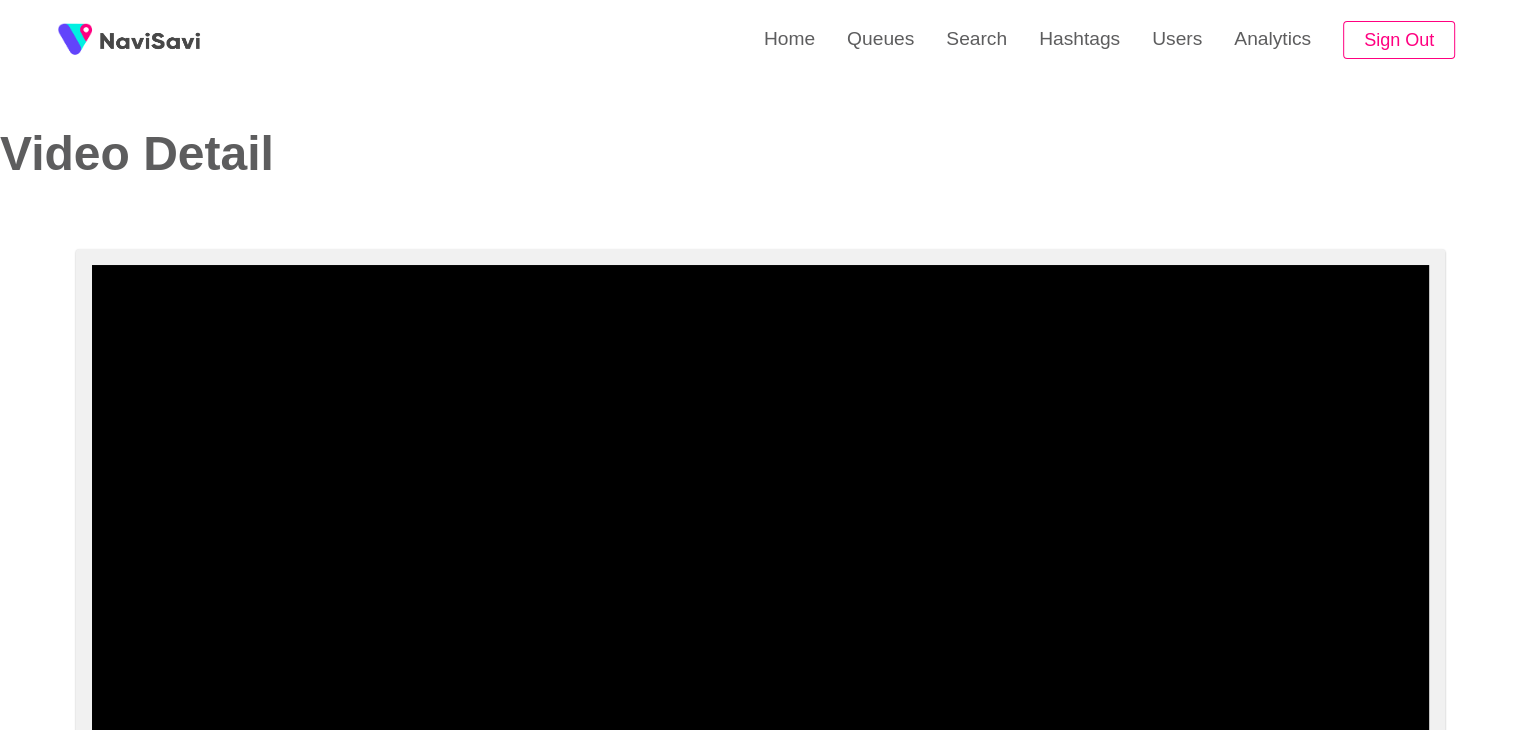 click at bounding box center (760, 515) 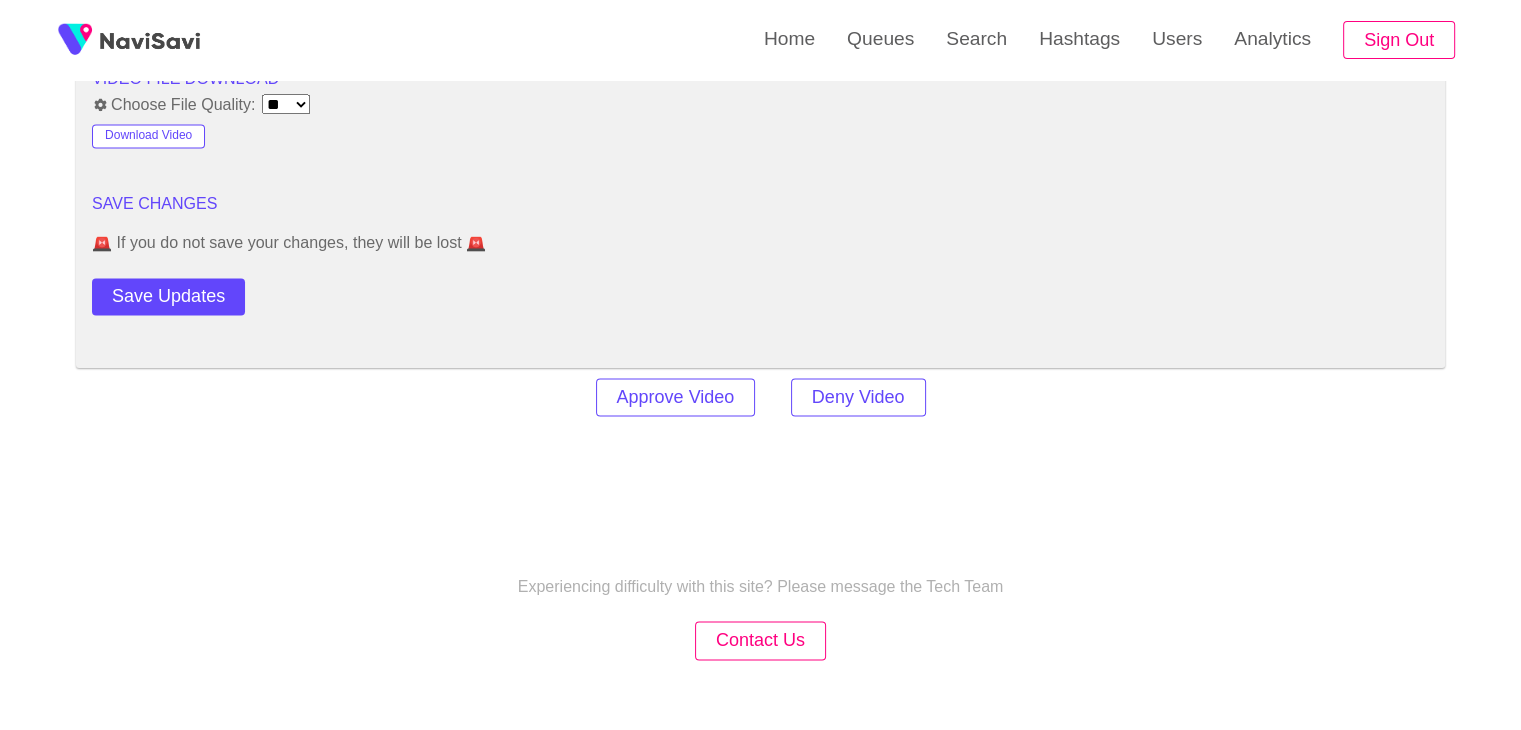 scroll, scrollTop: 2839, scrollLeft: 0, axis: vertical 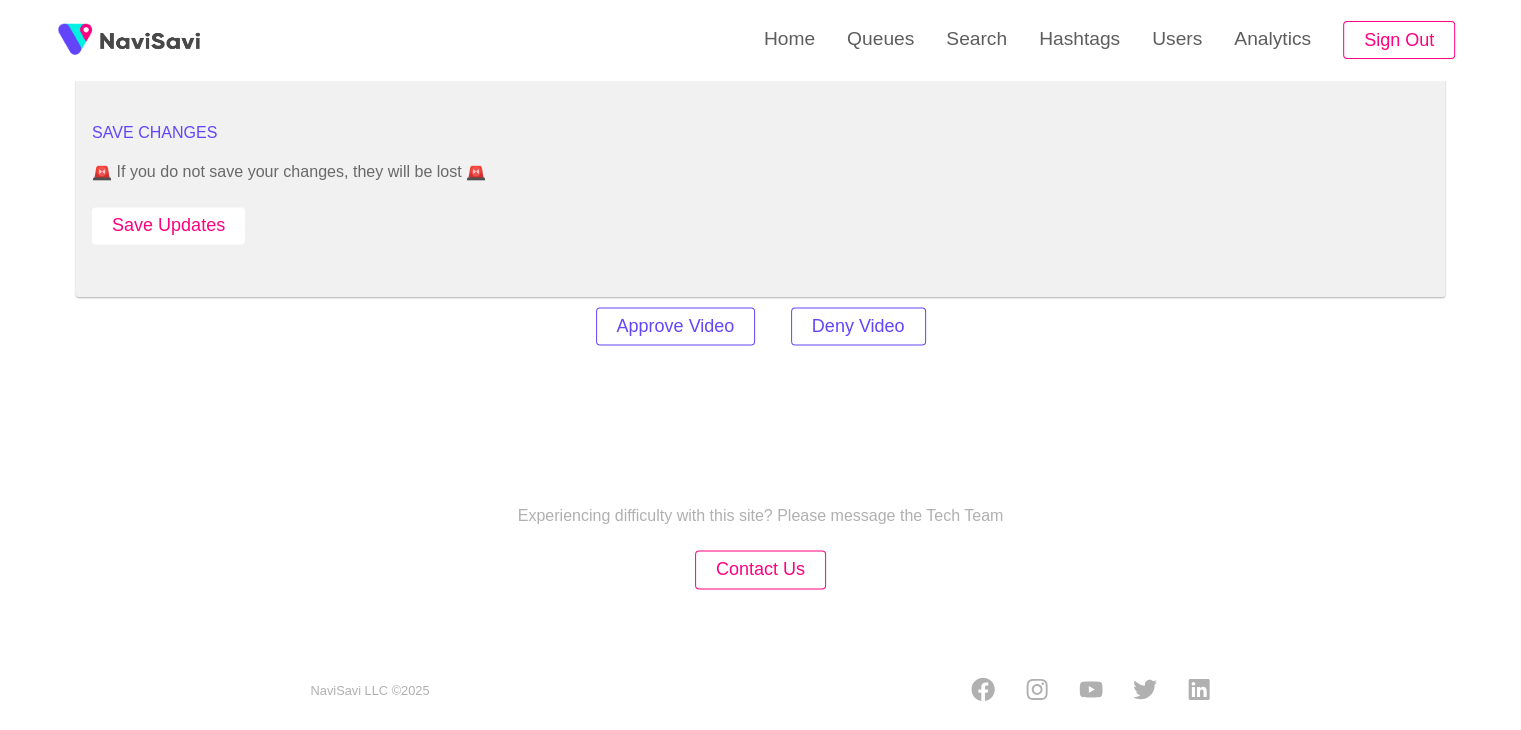 click on "Save Updates" at bounding box center (168, 225) 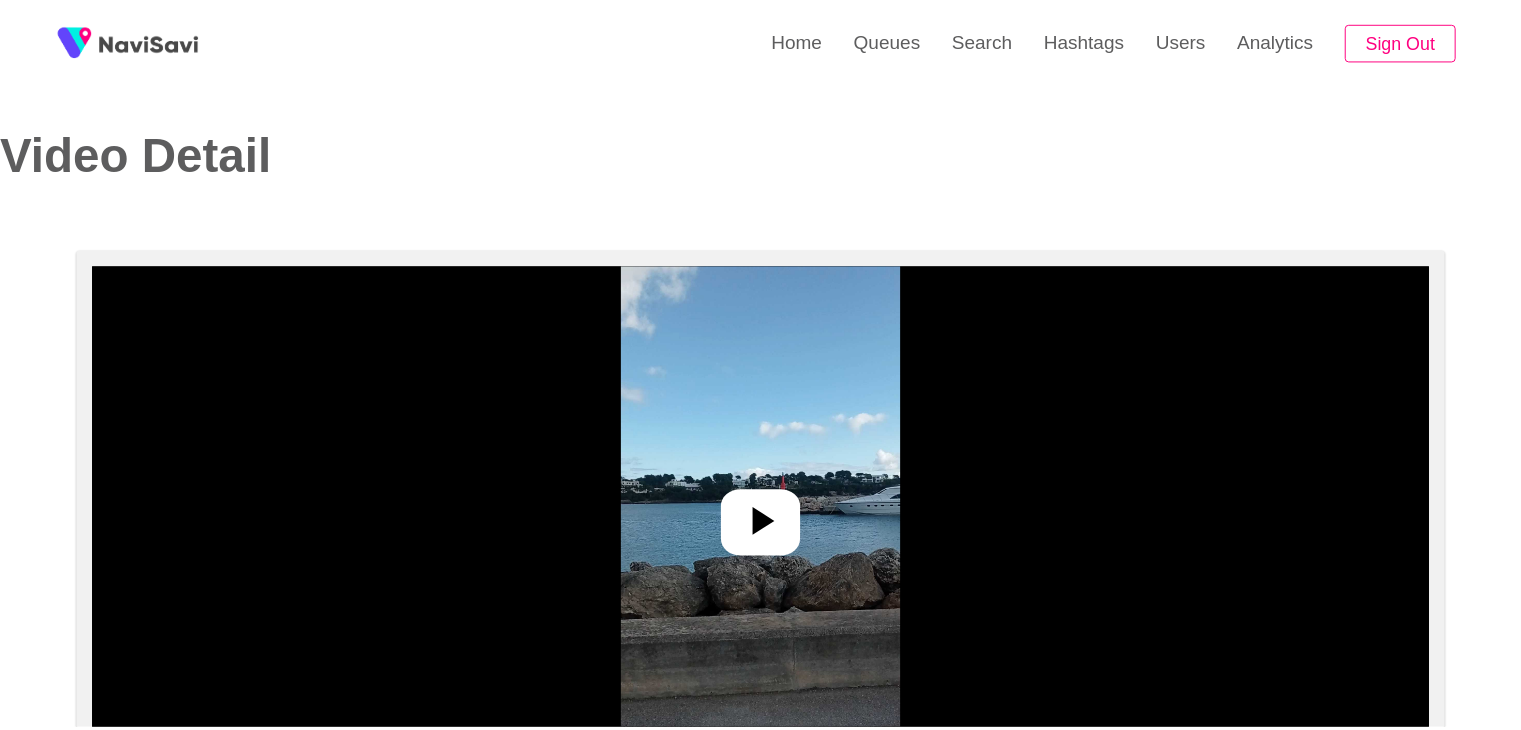 scroll, scrollTop: 0, scrollLeft: 0, axis: both 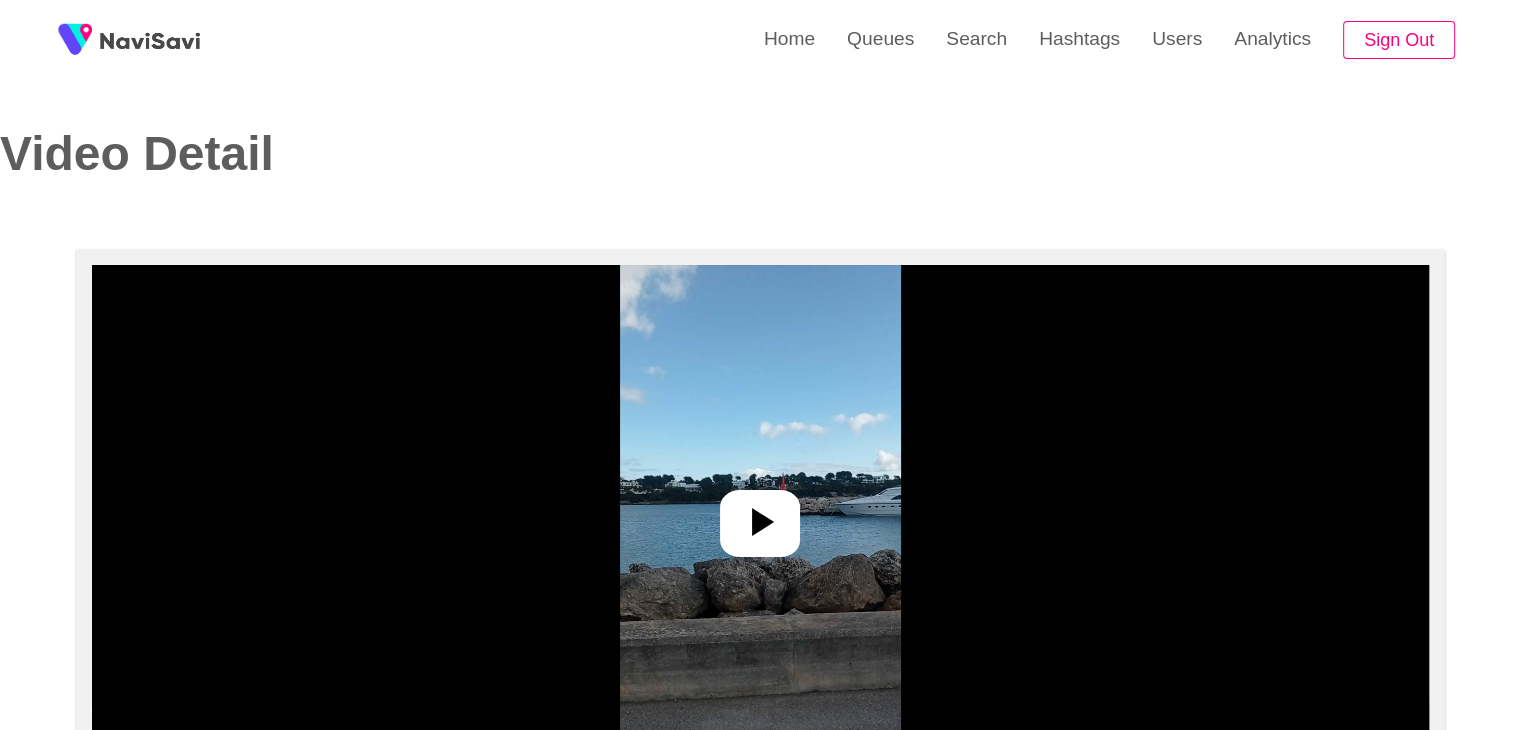 click at bounding box center (760, 515) 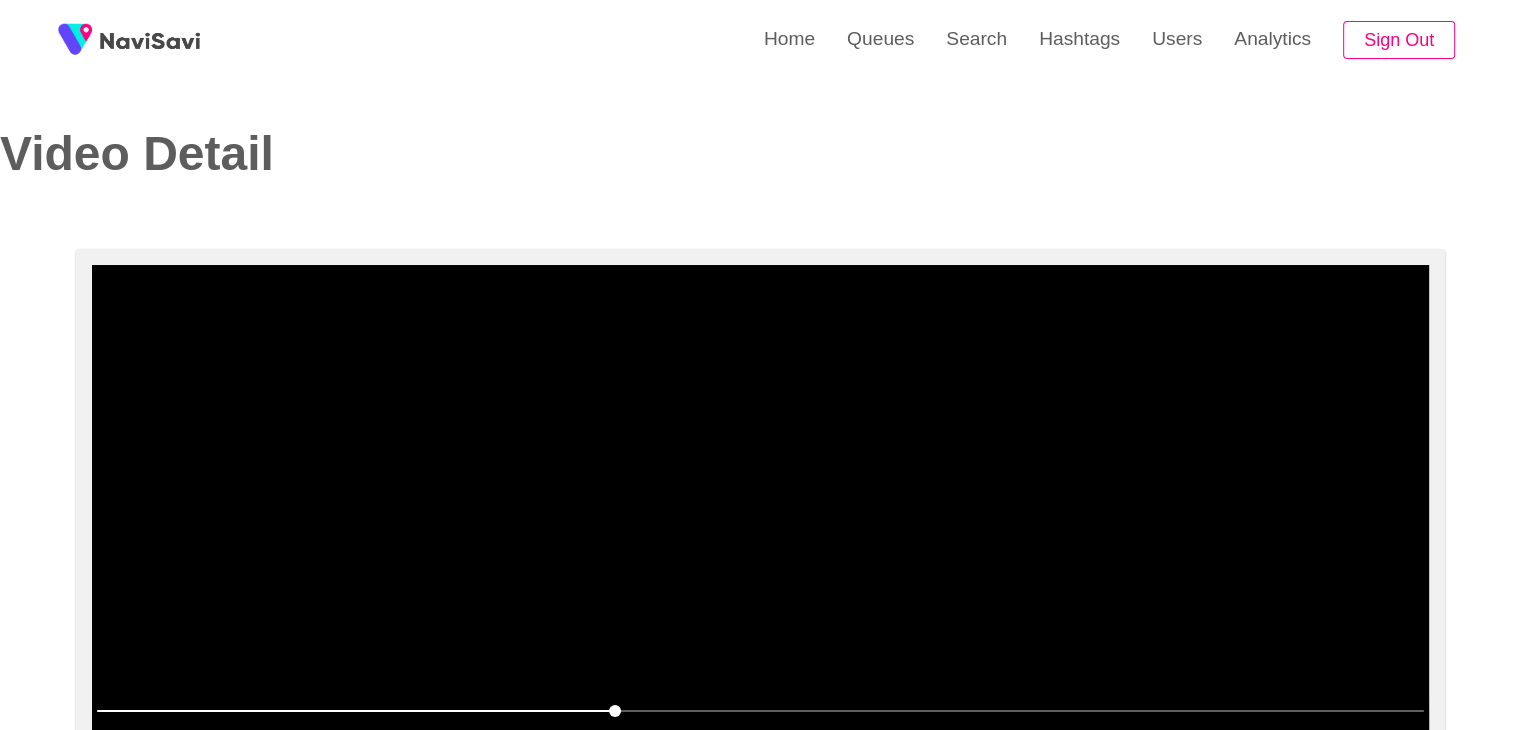 click at bounding box center [760, 515] 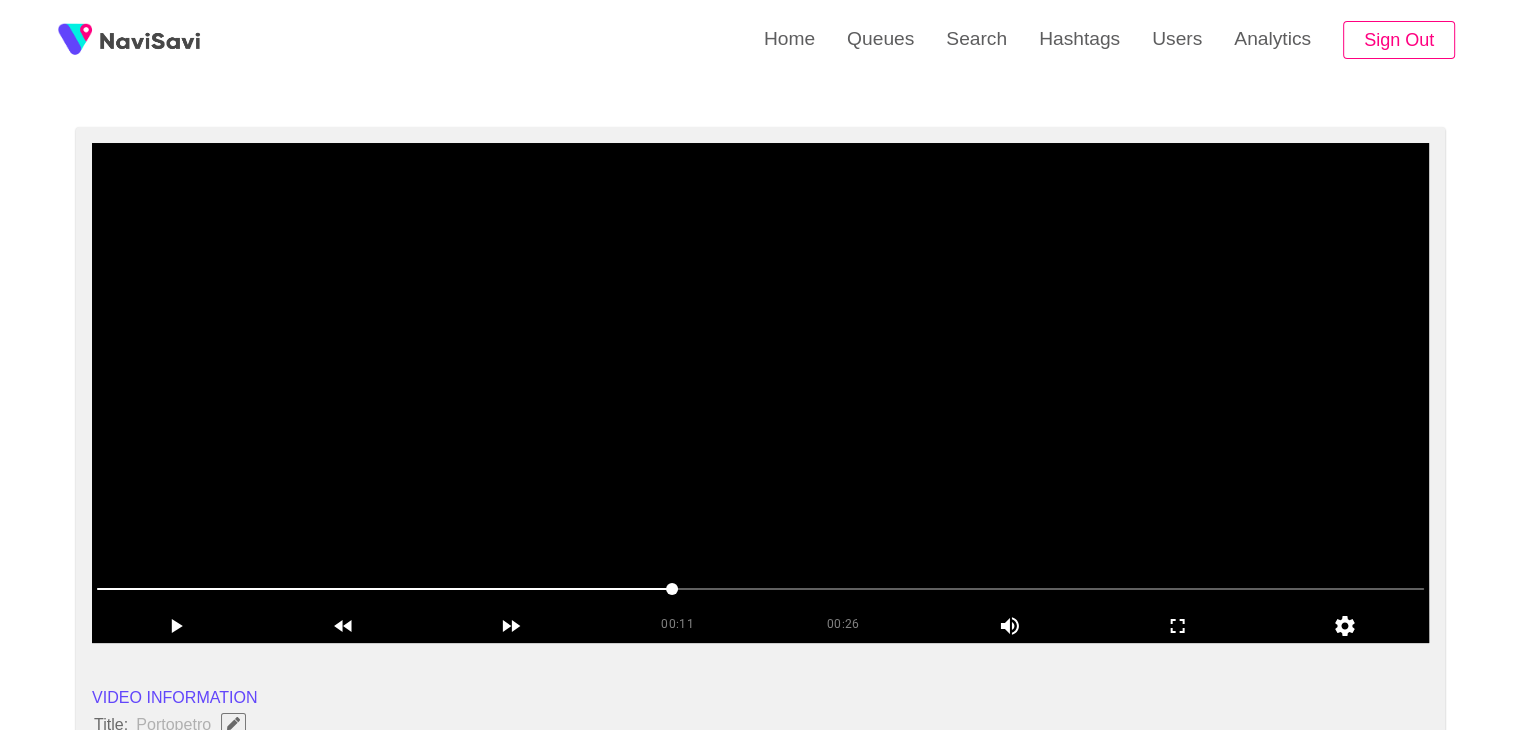 scroll, scrollTop: 120, scrollLeft: 0, axis: vertical 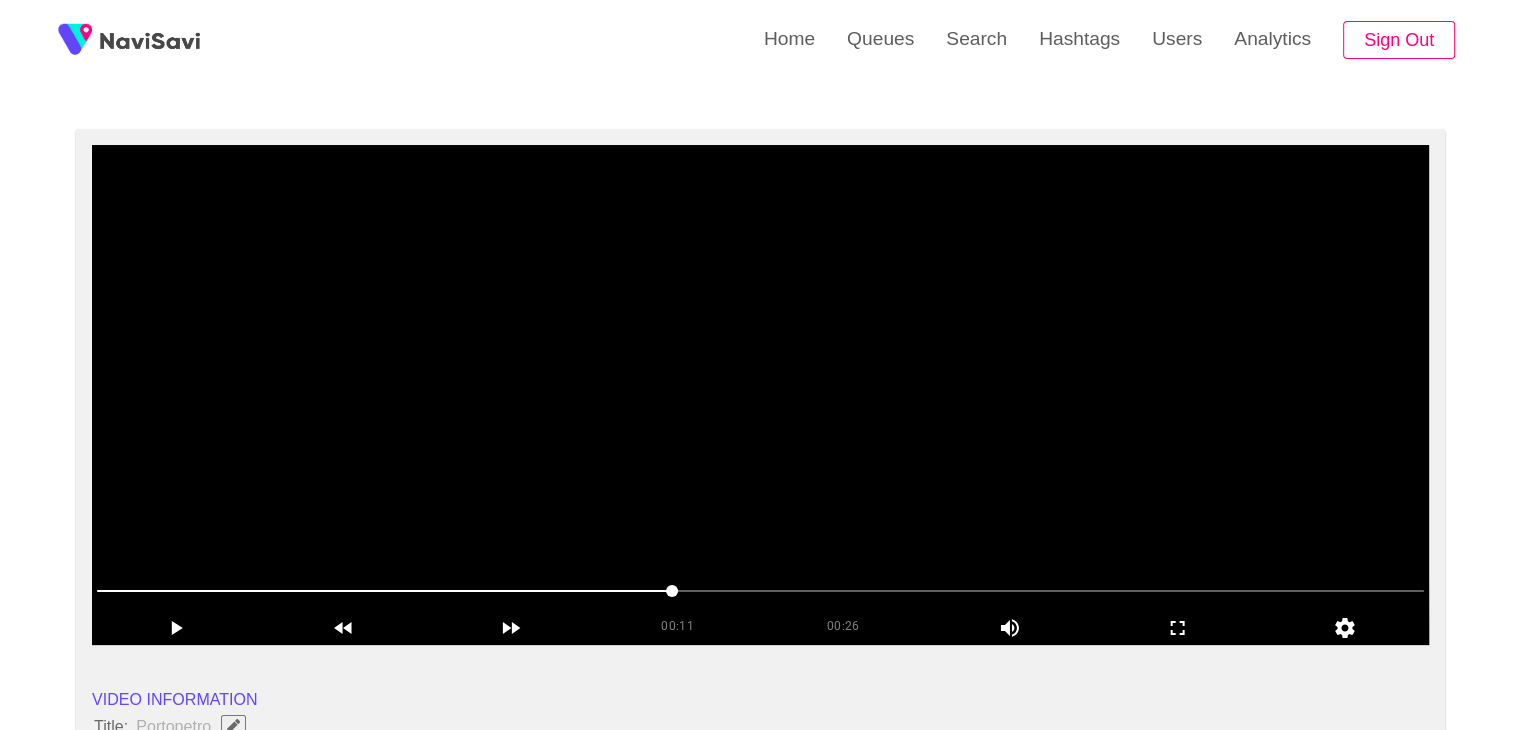 click at bounding box center [760, 395] 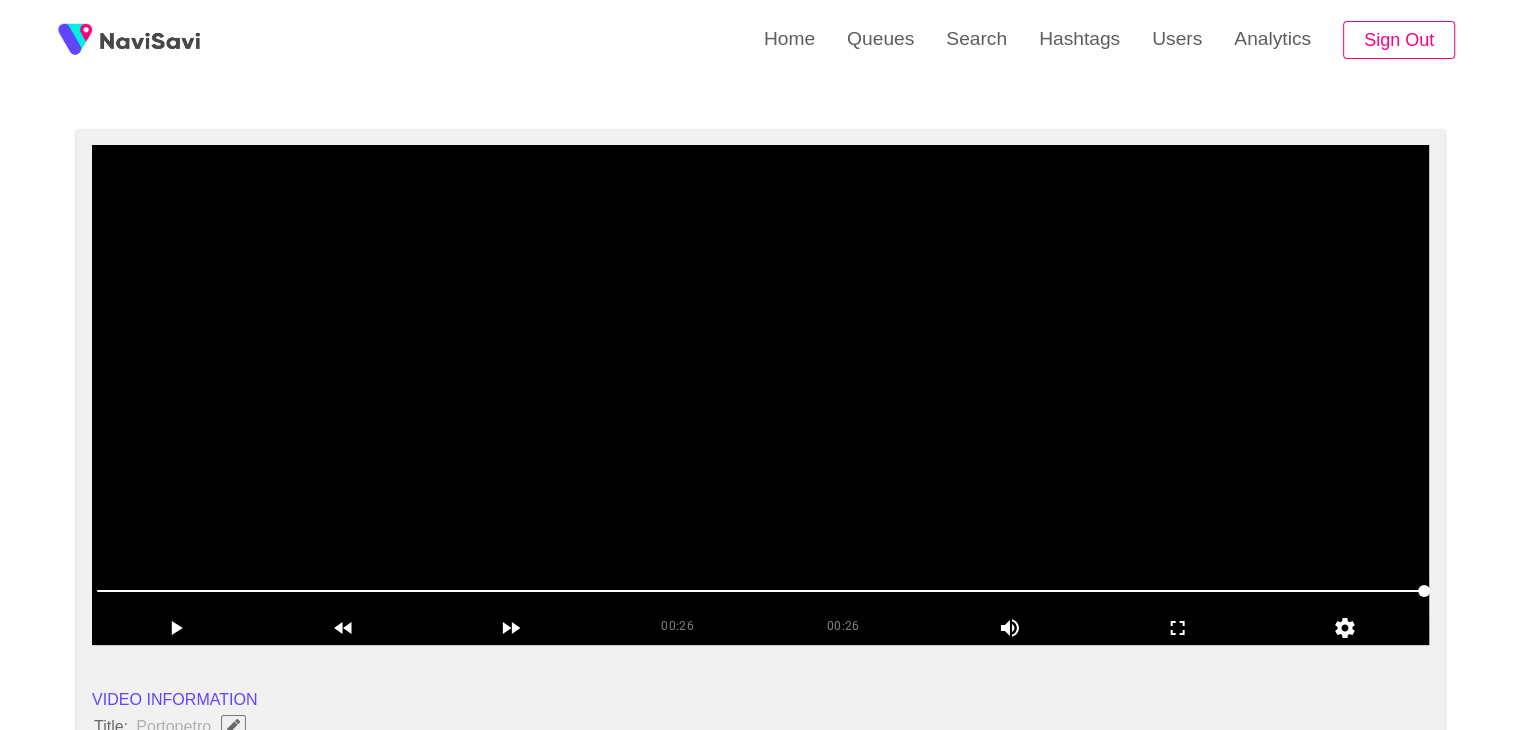 click at bounding box center (760, 395) 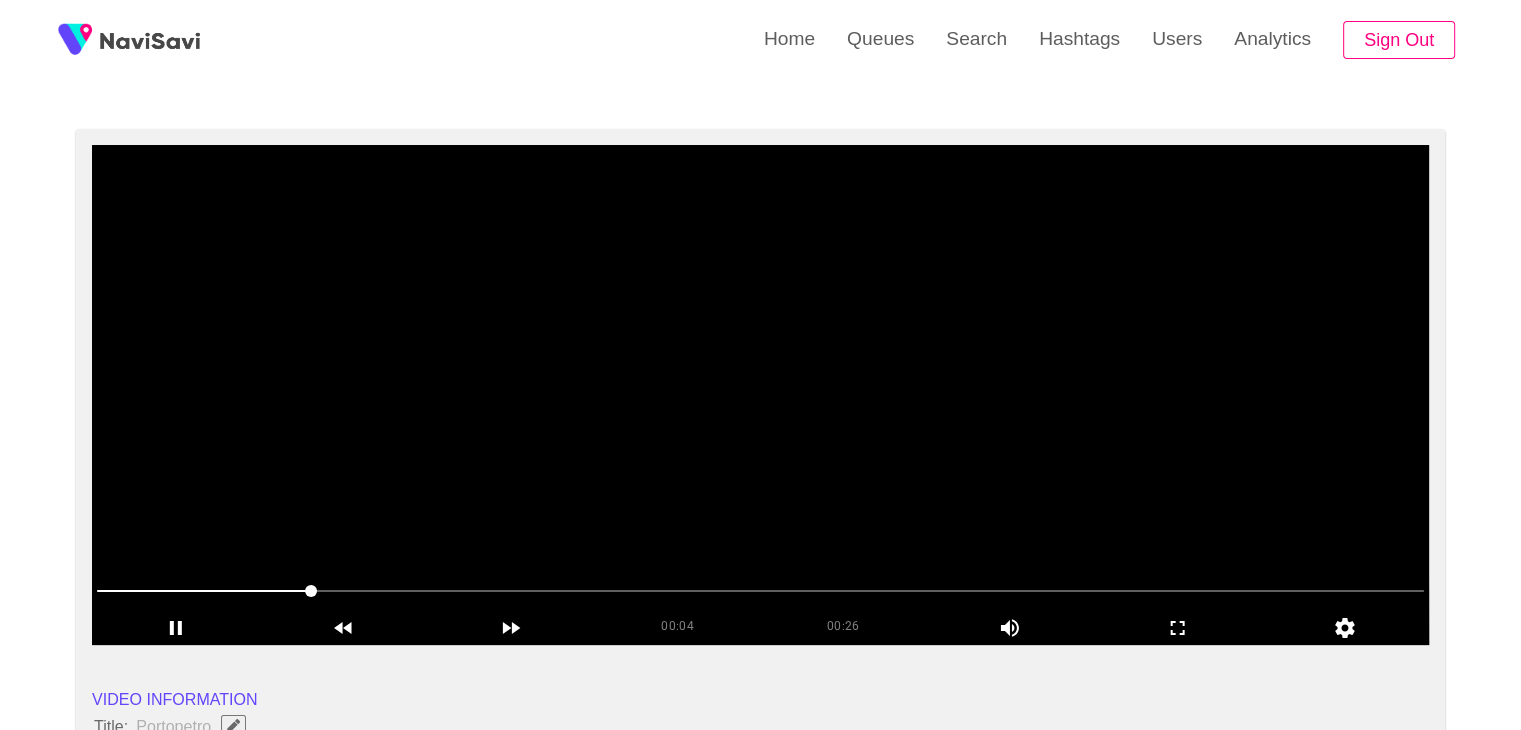 click at bounding box center (760, 395) 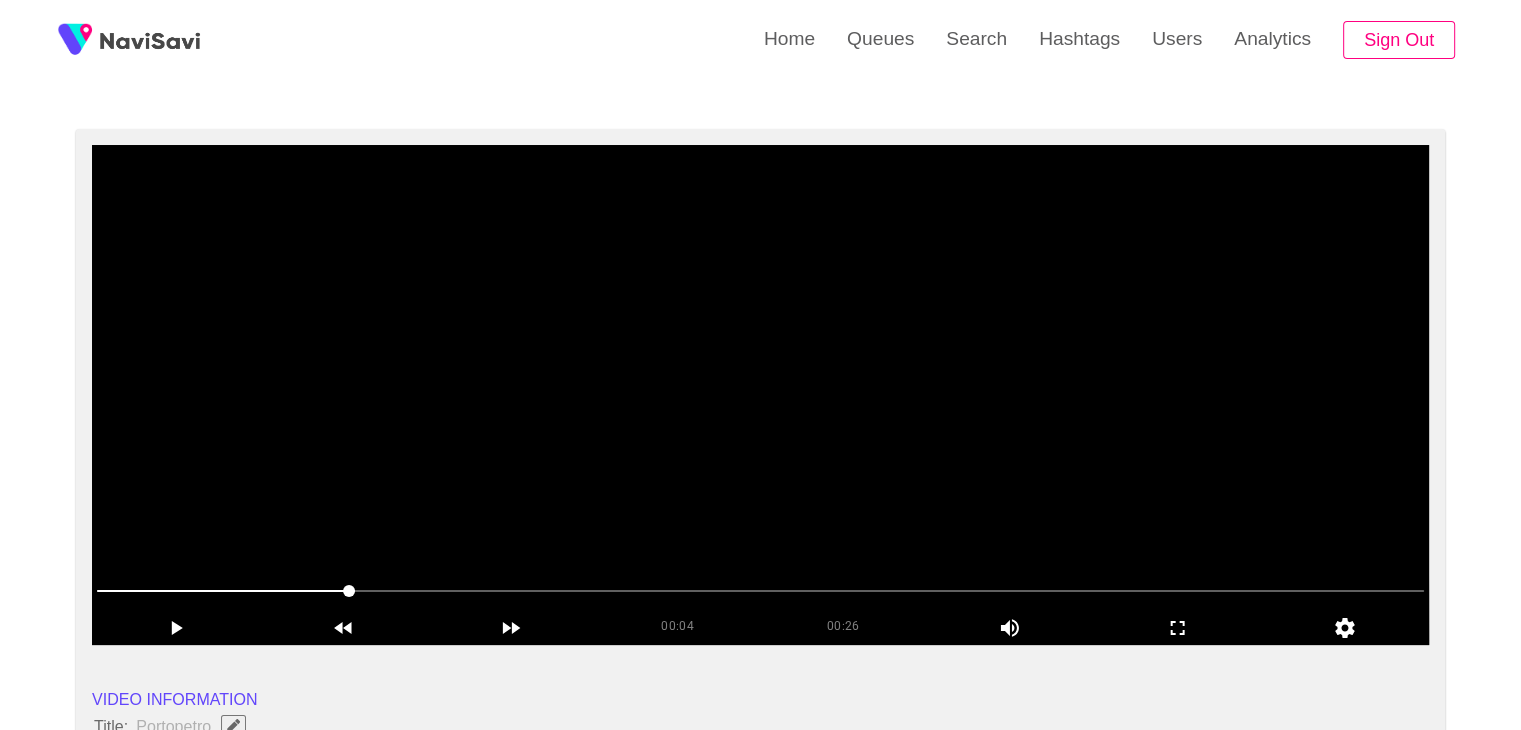 click at bounding box center (760, 395) 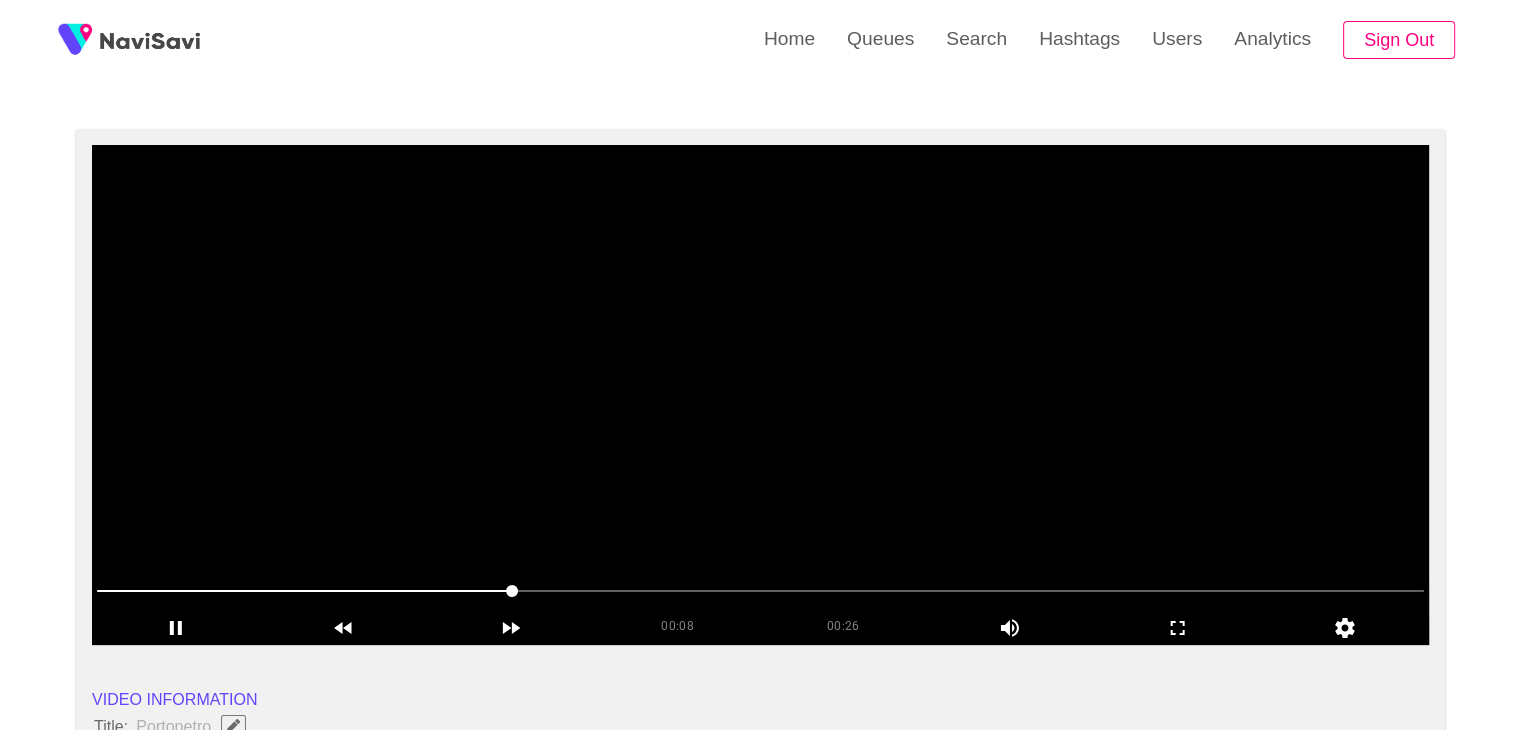 click at bounding box center (760, 395) 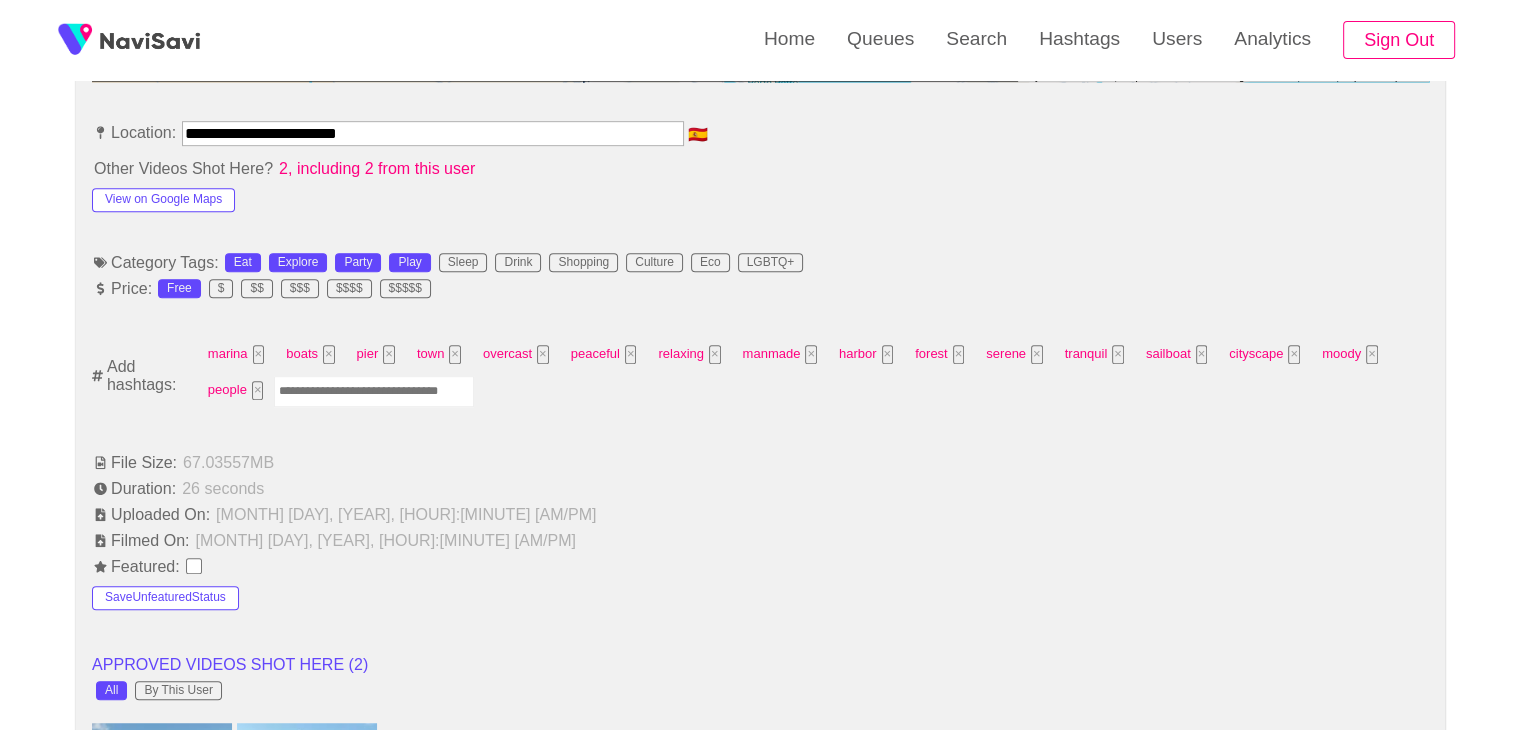 scroll, scrollTop: 1364, scrollLeft: 0, axis: vertical 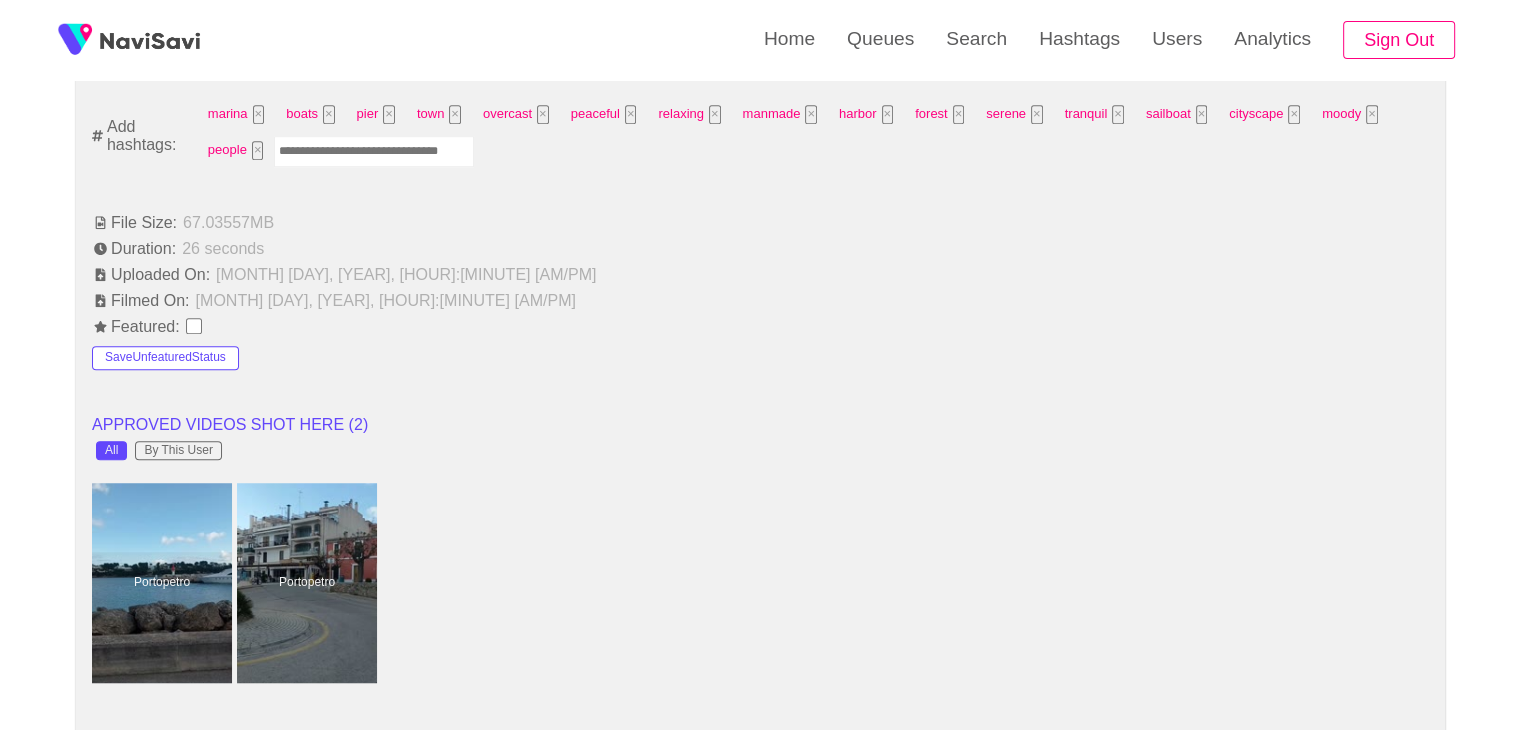 click at bounding box center (374, 151) 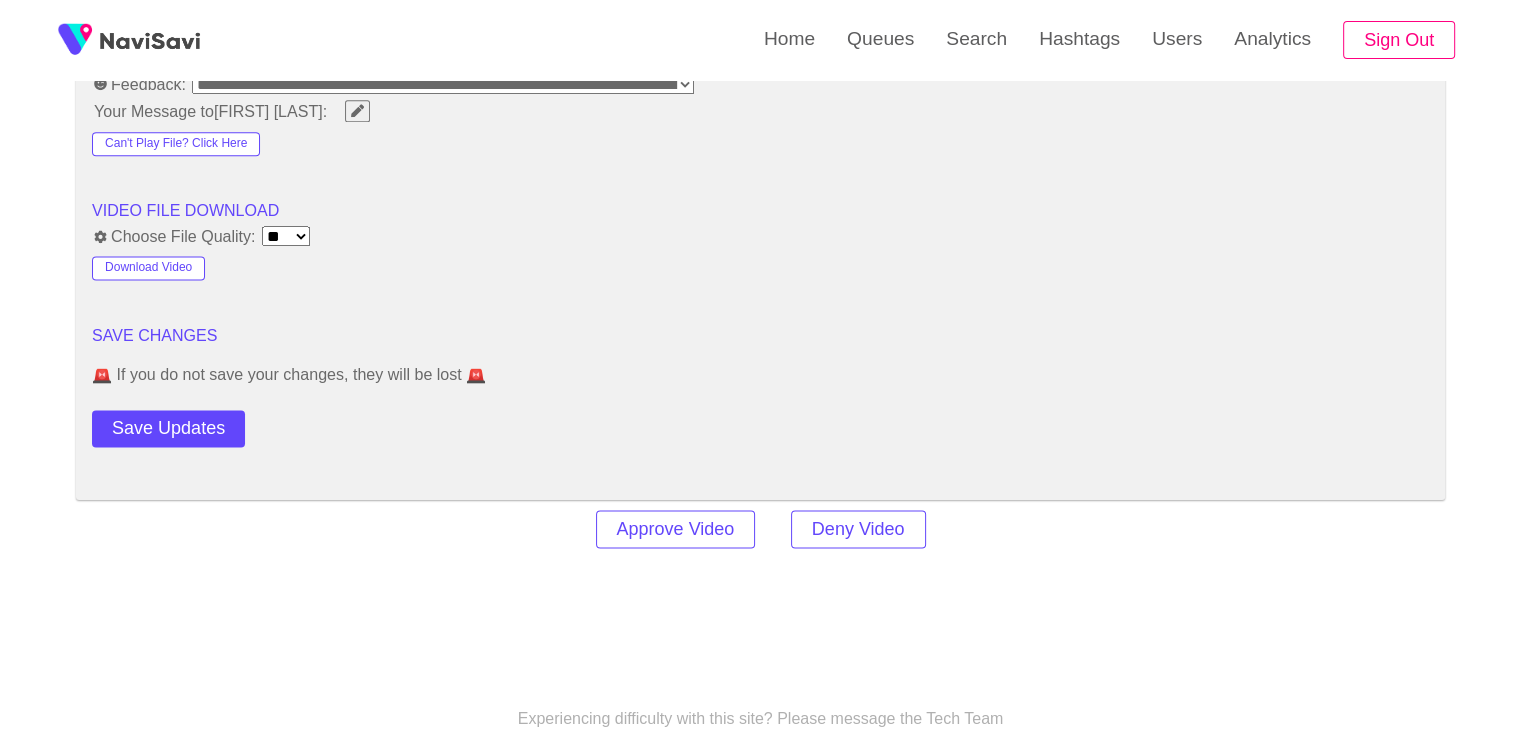 scroll, scrollTop: 2839, scrollLeft: 0, axis: vertical 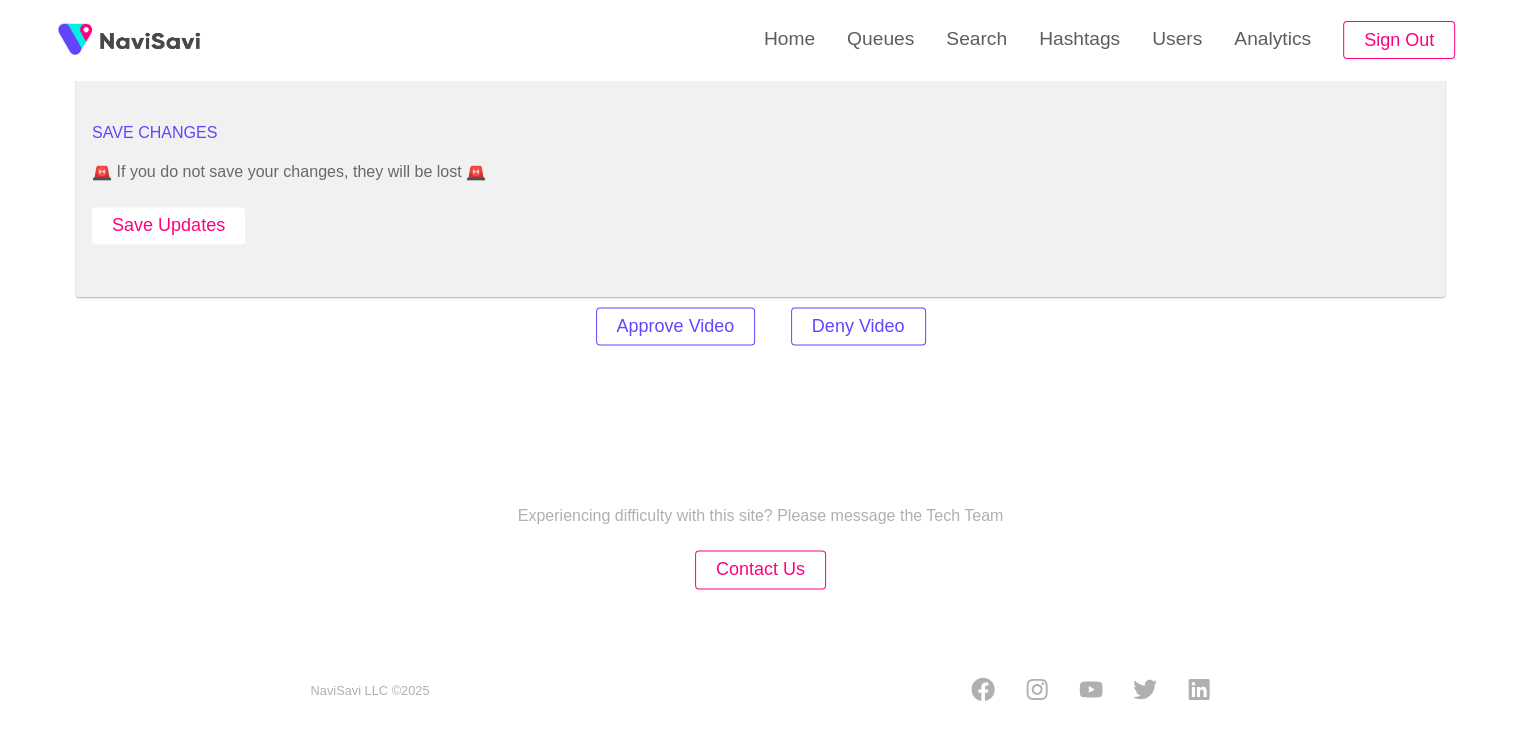 click on "Save Updates" at bounding box center (168, 225) 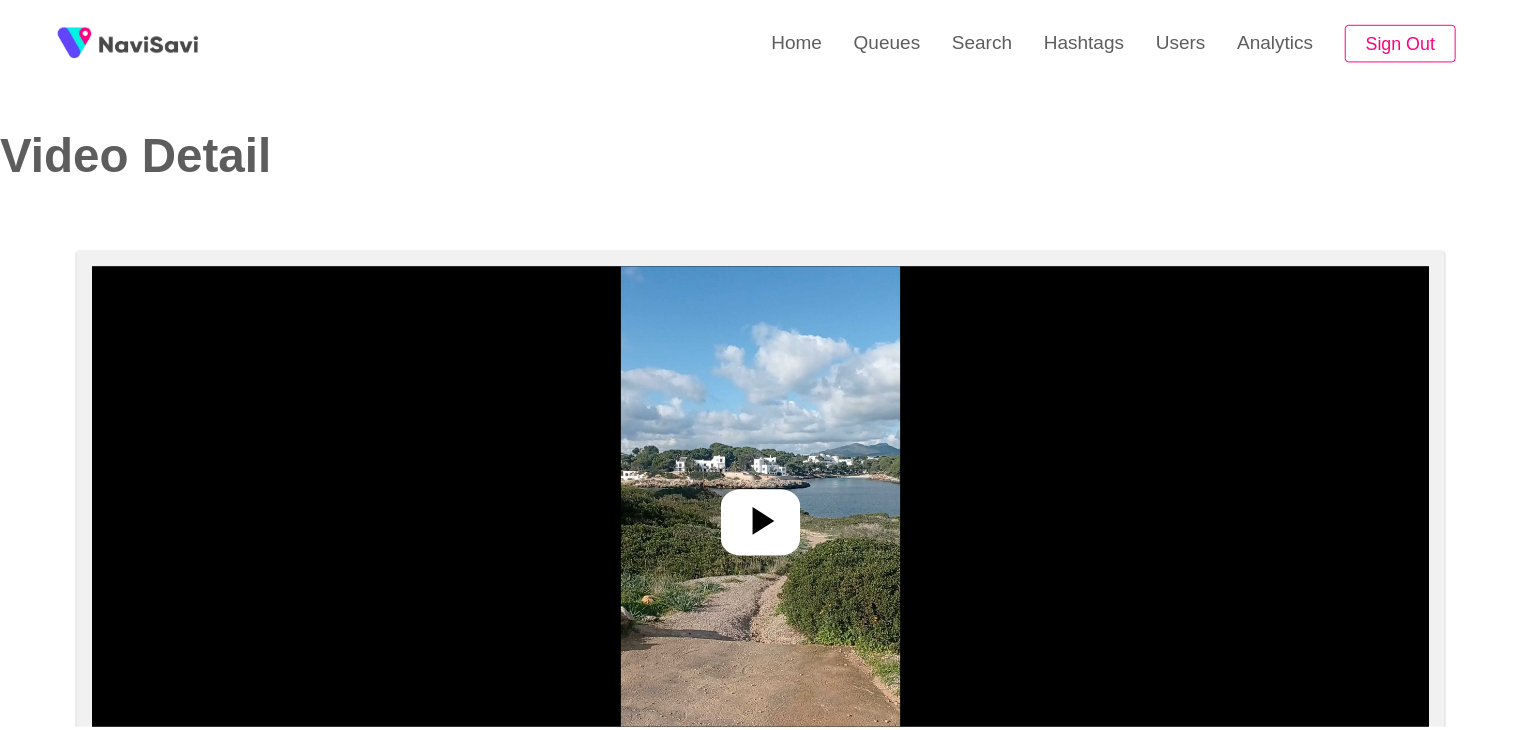 scroll, scrollTop: 0, scrollLeft: 0, axis: both 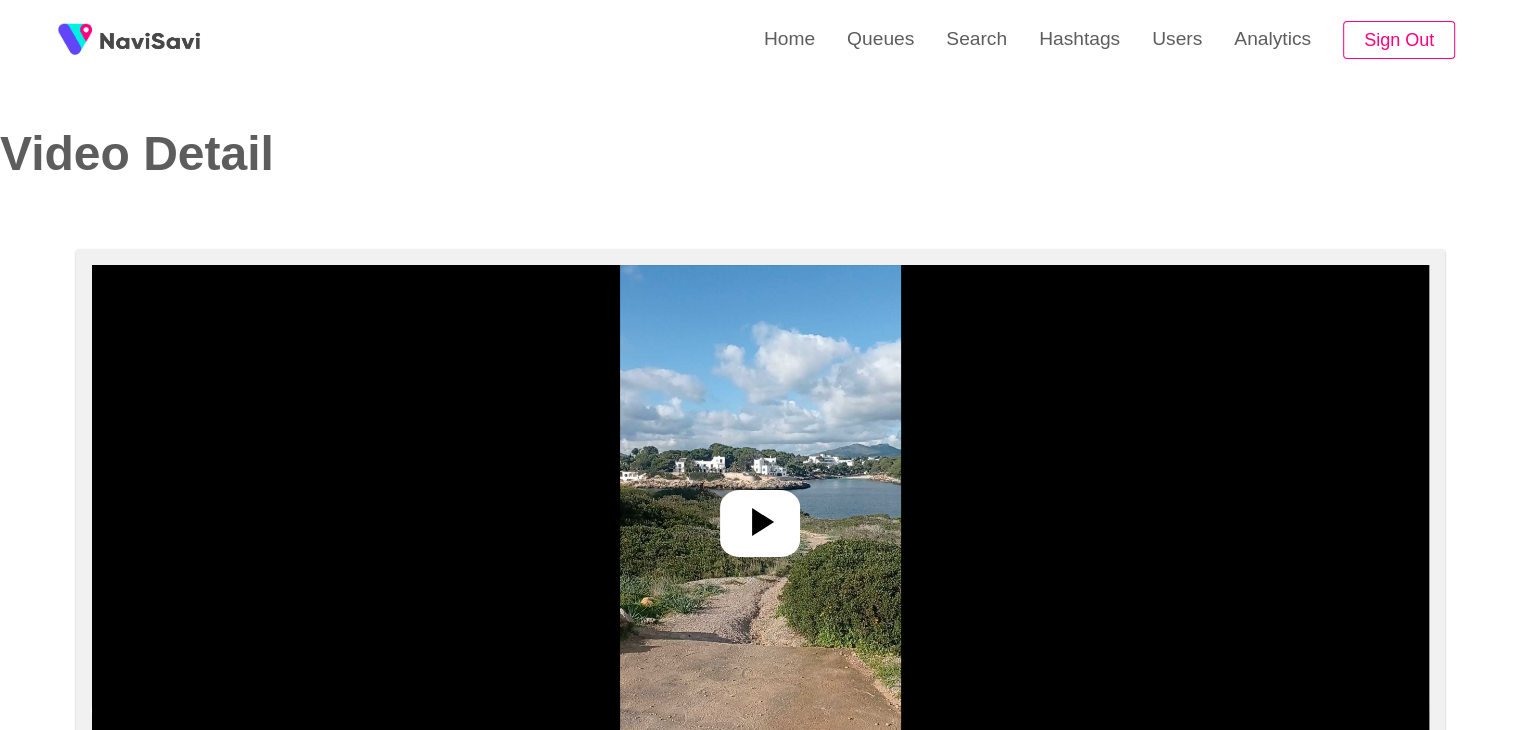 click at bounding box center [760, 515] 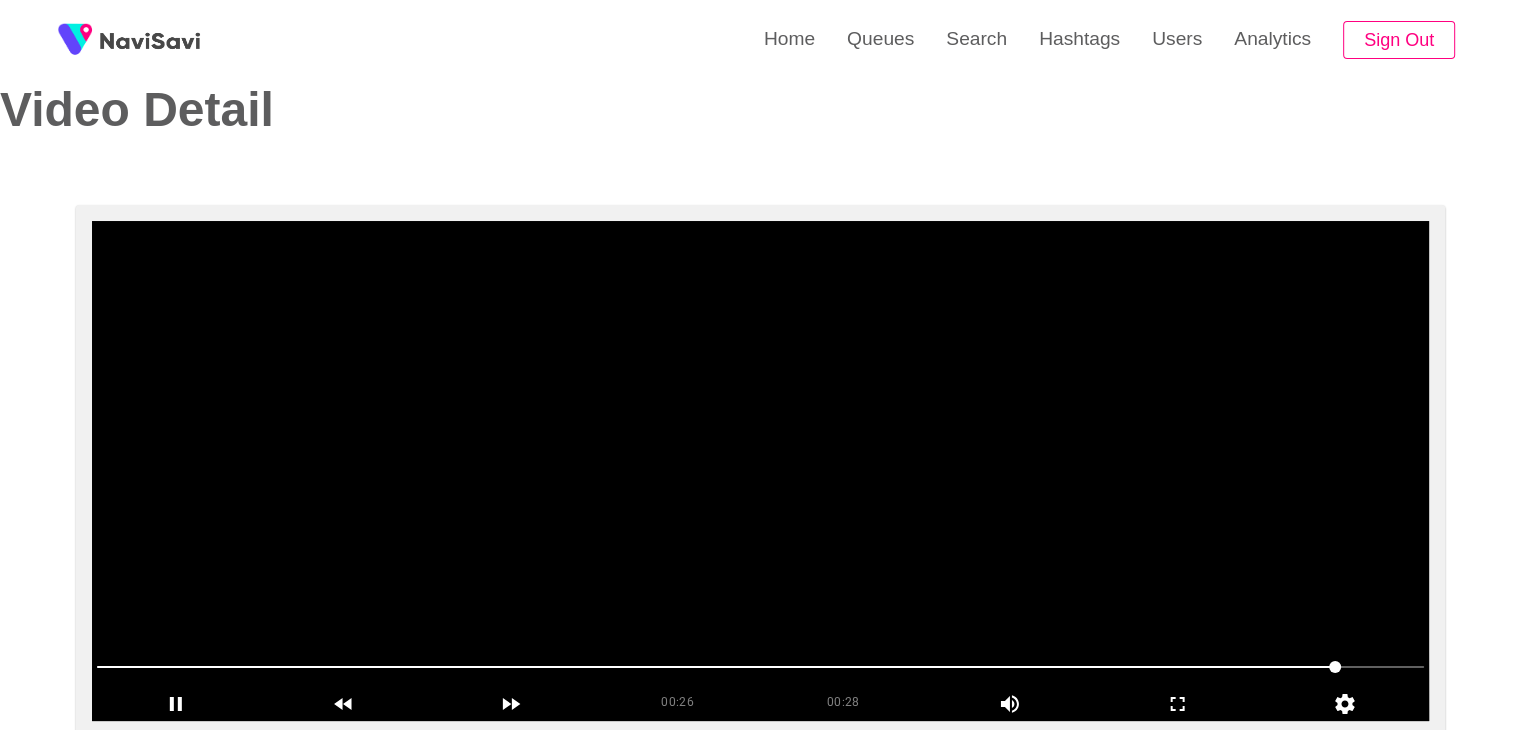 scroll, scrollTop: 44, scrollLeft: 0, axis: vertical 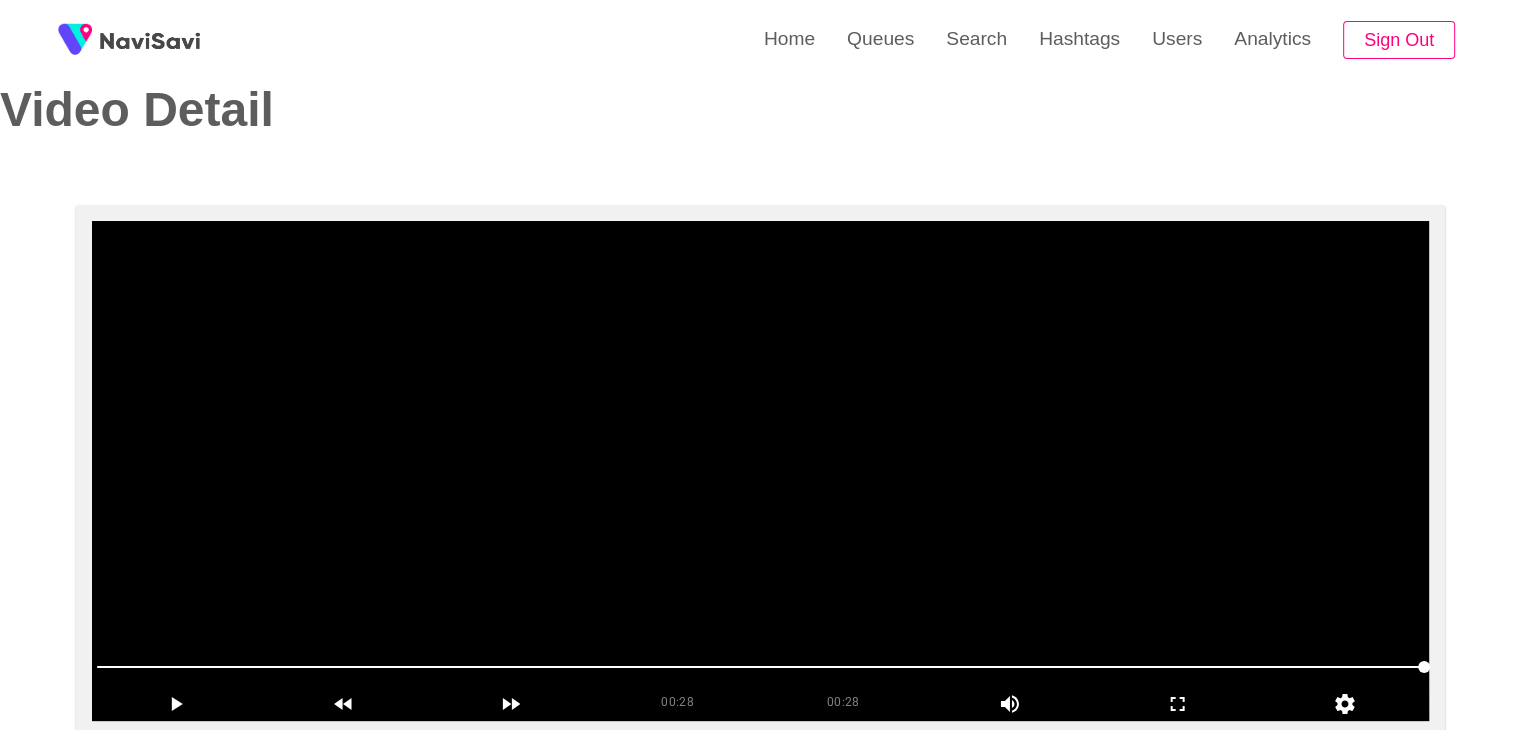 click at bounding box center [760, 471] 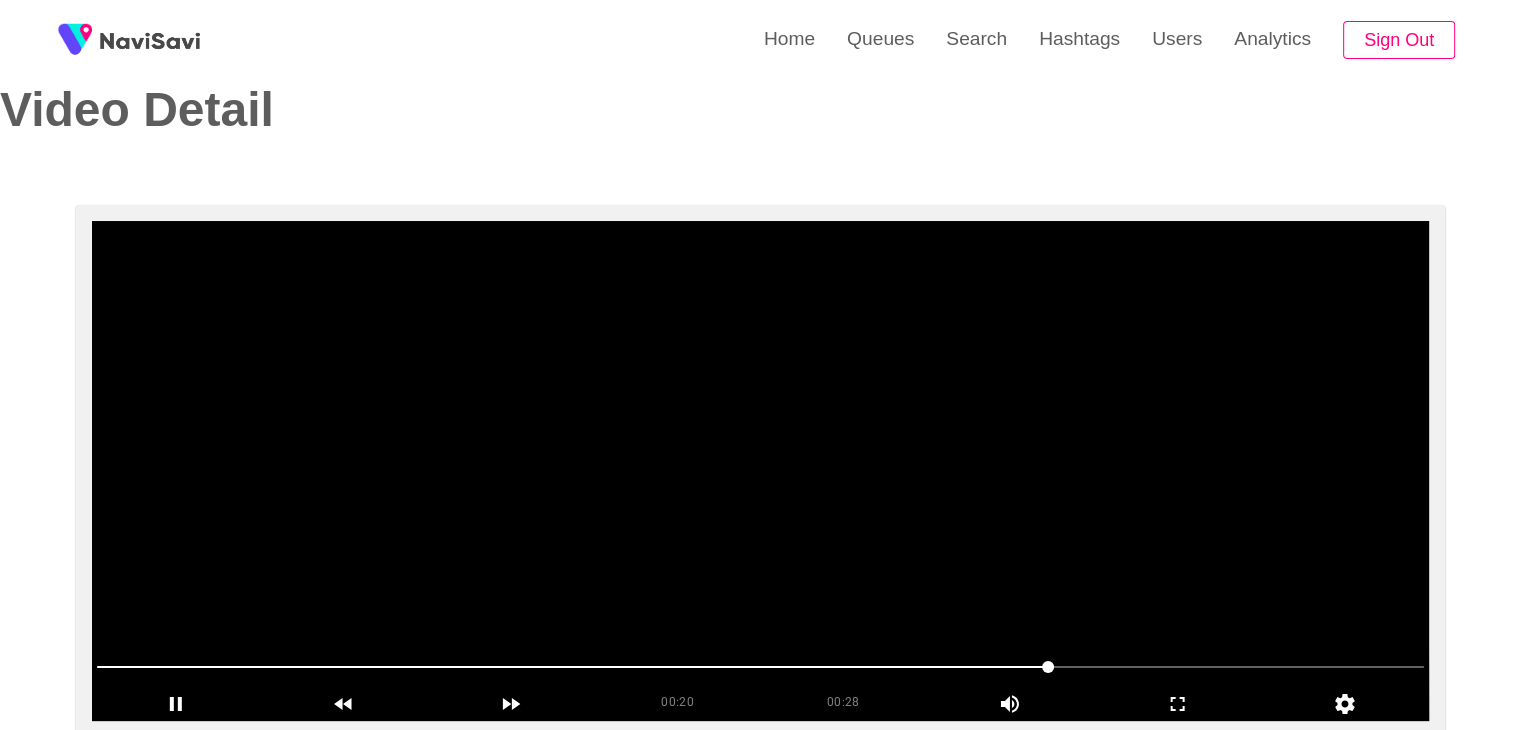 click at bounding box center (760, 471) 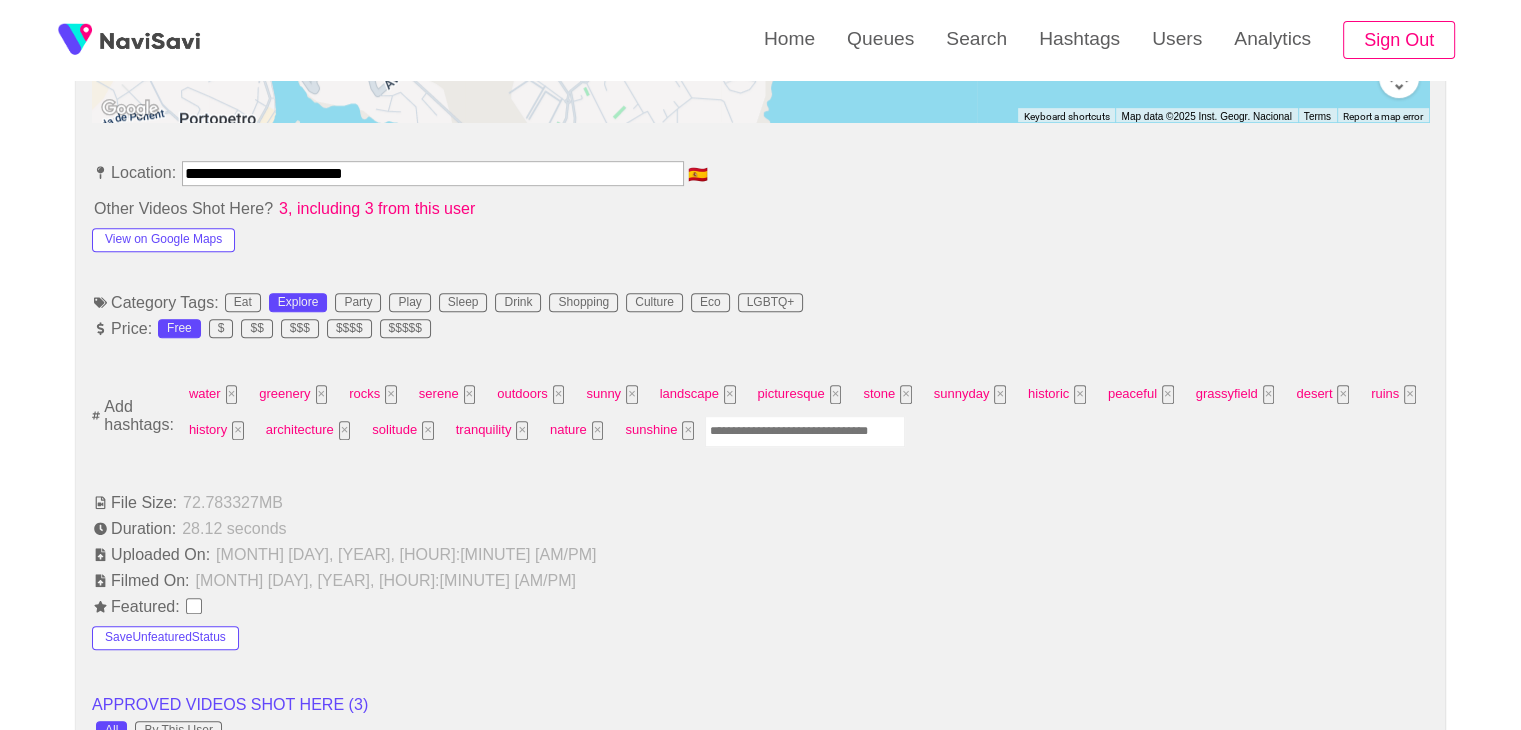 scroll, scrollTop: 1084, scrollLeft: 0, axis: vertical 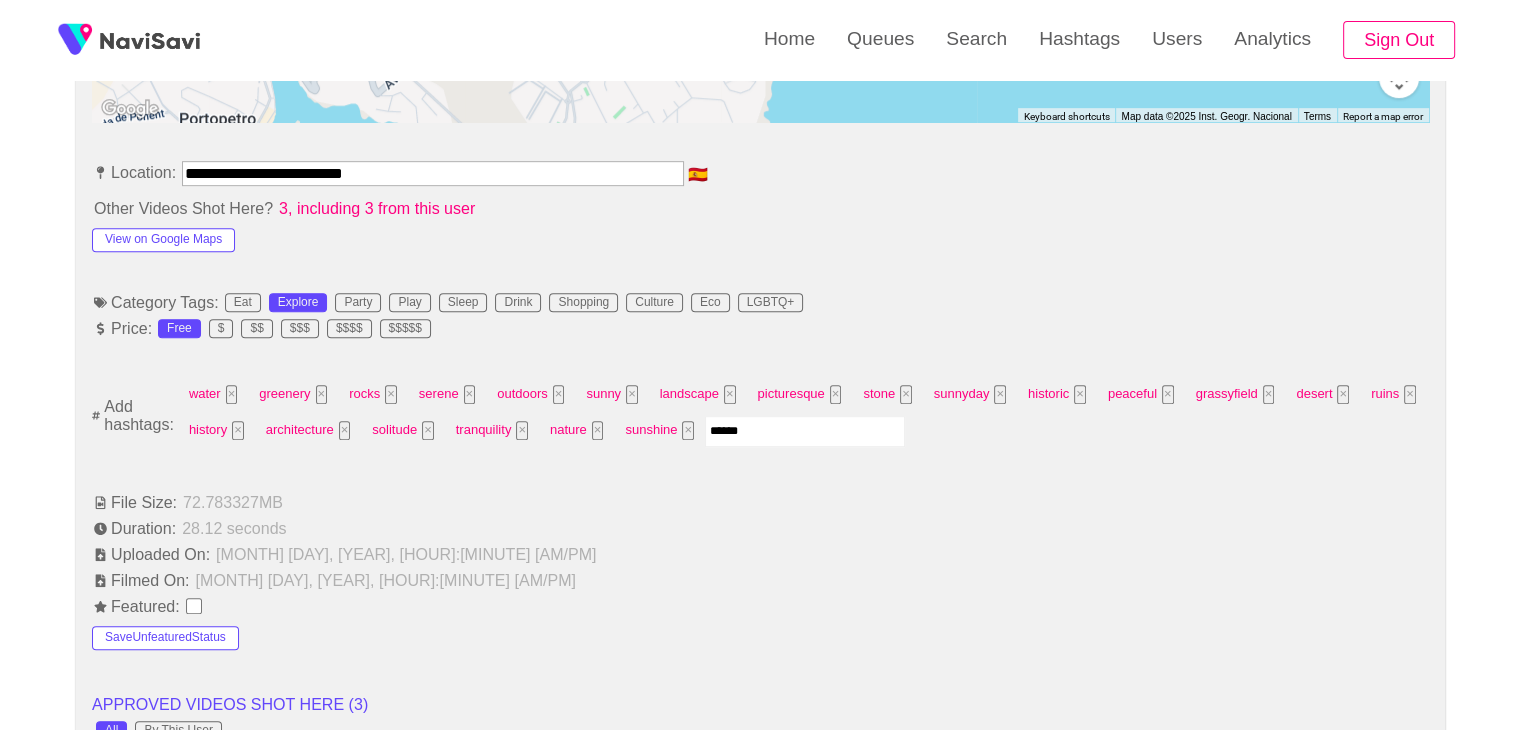 type 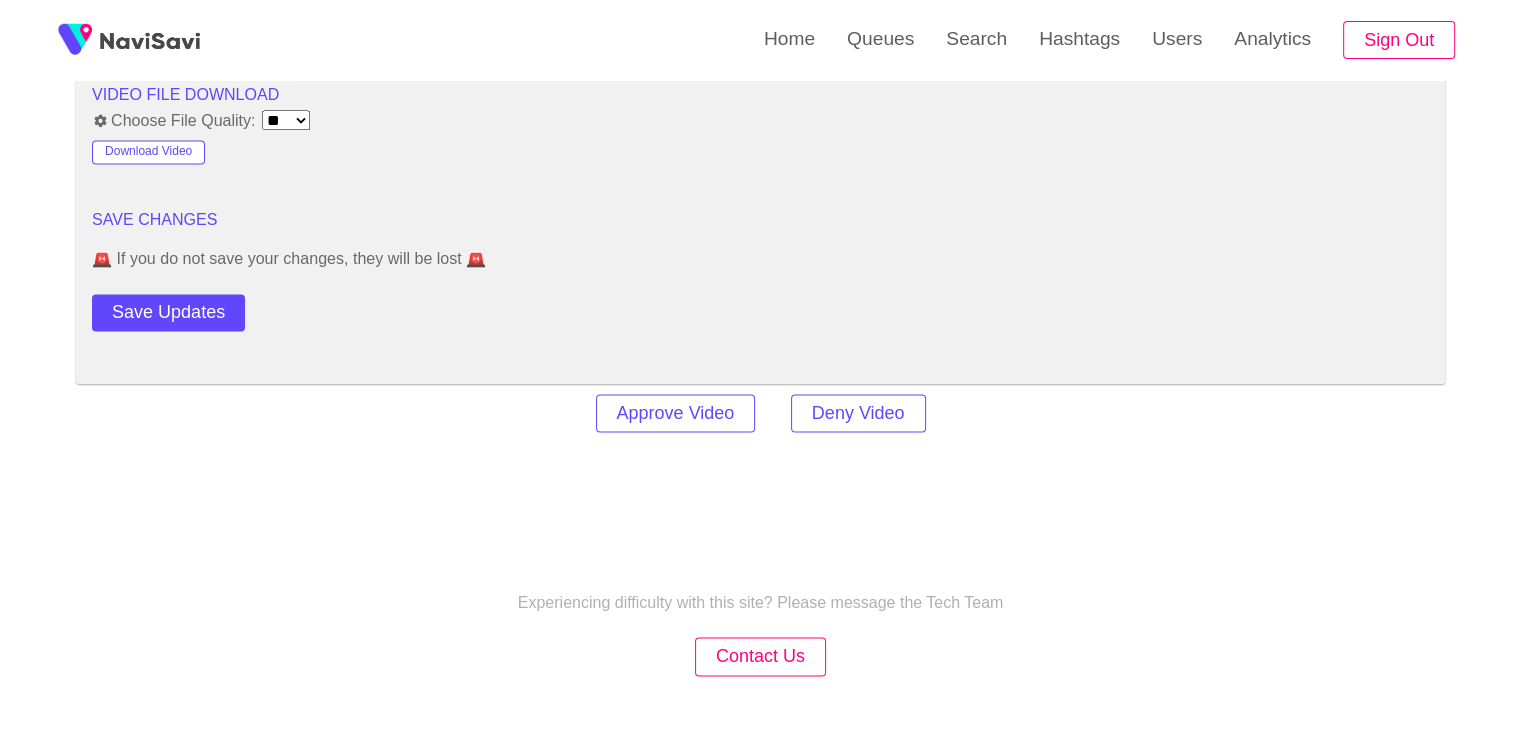 scroll, scrollTop: 2820, scrollLeft: 0, axis: vertical 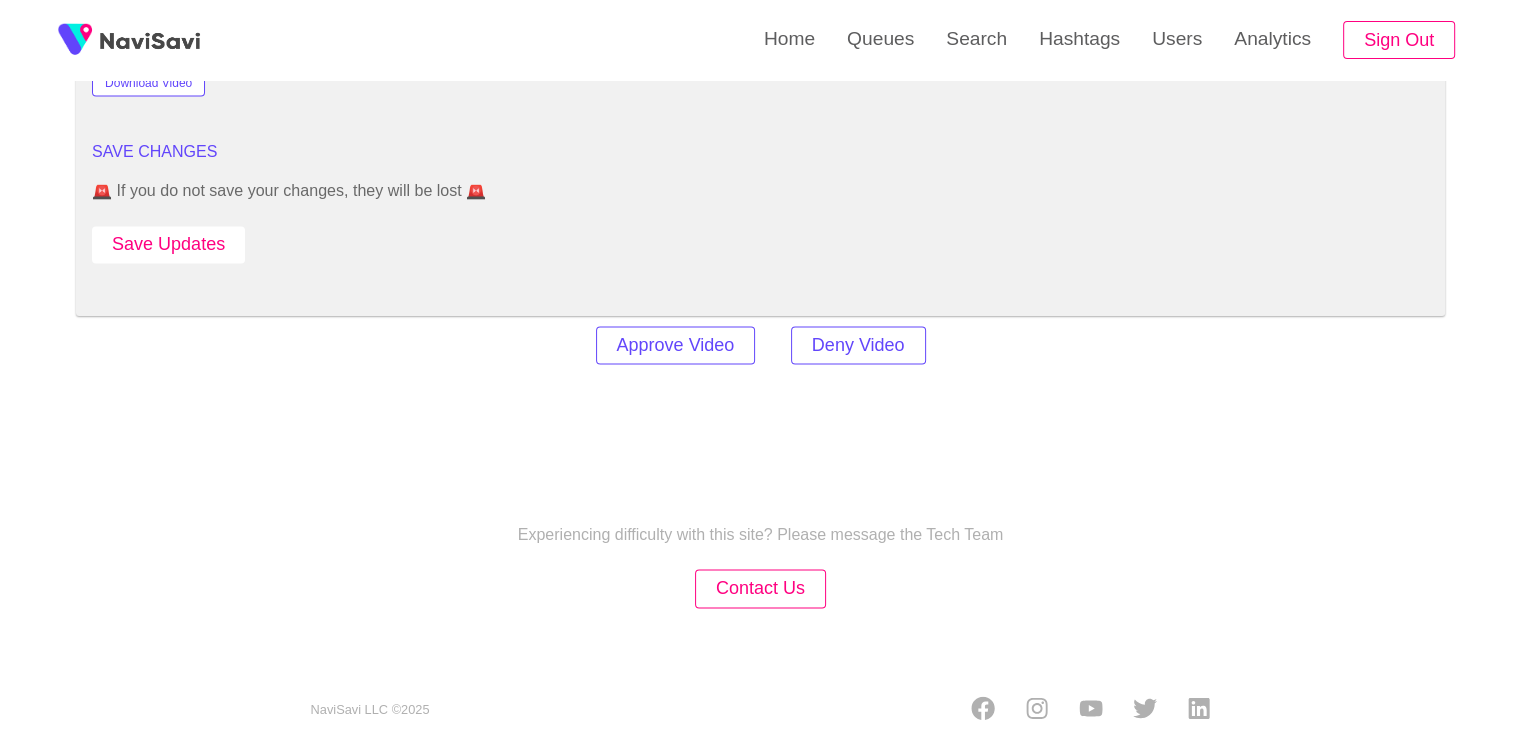 click on "Save Updates" at bounding box center [168, 244] 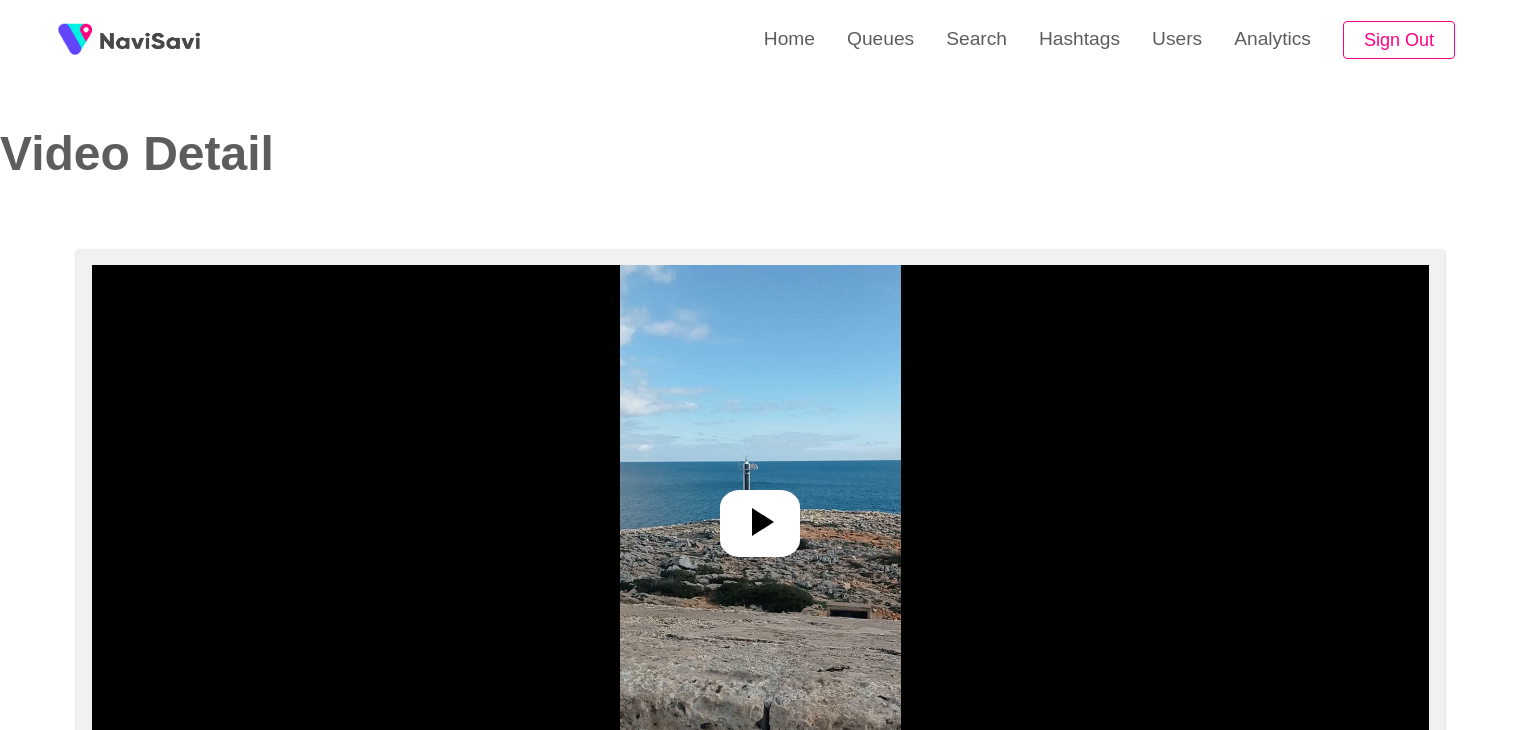 scroll, scrollTop: 0, scrollLeft: 0, axis: both 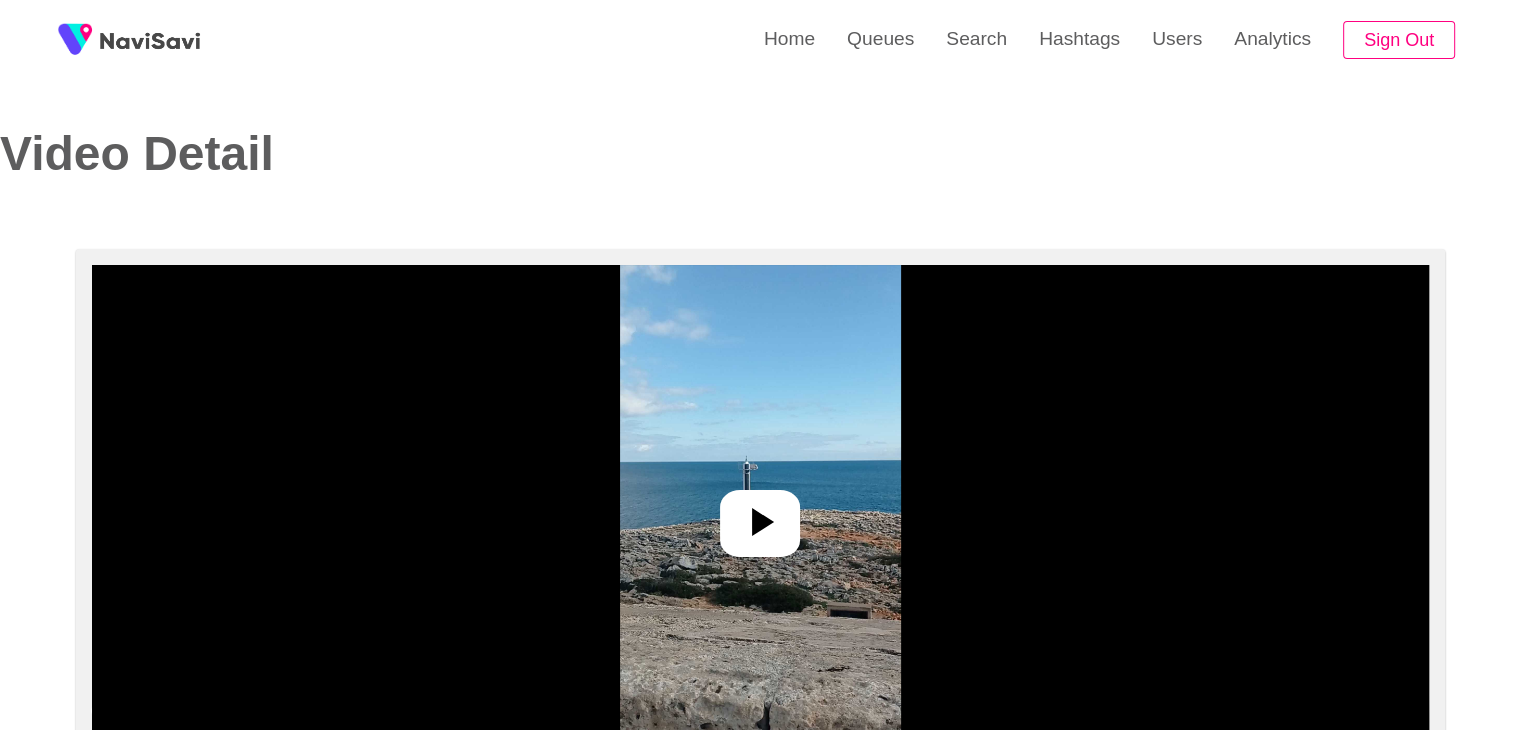 click at bounding box center (760, 515) 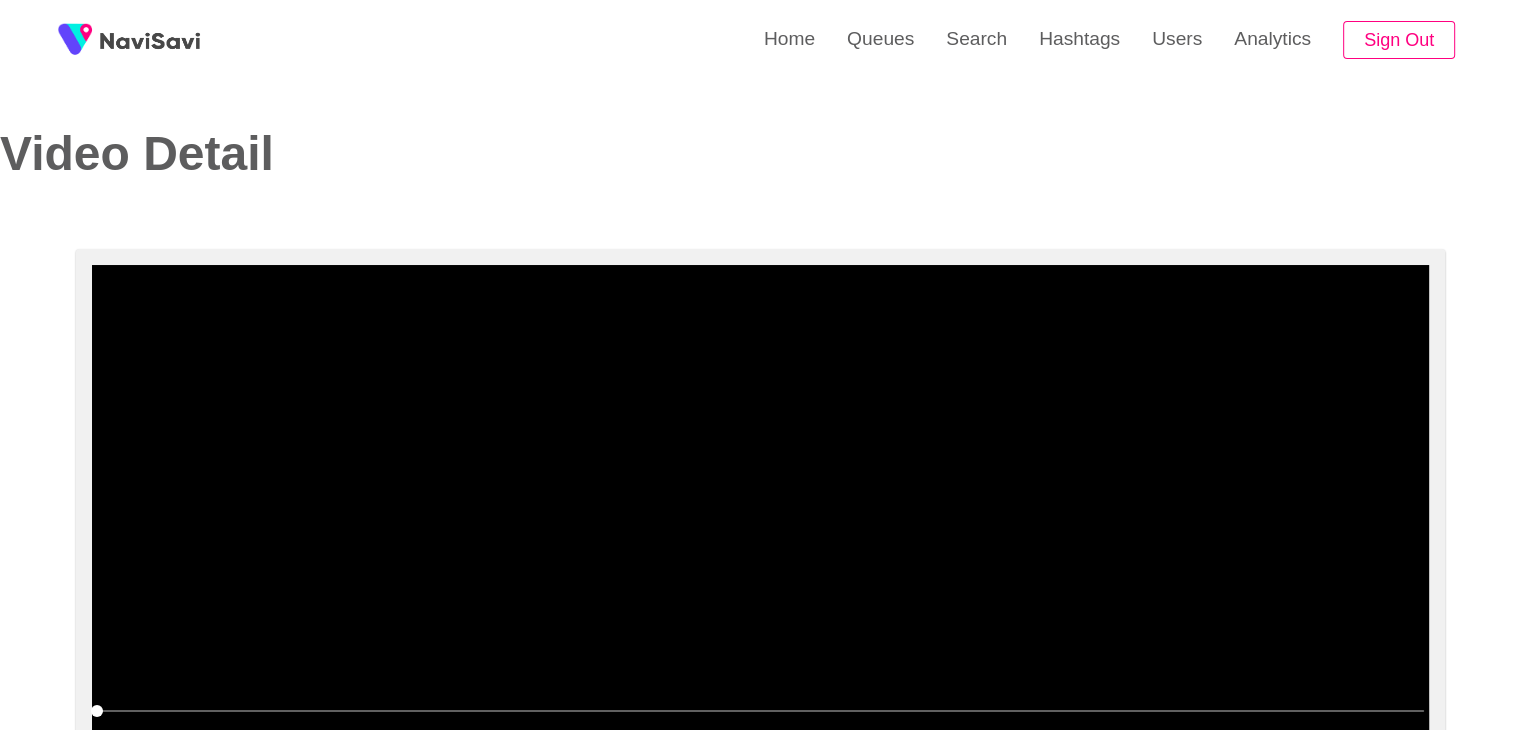 scroll, scrollTop: 94, scrollLeft: 0, axis: vertical 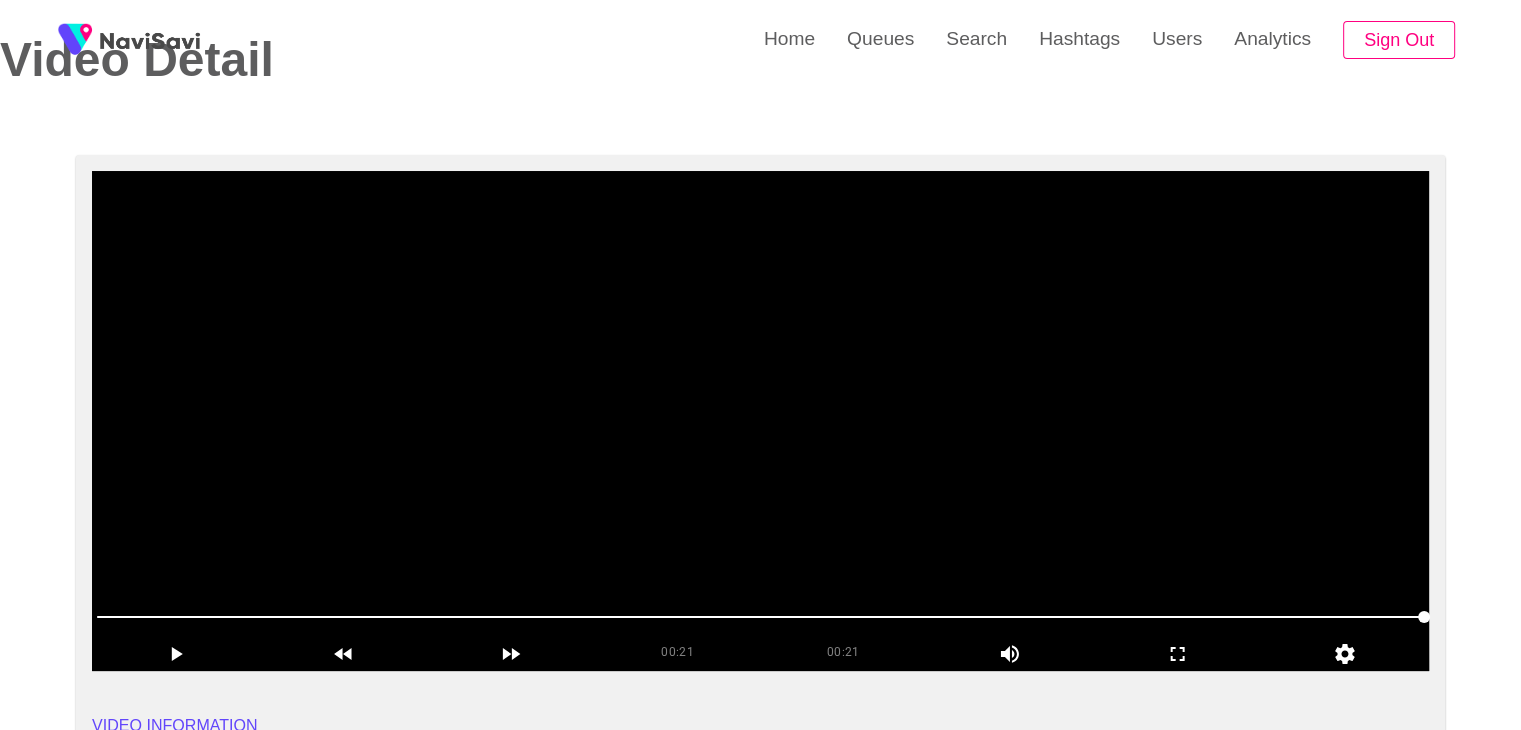 click at bounding box center [760, 421] 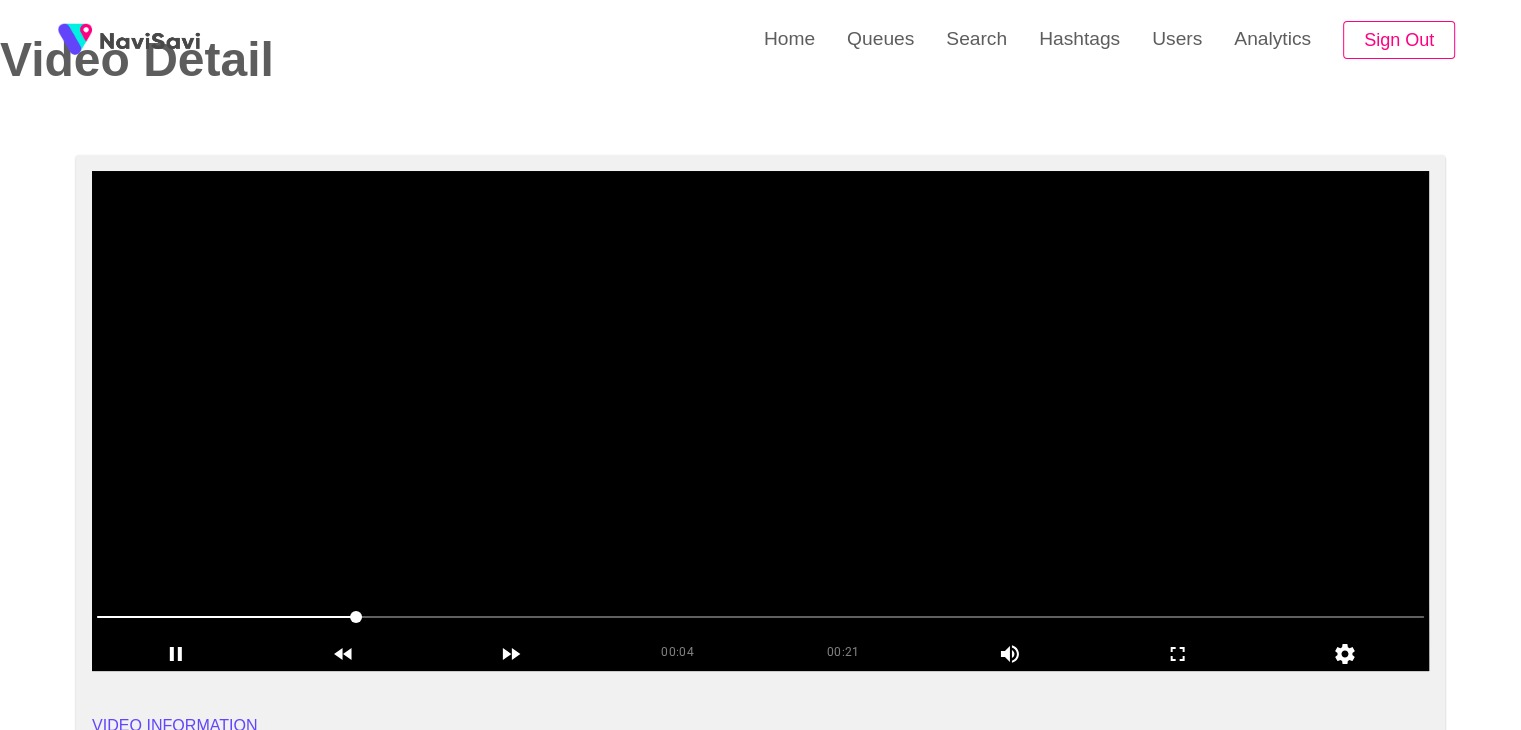 click at bounding box center [760, 421] 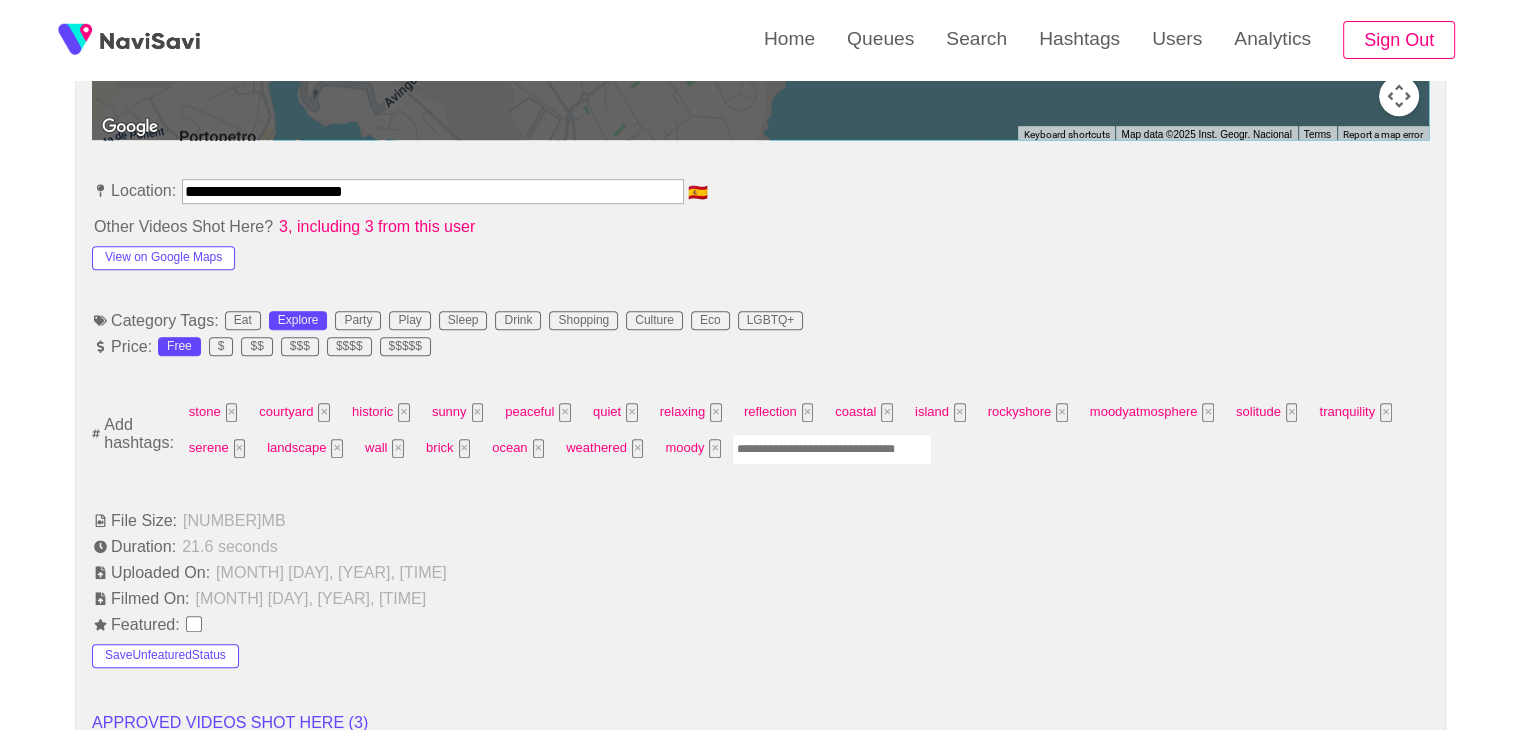 scroll, scrollTop: 1136, scrollLeft: 0, axis: vertical 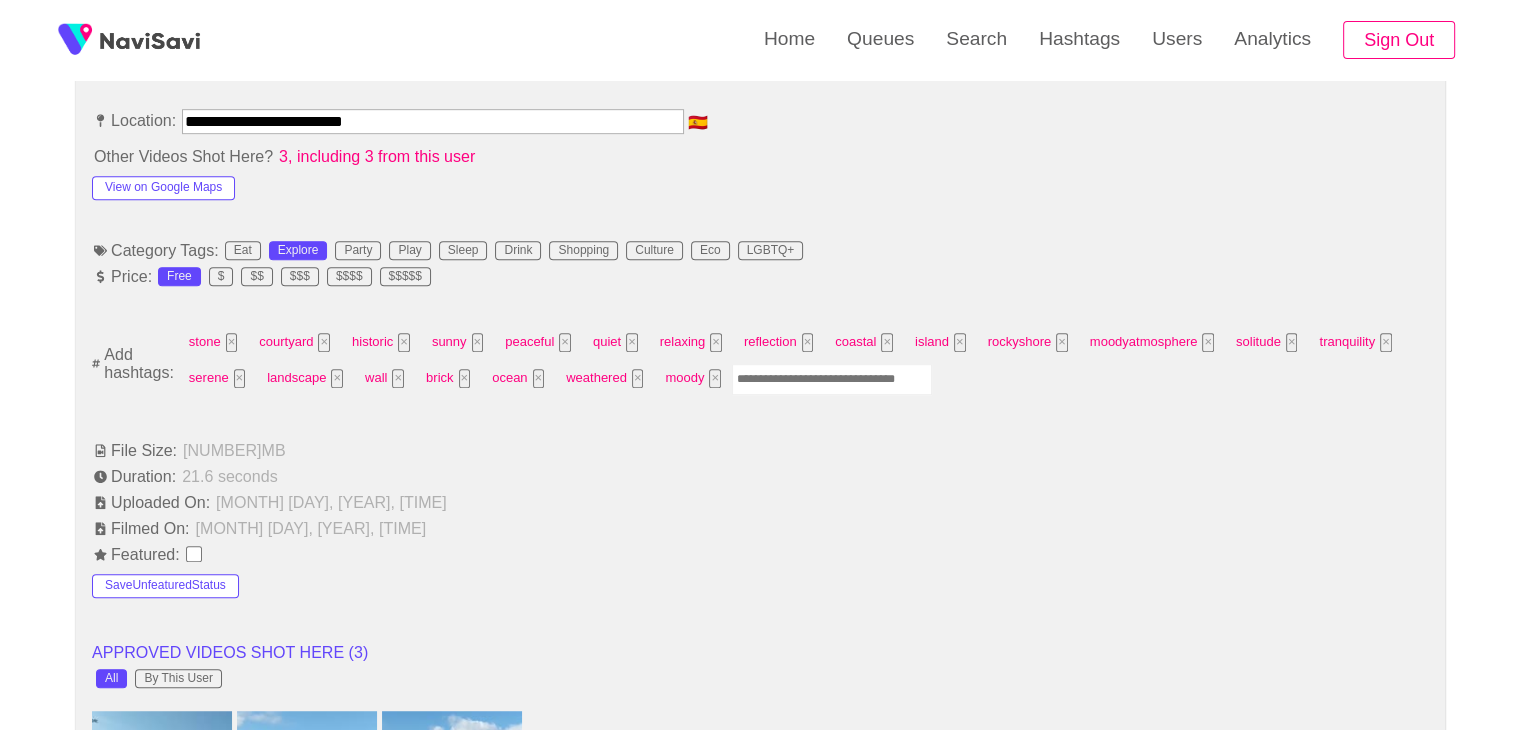 click at bounding box center (832, 379) 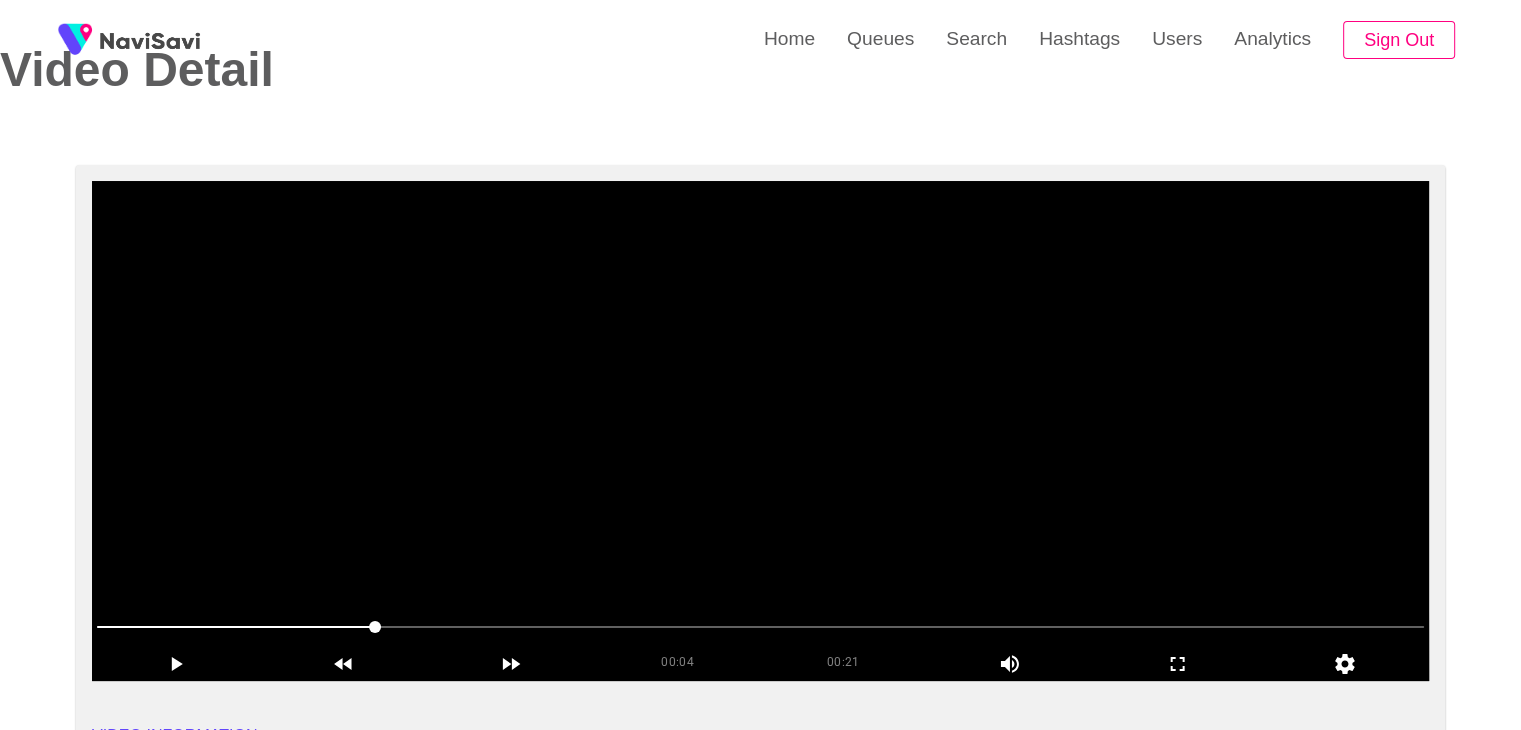 scroll, scrollTop: 79, scrollLeft: 0, axis: vertical 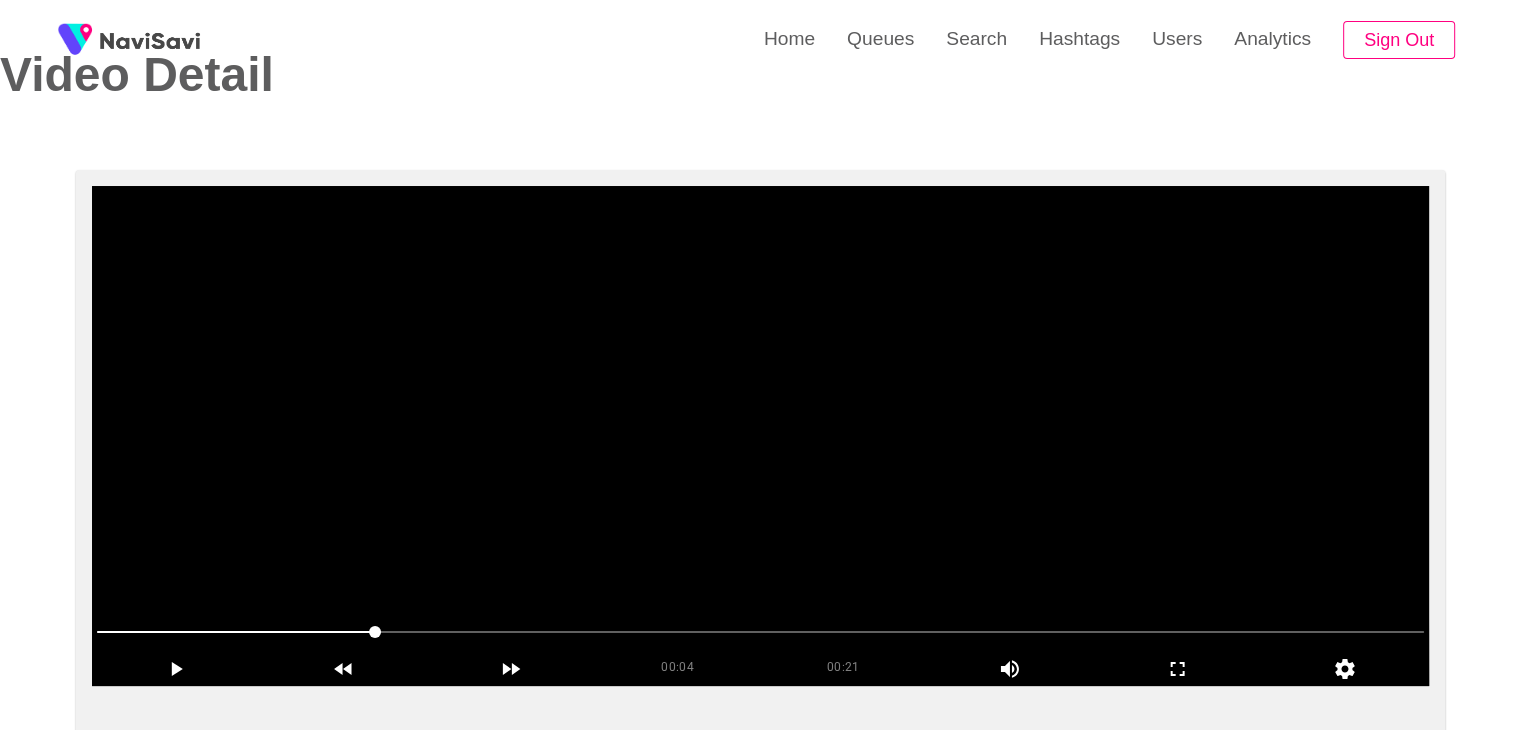 click at bounding box center (760, 436) 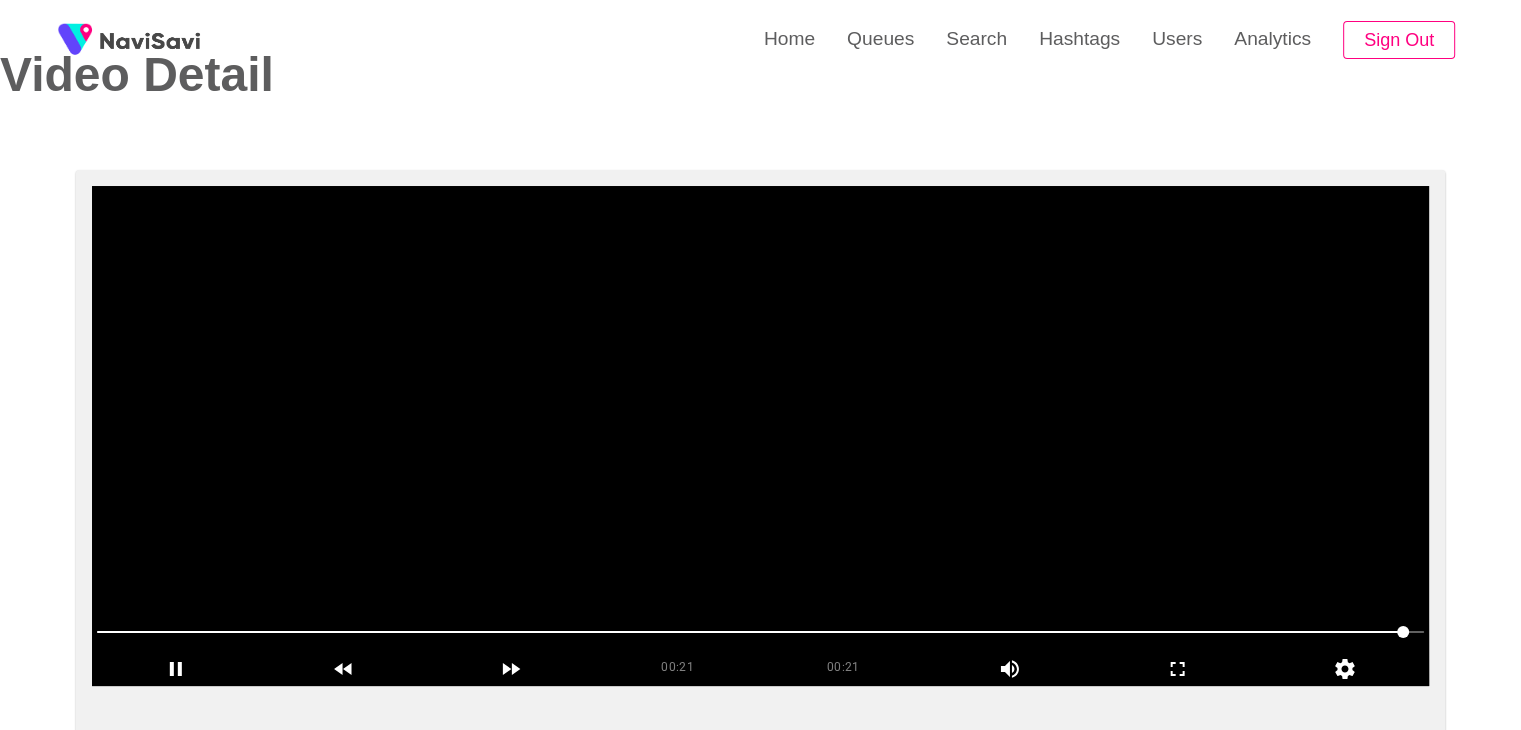 click at bounding box center [760, 436] 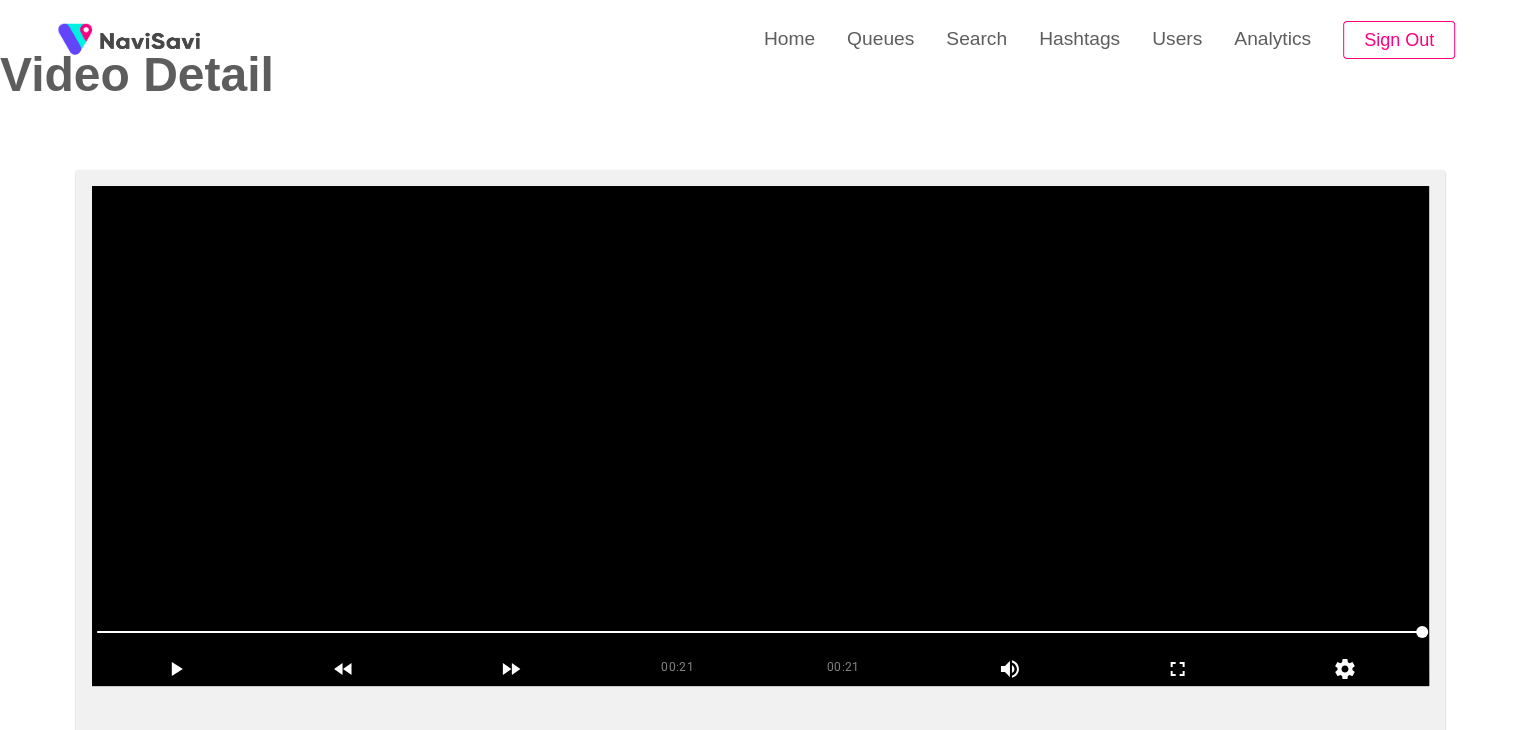 click at bounding box center [760, 436] 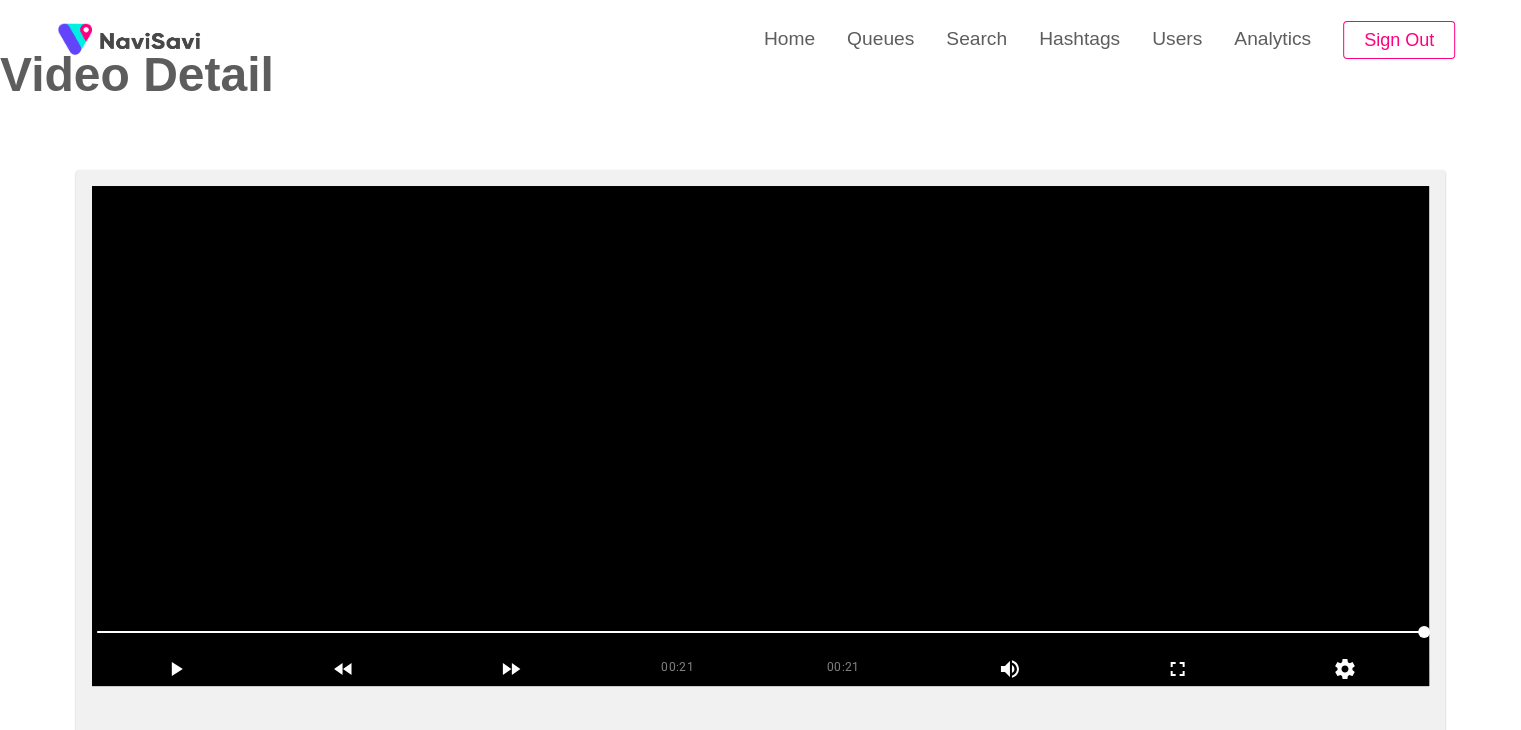 click at bounding box center (760, 436) 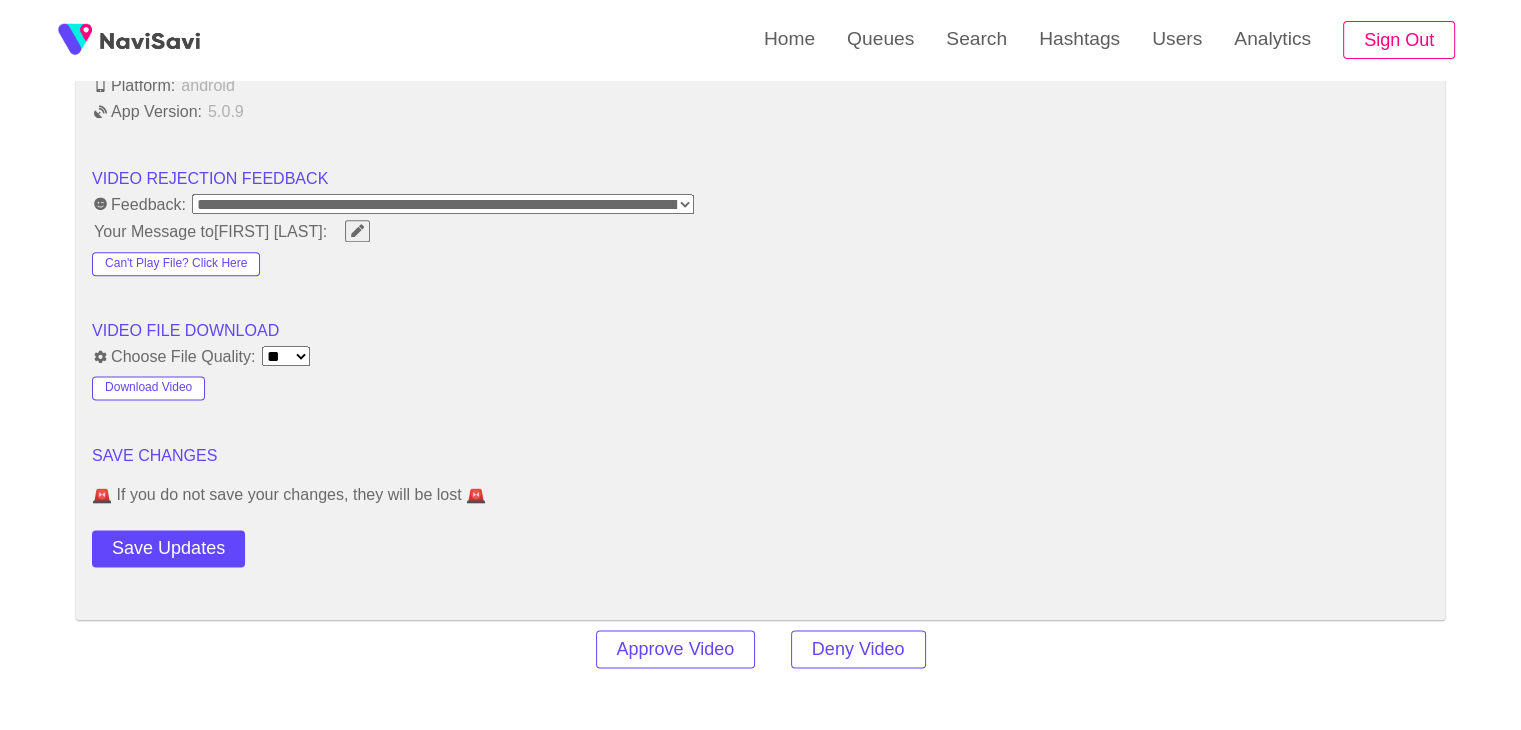 scroll, scrollTop: 2839, scrollLeft: 0, axis: vertical 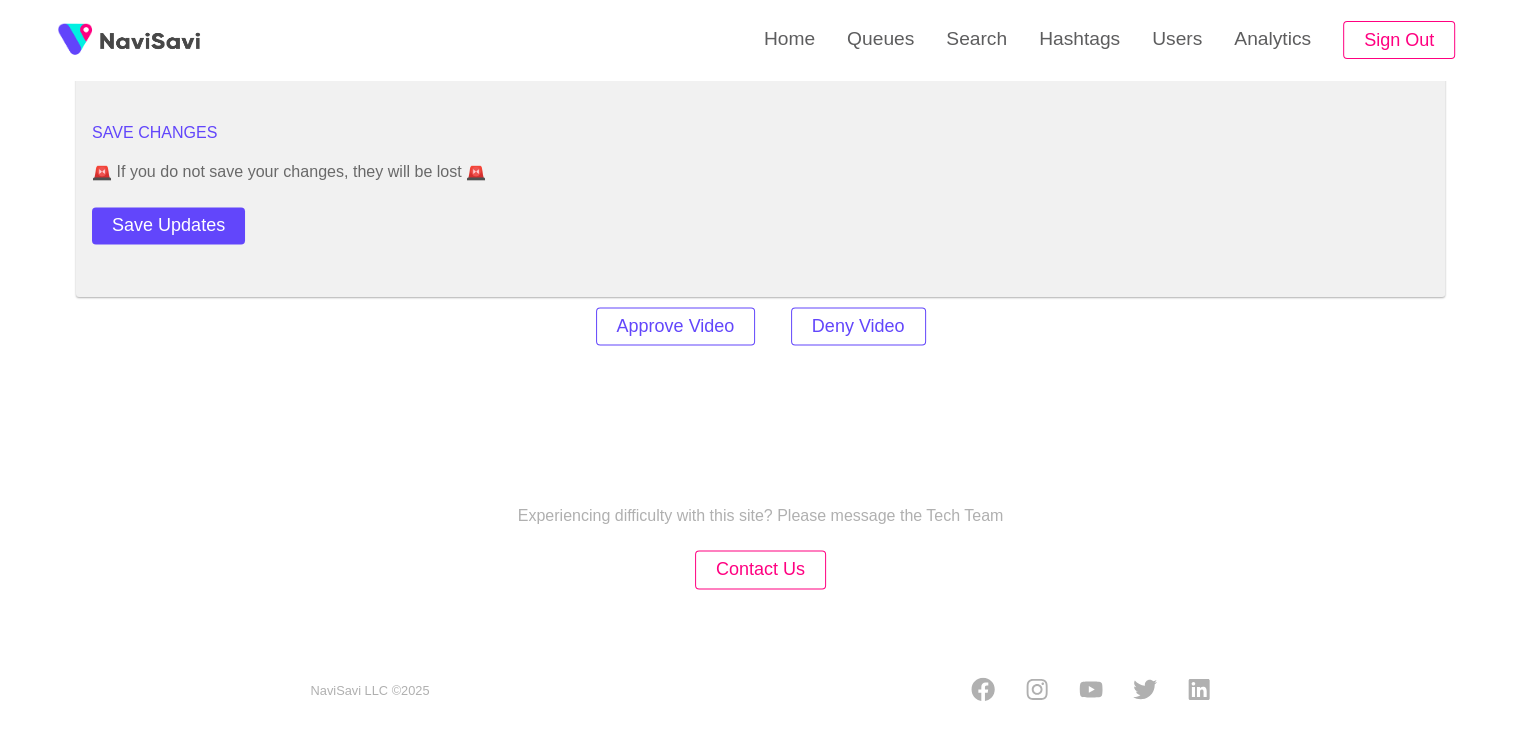 click on "**********" at bounding box center (760, -906) 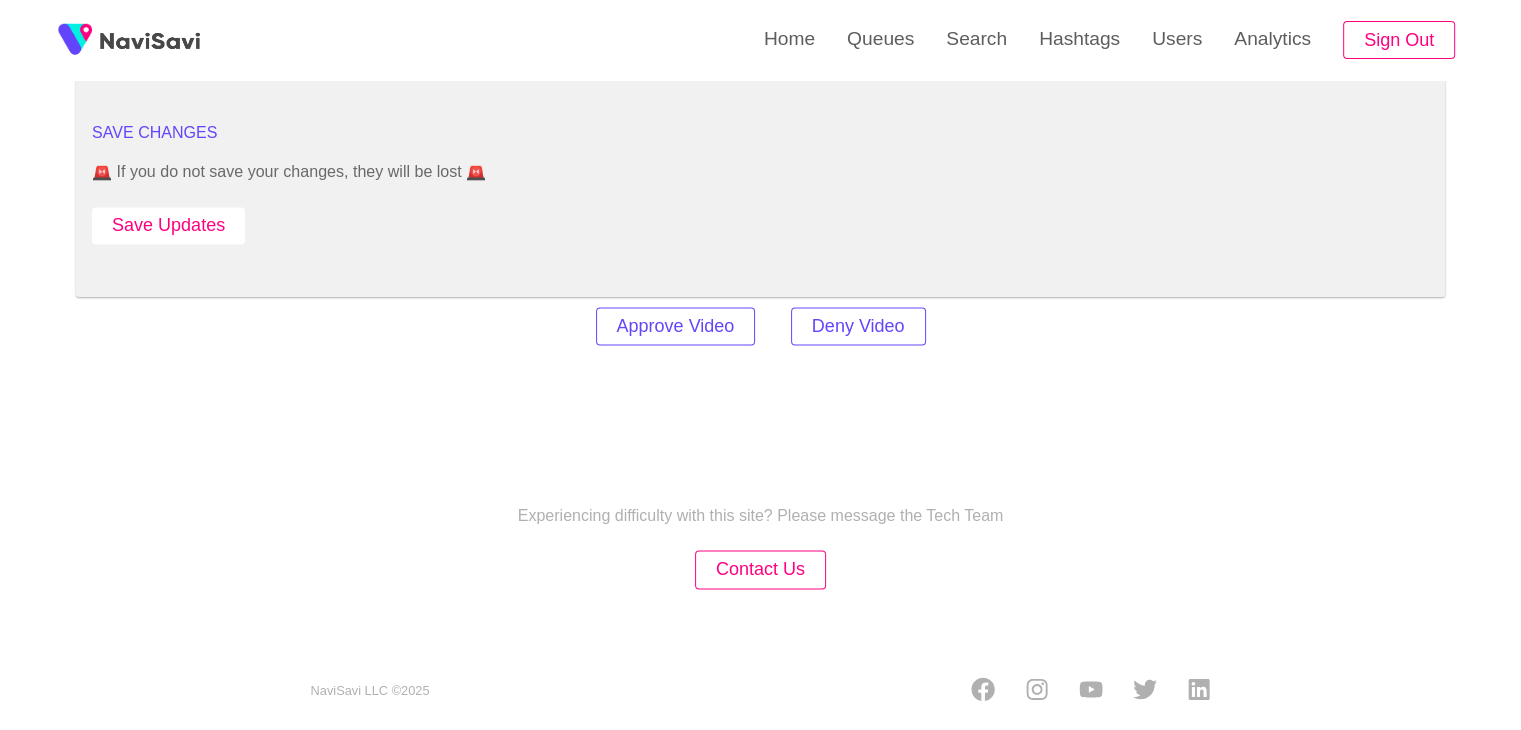 click on "Save Updates" at bounding box center (168, 225) 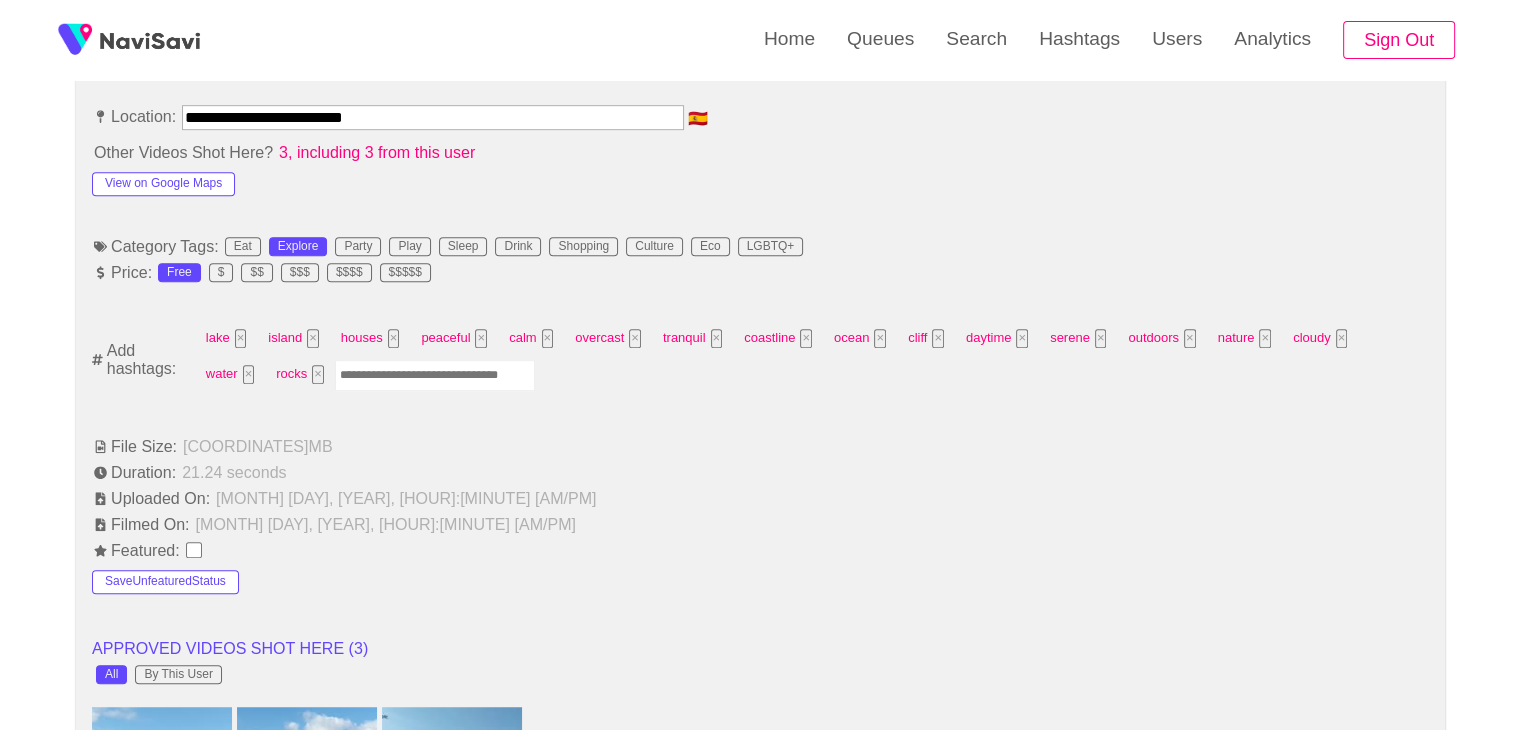 scroll, scrollTop: 1139, scrollLeft: 0, axis: vertical 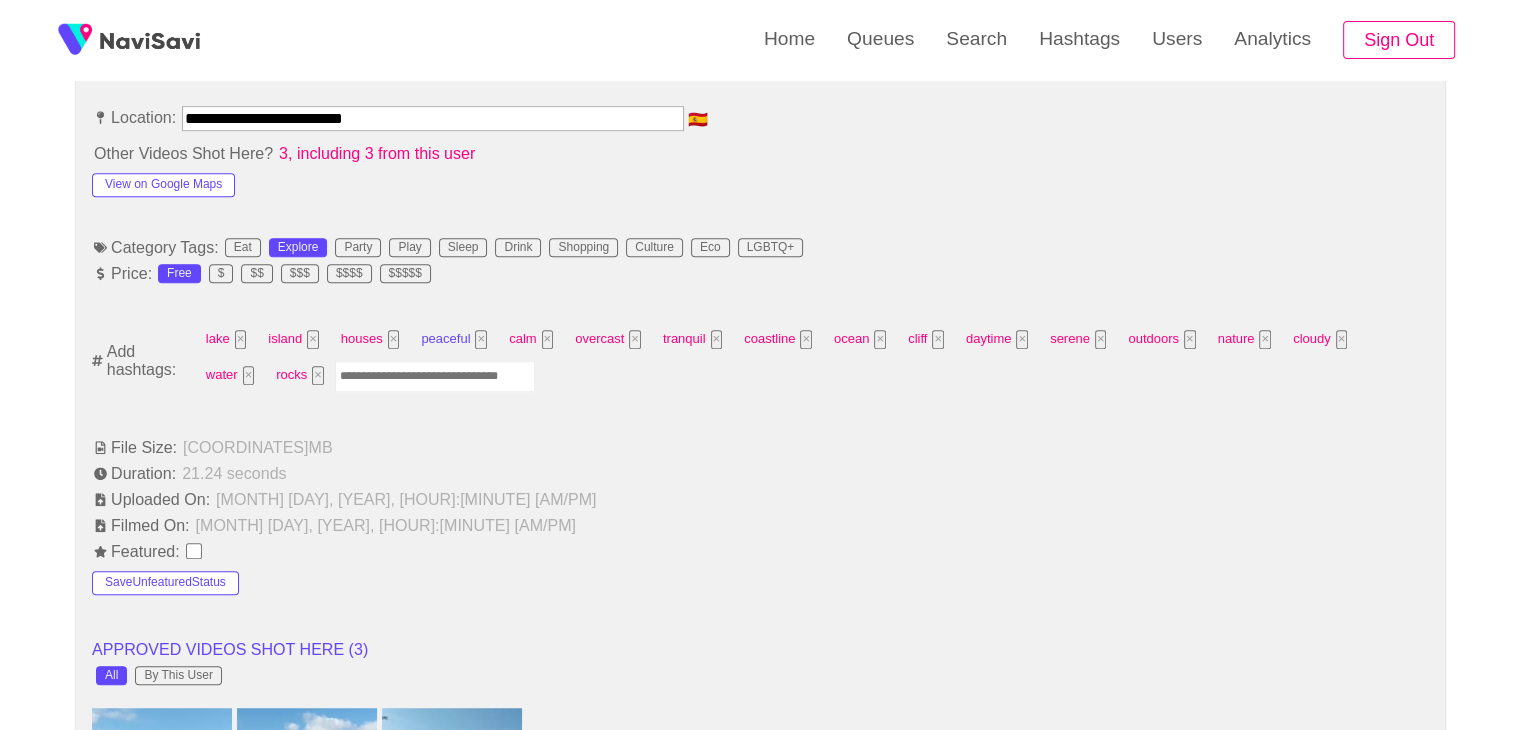 click on "peaceful ×" at bounding box center (454, 339) 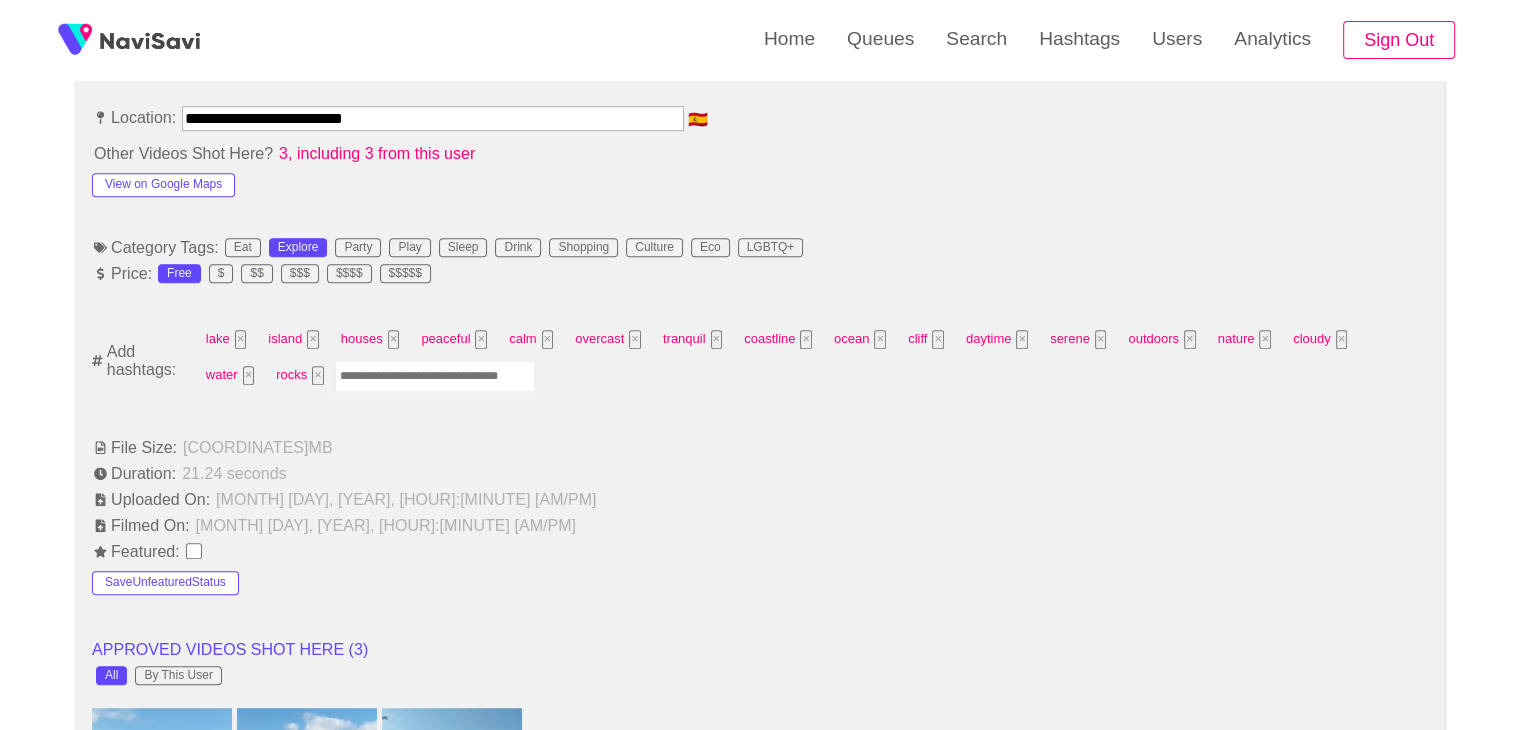 click at bounding box center (435, 376) 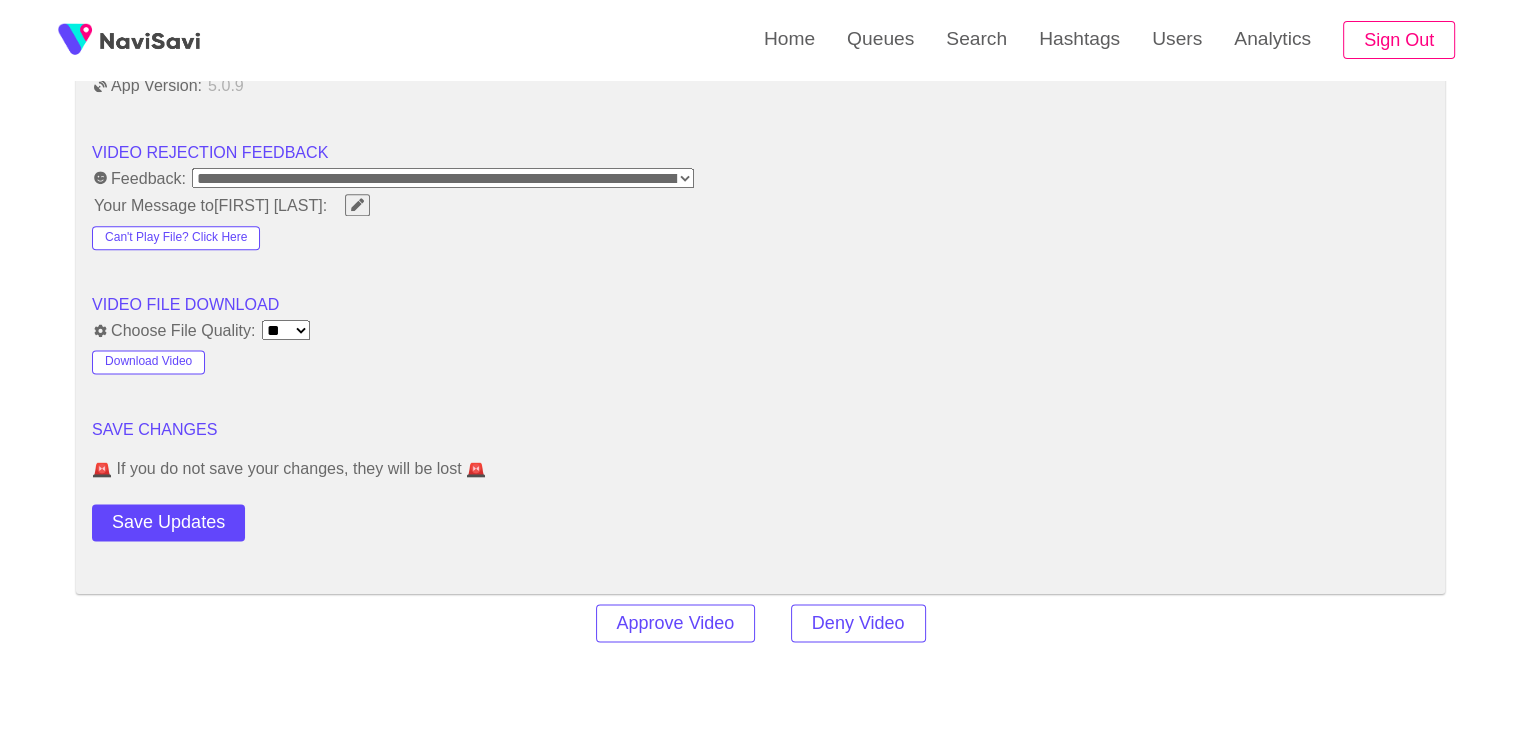 scroll, scrollTop: 2583, scrollLeft: 0, axis: vertical 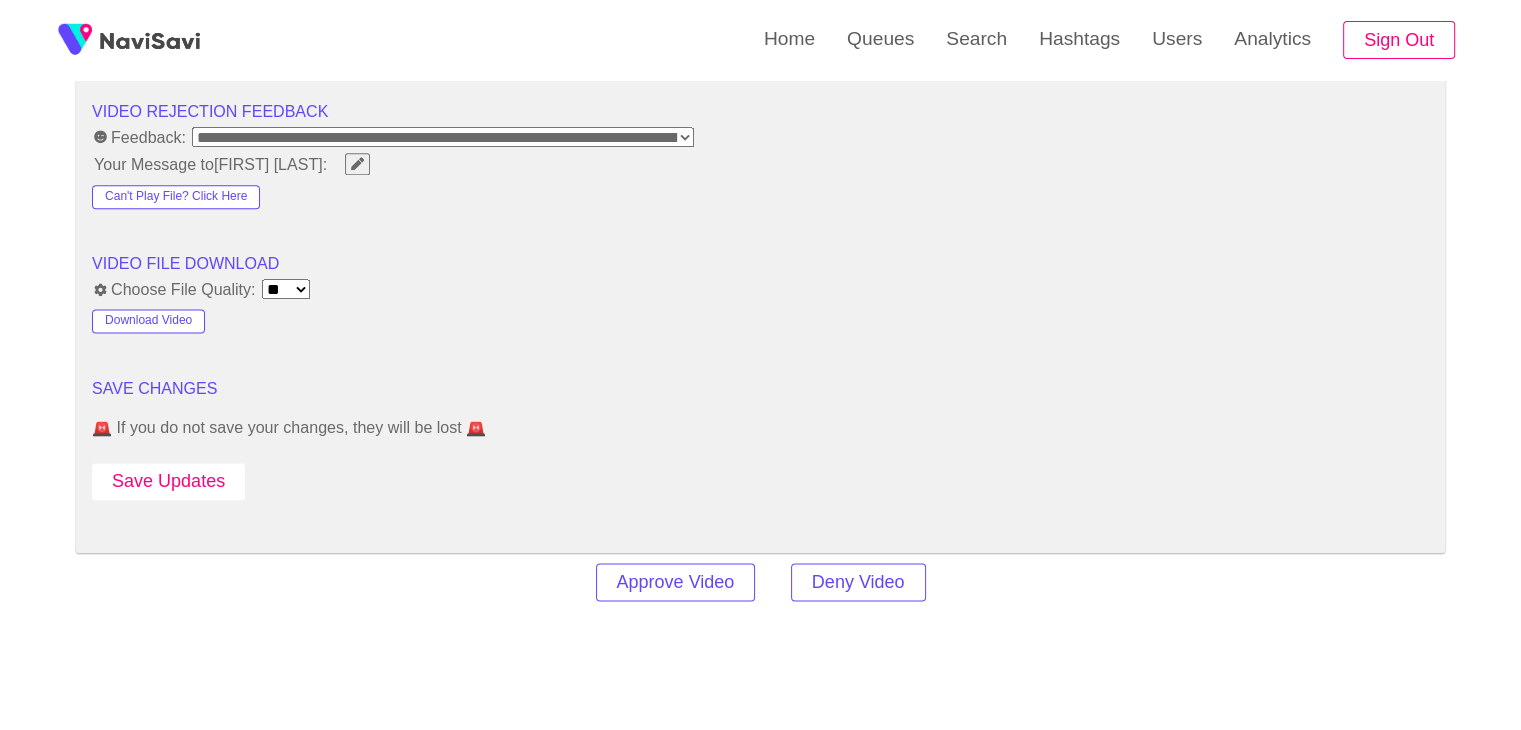 click on "Save Updates" at bounding box center [168, 481] 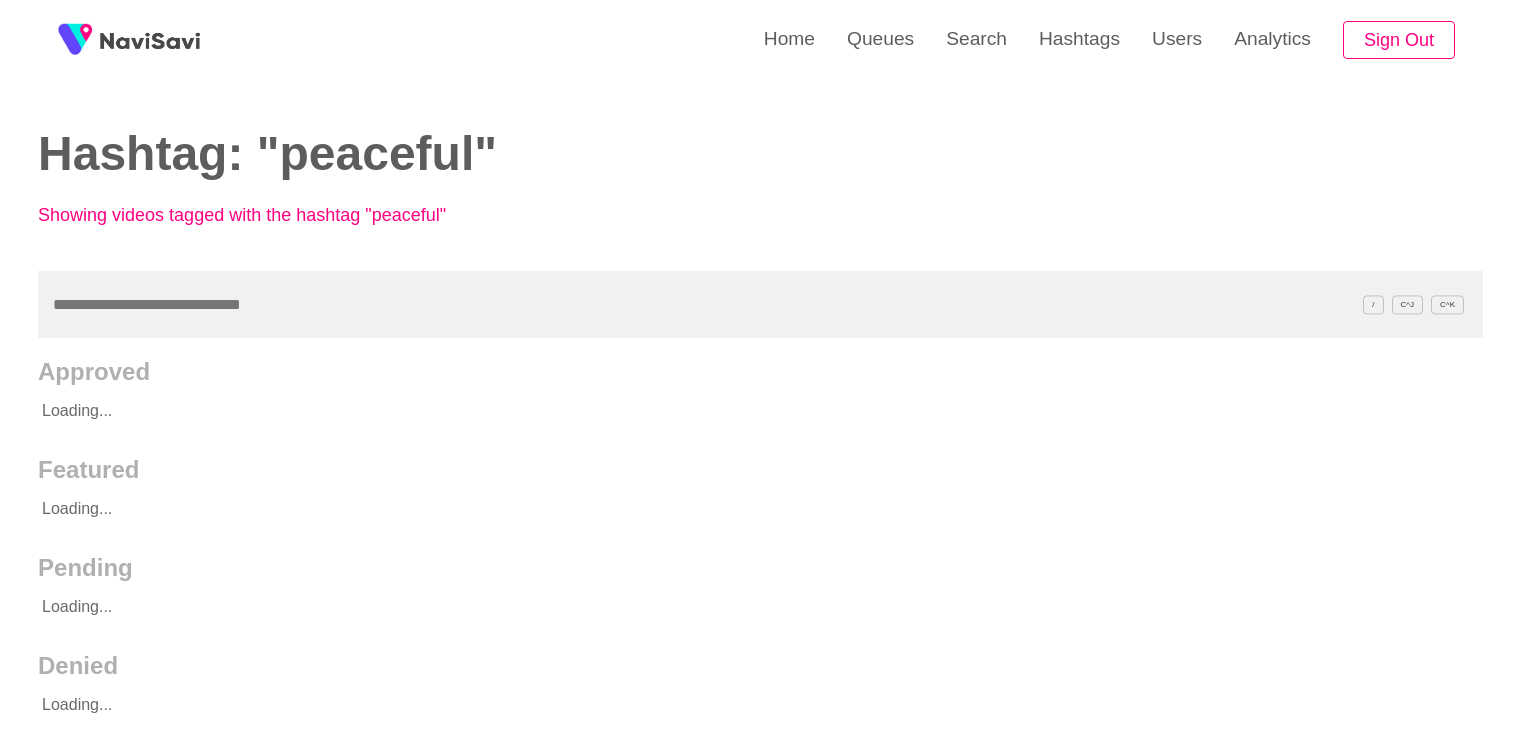 scroll, scrollTop: 0, scrollLeft: 0, axis: both 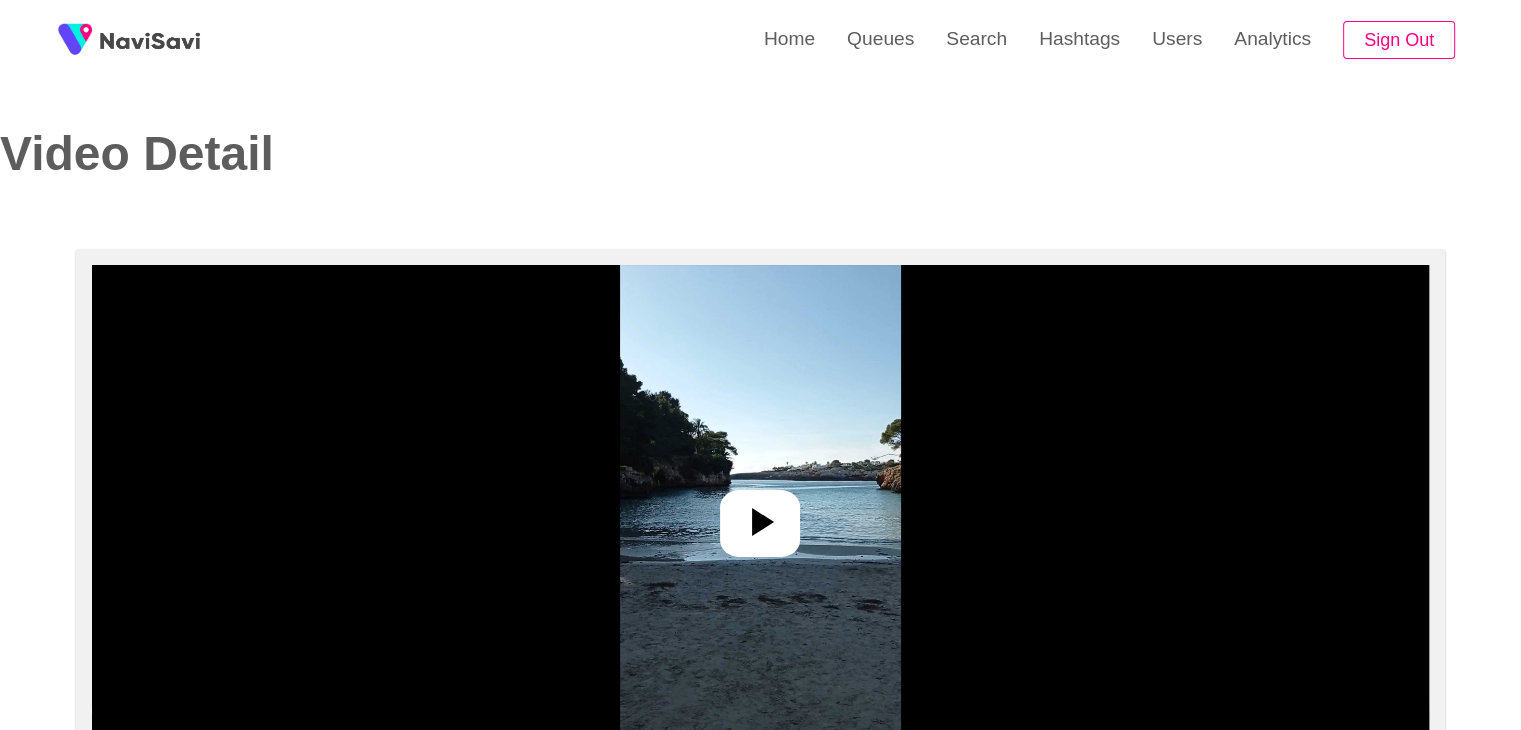 click at bounding box center (760, 515) 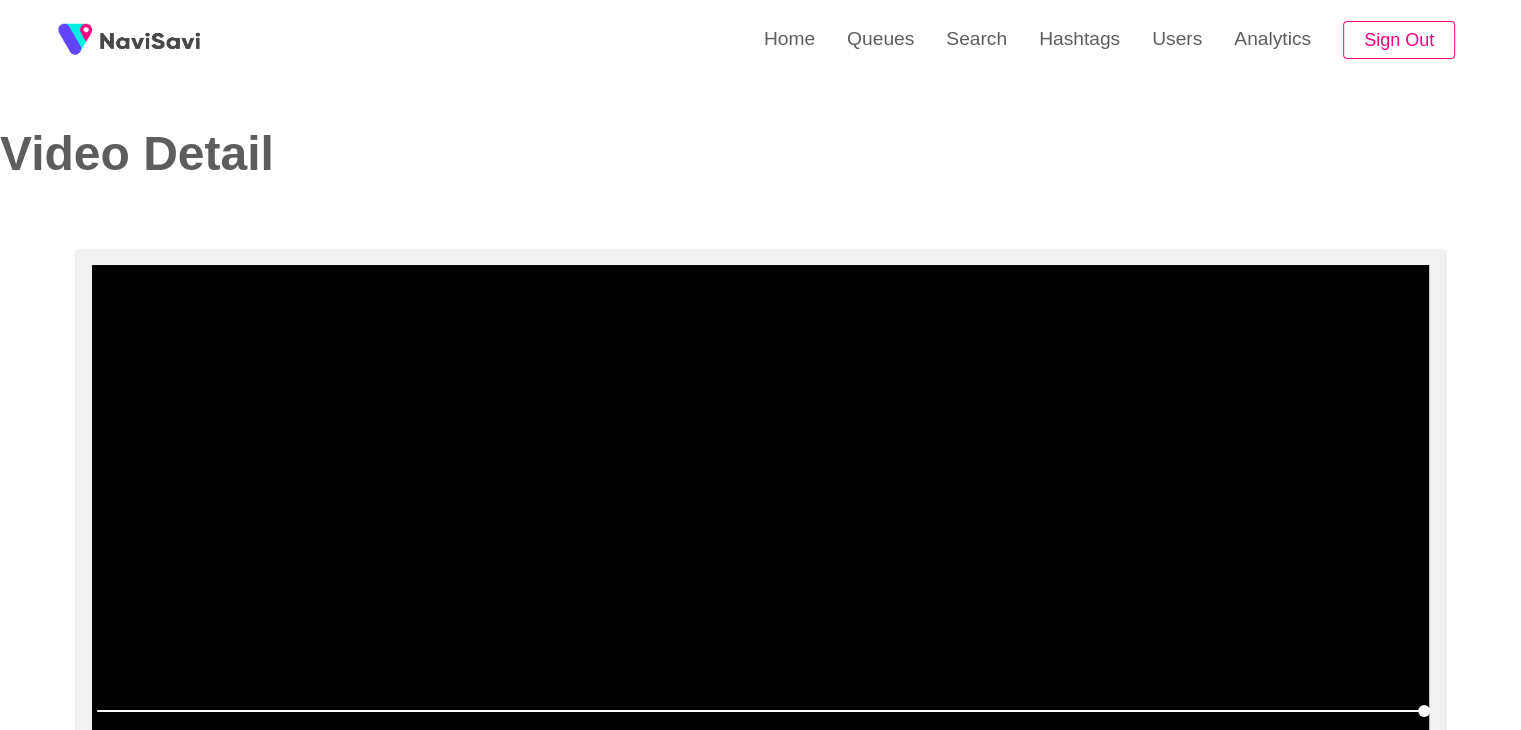click at bounding box center [760, 515] 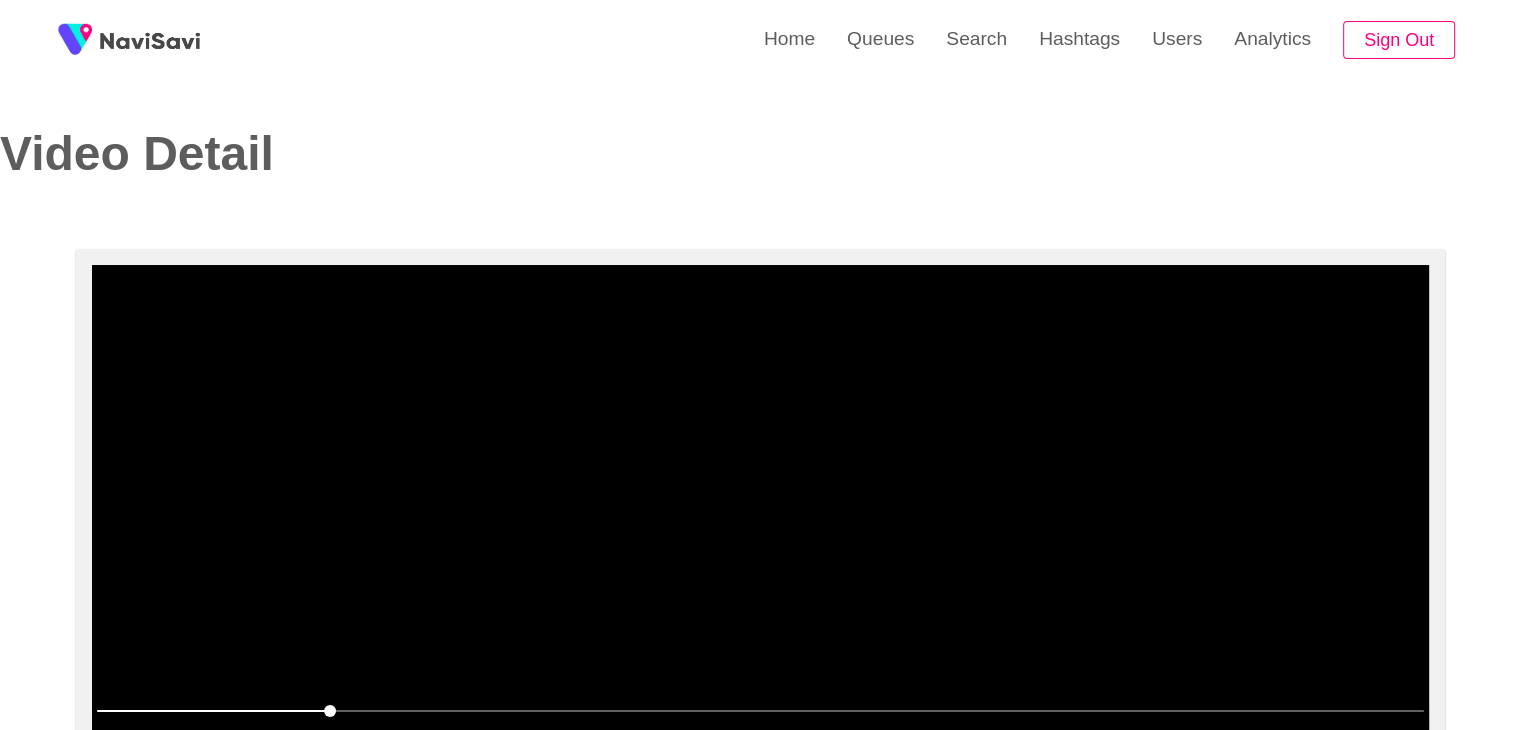 click at bounding box center (760, 515) 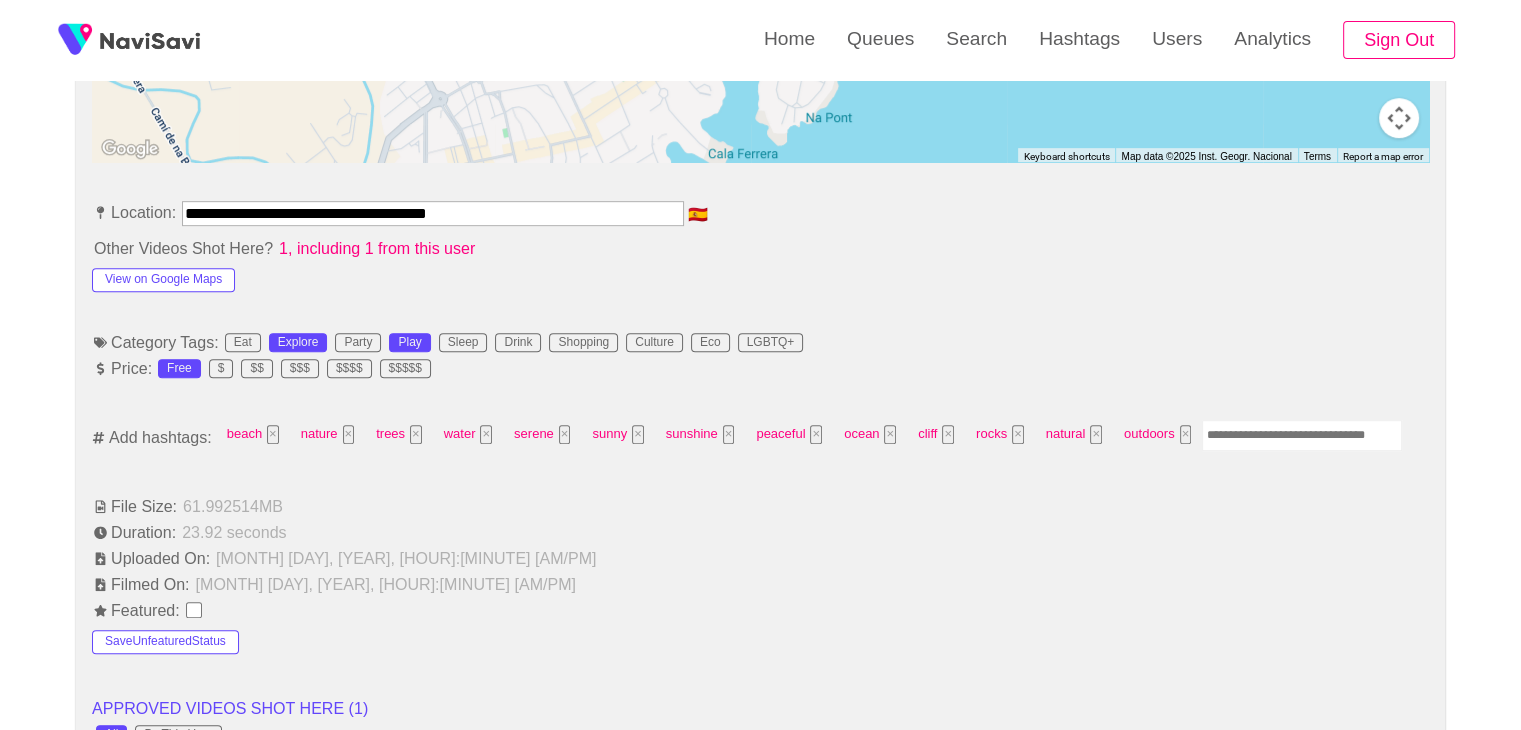 scroll, scrollTop: 1055, scrollLeft: 0, axis: vertical 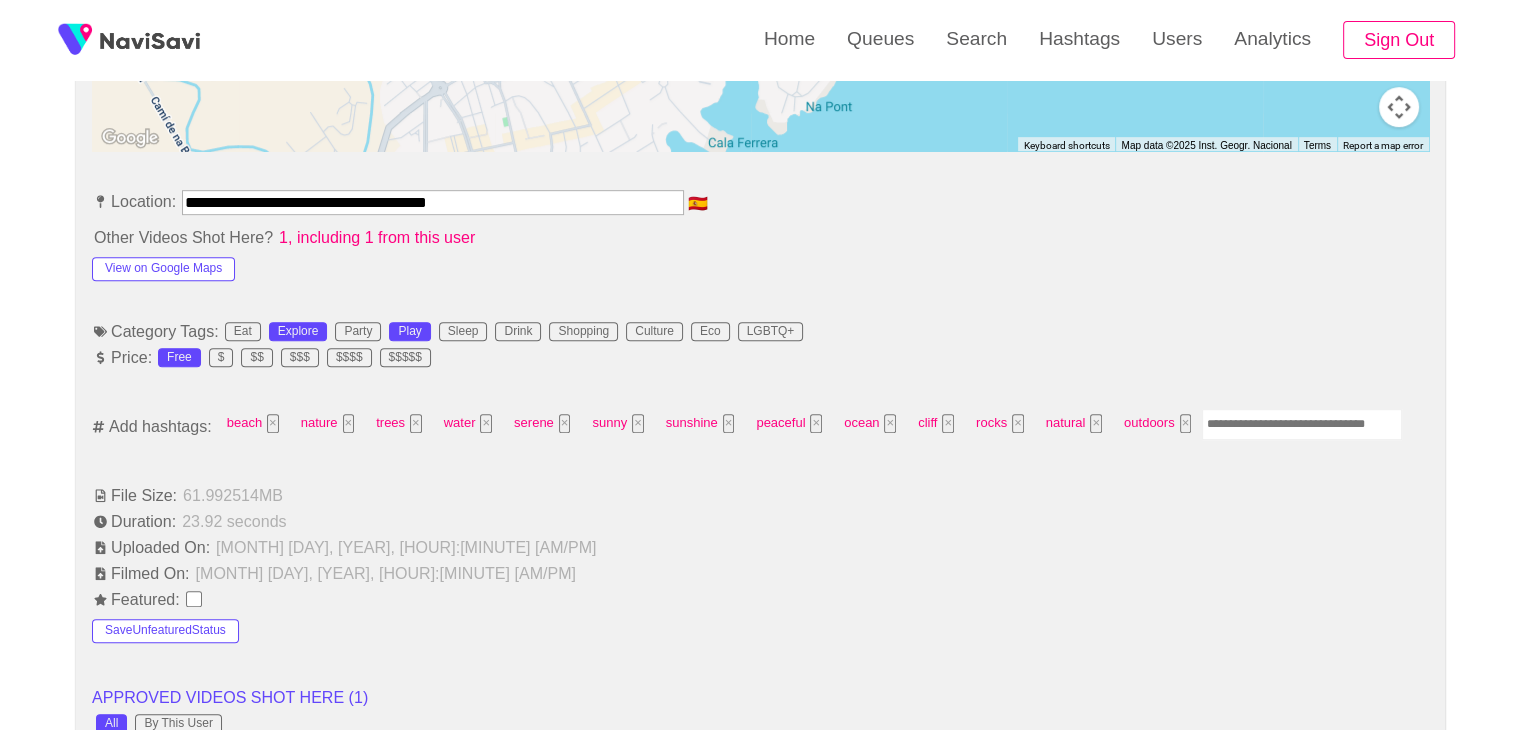click at bounding box center [1302, 424] 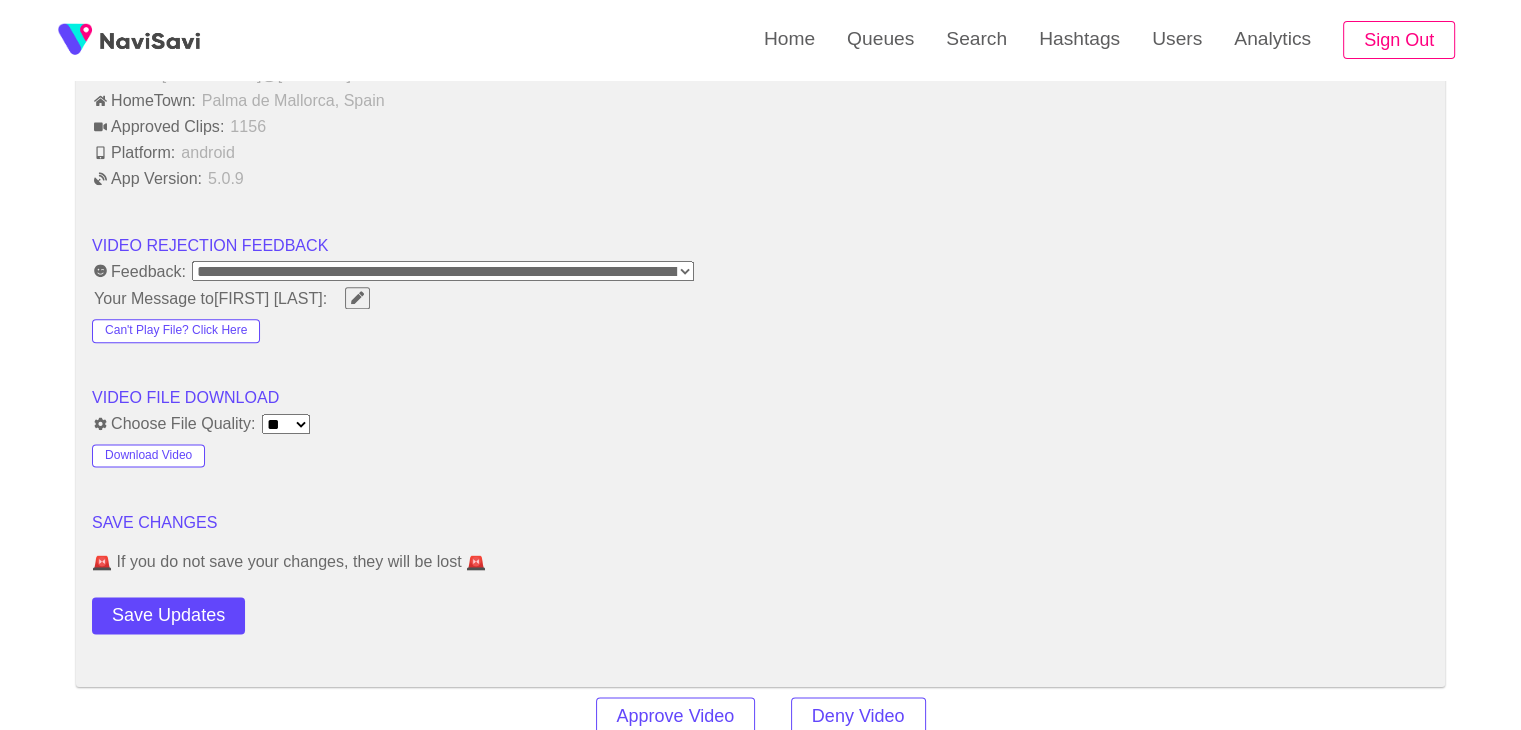 scroll, scrollTop: 2500, scrollLeft: 0, axis: vertical 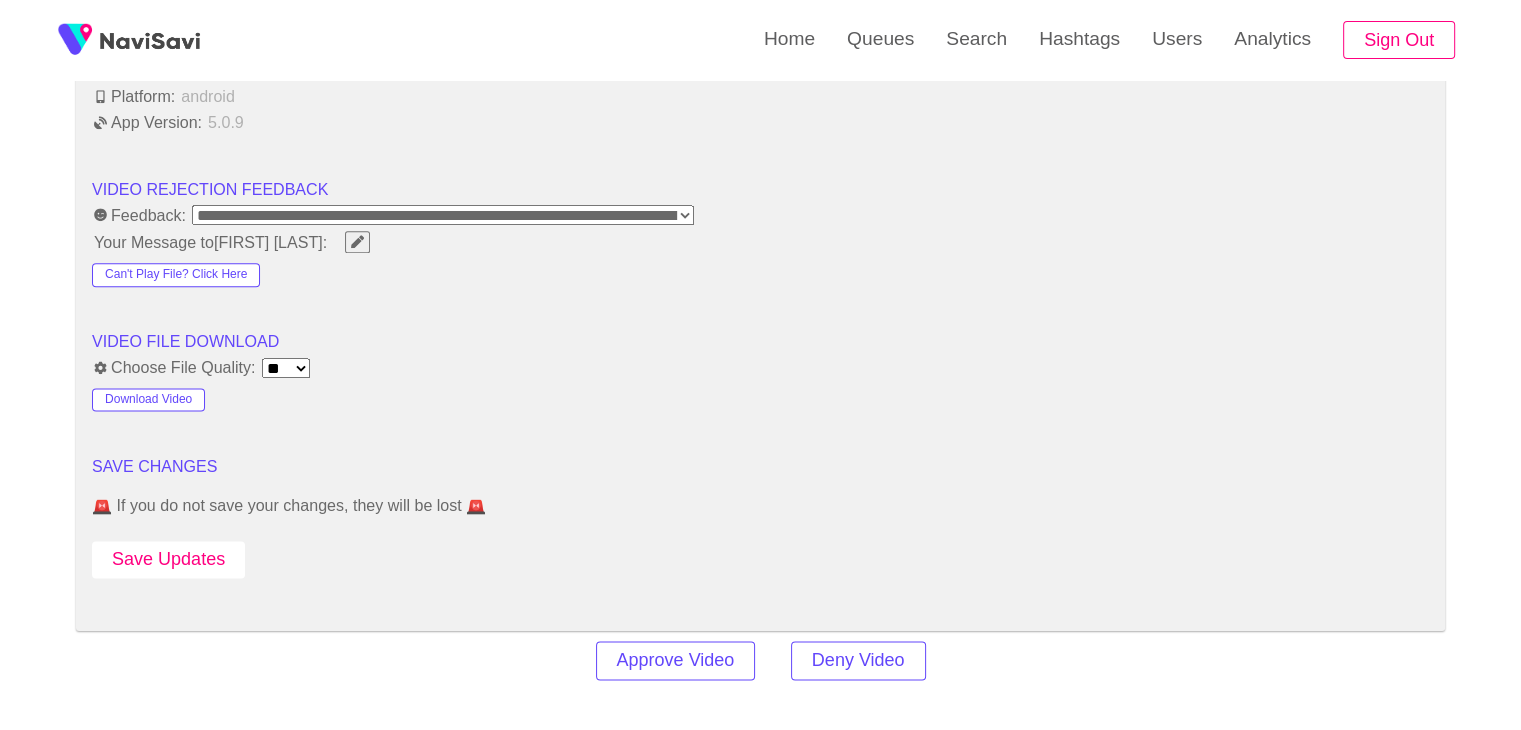 click on "Save Updates" at bounding box center [168, 559] 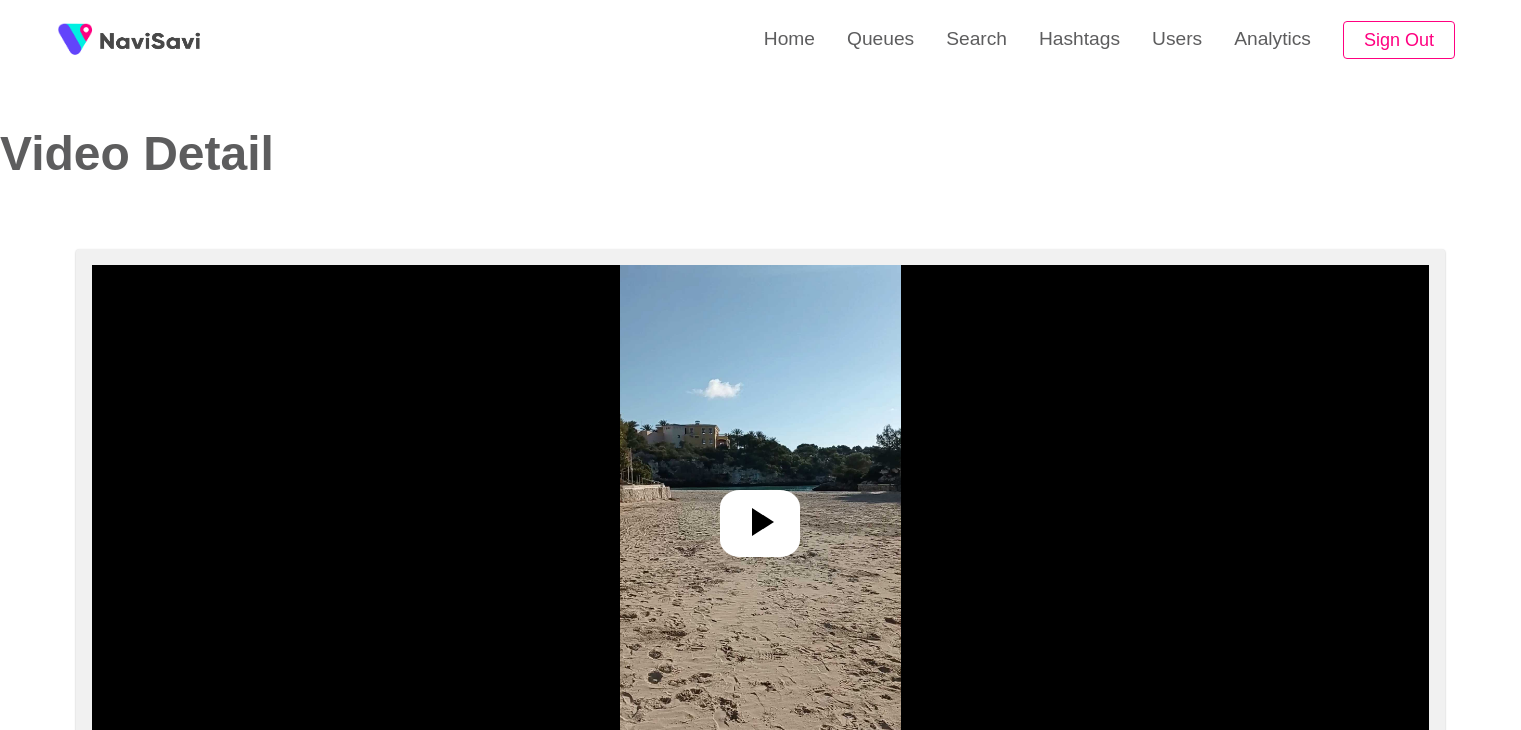 scroll, scrollTop: 0, scrollLeft: 0, axis: both 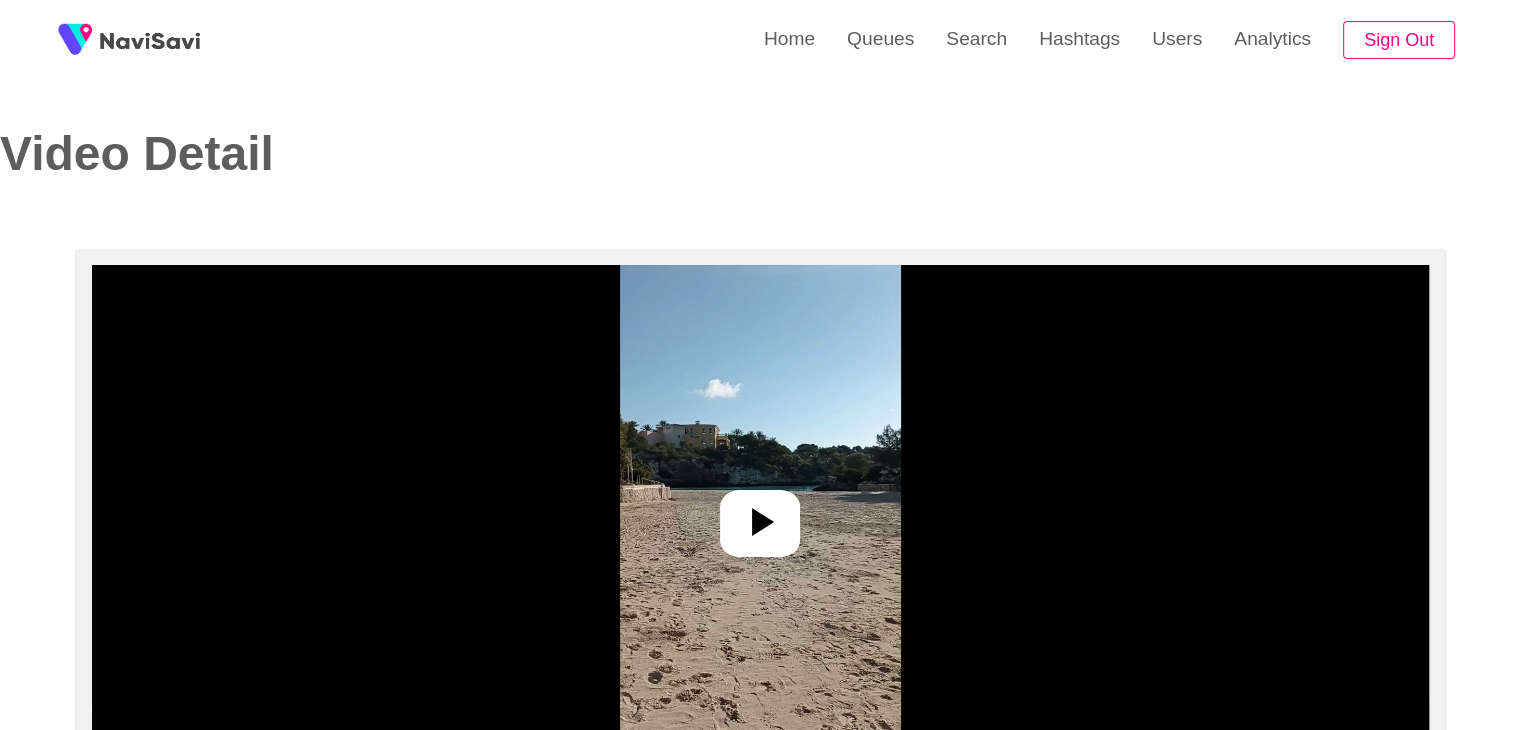 click at bounding box center (760, 515) 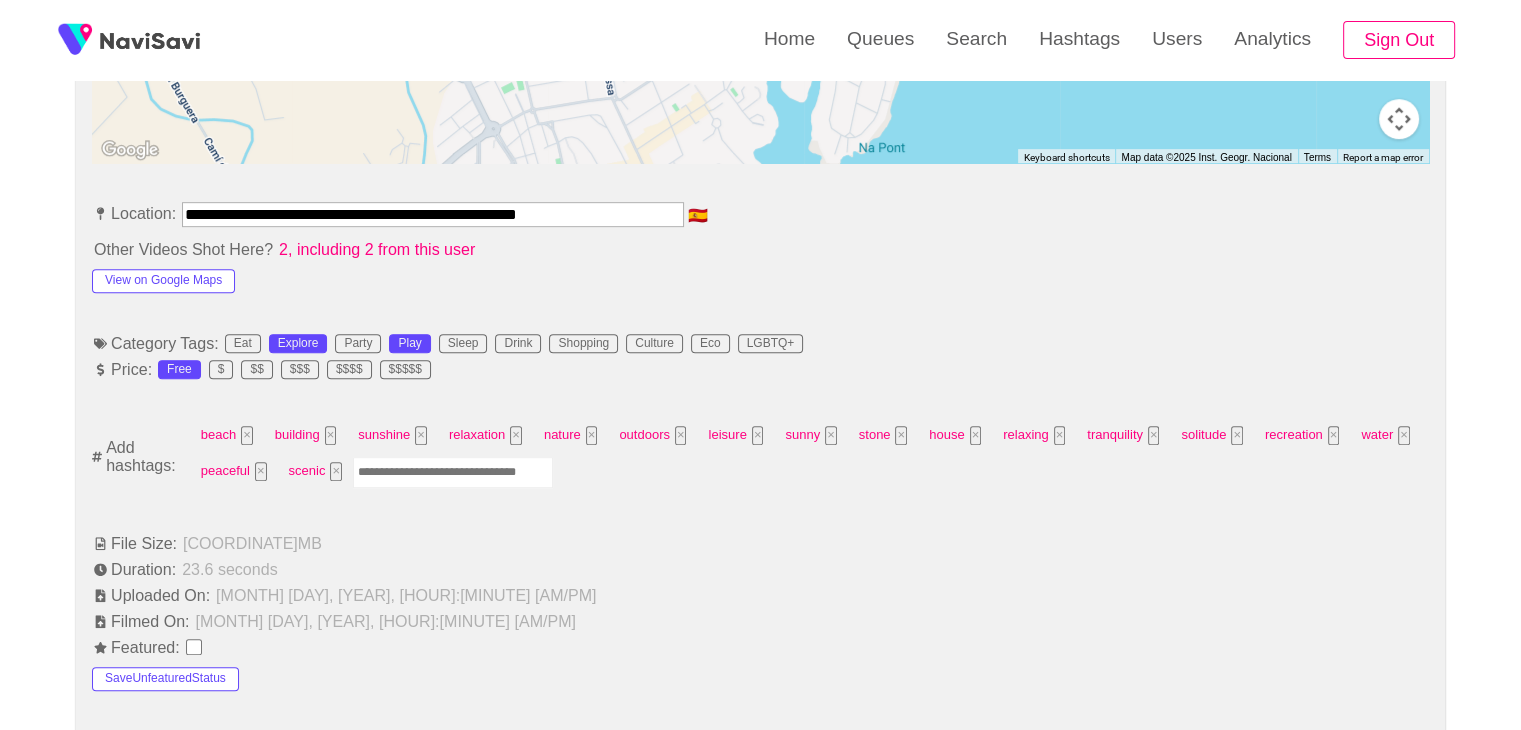 scroll, scrollTop: 1044, scrollLeft: 0, axis: vertical 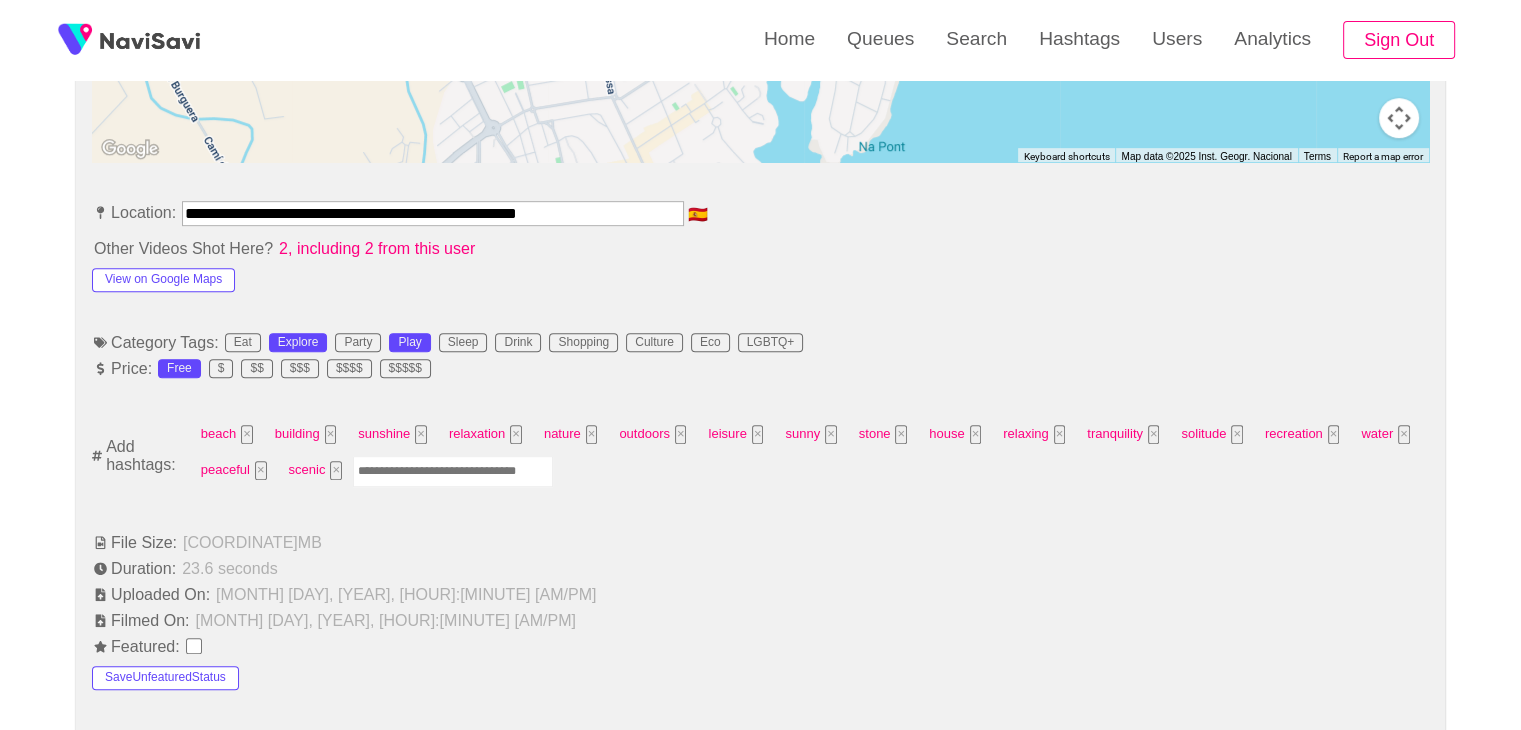 click on "beach × building × sunshine × relaxation × nature × outdoors × leisure × sunny × stone × house × relaxing × tranquility × solitude × recreation × water × peaceful × scenic ×" at bounding box center (808, 455) 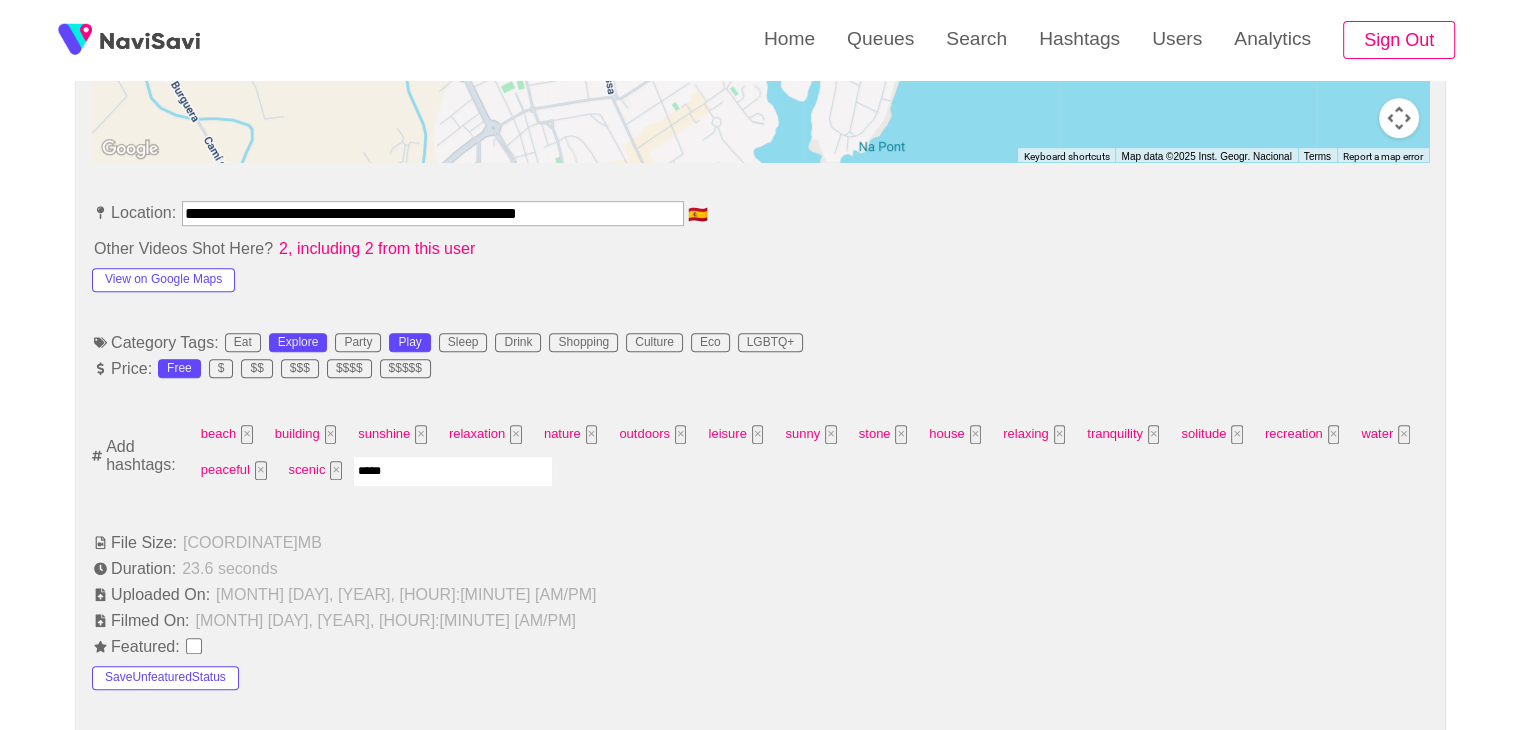 type on "******" 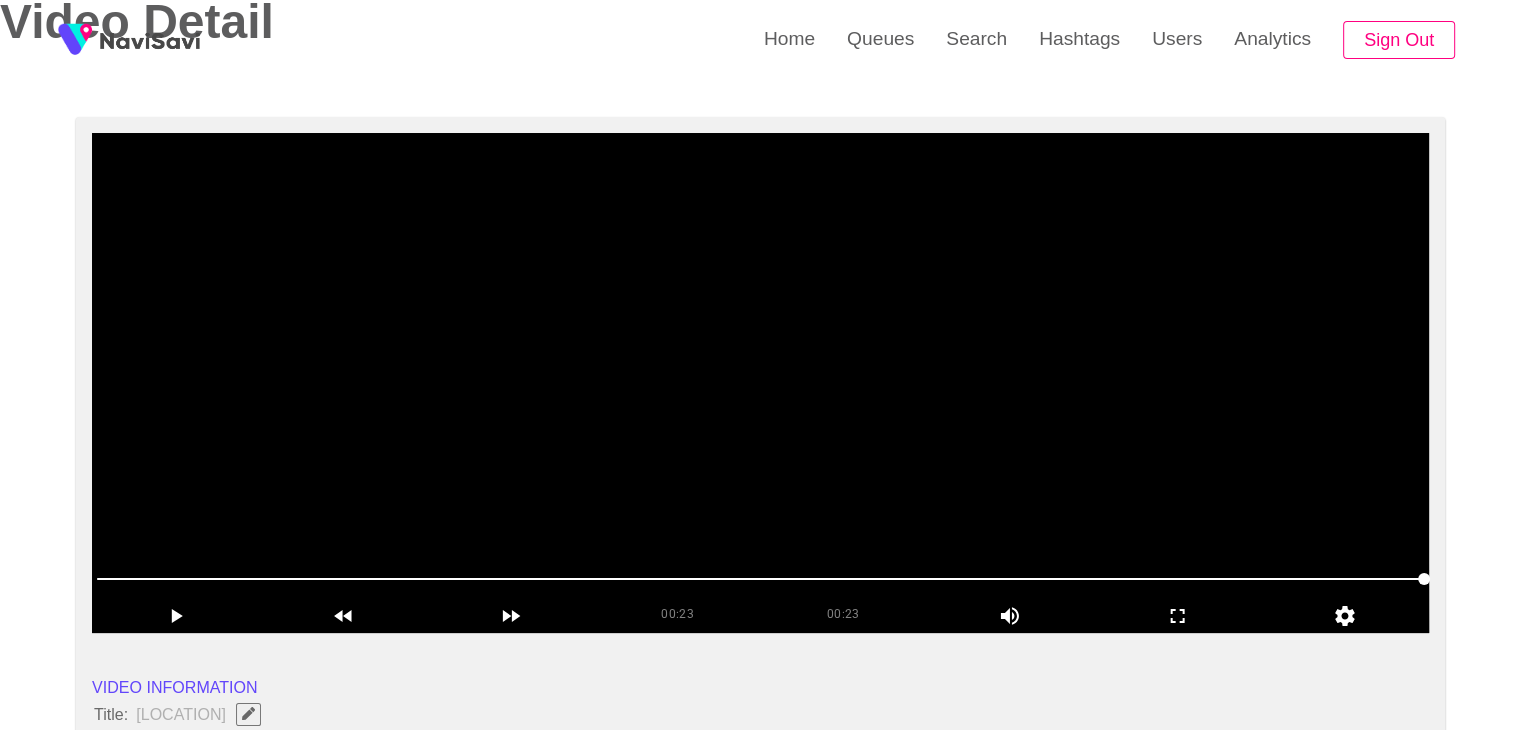 scroll, scrollTop: 88, scrollLeft: 0, axis: vertical 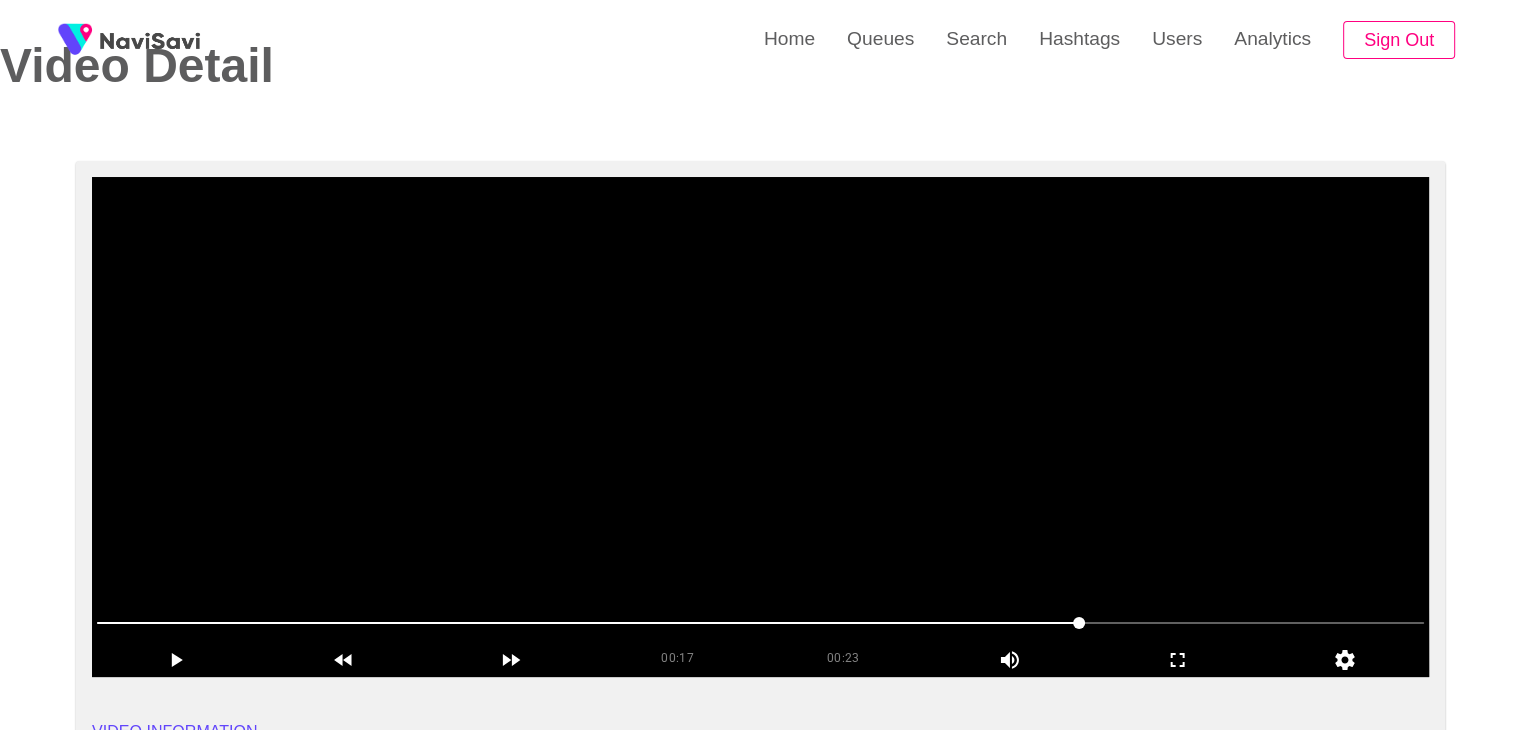 click at bounding box center (760, 427) 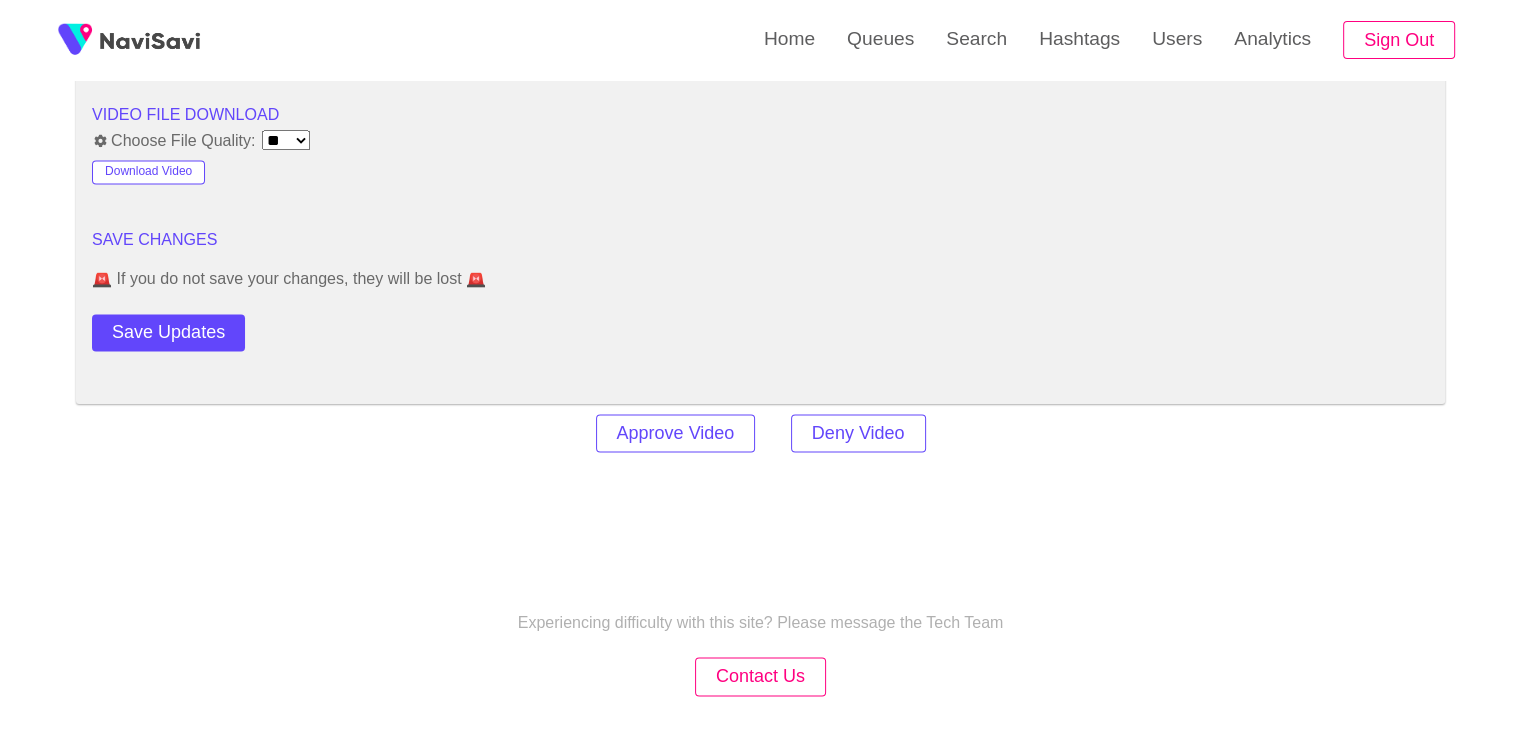 scroll, scrollTop: 2834, scrollLeft: 0, axis: vertical 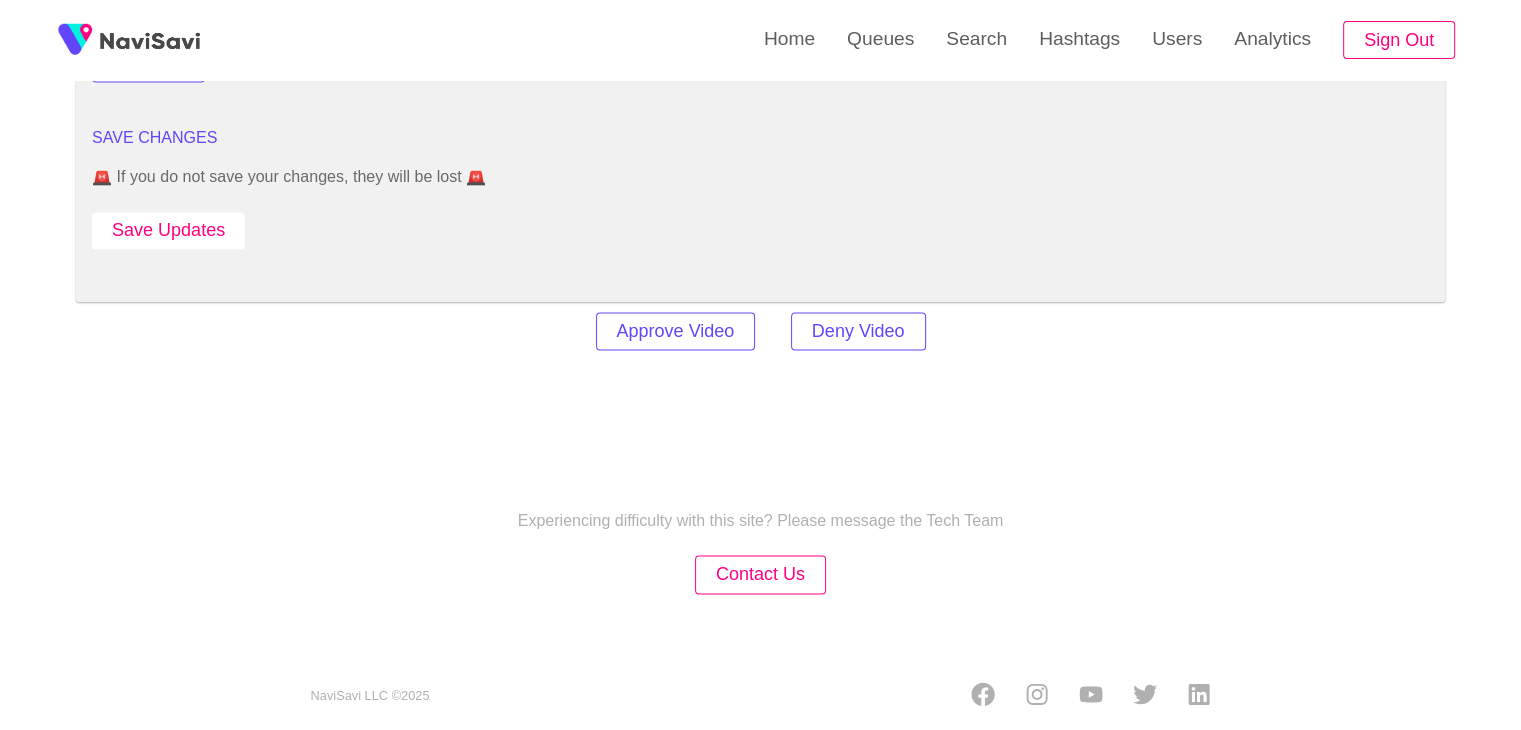 click on "Save Updates" at bounding box center [168, 230] 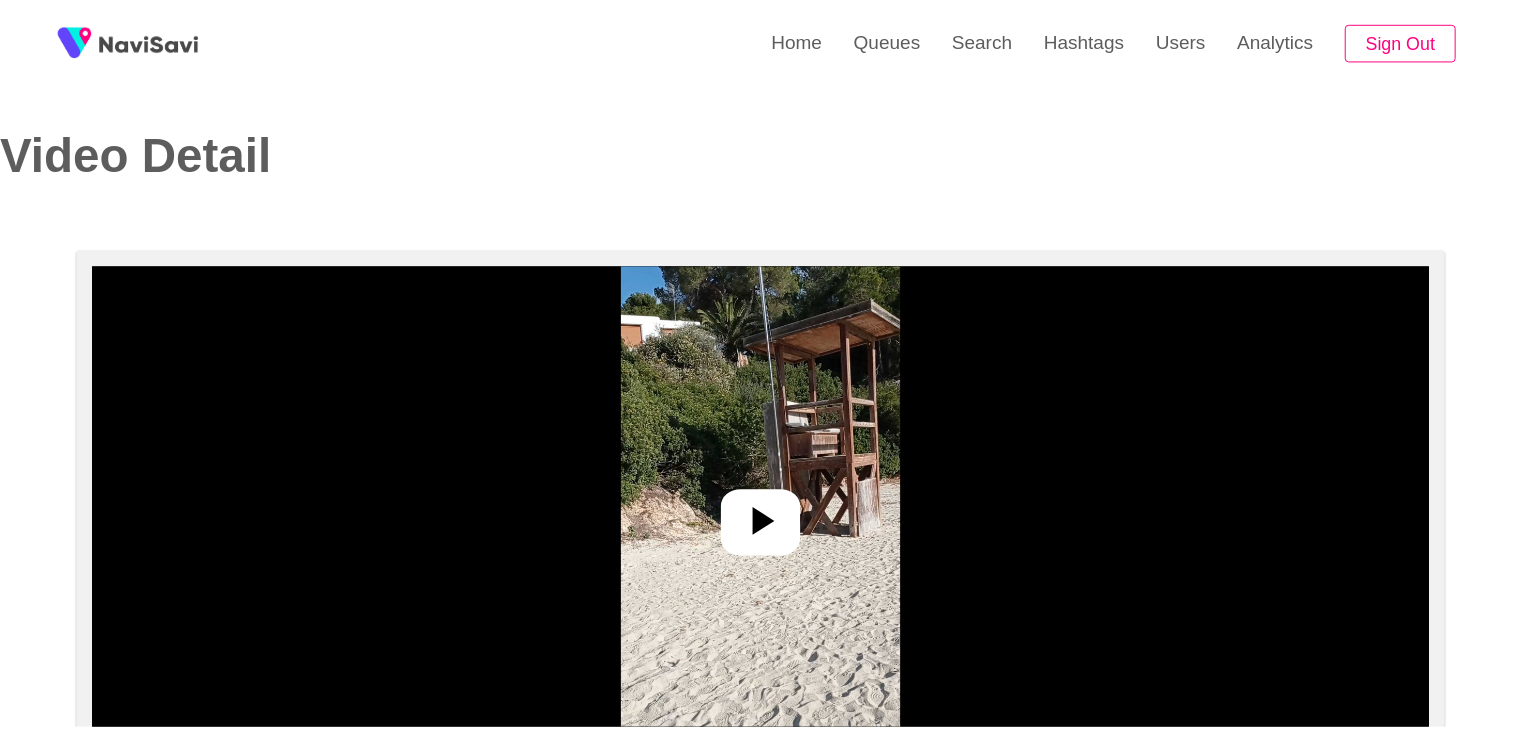 scroll, scrollTop: 0, scrollLeft: 0, axis: both 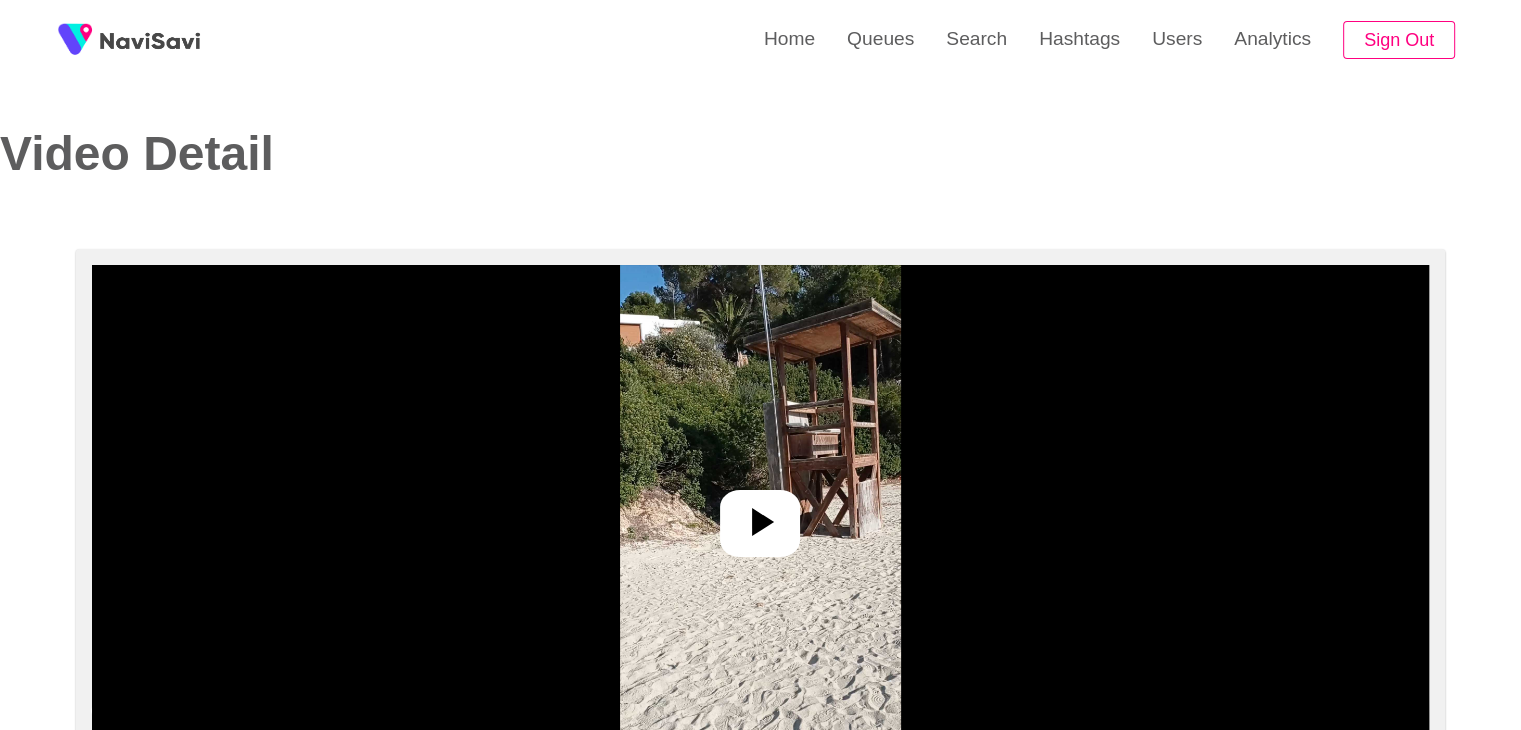 click at bounding box center (760, 515) 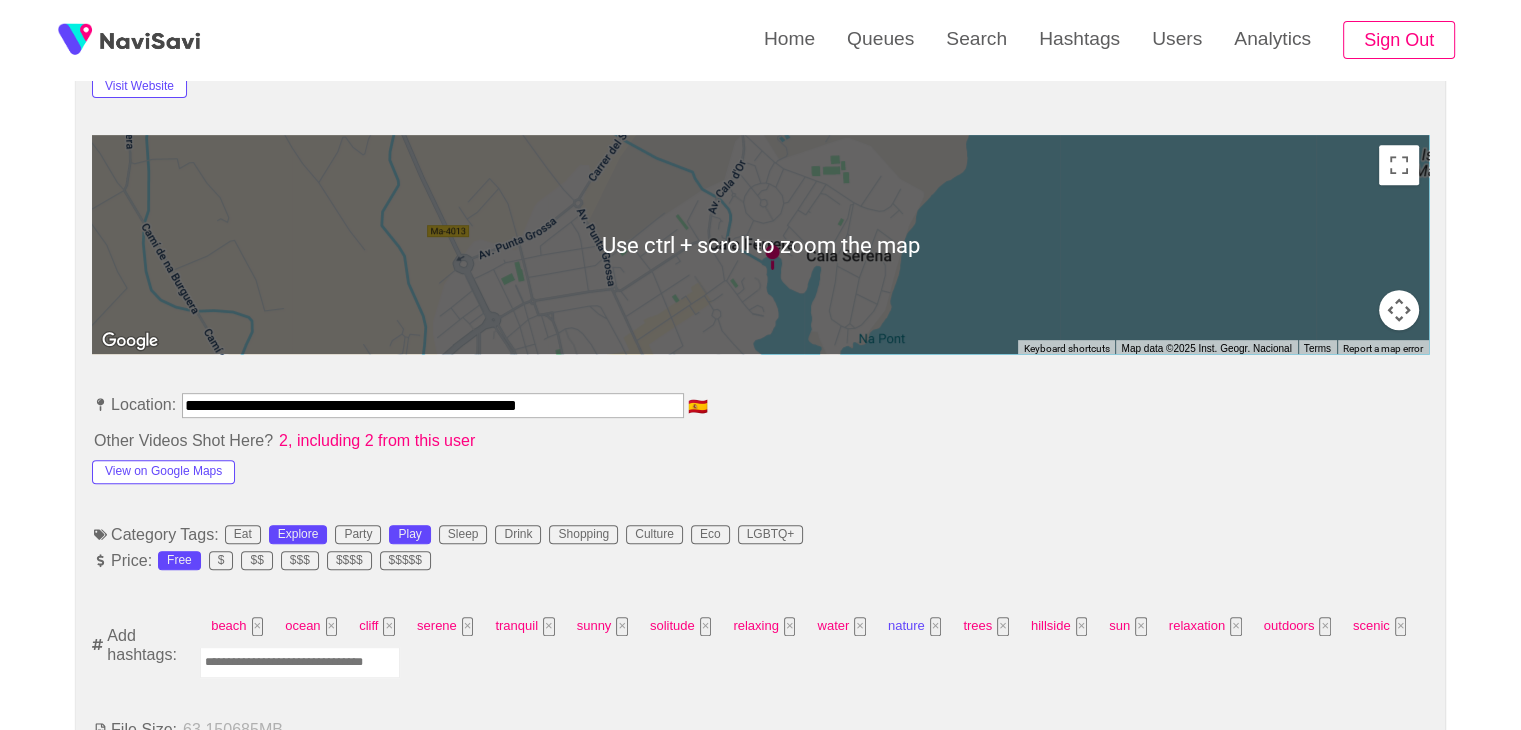 scroll, scrollTop: 855, scrollLeft: 0, axis: vertical 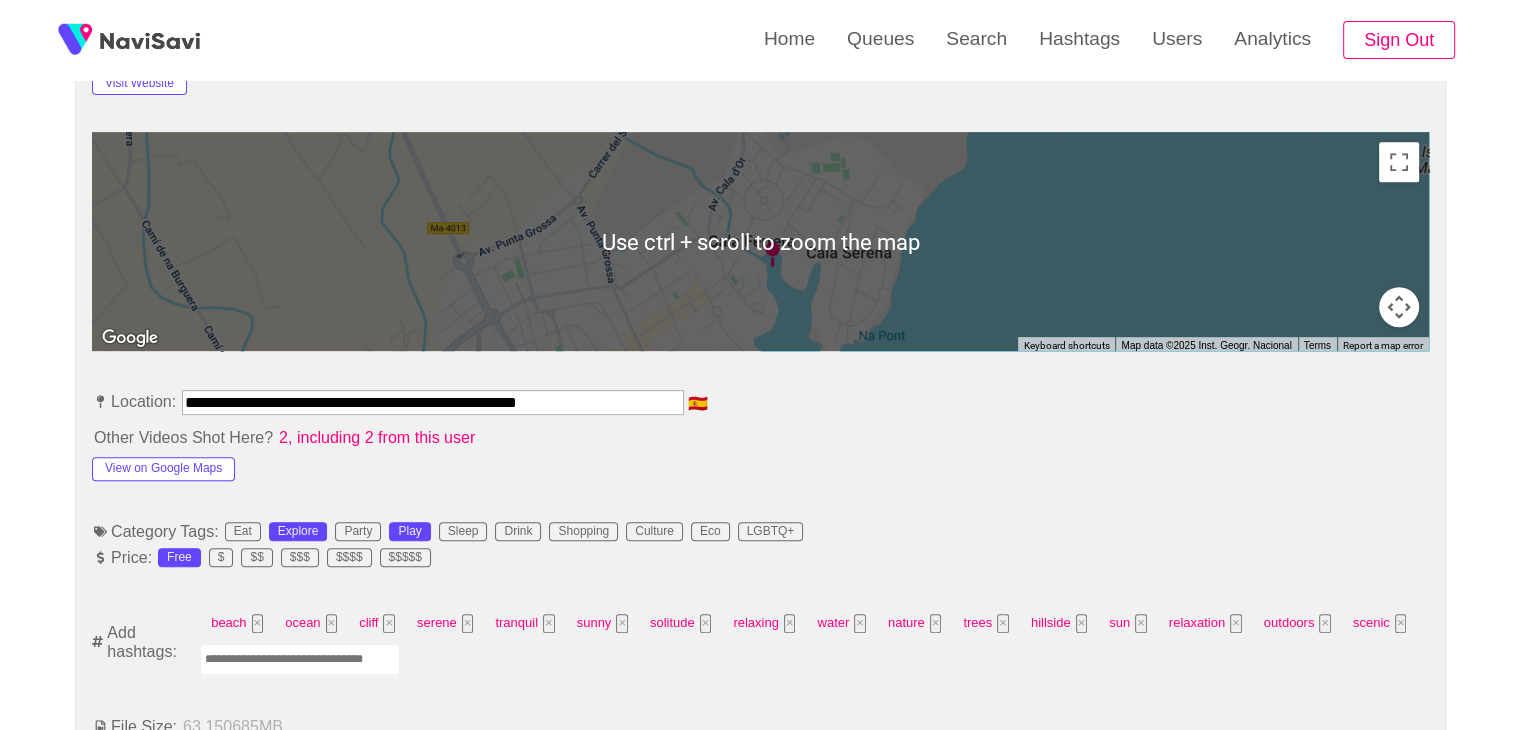 click at bounding box center (300, 659) 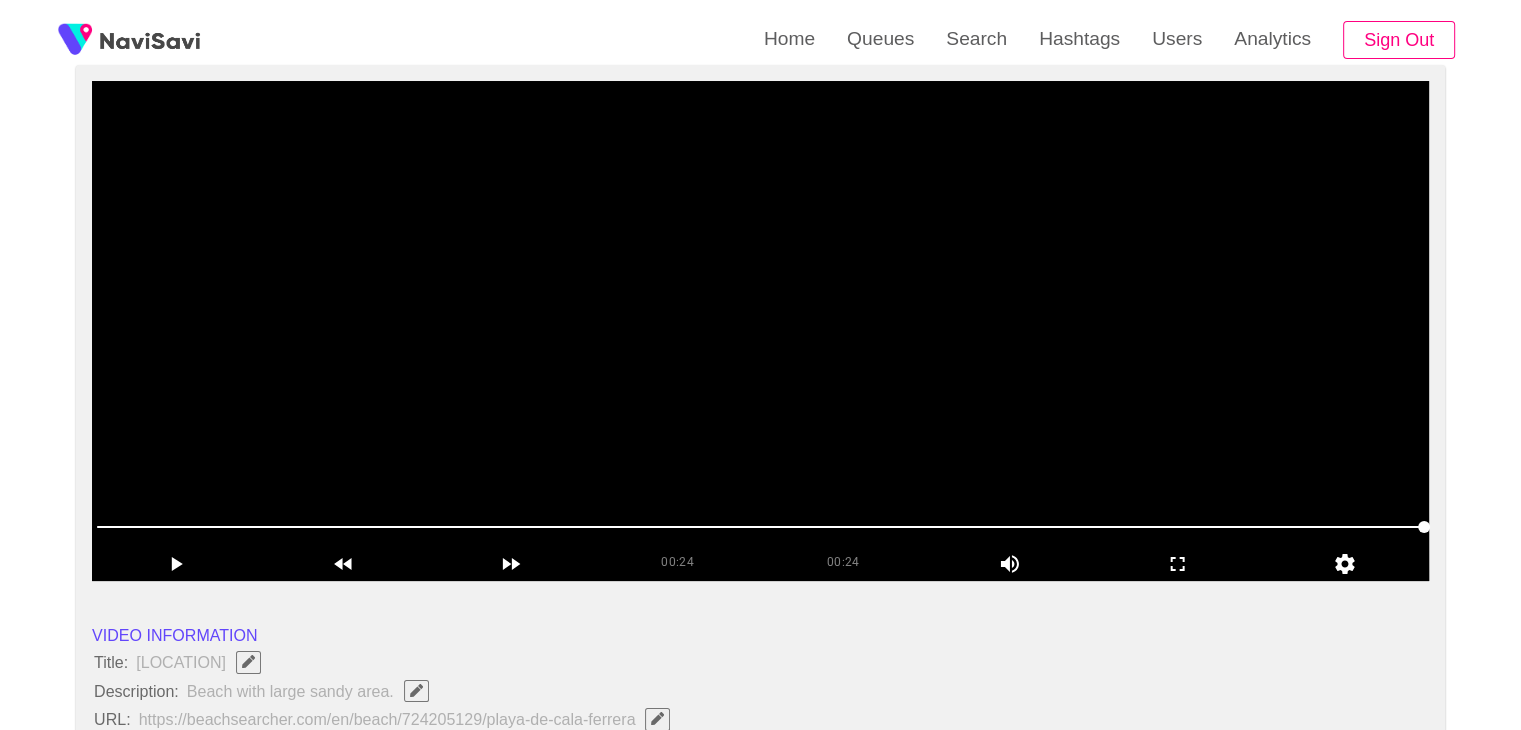 scroll, scrollTop: 0, scrollLeft: 0, axis: both 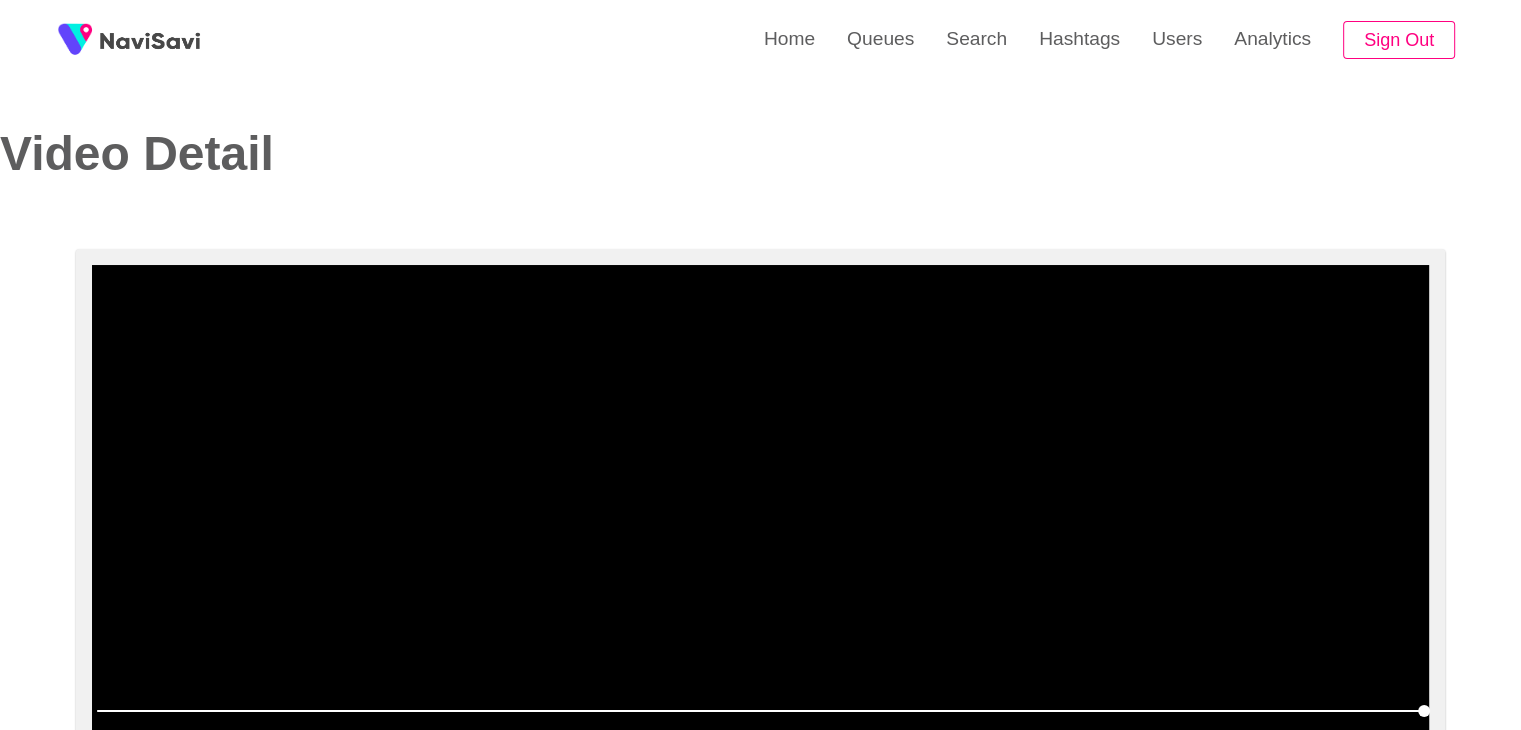 click at bounding box center (760, 515) 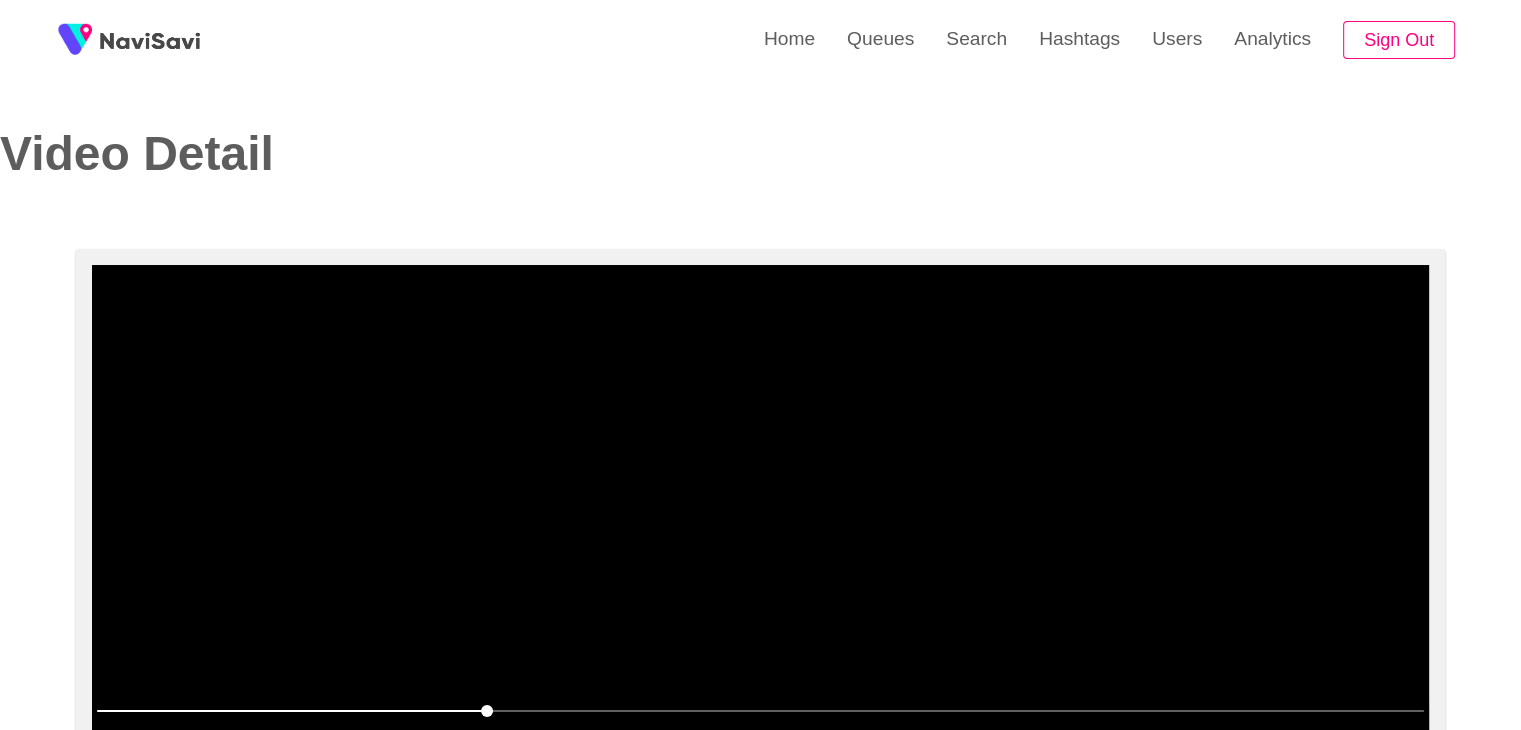 click at bounding box center (760, 515) 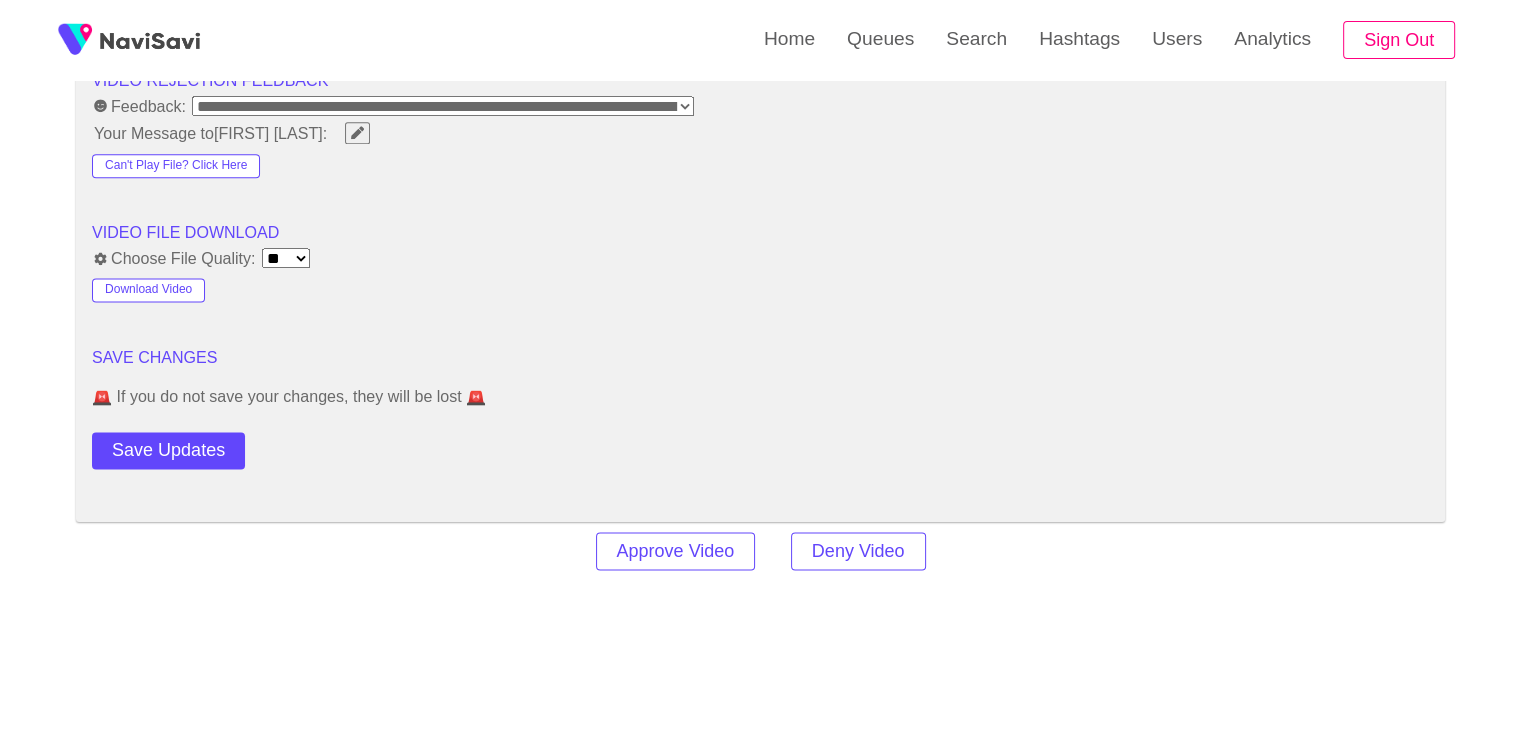 scroll, scrollTop: 2723, scrollLeft: 0, axis: vertical 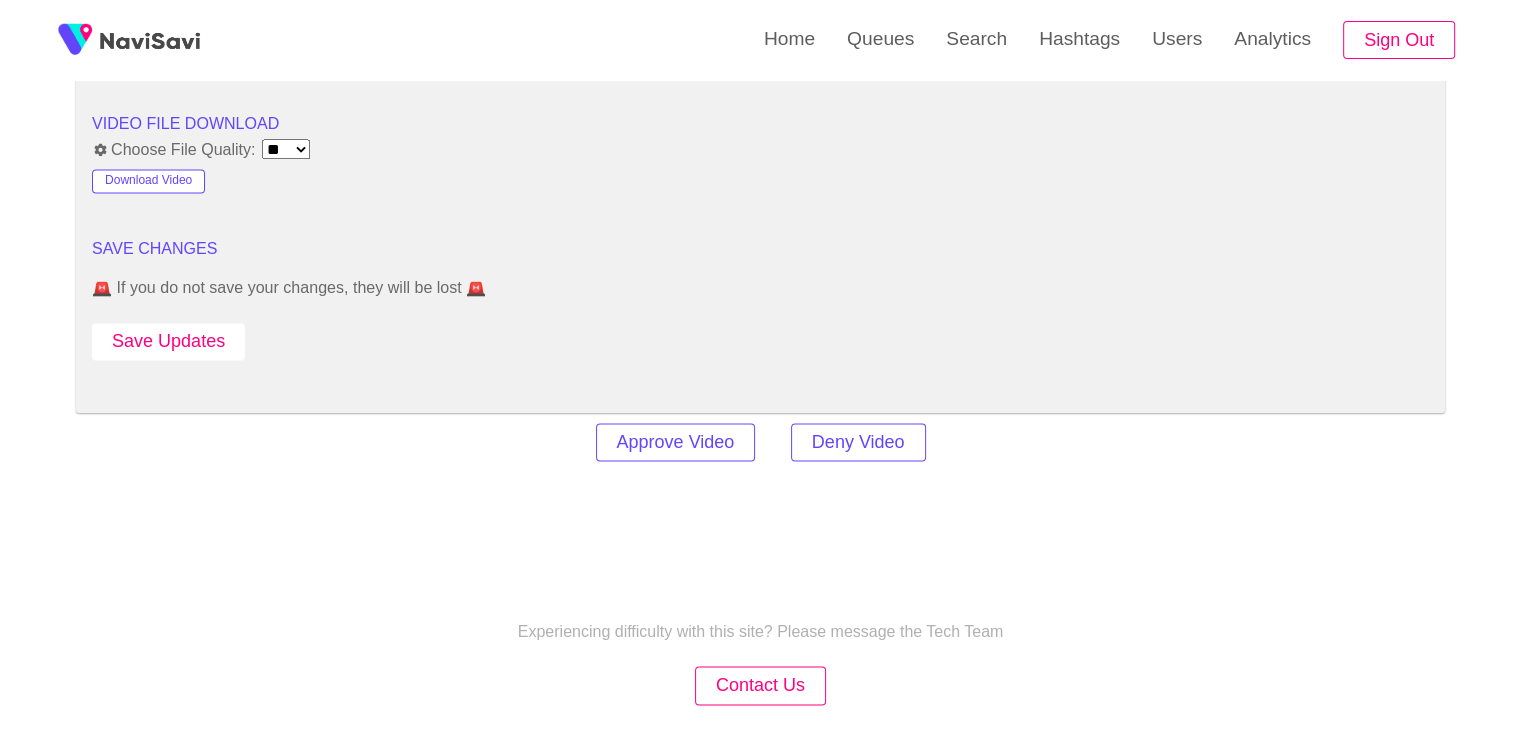 click on "Save Updates" at bounding box center [168, 341] 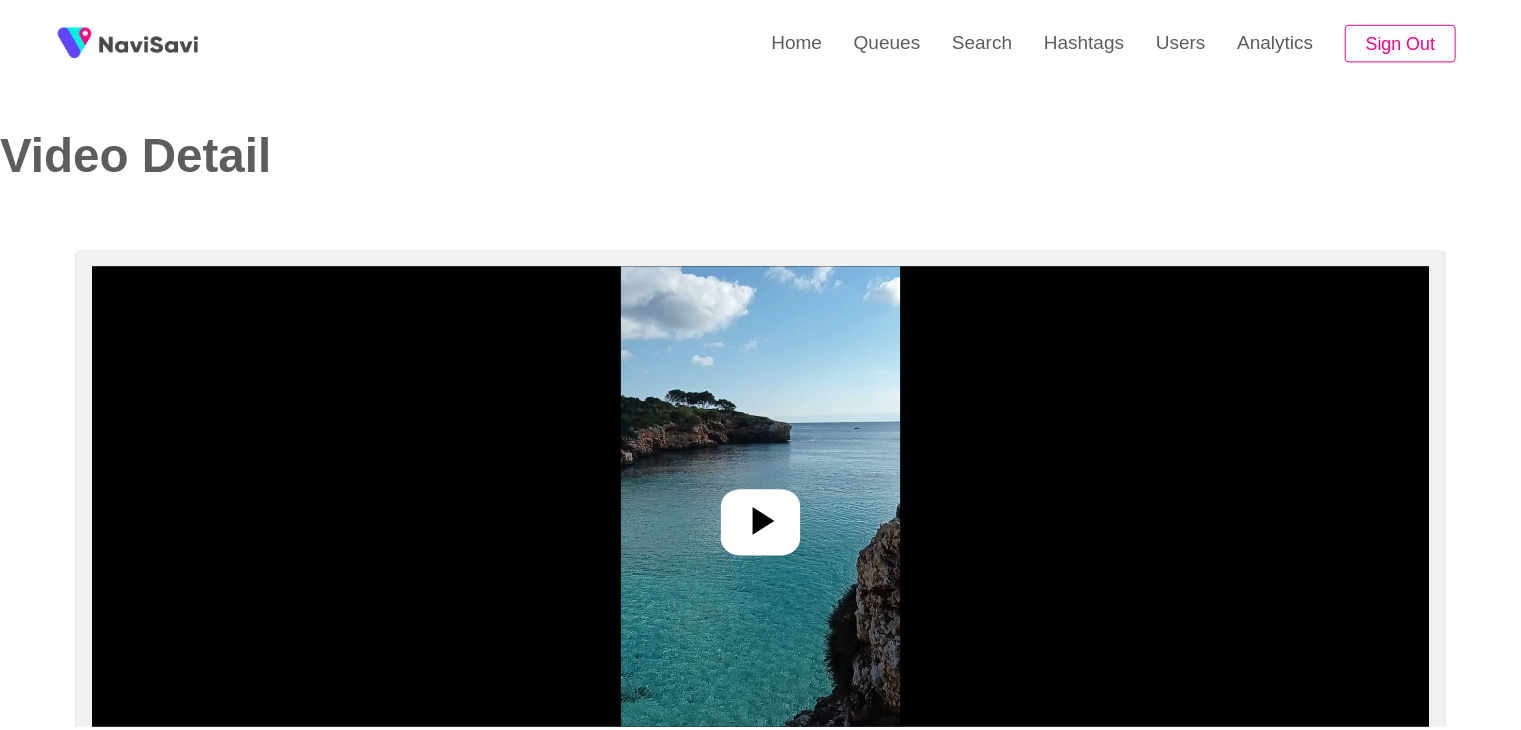 scroll, scrollTop: 0, scrollLeft: 0, axis: both 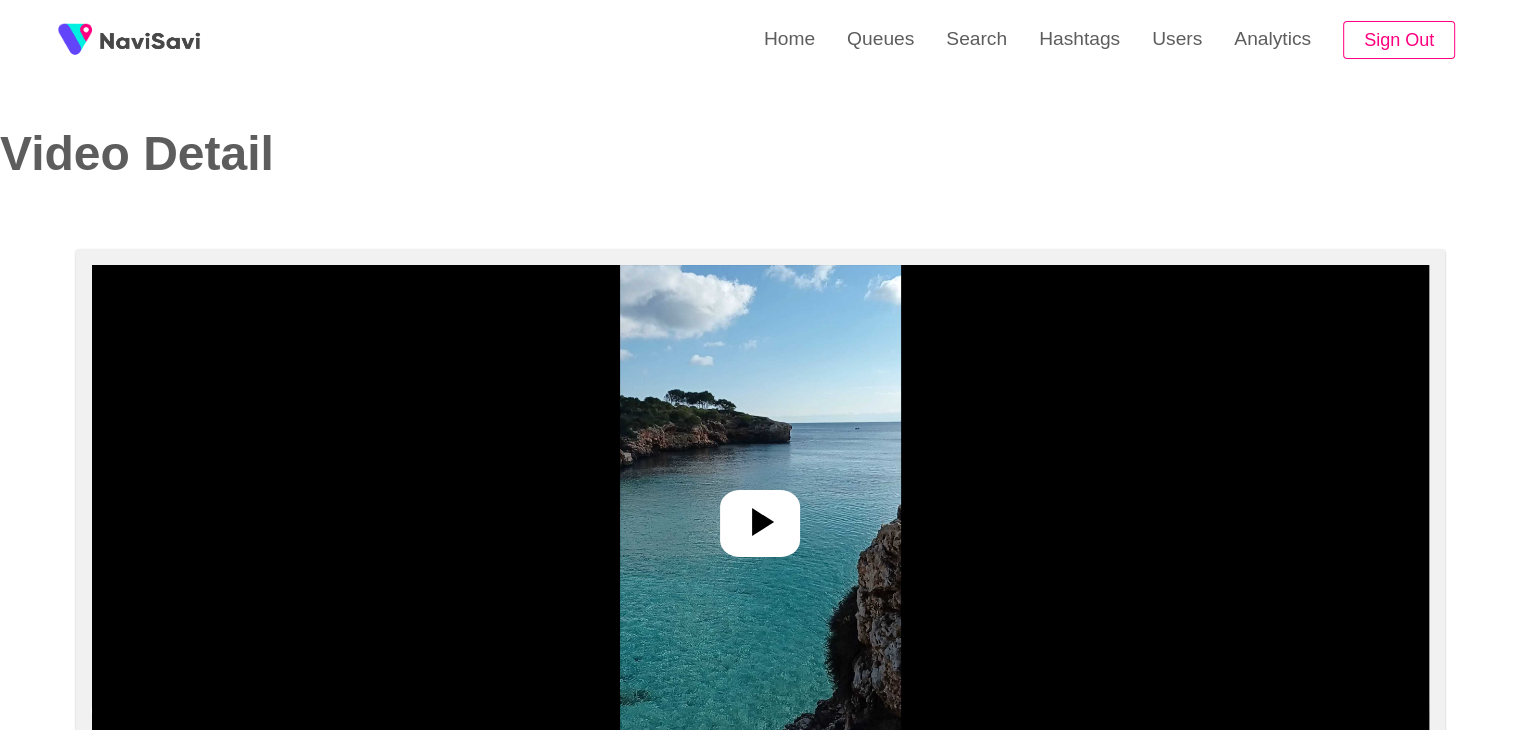 click at bounding box center (760, 515) 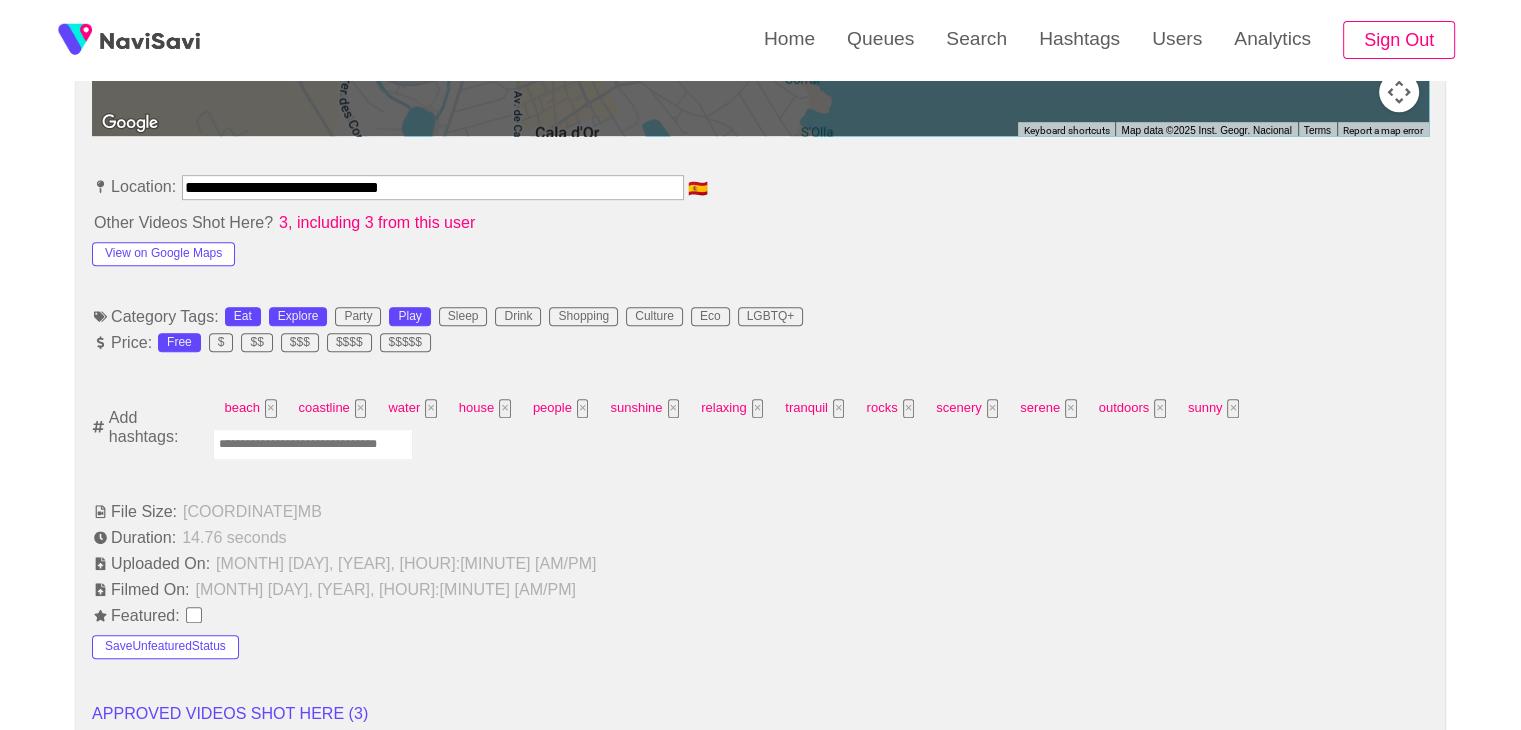 scroll, scrollTop: 1072, scrollLeft: 0, axis: vertical 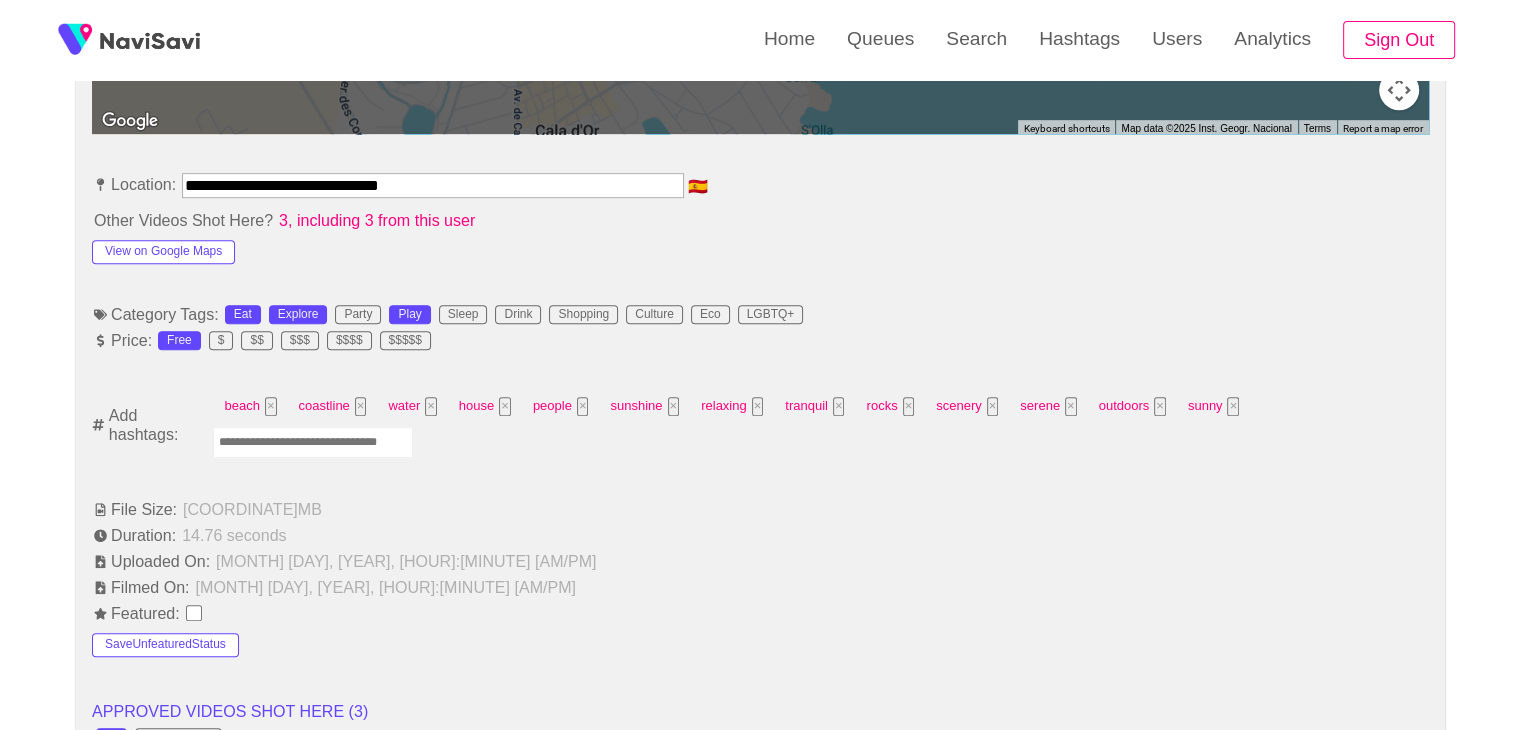 click at bounding box center (313, 442) 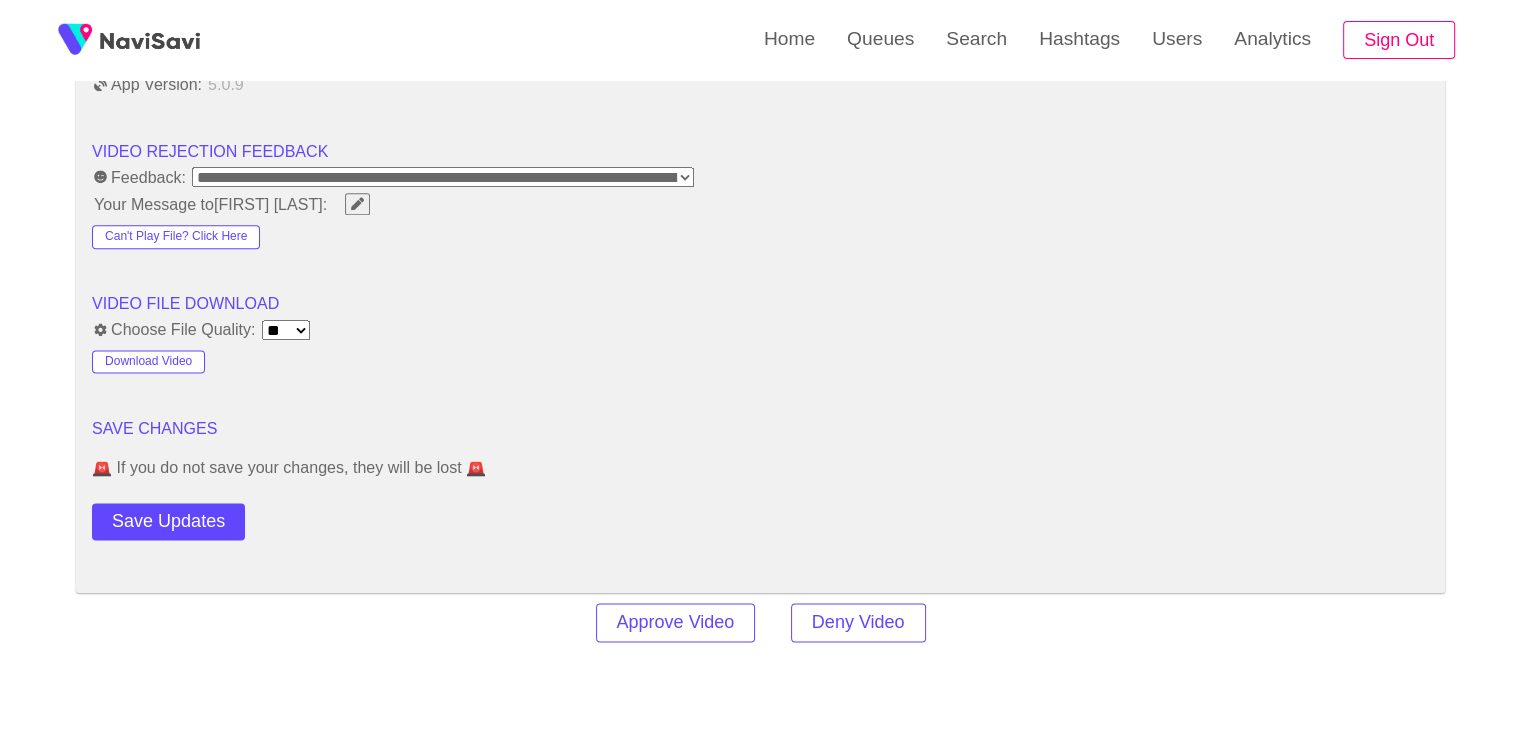 scroll, scrollTop: 2539, scrollLeft: 0, axis: vertical 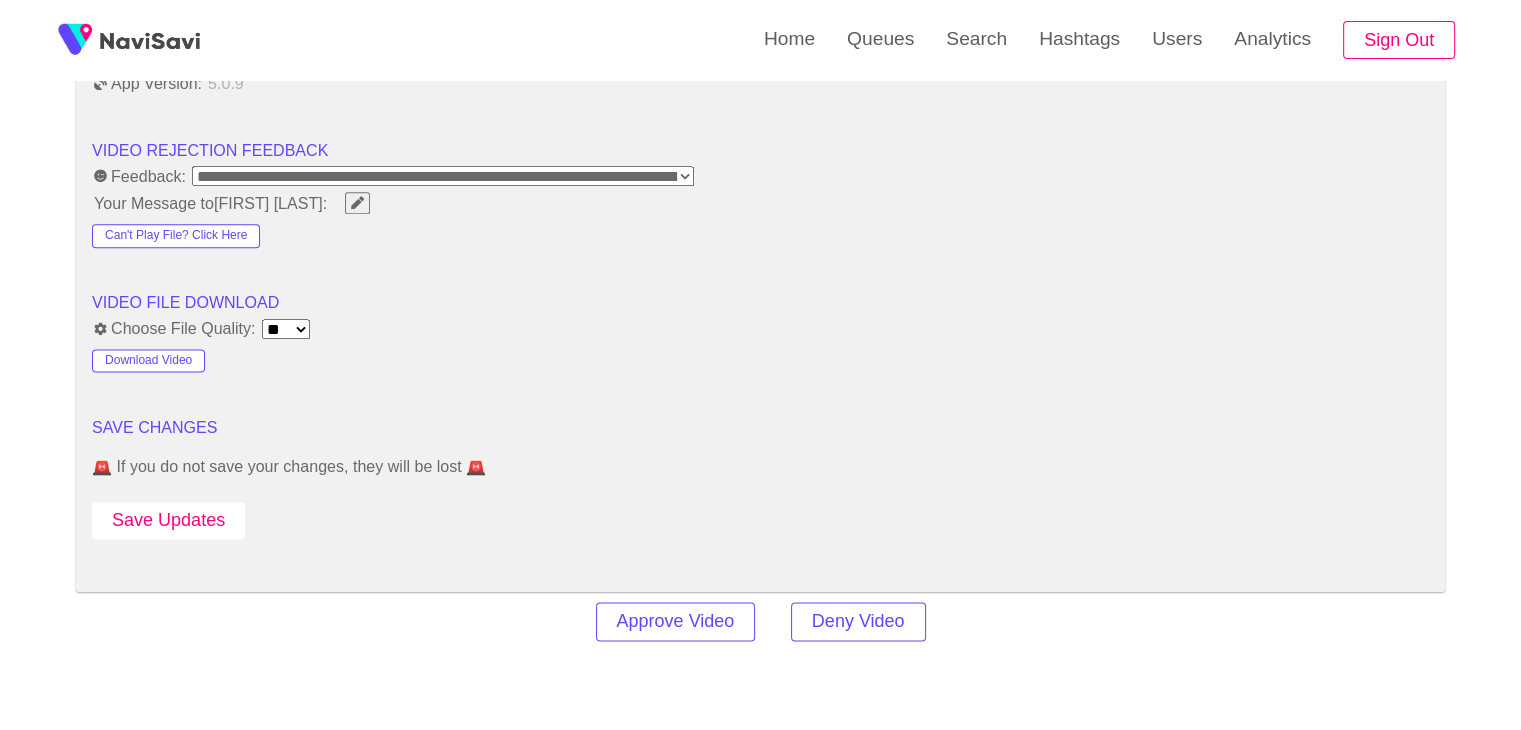 click on "Save Updates" at bounding box center [168, 520] 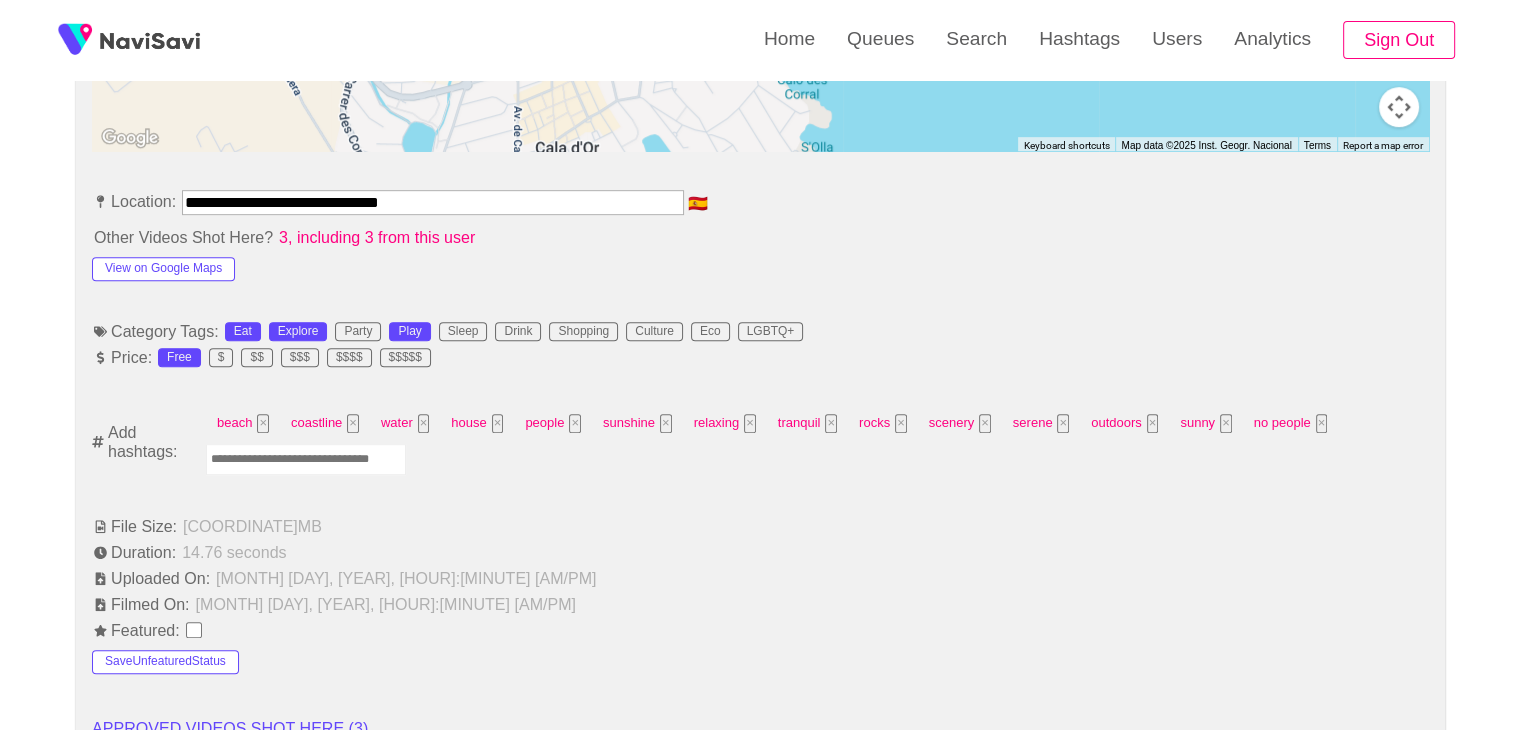 scroll, scrollTop: 1054, scrollLeft: 0, axis: vertical 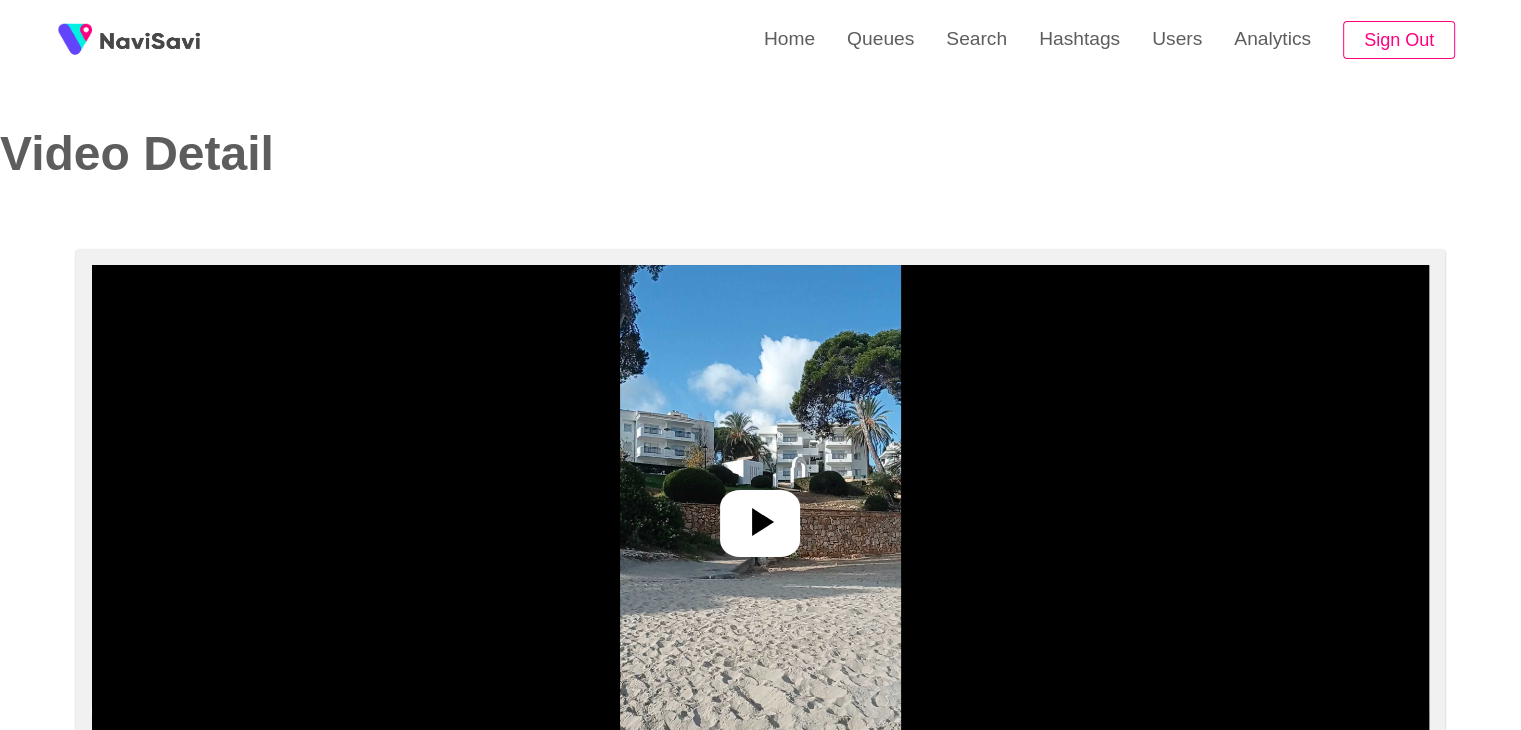 click at bounding box center (760, 515) 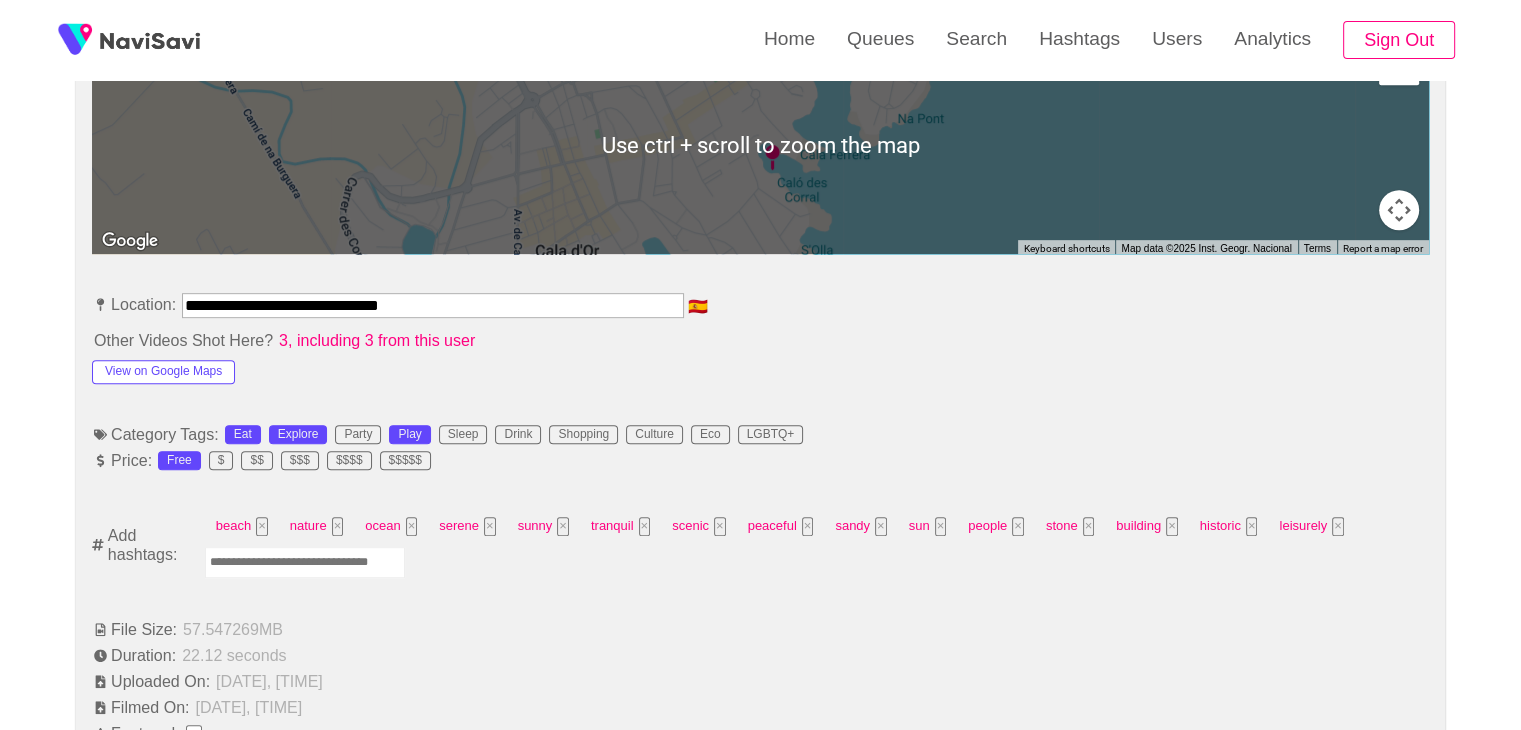 scroll, scrollTop: 1000, scrollLeft: 0, axis: vertical 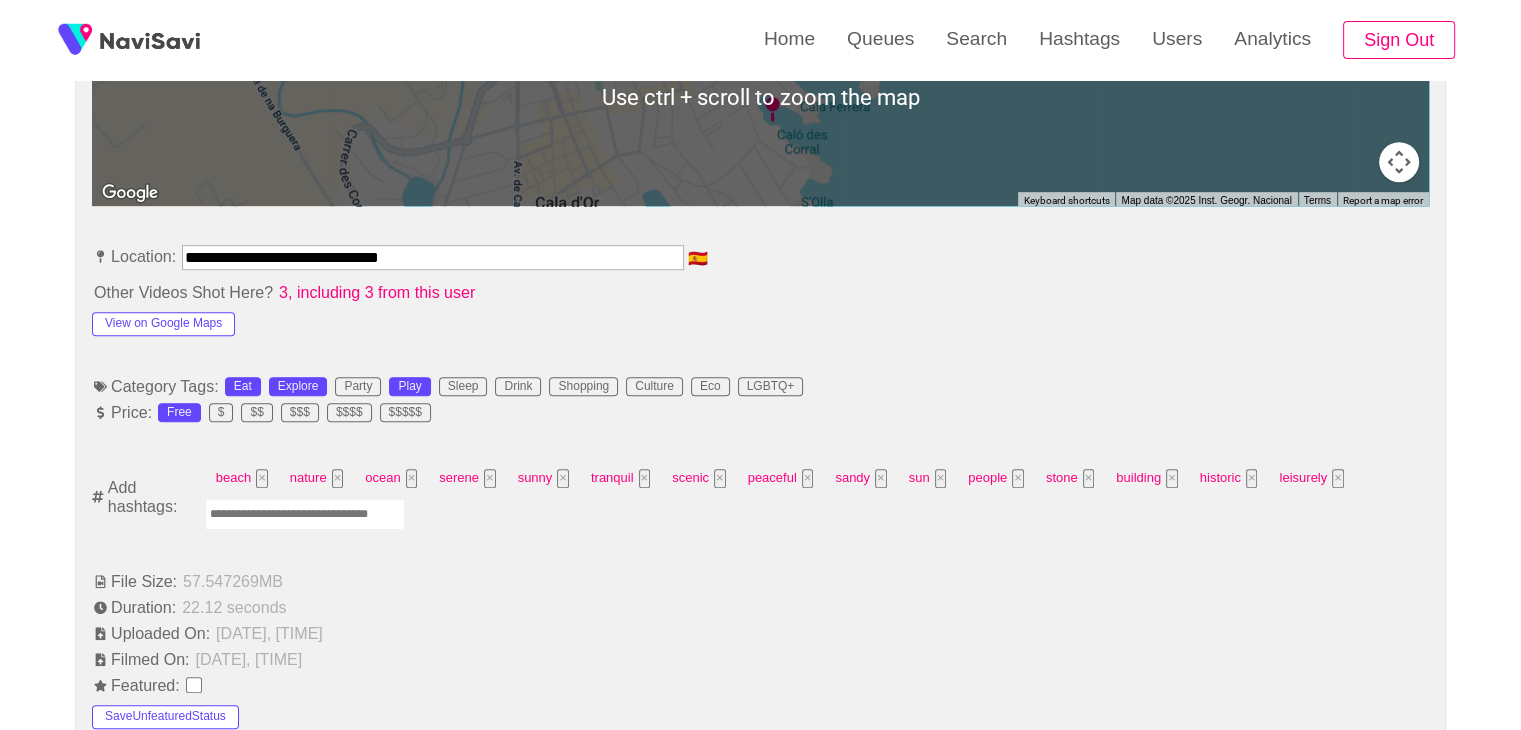 click at bounding box center (305, 514) 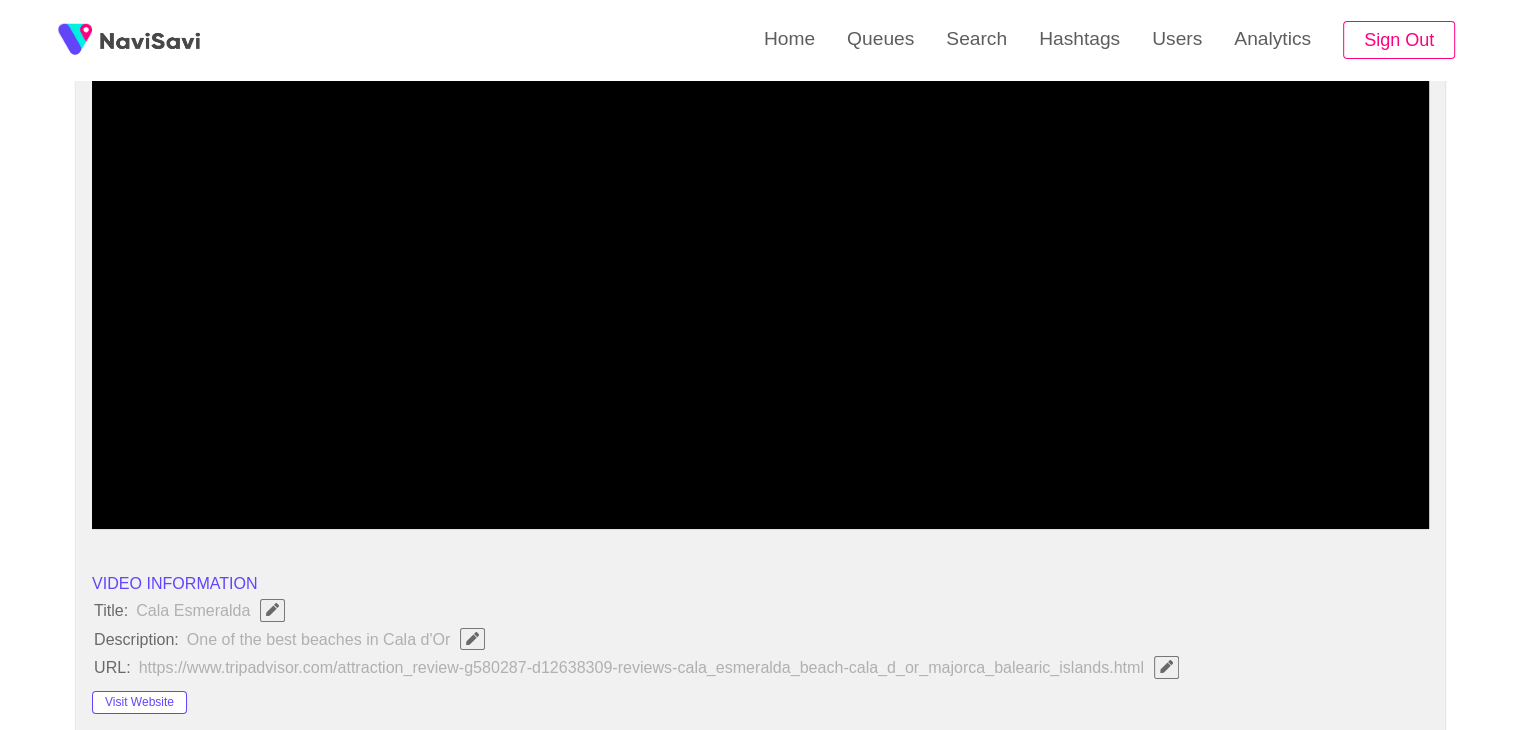scroll, scrollTop: 236, scrollLeft: 0, axis: vertical 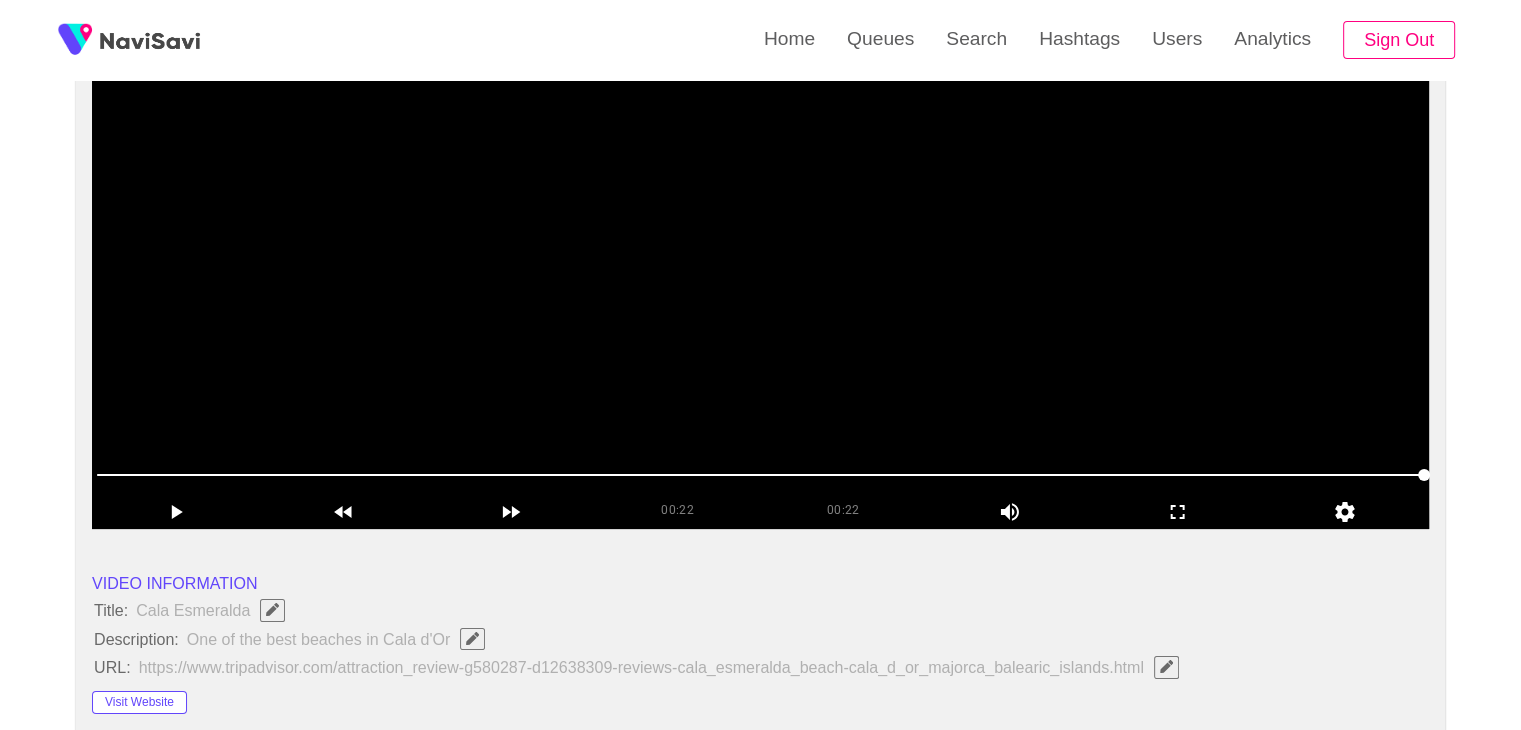 click at bounding box center [760, 279] 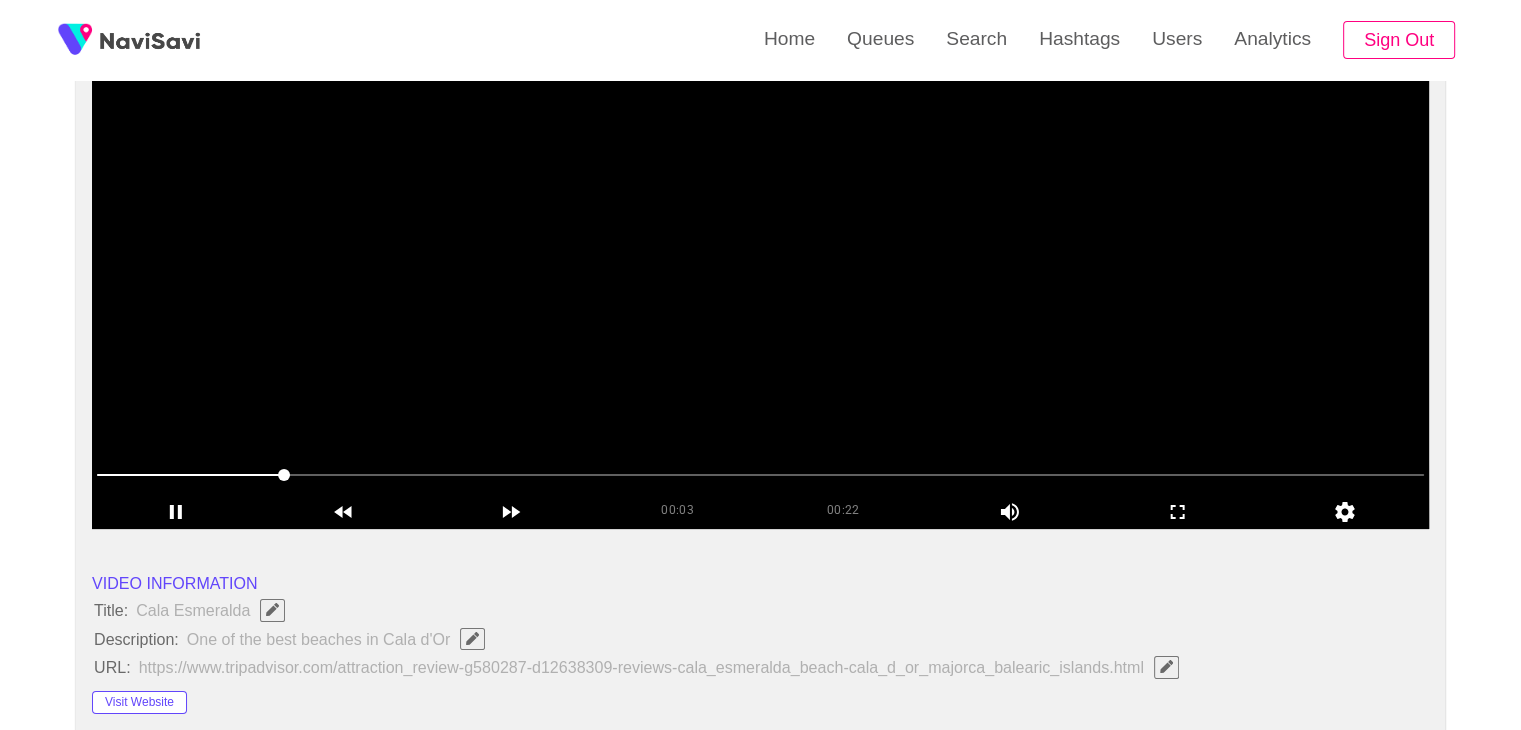 click at bounding box center [760, 279] 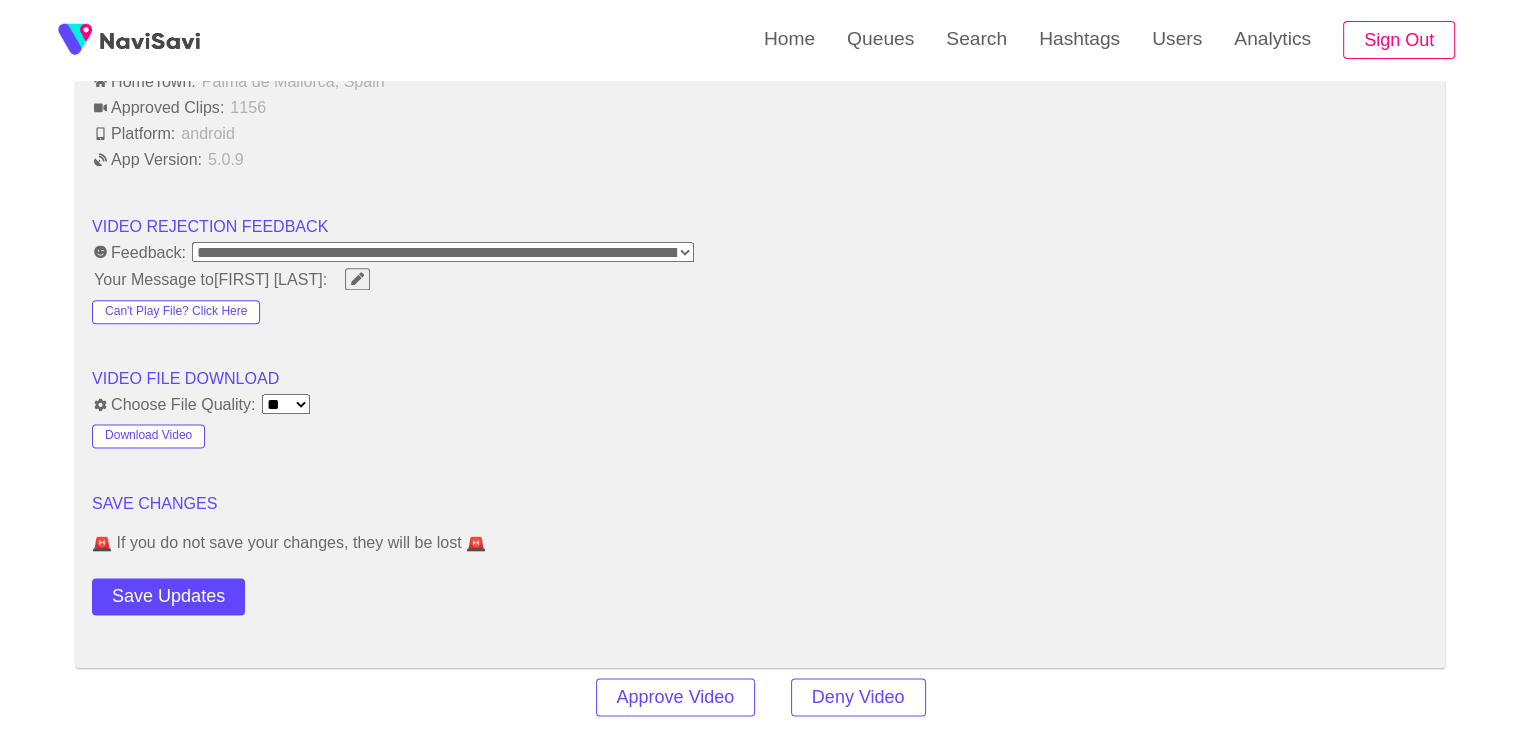 scroll, scrollTop: 2482, scrollLeft: 0, axis: vertical 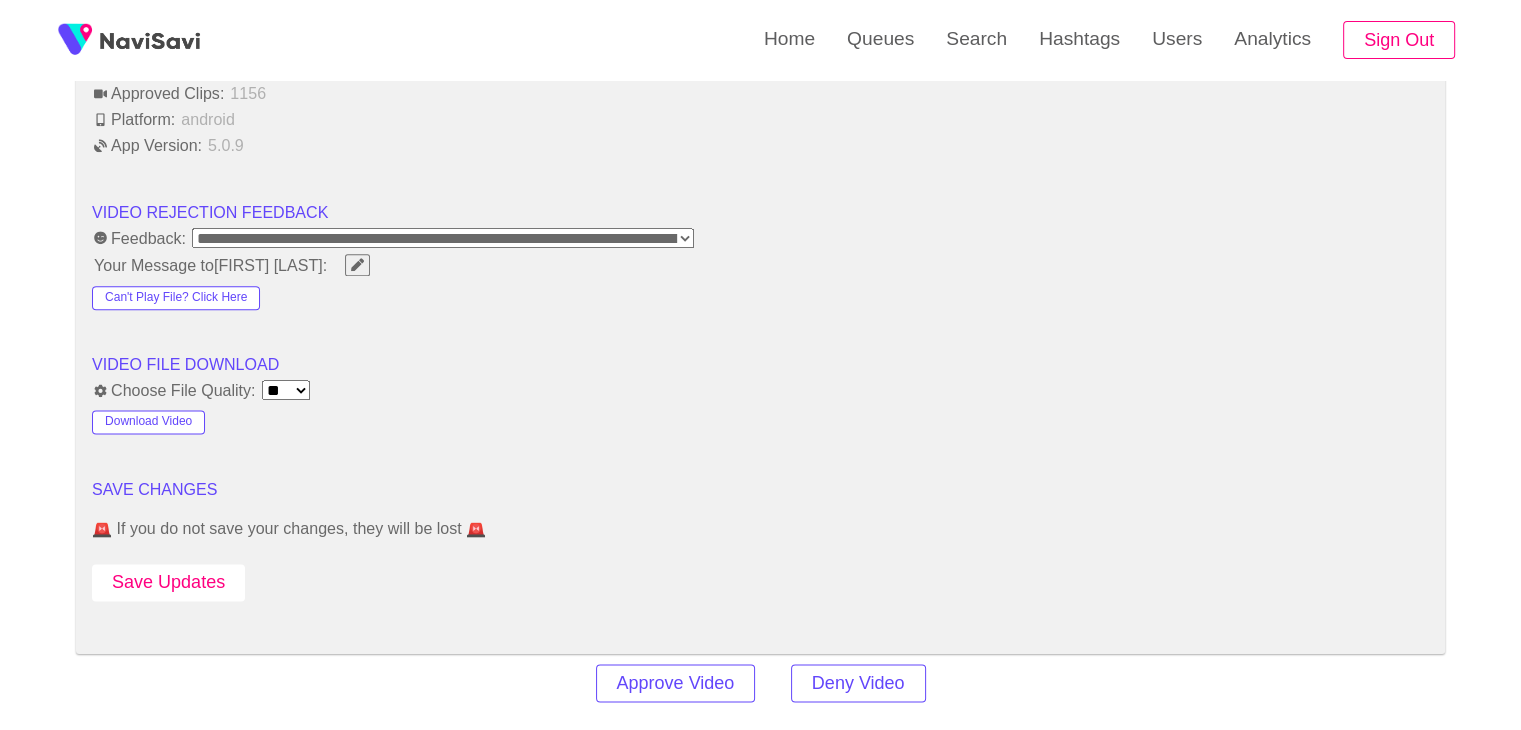 click on "Save Updates" at bounding box center [168, 582] 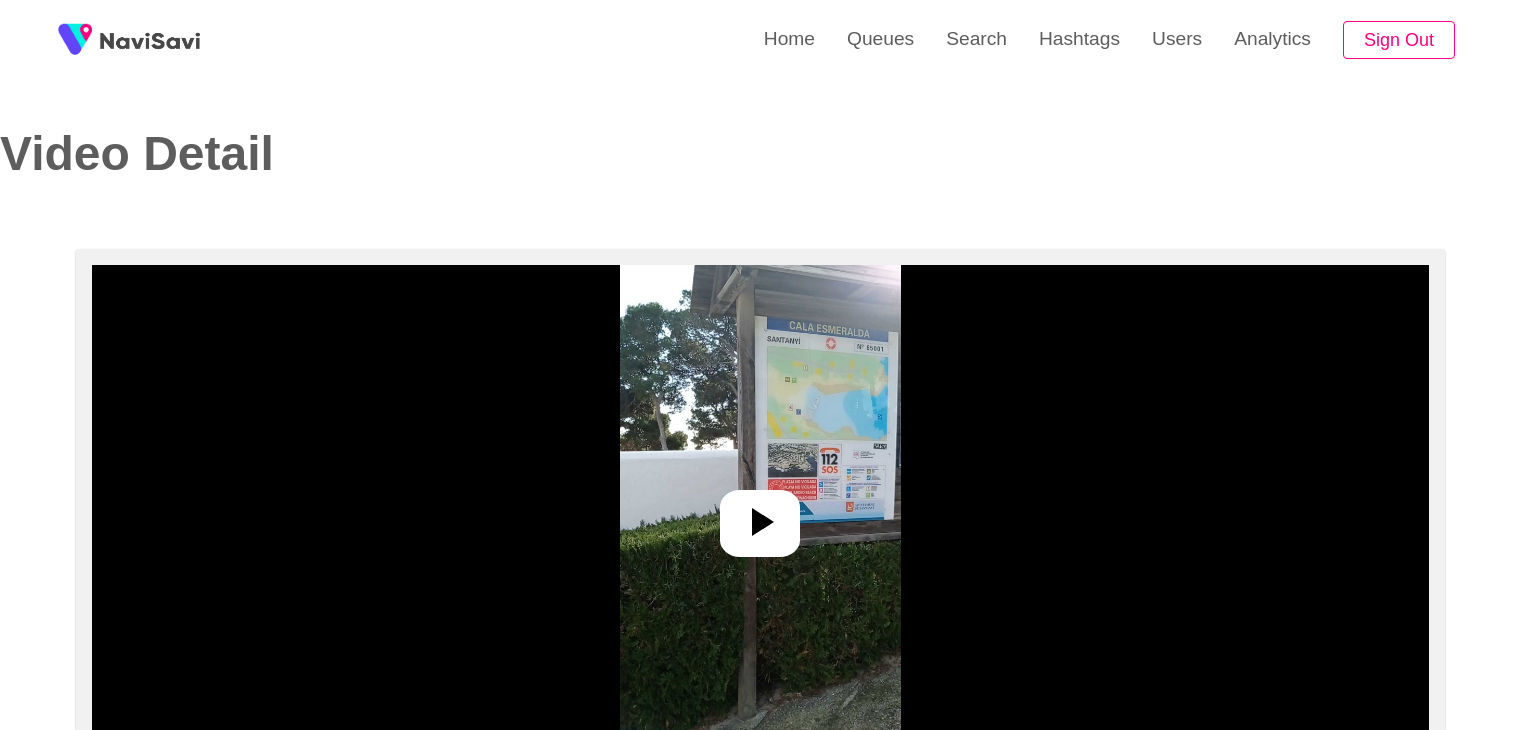 scroll, scrollTop: 0, scrollLeft: 0, axis: both 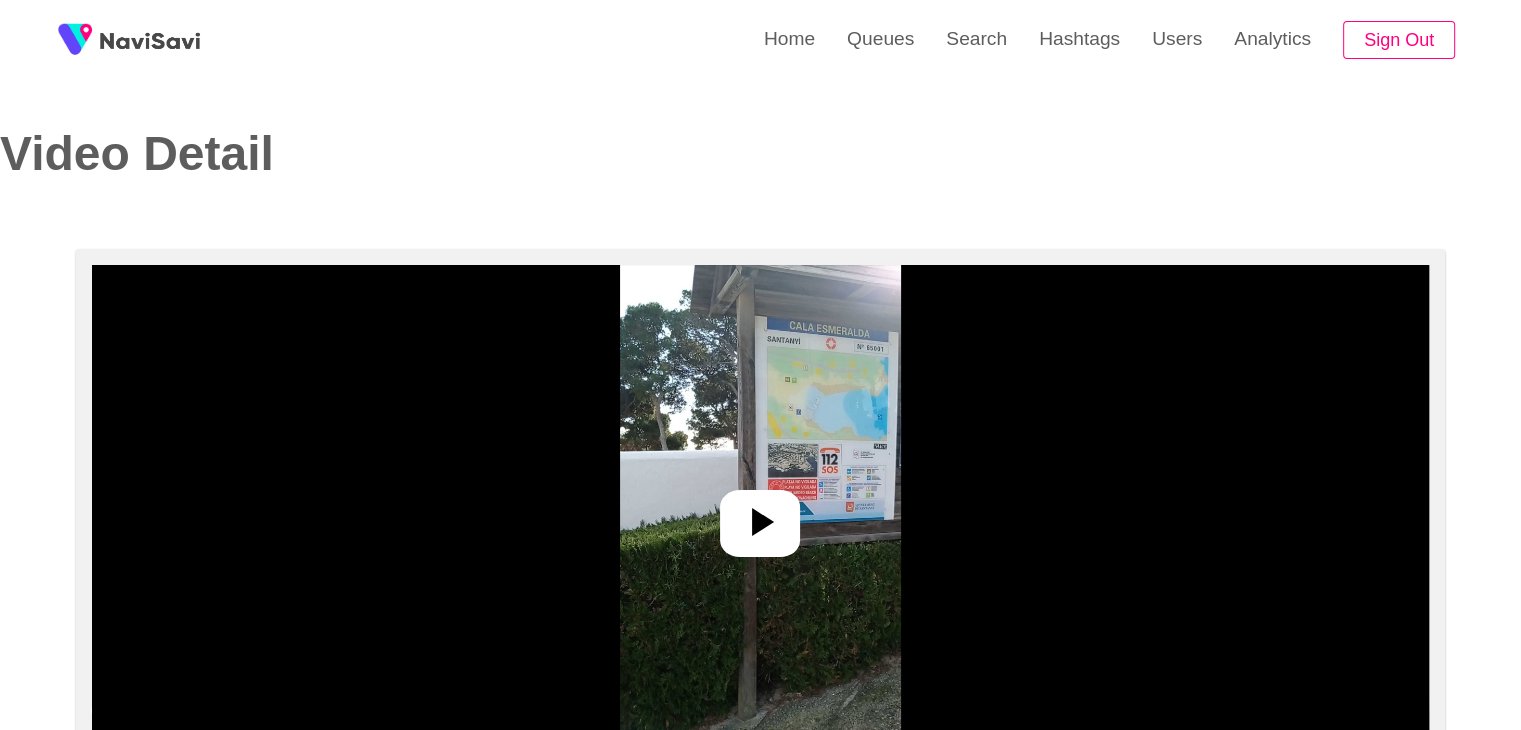 click at bounding box center [760, 515] 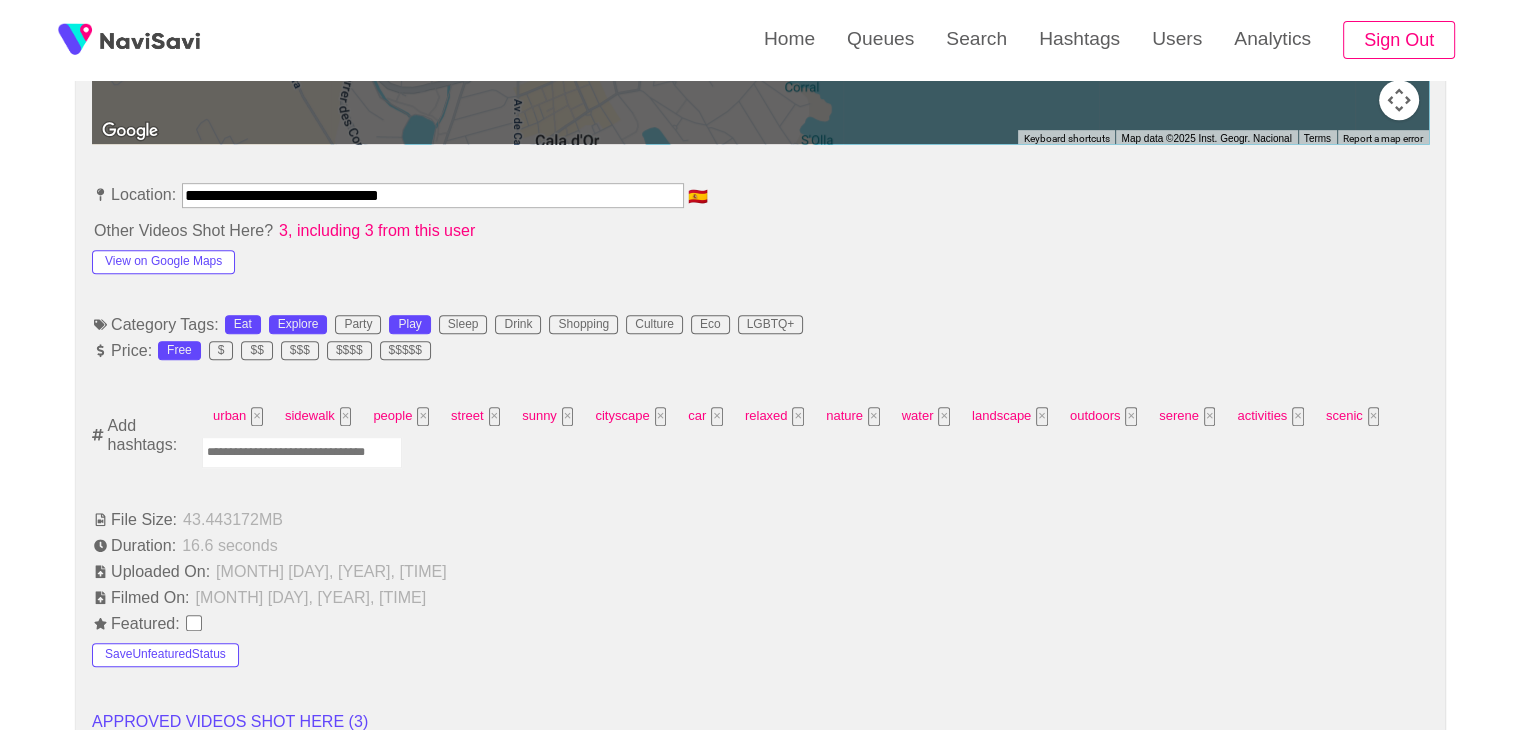 scroll, scrollTop: 1140, scrollLeft: 0, axis: vertical 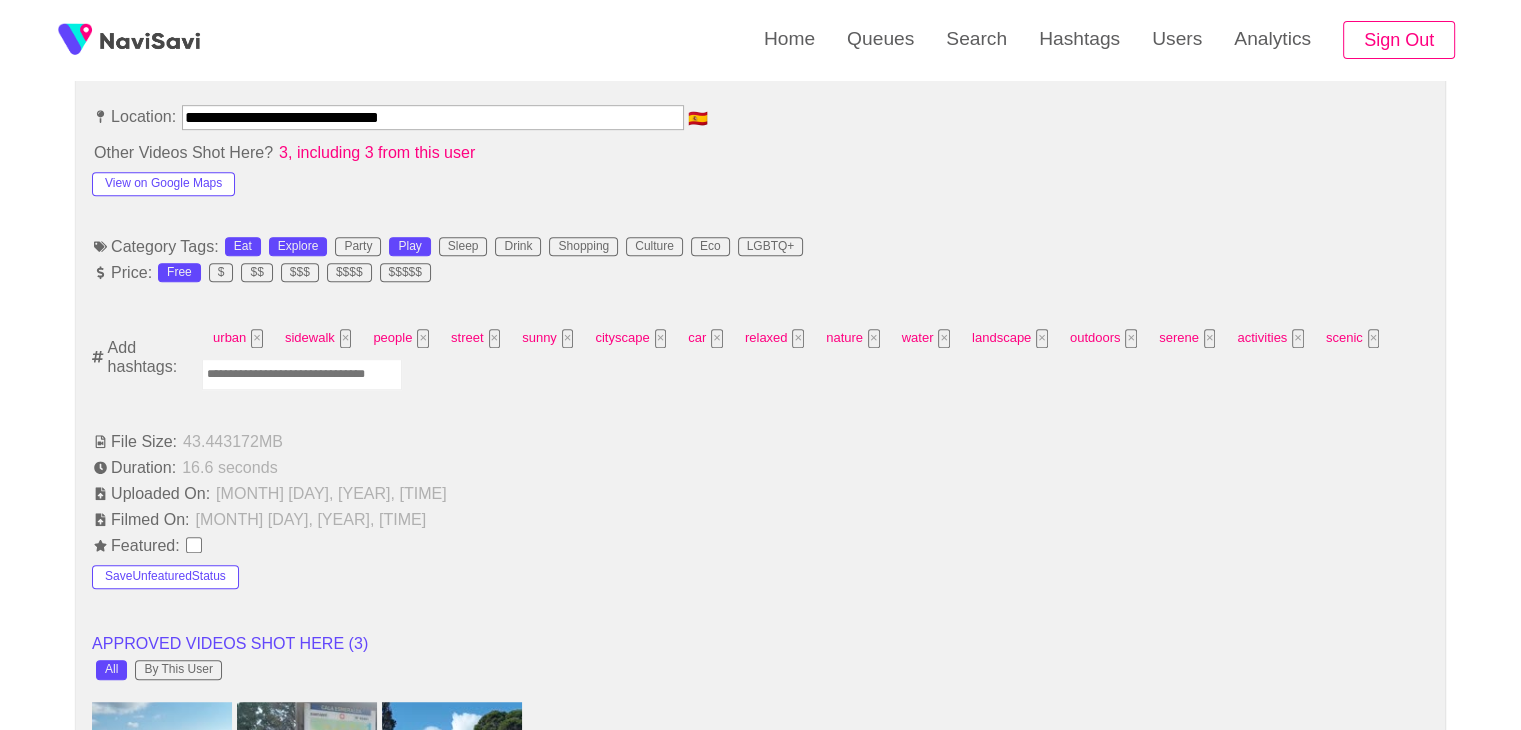 click at bounding box center (302, 374) 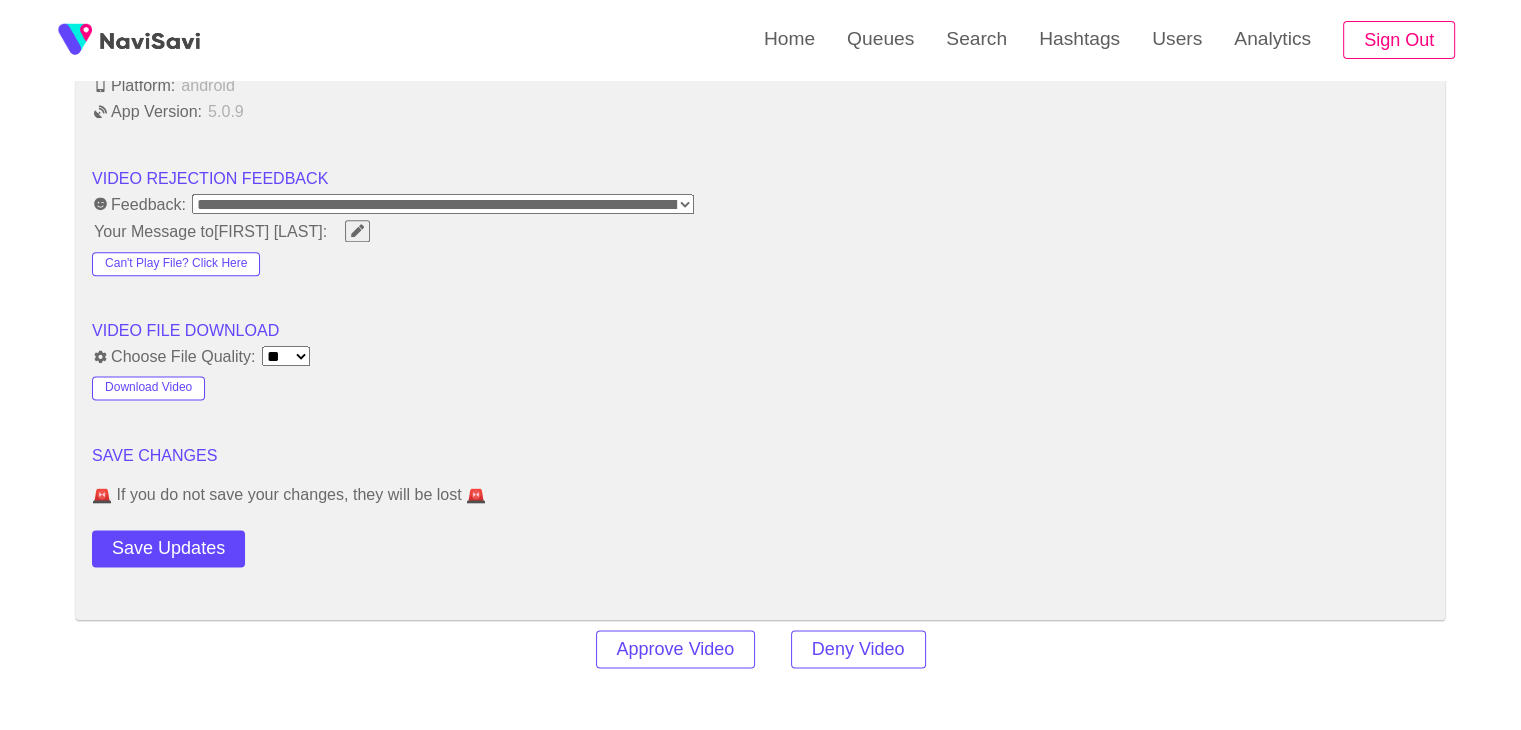scroll, scrollTop: 2839, scrollLeft: 0, axis: vertical 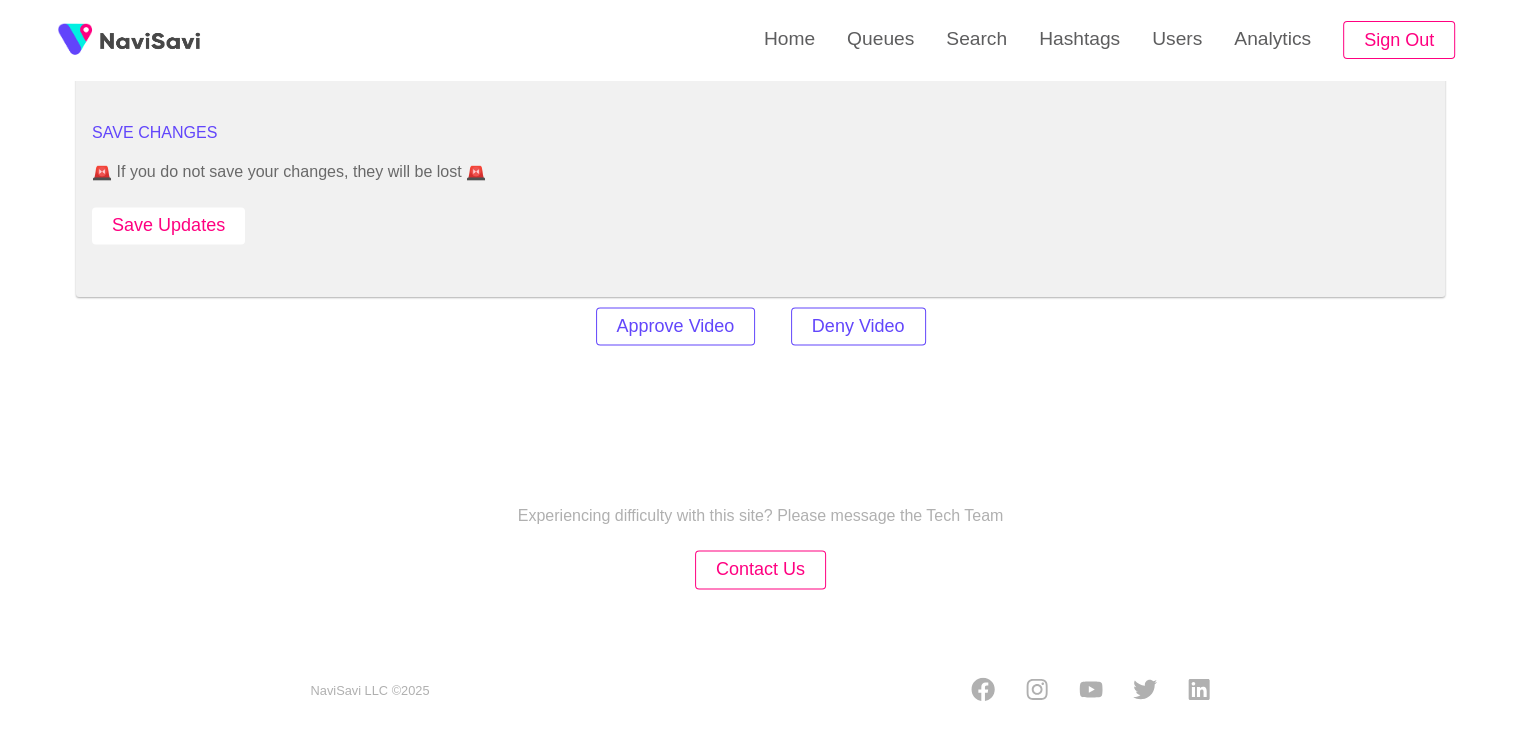 drag, startPoint x: 389, startPoint y: 381, endPoint x: 161, endPoint y: 204, distance: 288.63992 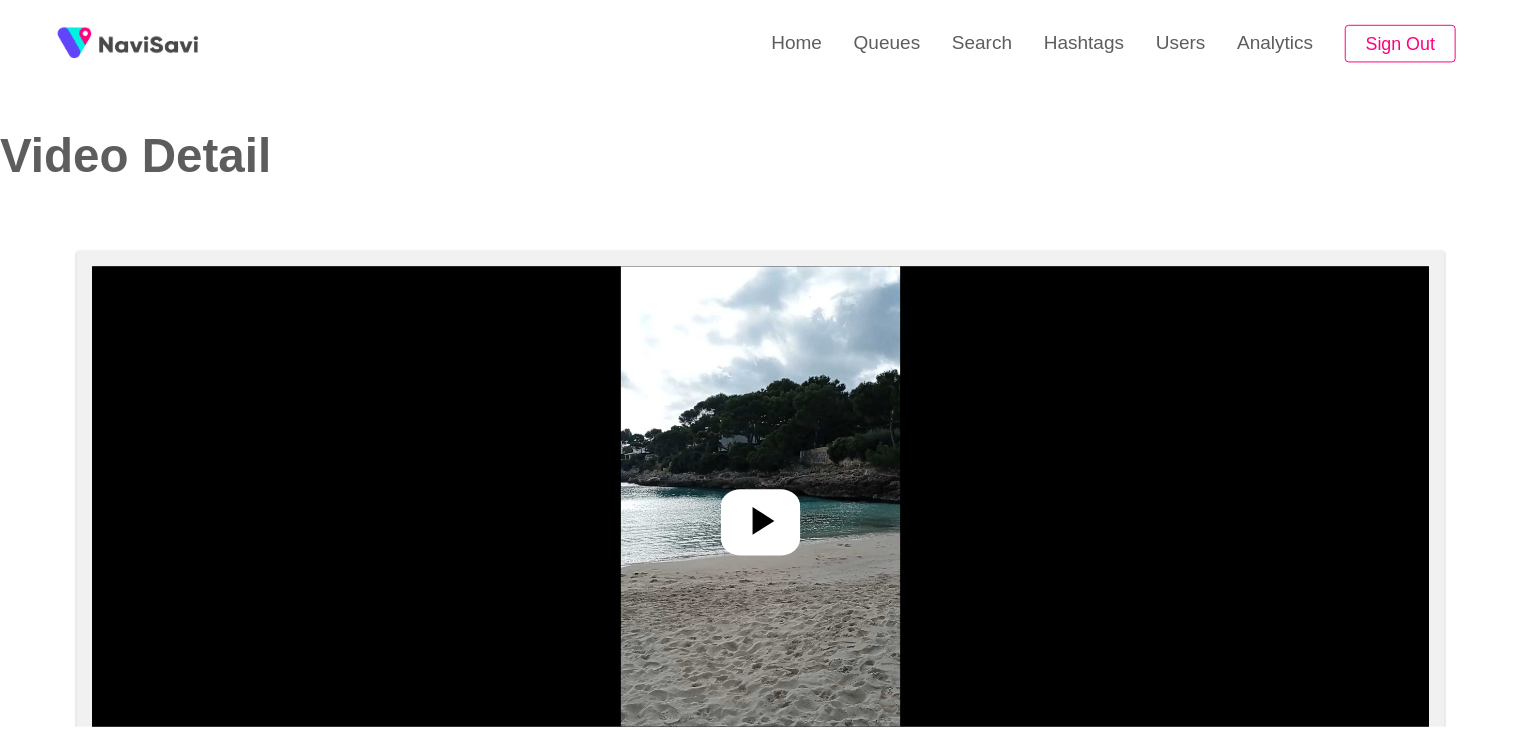 scroll, scrollTop: 0, scrollLeft: 0, axis: both 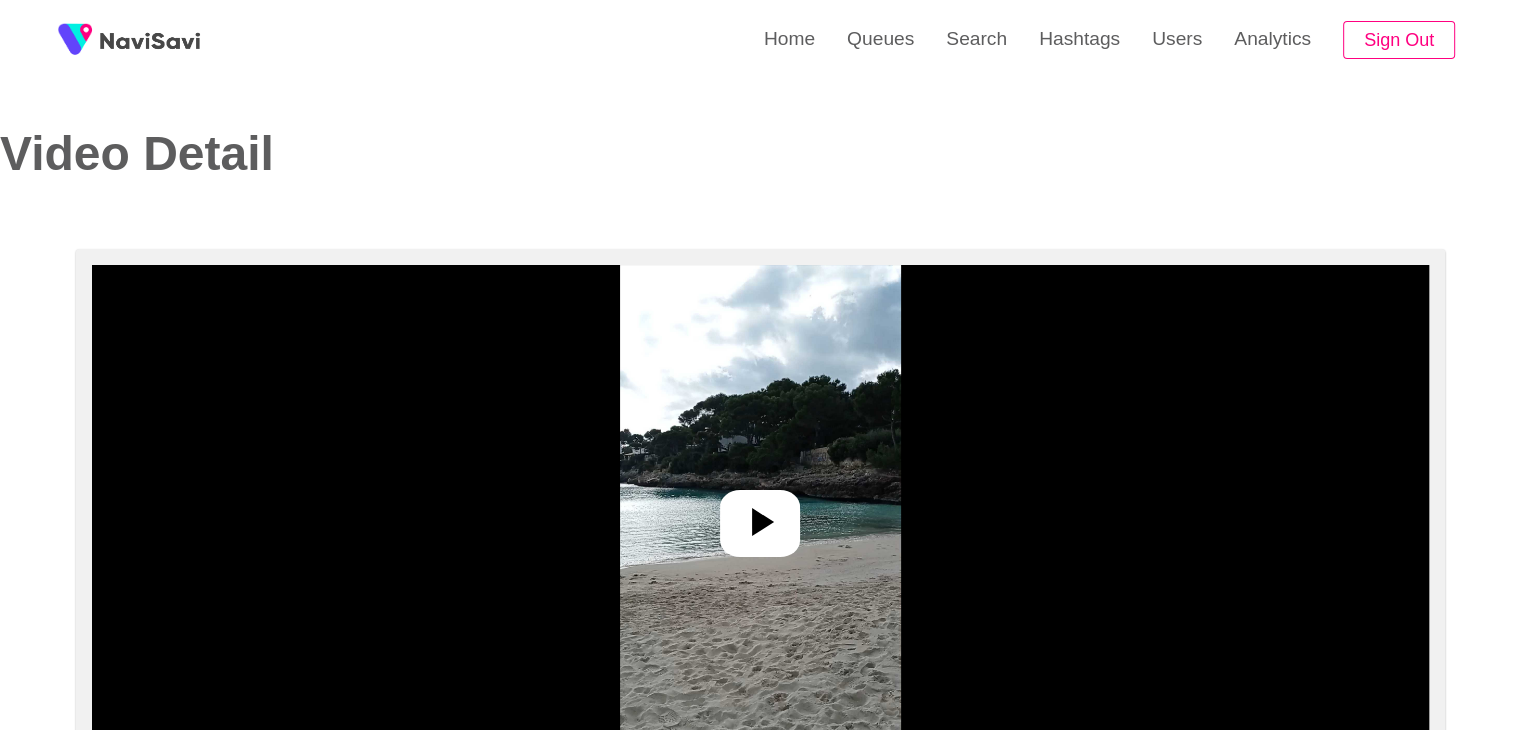 click on "Home Queues Search Hashtags Users Analytics Sign Out" at bounding box center (760, 40) 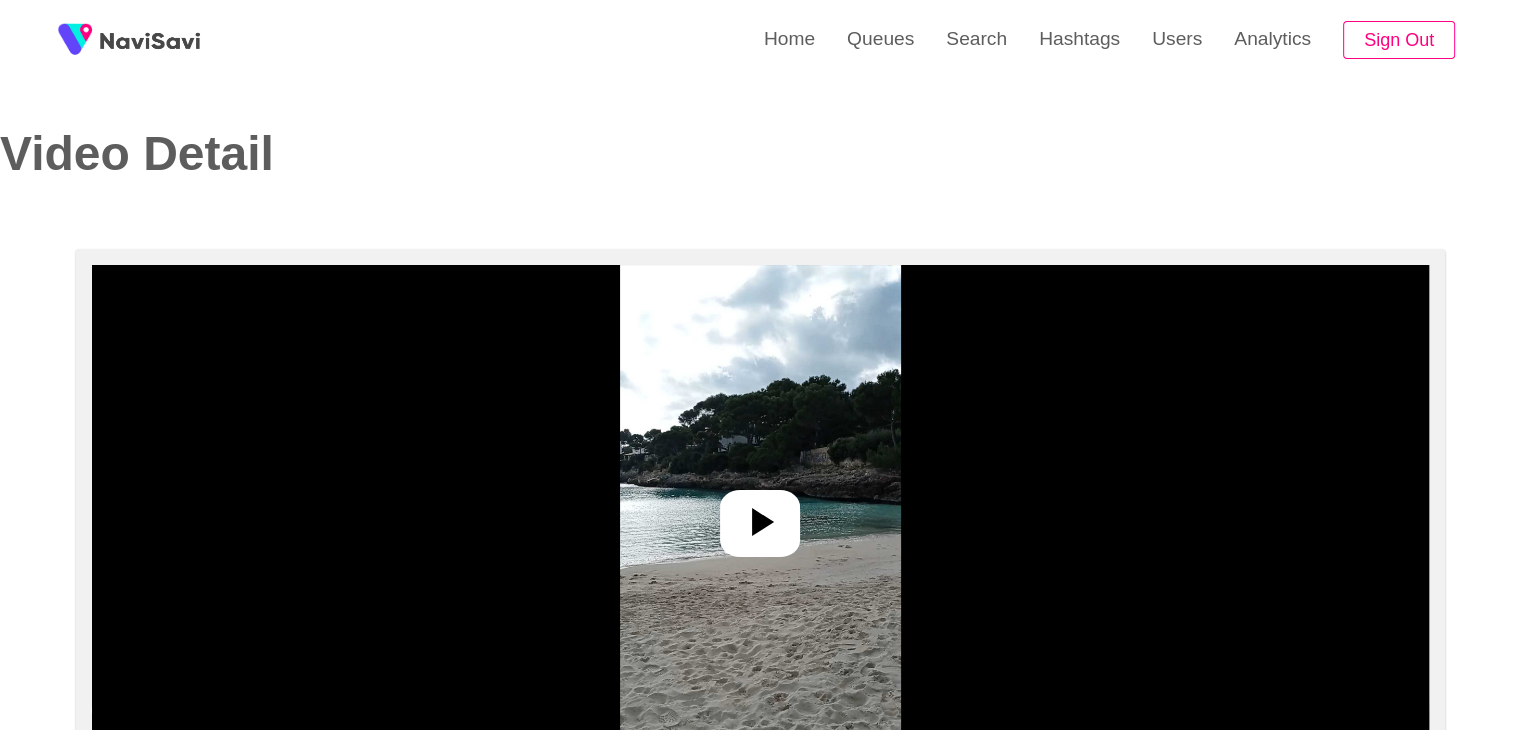 click at bounding box center (760, 515) 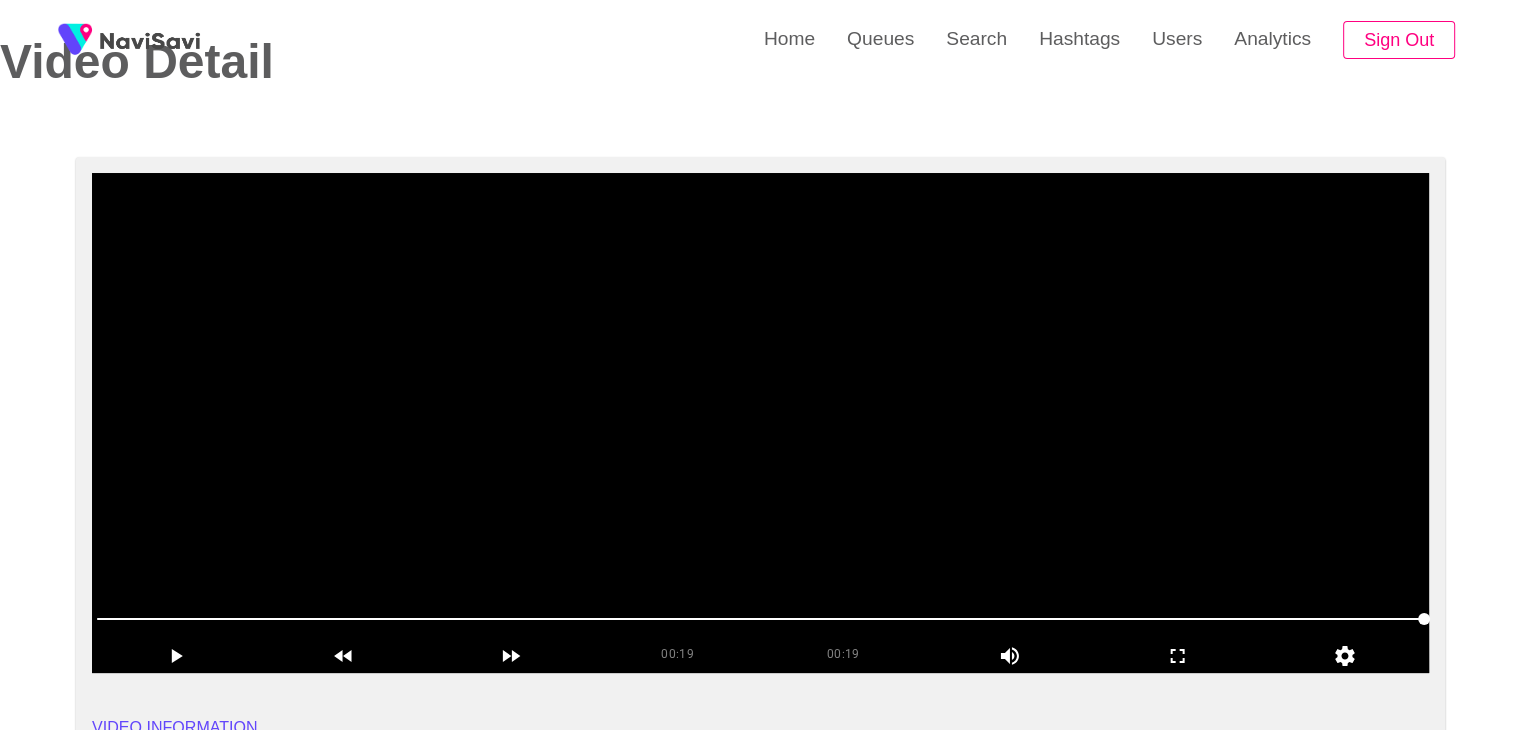 scroll, scrollTop: 94, scrollLeft: 0, axis: vertical 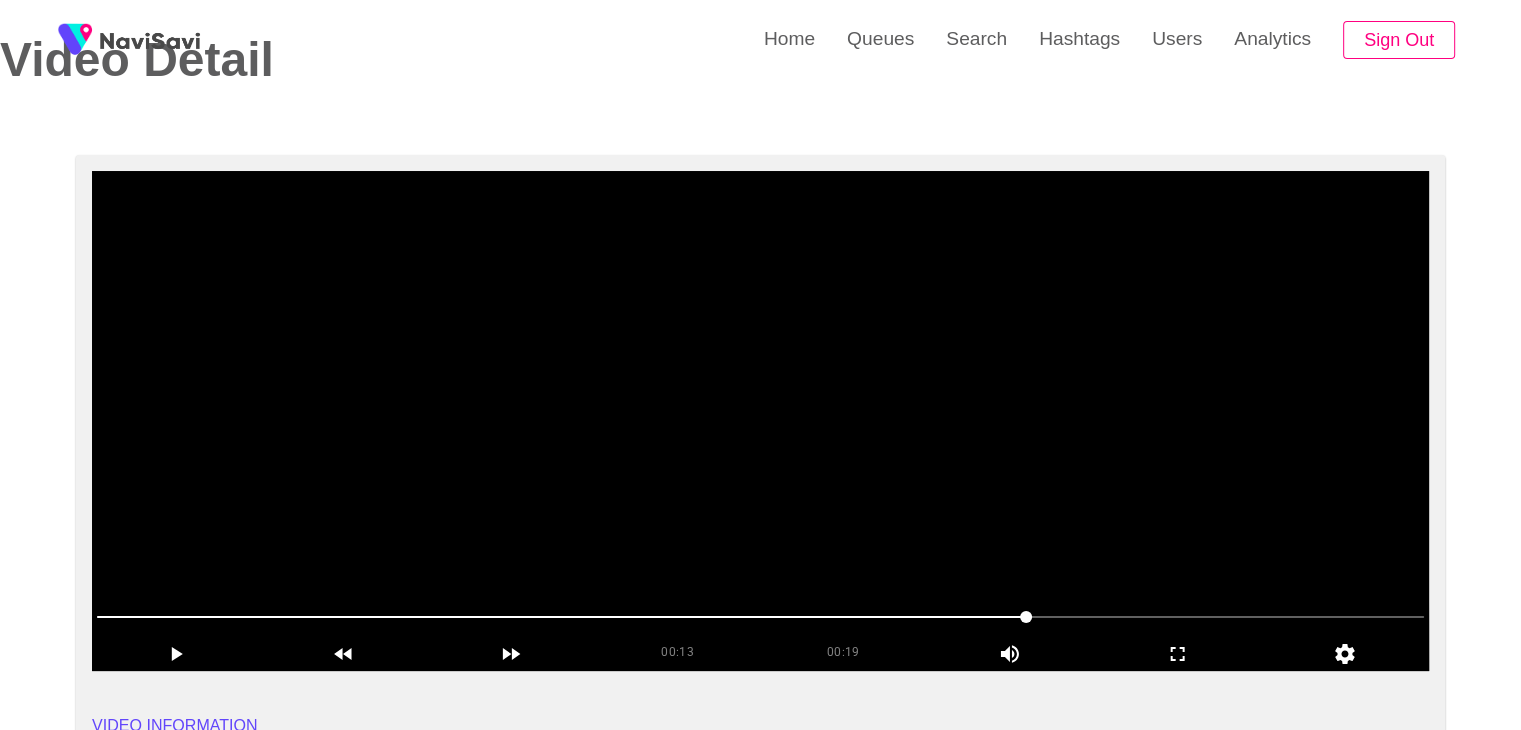 click at bounding box center [760, 421] 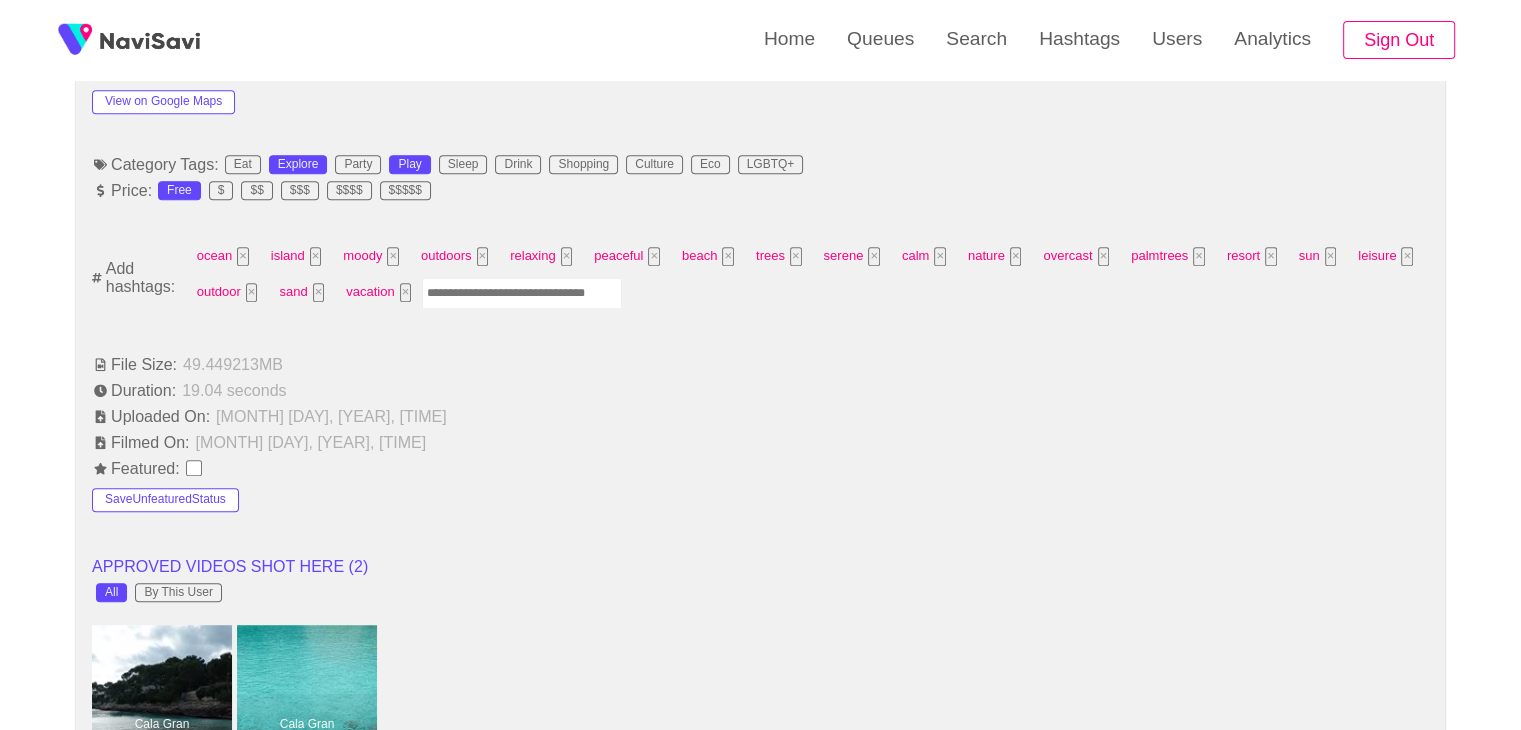 scroll, scrollTop: 1223, scrollLeft: 0, axis: vertical 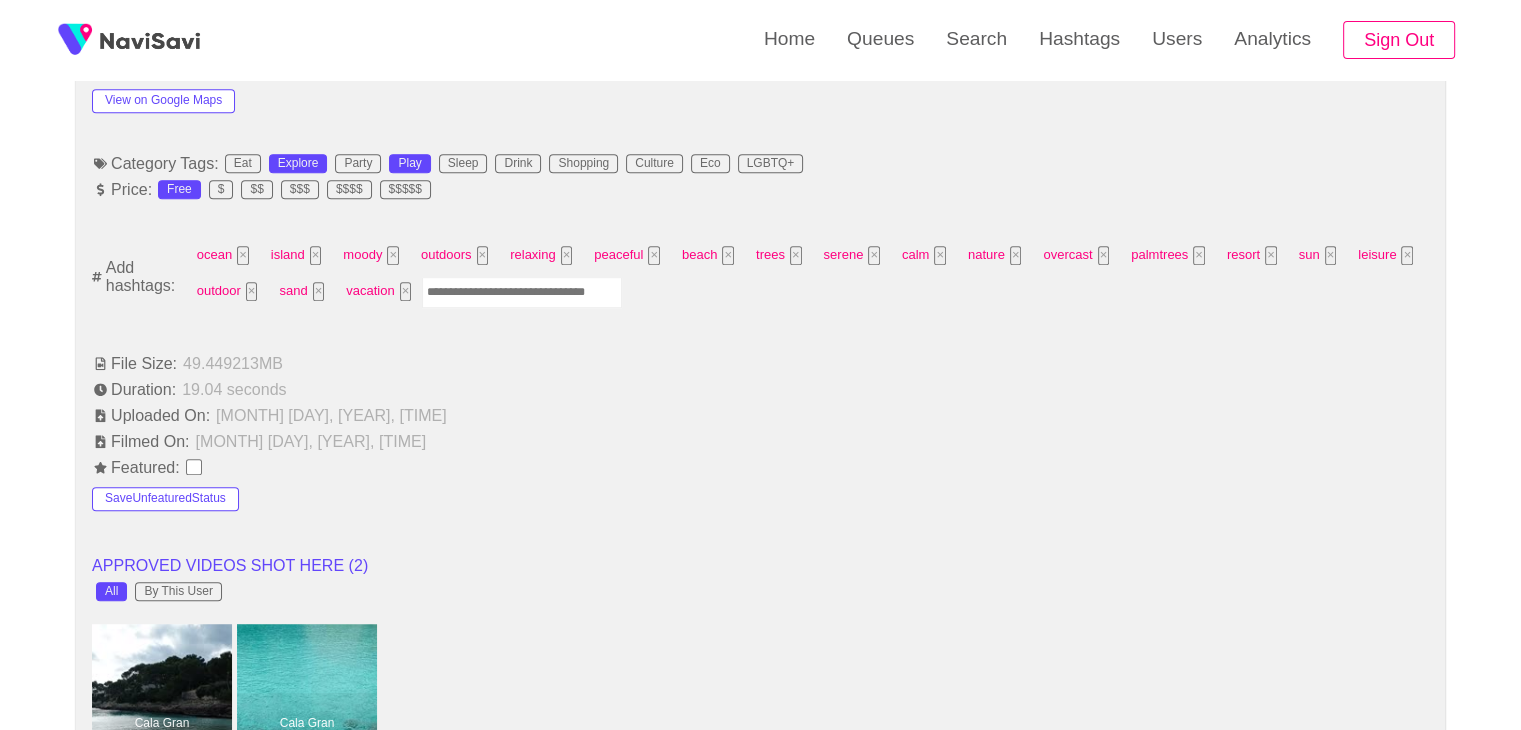 click at bounding box center [522, 292] 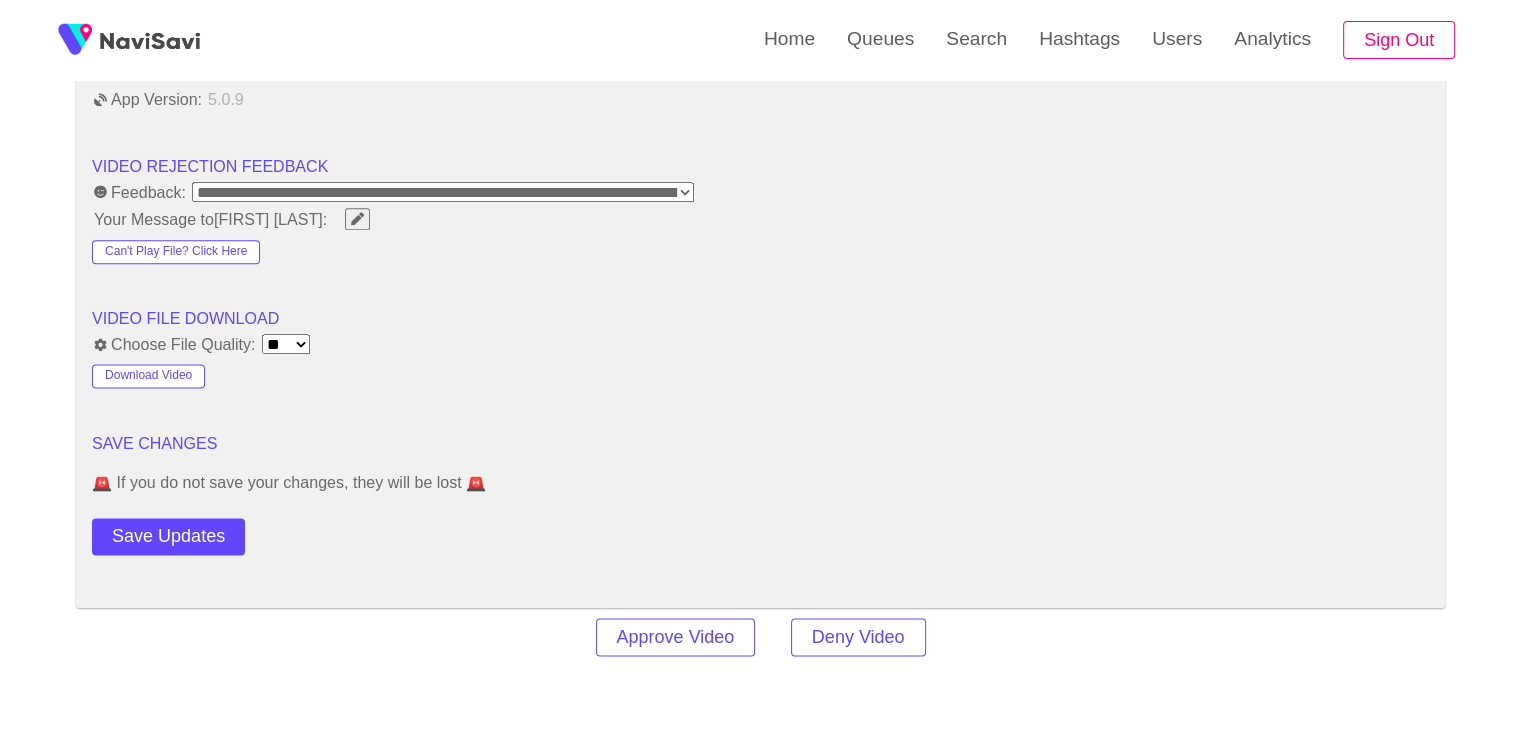 scroll, scrollTop: 2747, scrollLeft: 0, axis: vertical 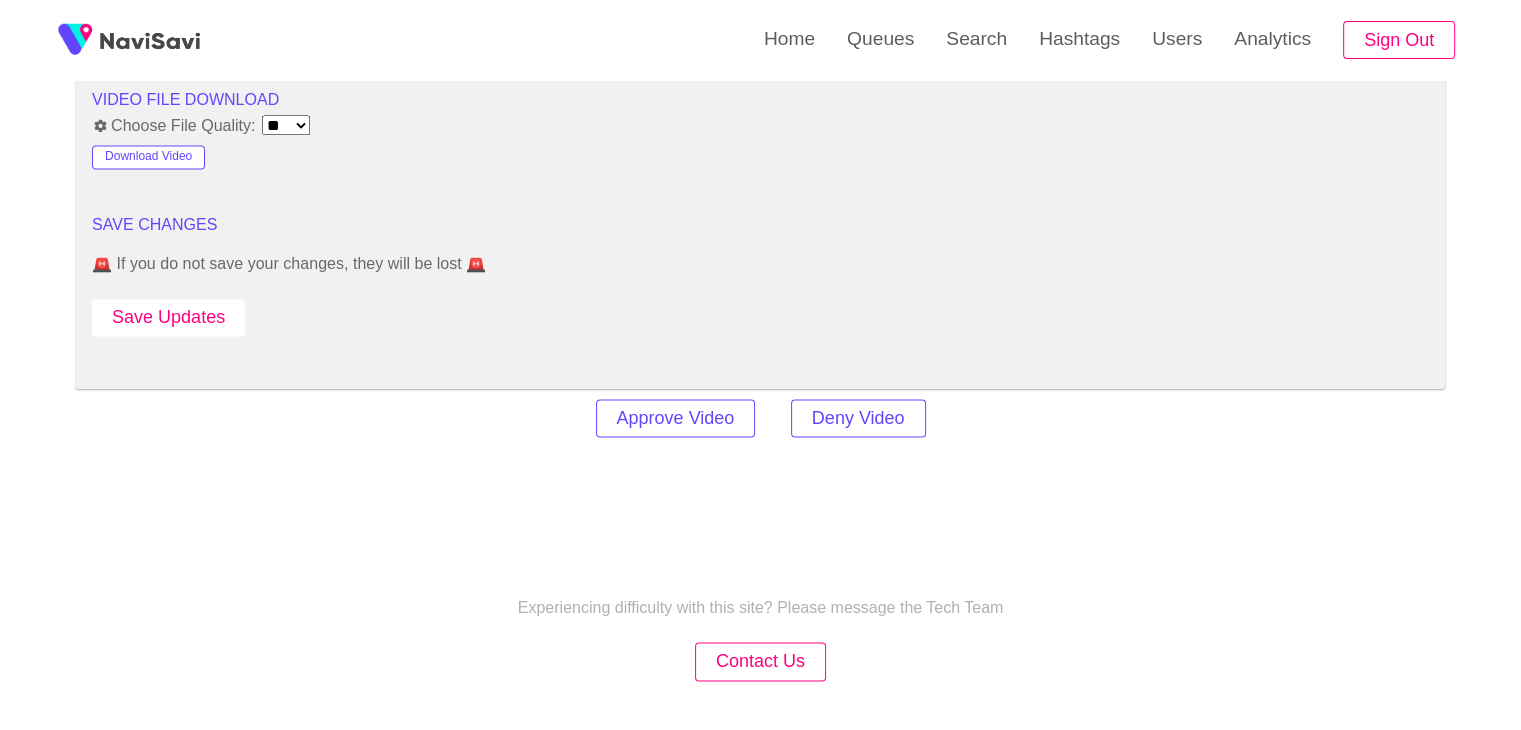 click on "Save Updates" at bounding box center (168, 317) 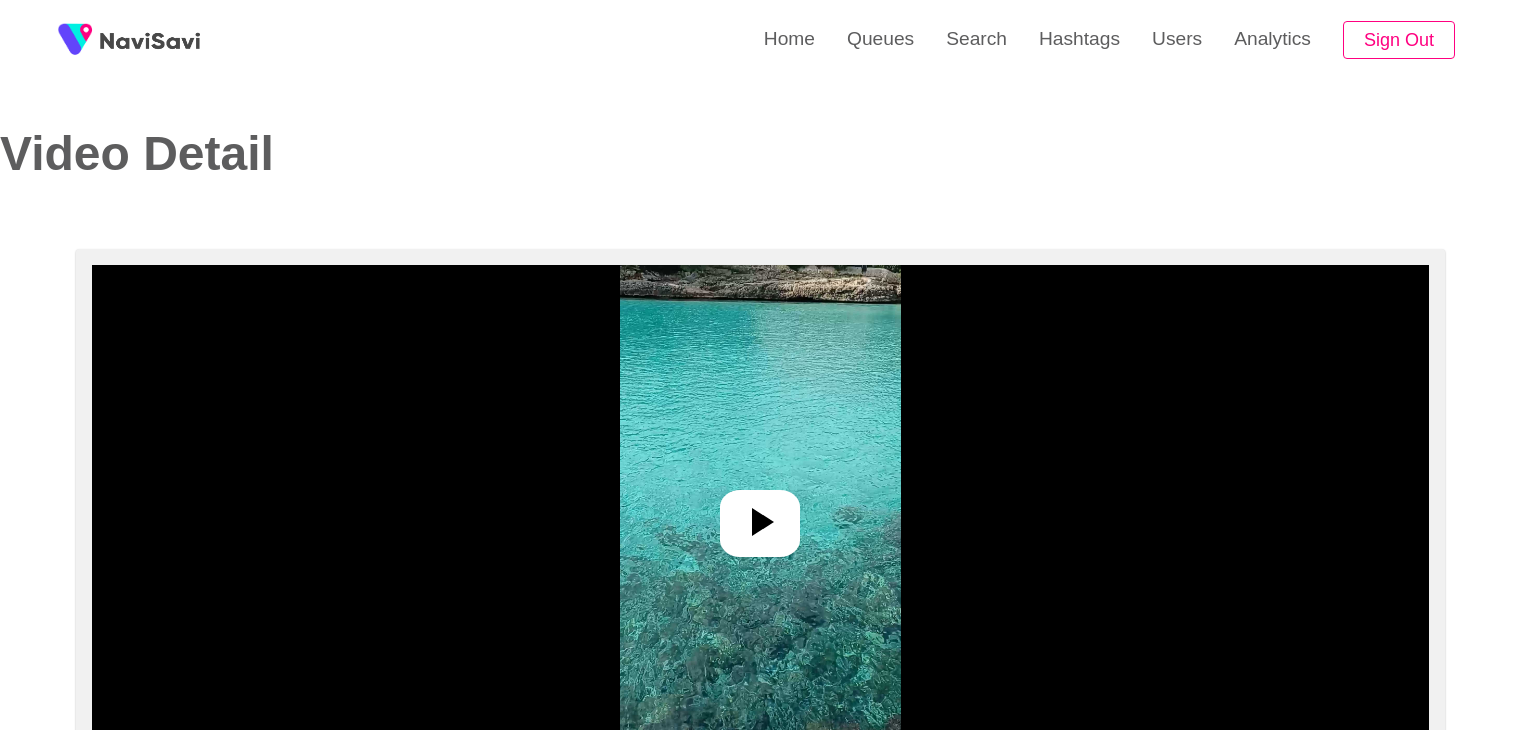 scroll, scrollTop: 0, scrollLeft: 0, axis: both 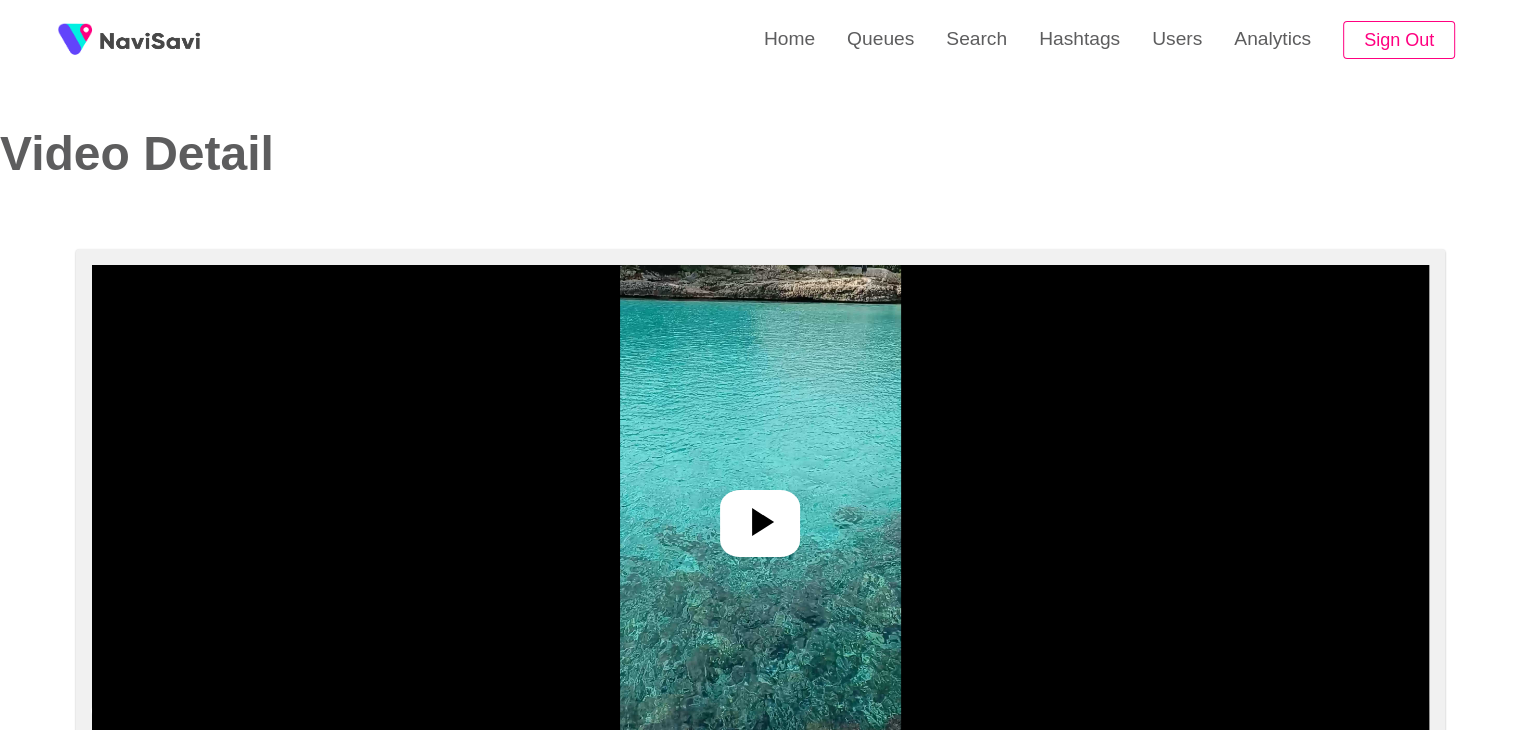 click at bounding box center (760, 515) 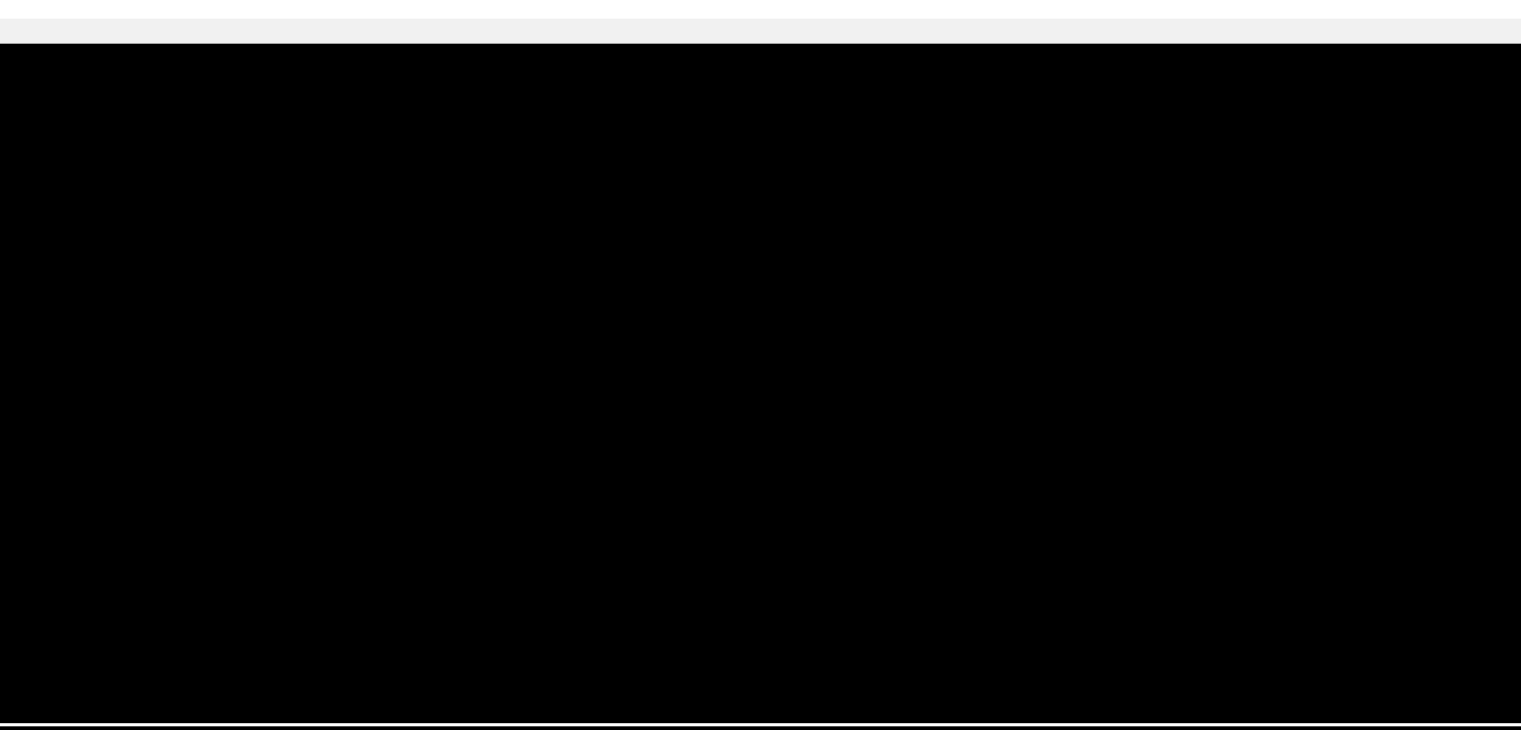 scroll, scrollTop: 86, scrollLeft: 0, axis: vertical 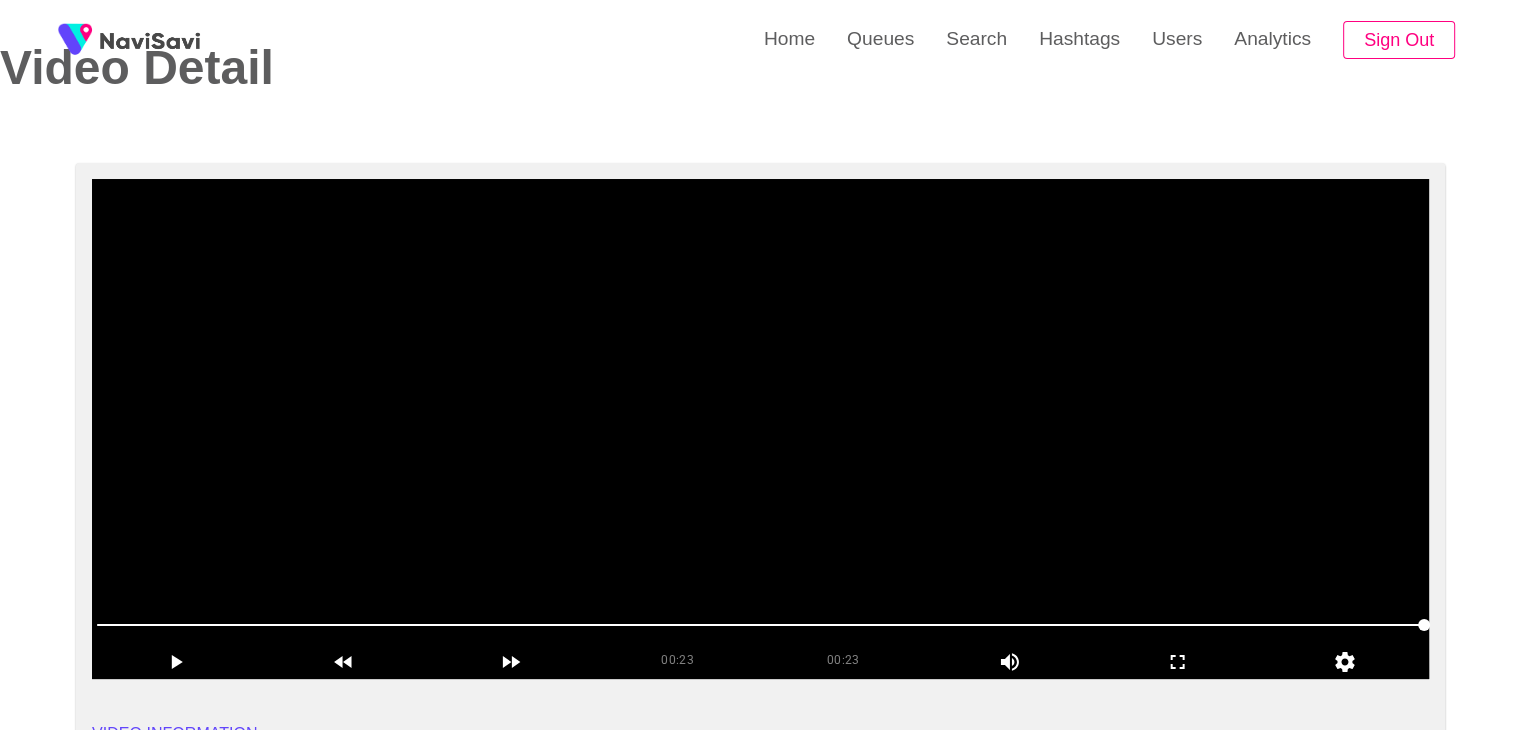 click at bounding box center [760, 429] 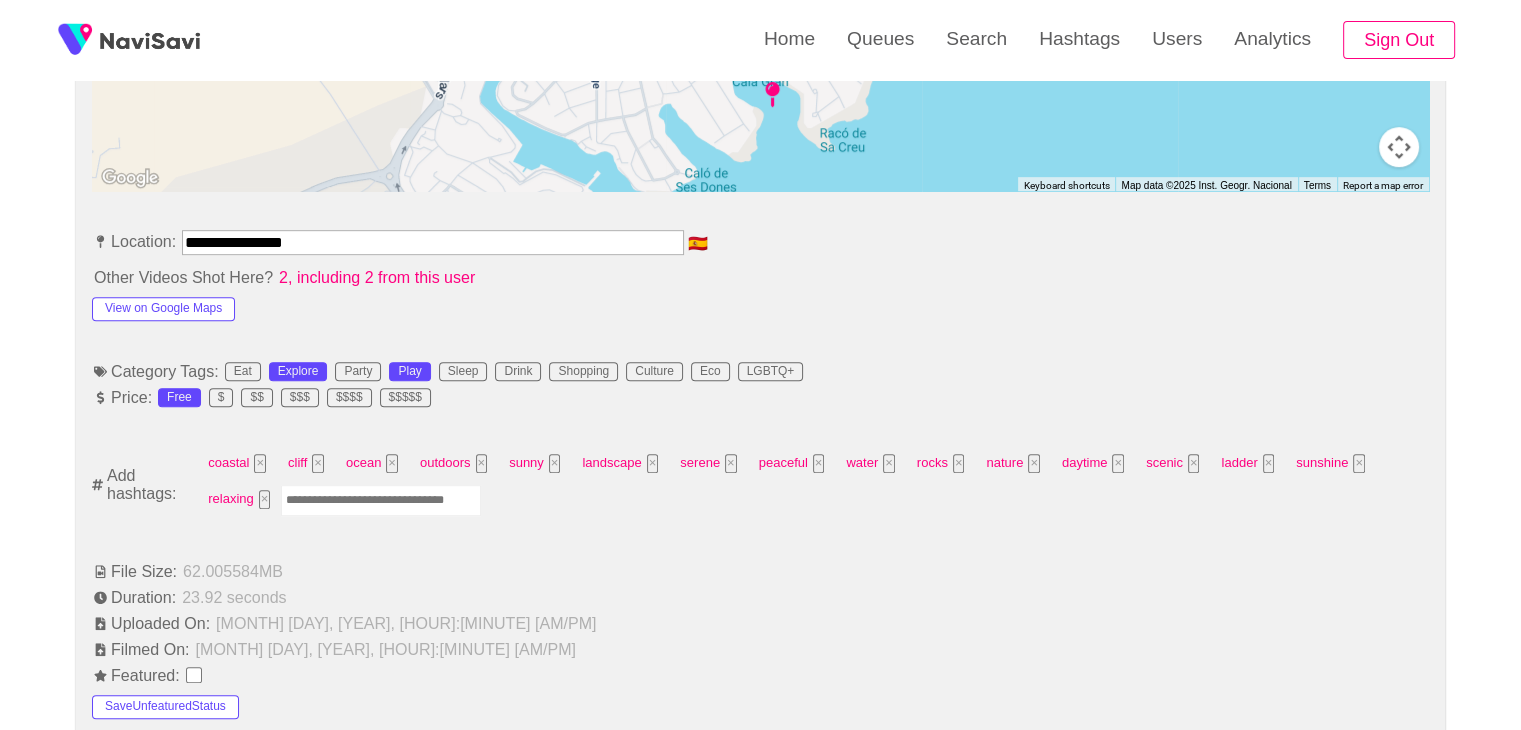 scroll, scrollTop: 1018, scrollLeft: 0, axis: vertical 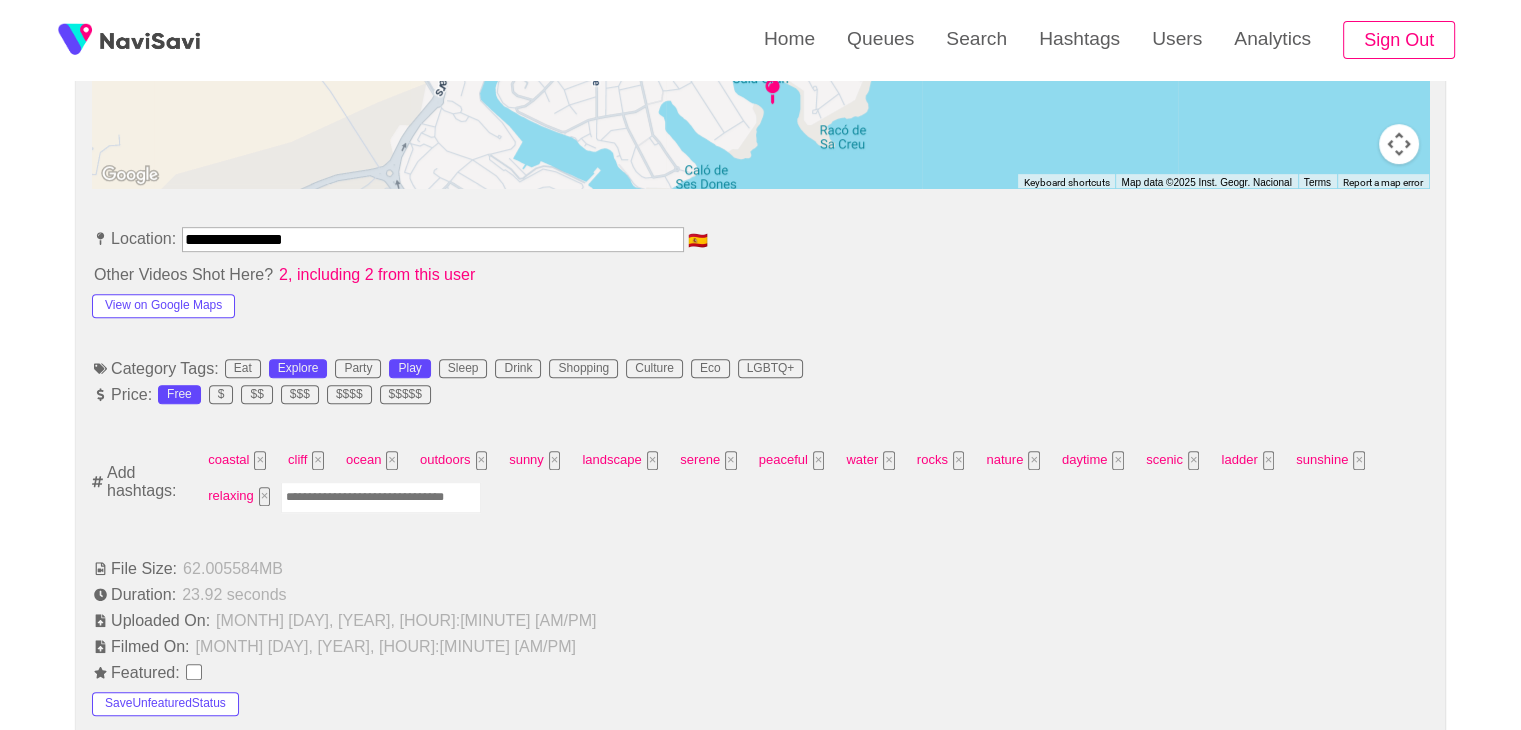 click at bounding box center [381, 497] 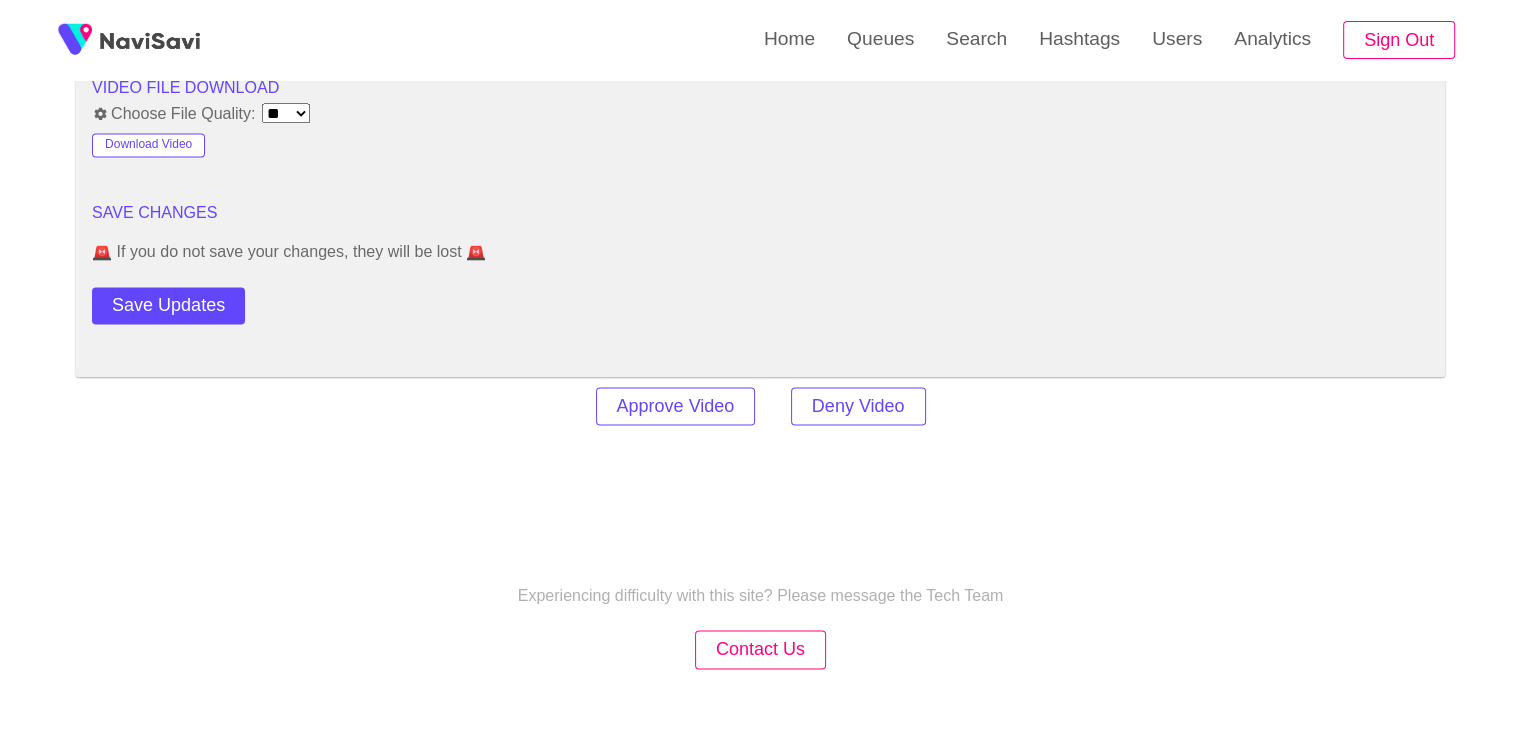 scroll, scrollTop: 2839, scrollLeft: 0, axis: vertical 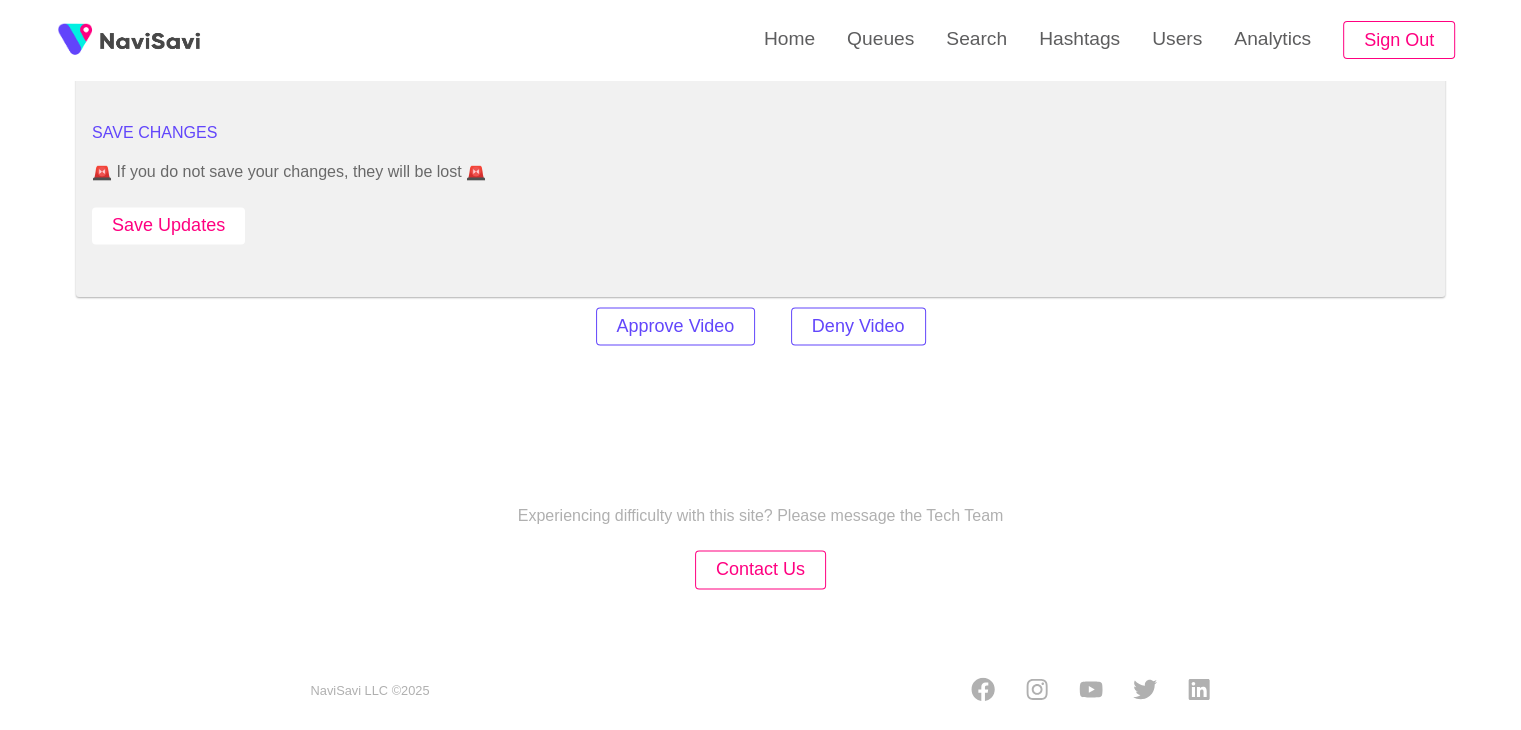 click on "Save Updates" at bounding box center (168, 225) 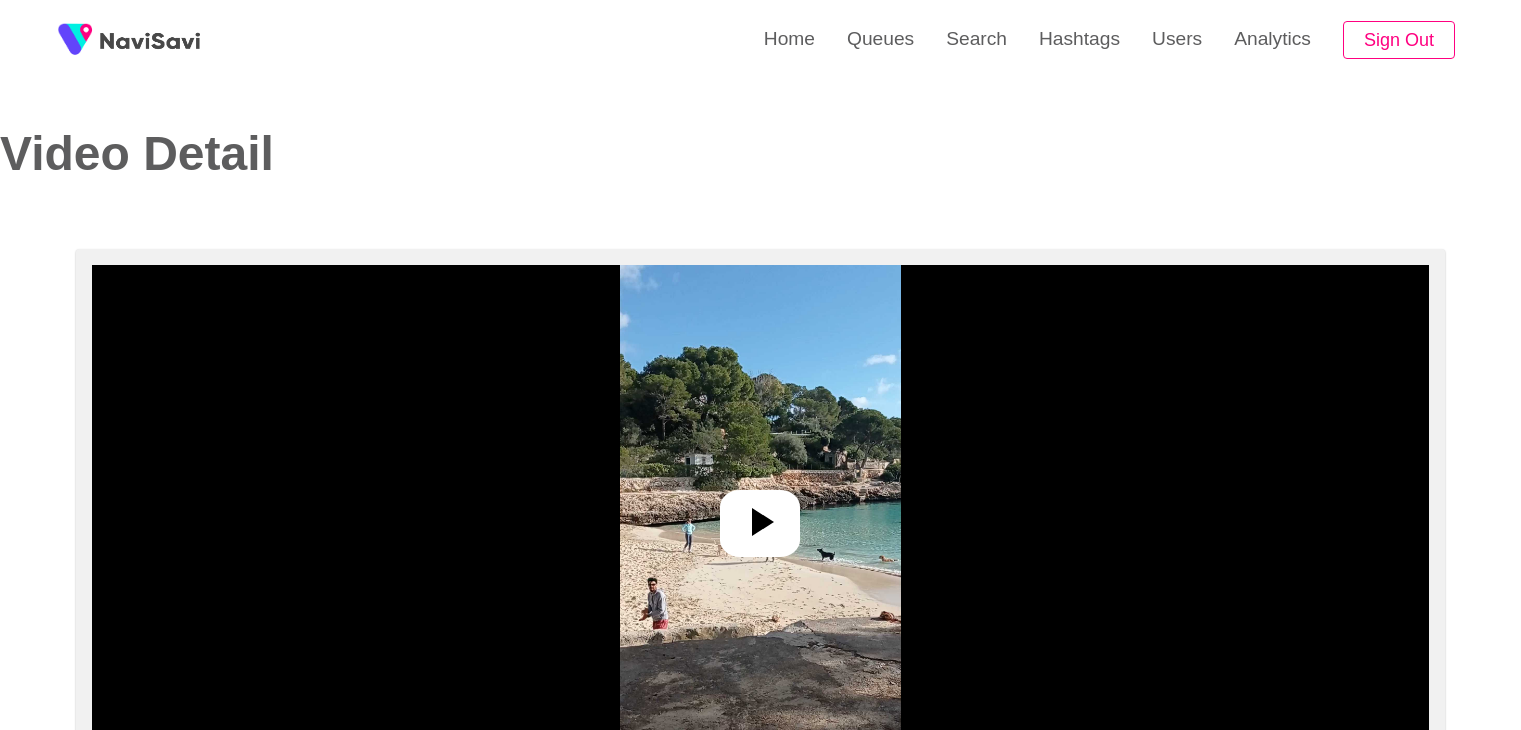 scroll, scrollTop: 0, scrollLeft: 0, axis: both 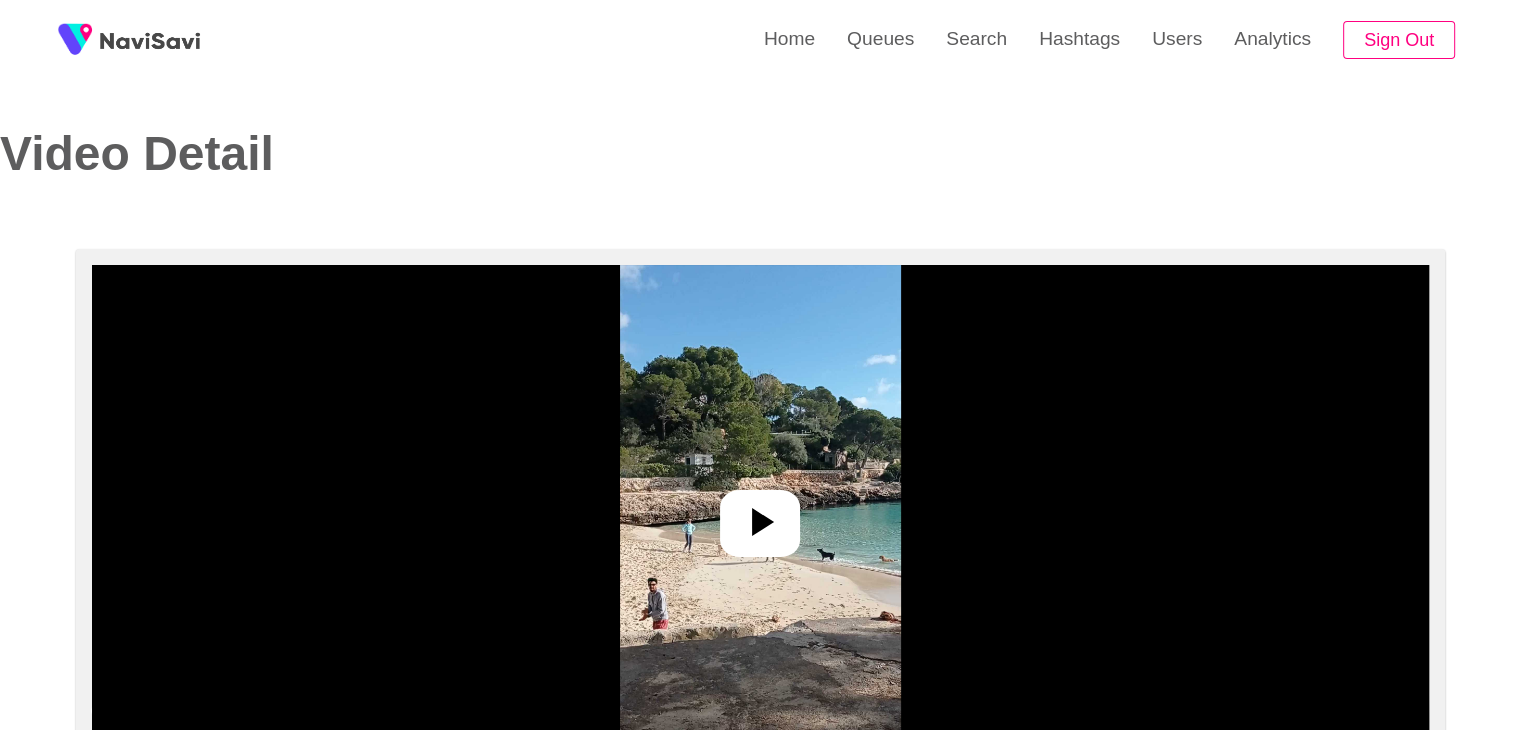 click at bounding box center (760, 515) 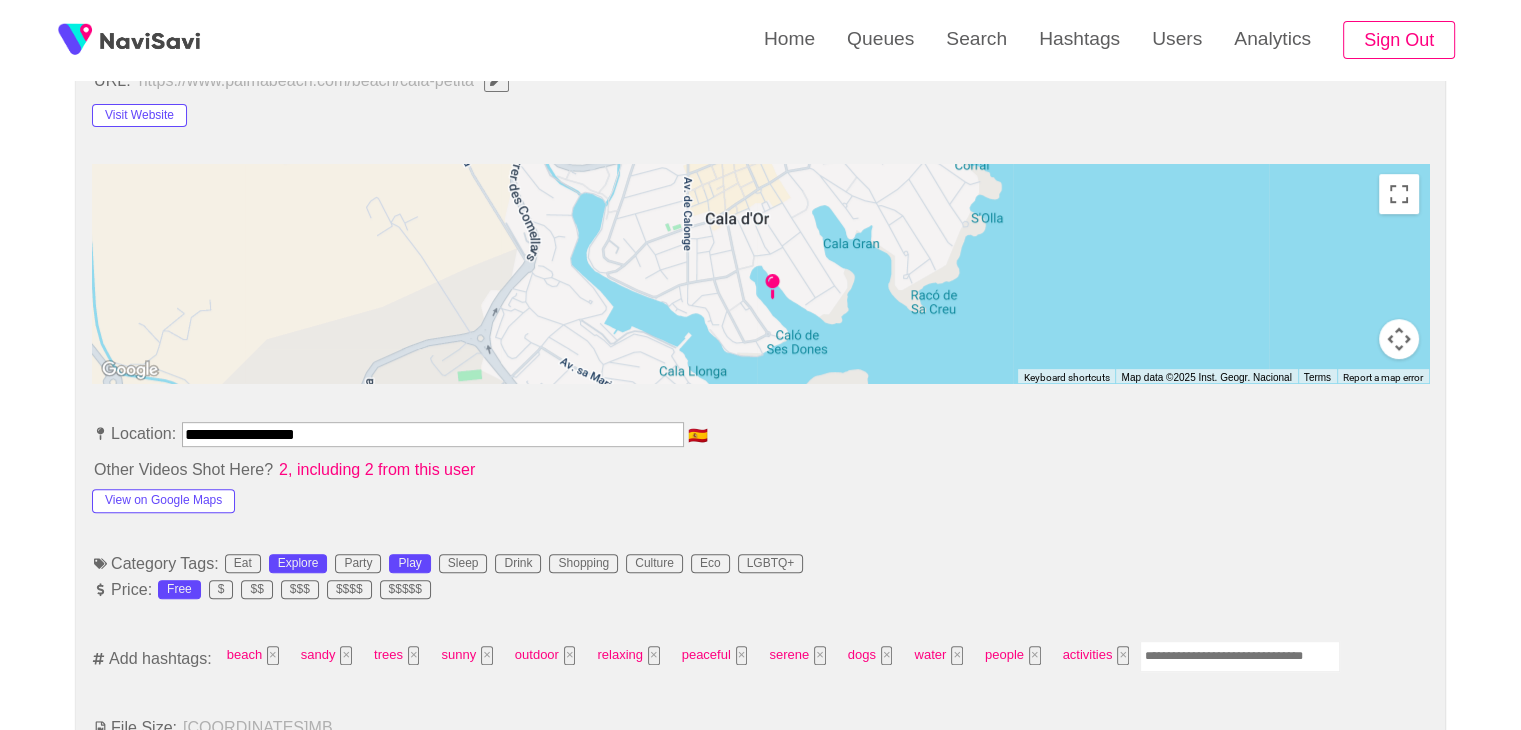 scroll, scrollTop: 1018, scrollLeft: 0, axis: vertical 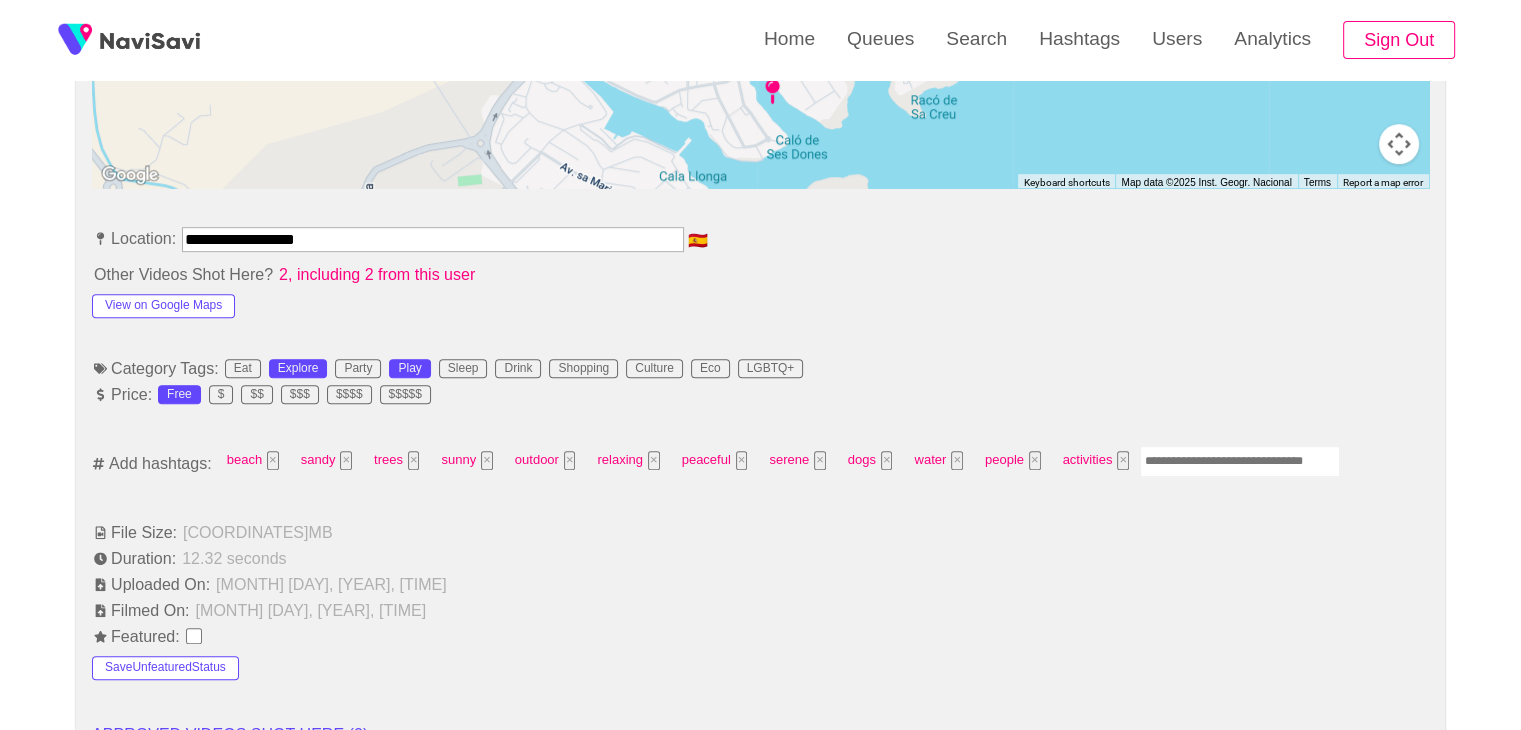 click at bounding box center [1240, 461] 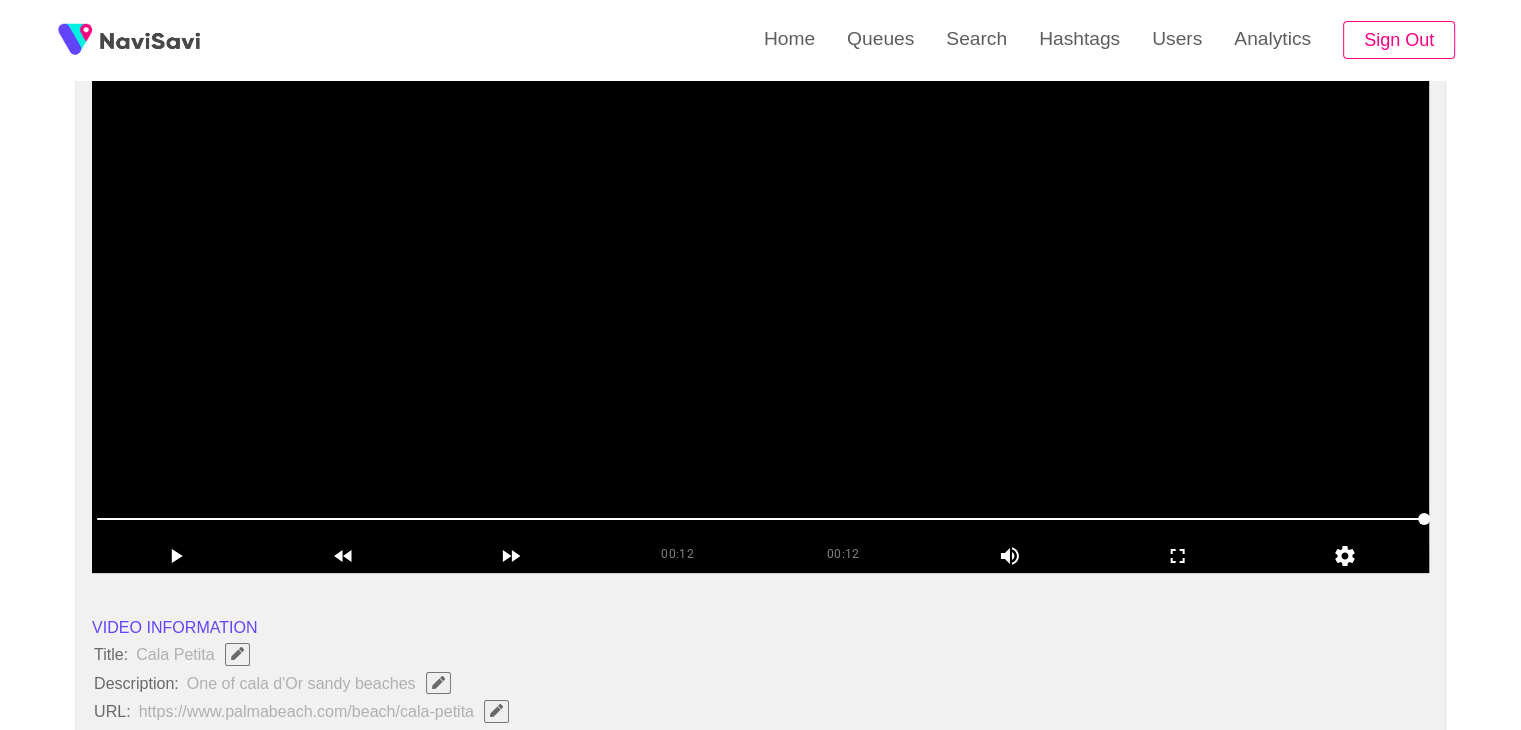 scroll, scrollTop: 187, scrollLeft: 0, axis: vertical 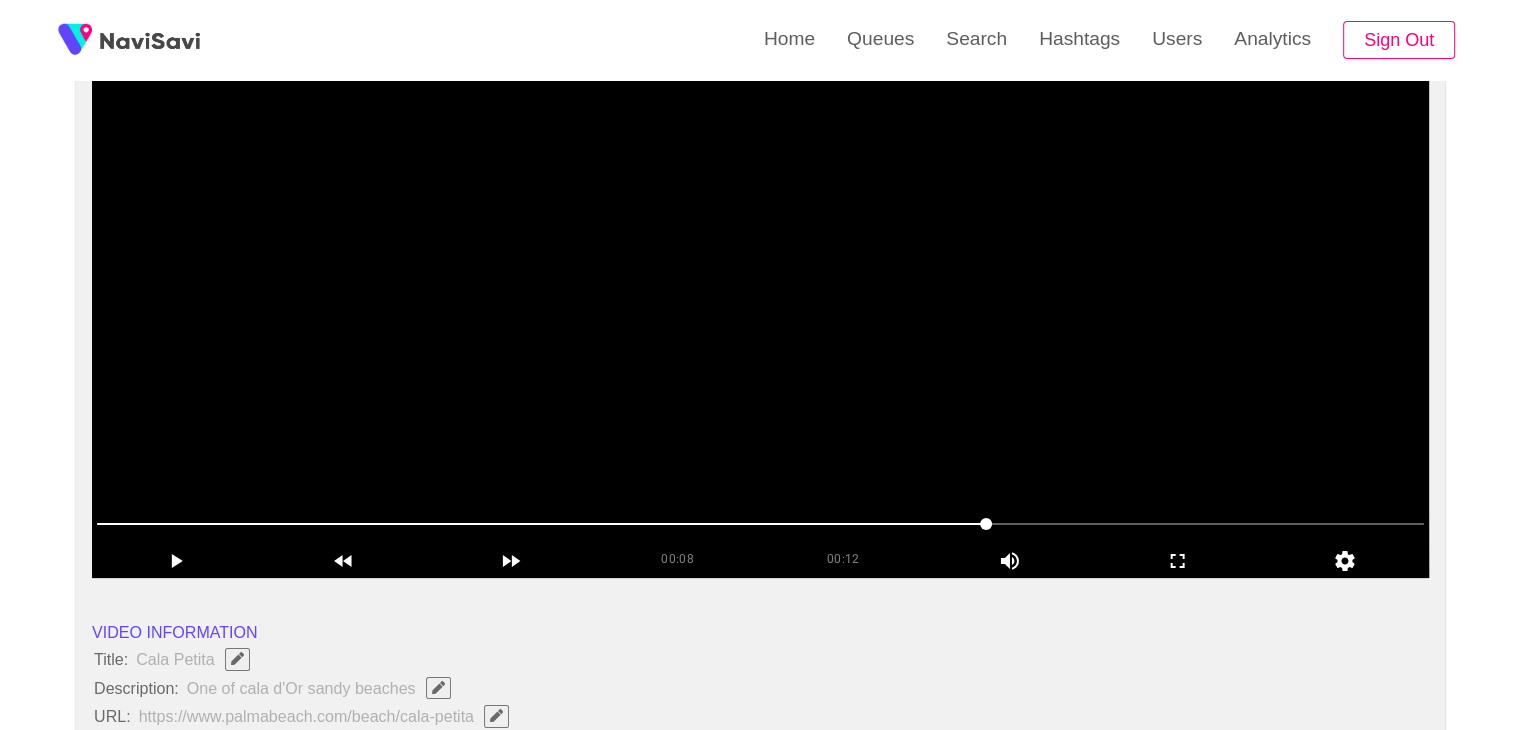 click at bounding box center [760, 328] 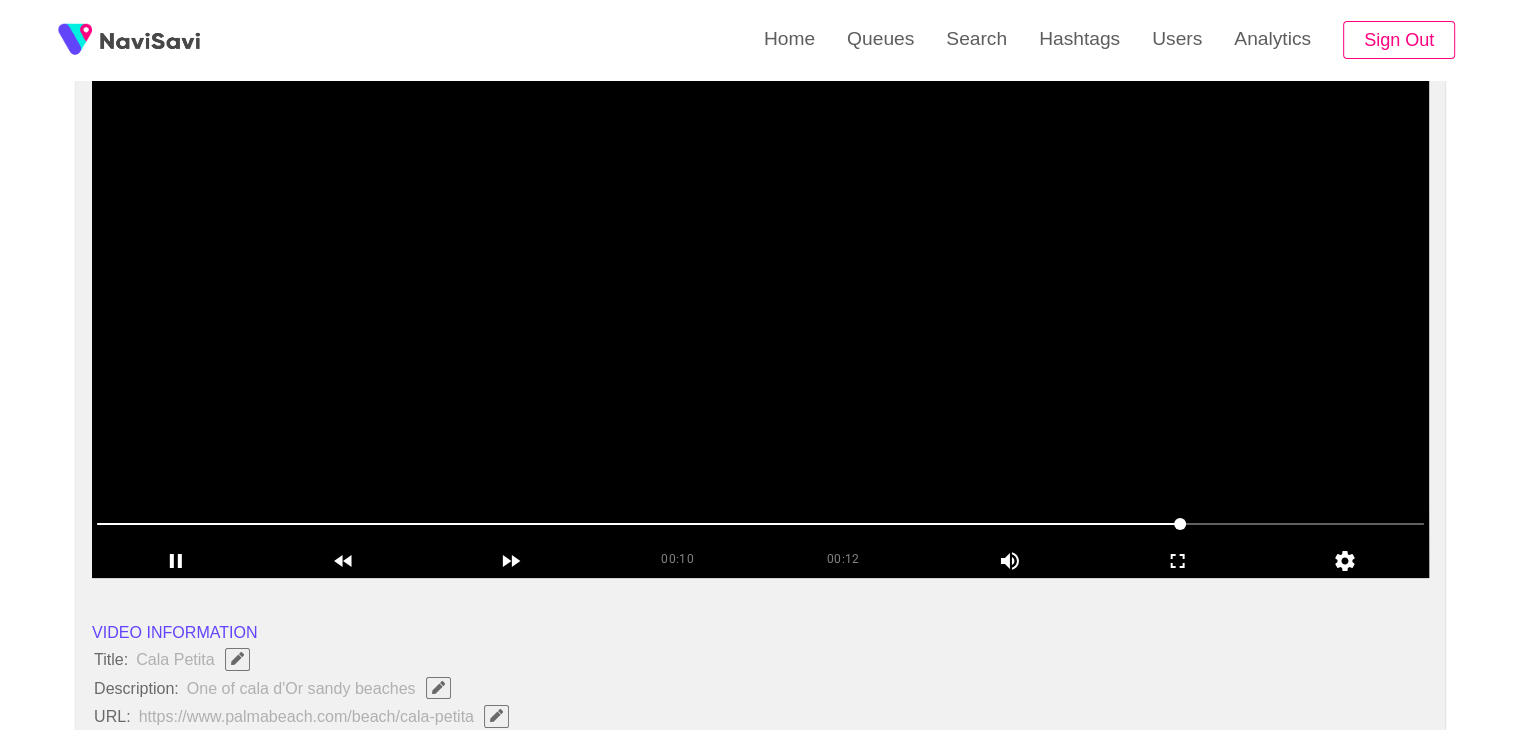 click at bounding box center (760, 328) 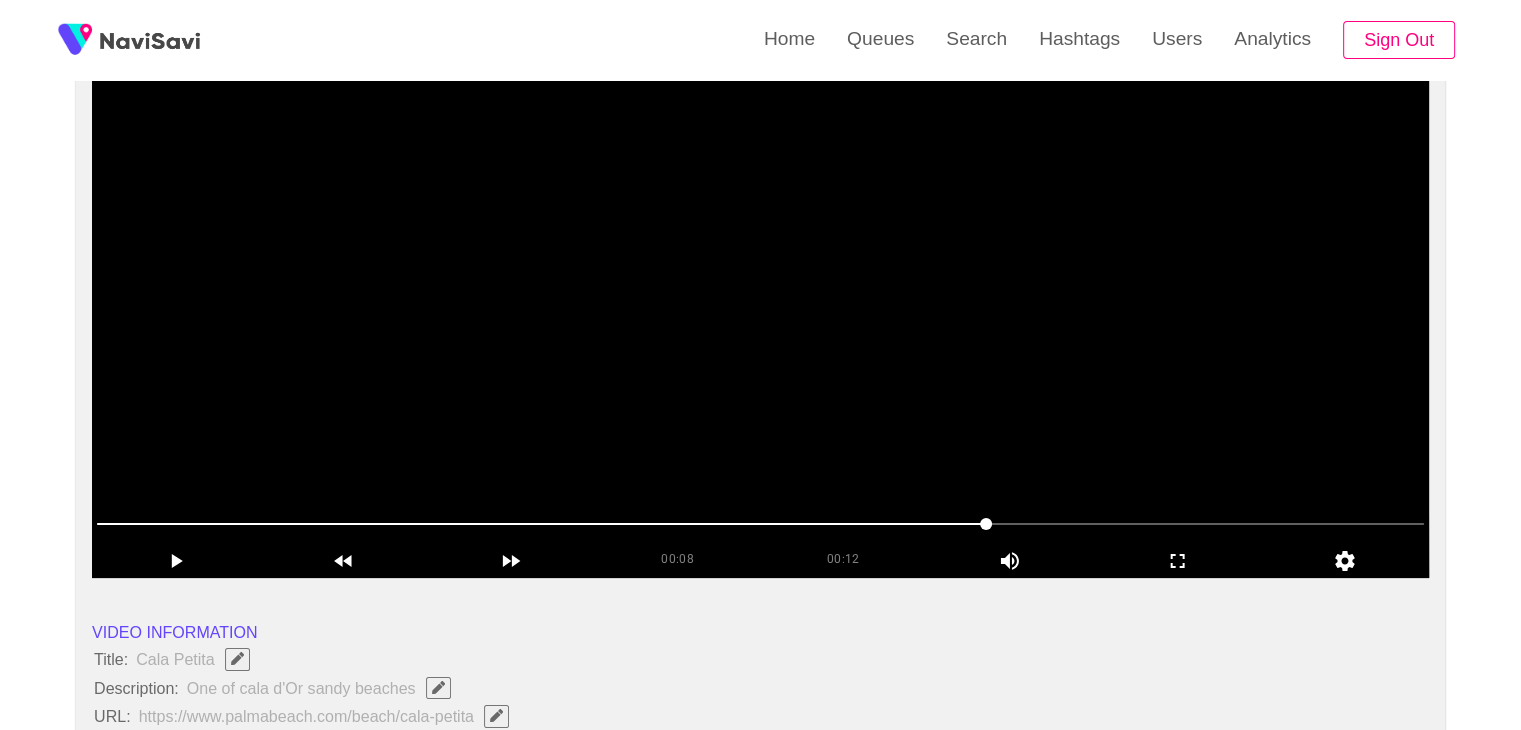 click at bounding box center [760, 328] 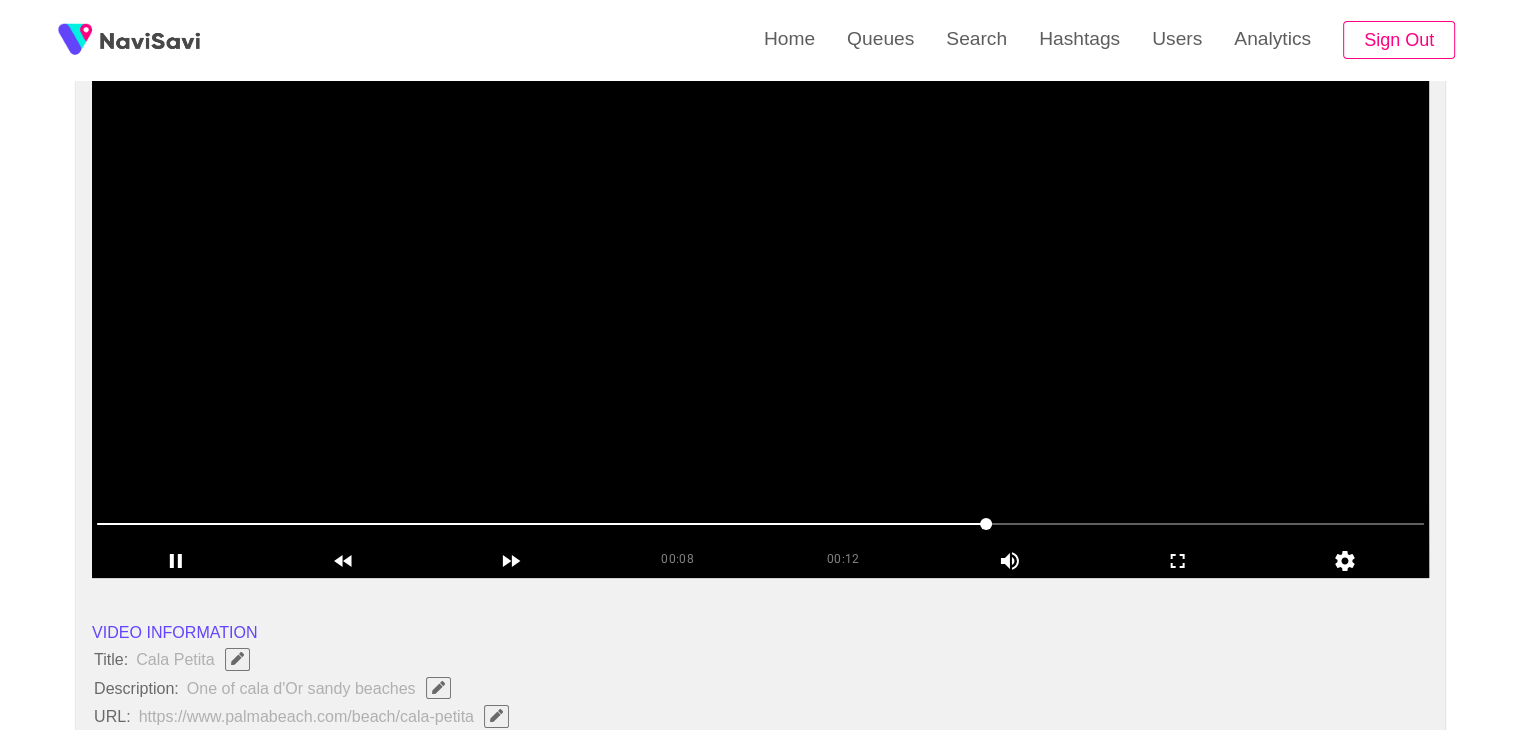 click at bounding box center (760, 328) 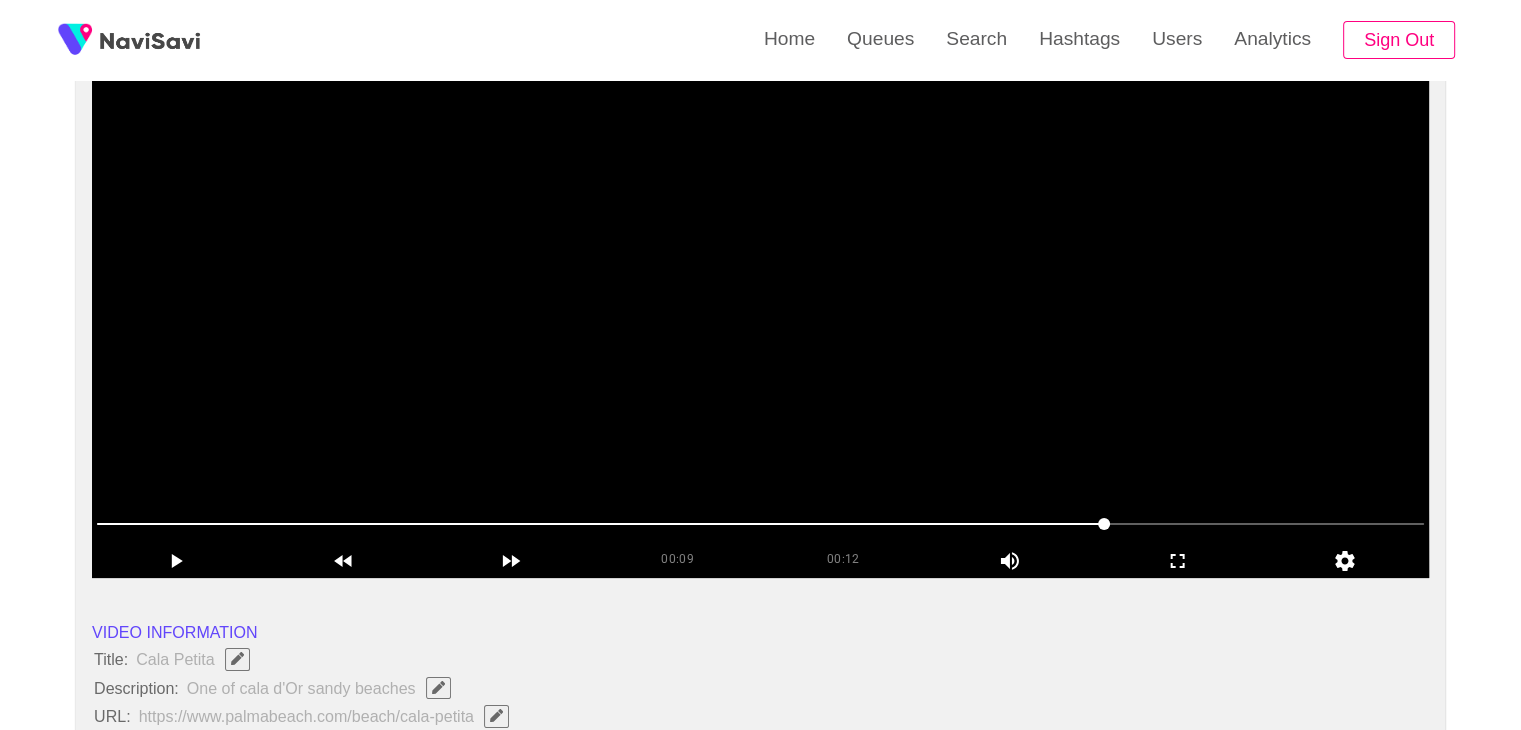 click at bounding box center (760, 328) 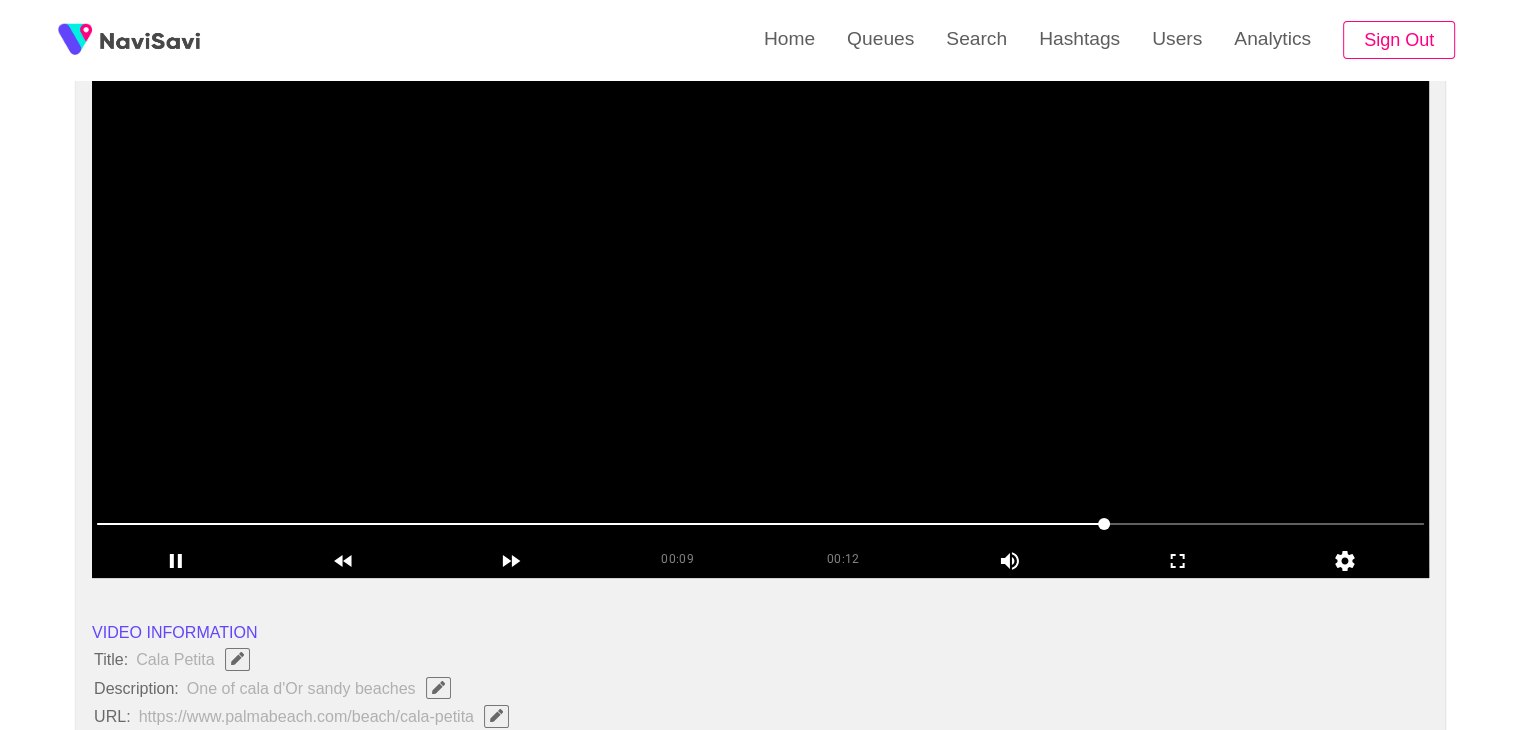 click at bounding box center [760, 328] 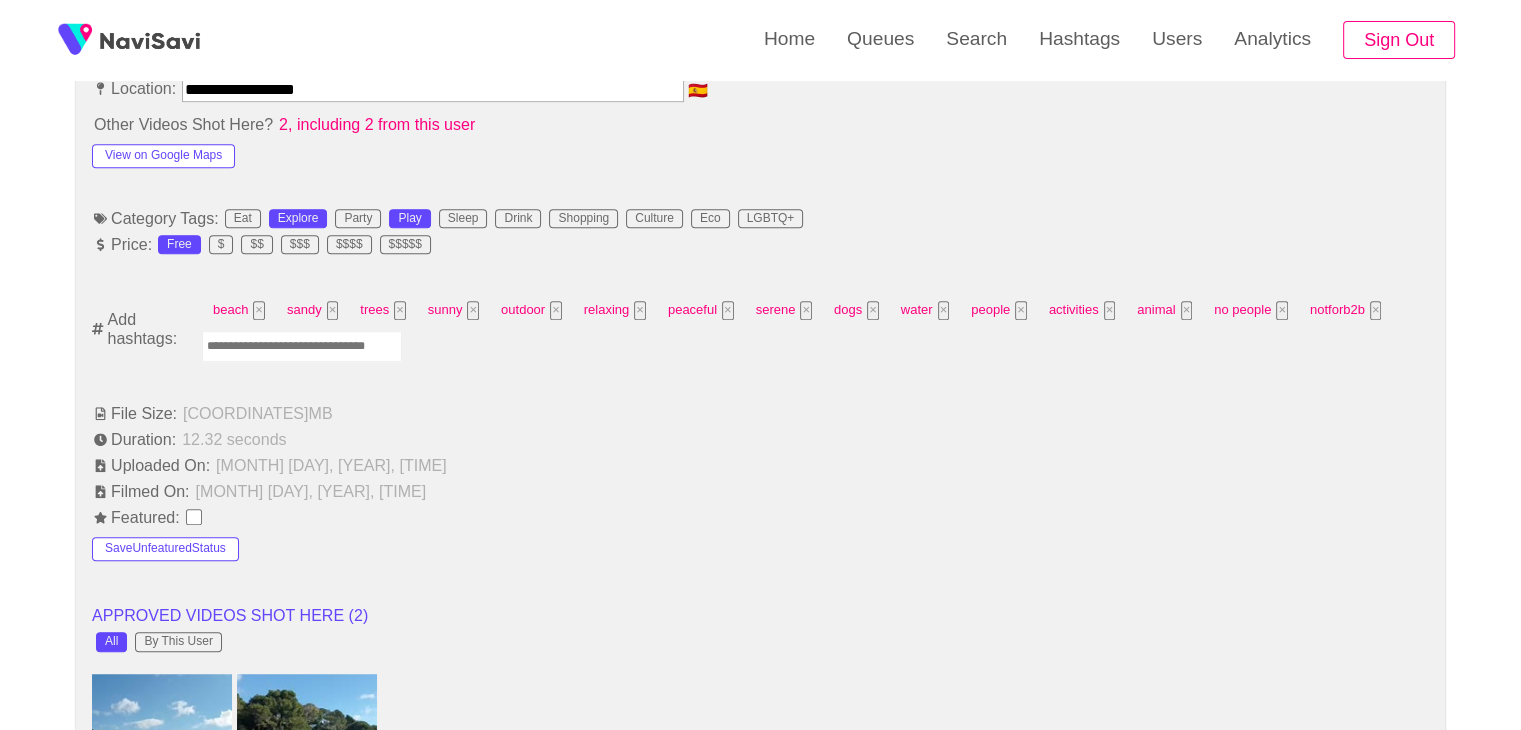 scroll, scrollTop: 1170, scrollLeft: 0, axis: vertical 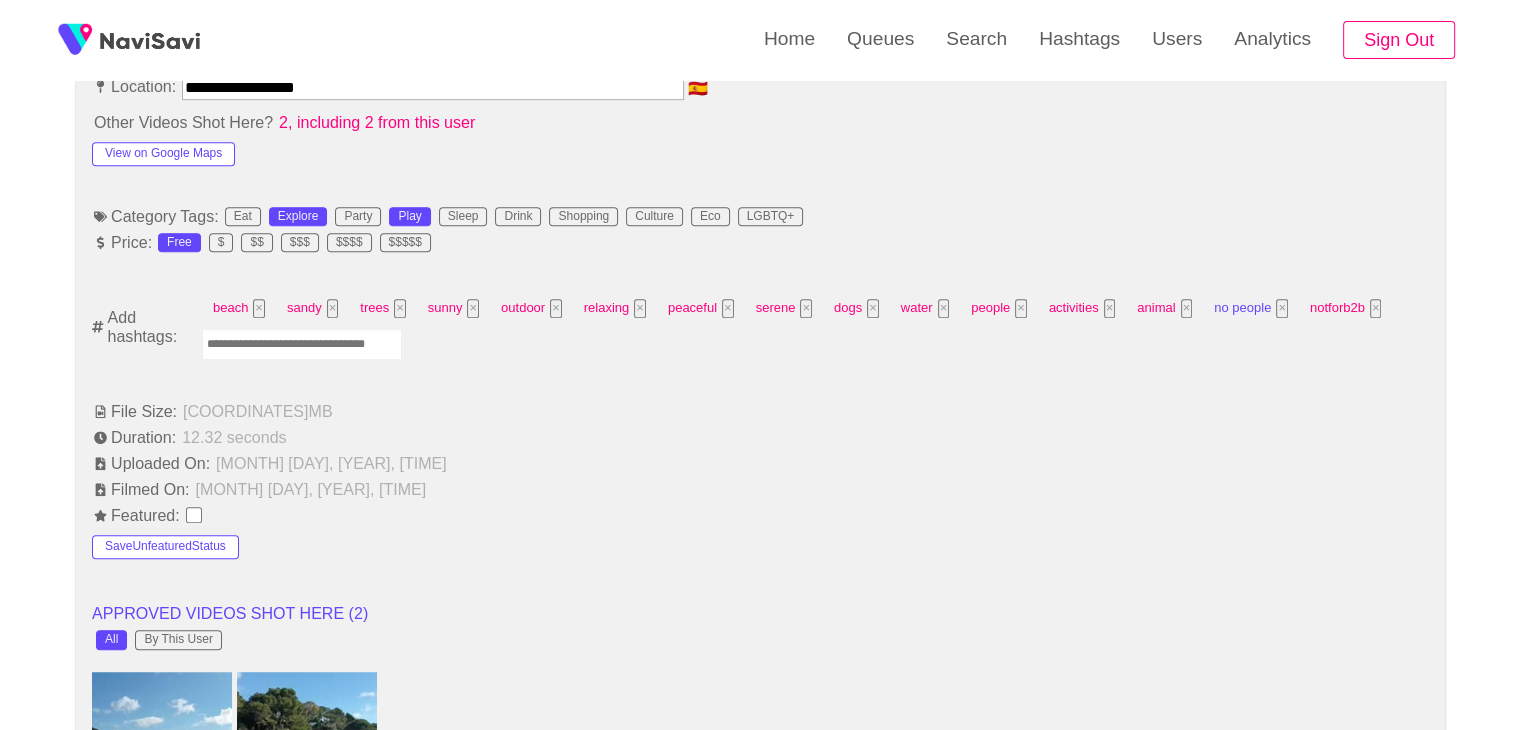 click on "×" at bounding box center (1282, 308) 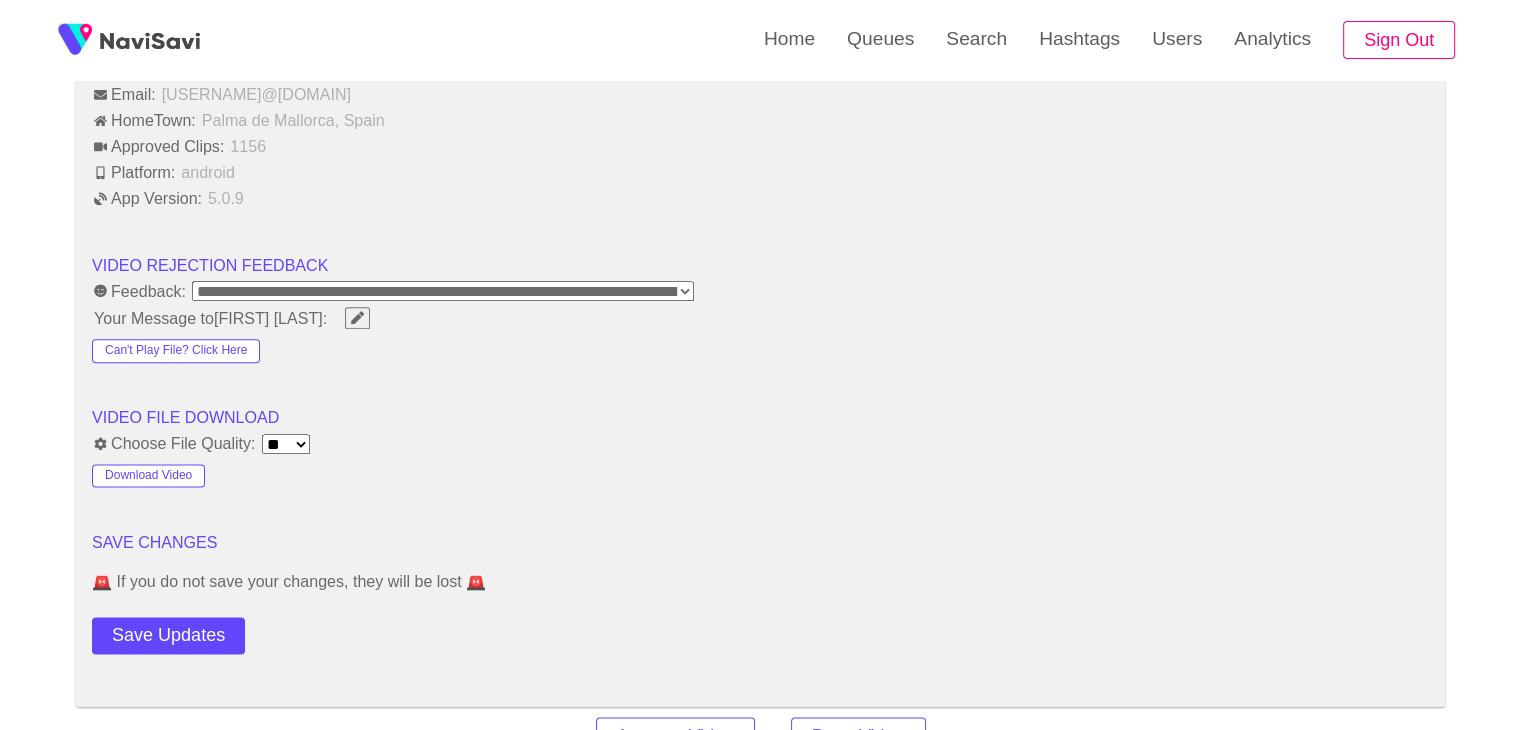 scroll, scrollTop: 2644, scrollLeft: 0, axis: vertical 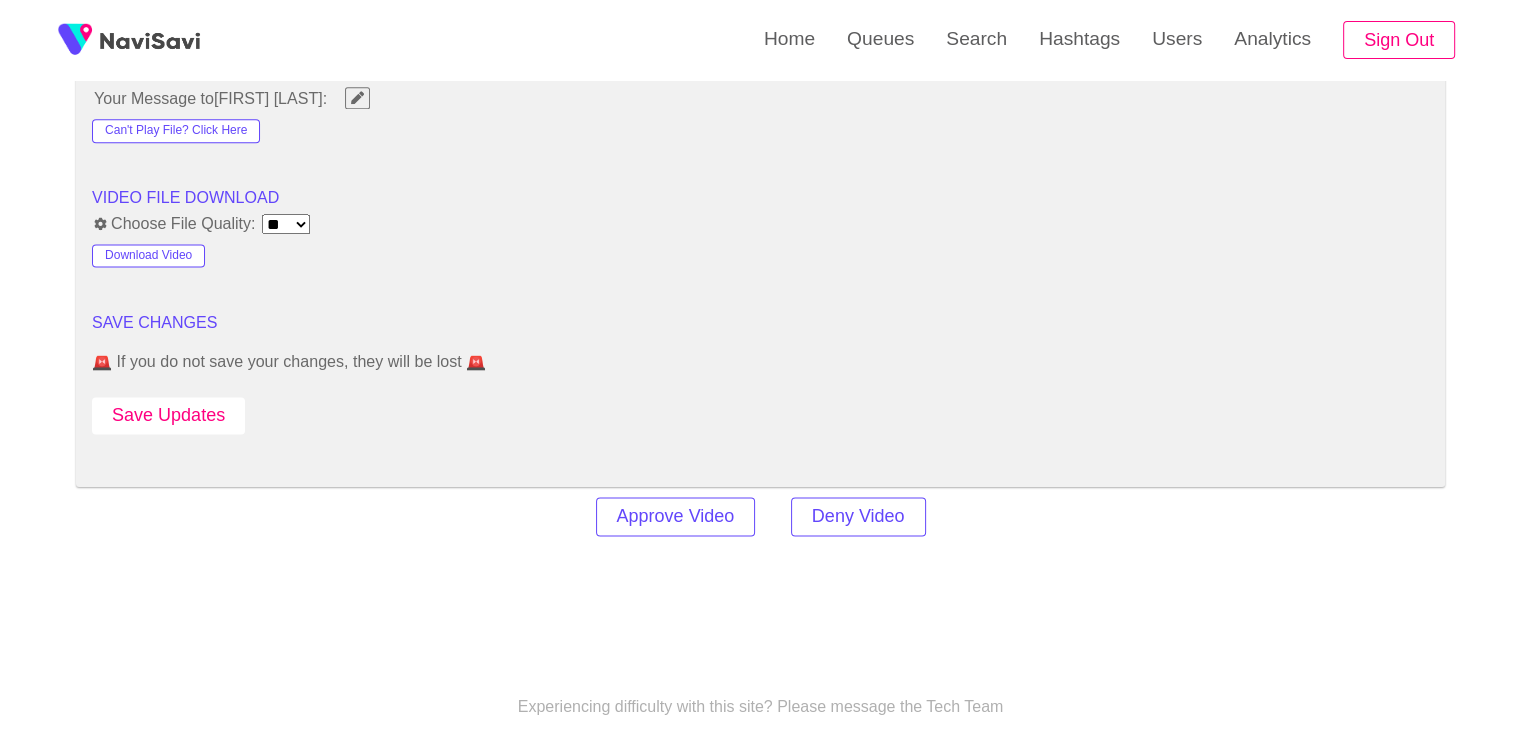 click on "Save Updates" at bounding box center [168, 415] 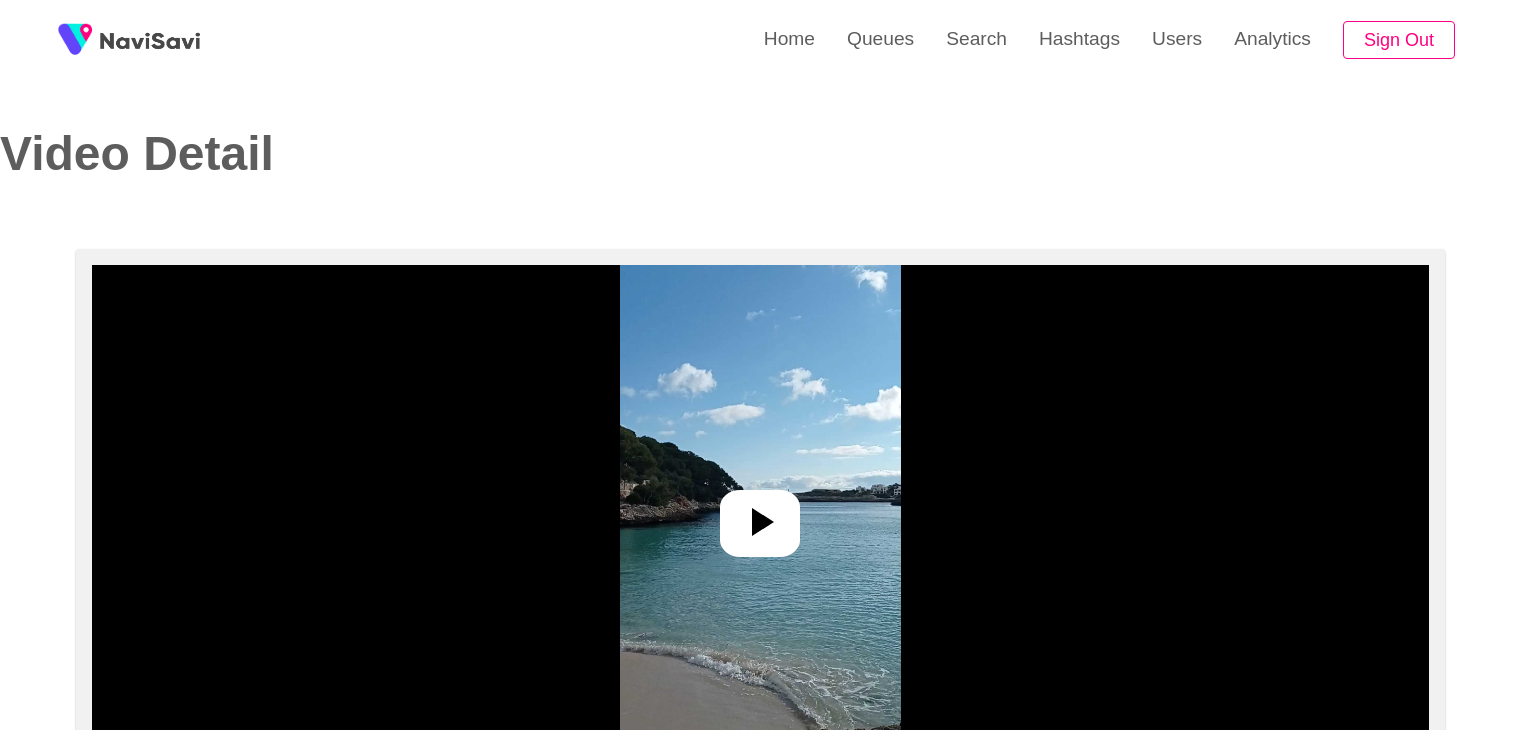 scroll, scrollTop: 0, scrollLeft: 0, axis: both 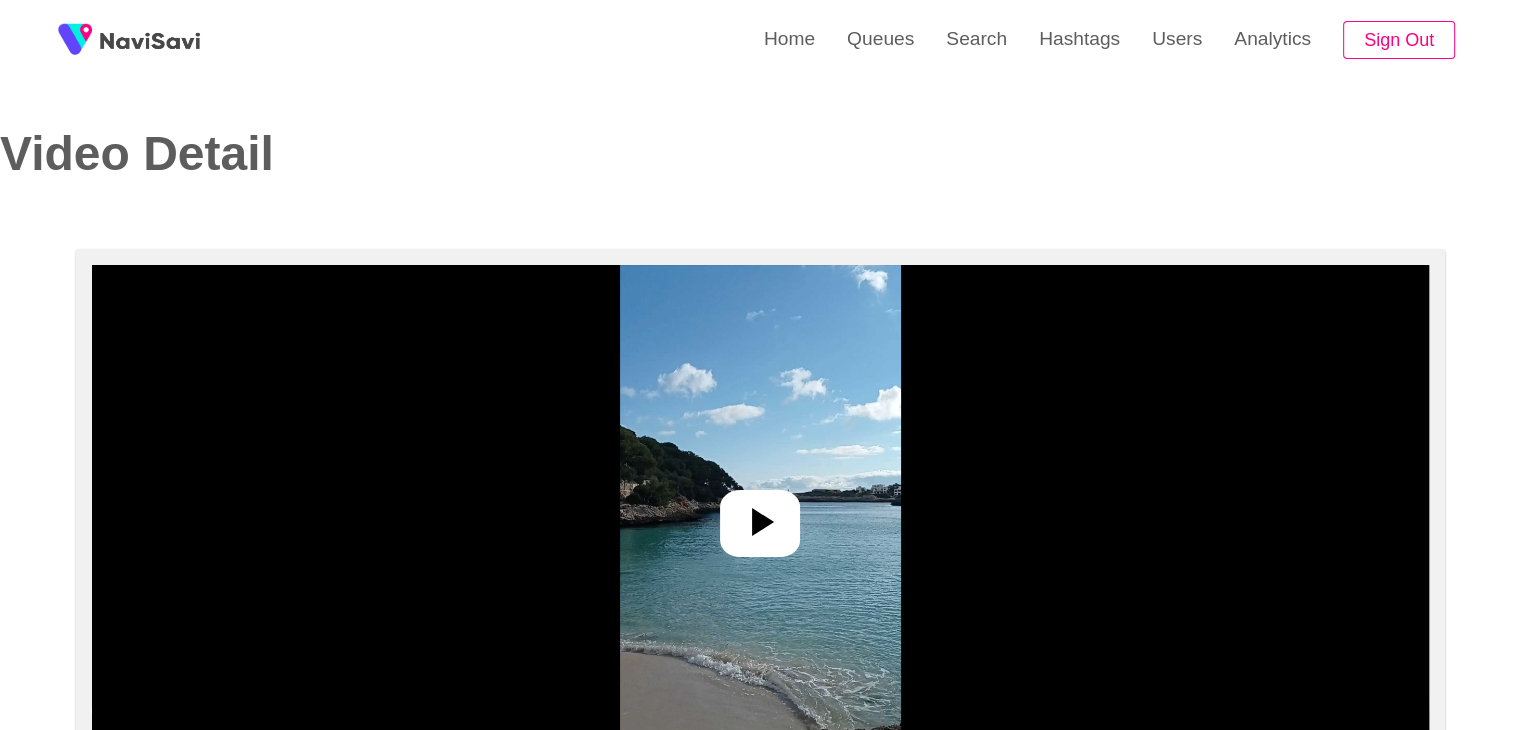 click at bounding box center [760, 515] 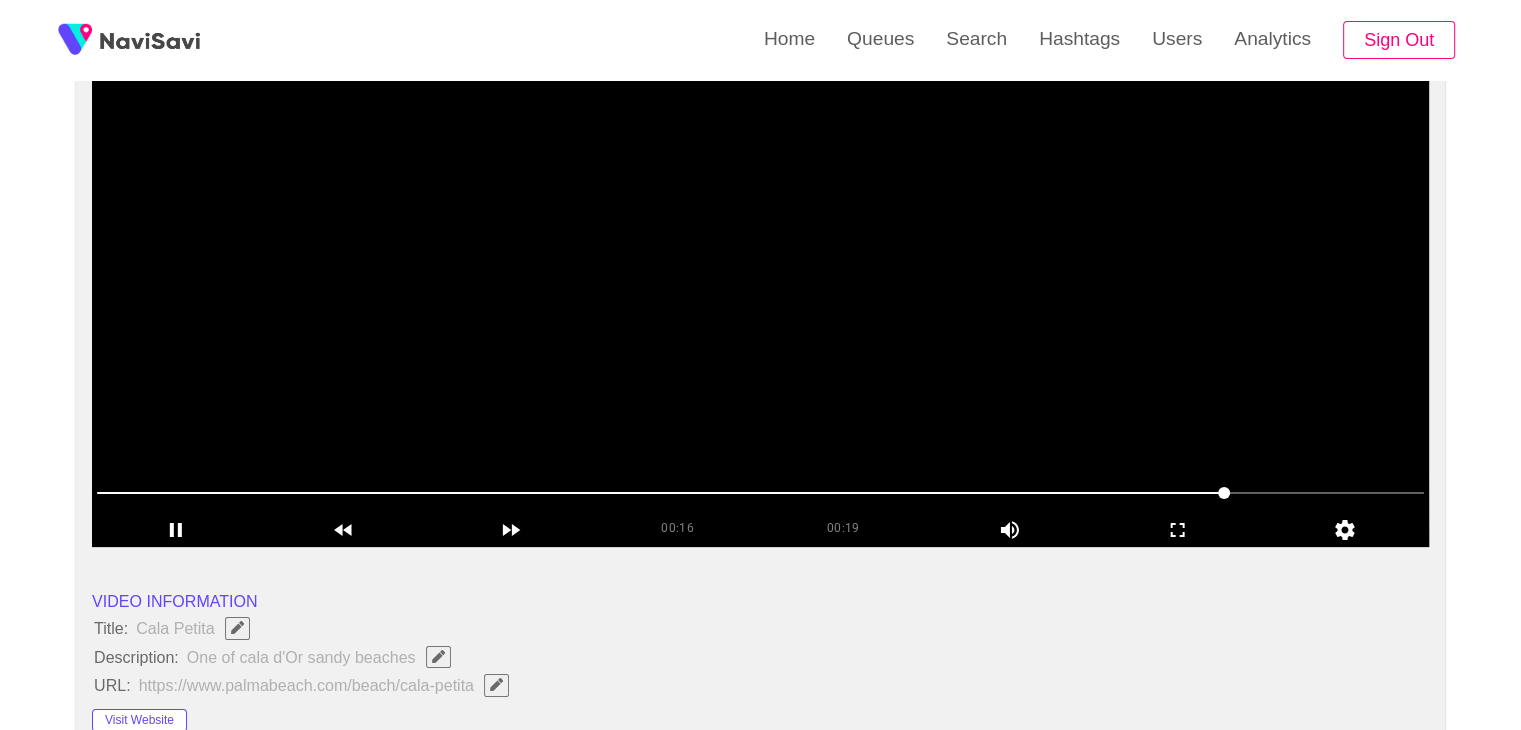 scroll, scrollTop: 216, scrollLeft: 0, axis: vertical 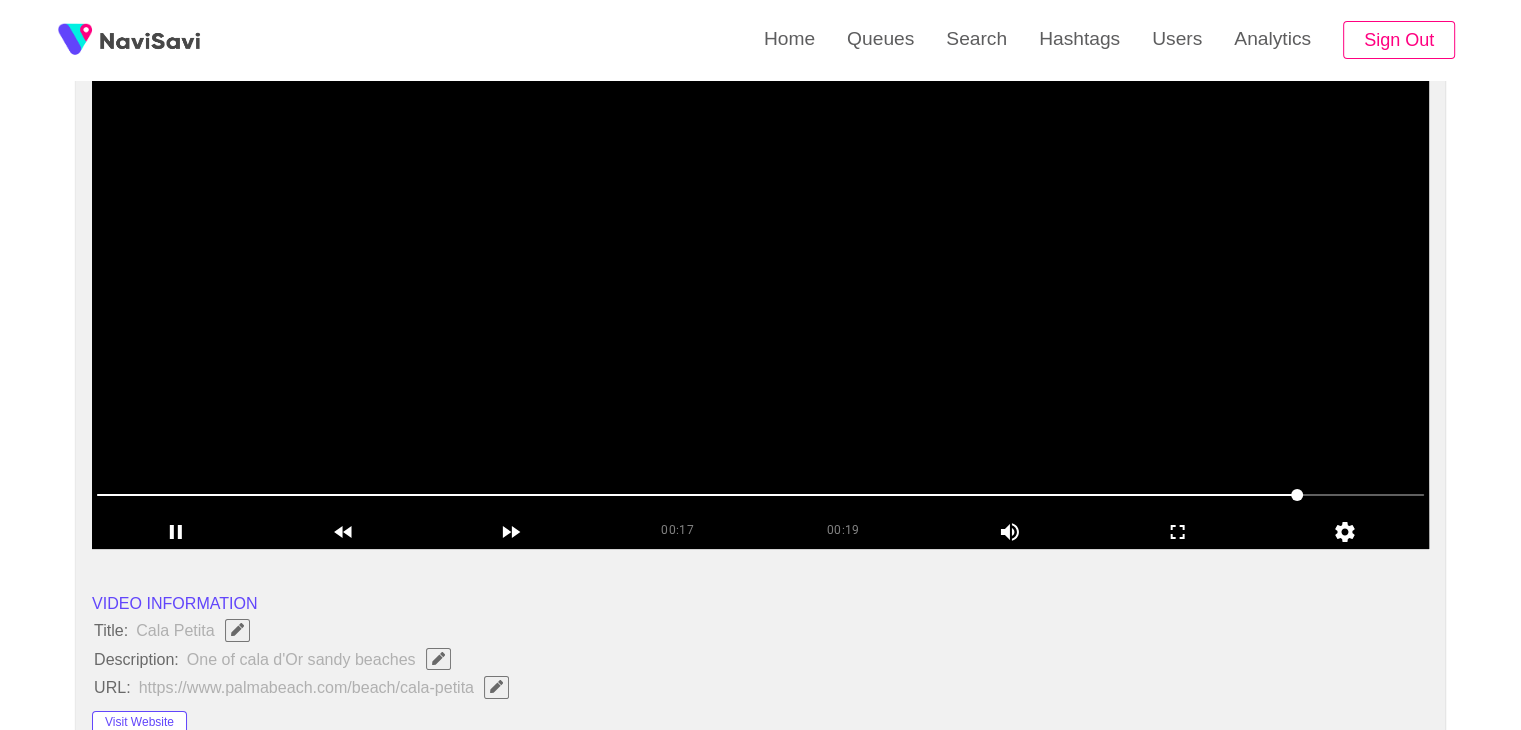 click at bounding box center [760, 299] 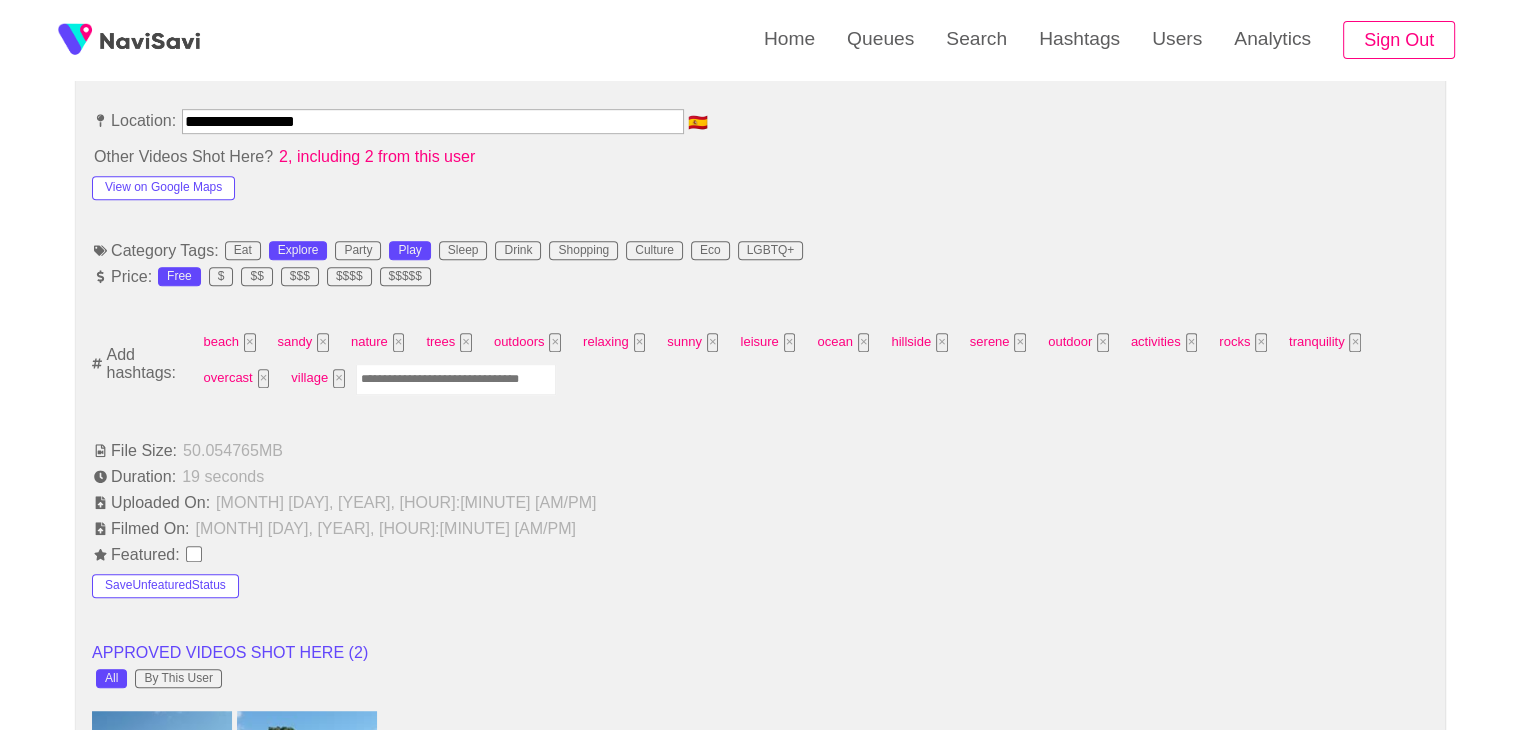scroll, scrollTop: 1224, scrollLeft: 0, axis: vertical 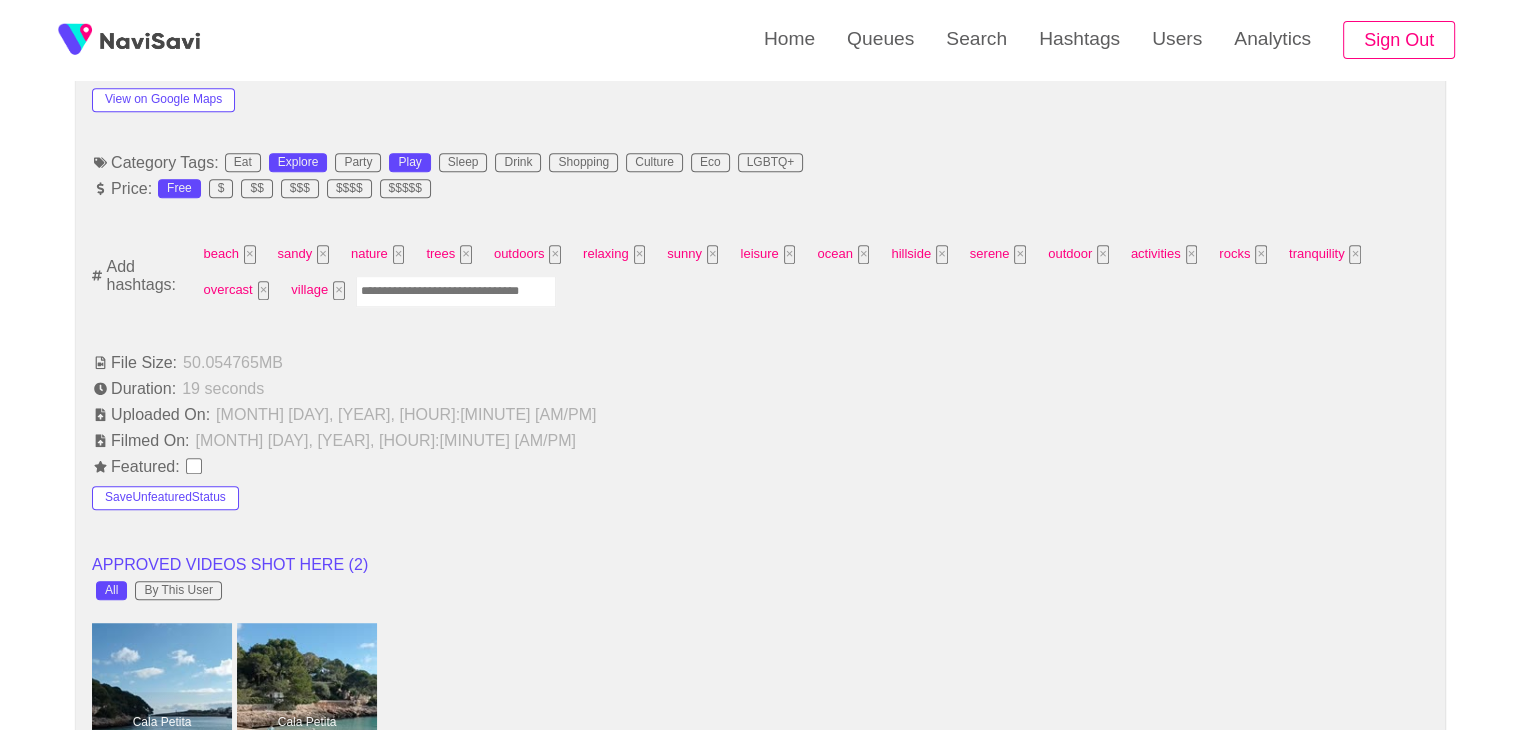 click at bounding box center [456, 291] 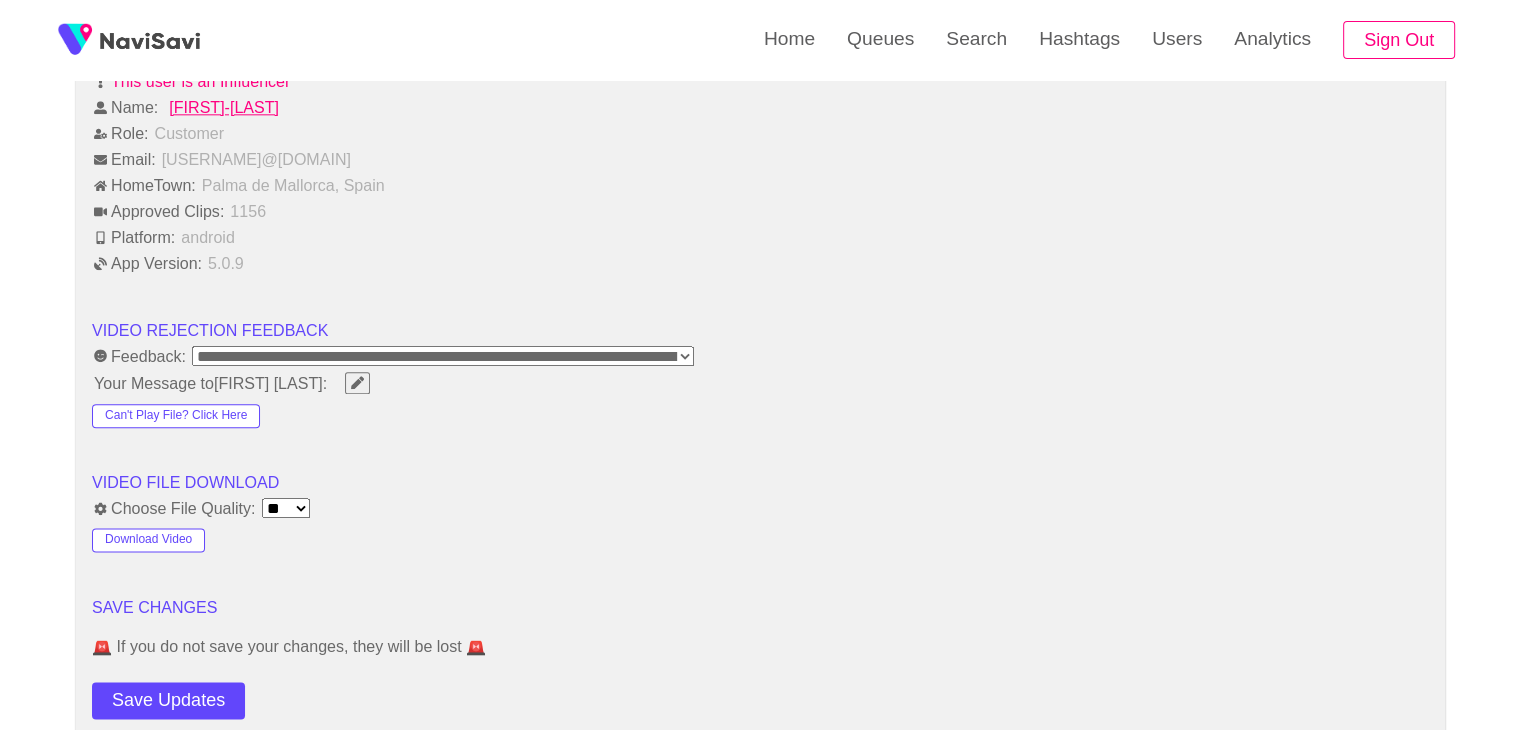 scroll, scrollTop: 2839, scrollLeft: 0, axis: vertical 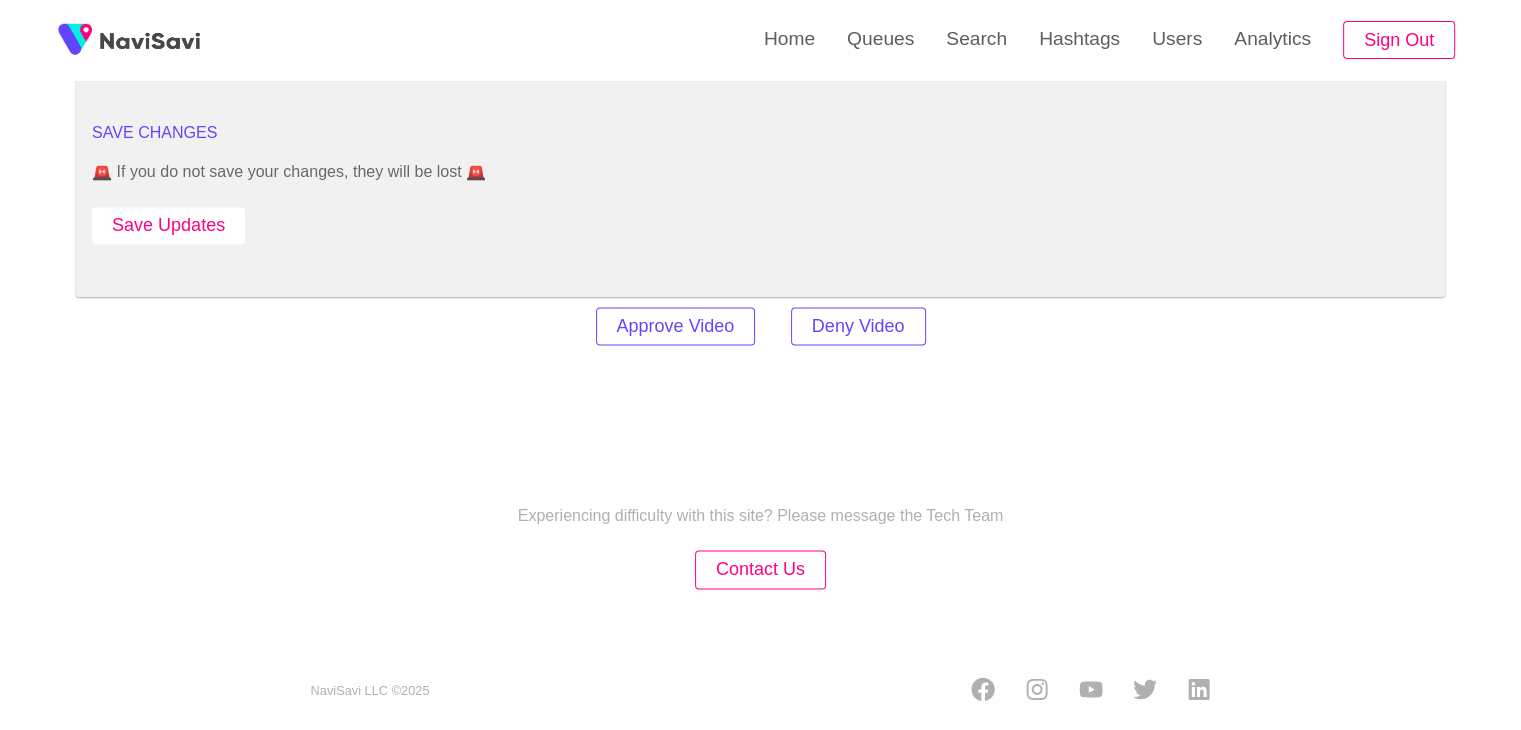 click on "Save Updates" at bounding box center [168, 225] 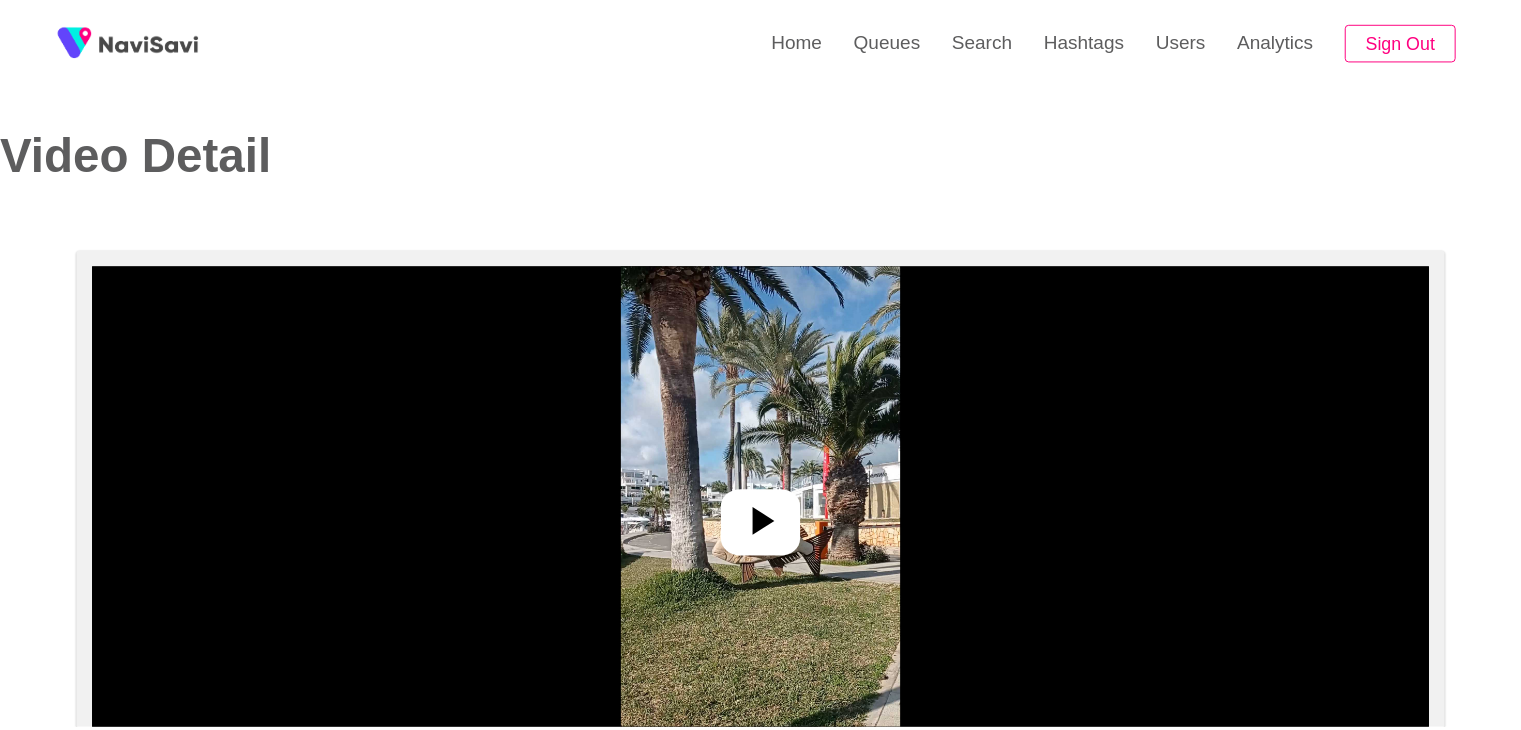 scroll, scrollTop: 0, scrollLeft: 0, axis: both 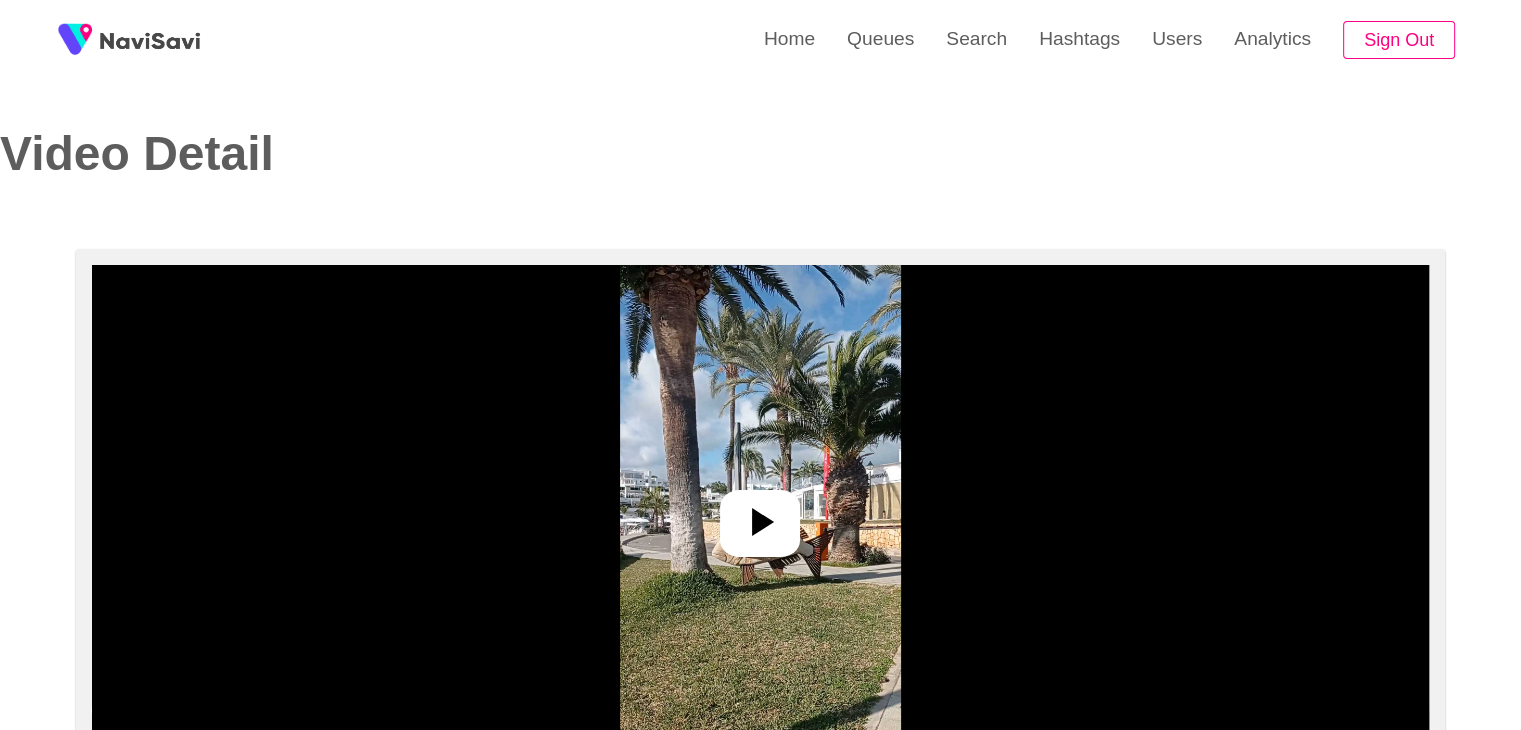 click at bounding box center [760, 515] 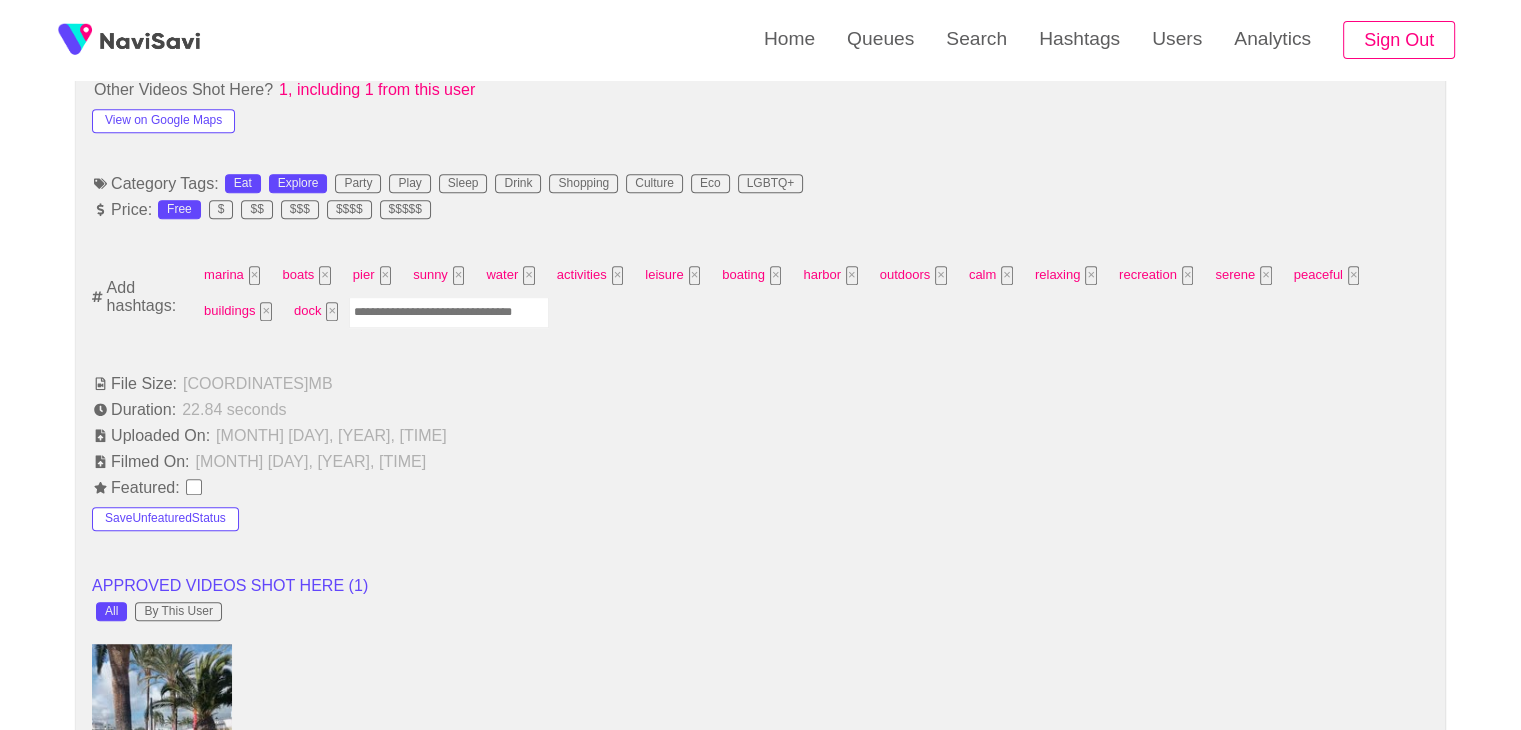 scroll, scrollTop: 1211, scrollLeft: 0, axis: vertical 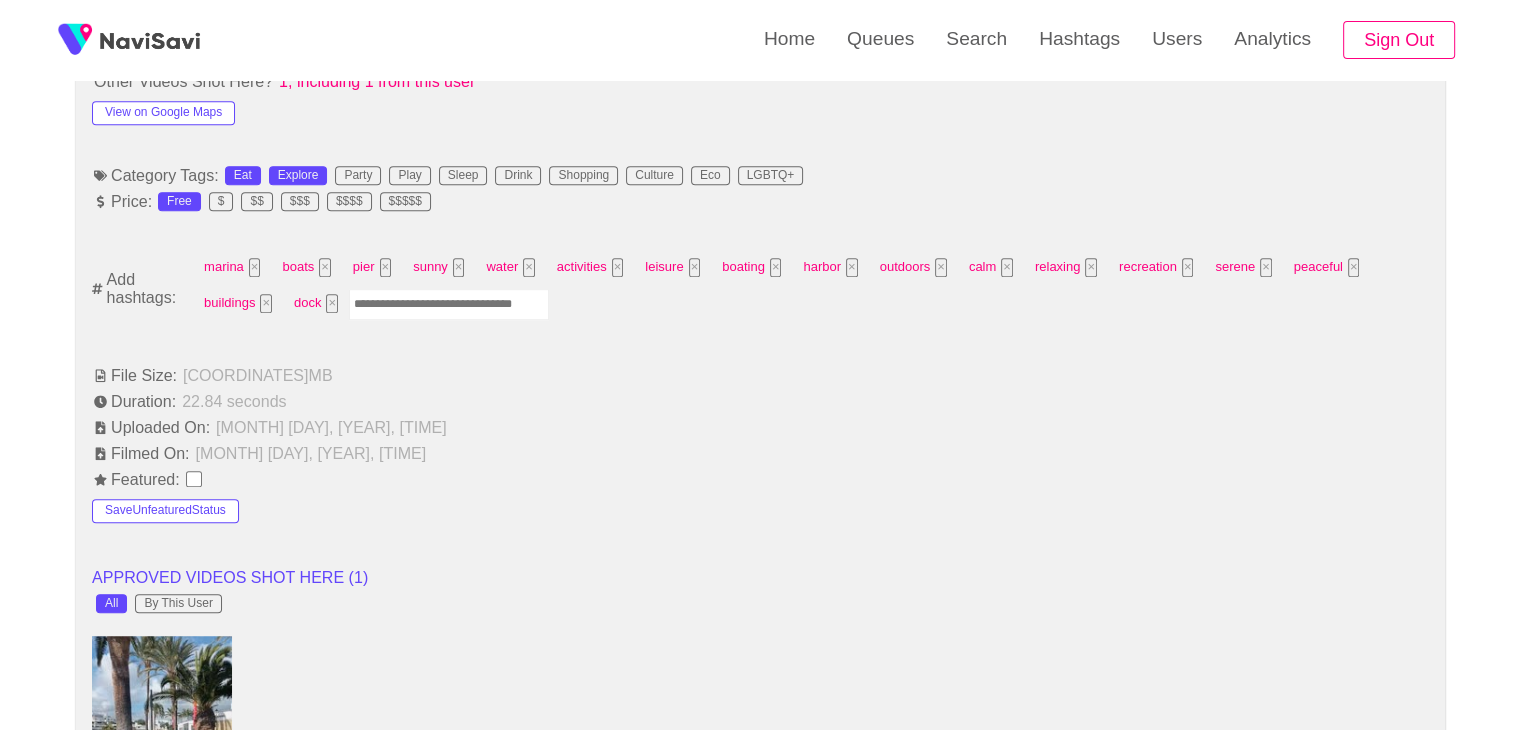 click at bounding box center [449, 304] 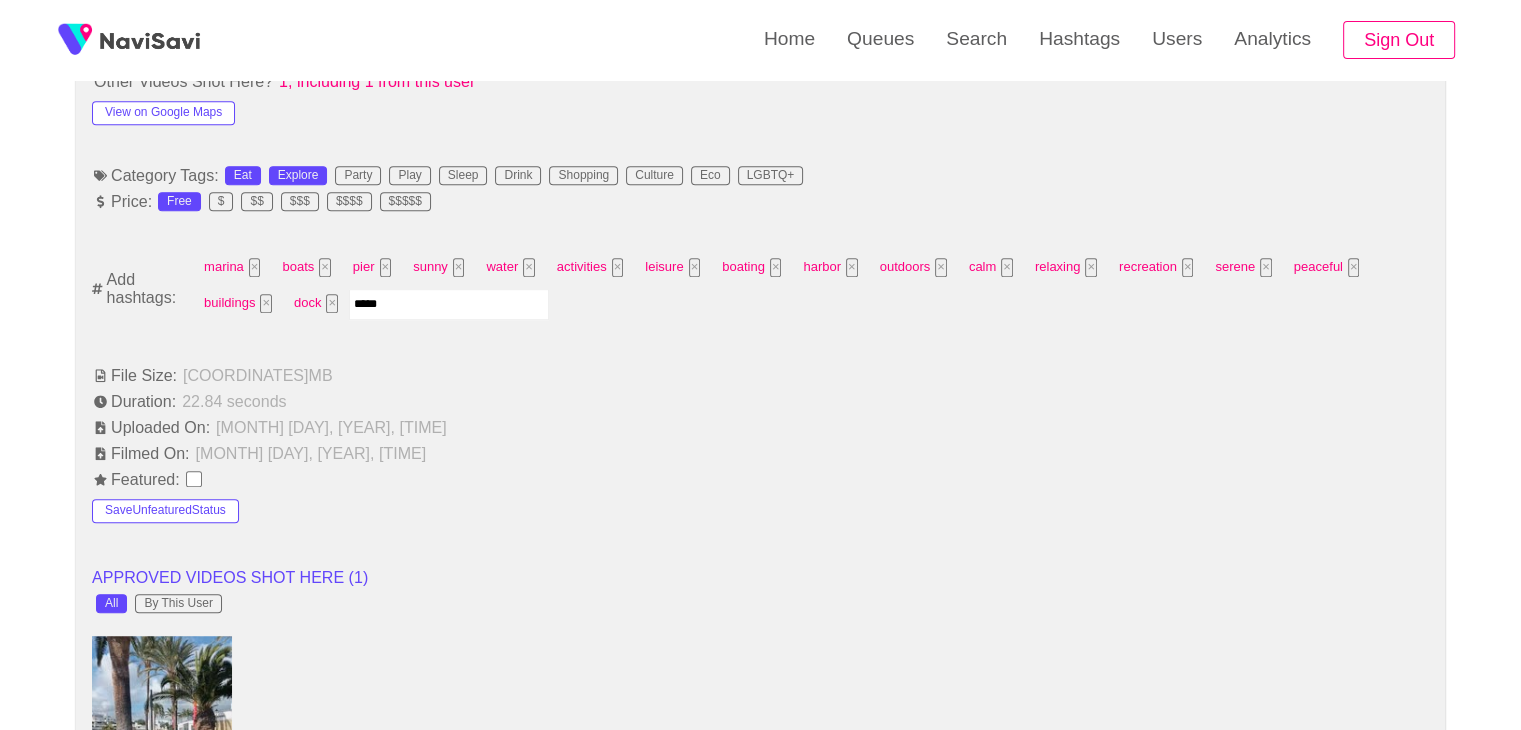 type on "******" 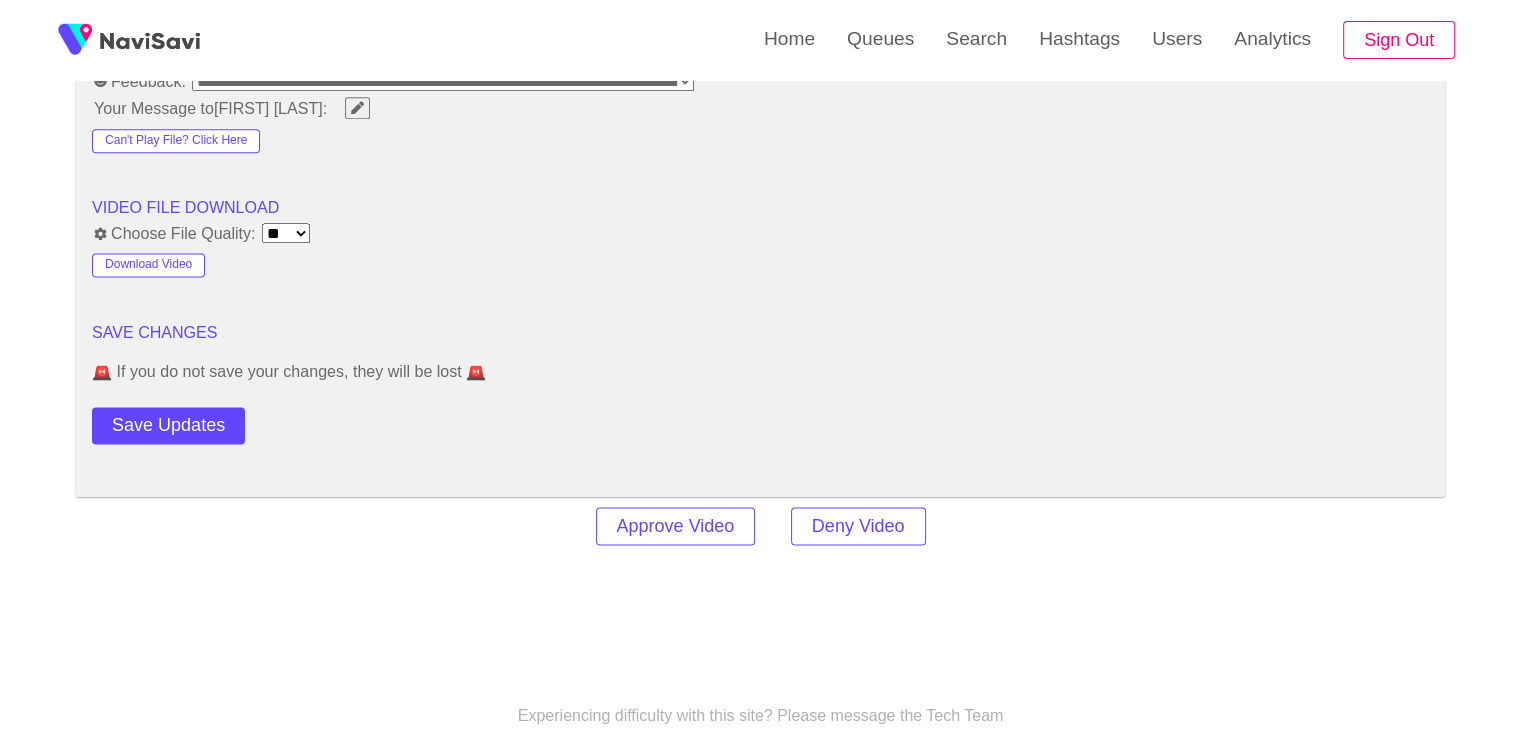 scroll, scrollTop: 2687, scrollLeft: 0, axis: vertical 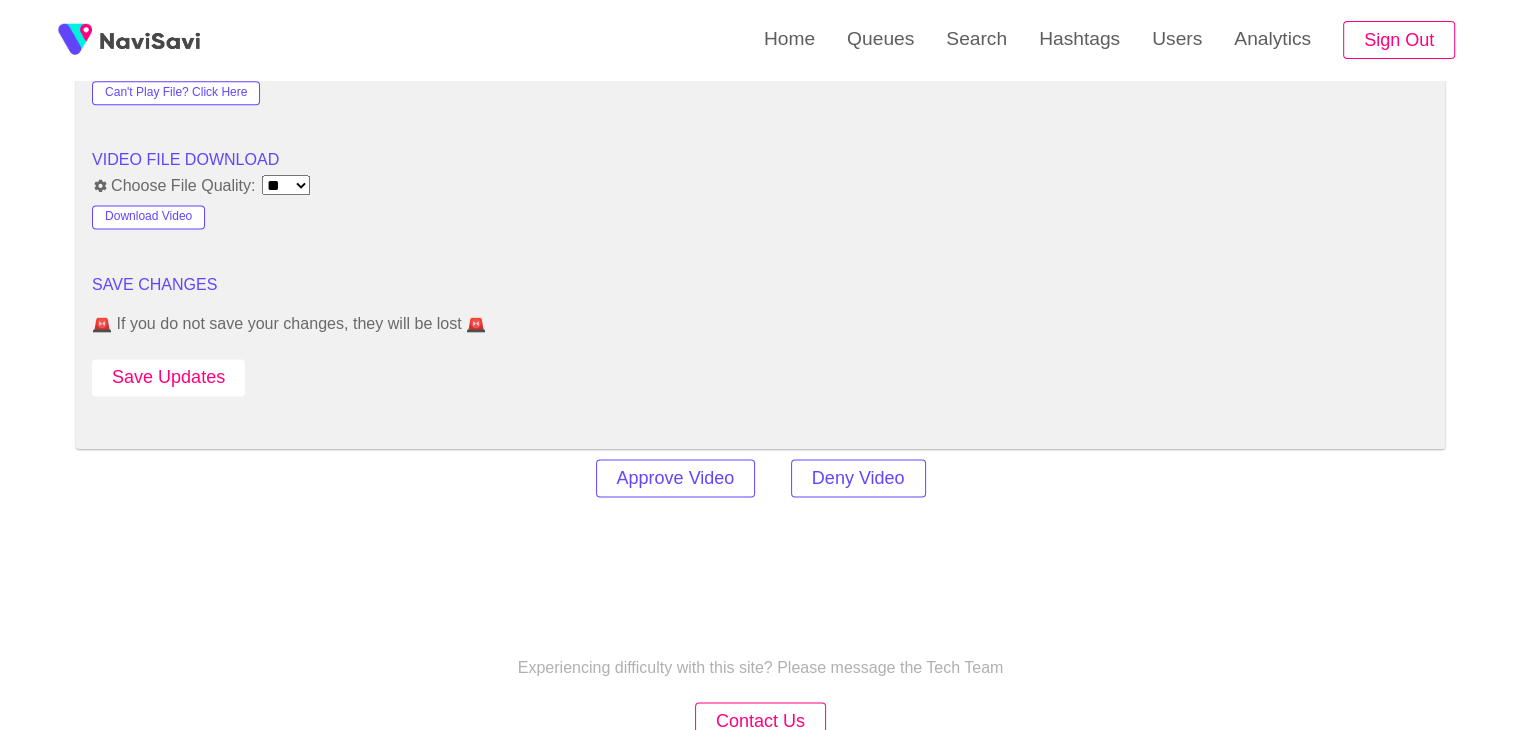 click on "Save Updates" at bounding box center (168, 377) 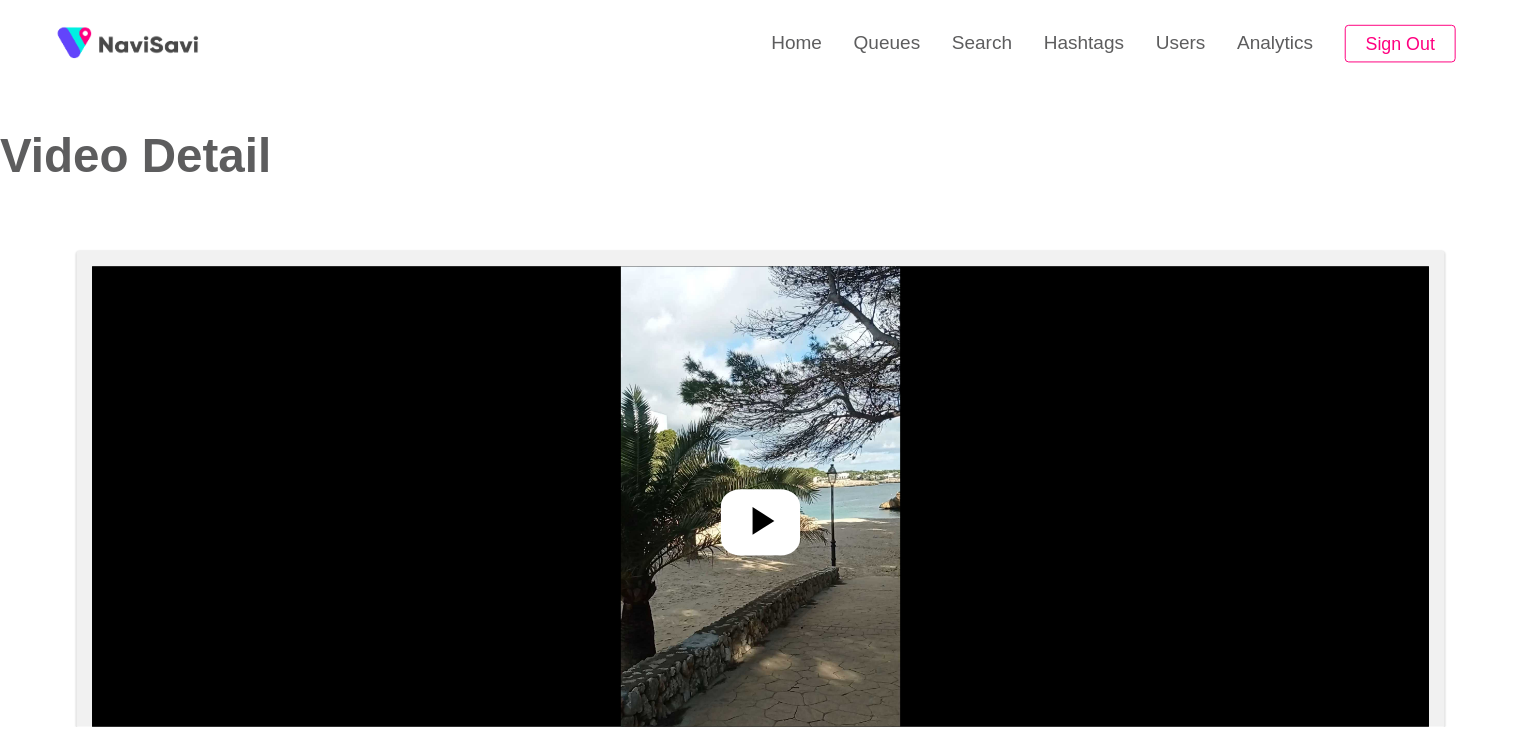 scroll, scrollTop: 0, scrollLeft: 0, axis: both 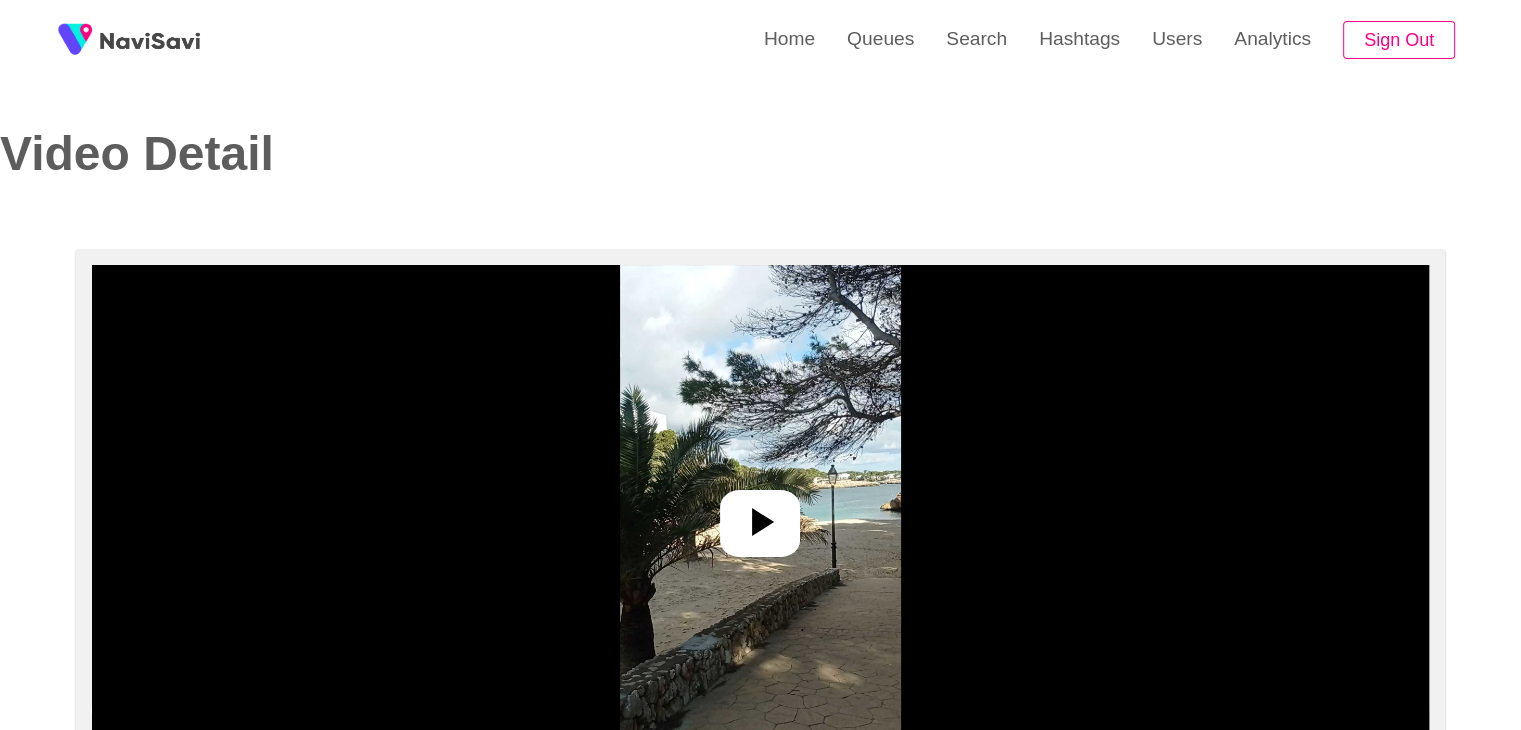 click at bounding box center [760, 515] 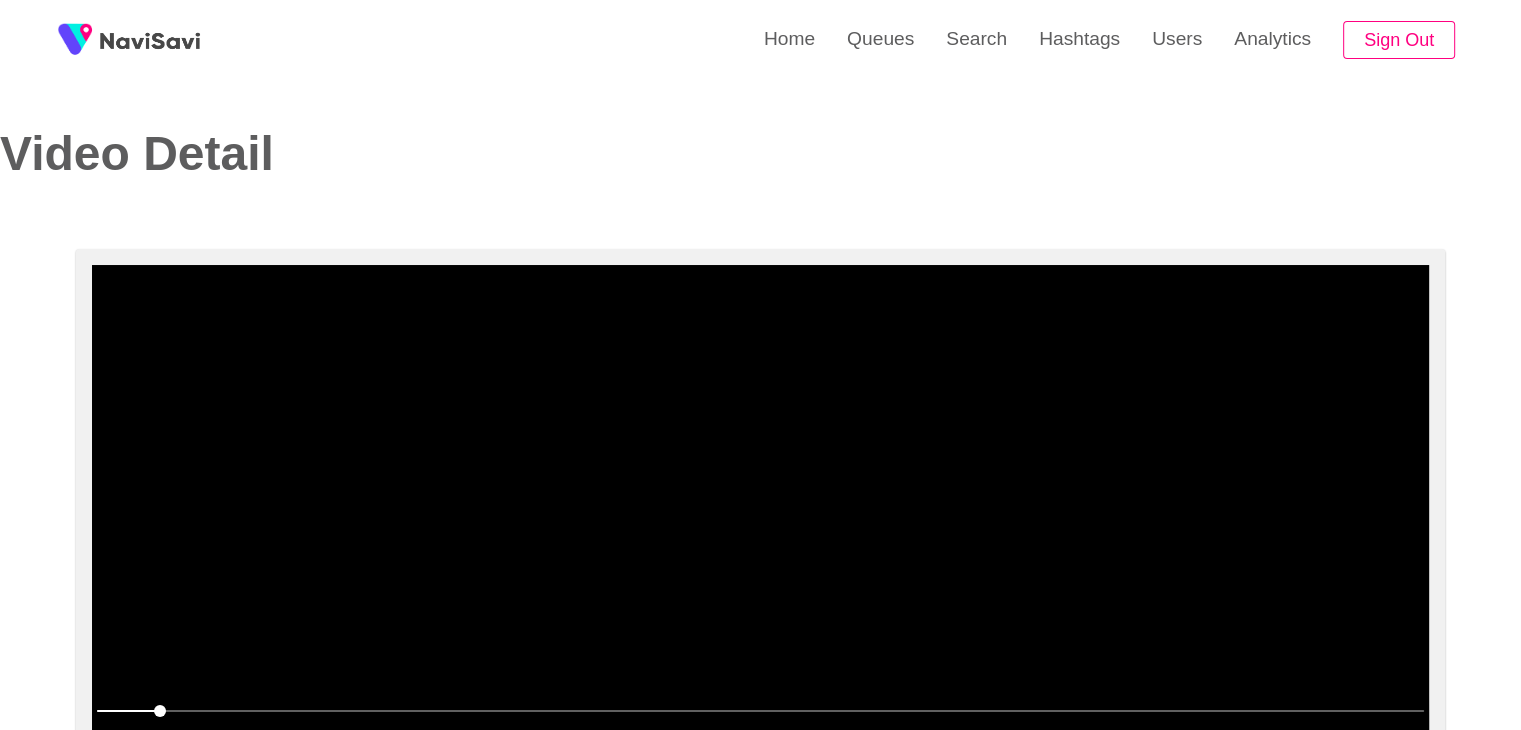 scroll, scrollTop: 62, scrollLeft: 0, axis: vertical 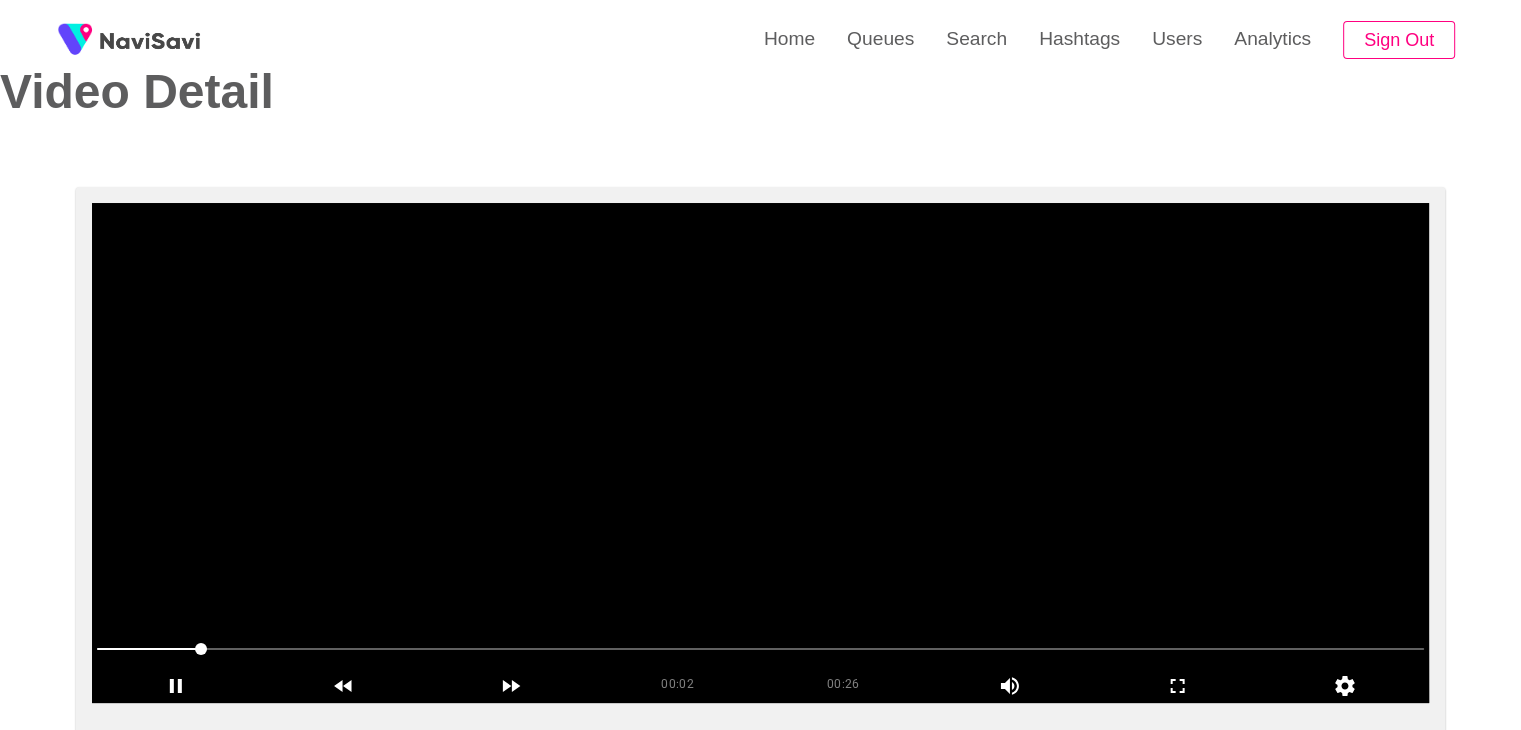 click at bounding box center [760, 453] 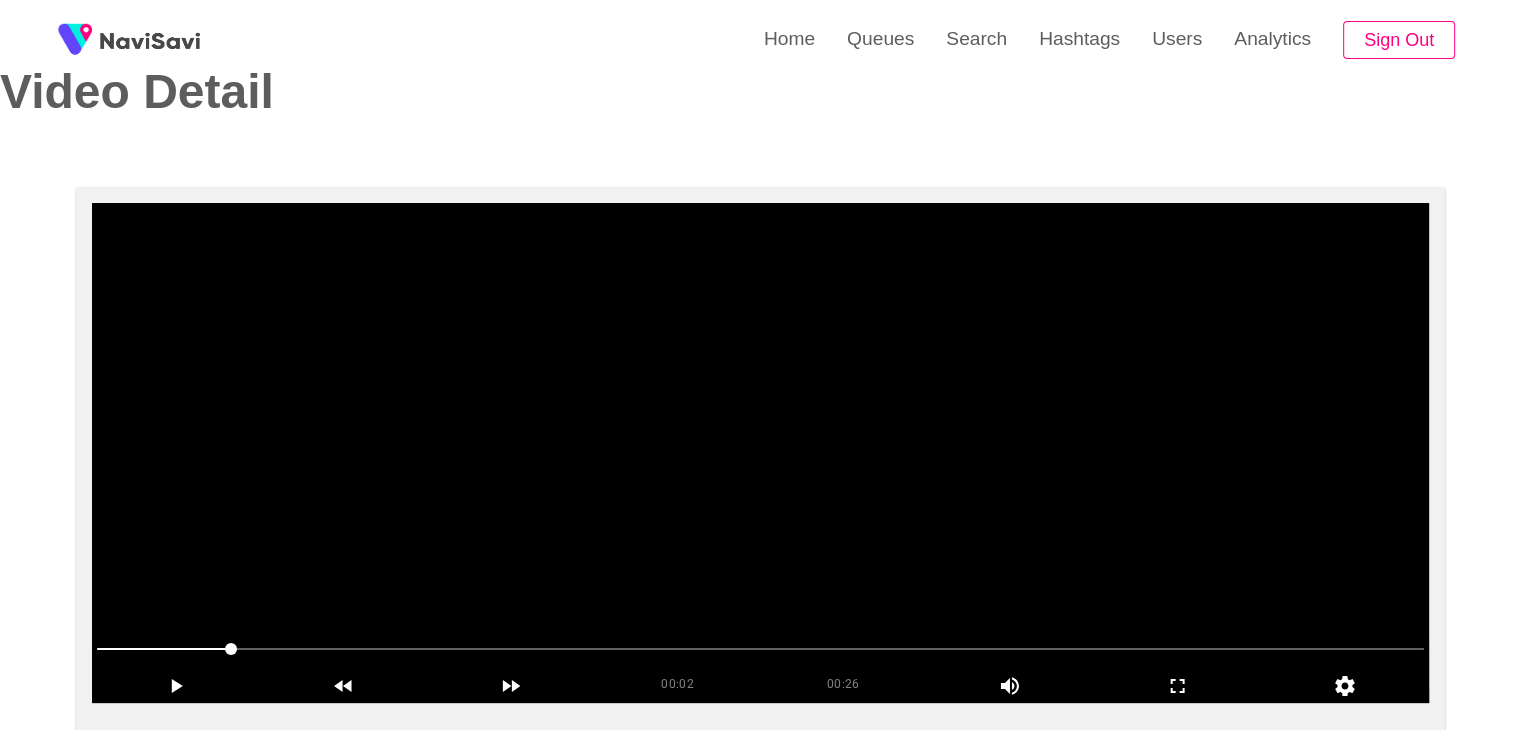 click at bounding box center [760, 453] 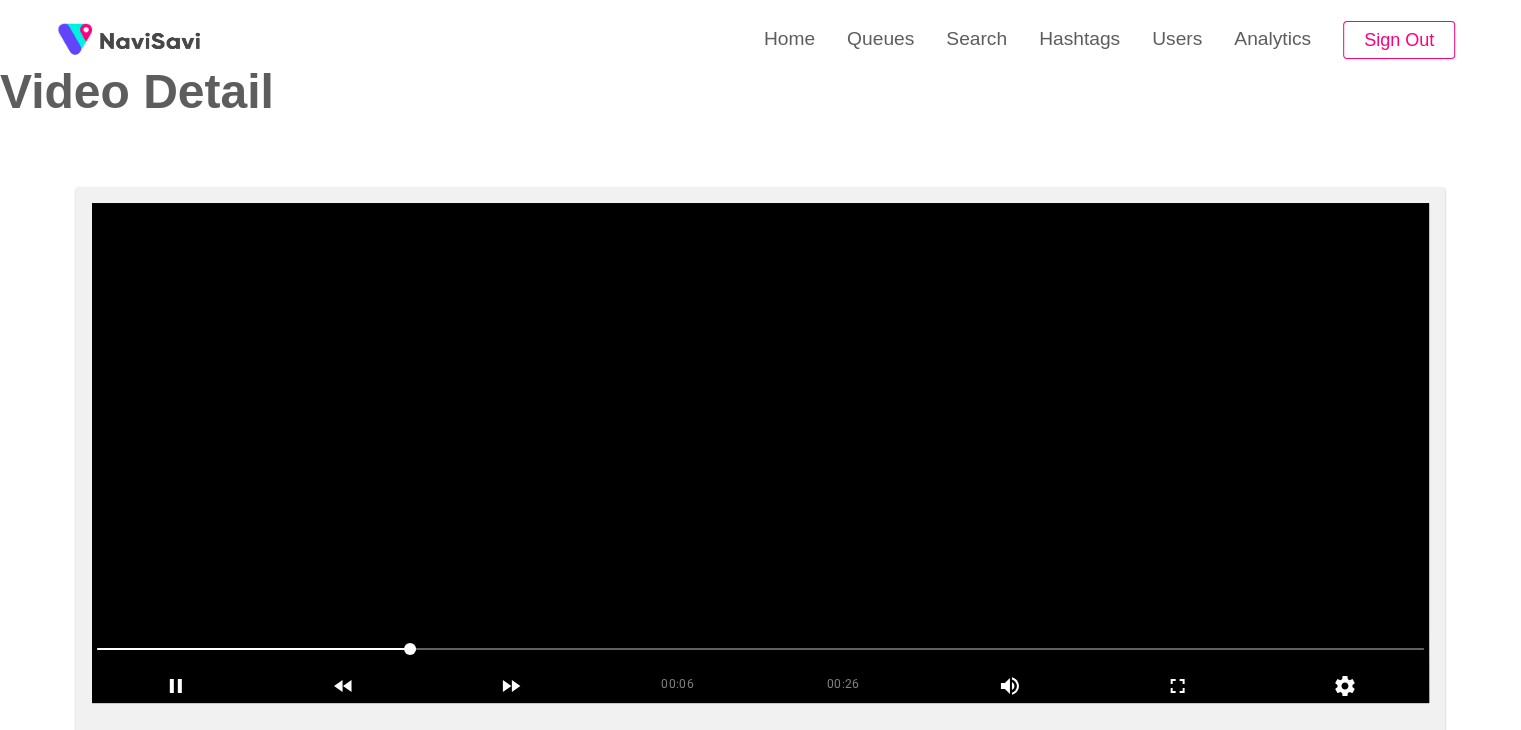 click at bounding box center (760, 453) 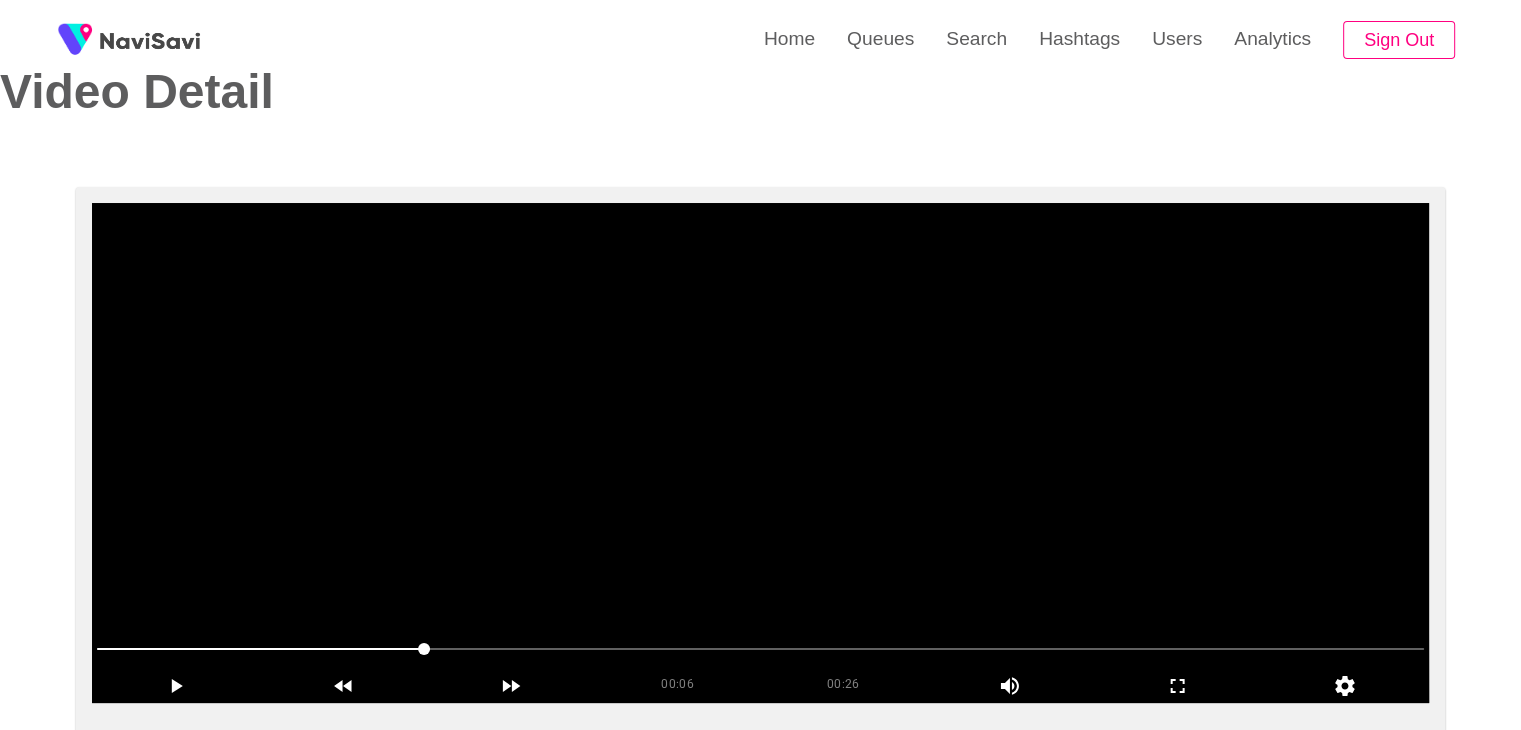click at bounding box center [760, 650] 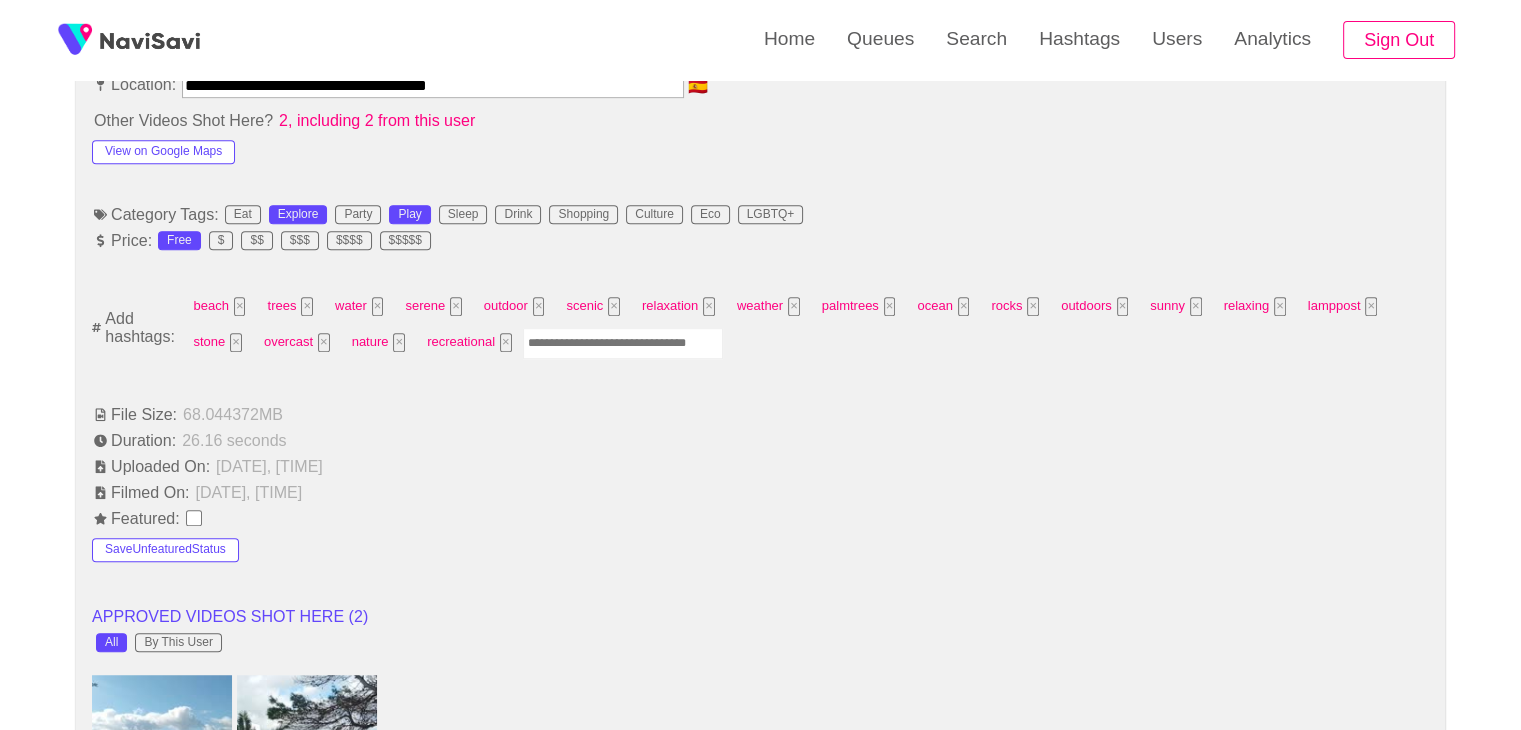 scroll, scrollTop: 1172, scrollLeft: 0, axis: vertical 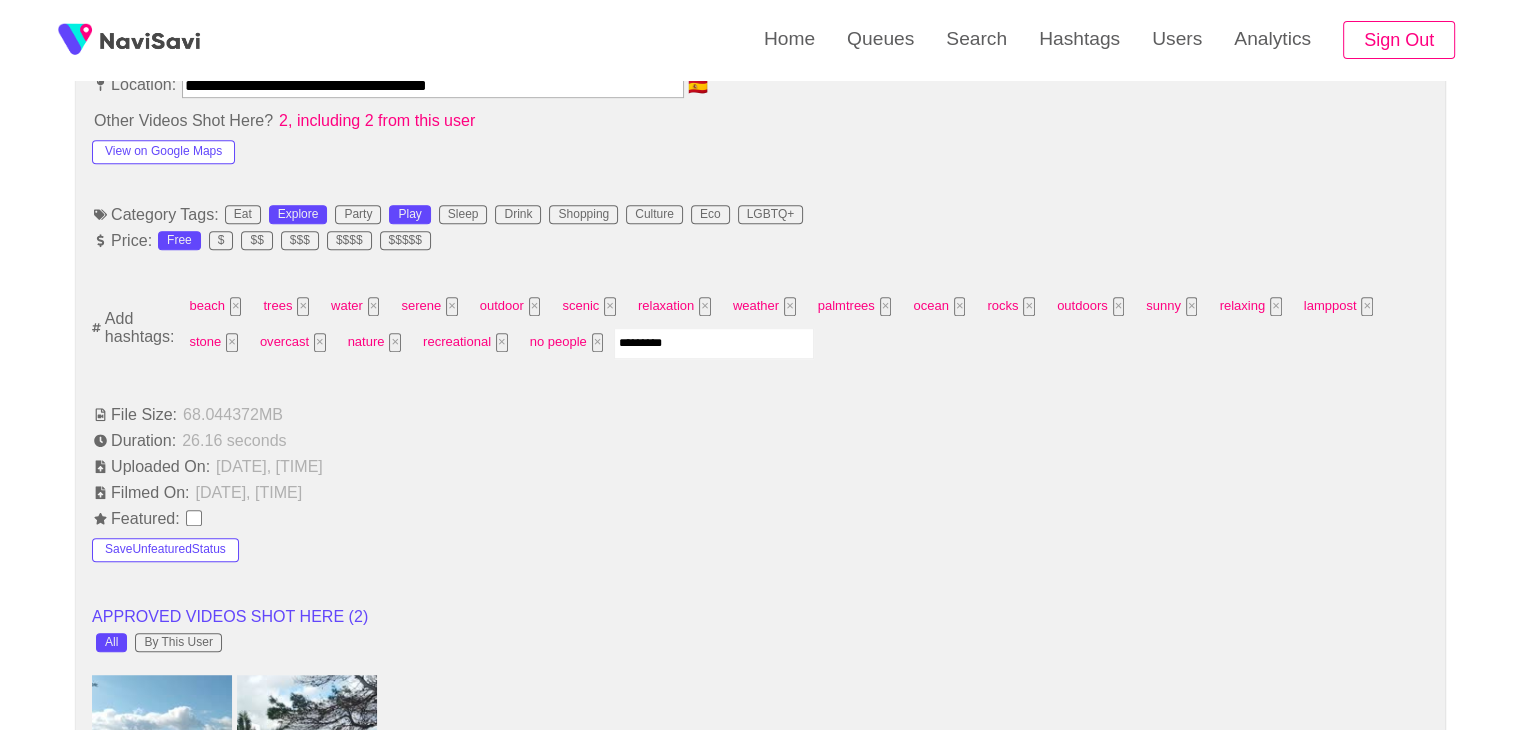 type 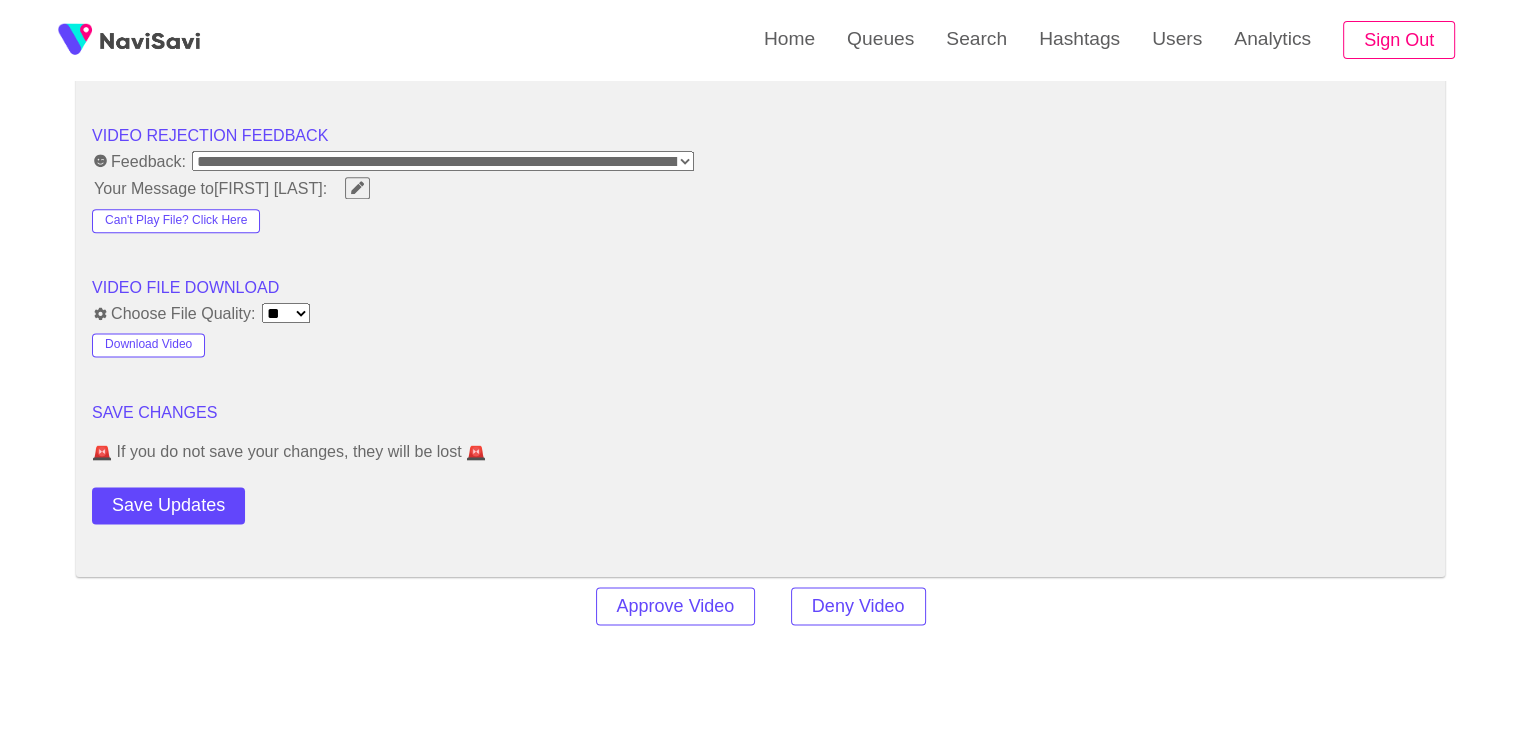 scroll, scrollTop: 2571, scrollLeft: 0, axis: vertical 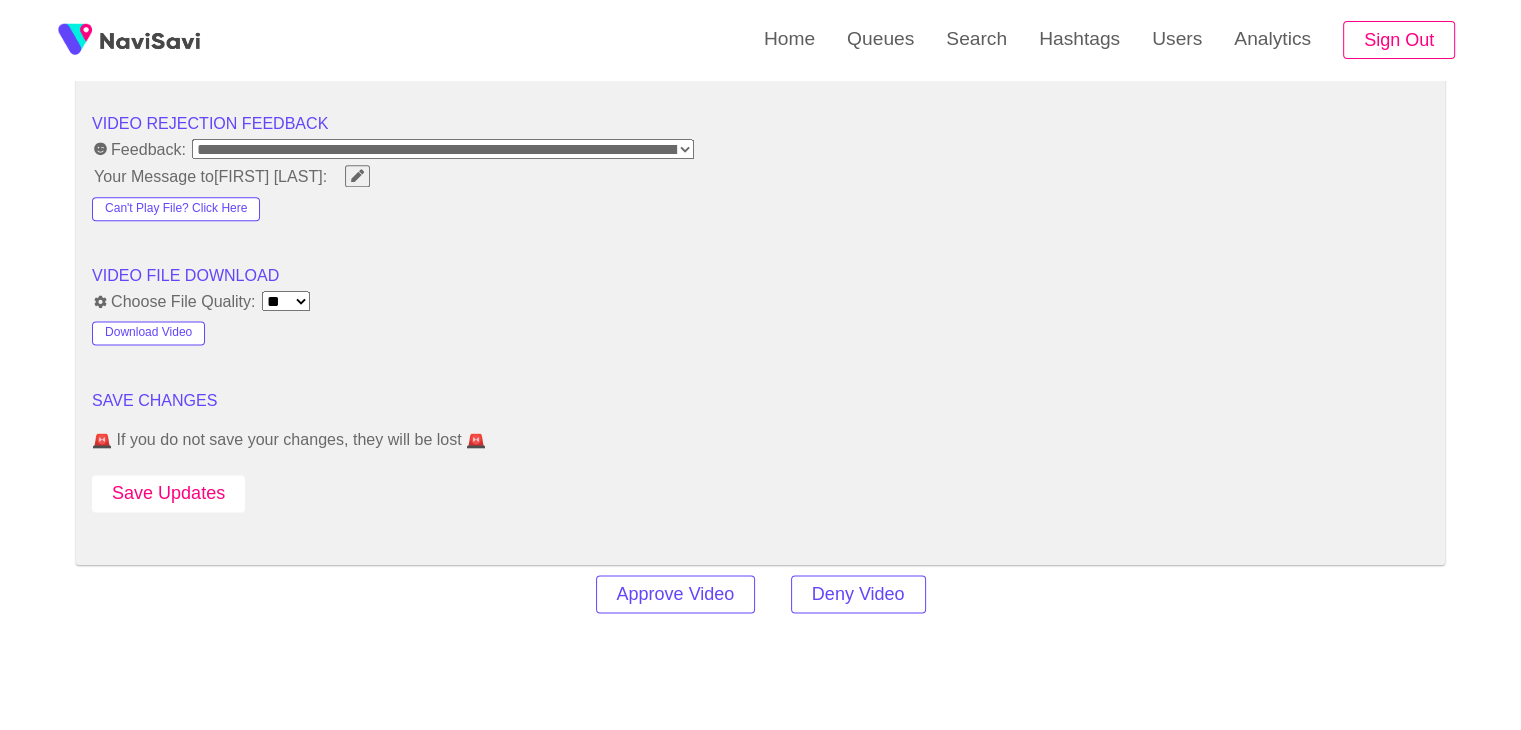 click on "Save Updates" at bounding box center (168, 493) 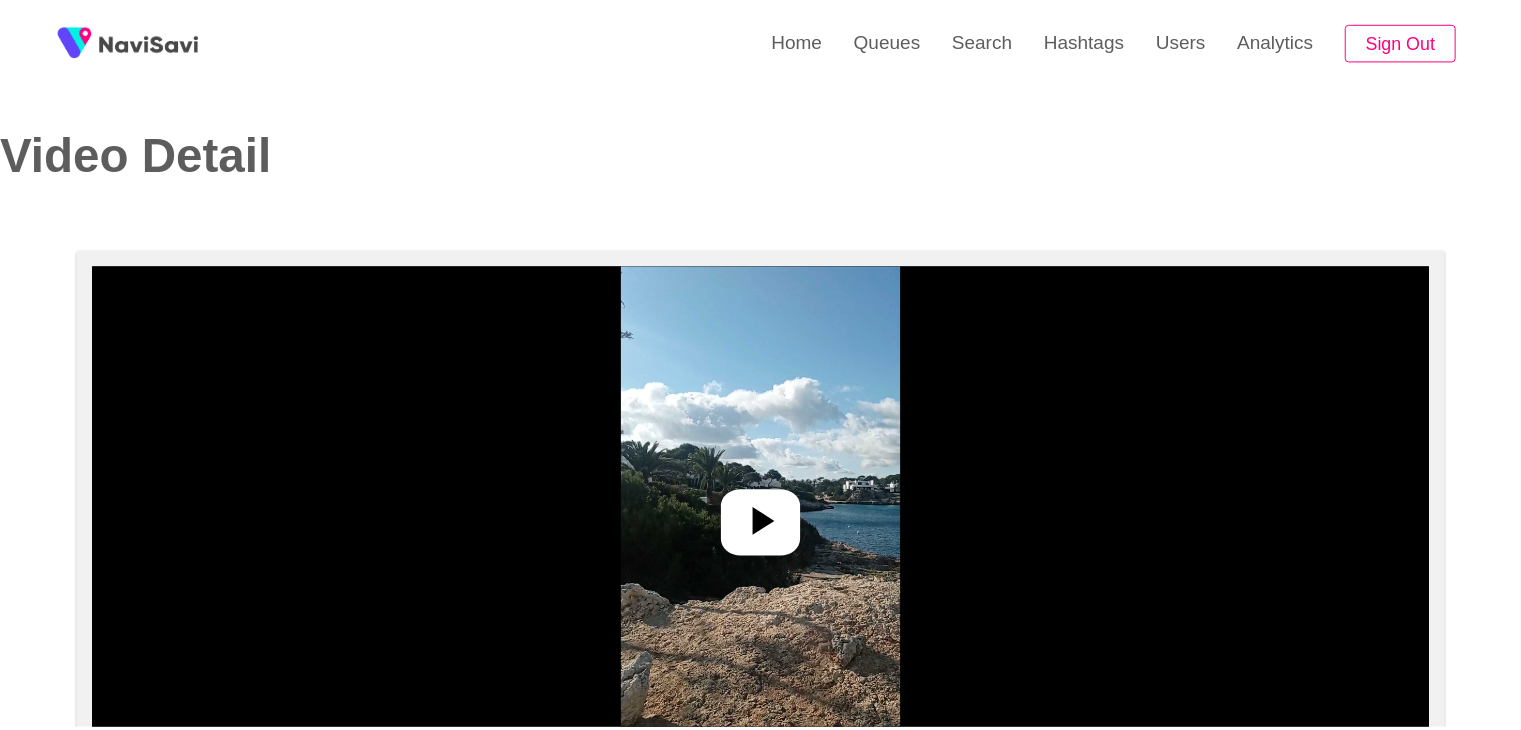 scroll, scrollTop: 0, scrollLeft: 0, axis: both 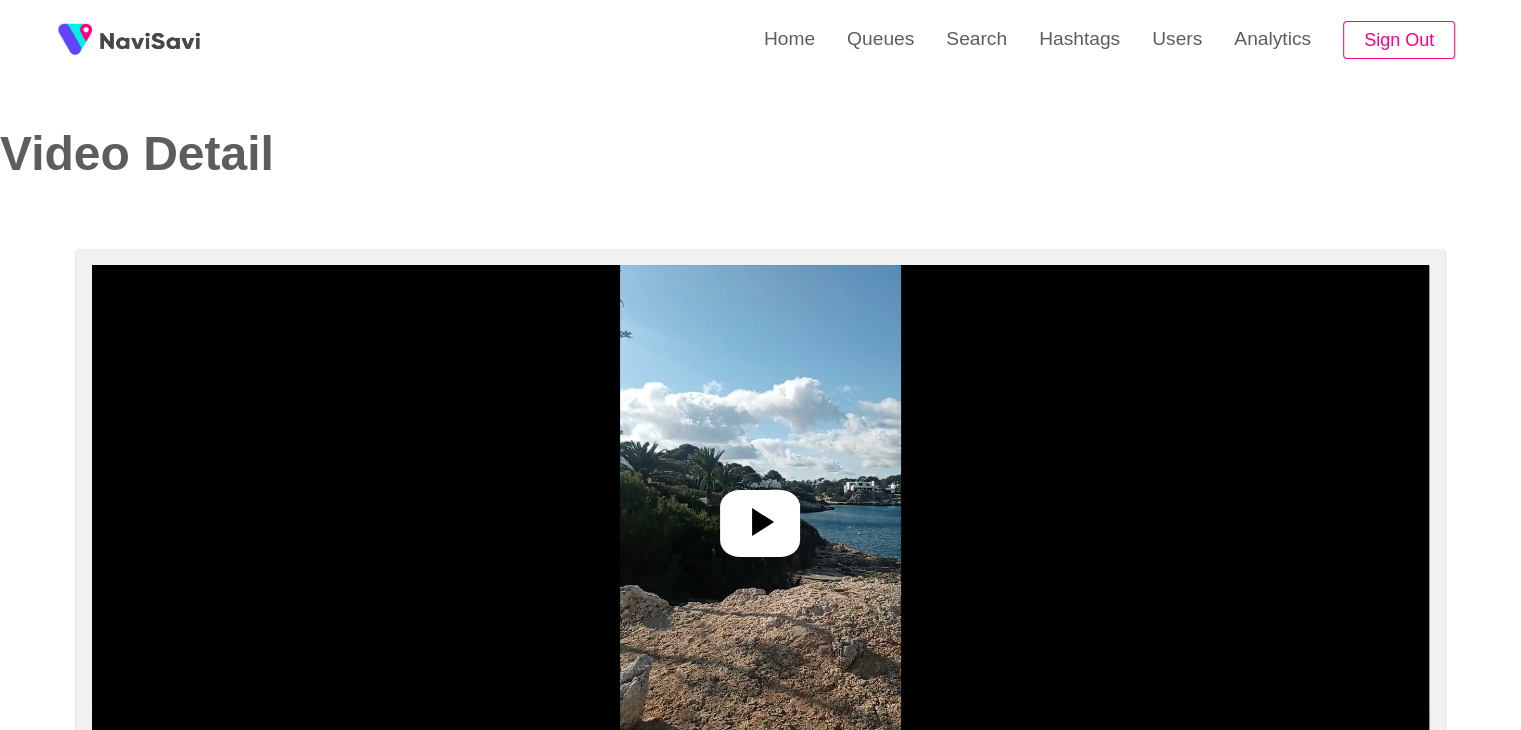 click at bounding box center [760, 515] 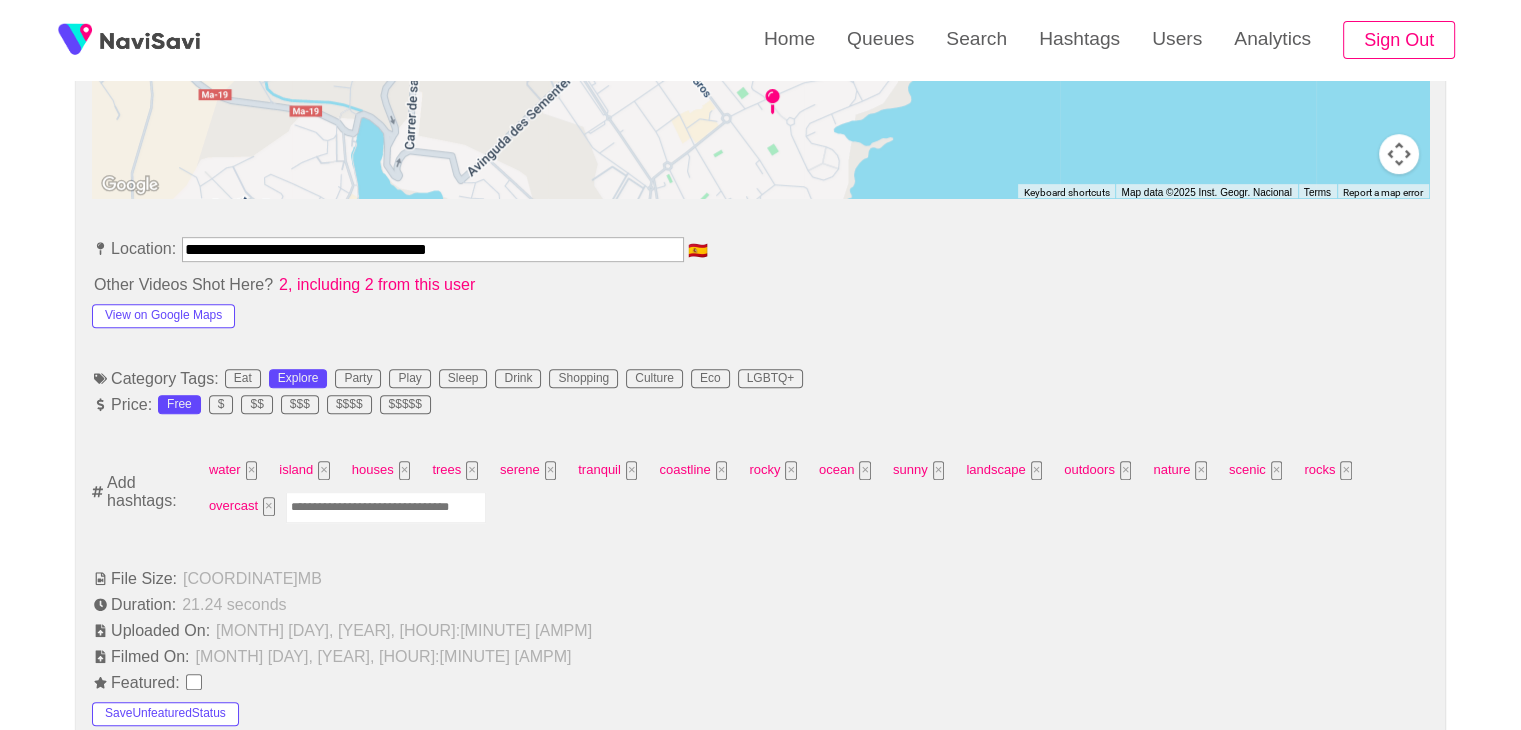 scroll, scrollTop: 1120, scrollLeft: 0, axis: vertical 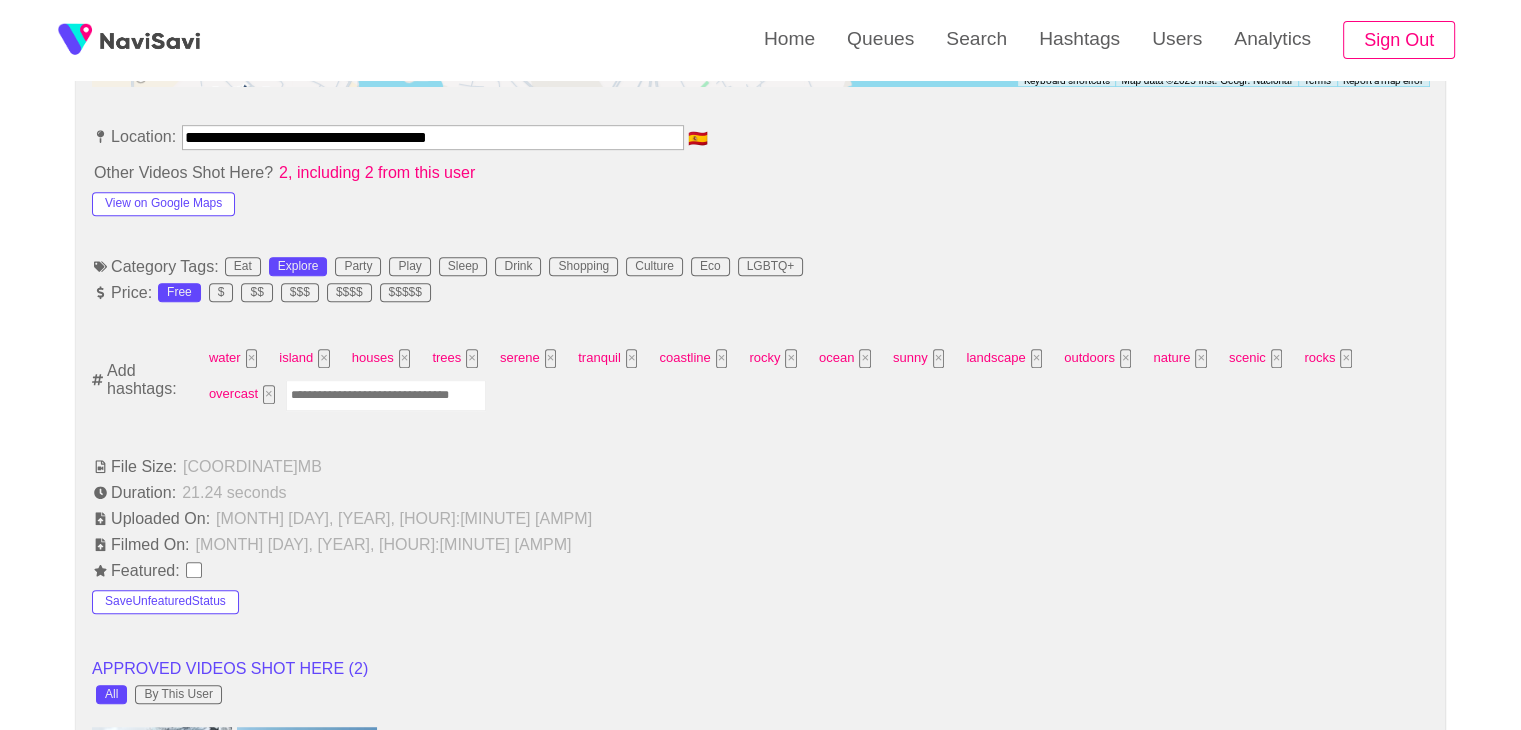 click at bounding box center (386, 395) 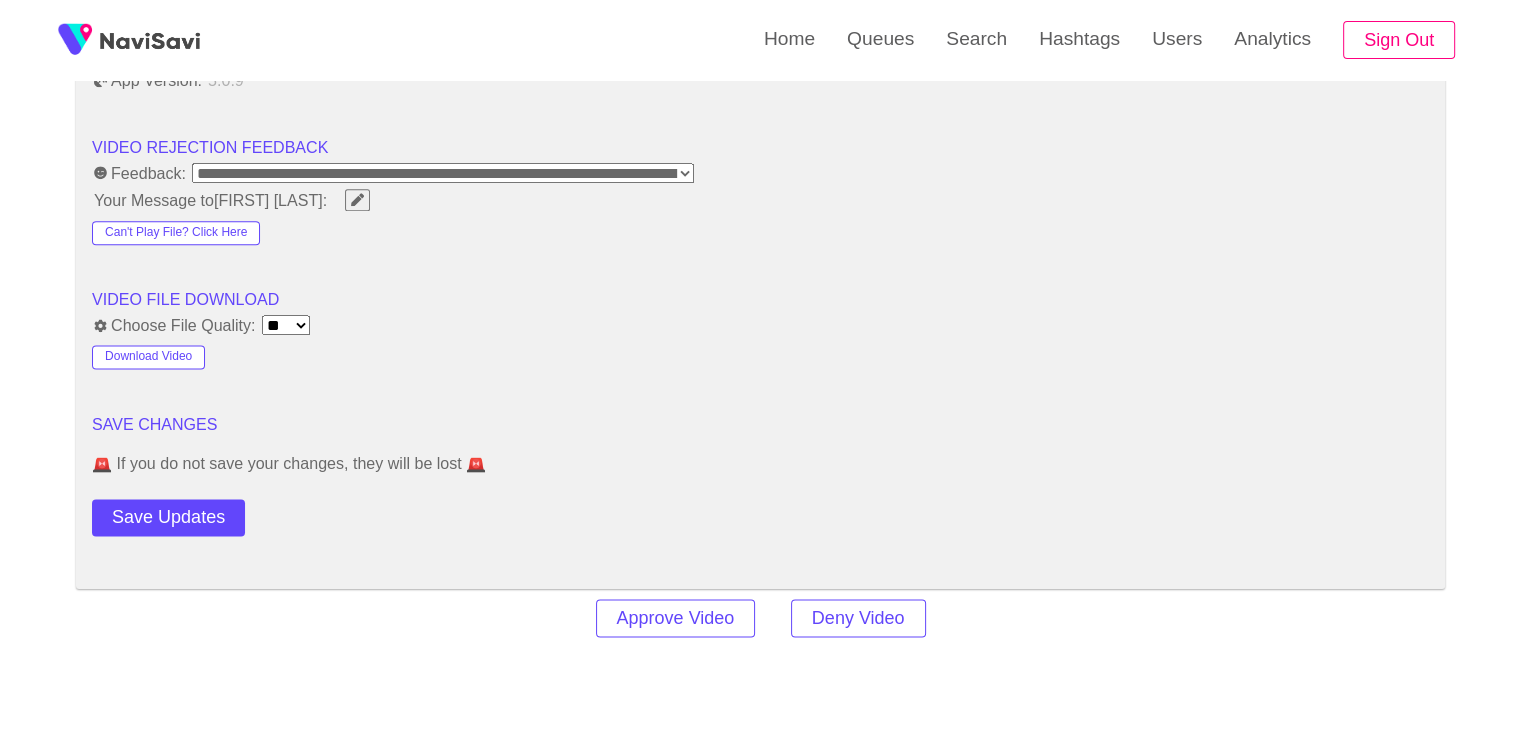 scroll, scrollTop: 2580, scrollLeft: 0, axis: vertical 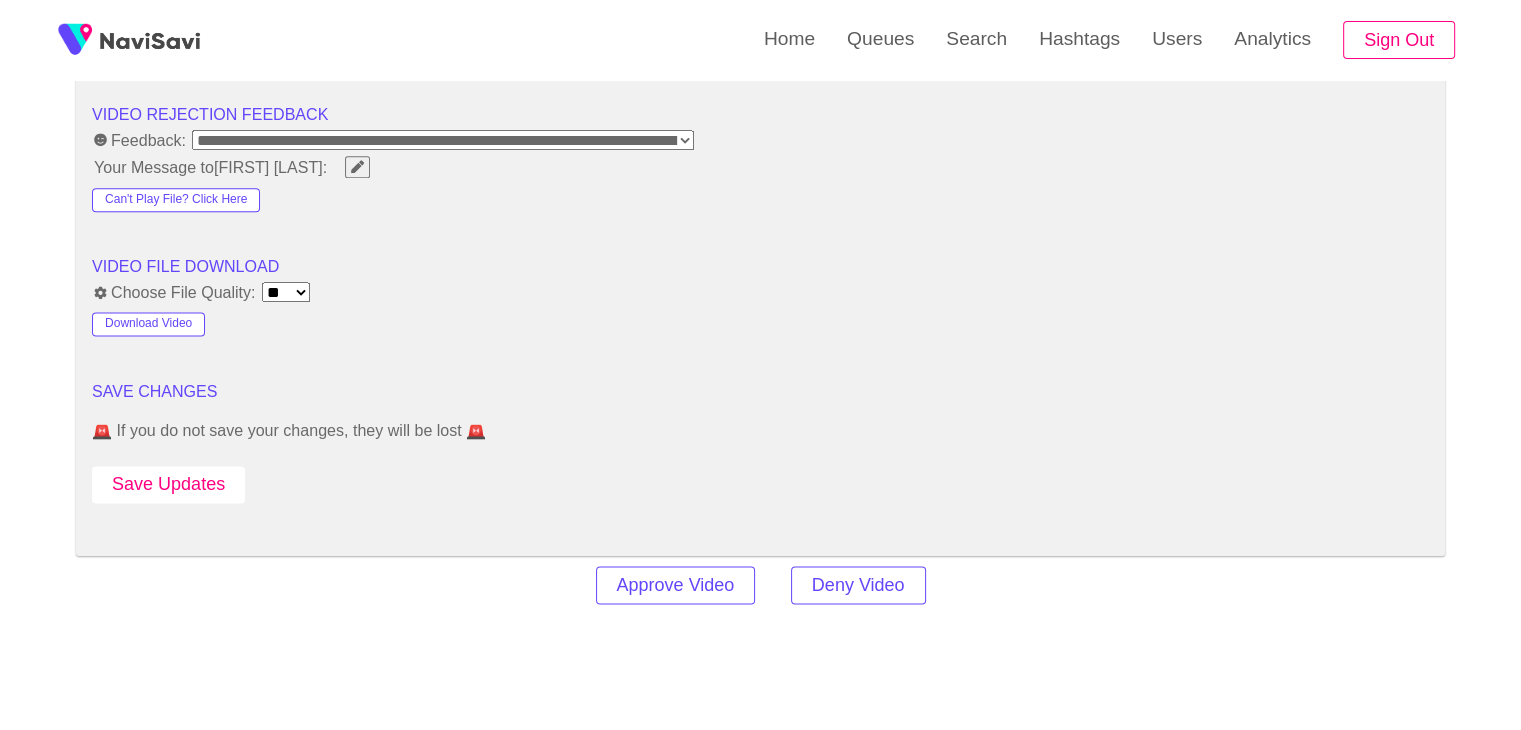 click on "Save Updates" at bounding box center [168, 484] 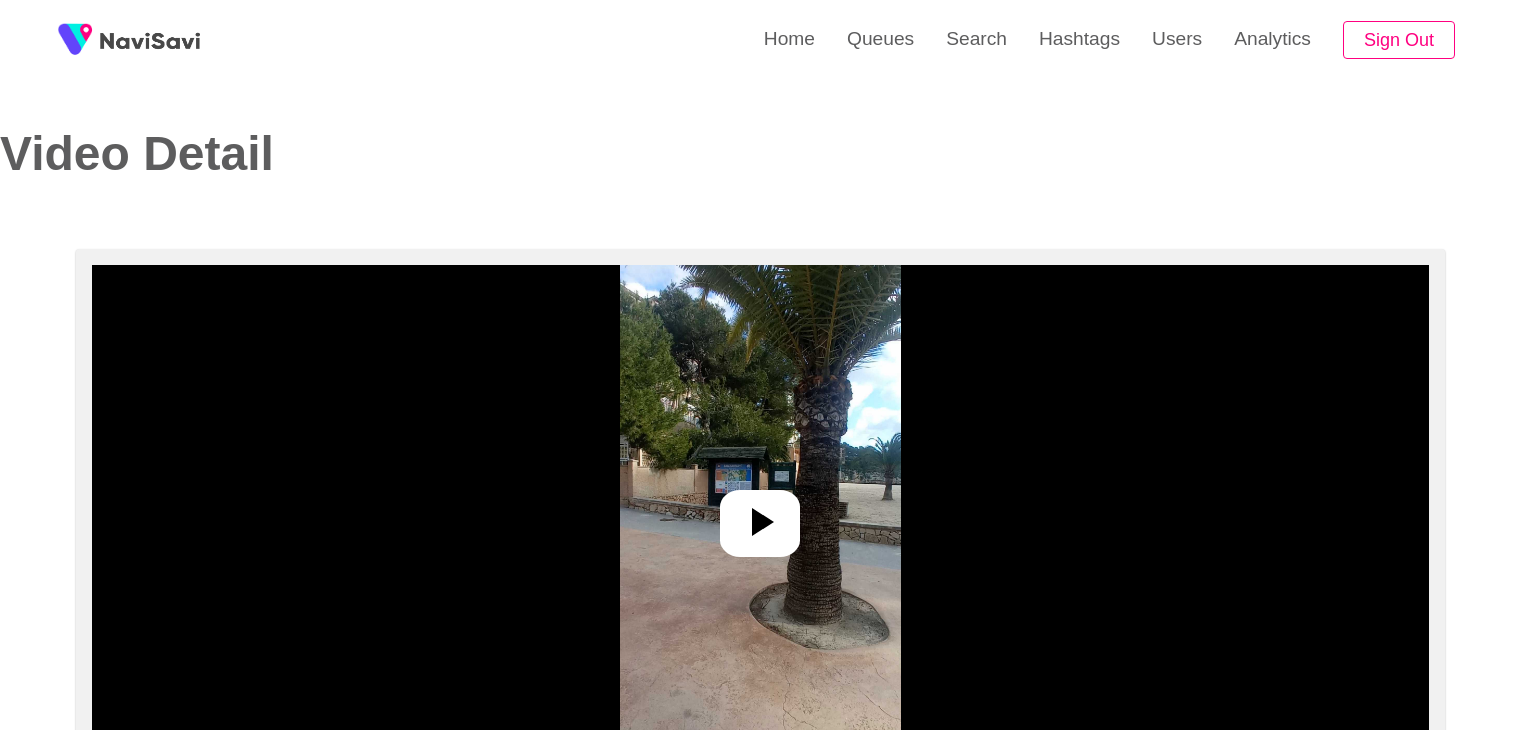 scroll, scrollTop: 0, scrollLeft: 0, axis: both 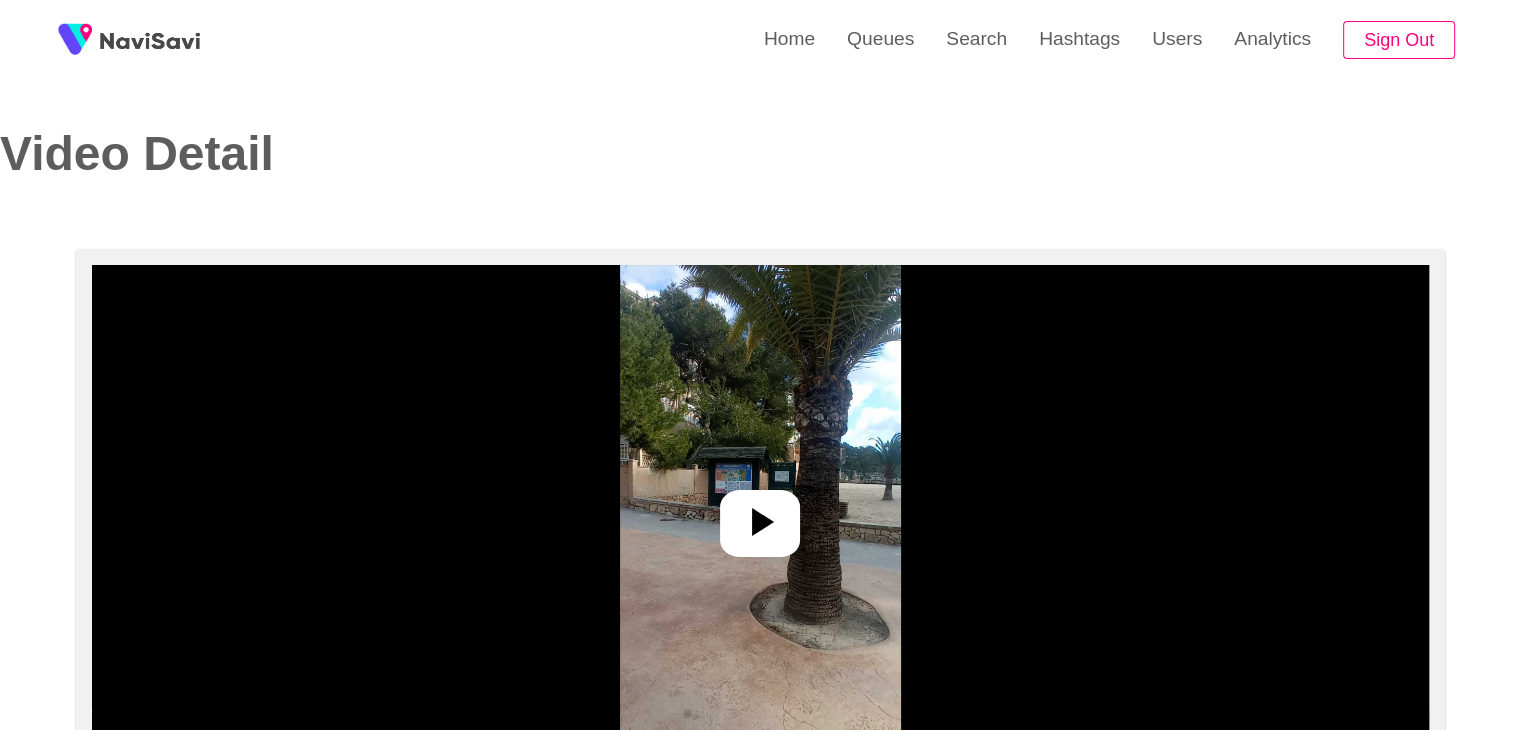 click at bounding box center [760, 523] 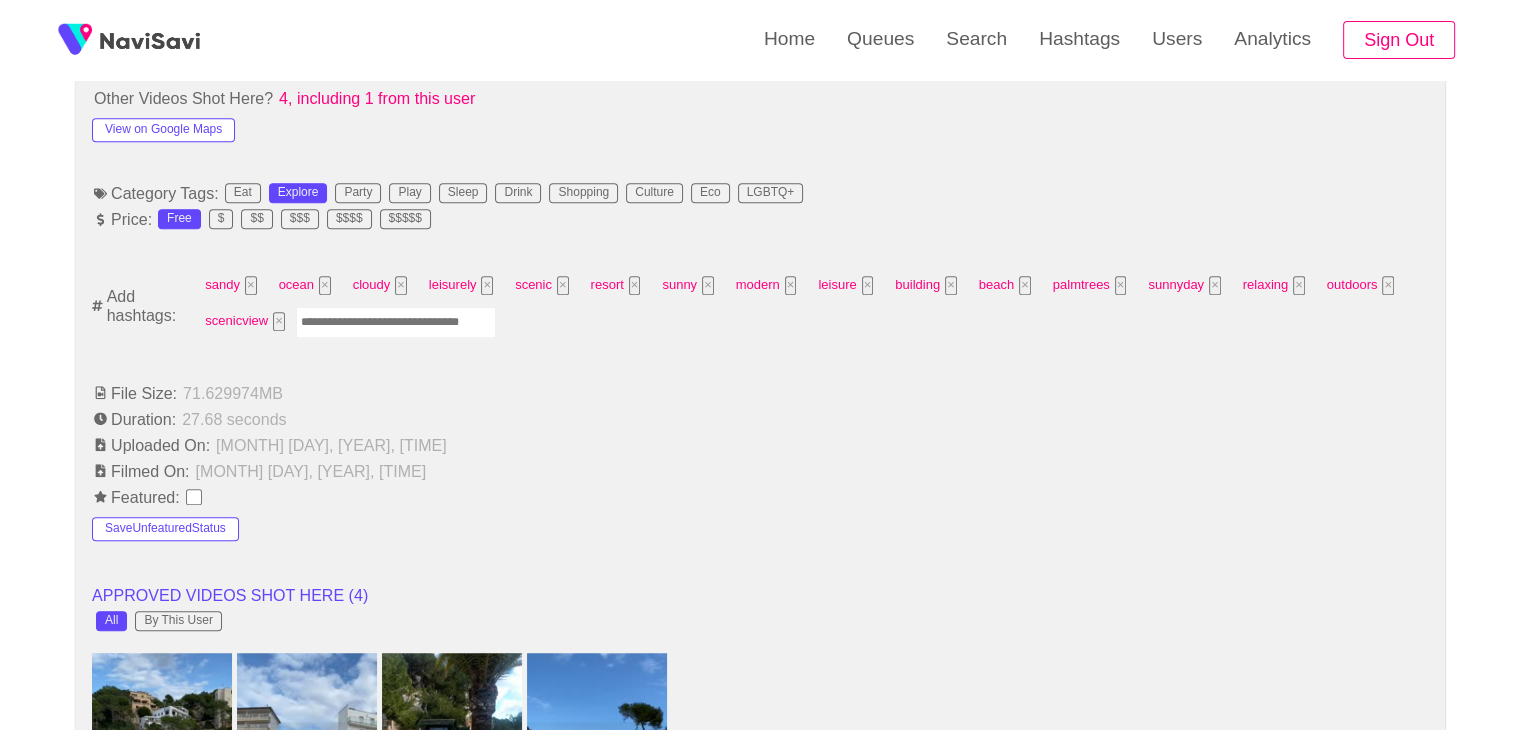 scroll, scrollTop: 1284, scrollLeft: 0, axis: vertical 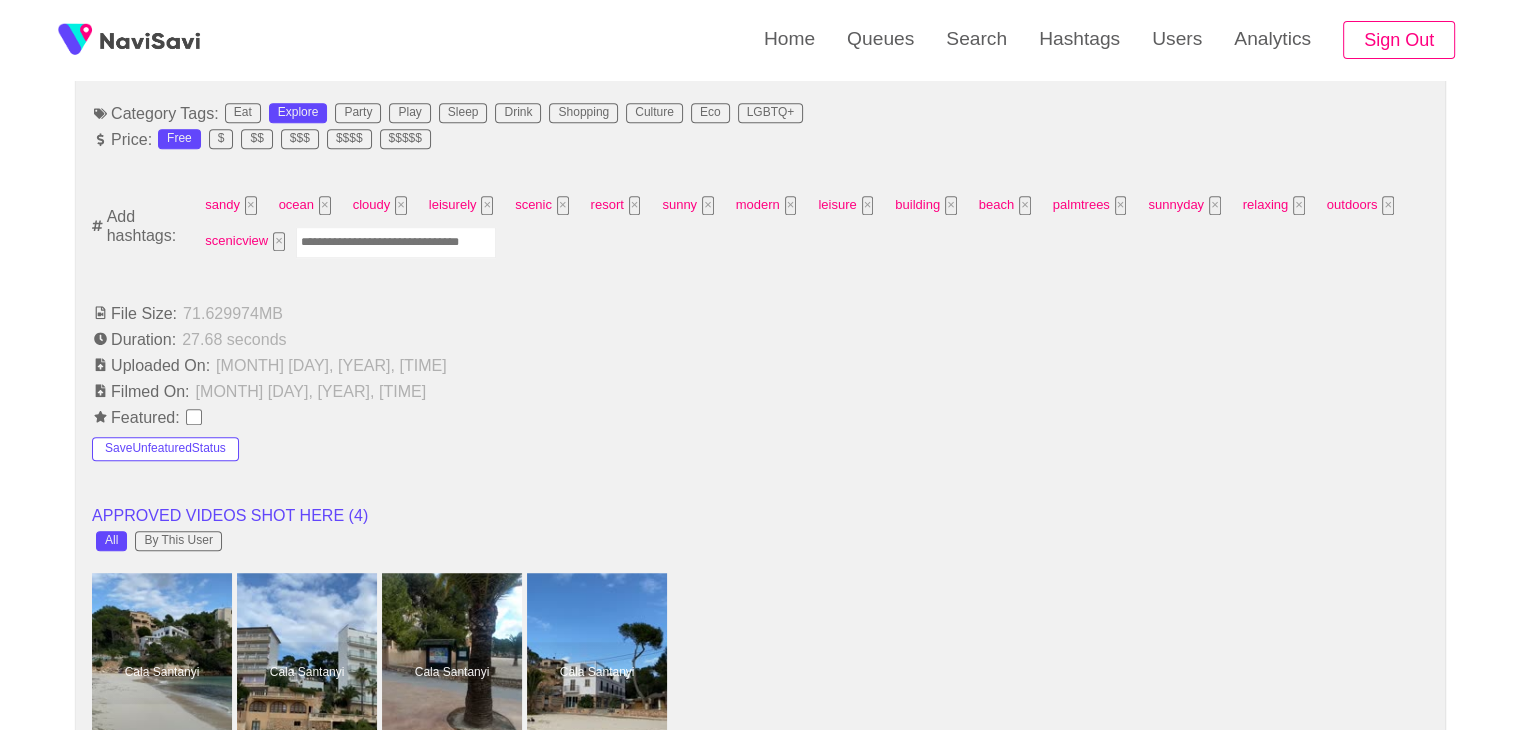 click at bounding box center (396, 242) 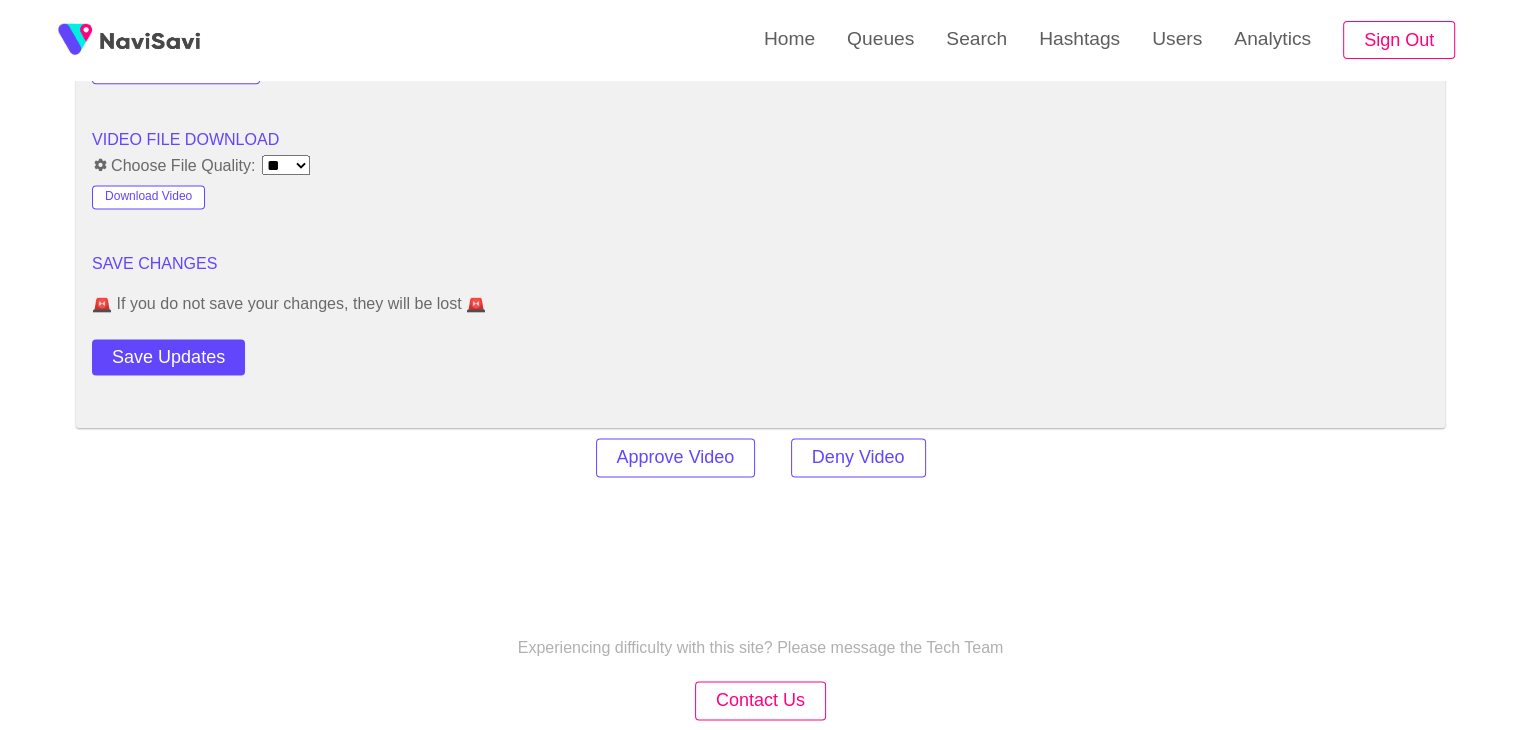 scroll, scrollTop: 2728, scrollLeft: 0, axis: vertical 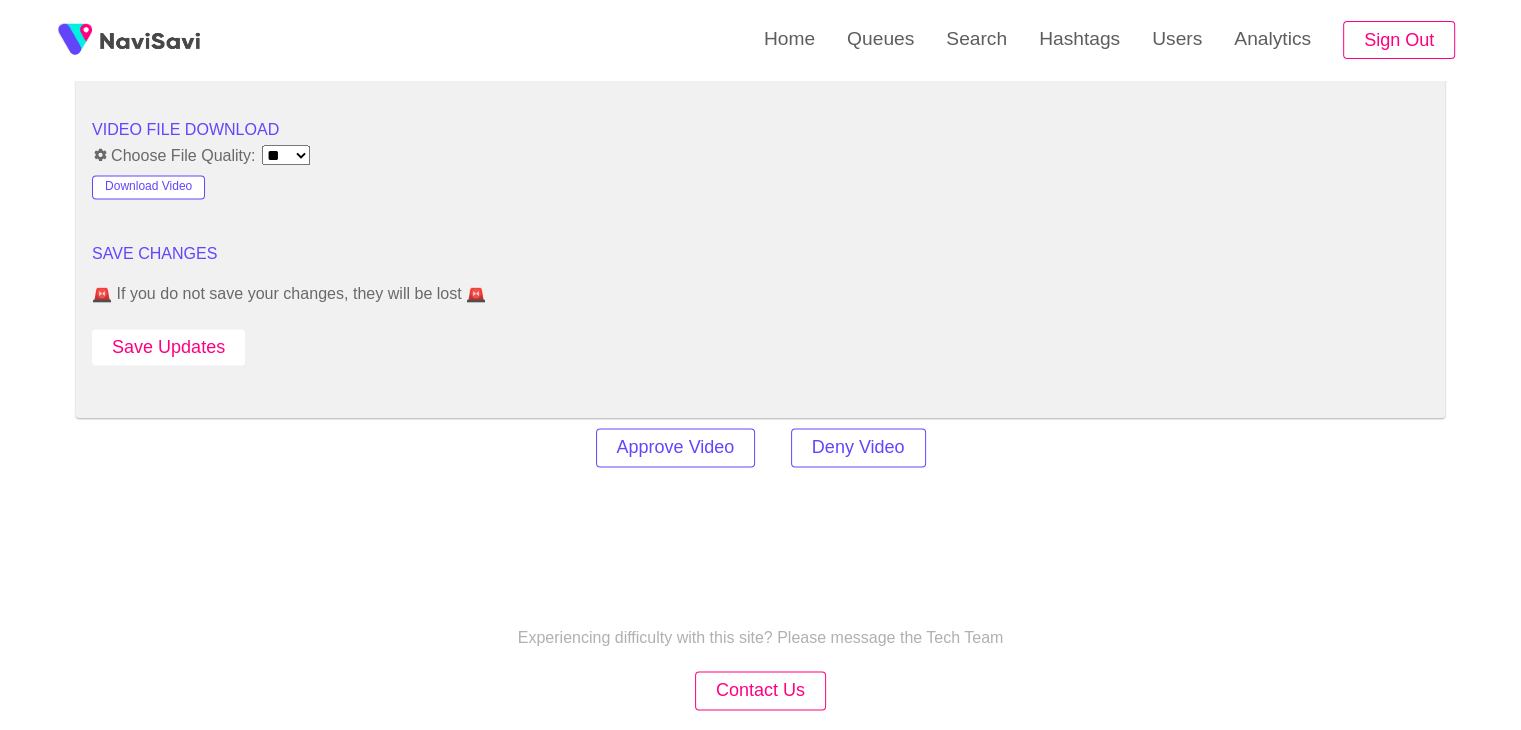click on "Save Updates" at bounding box center [168, 347] 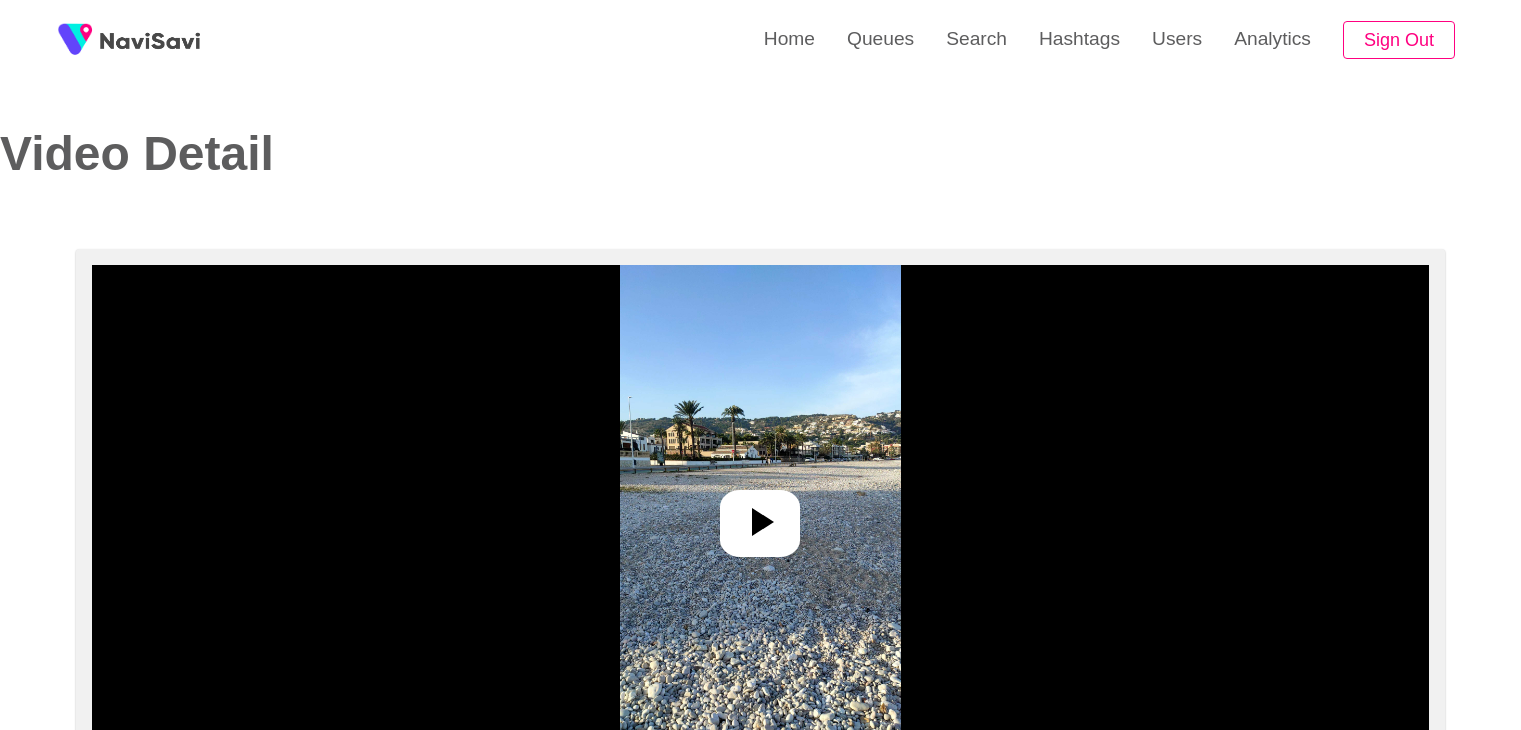 scroll, scrollTop: 0, scrollLeft: 0, axis: both 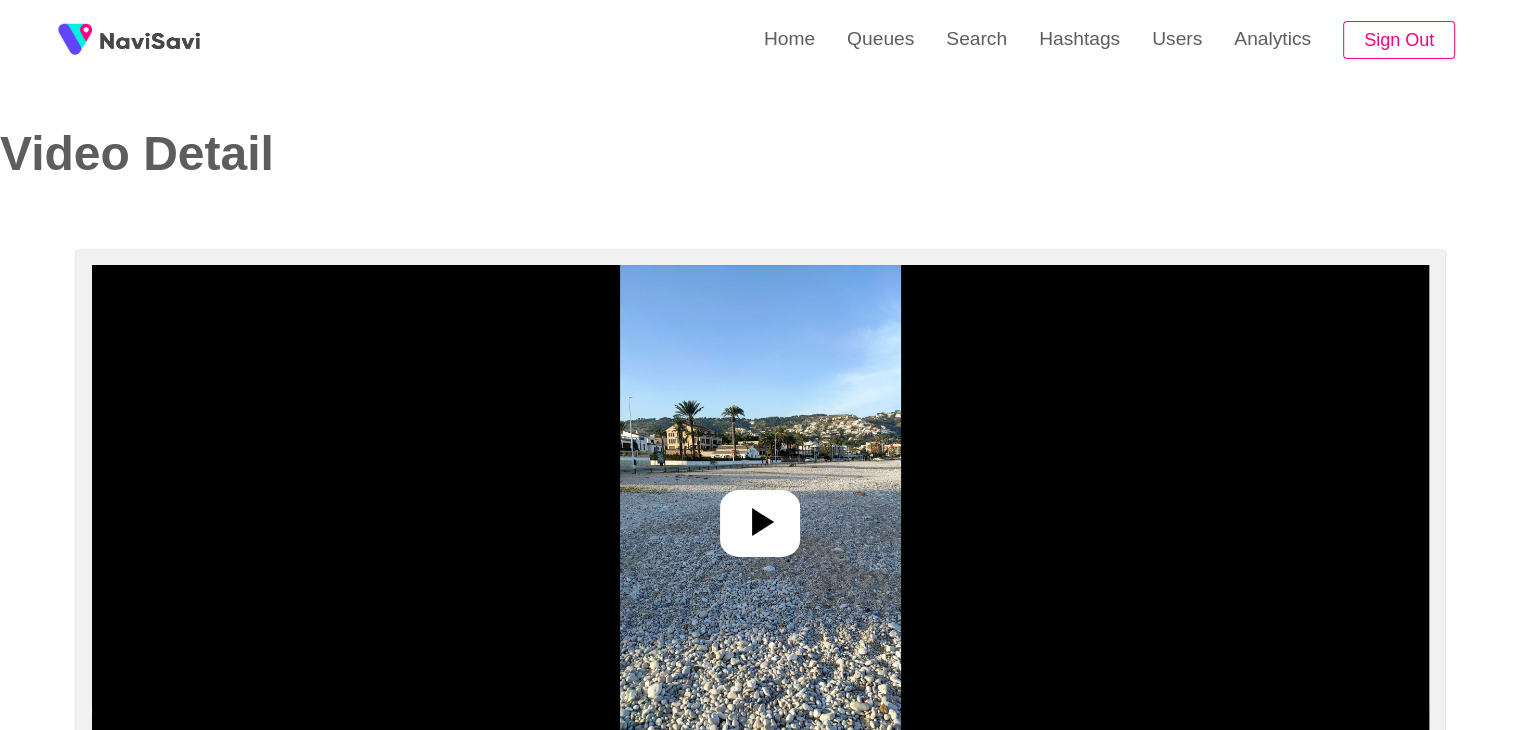 click at bounding box center [760, 515] 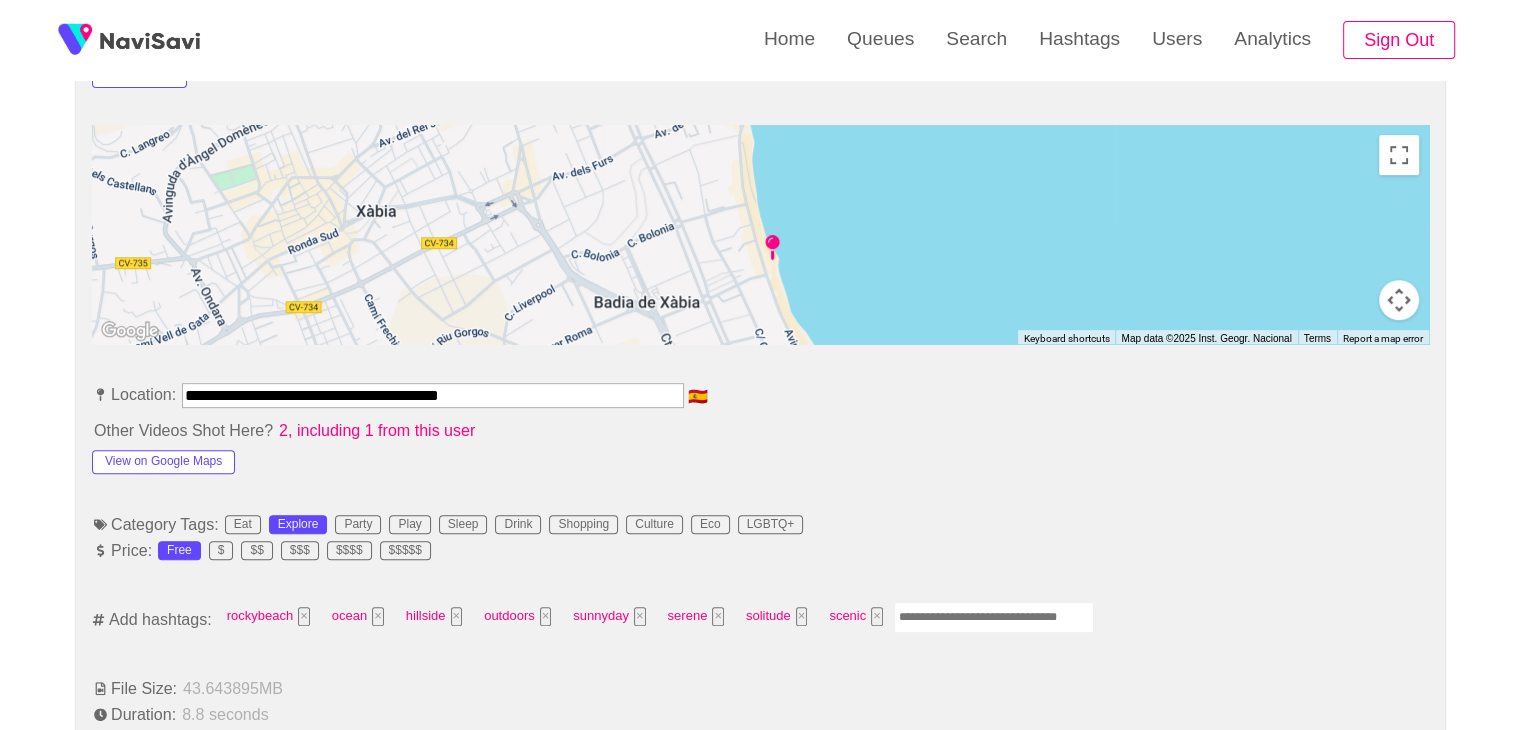 scroll, scrollTop: 870, scrollLeft: 0, axis: vertical 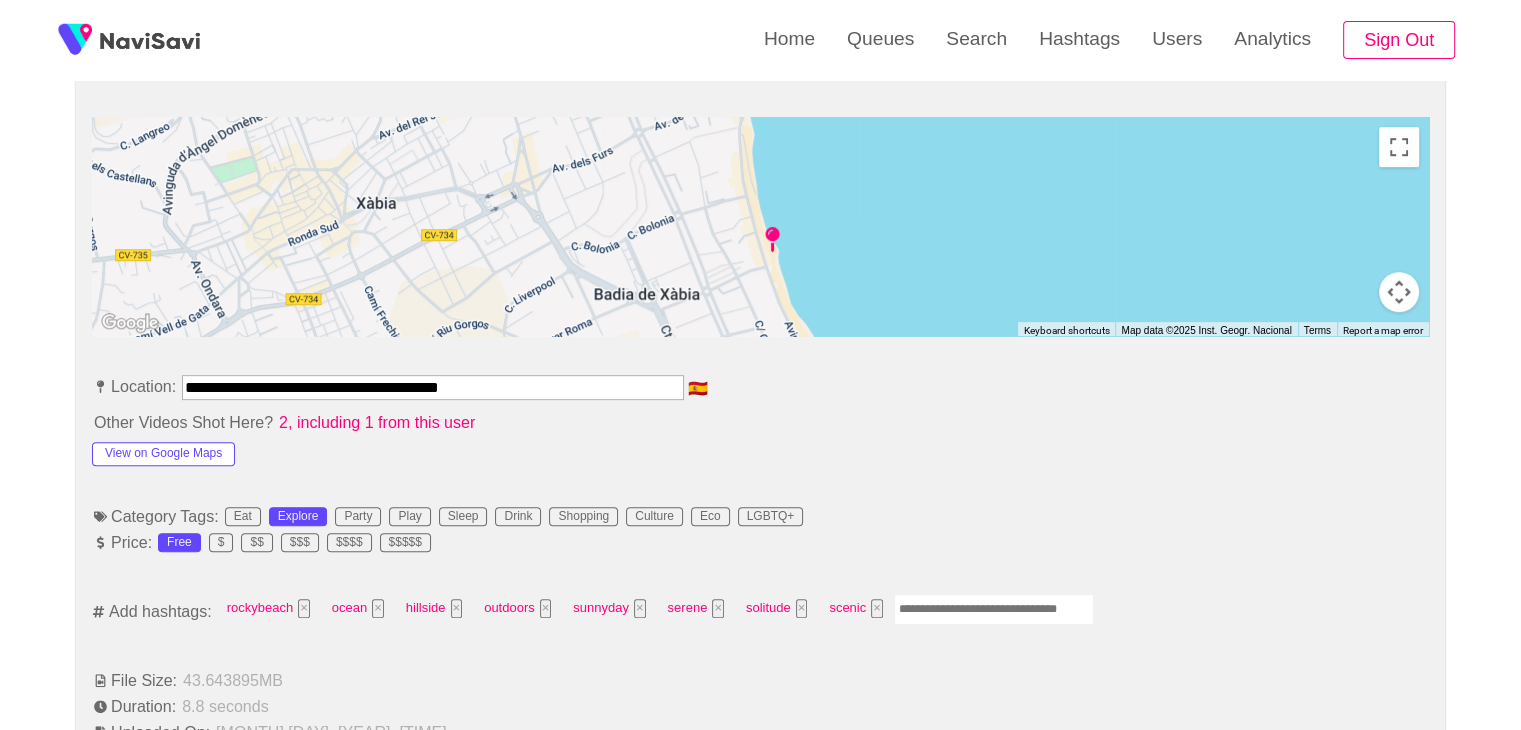 click at bounding box center (994, 609) 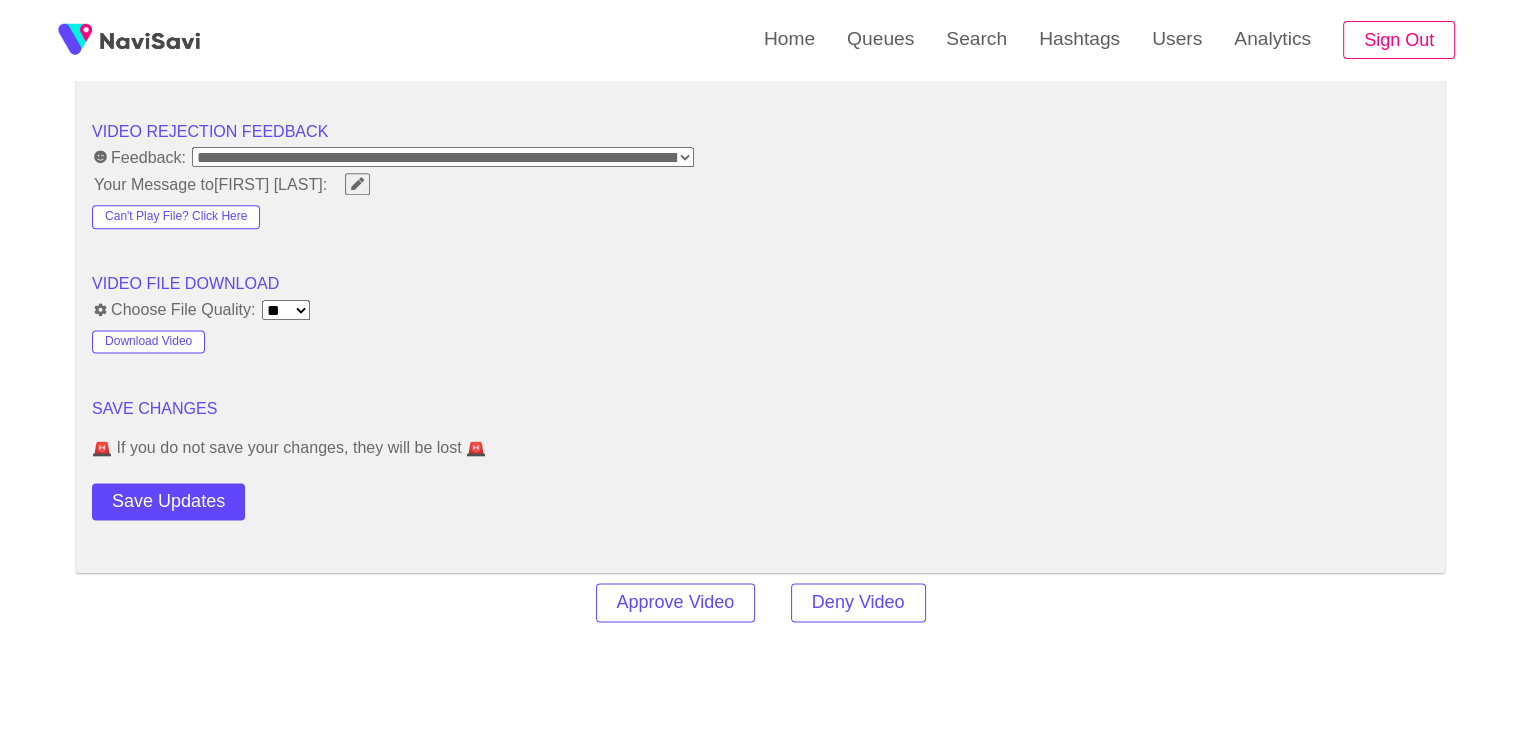 scroll, scrollTop: 2675, scrollLeft: 0, axis: vertical 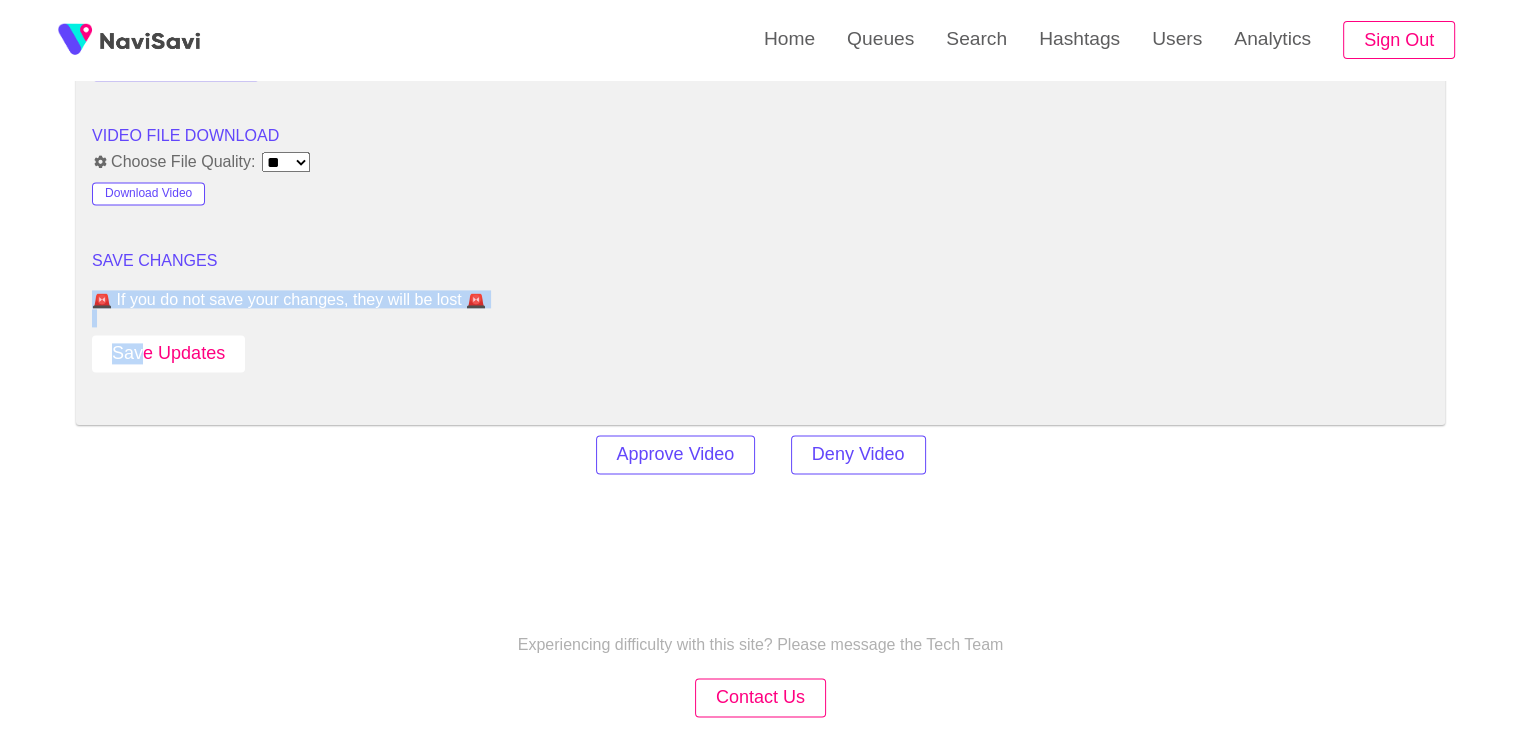 drag, startPoint x: 119, startPoint y: 303, endPoint x: 144, endPoint y: 359, distance: 61.326992 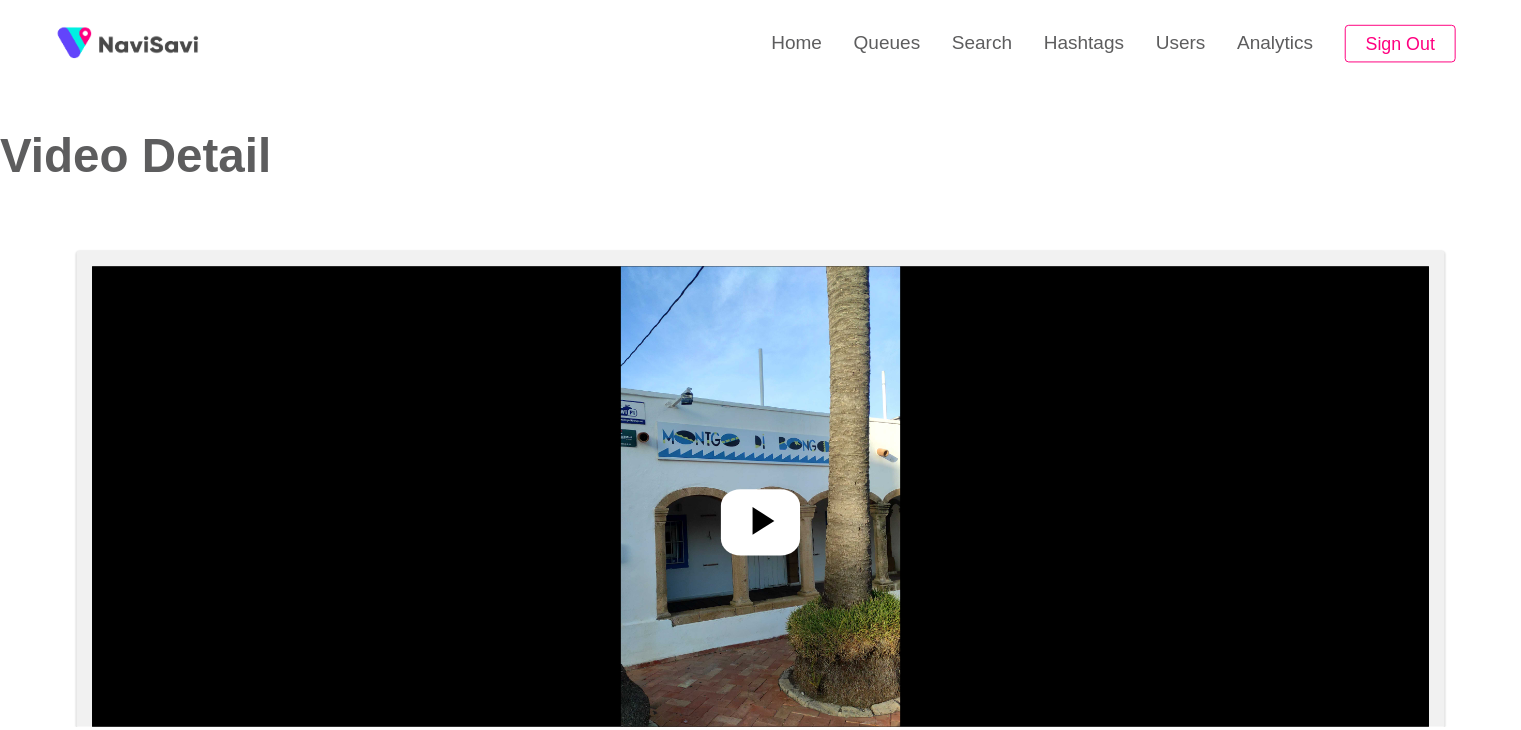 scroll, scrollTop: 0, scrollLeft: 0, axis: both 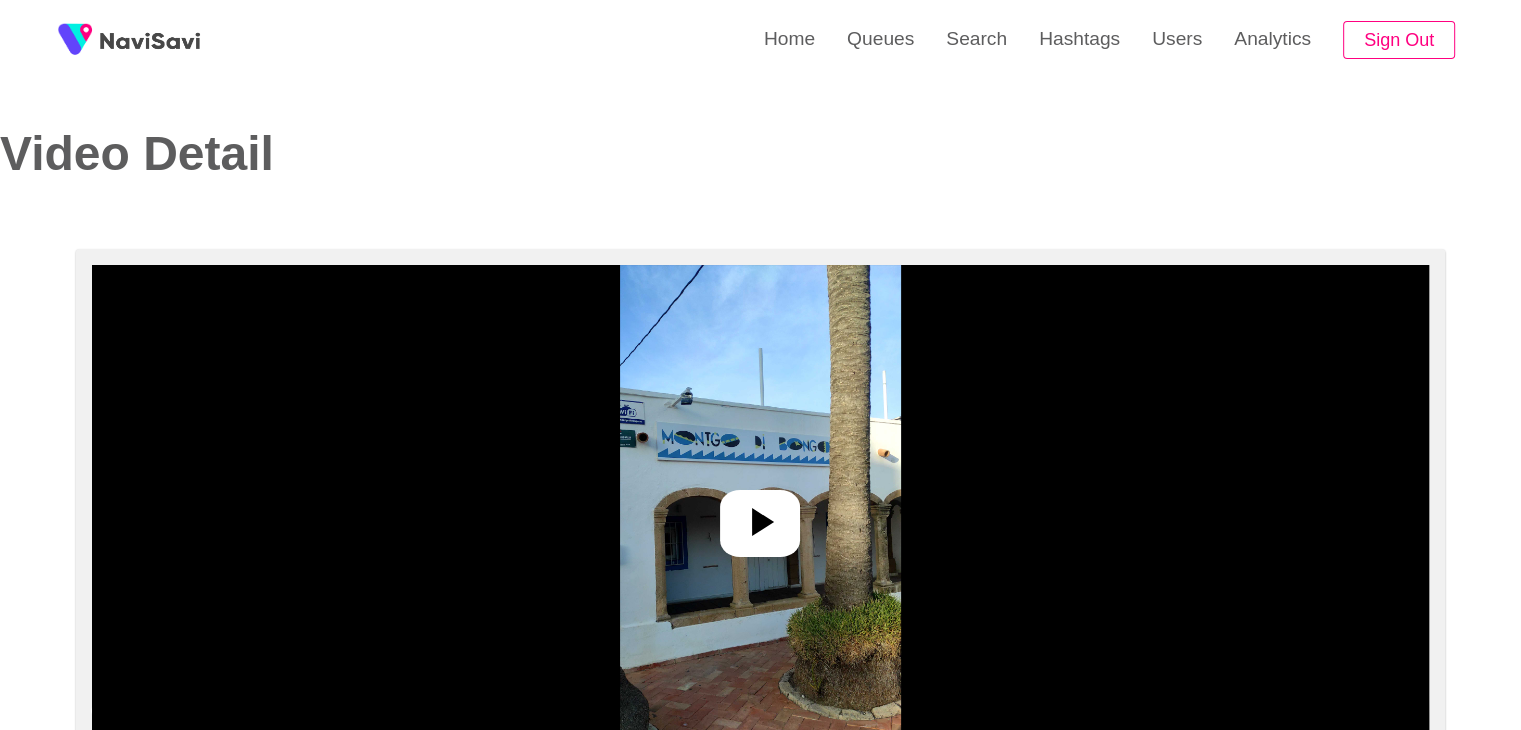 click at bounding box center [760, 515] 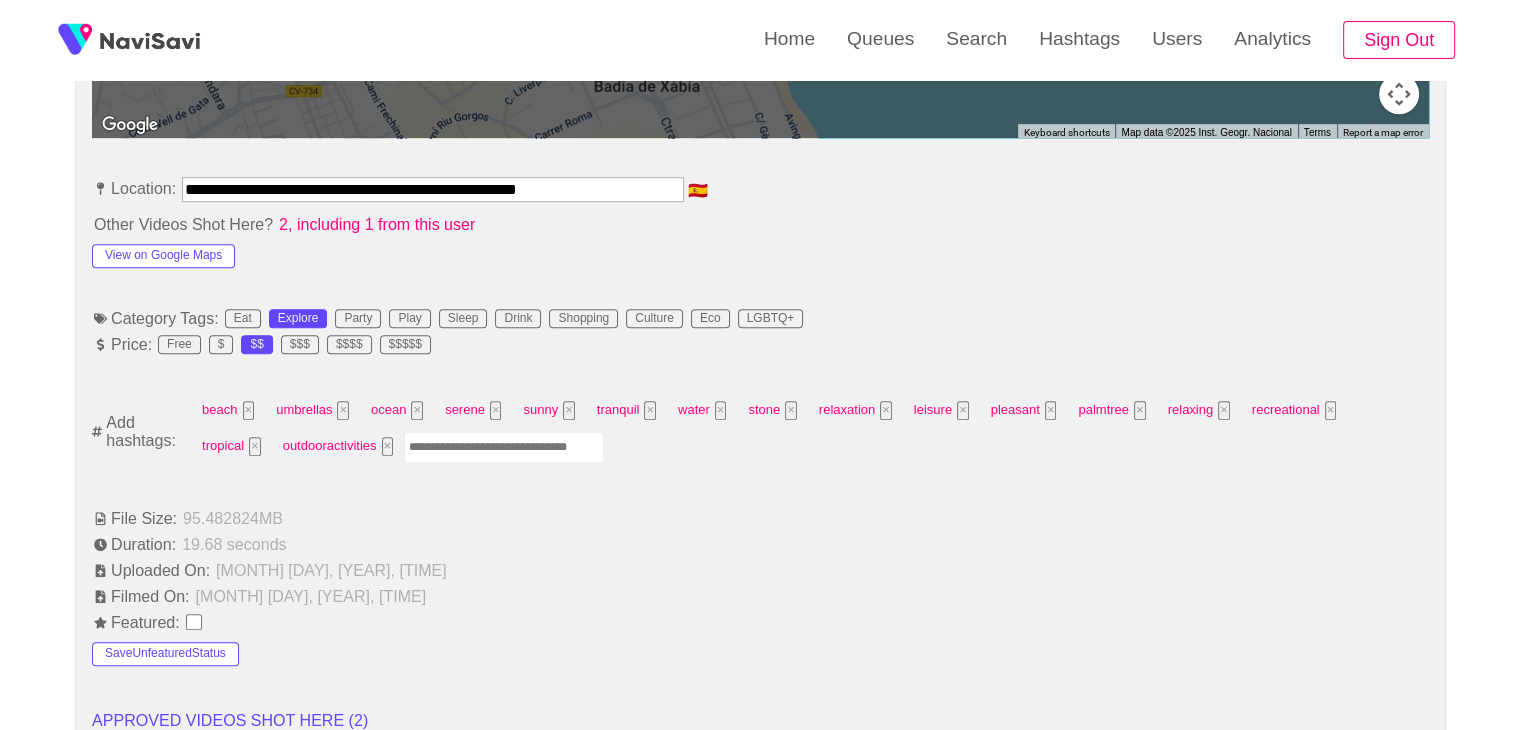 scroll, scrollTop: 1091, scrollLeft: 0, axis: vertical 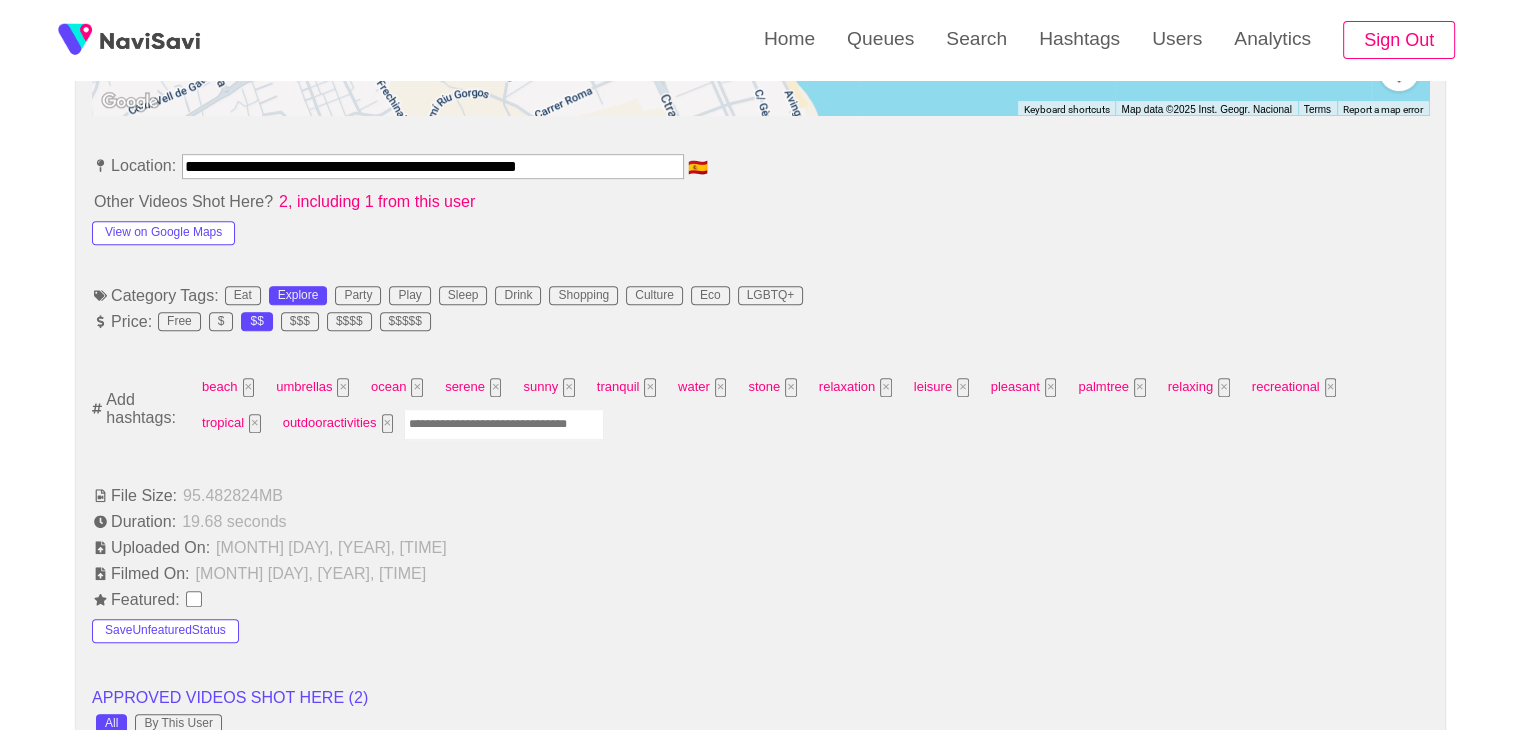 click at bounding box center (504, 424) 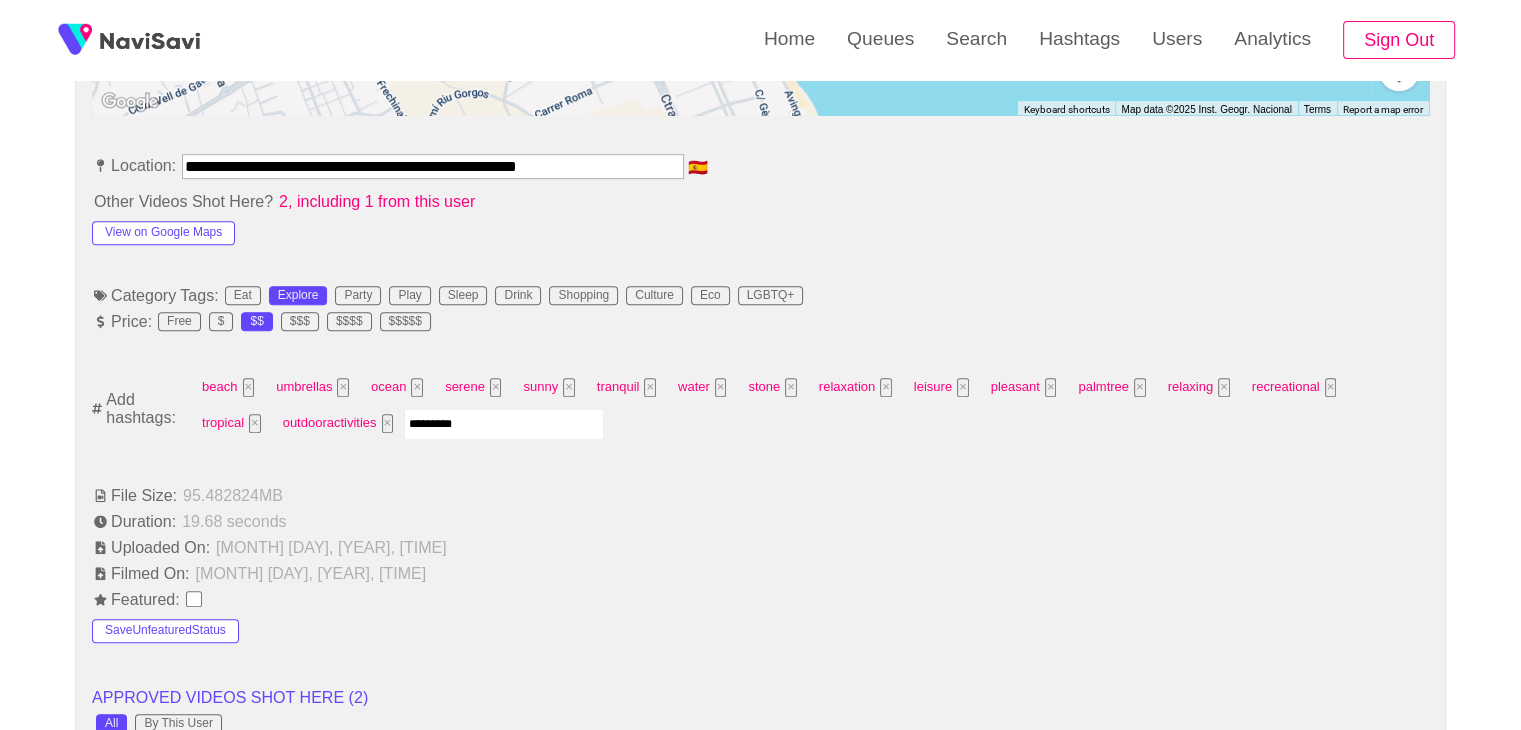 type 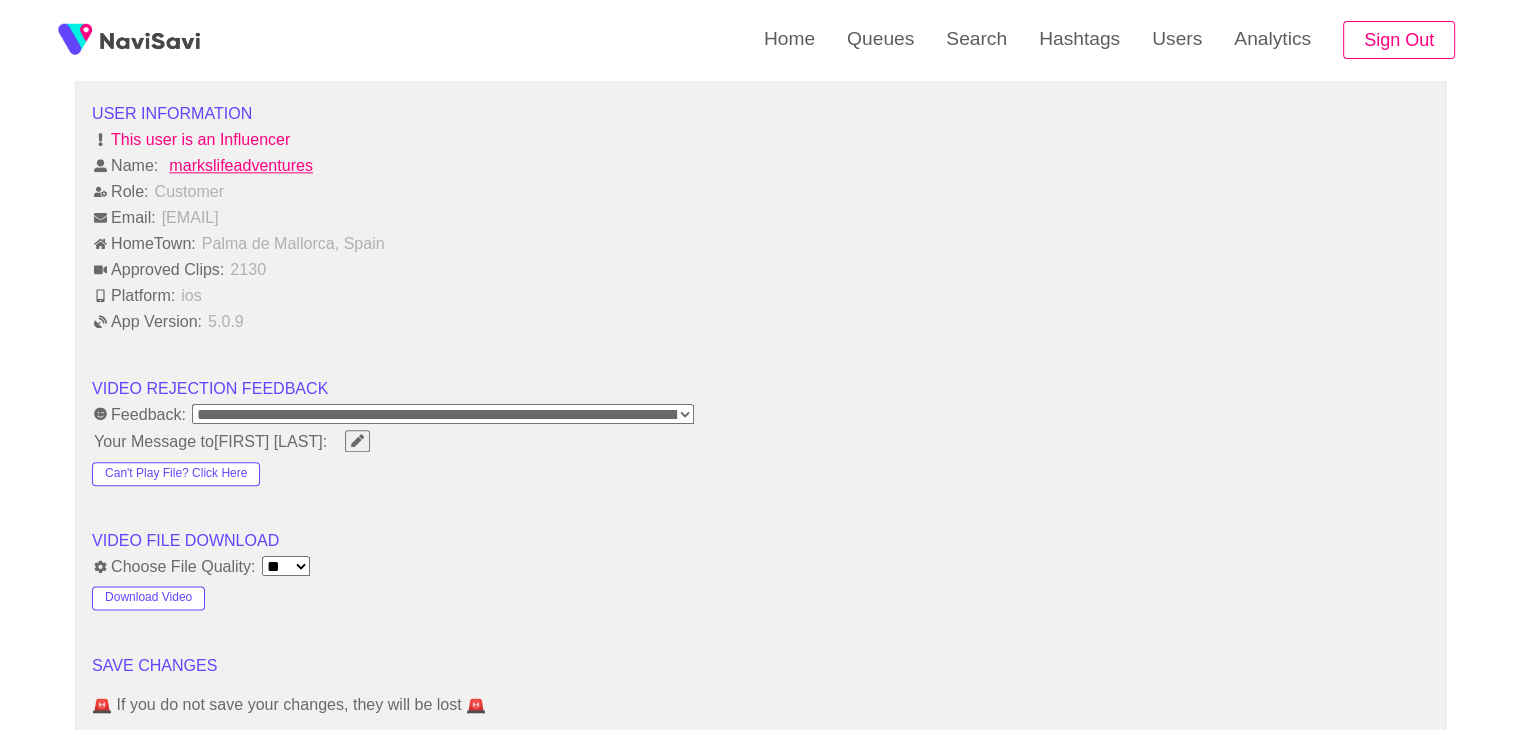 scroll, scrollTop: 2839, scrollLeft: 0, axis: vertical 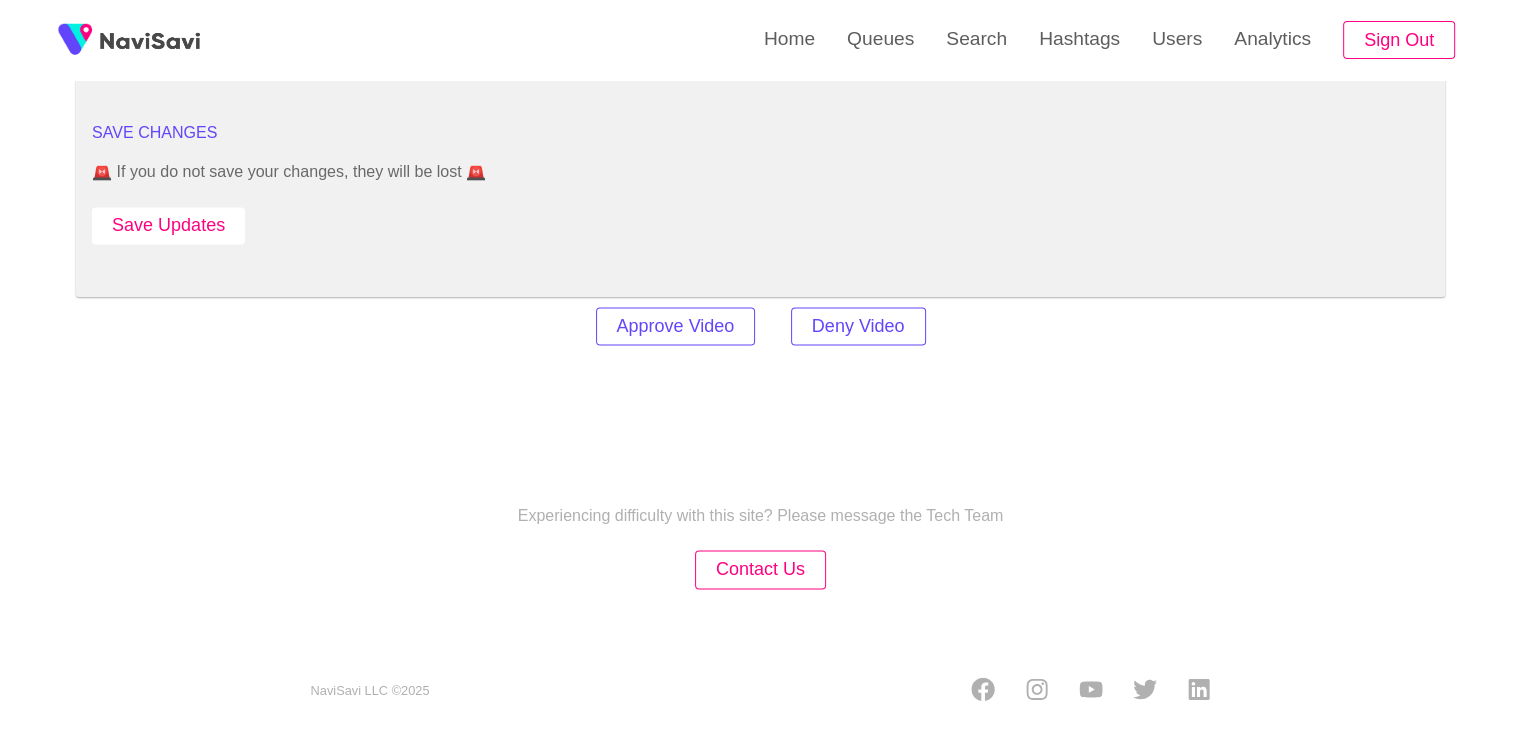 click on "Save Updates" at bounding box center (168, 225) 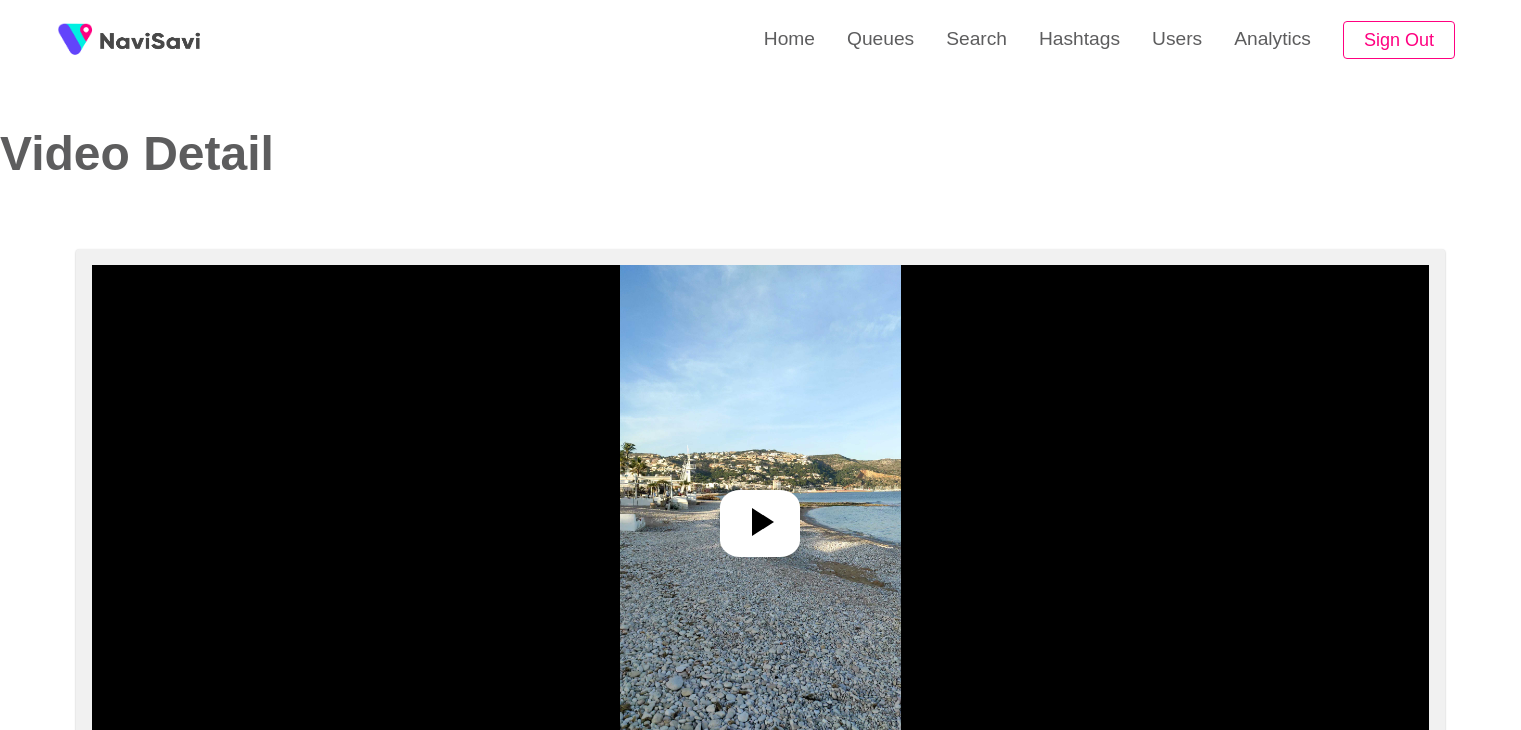 scroll, scrollTop: 0, scrollLeft: 0, axis: both 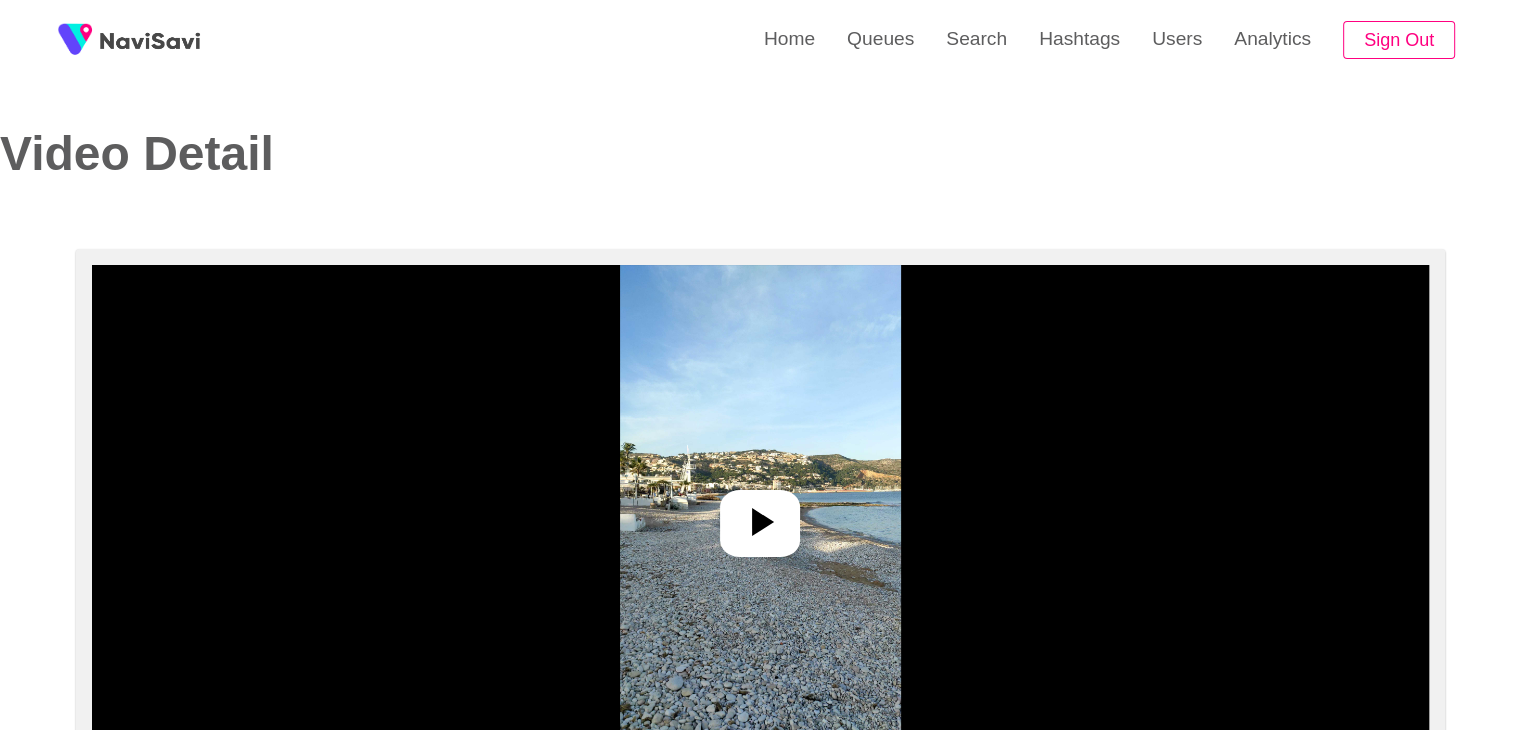 click at bounding box center (760, 515) 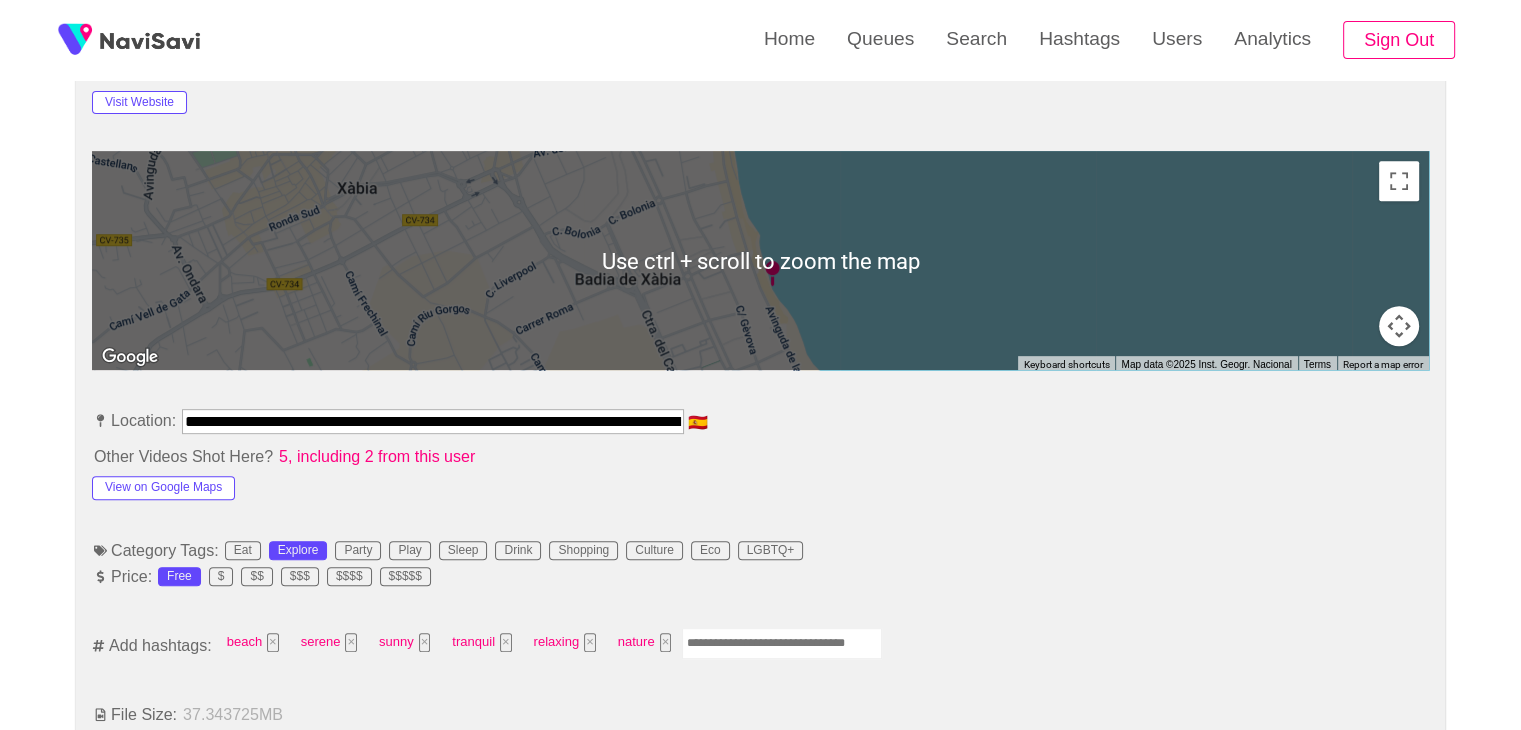 scroll, scrollTop: 894, scrollLeft: 0, axis: vertical 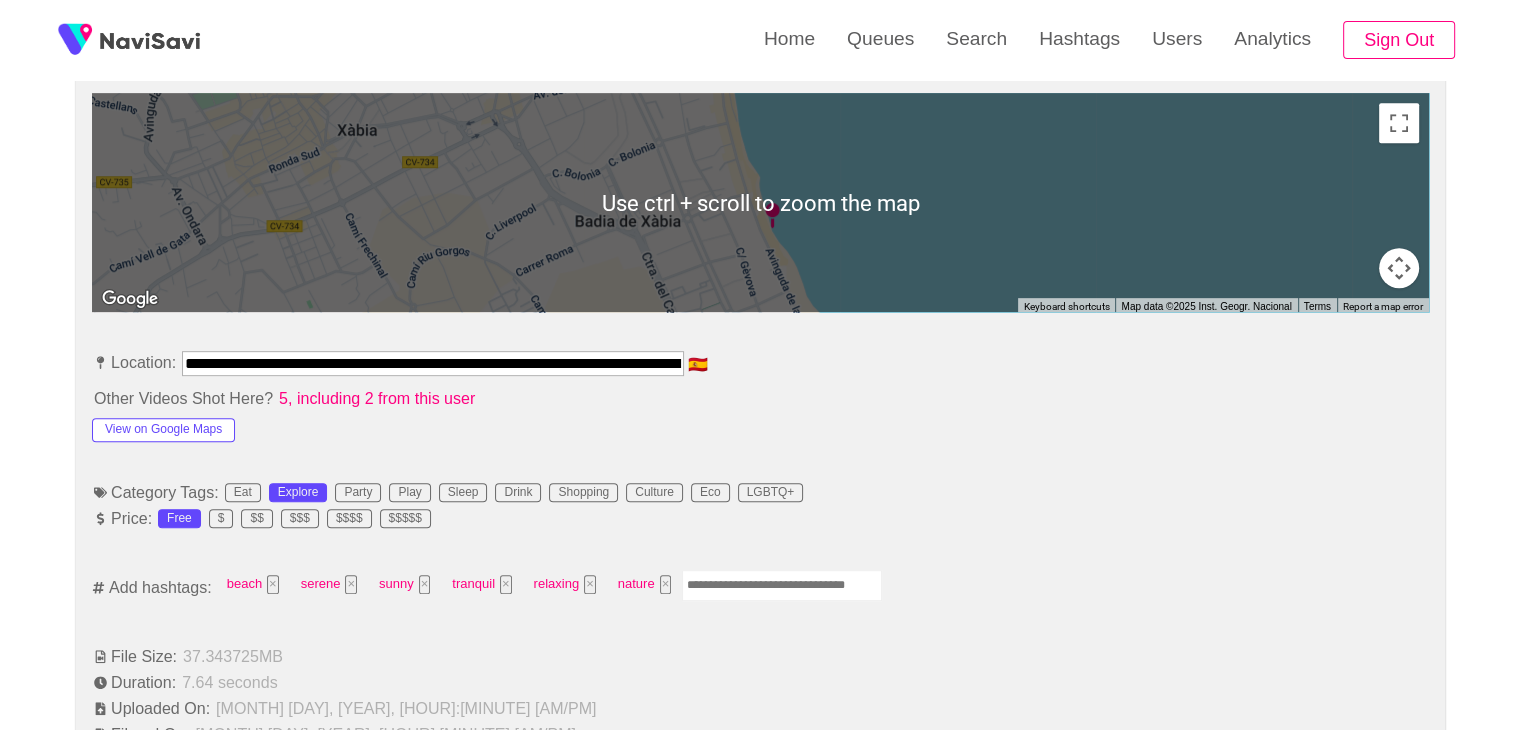 click at bounding box center [782, 585] 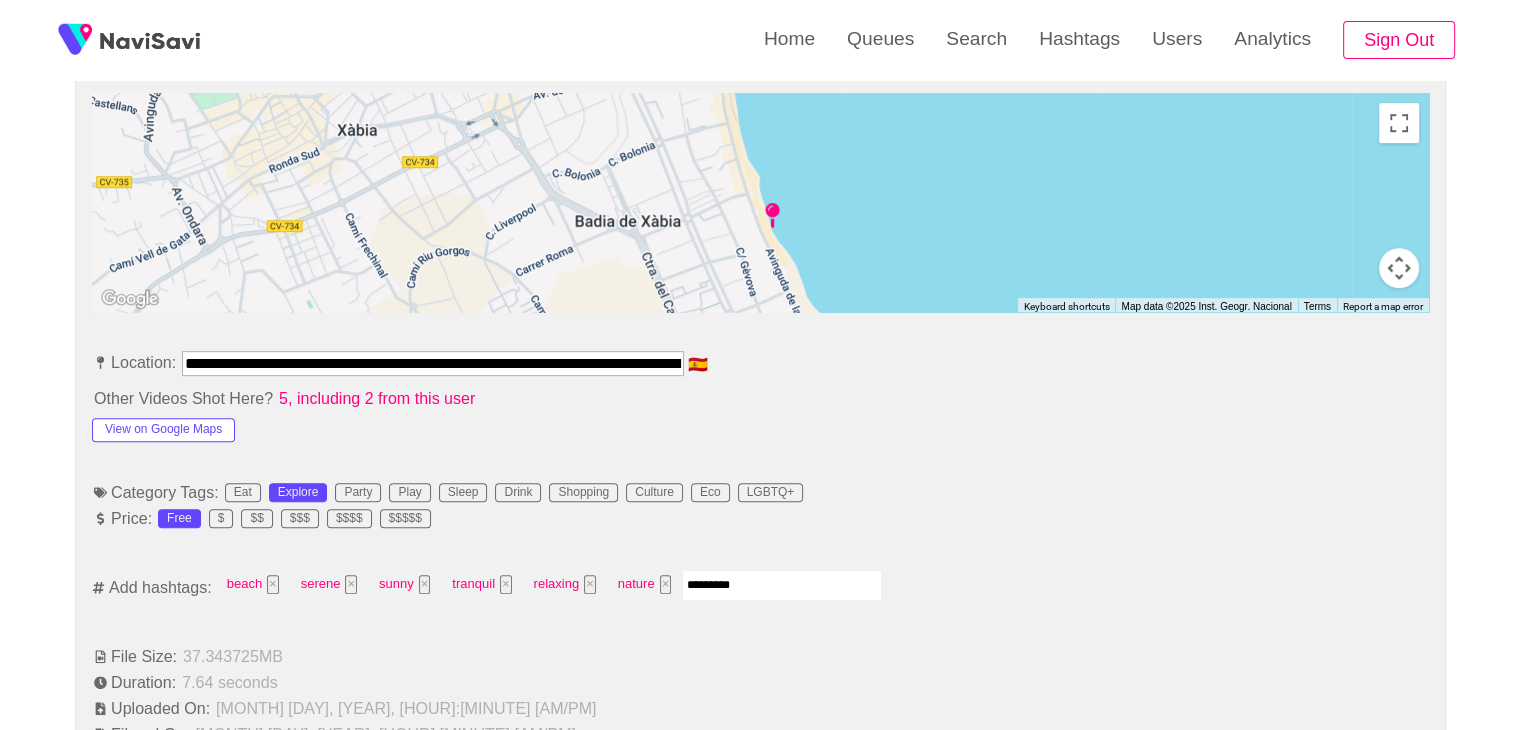 type 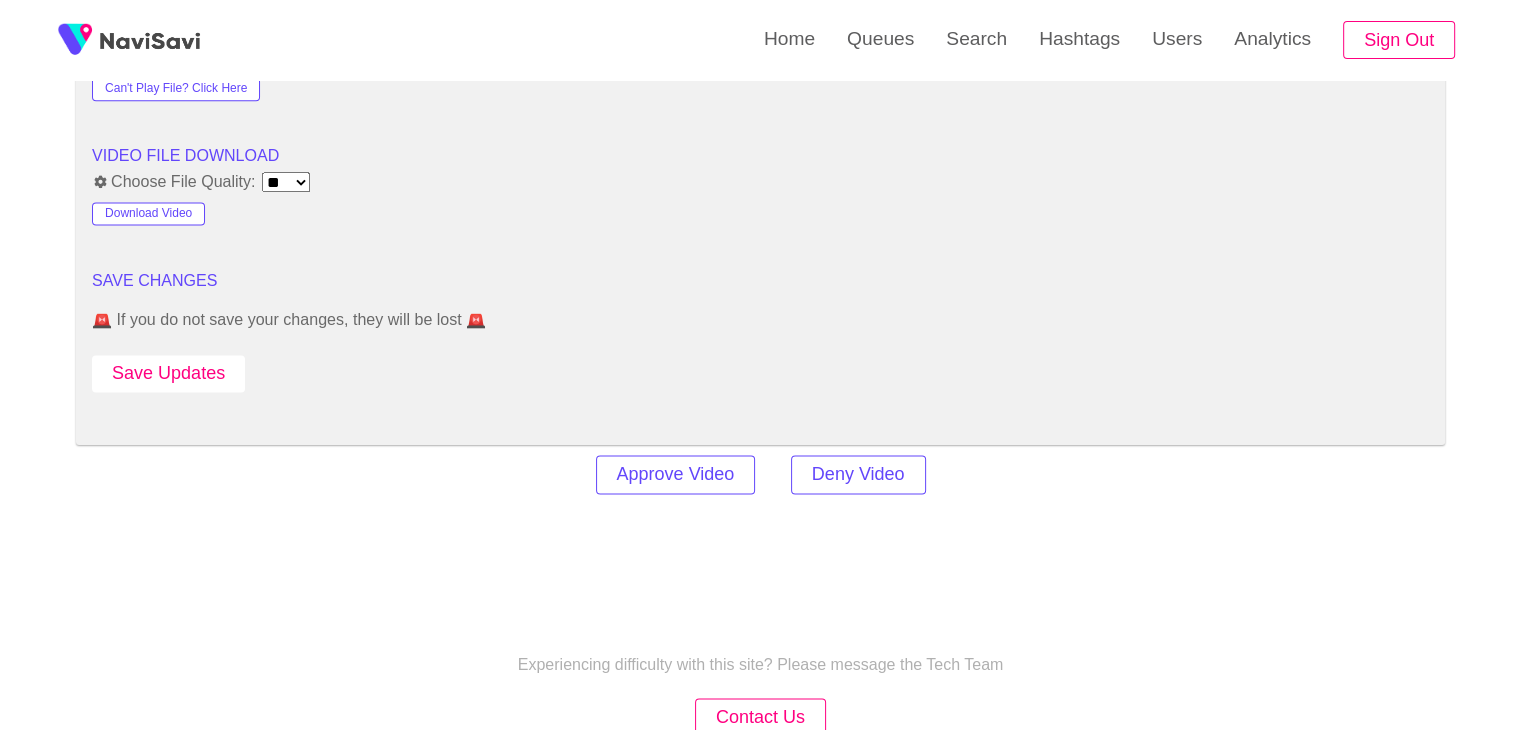 scroll, scrollTop: 2662, scrollLeft: 0, axis: vertical 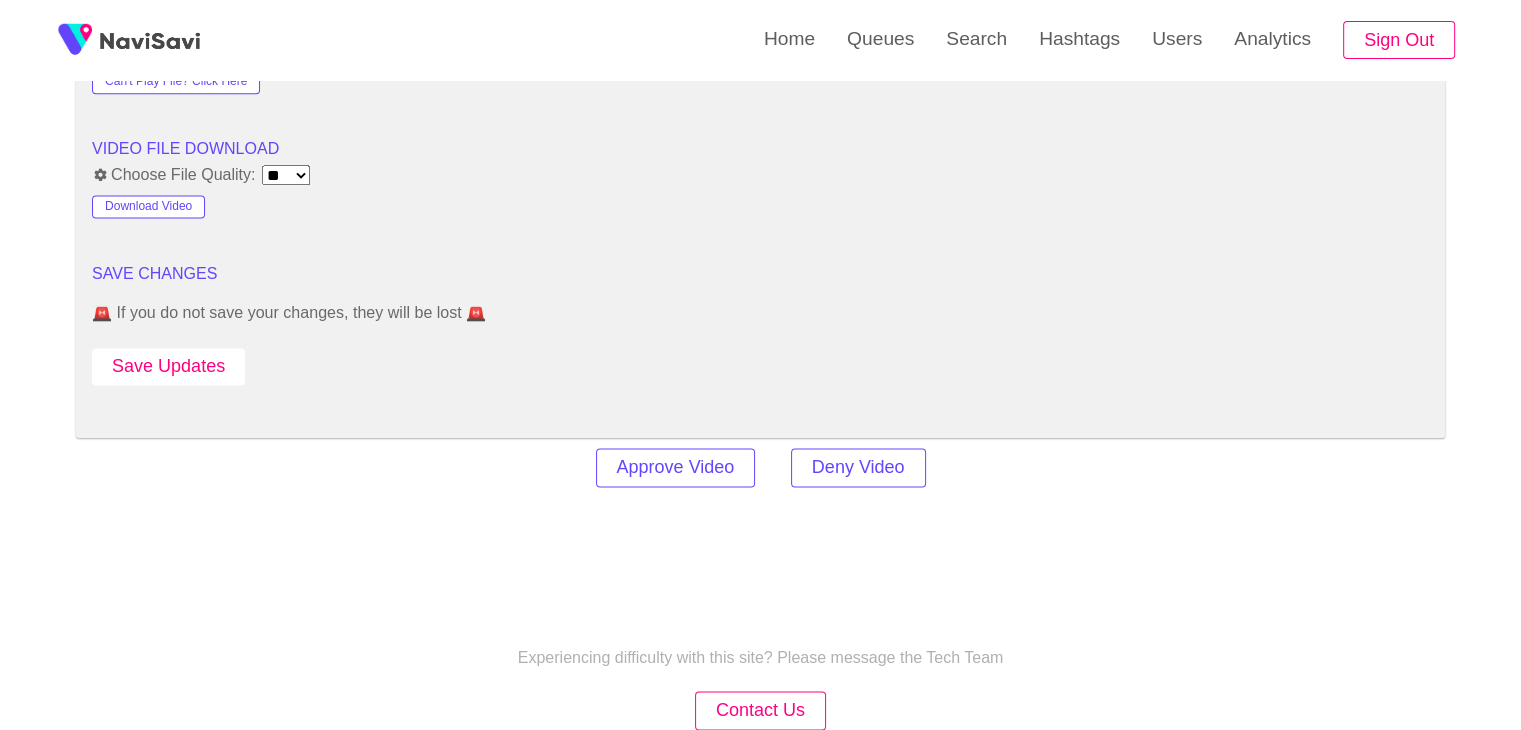 click on "Save Updates" at bounding box center (168, 366) 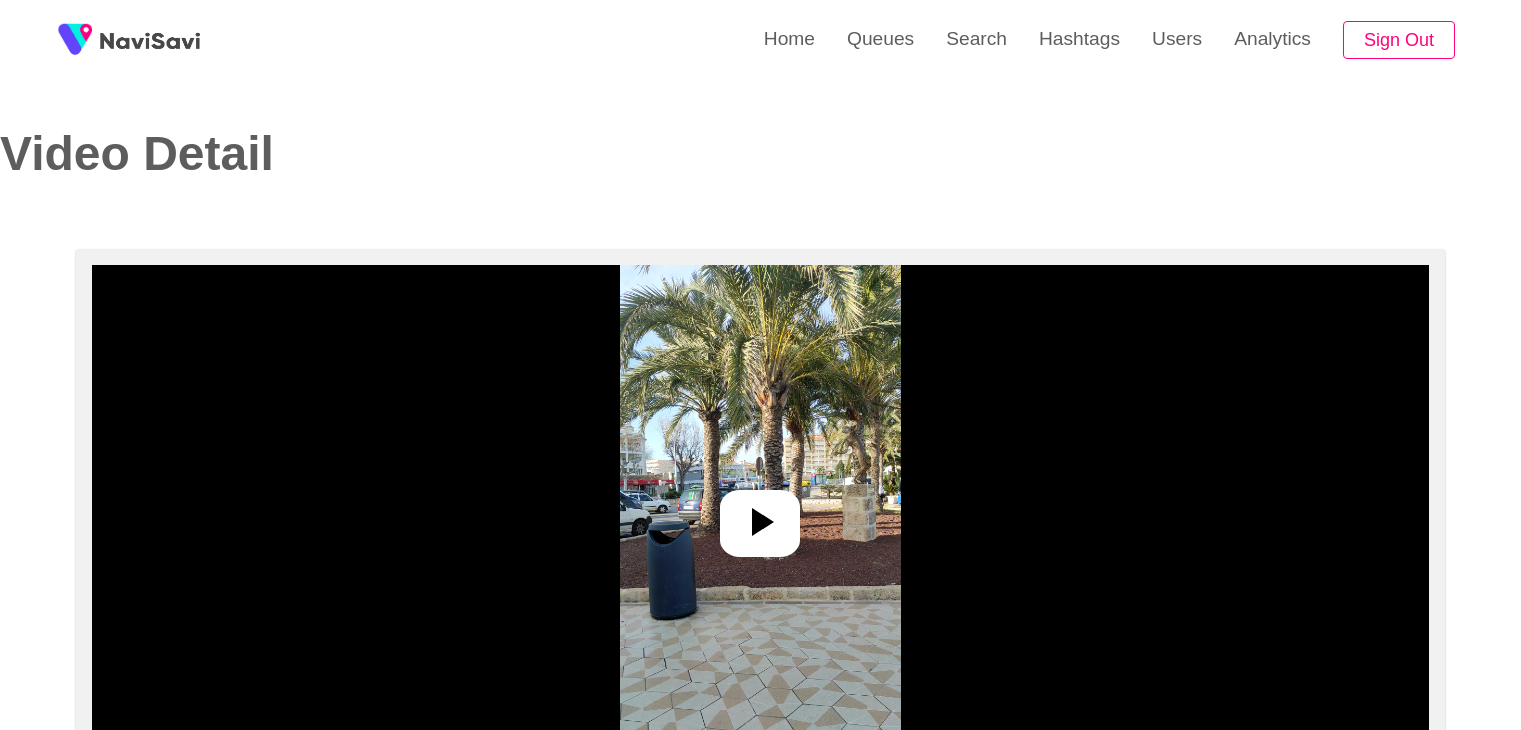 scroll, scrollTop: 0, scrollLeft: 0, axis: both 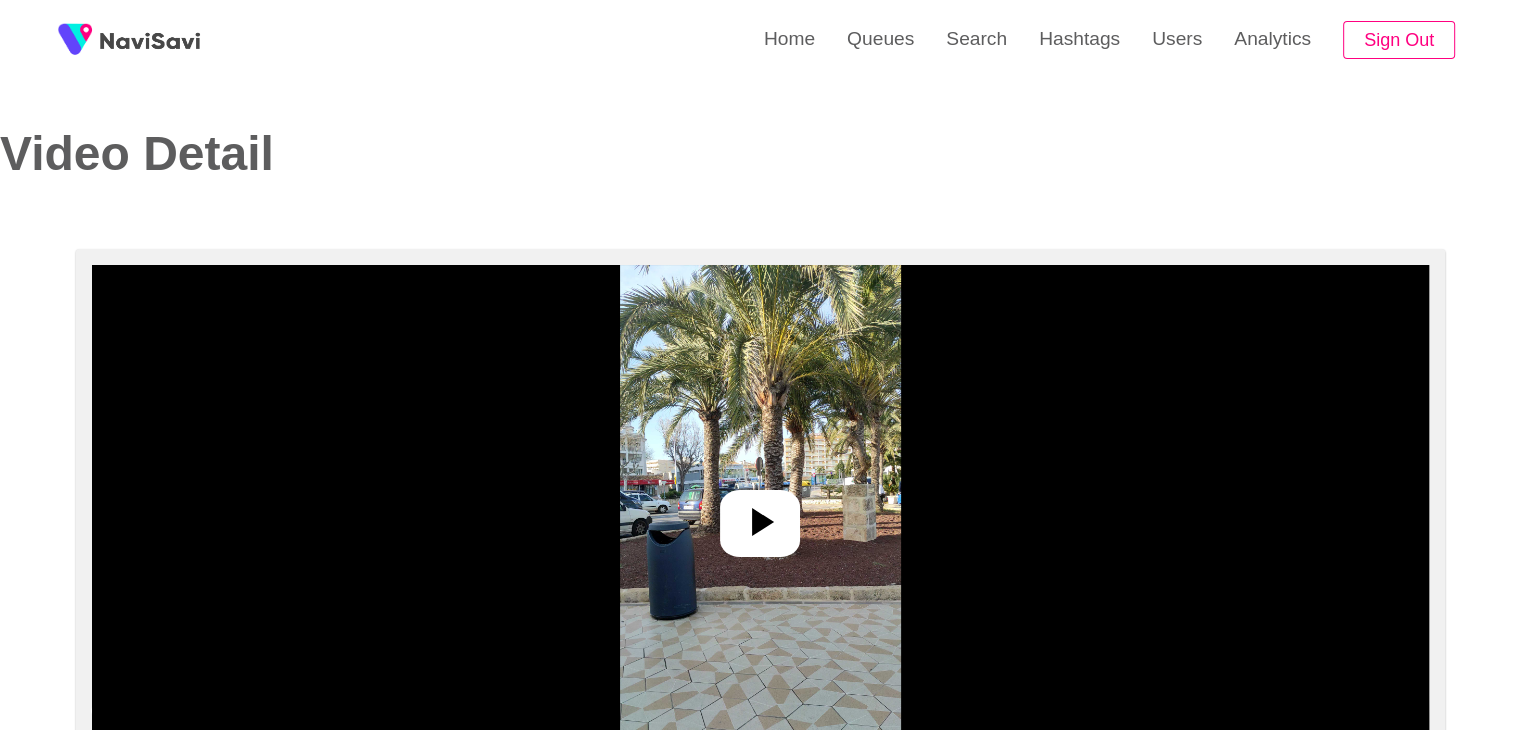 click at bounding box center (760, 515) 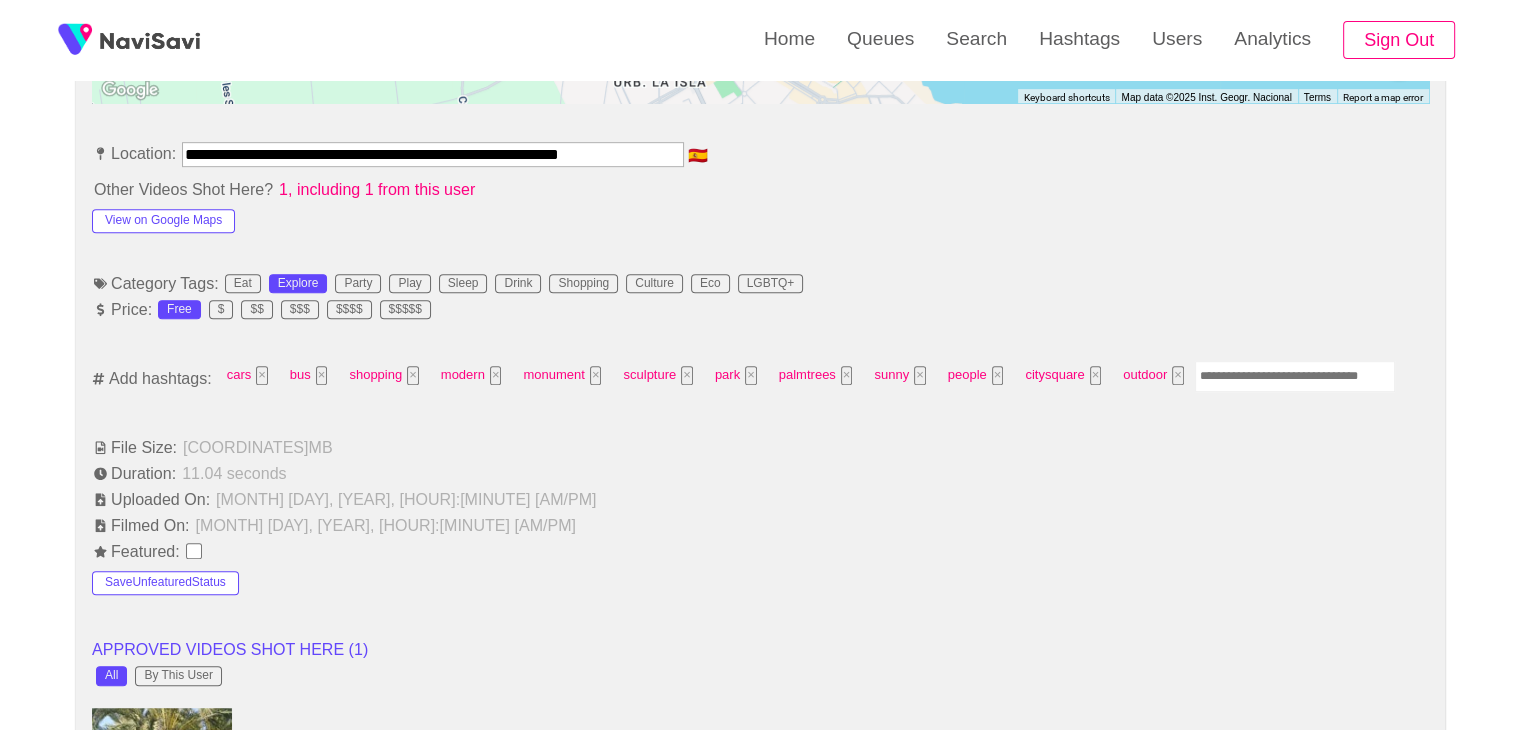 scroll, scrollTop: 1104, scrollLeft: 0, axis: vertical 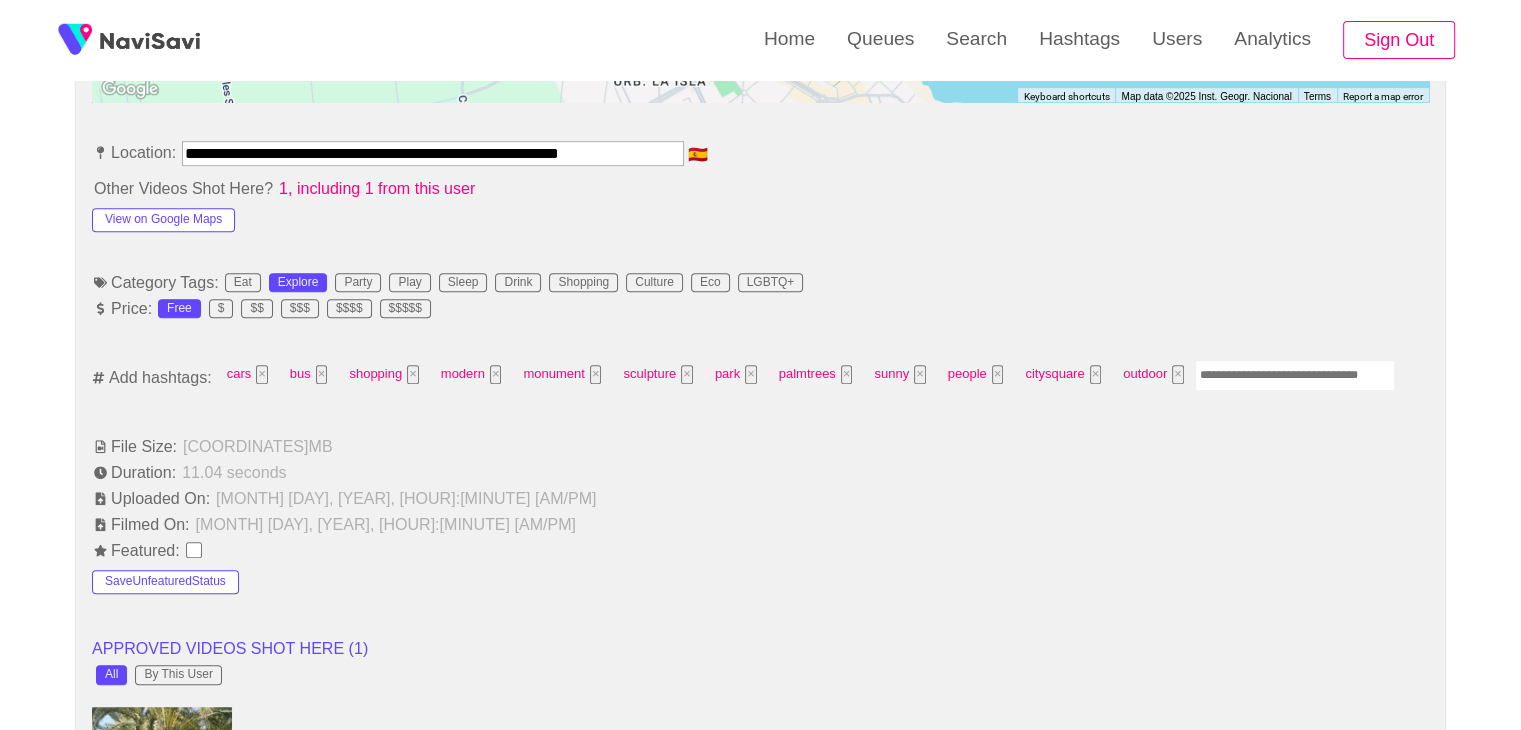 click on "**********" at bounding box center (760, 811) 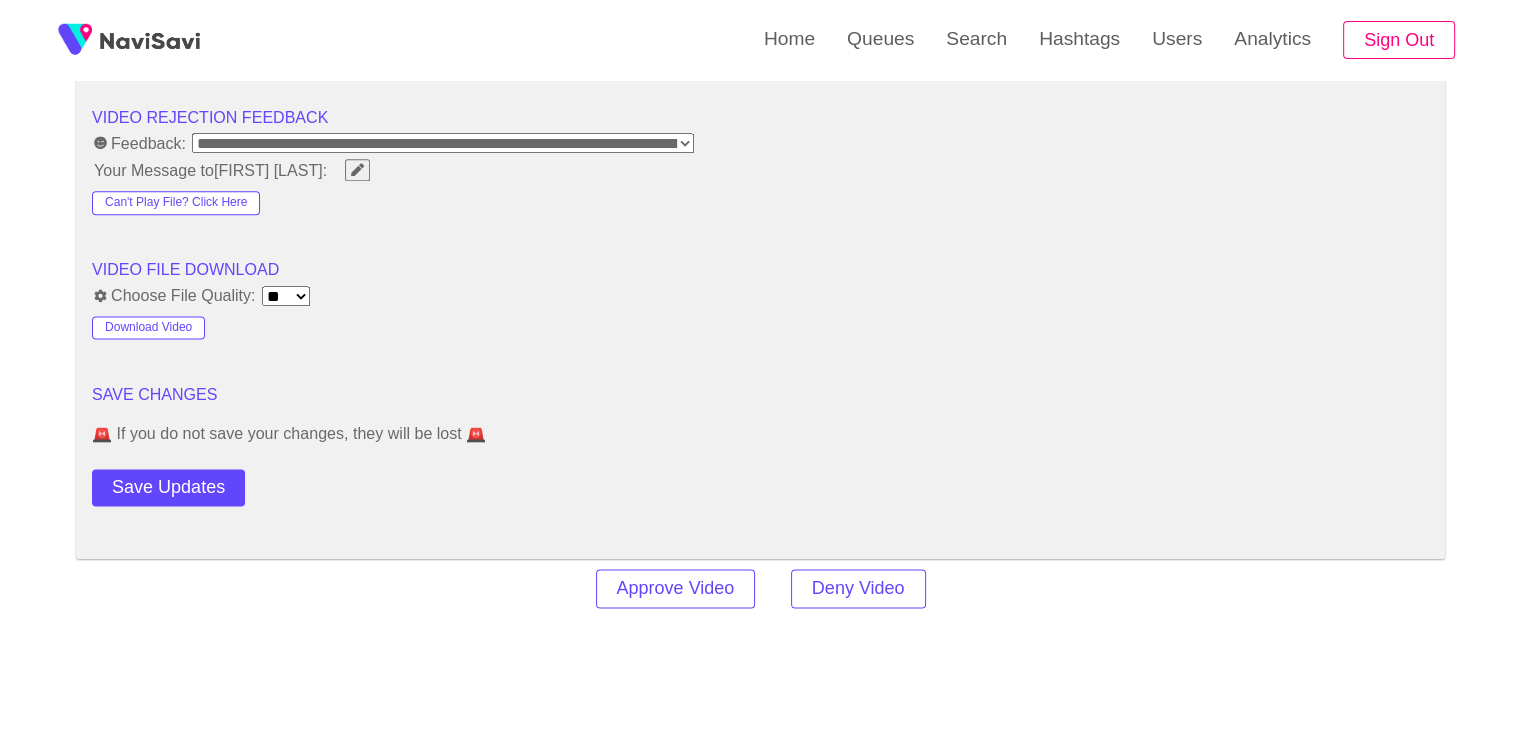 scroll, scrollTop: 2835, scrollLeft: 0, axis: vertical 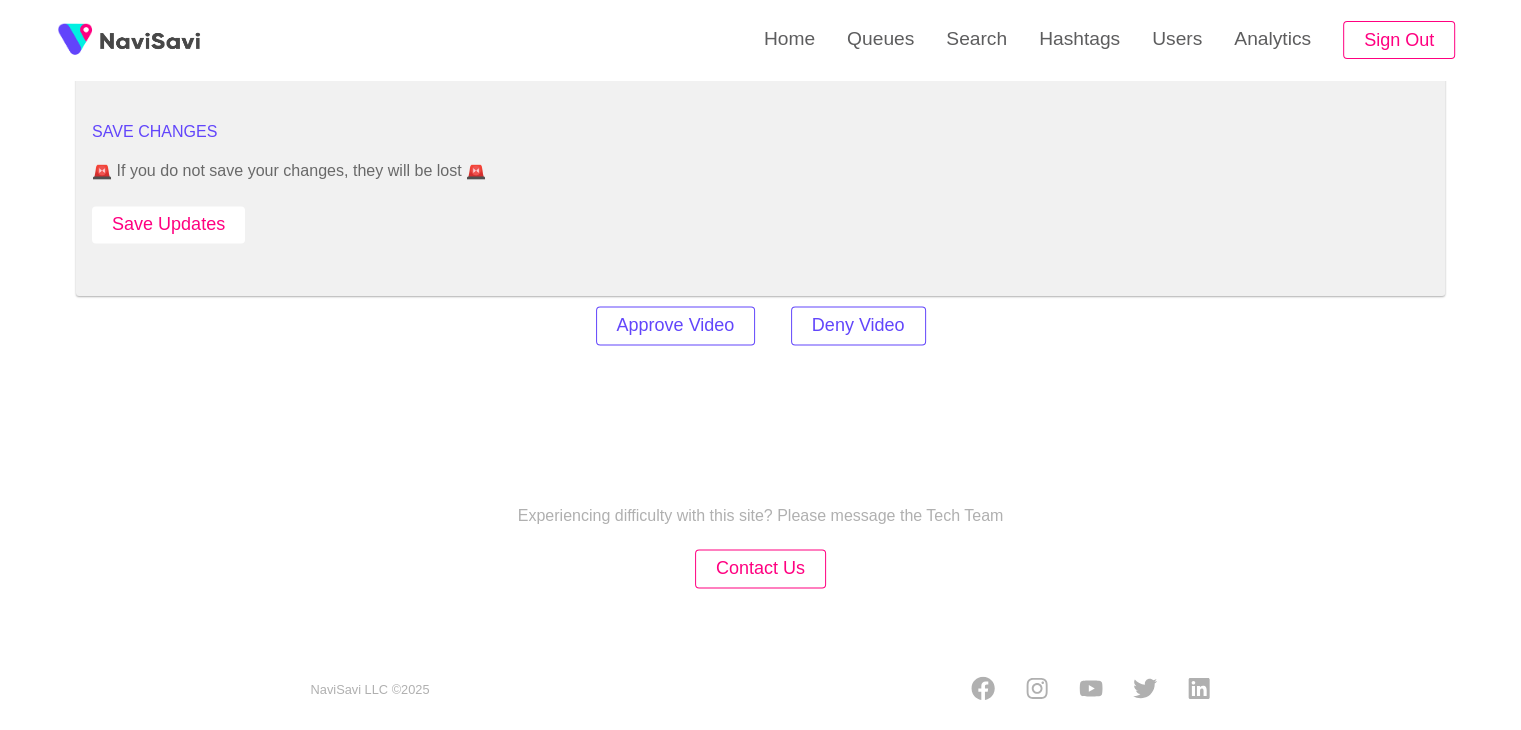 click on "Save Updates" at bounding box center (168, 224) 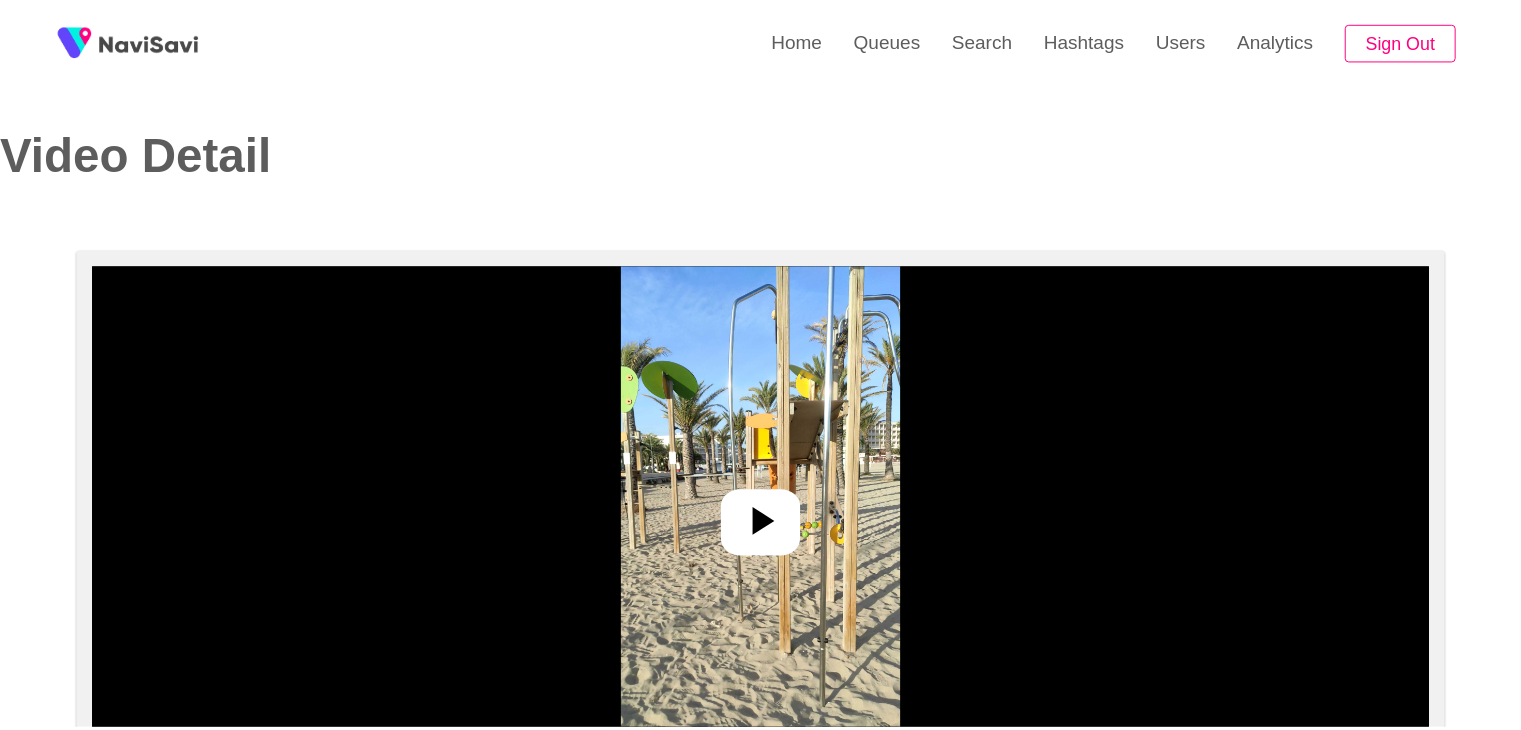 scroll, scrollTop: 0, scrollLeft: 0, axis: both 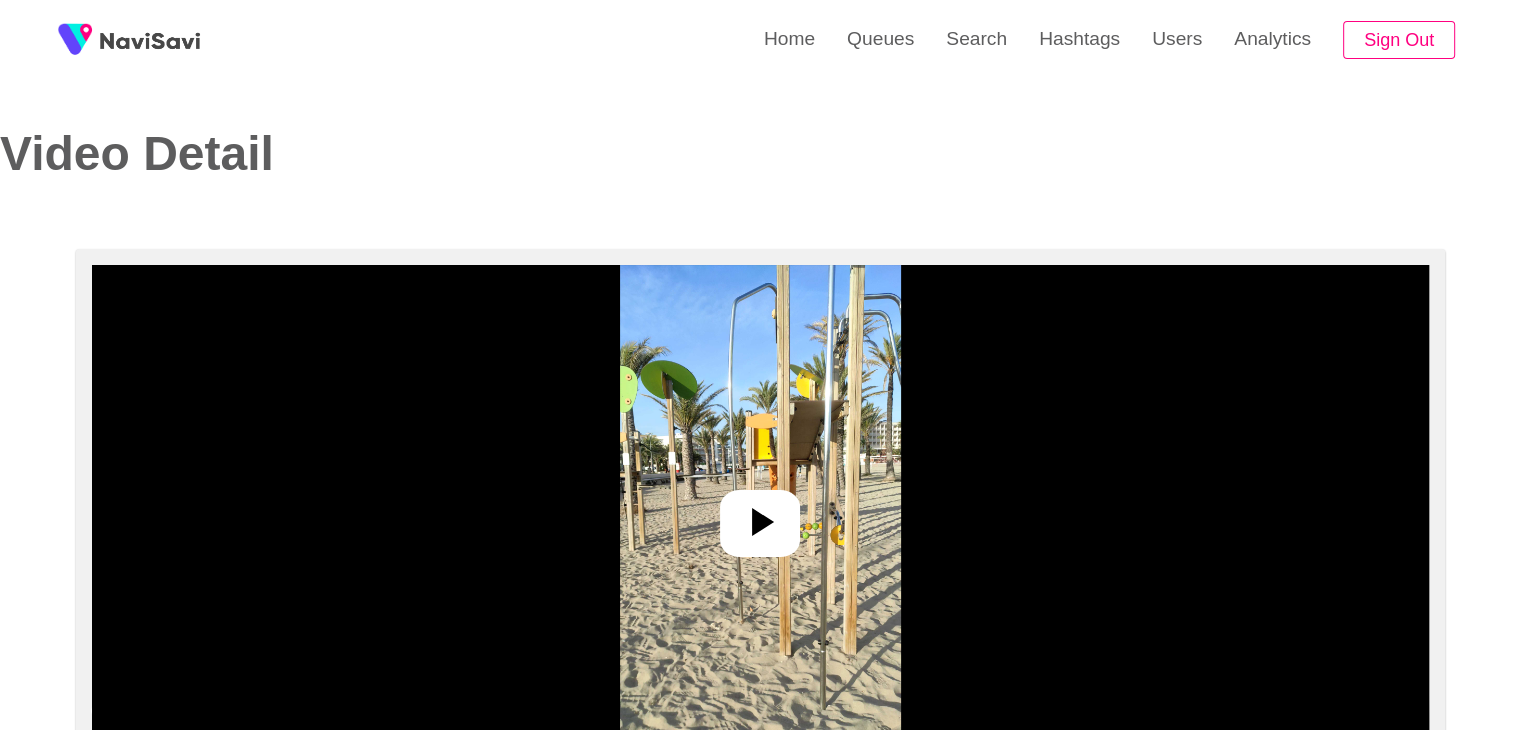 click at bounding box center (760, 515) 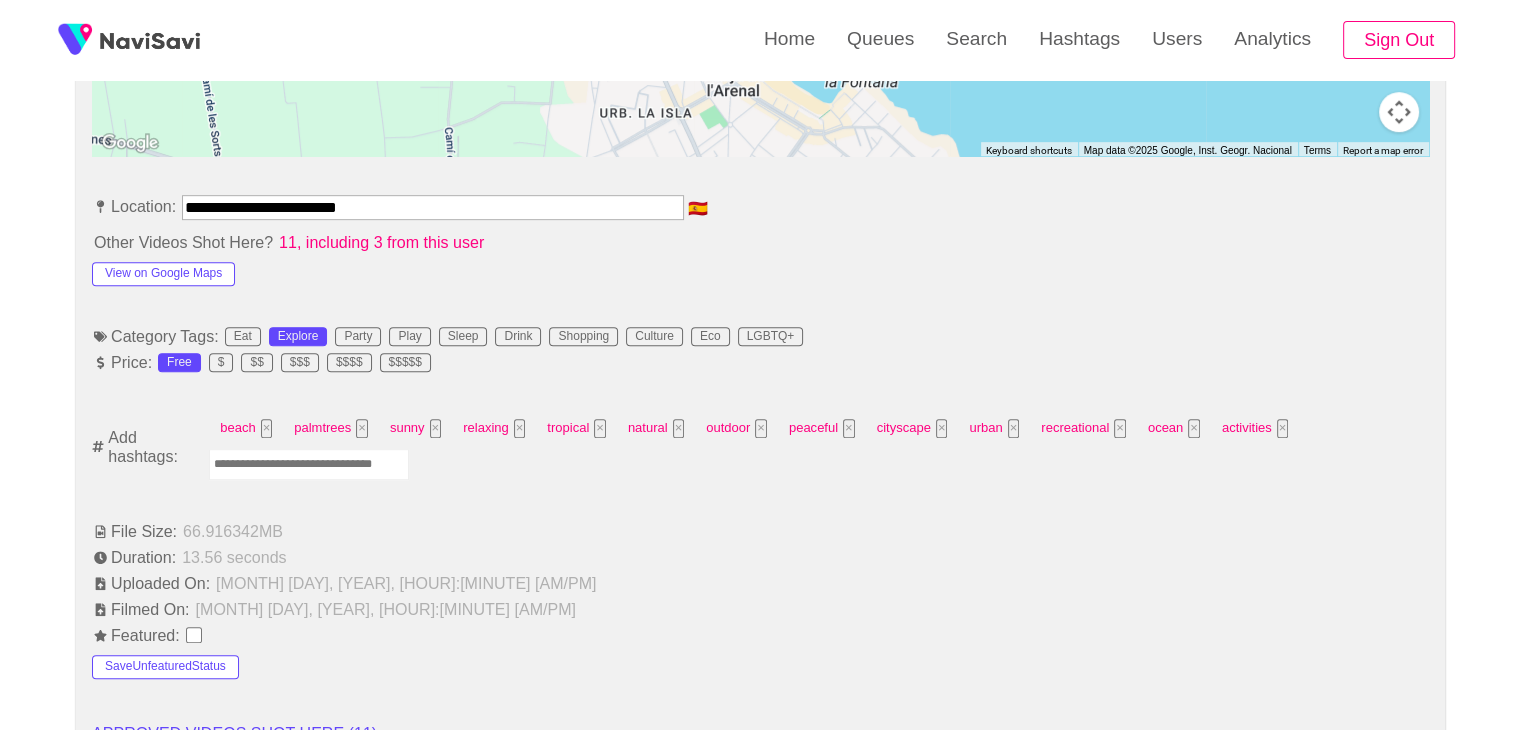 scroll, scrollTop: 1064, scrollLeft: 0, axis: vertical 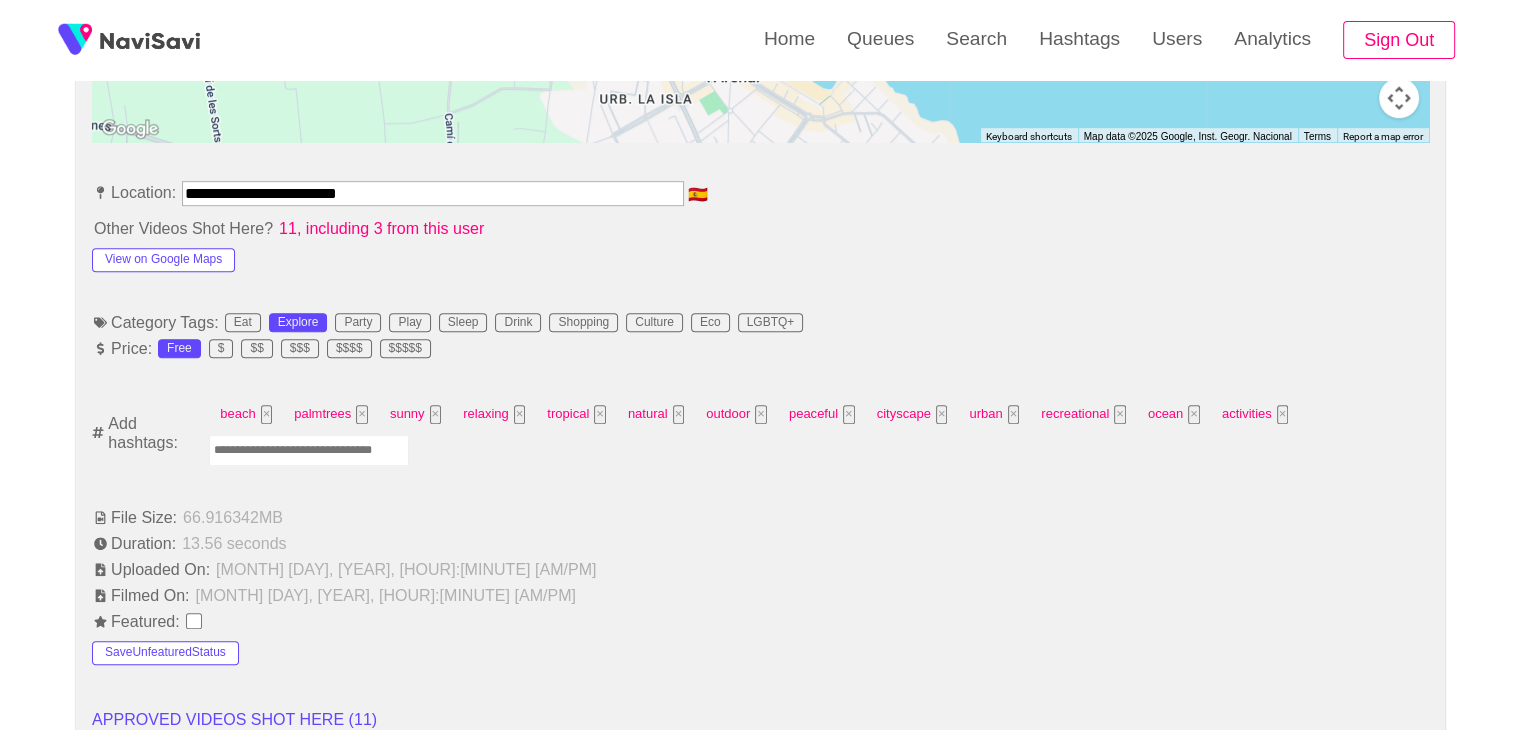 click at bounding box center (309, 450) 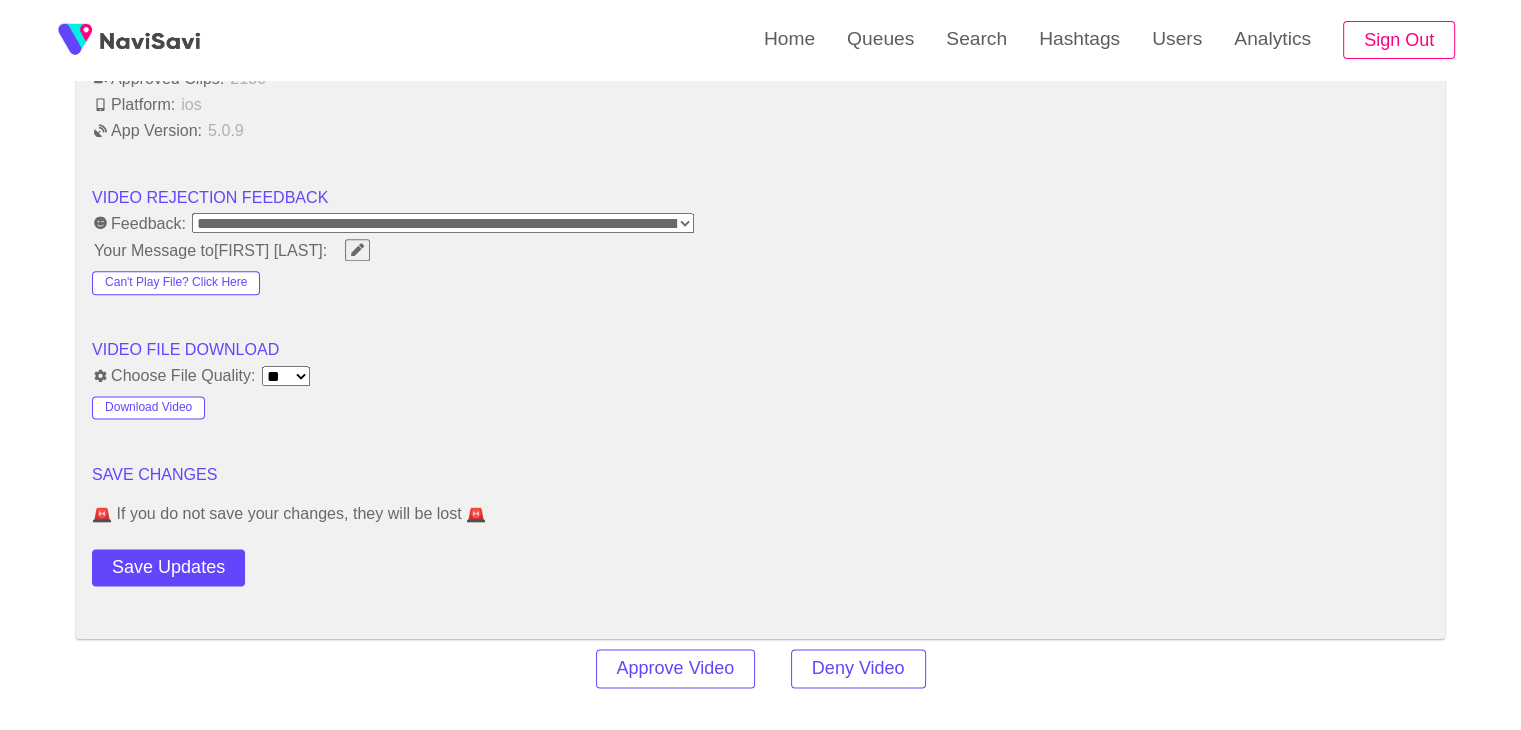 scroll, scrollTop: 2498, scrollLeft: 0, axis: vertical 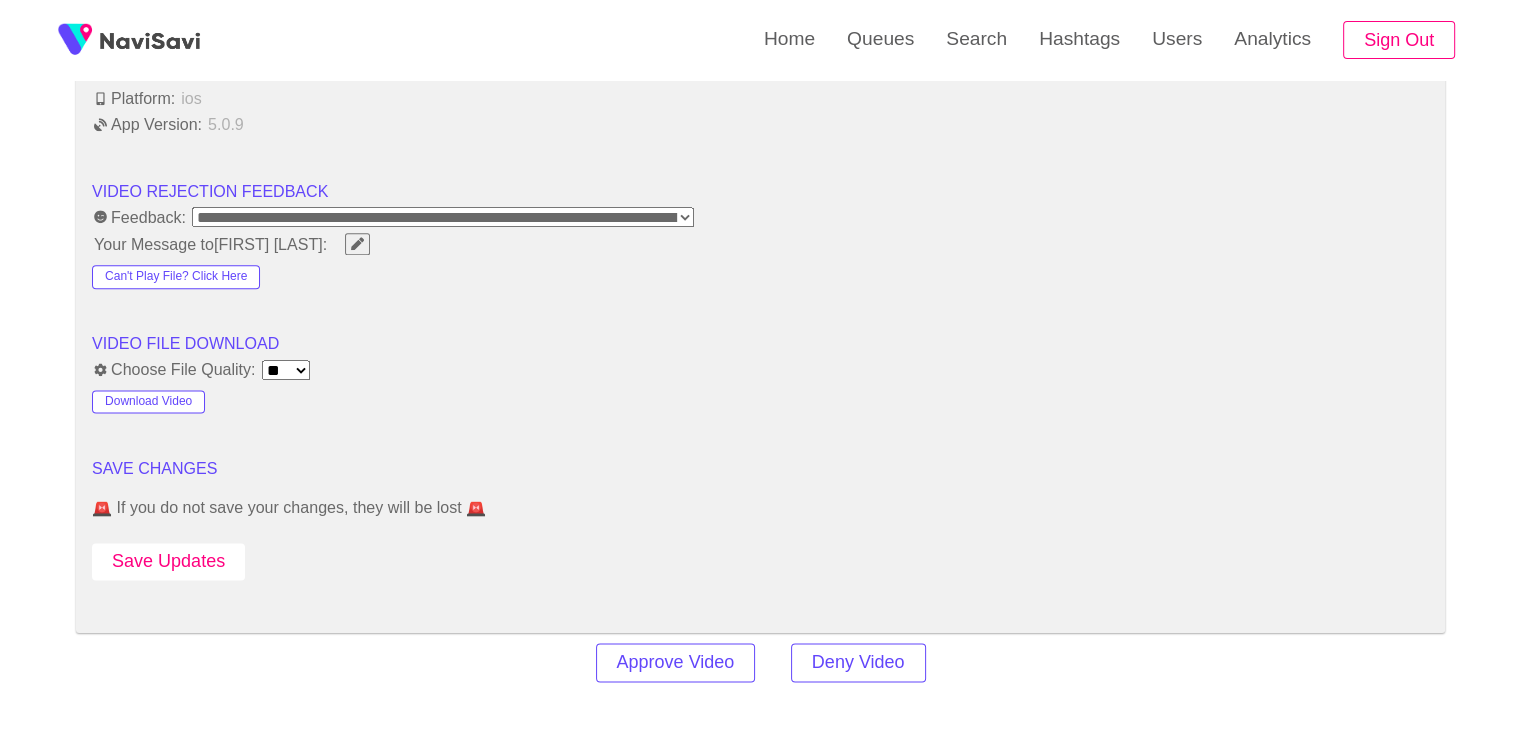 click on "Save Updates" at bounding box center [168, 561] 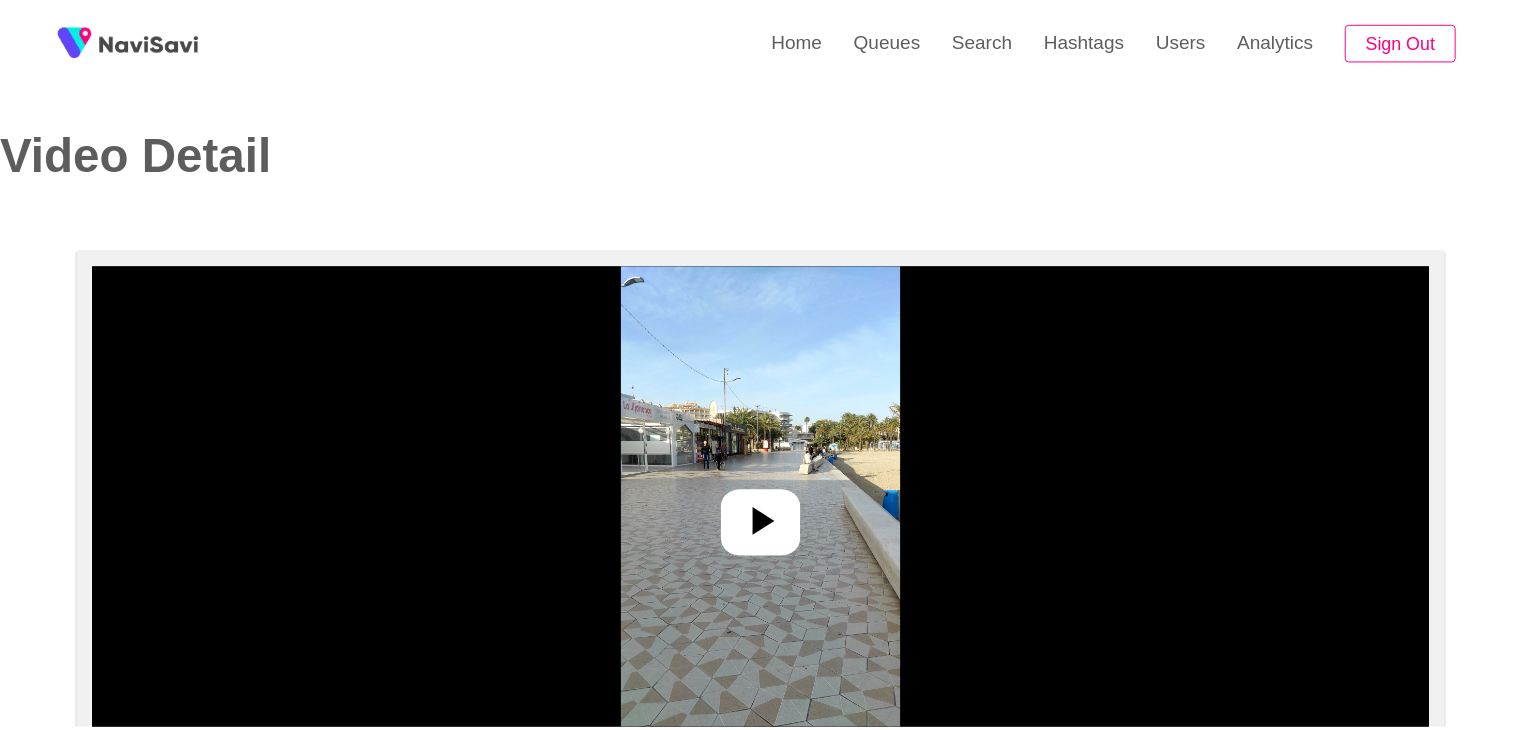 scroll, scrollTop: 0, scrollLeft: 0, axis: both 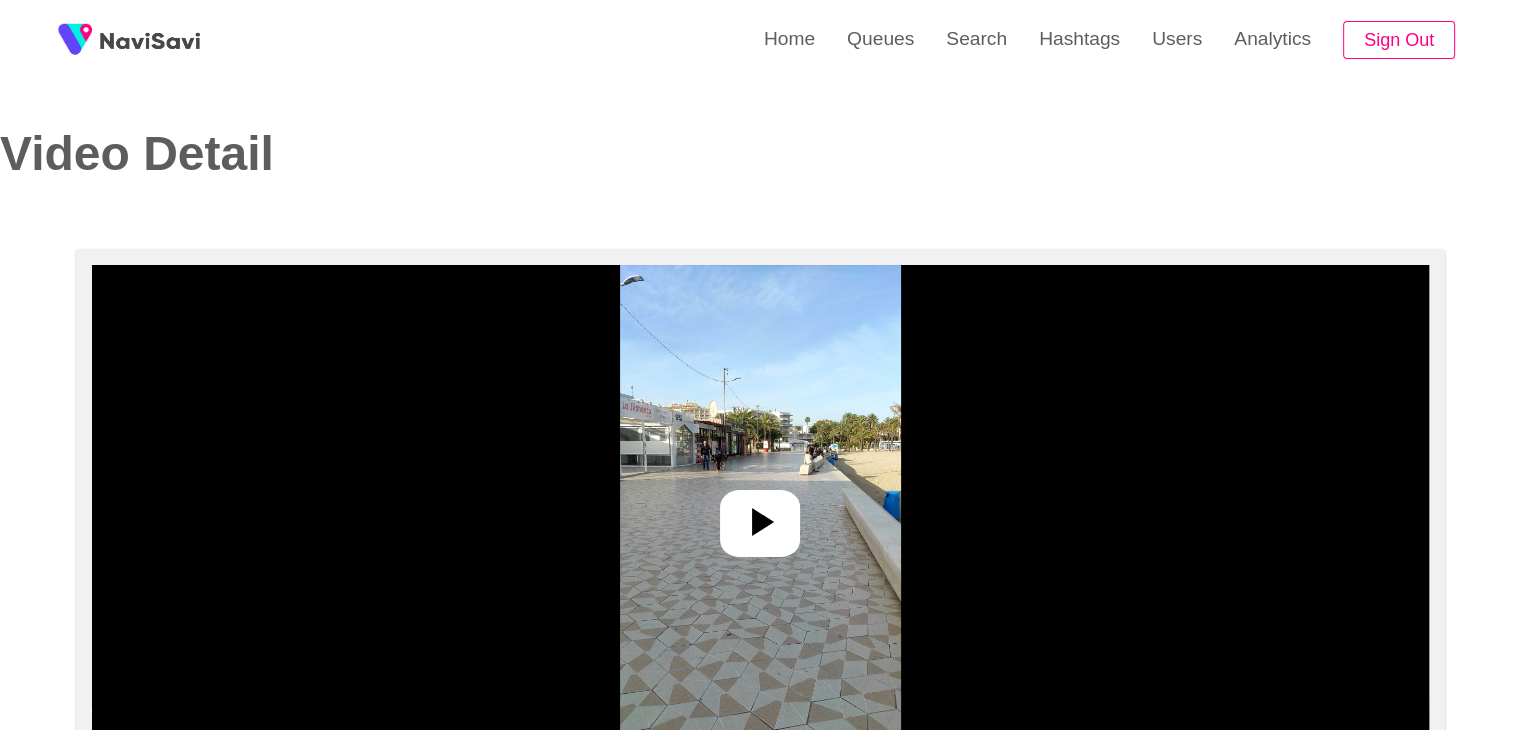 click at bounding box center (760, 515) 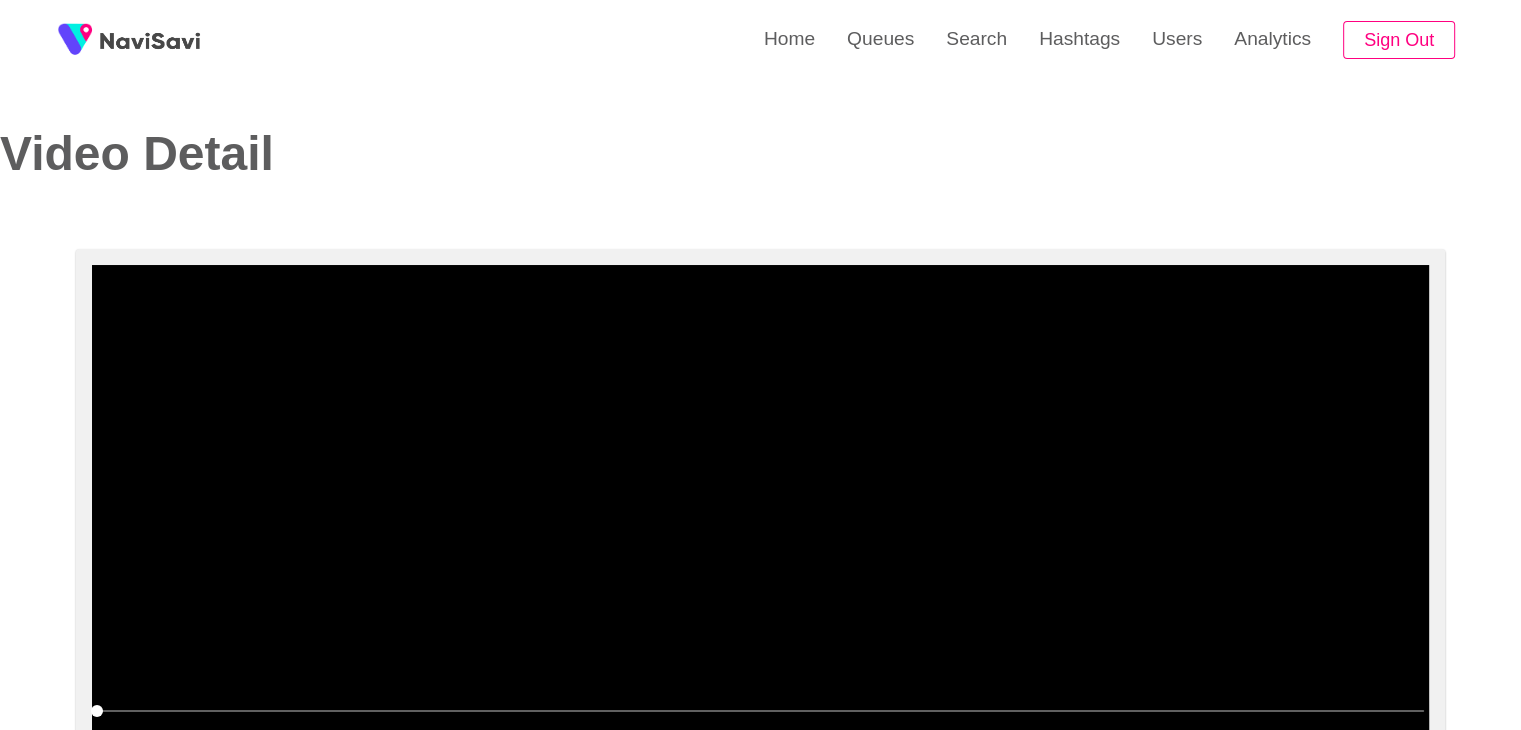 scroll, scrollTop: 127, scrollLeft: 0, axis: vertical 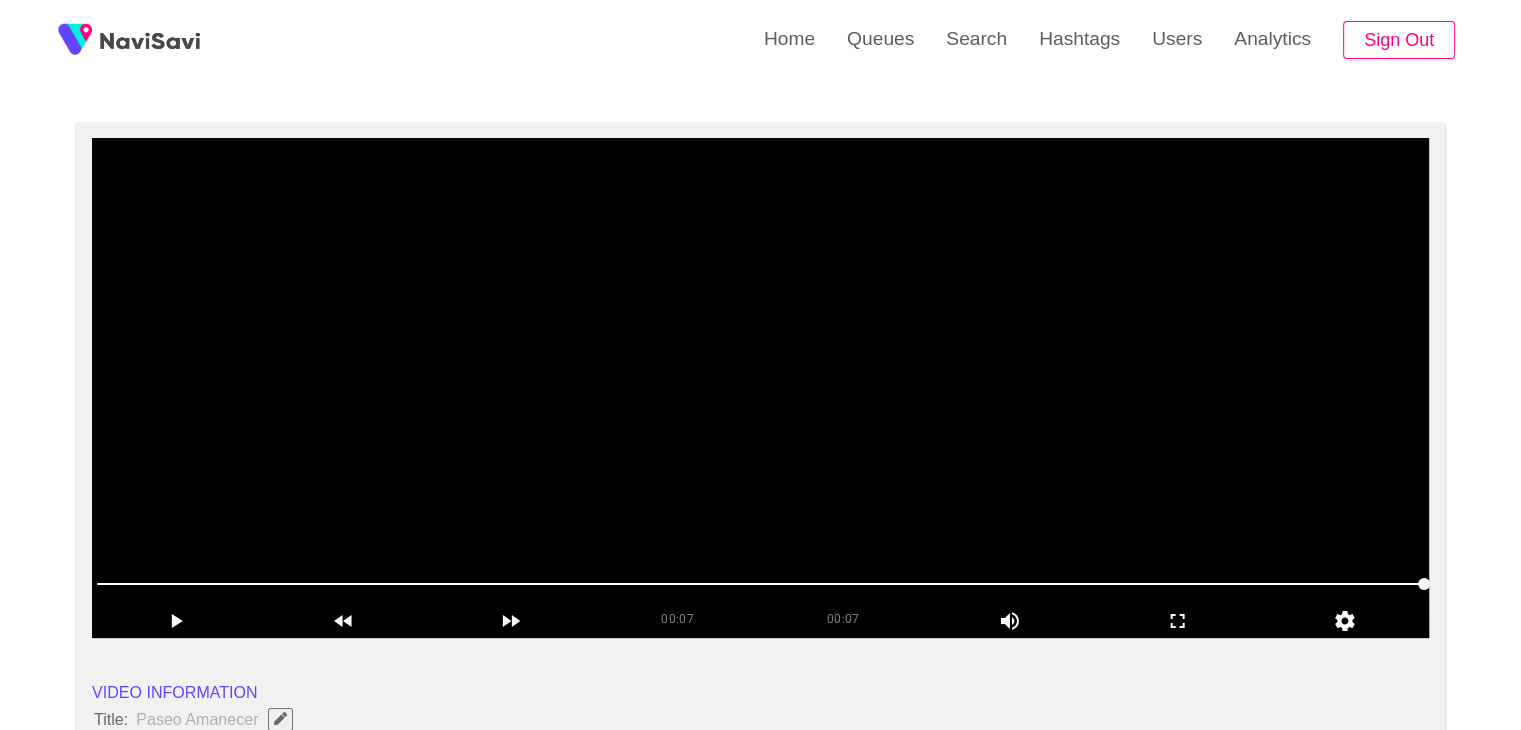 click at bounding box center (760, 388) 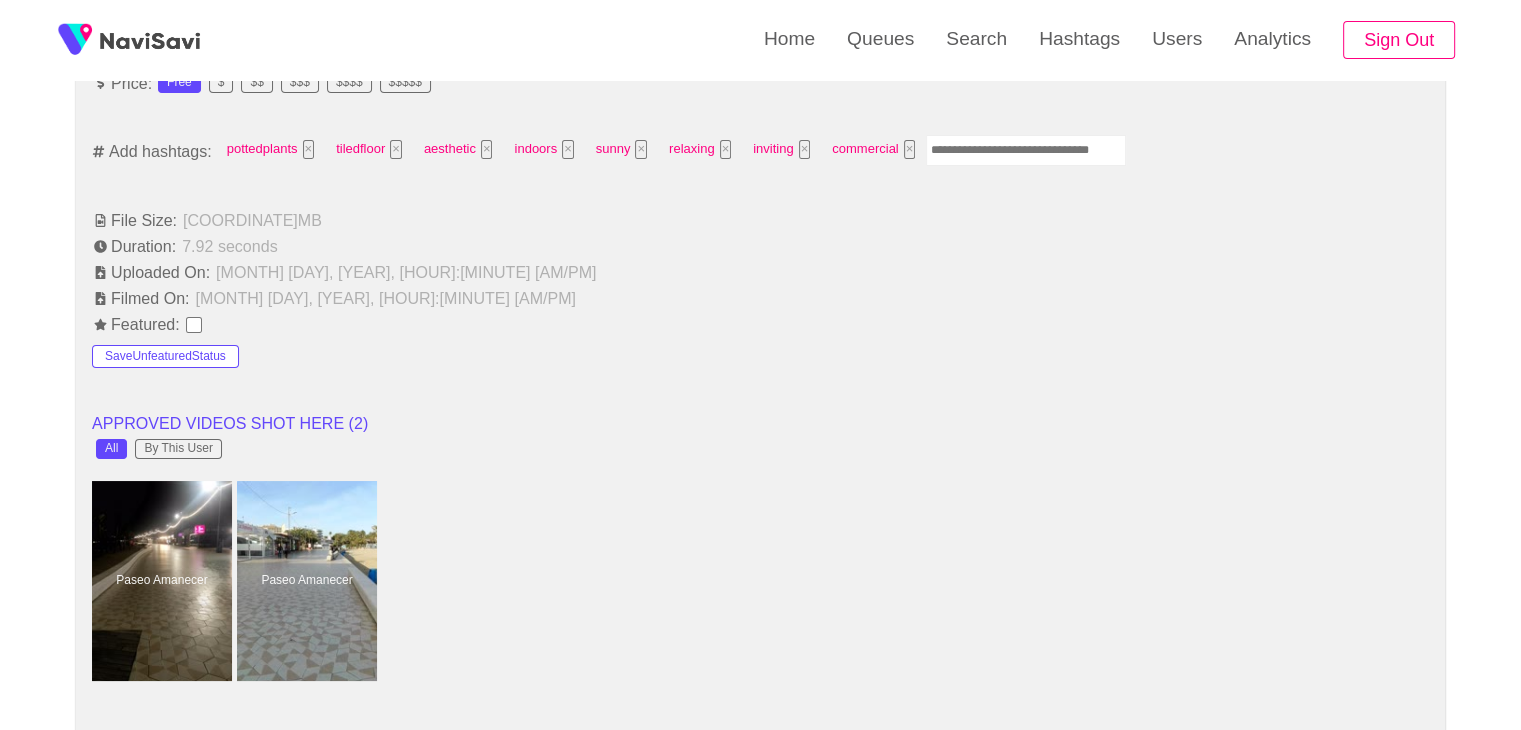 scroll, scrollTop: 1323, scrollLeft: 0, axis: vertical 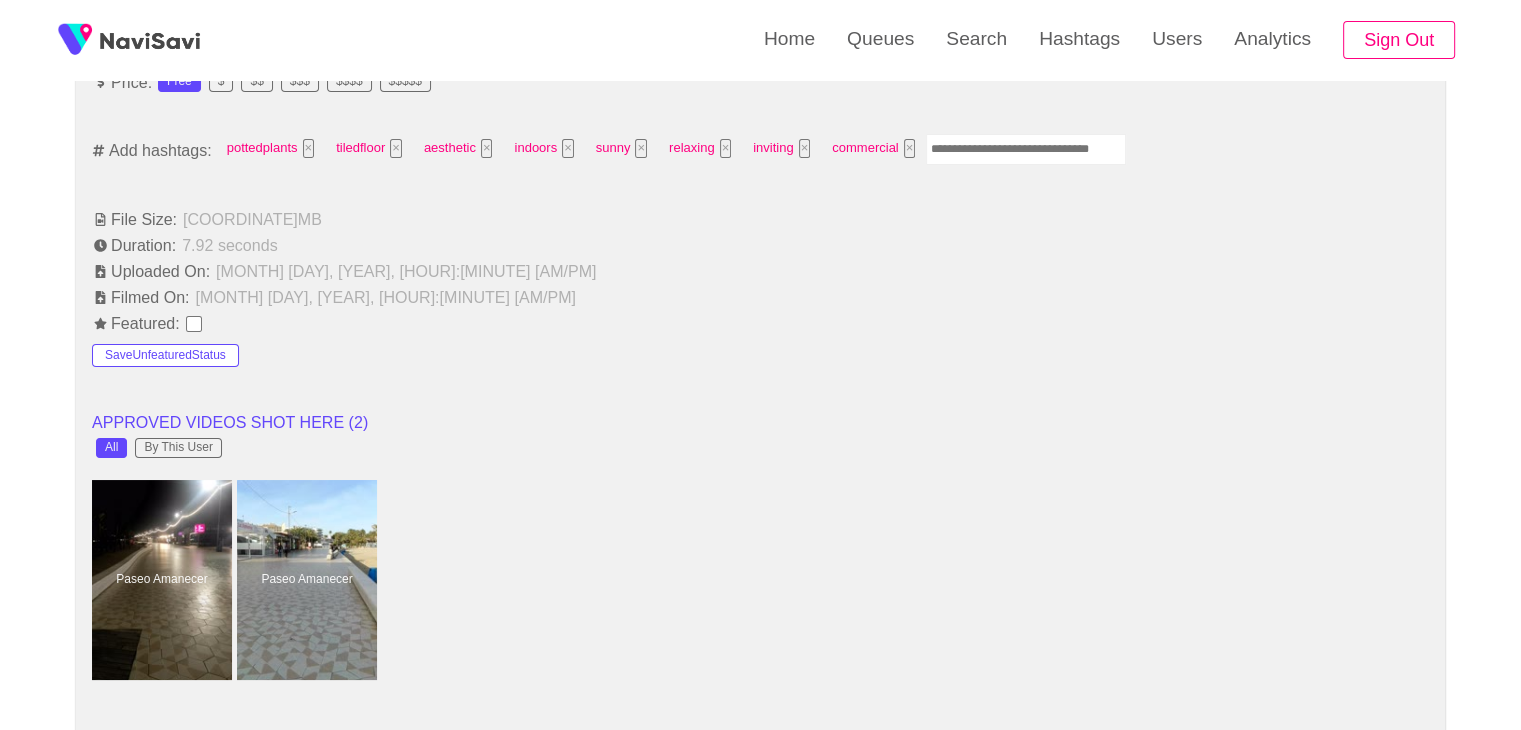 click at bounding box center [1026, 149] 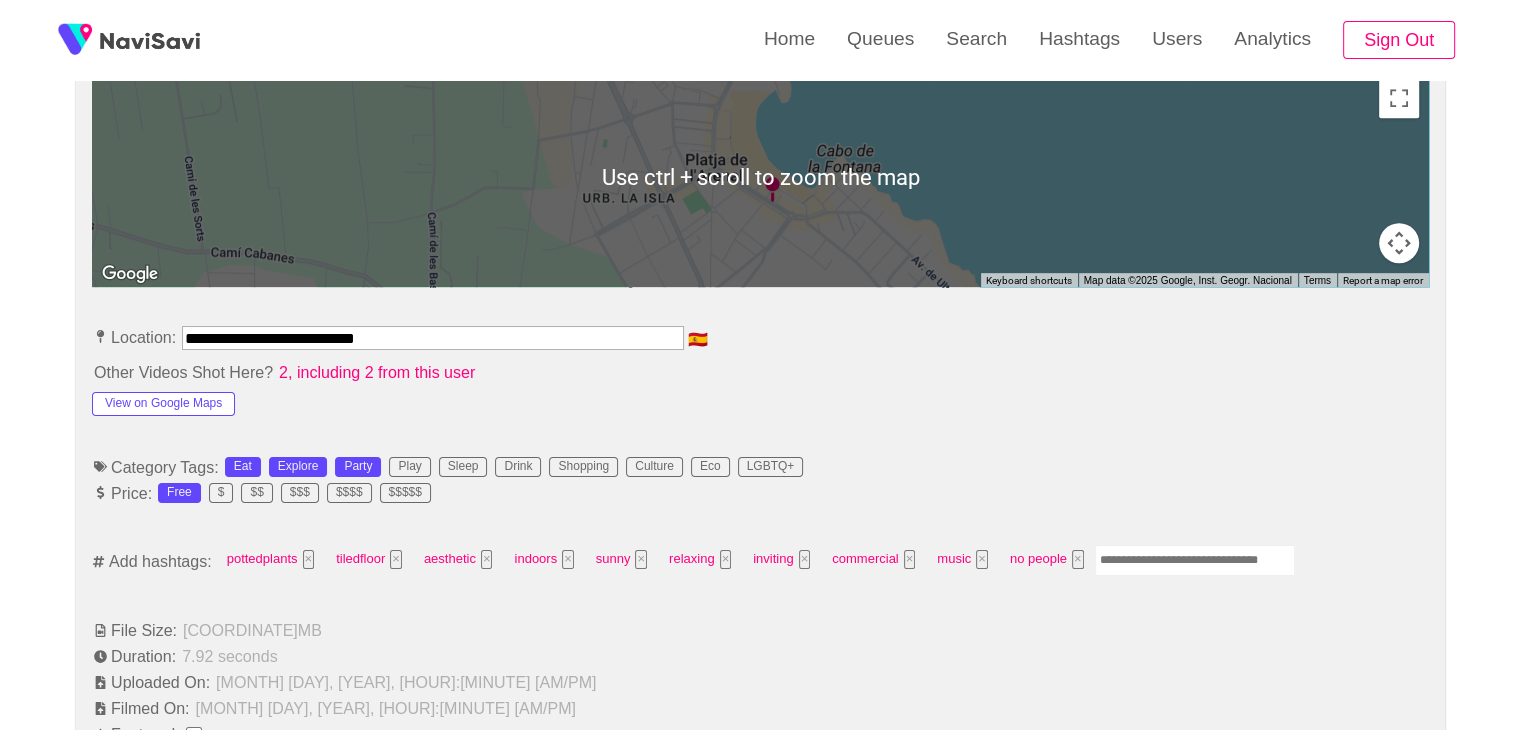 scroll, scrollTop: 932, scrollLeft: 0, axis: vertical 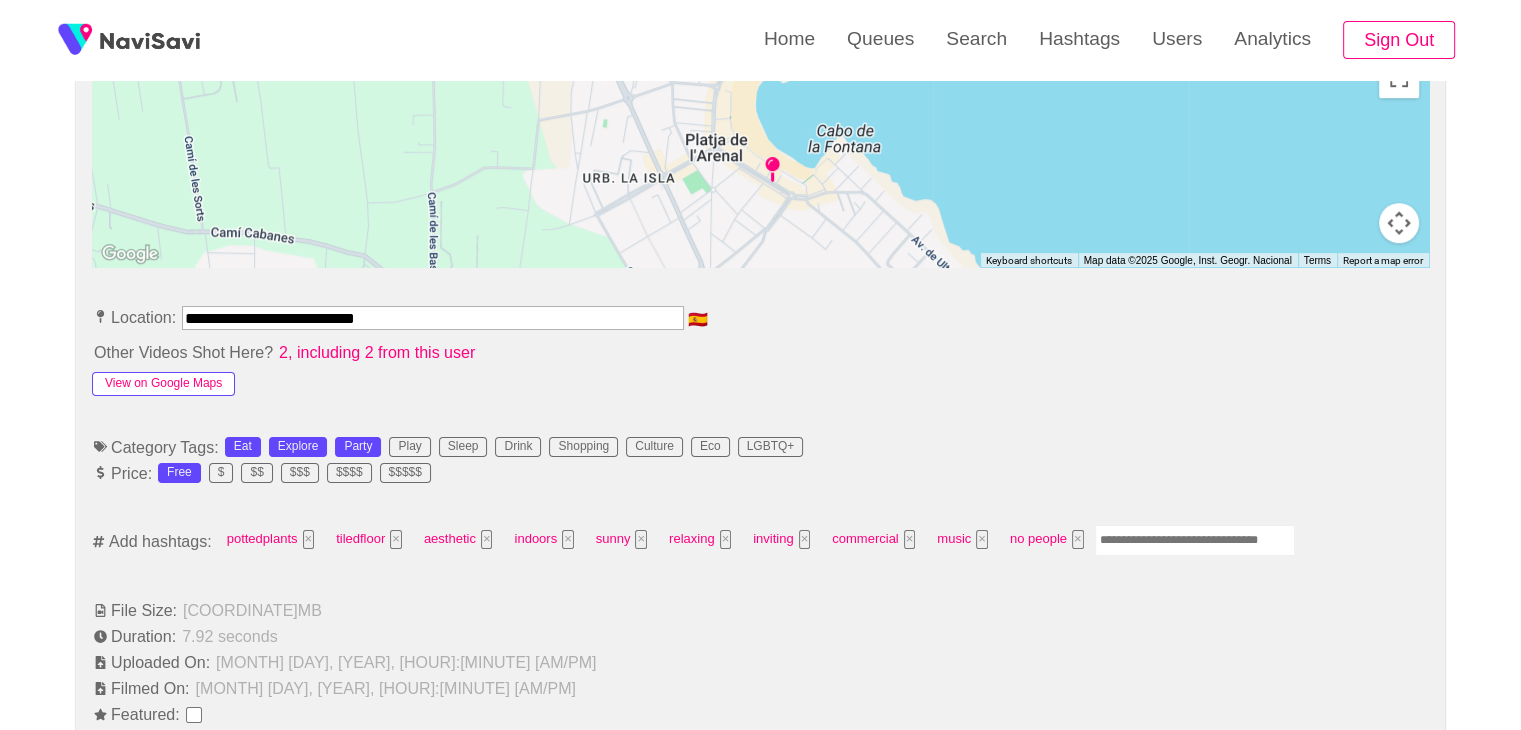 click on "View on Google Maps" at bounding box center [163, 384] 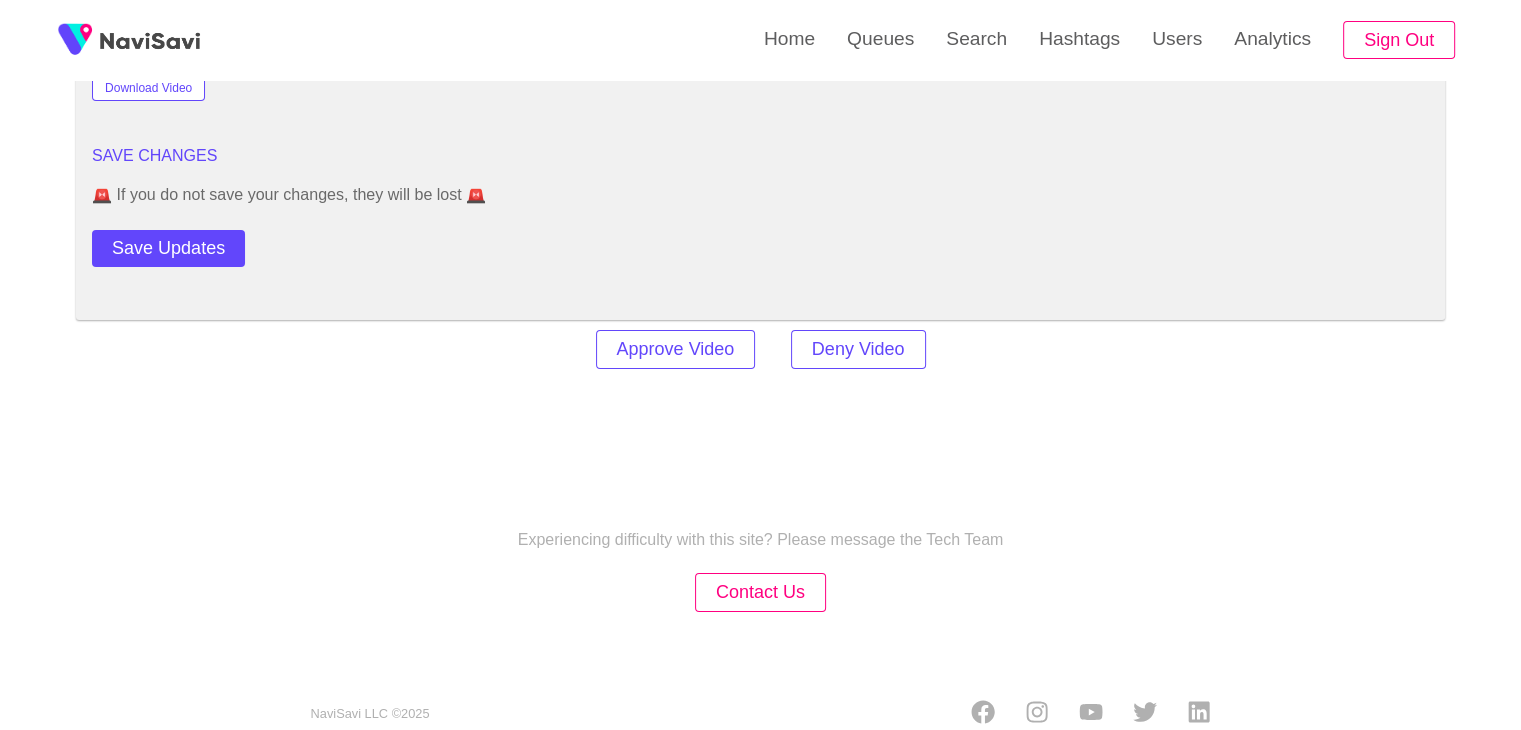 scroll, scrollTop: 2786, scrollLeft: 0, axis: vertical 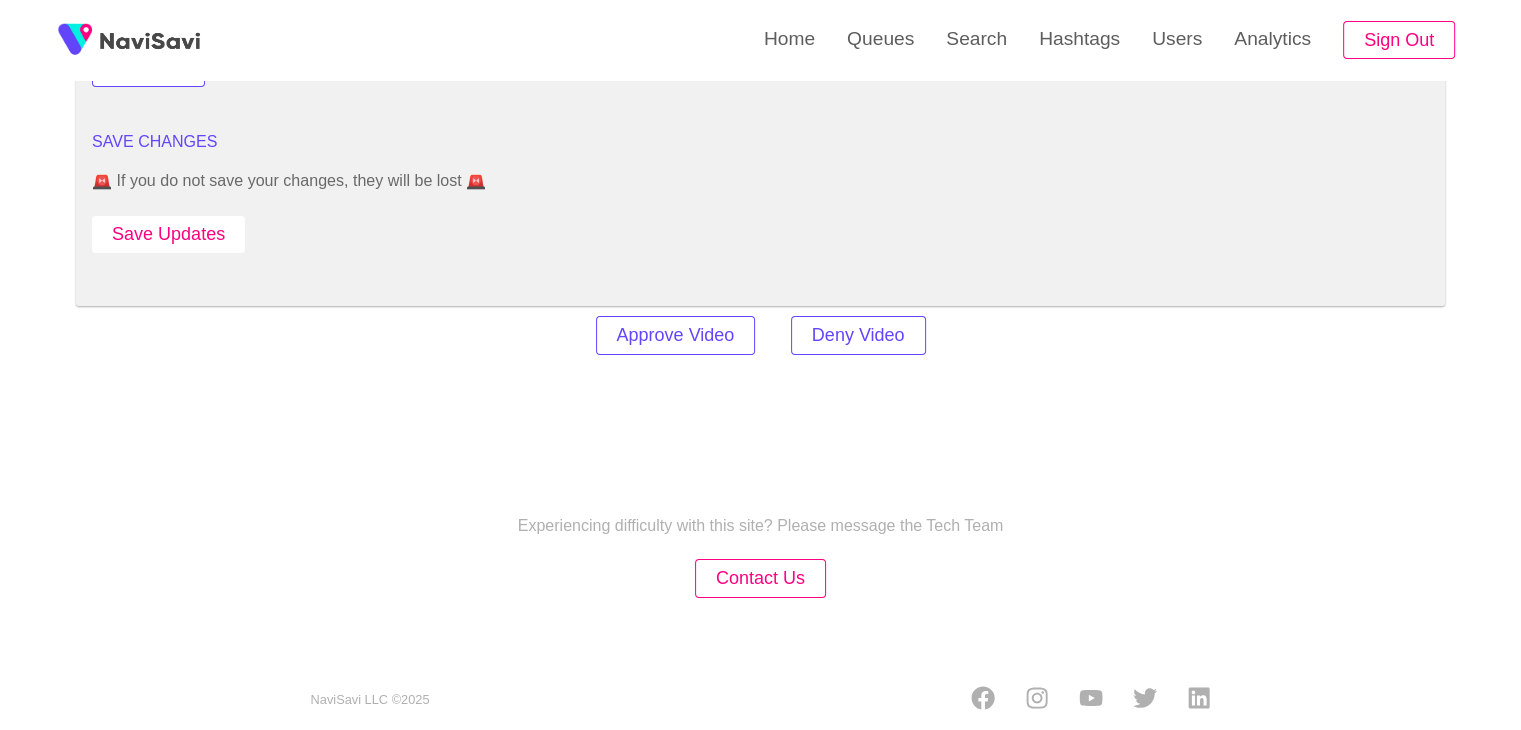click on "Save Updates" at bounding box center (168, 234) 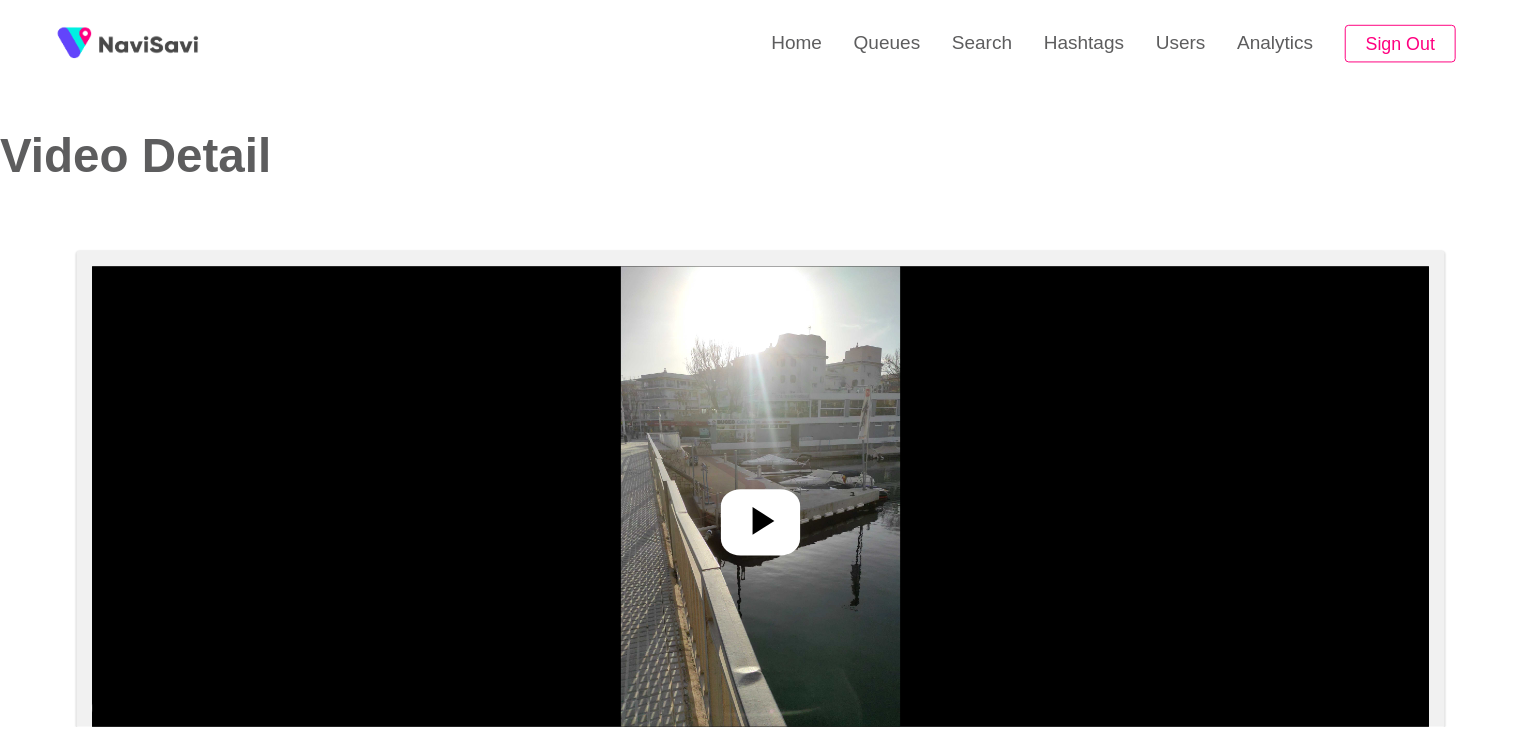 scroll, scrollTop: 0, scrollLeft: 0, axis: both 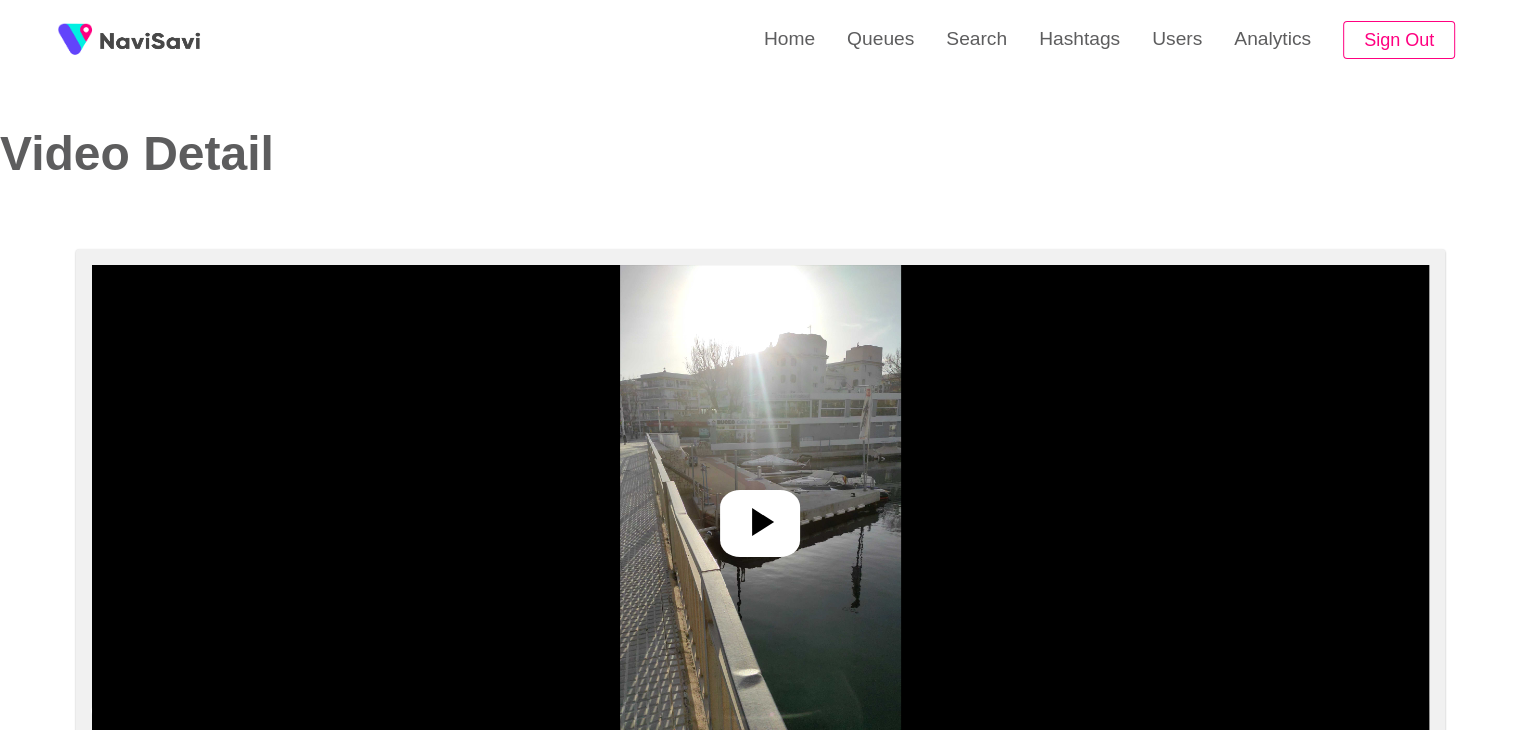 click at bounding box center [760, 515] 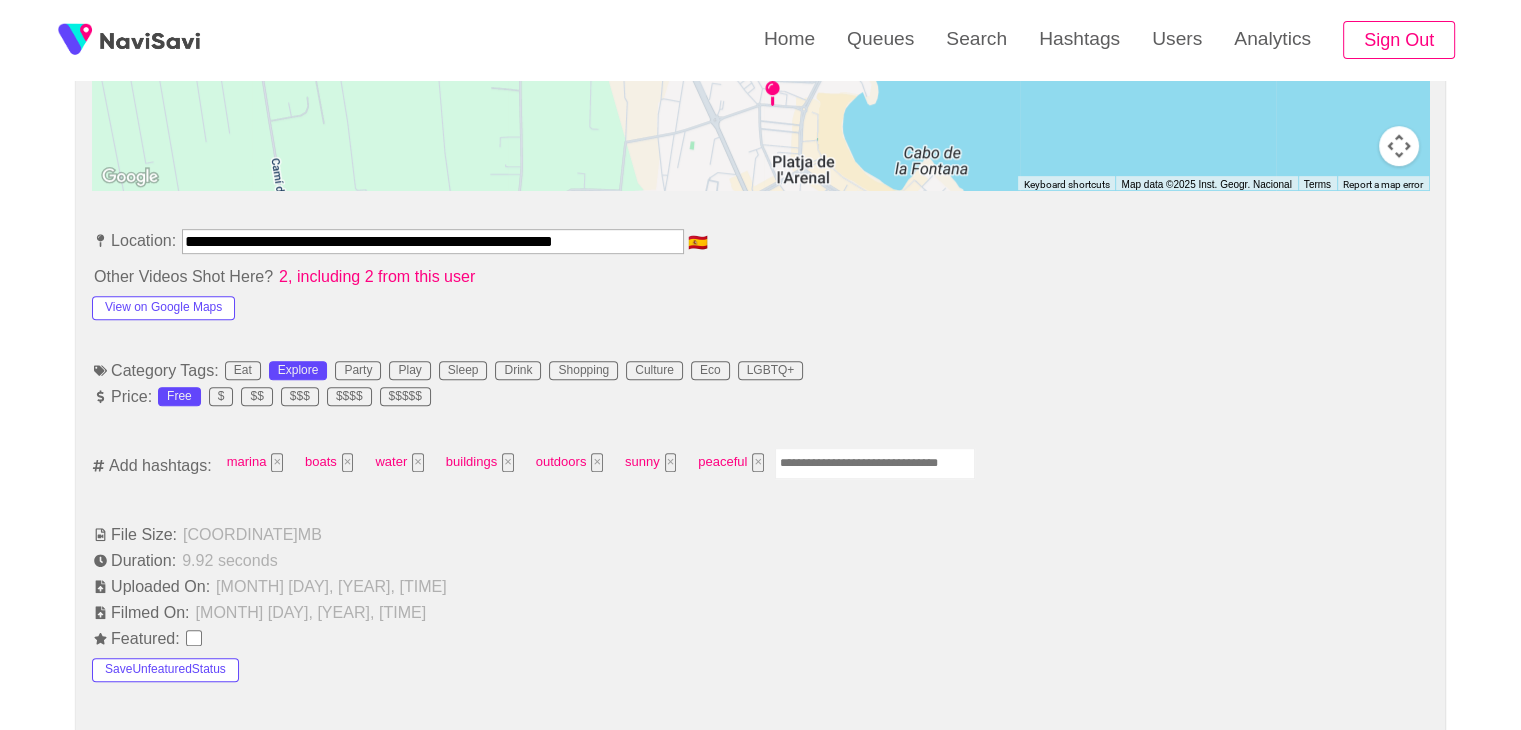 scroll, scrollTop: 1024, scrollLeft: 0, axis: vertical 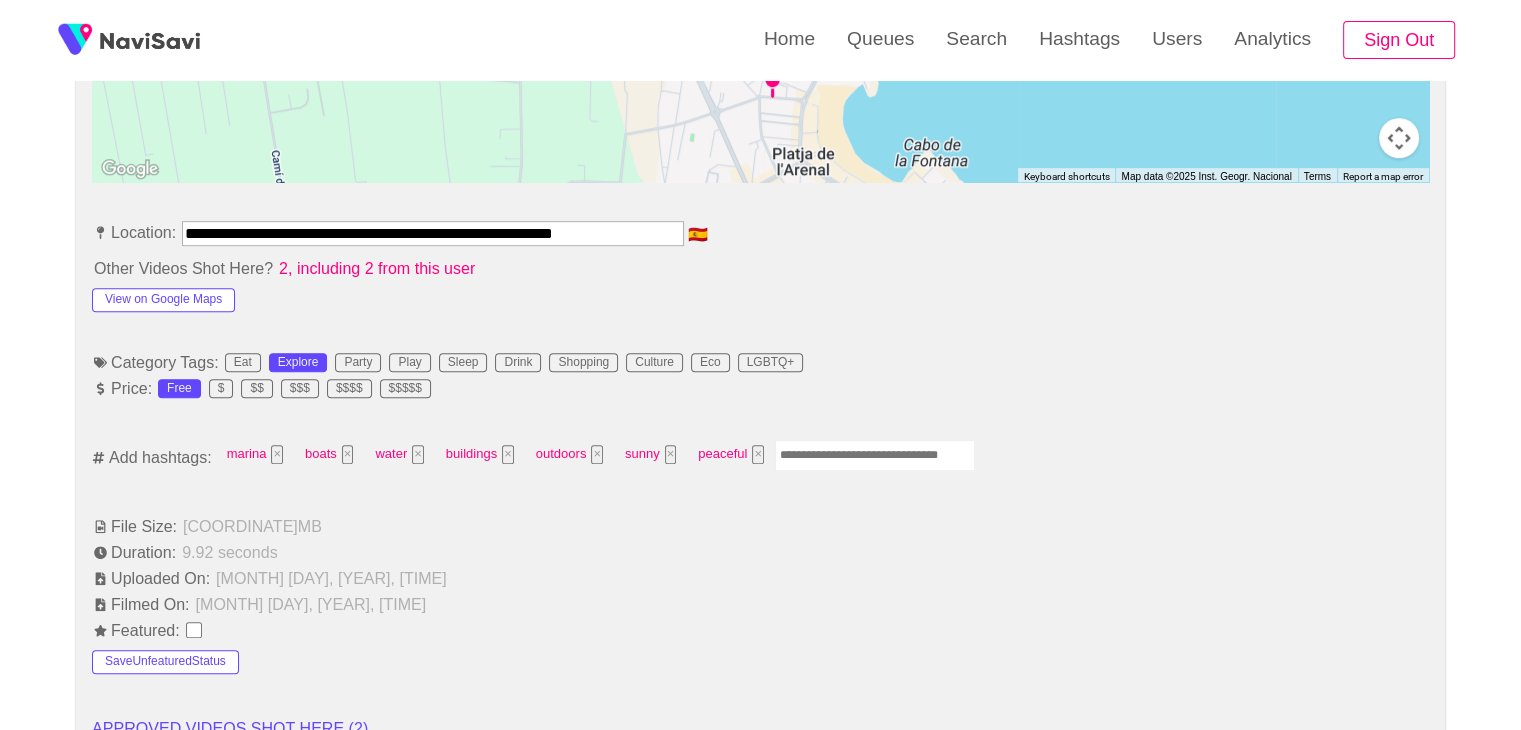 click at bounding box center [875, 455] 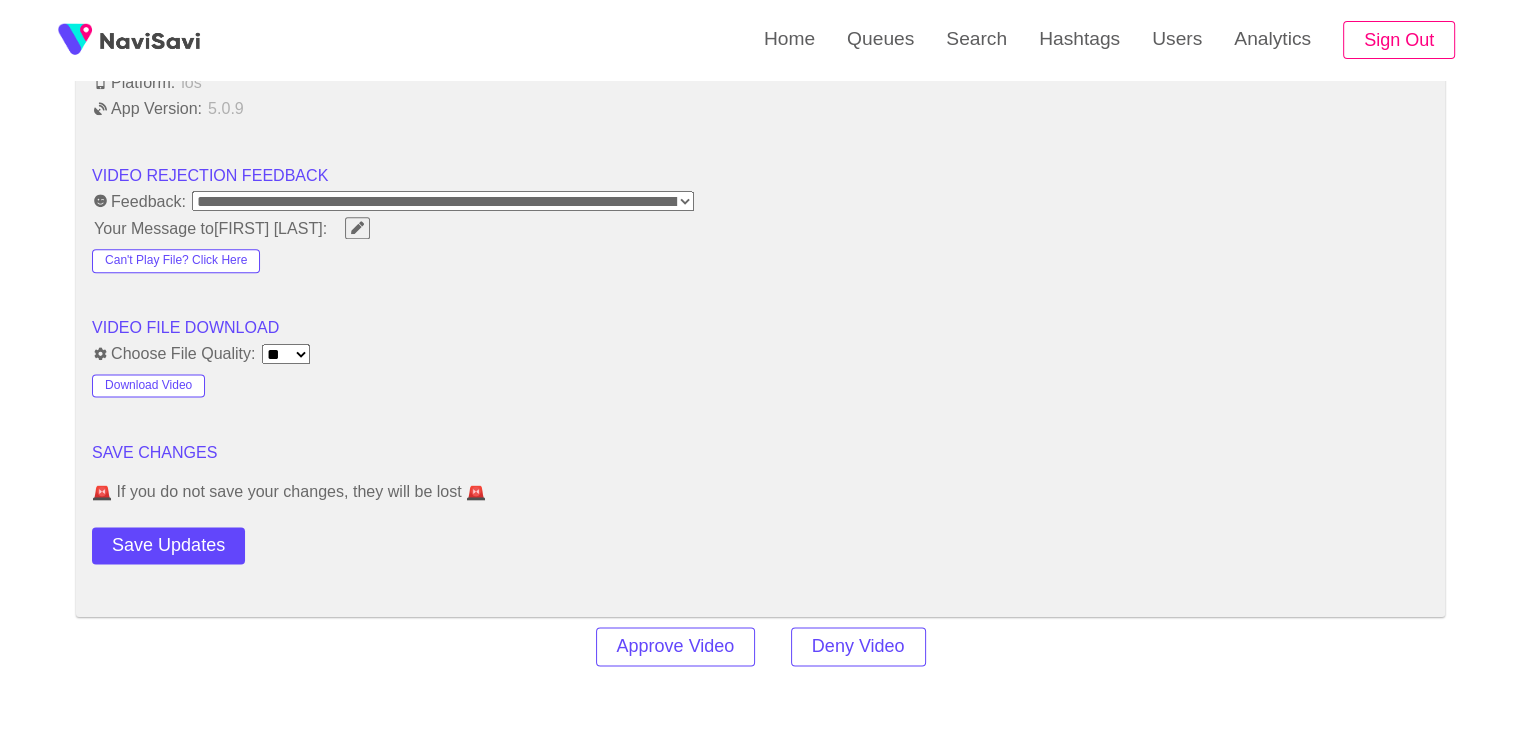 scroll, scrollTop: 2612, scrollLeft: 0, axis: vertical 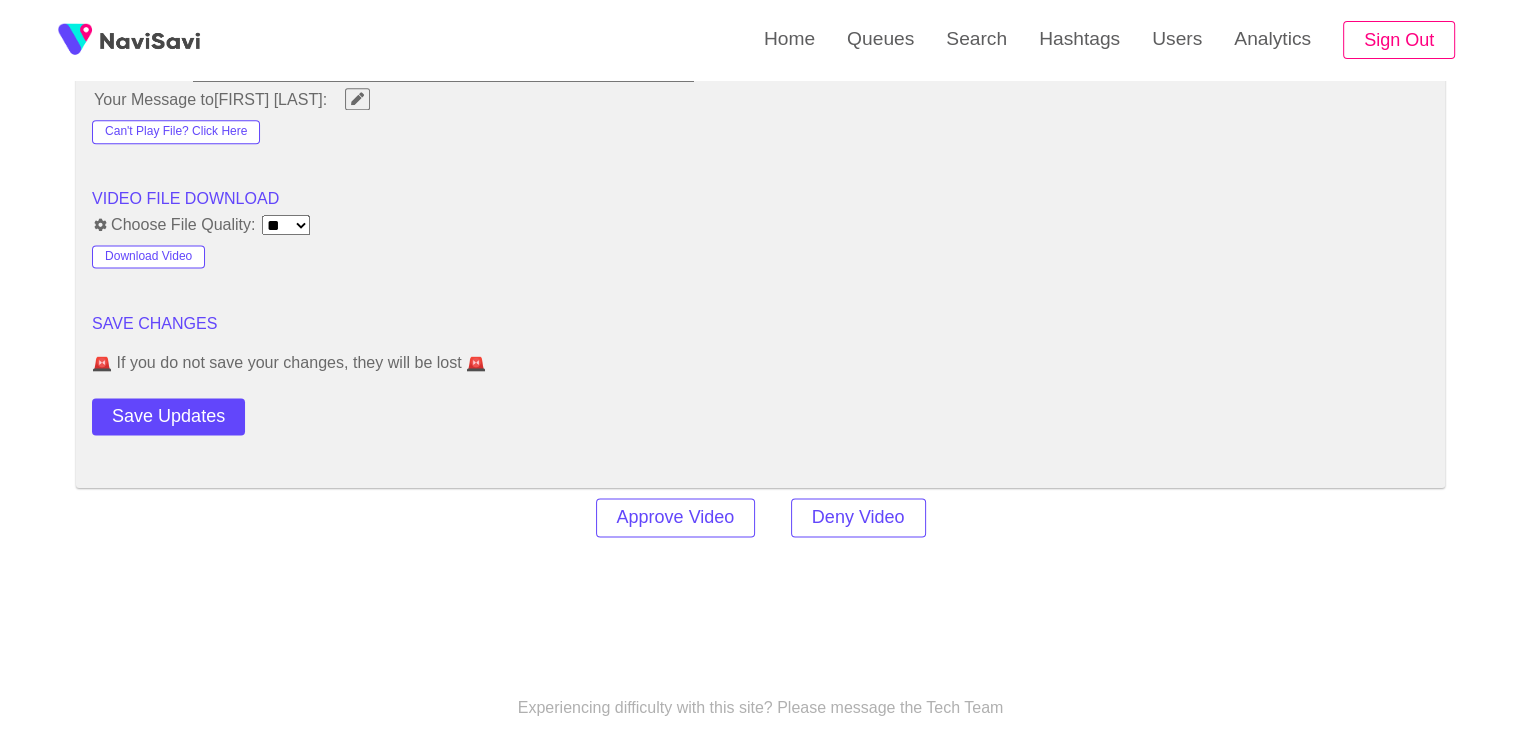 click on "Save Updates" at bounding box center [225, 412] 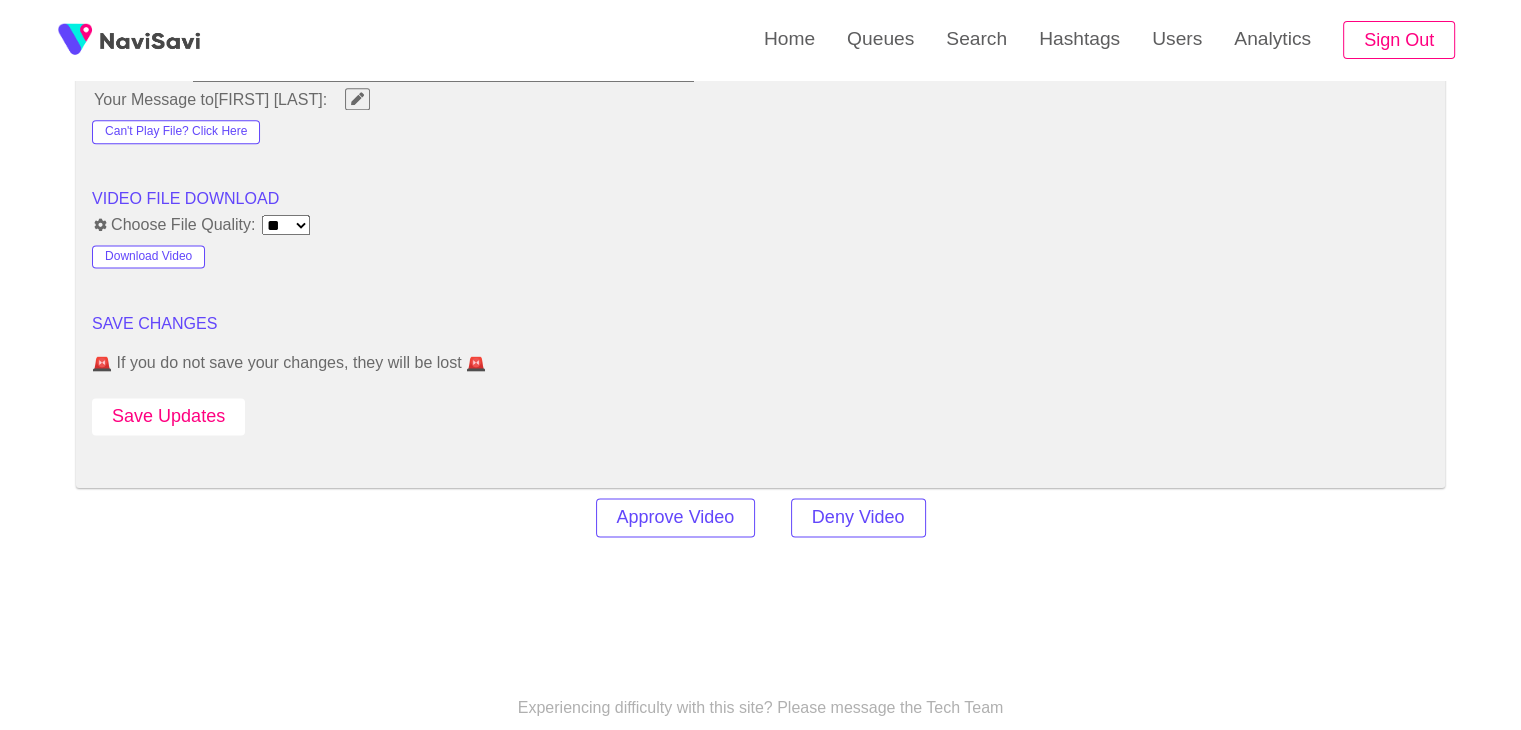 click on "Save Updates" at bounding box center [168, 416] 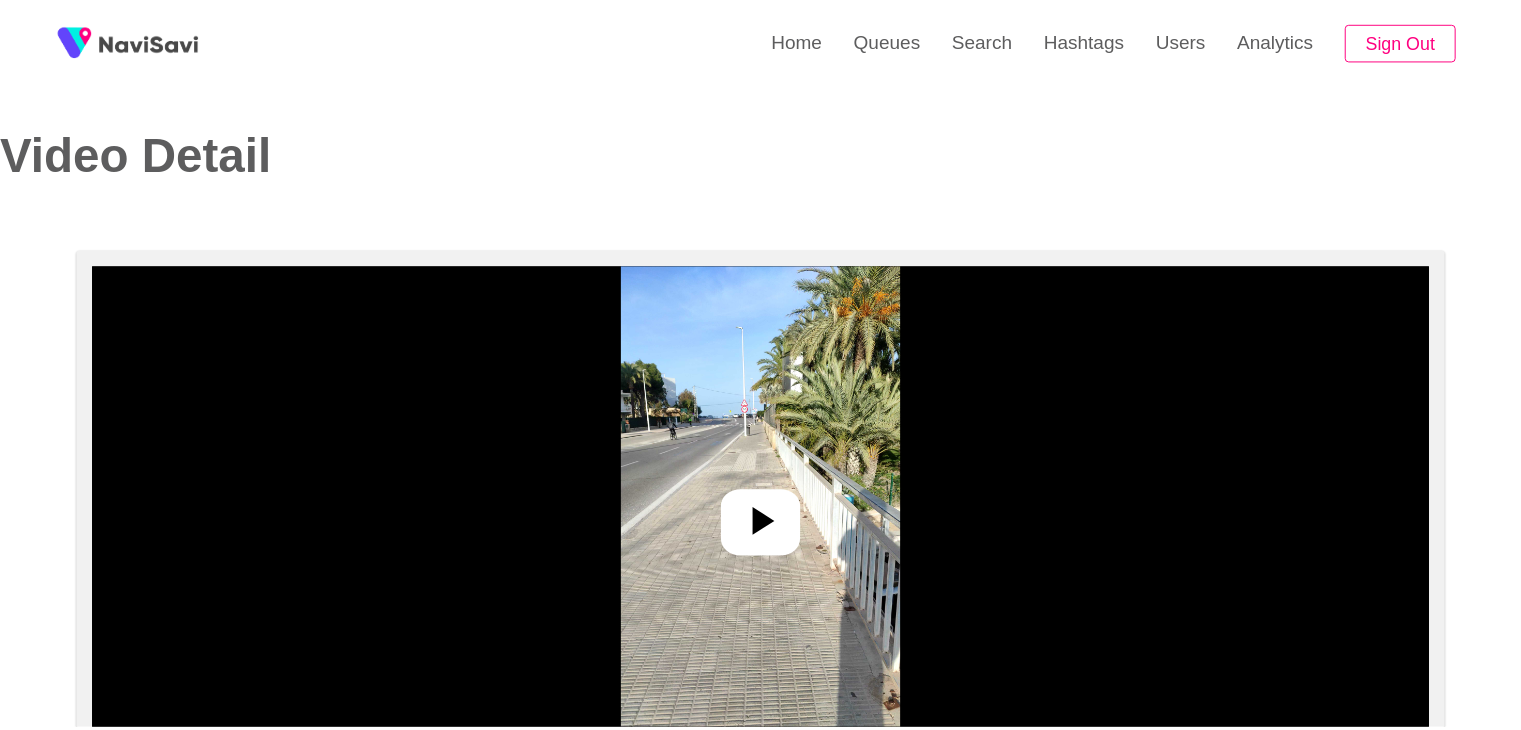 scroll, scrollTop: 0, scrollLeft: 0, axis: both 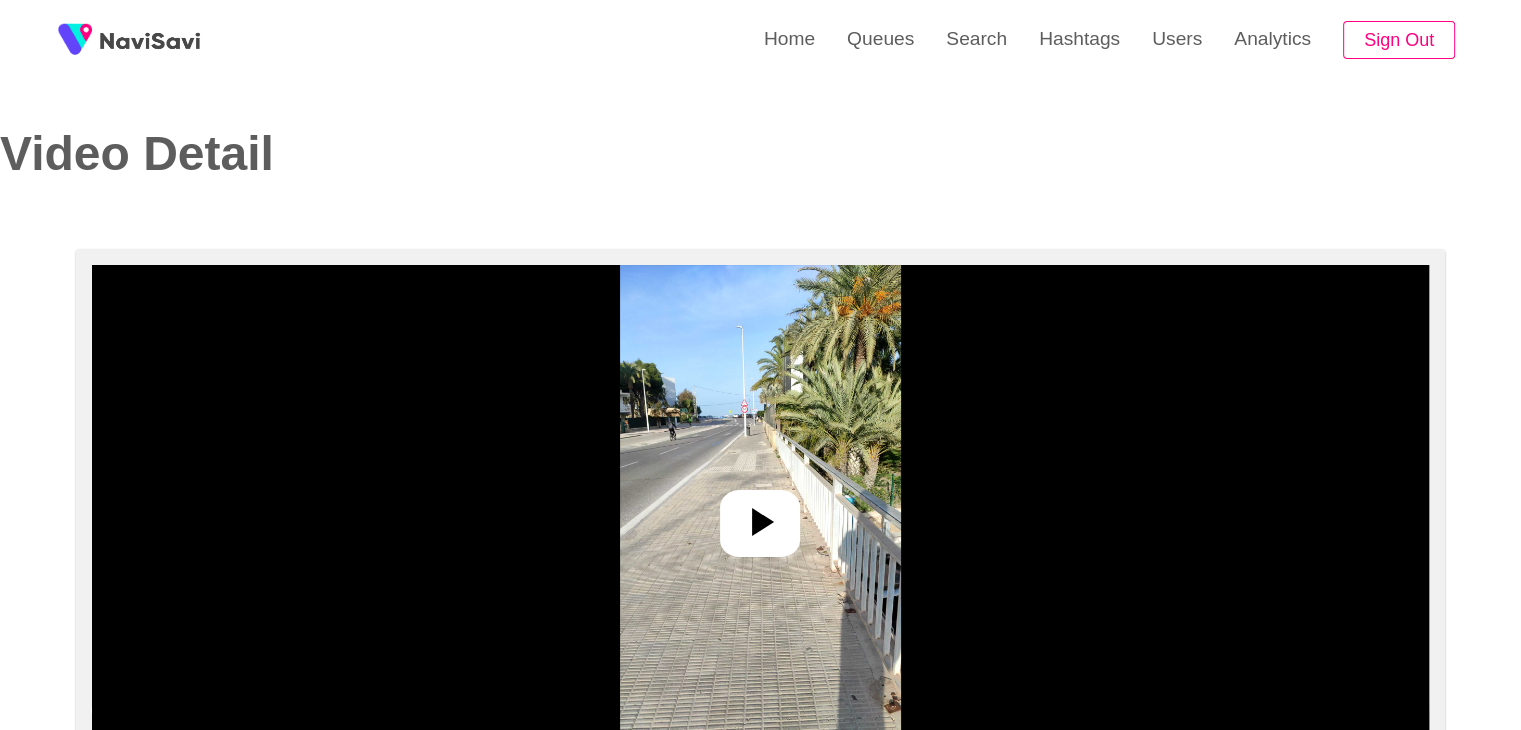 click at bounding box center [760, 515] 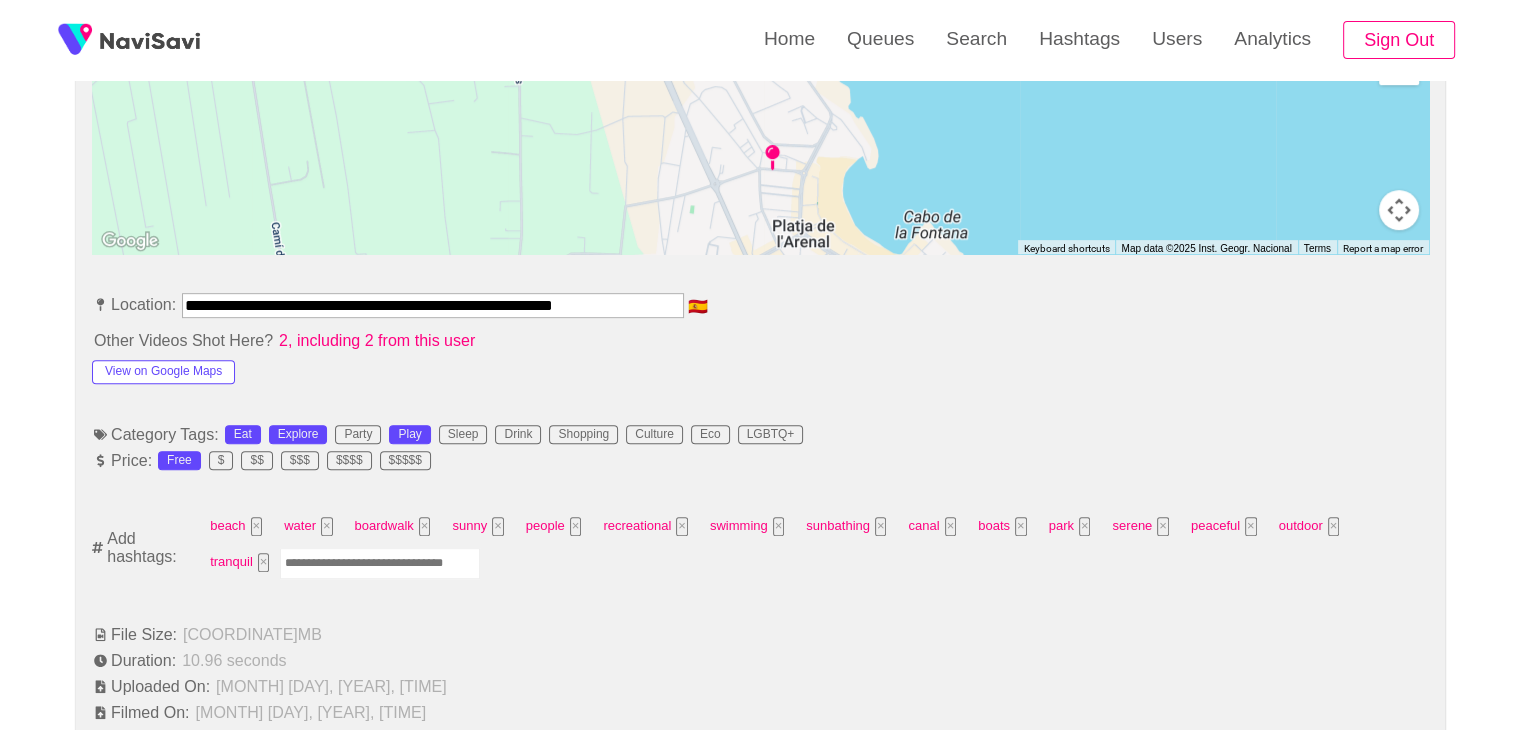 scroll, scrollTop: 994, scrollLeft: 0, axis: vertical 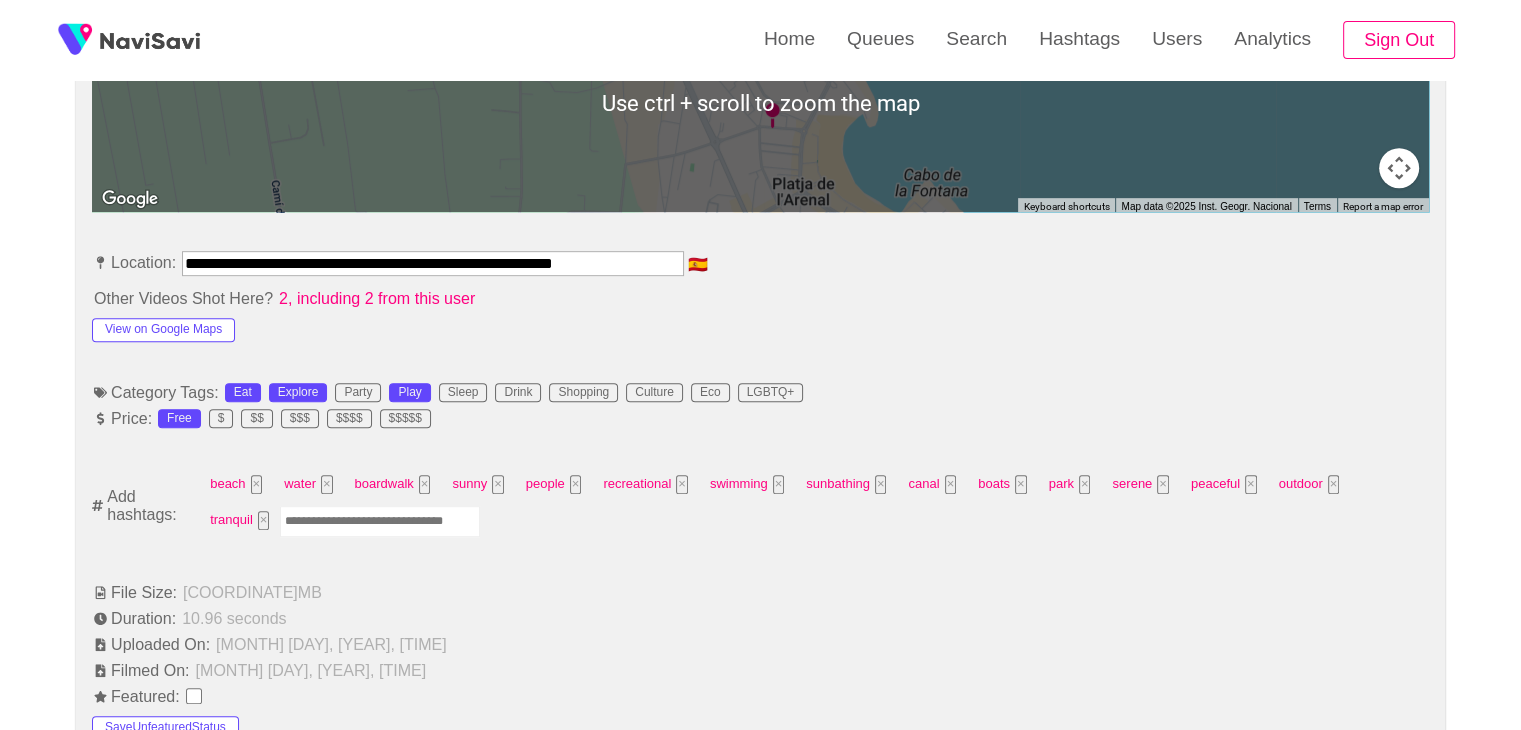 click at bounding box center [380, 521] 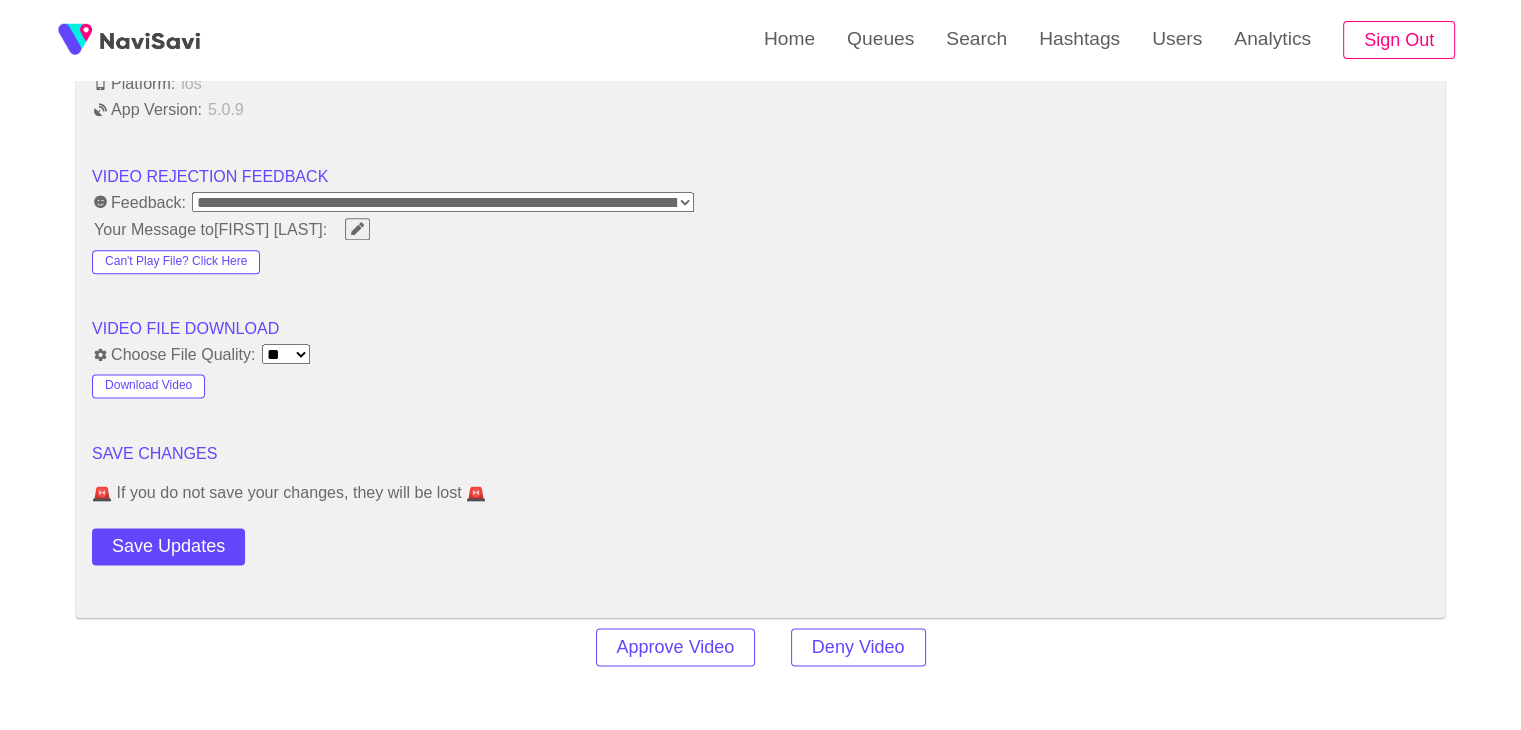 scroll, scrollTop: 2540, scrollLeft: 0, axis: vertical 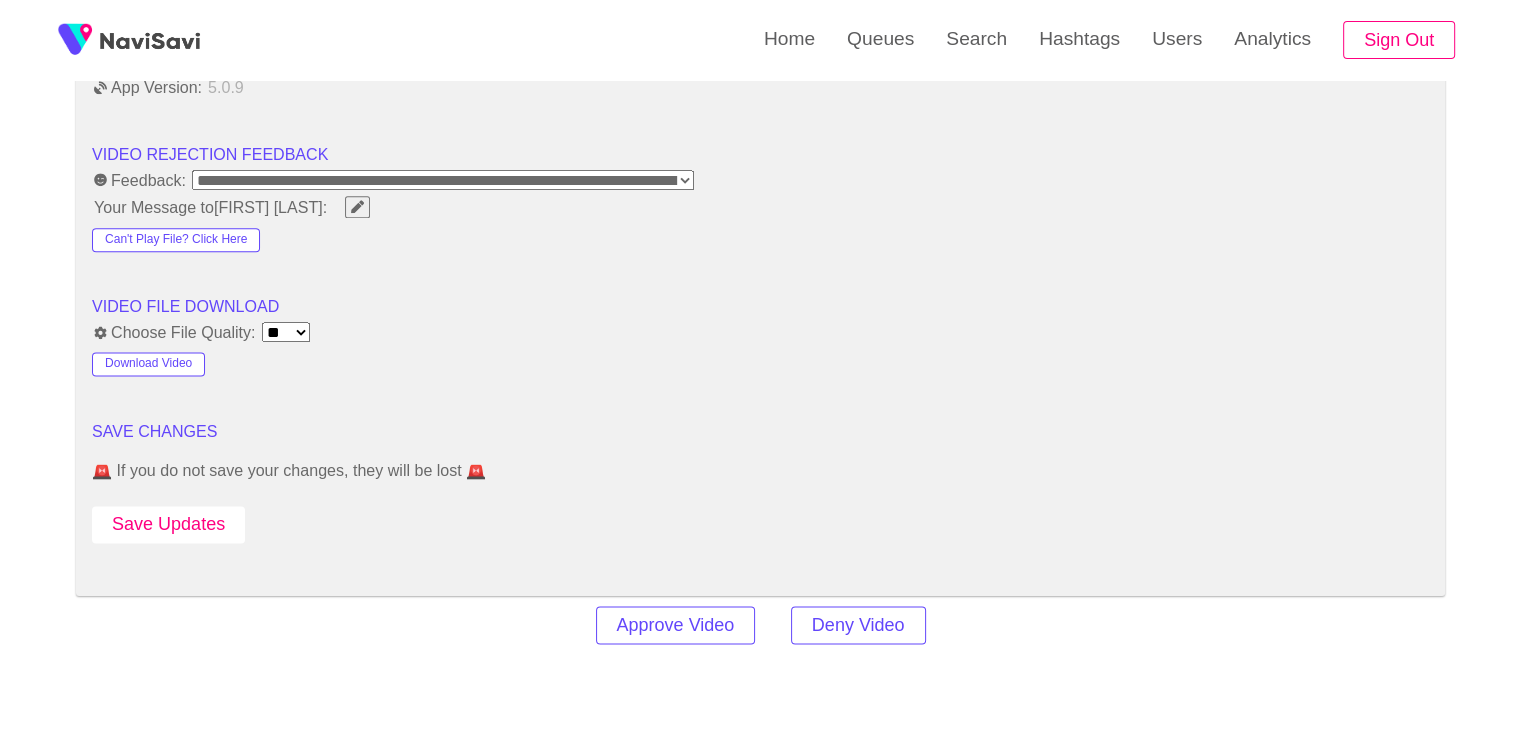 click on "Save Updates" at bounding box center [168, 524] 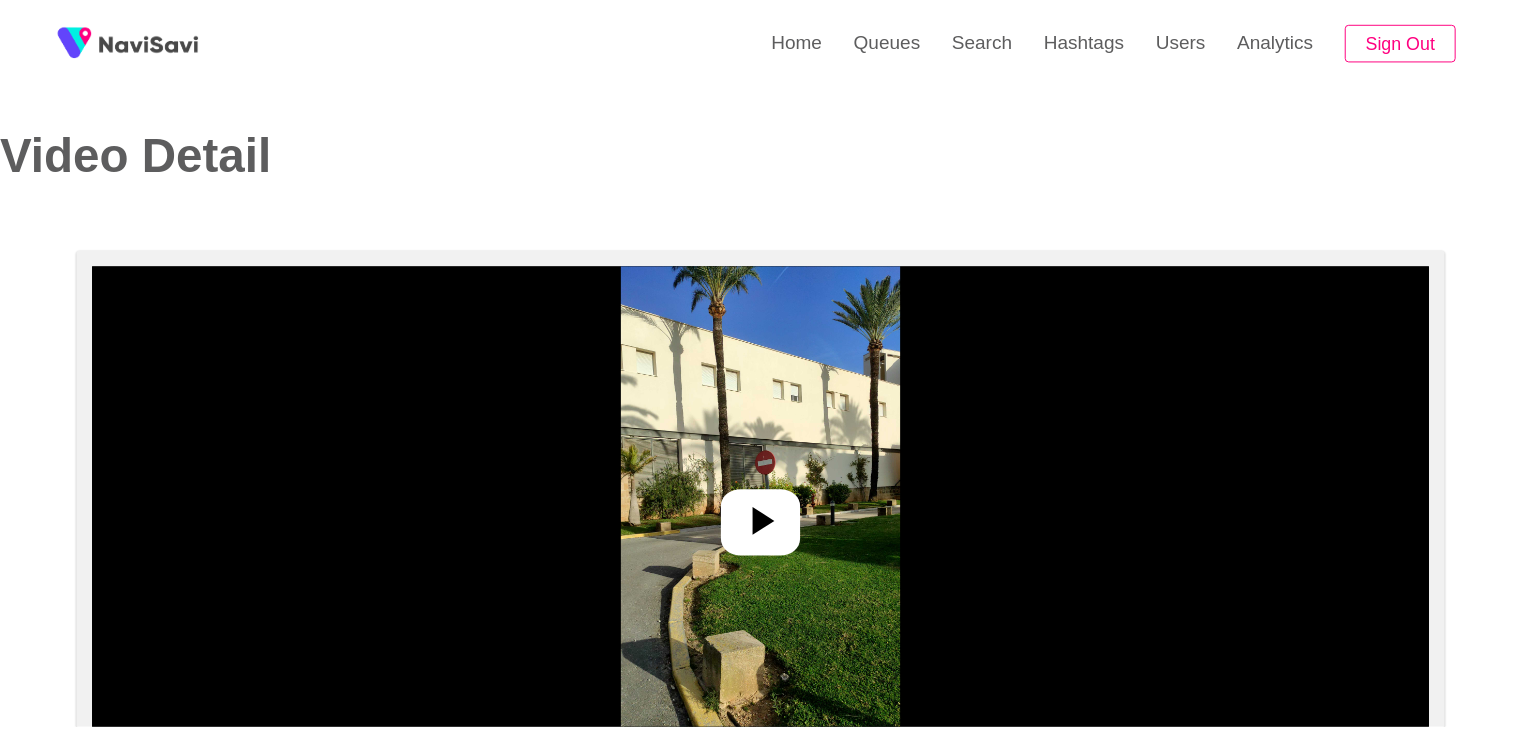 scroll, scrollTop: 0, scrollLeft: 0, axis: both 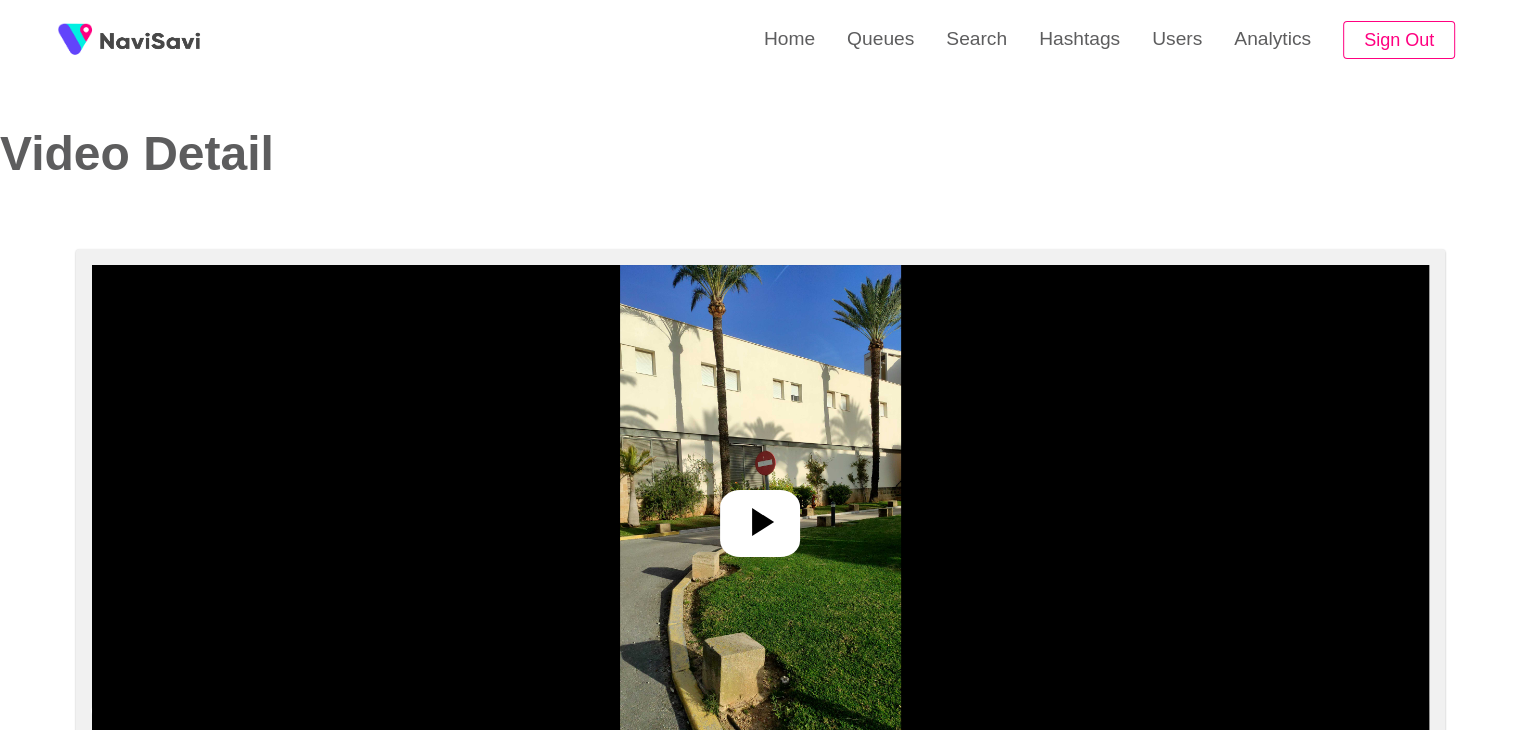 click at bounding box center [760, 515] 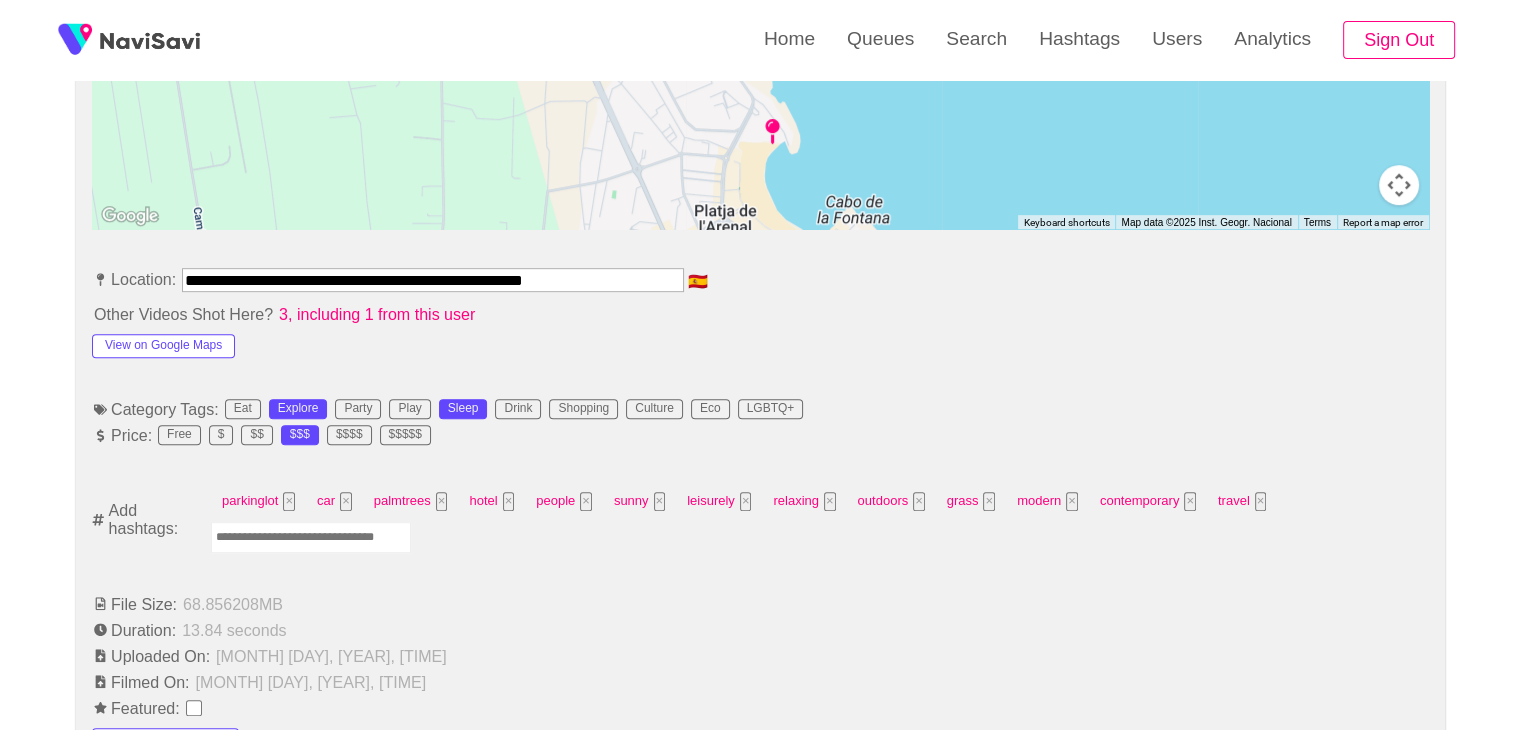 scroll, scrollTop: 1000, scrollLeft: 0, axis: vertical 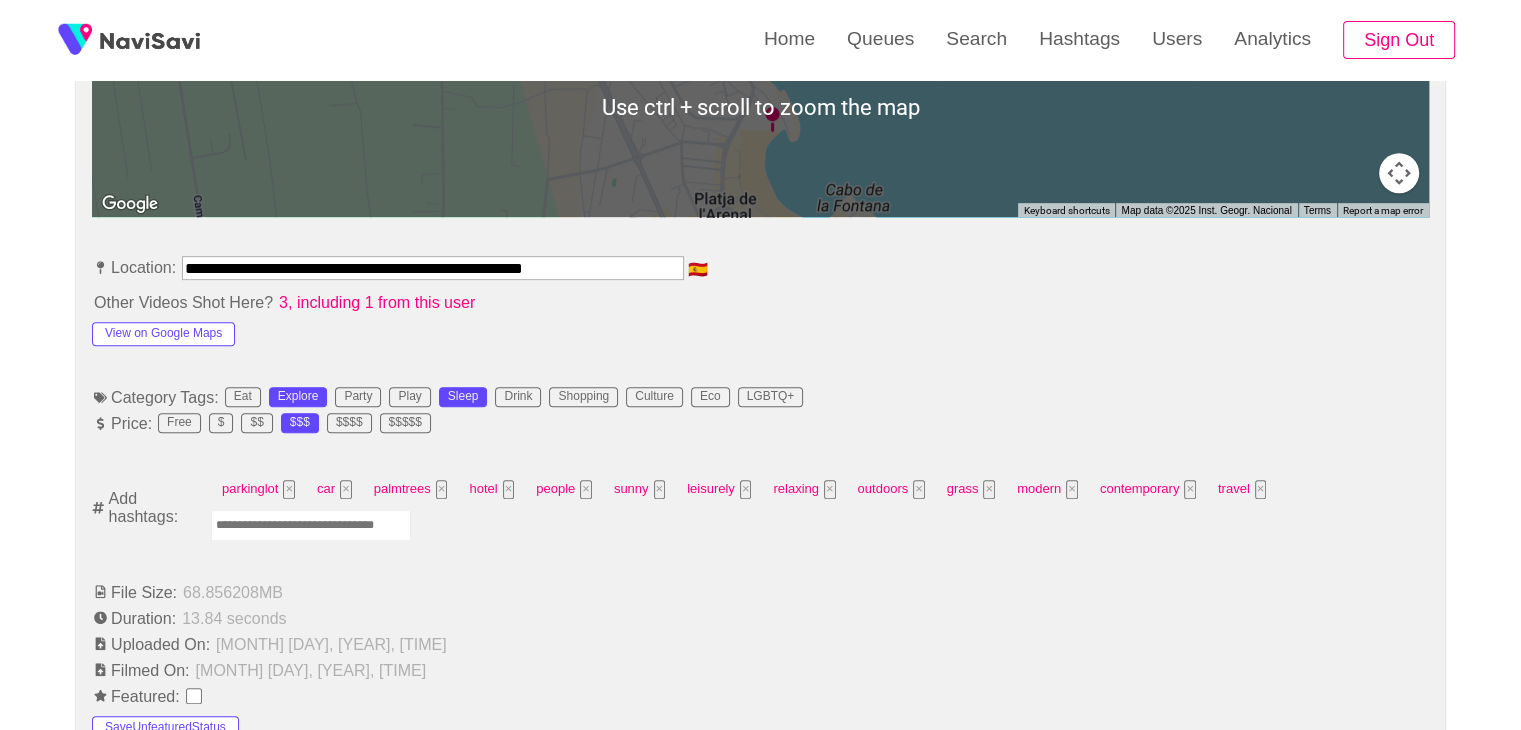 click at bounding box center (311, 525) 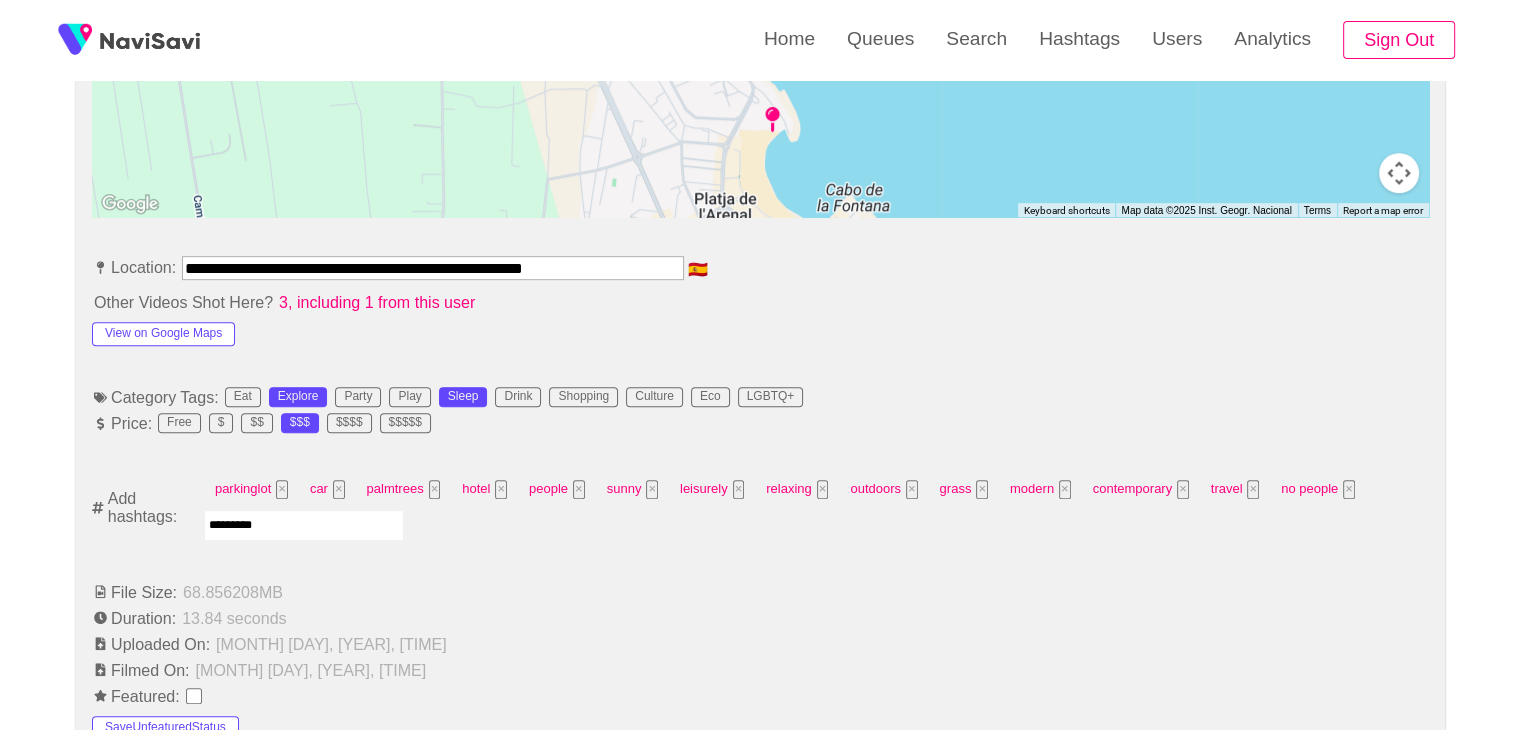 type 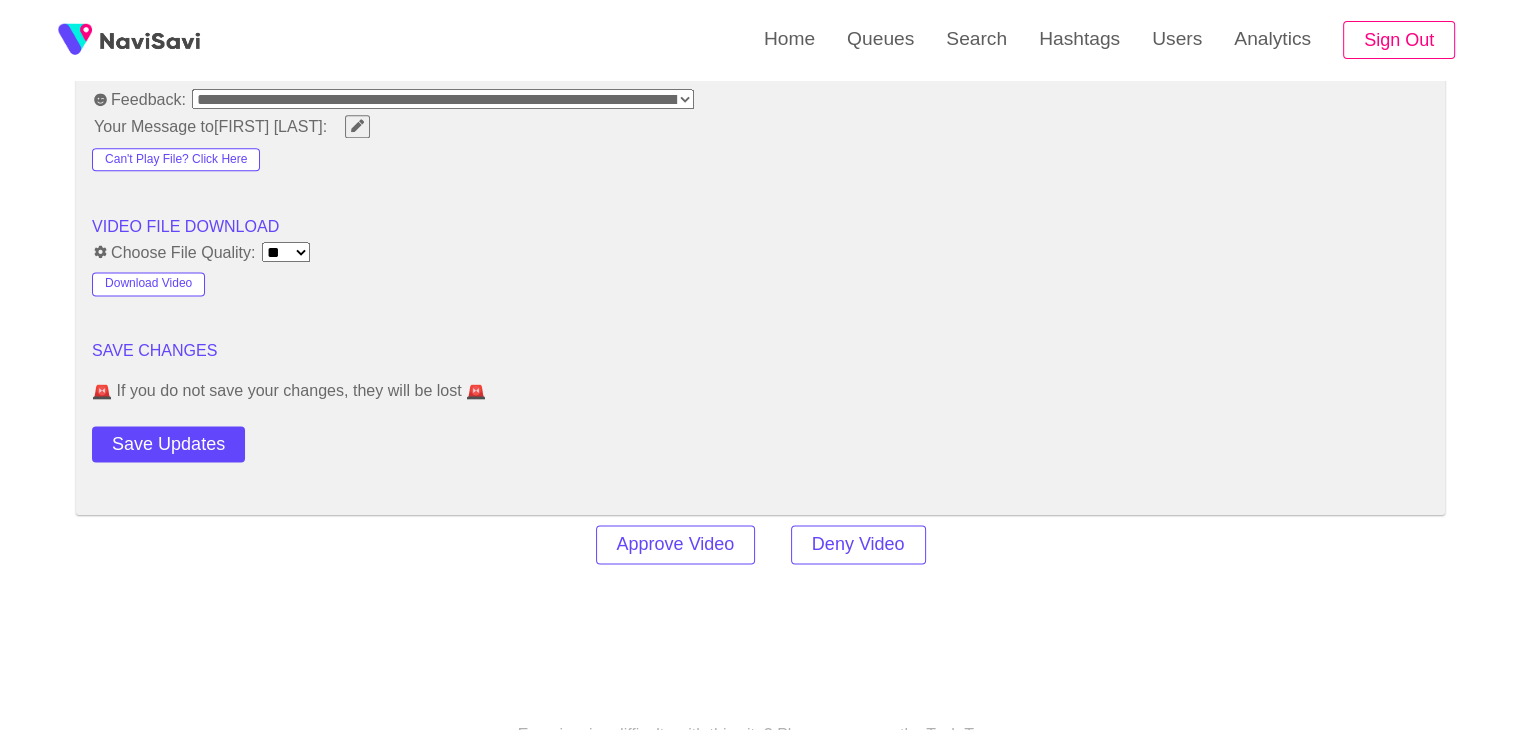 scroll, scrollTop: 2634, scrollLeft: 0, axis: vertical 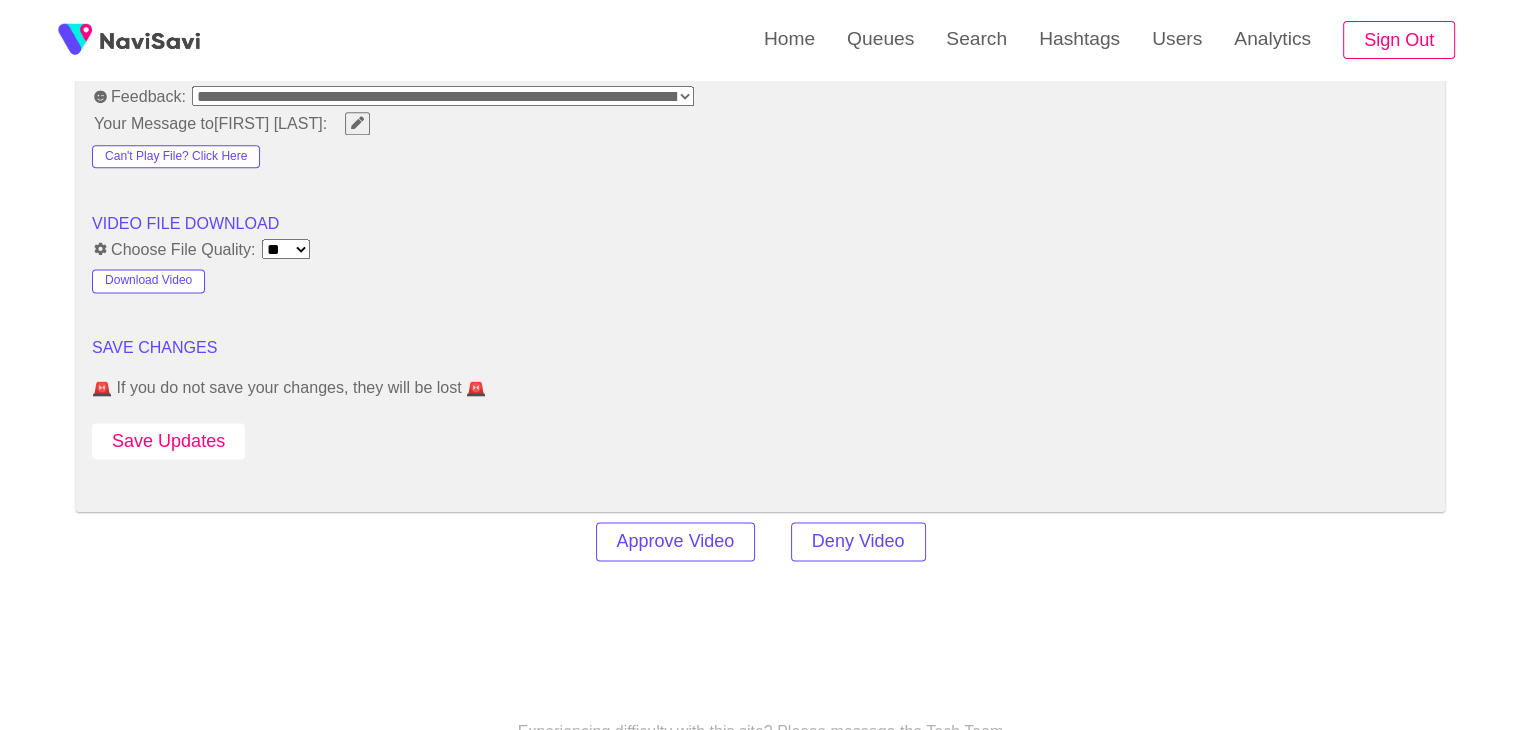 click on "Save Updates" at bounding box center [168, 441] 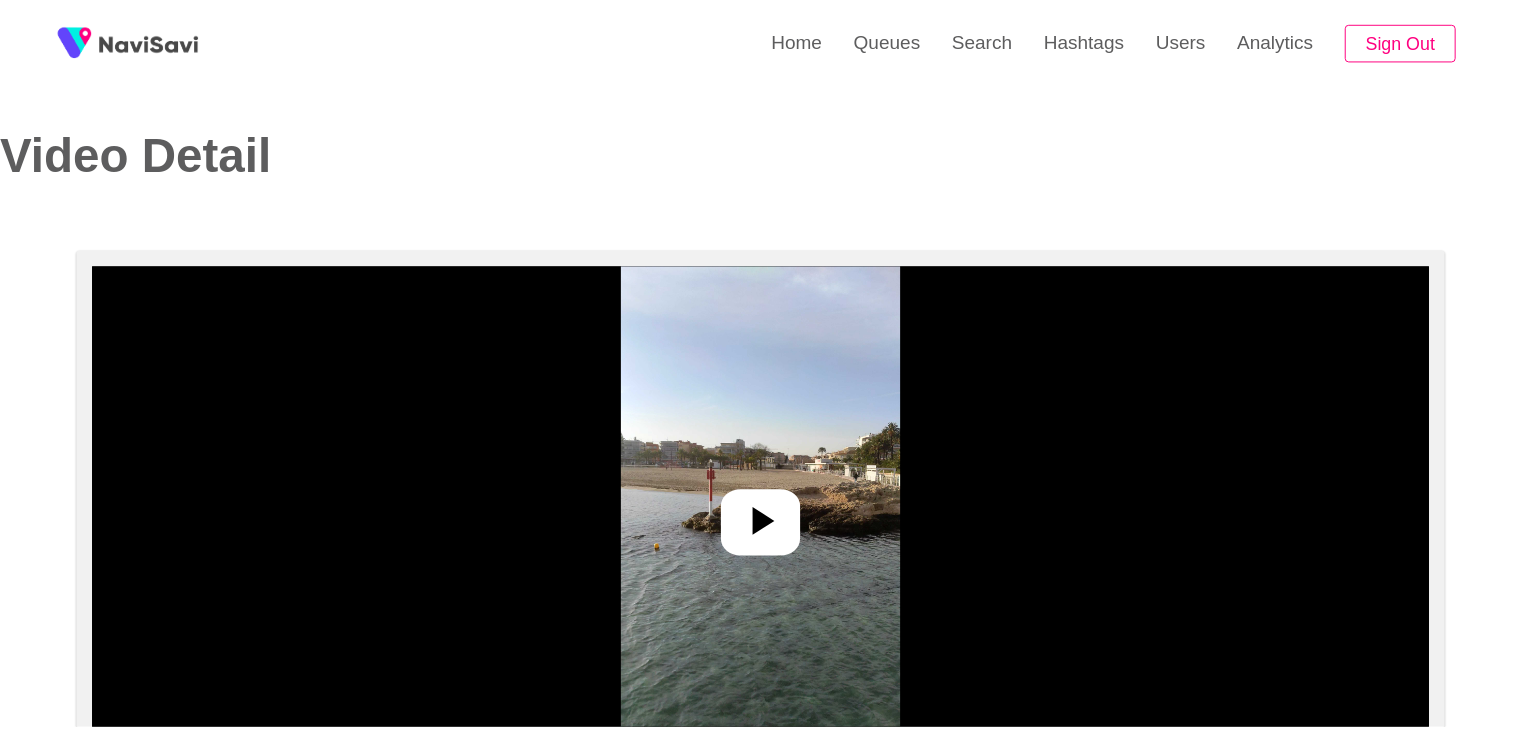 scroll, scrollTop: 0, scrollLeft: 0, axis: both 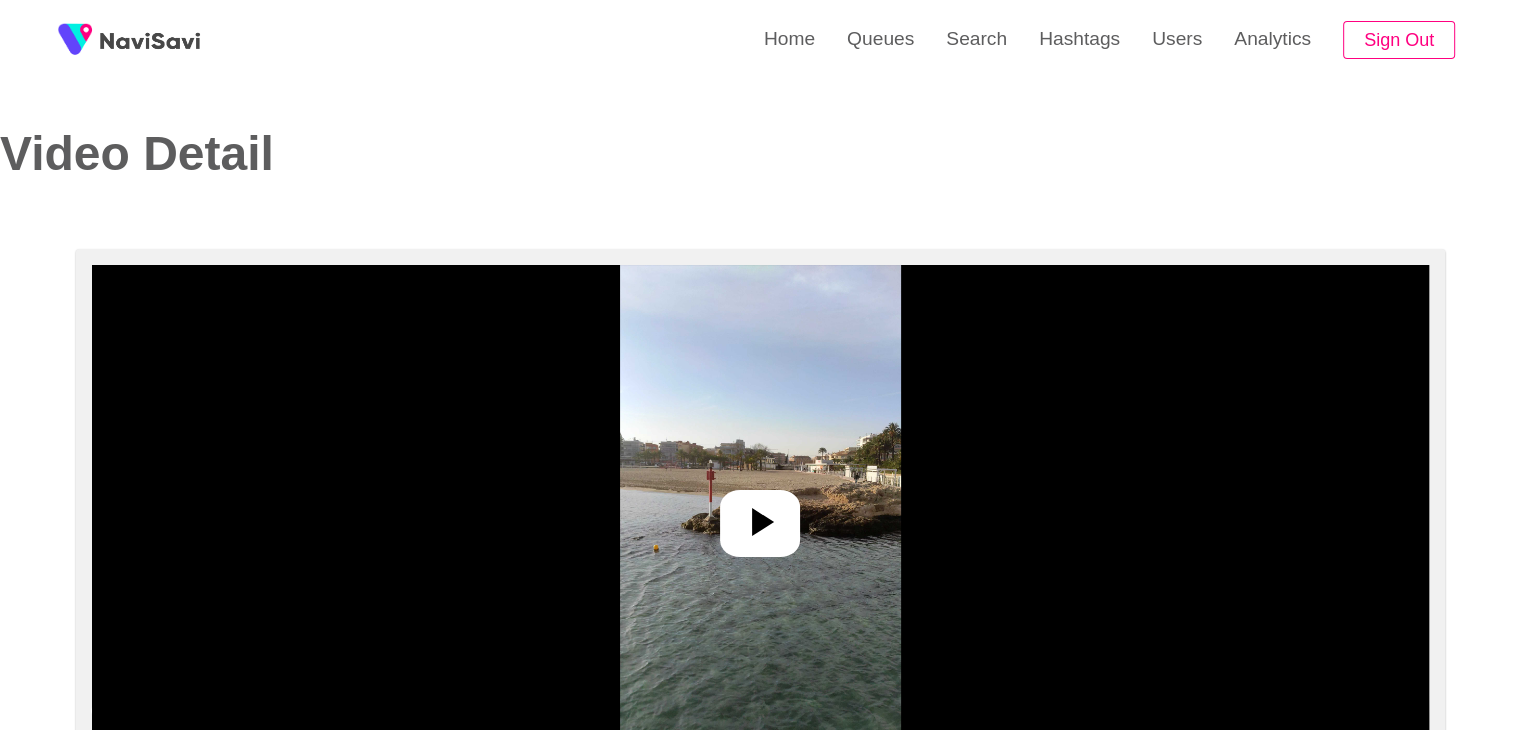 click at bounding box center [760, 523] 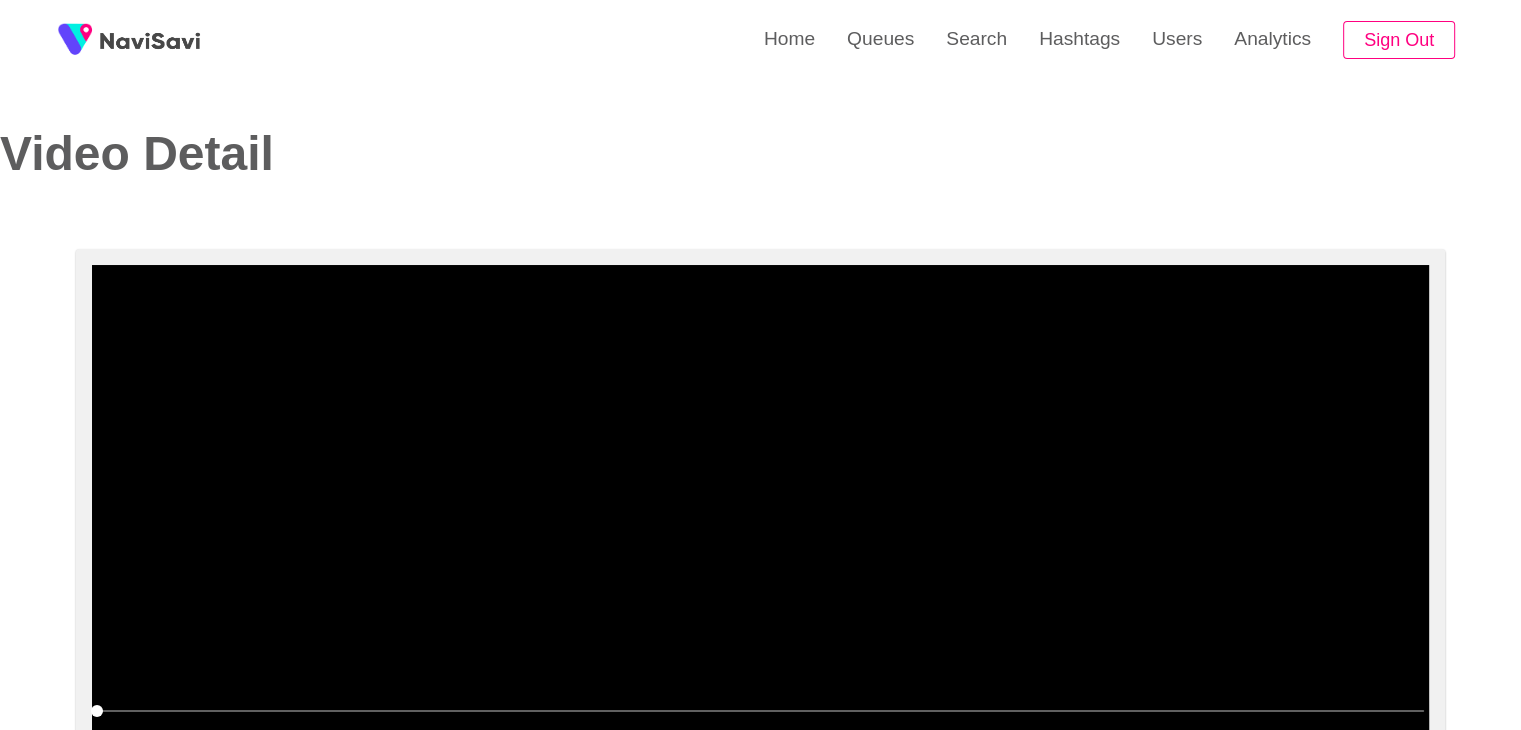 scroll, scrollTop: 92, scrollLeft: 0, axis: vertical 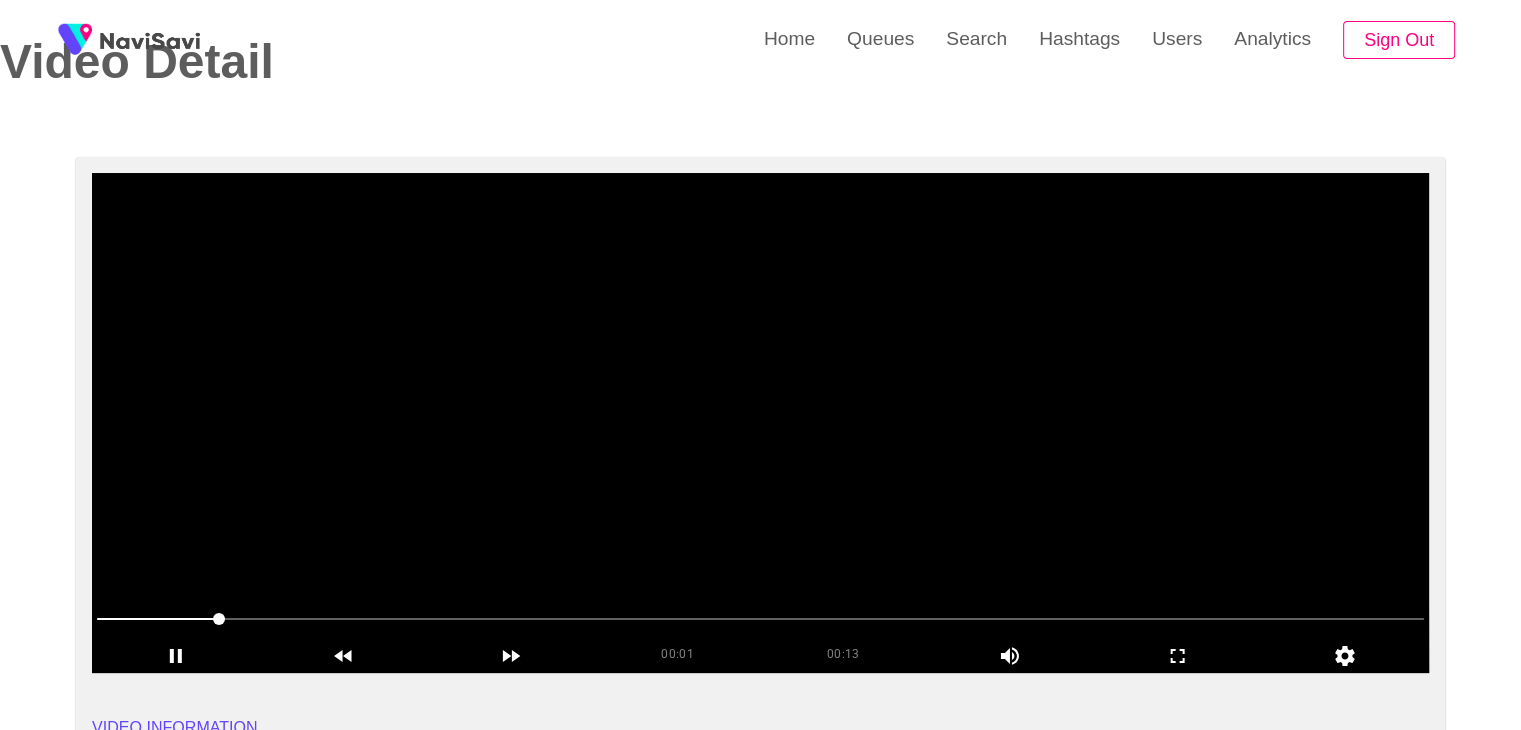 click at bounding box center (760, 423) 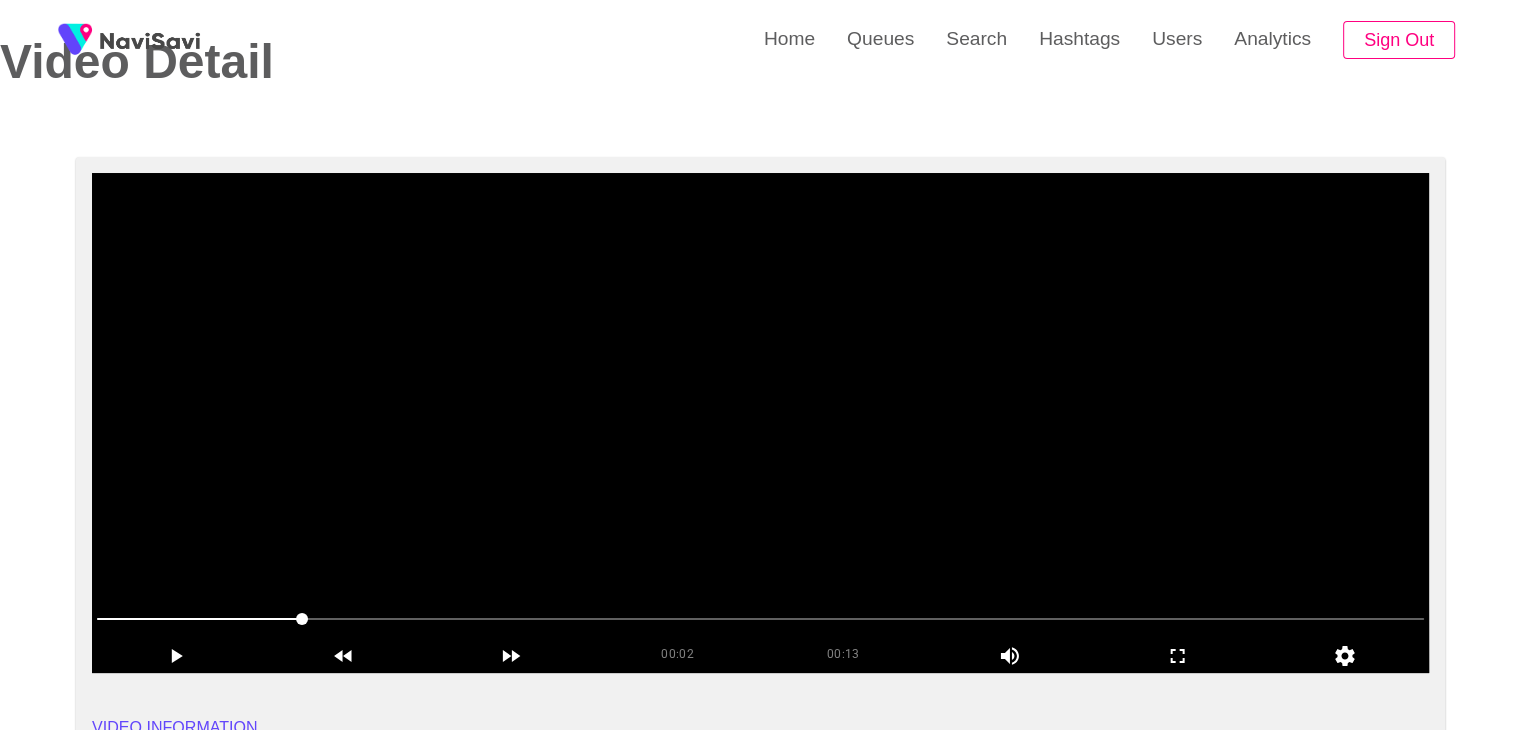 click at bounding box center [760, 423] 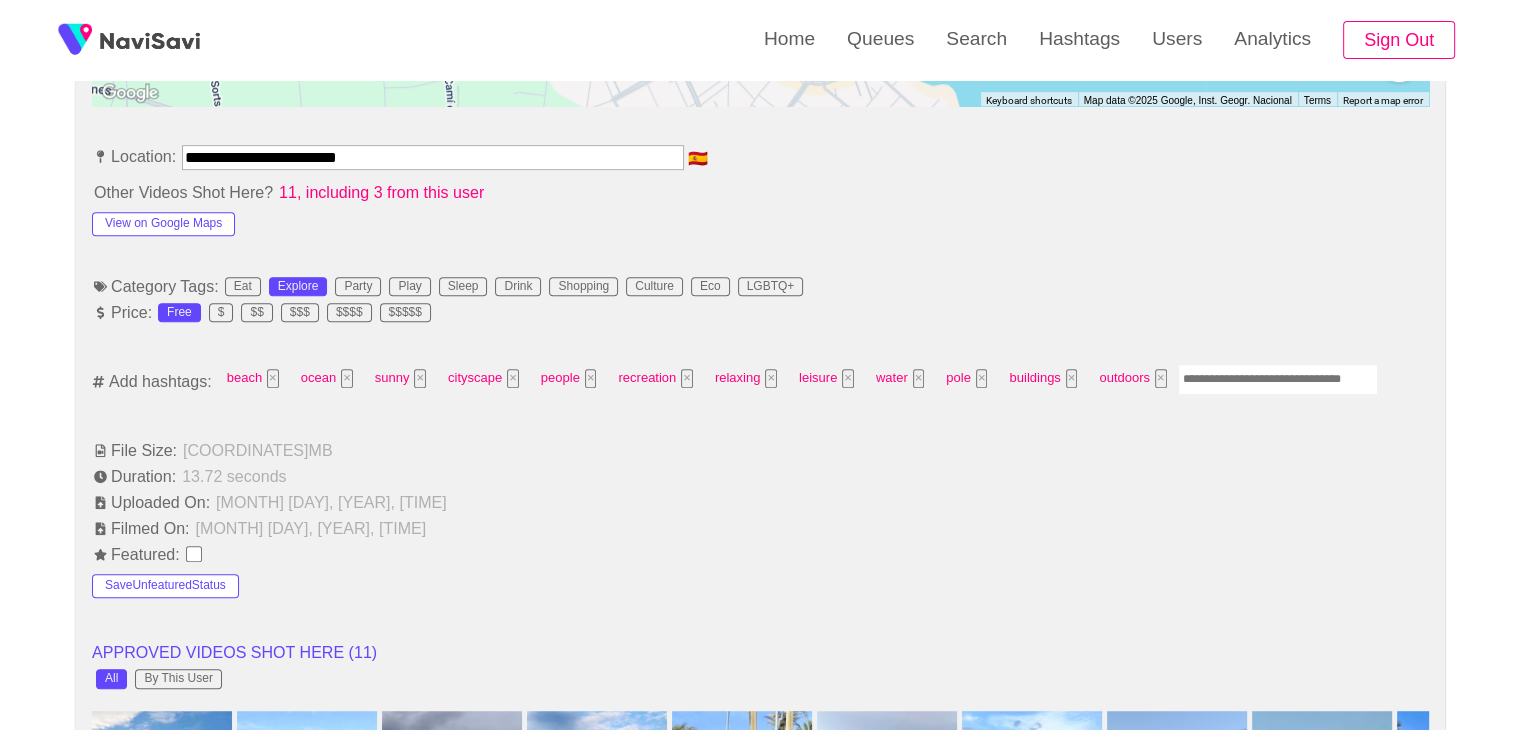 scroll, scrollTop: 1096, scrollLeft: 0, axis: vertical 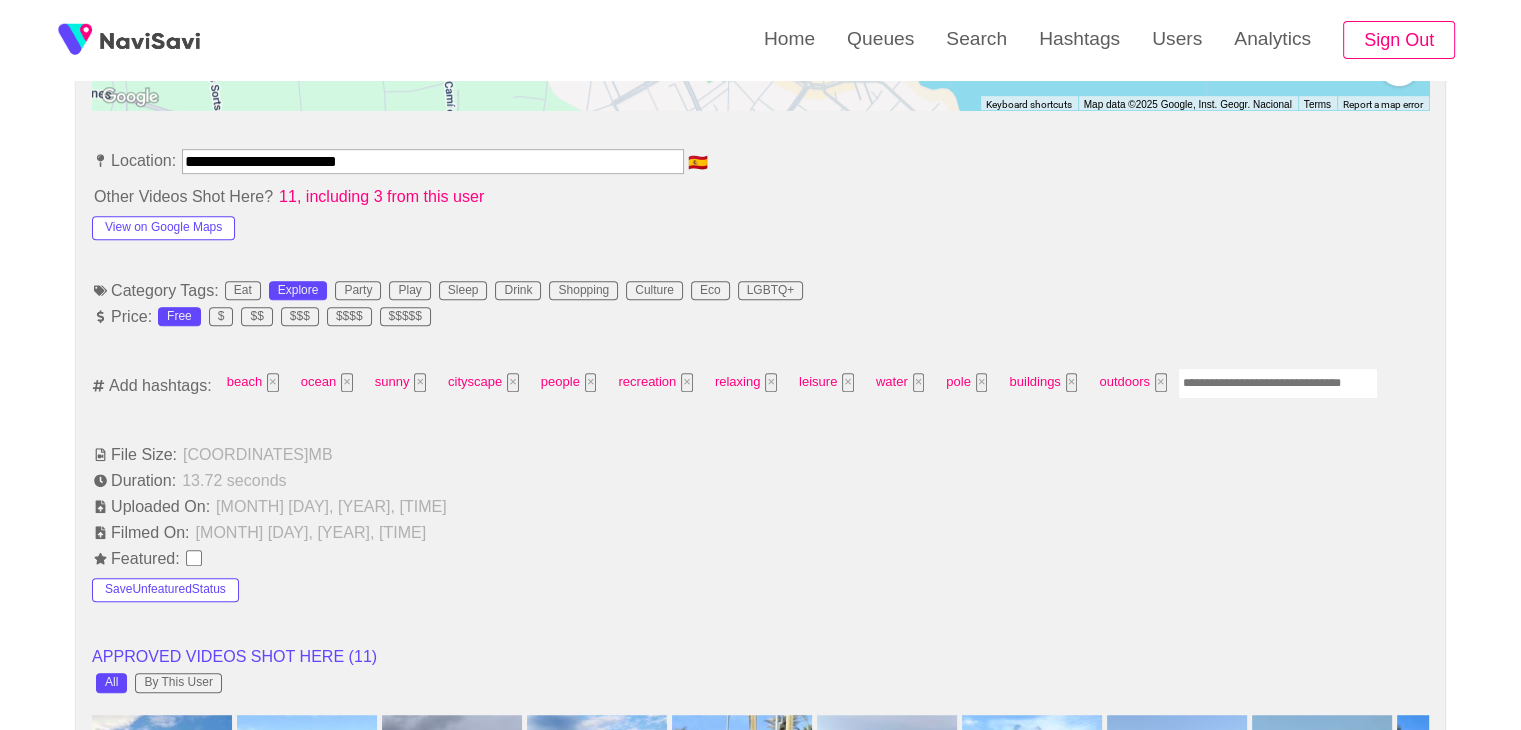 click at bounding box center [1278, 383] 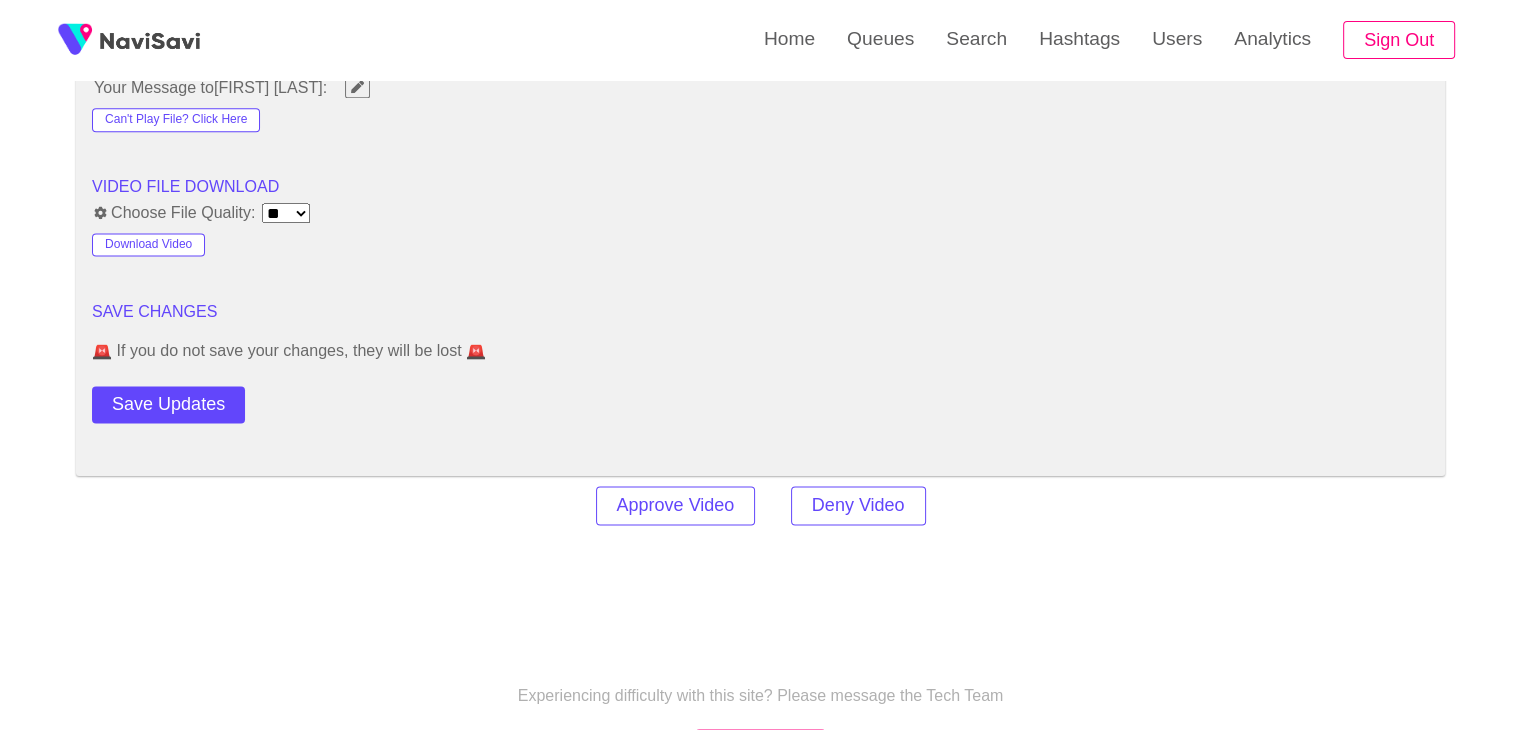 scroll, scrollTop: 2656, scrollLeft: 0, axis: vertical 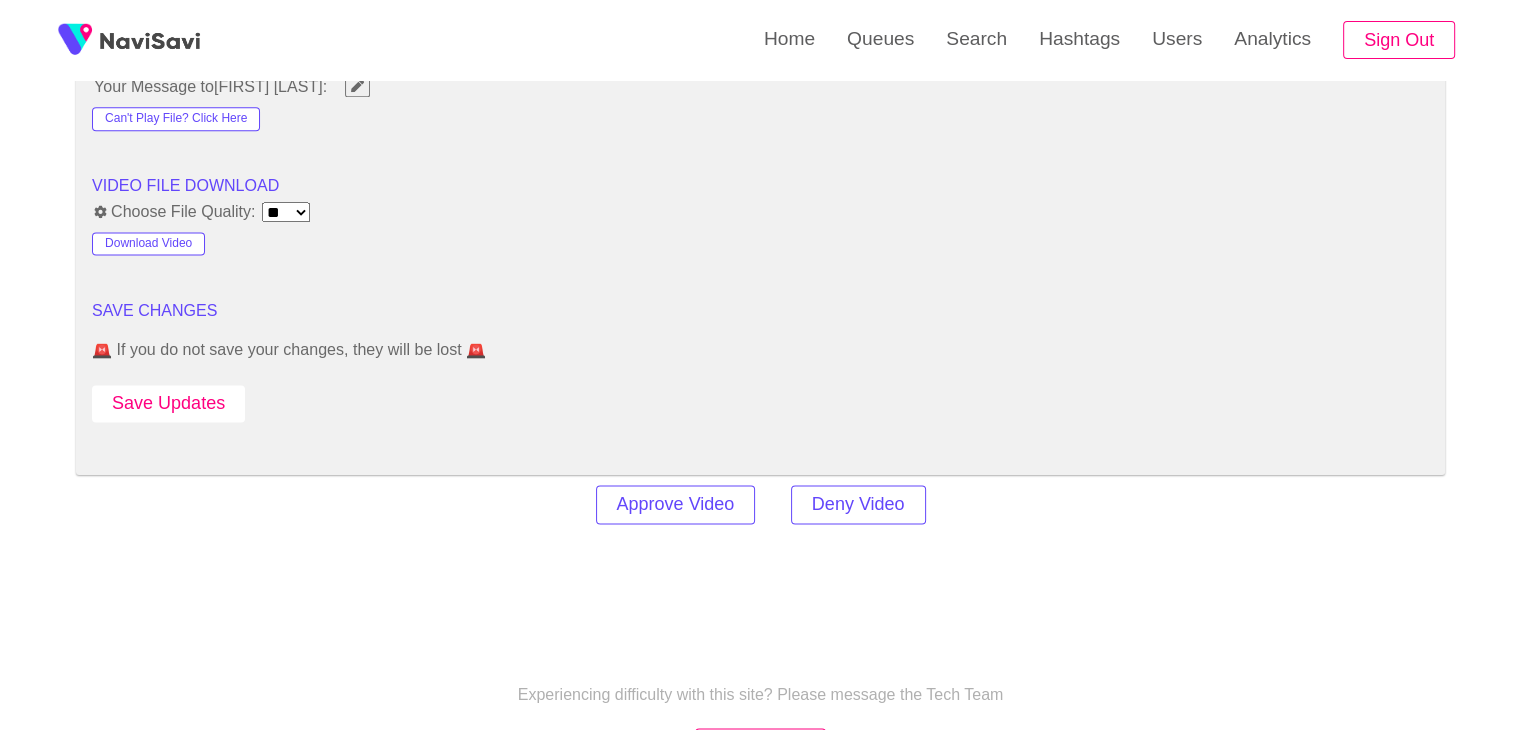click on "Save Updates" at bounding box center [168, 403] 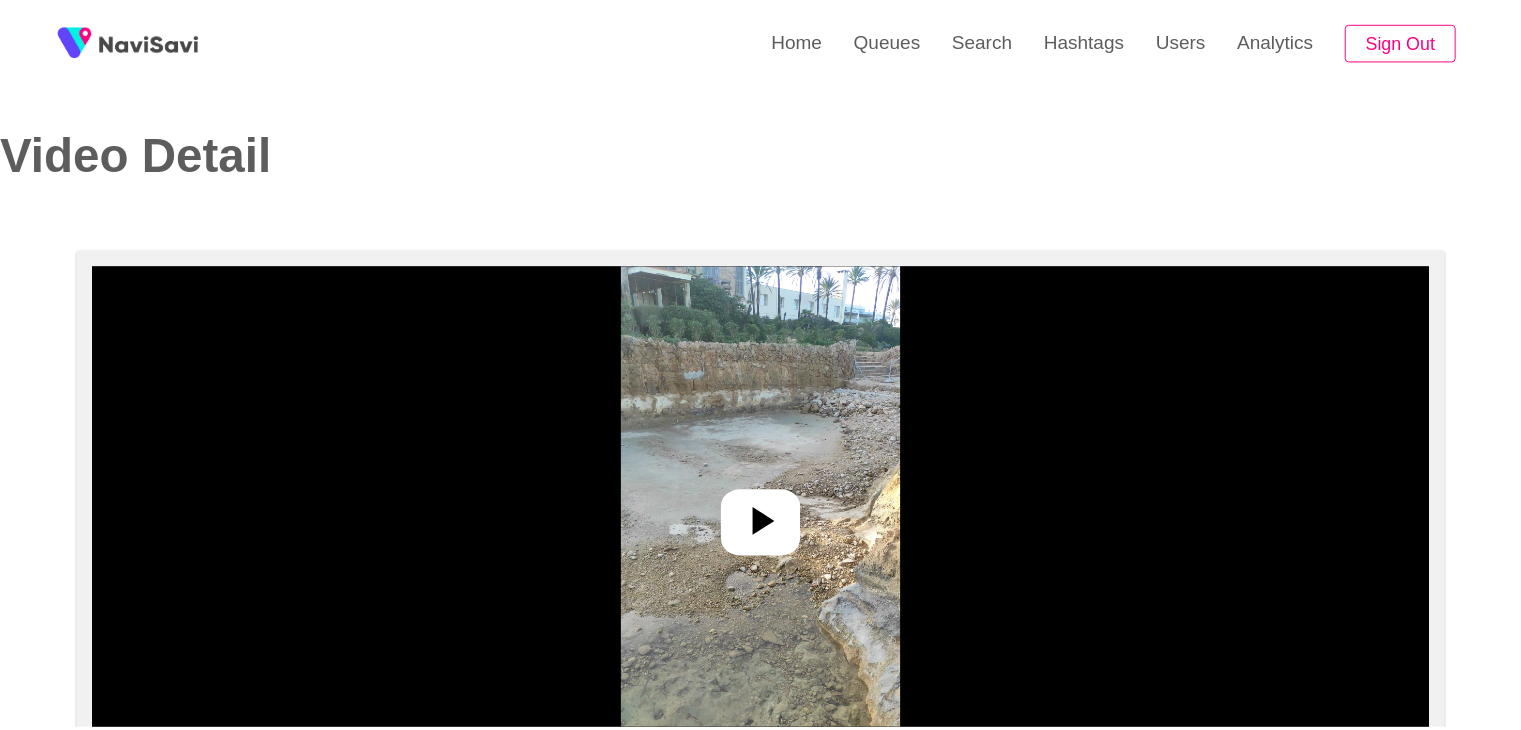 scroll, scrollTop: 0, scrollLeft: 0, axis: both 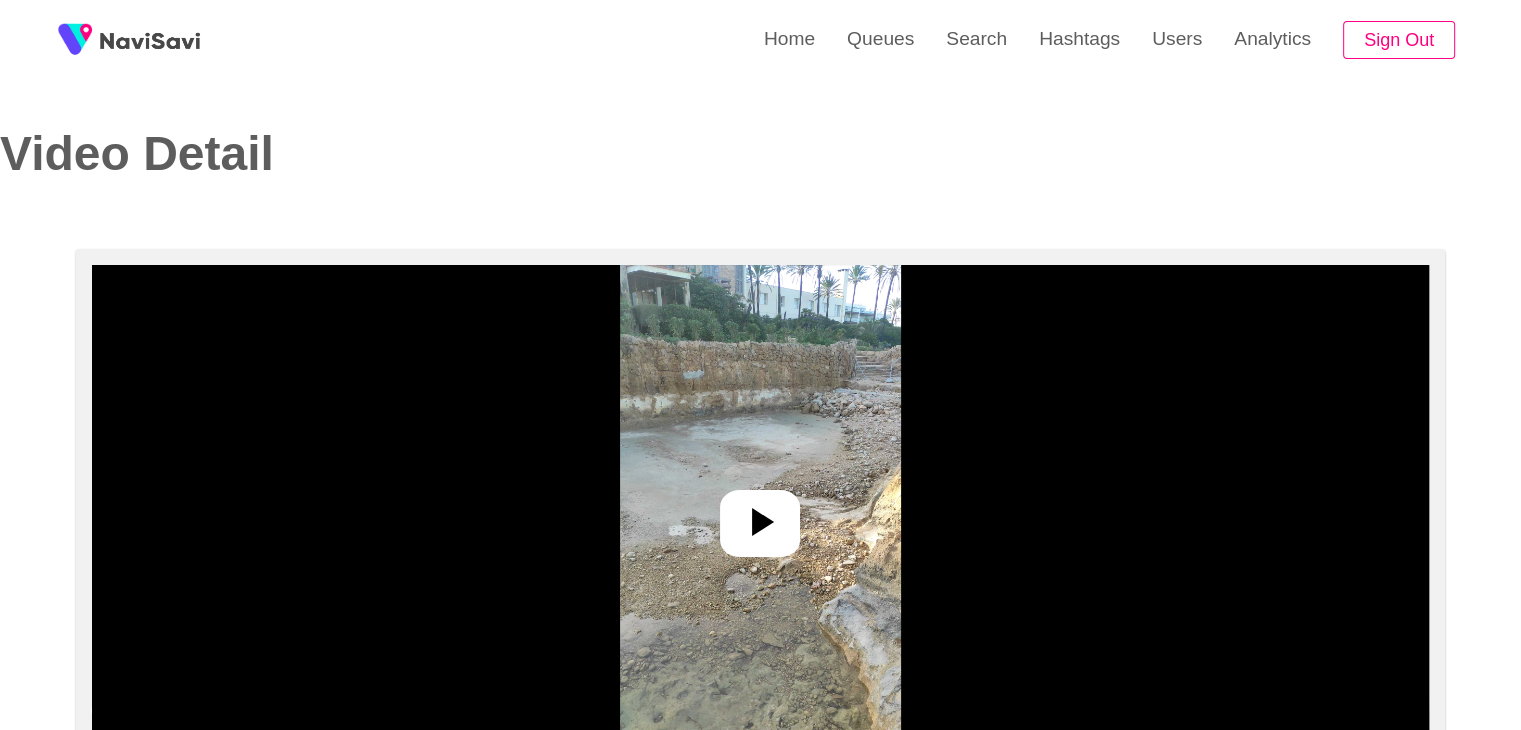 click at bounding box center (760, 522) 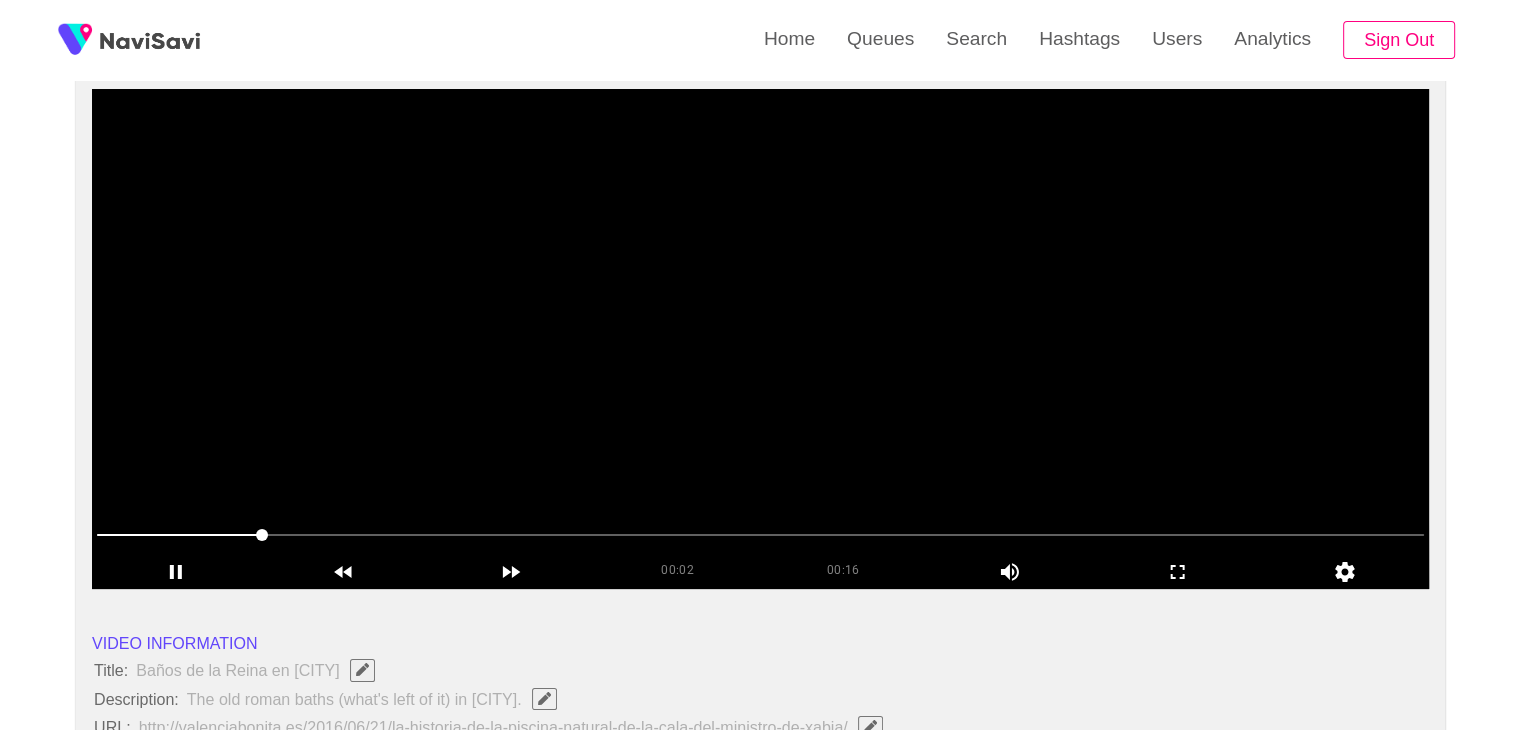 scroll, scrollTop: 152, scrollLeft: 0, axis: vertical 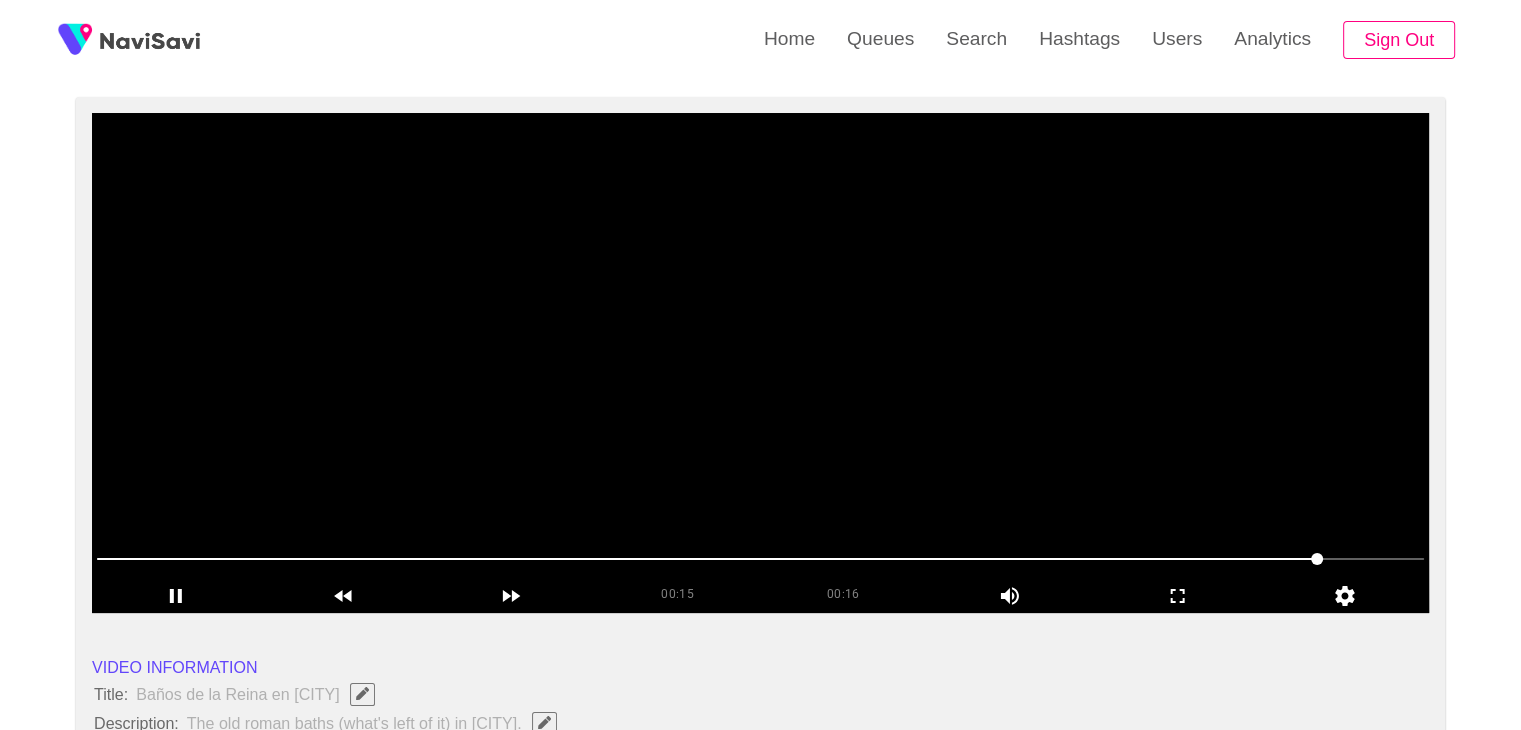 click at bounding box center (760, 363) 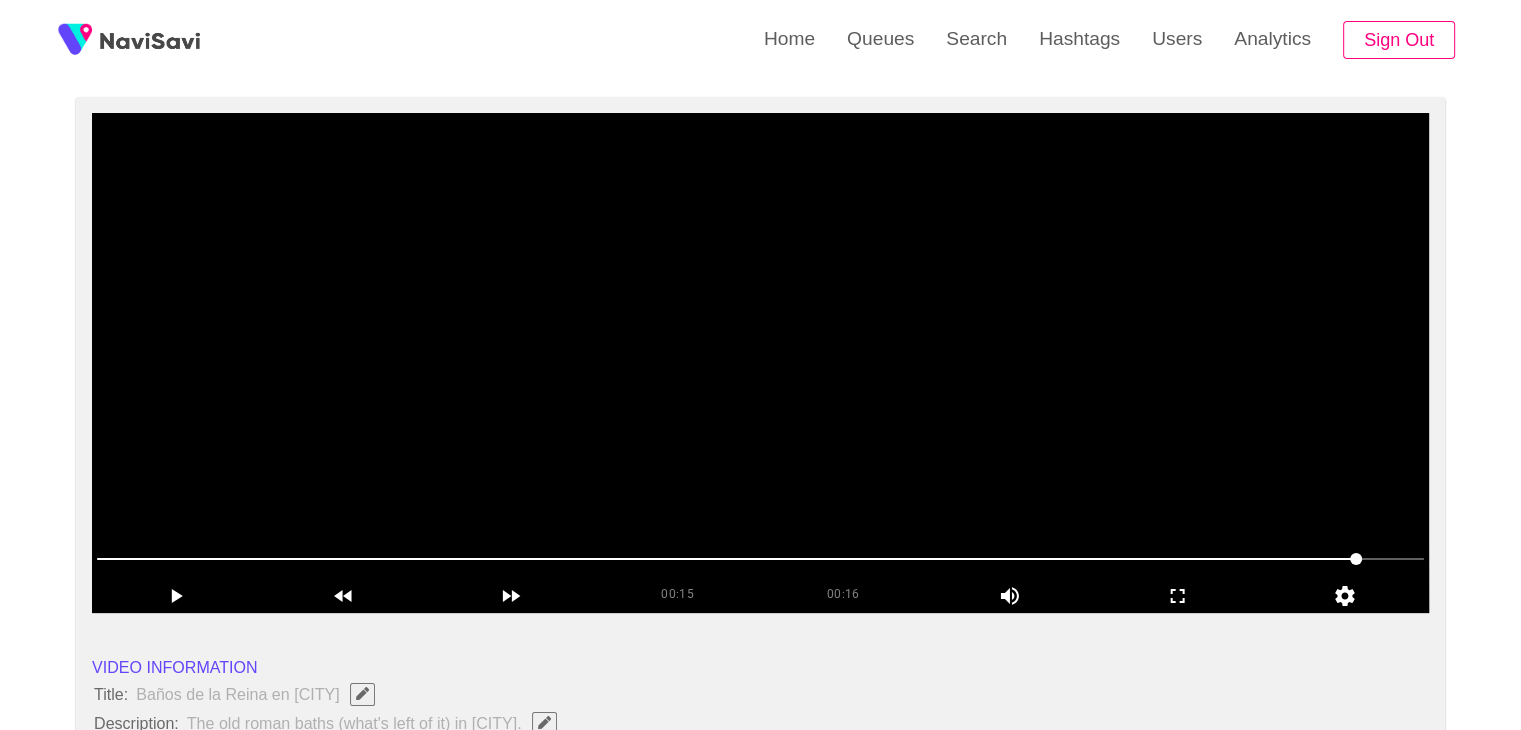 click at bounding box center [760, 363] 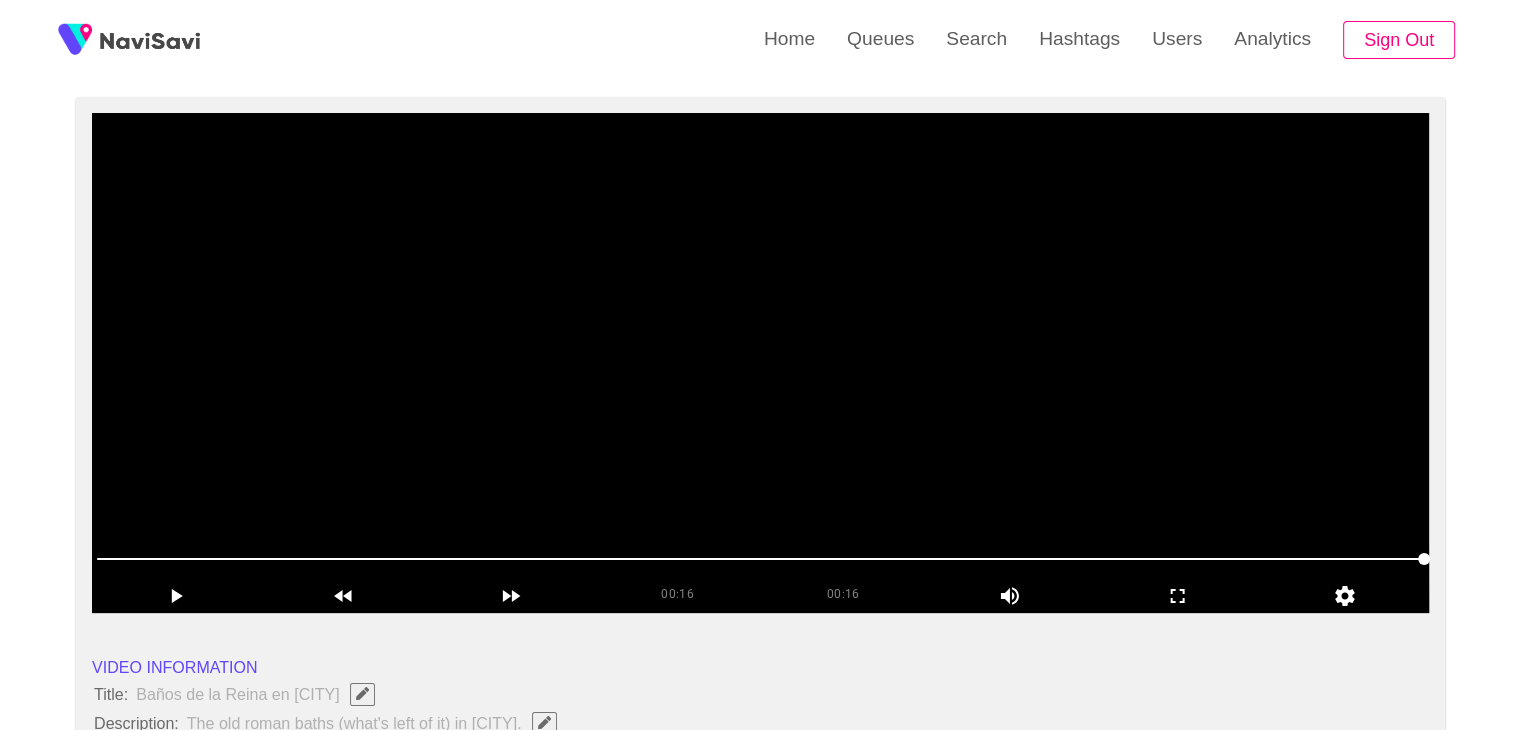 click at bounding box center (760, 363) 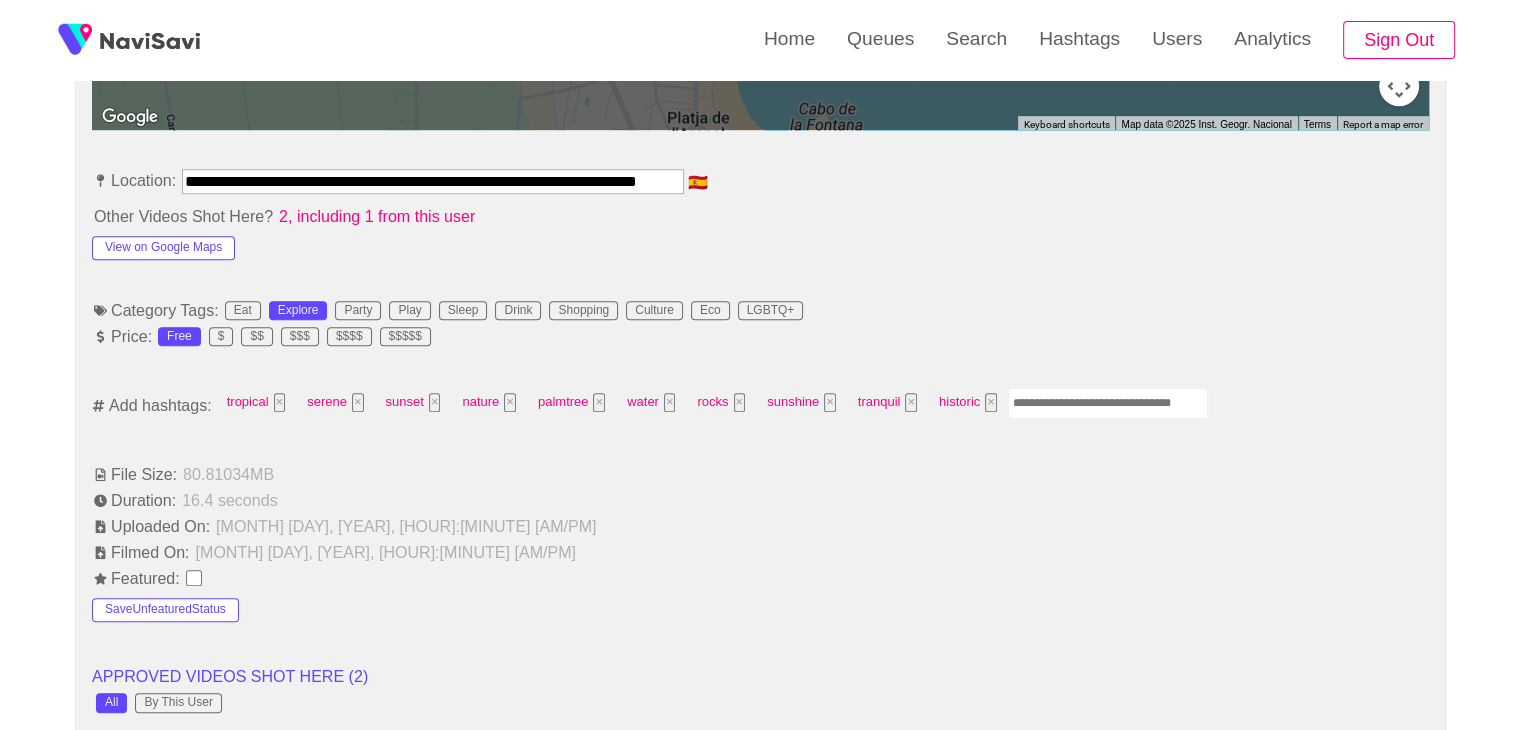 scroll, scrollTop: 1079, scrollLeft: 0, axis: vertical 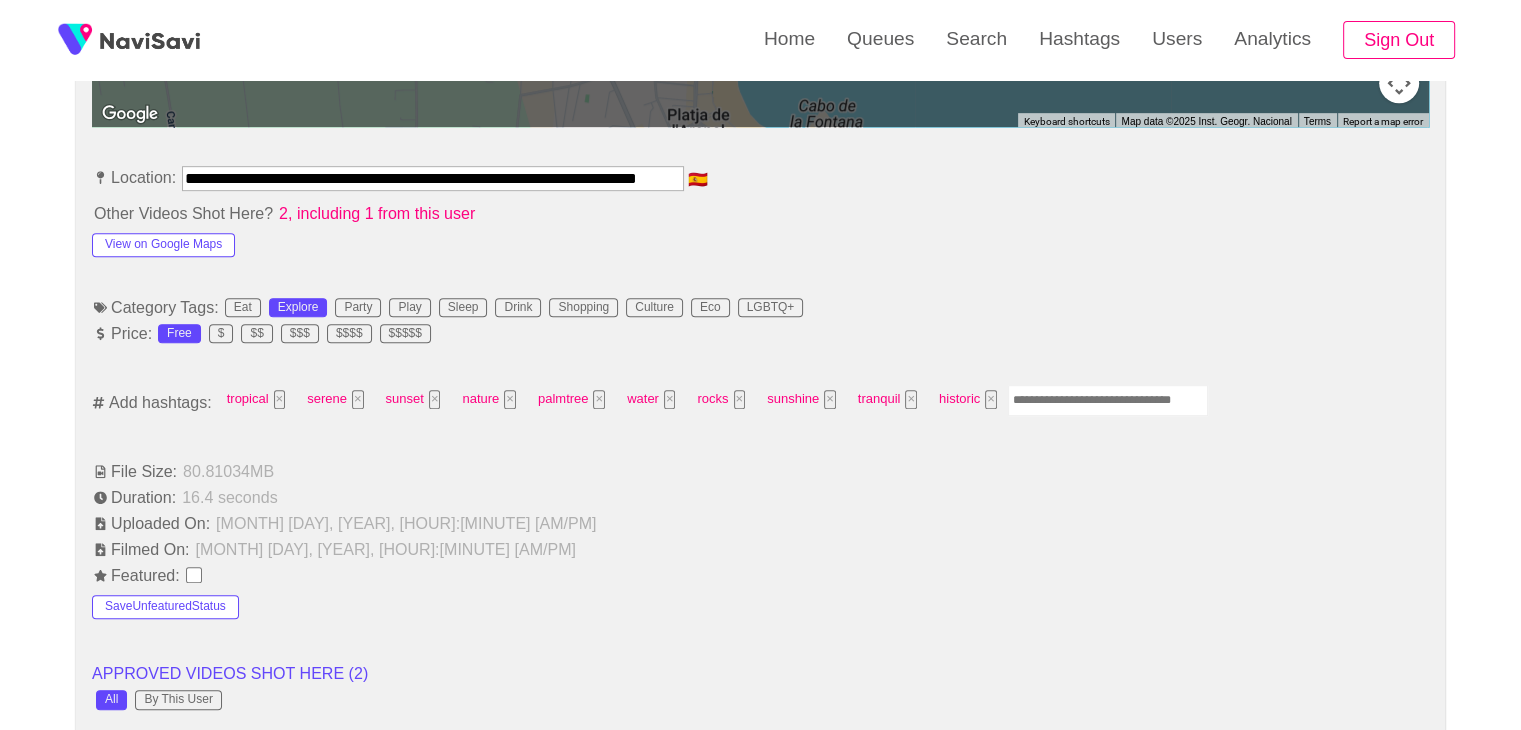 click at bounding box center (1108, 400) 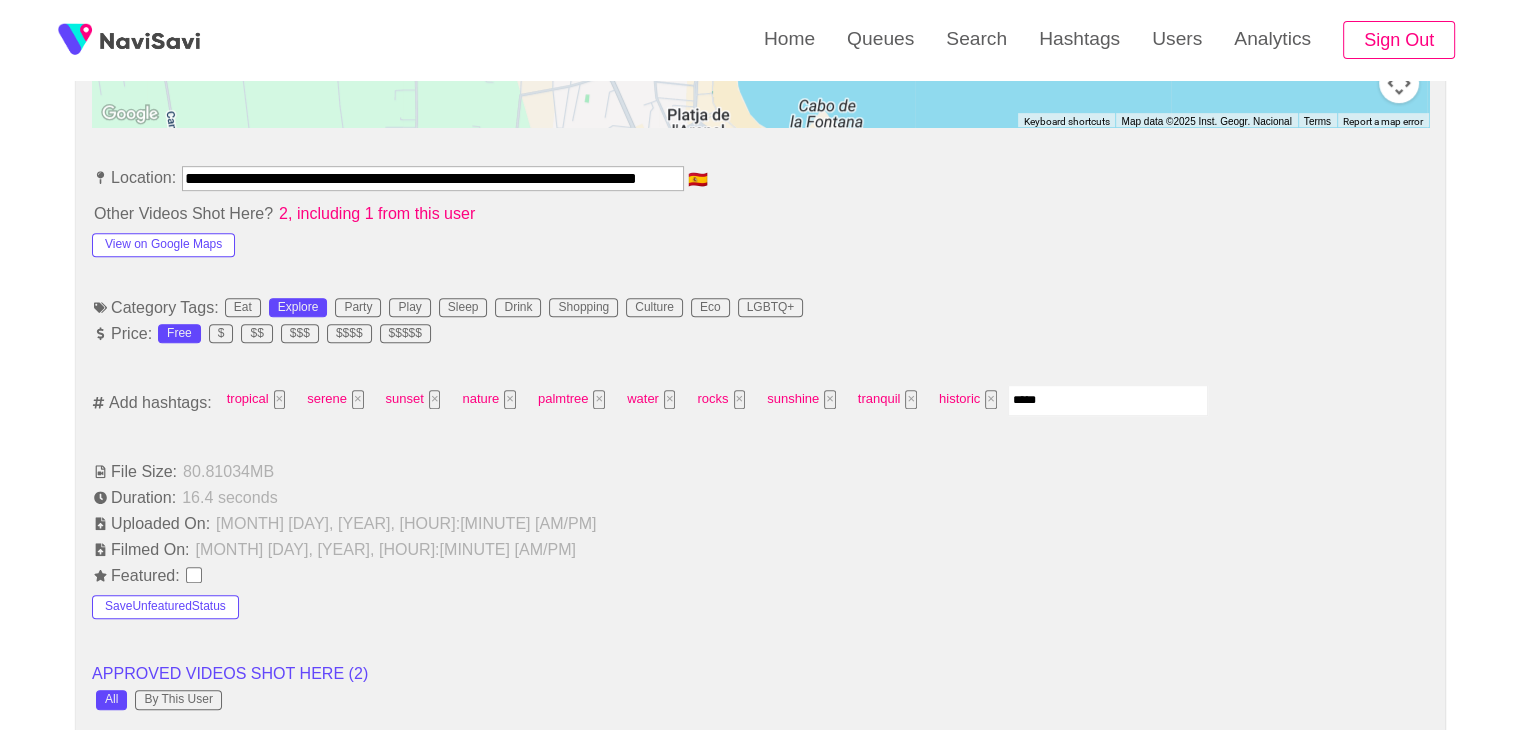 type on "******" 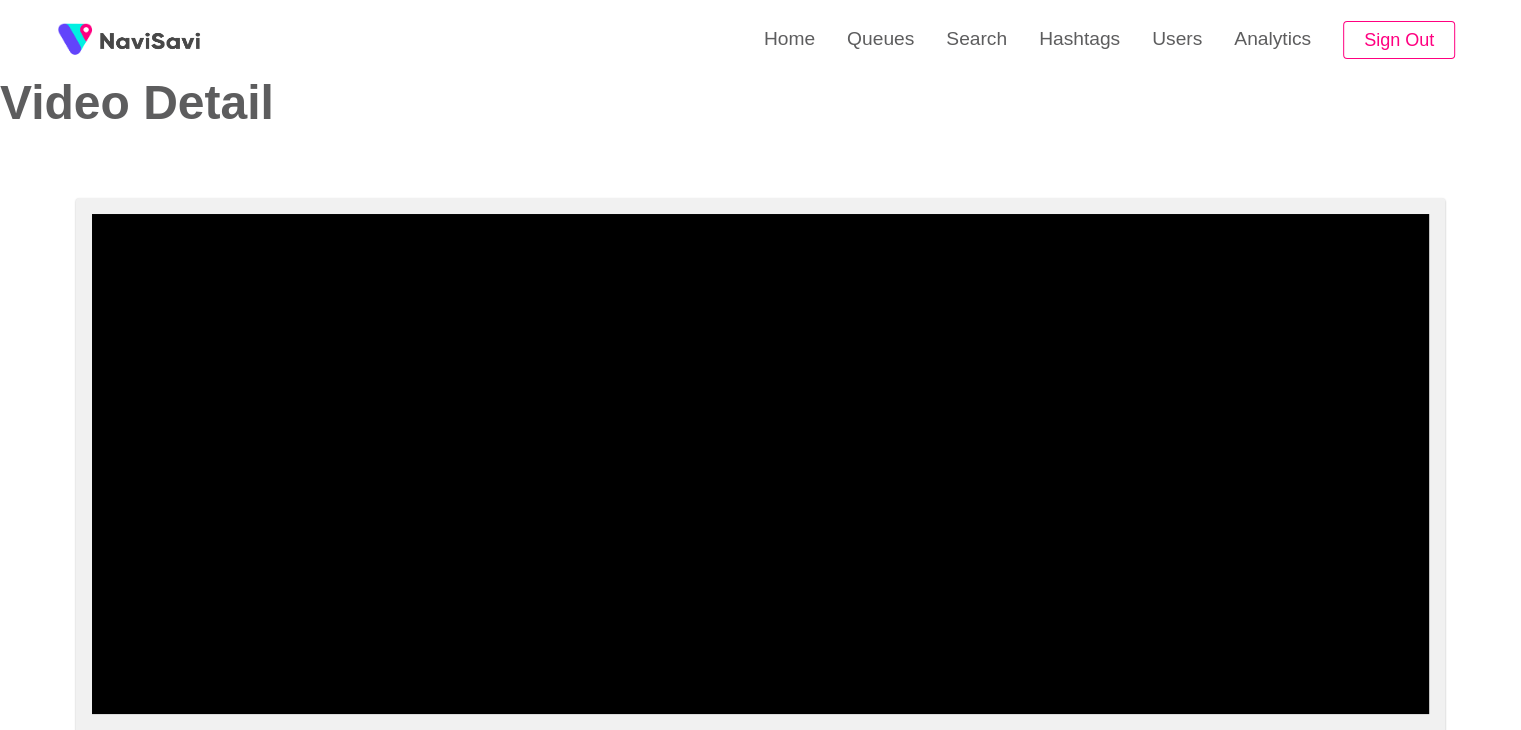 scroll, scrollTop: 0, scrollLeft: 0, axis: both 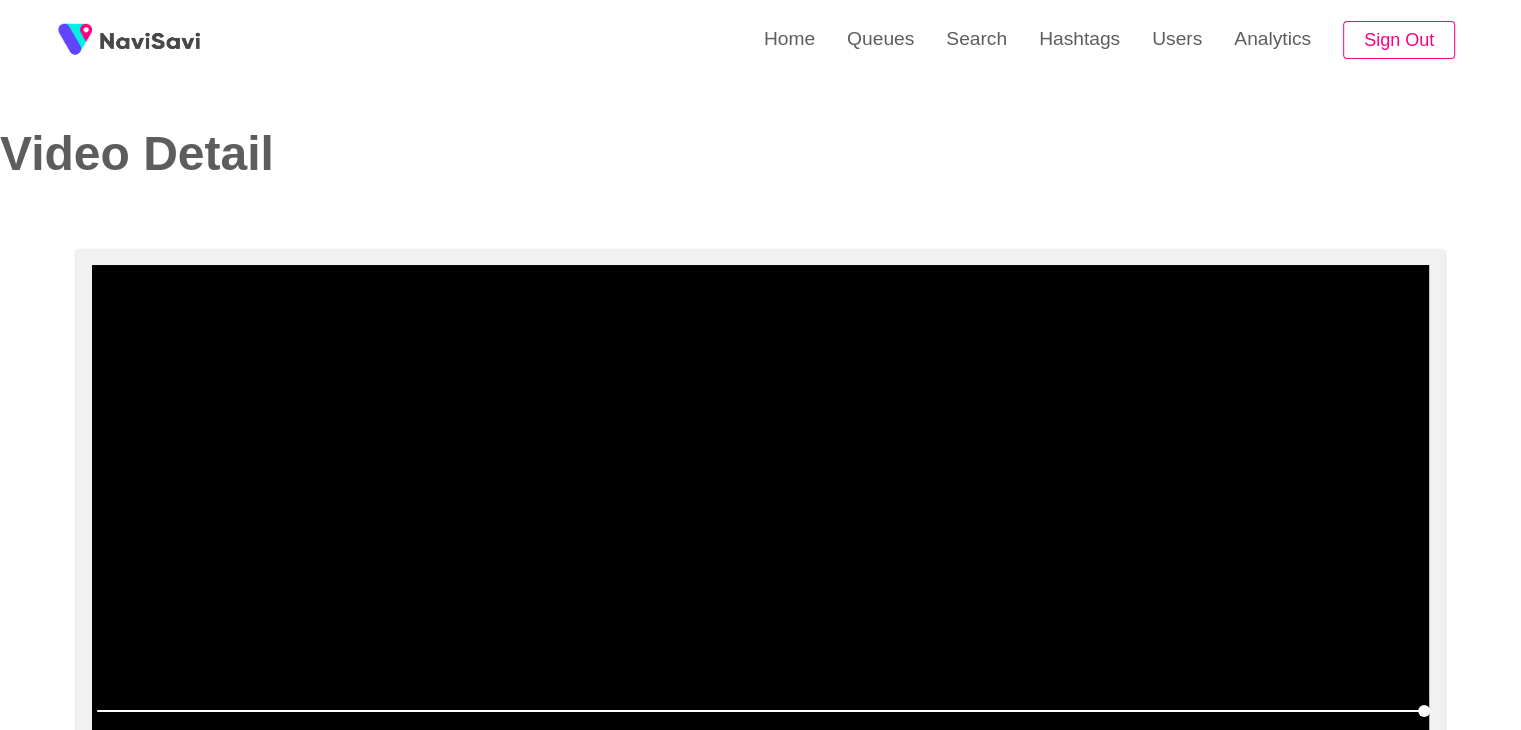 click at bounding box center [760, 515] 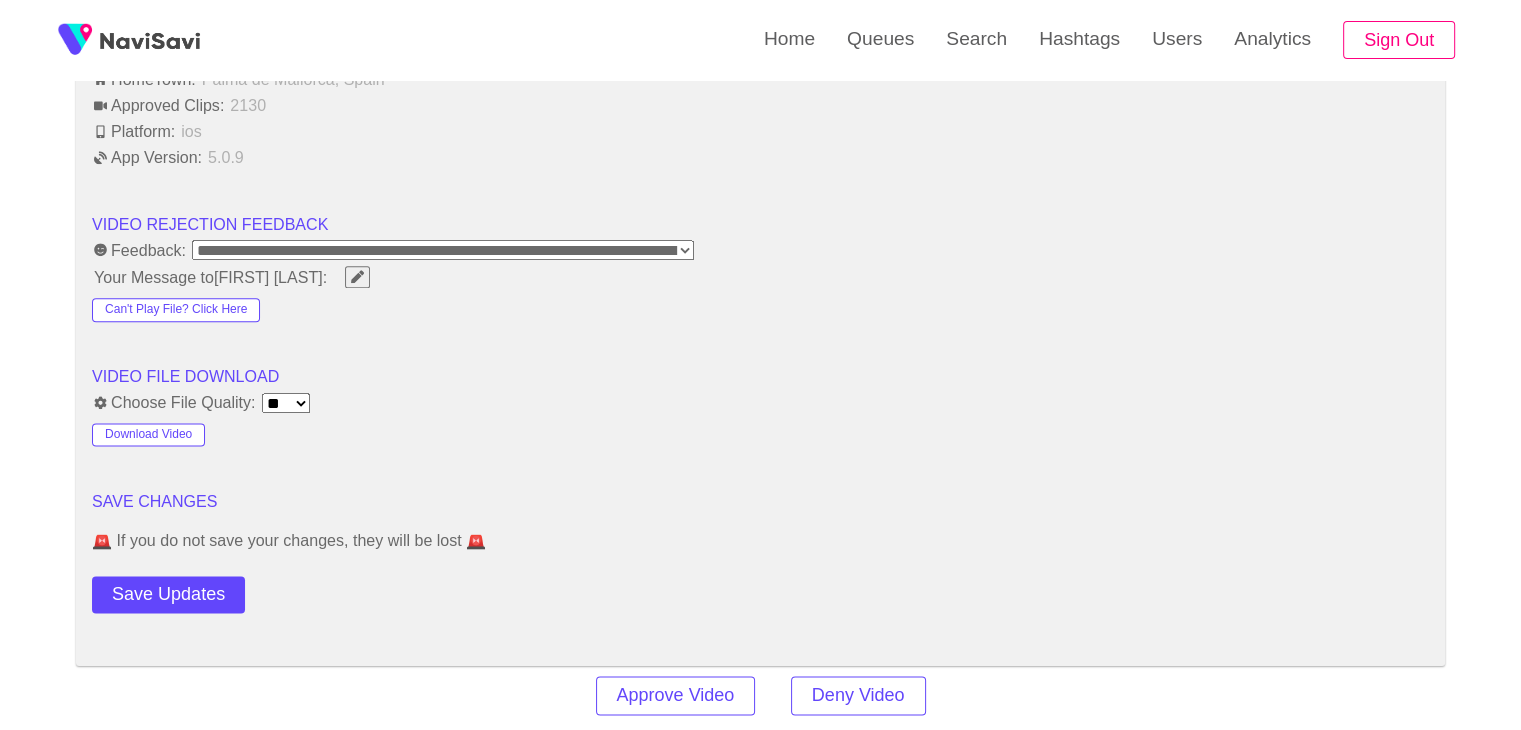 scroll, scrollTop: 2459, scrollLeft: 0, axis: vertical 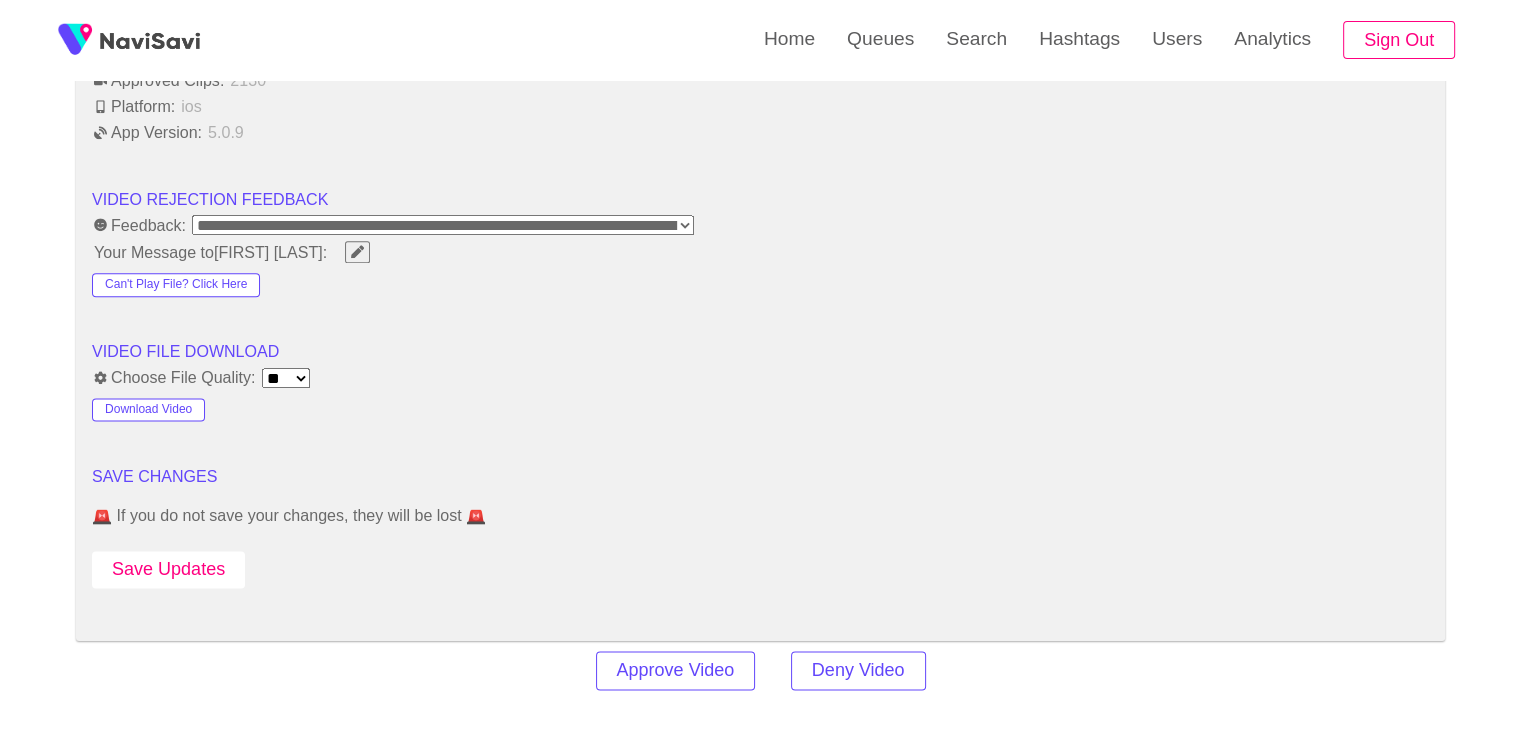 click on "Save Updates" at bounding box center [168, 569] 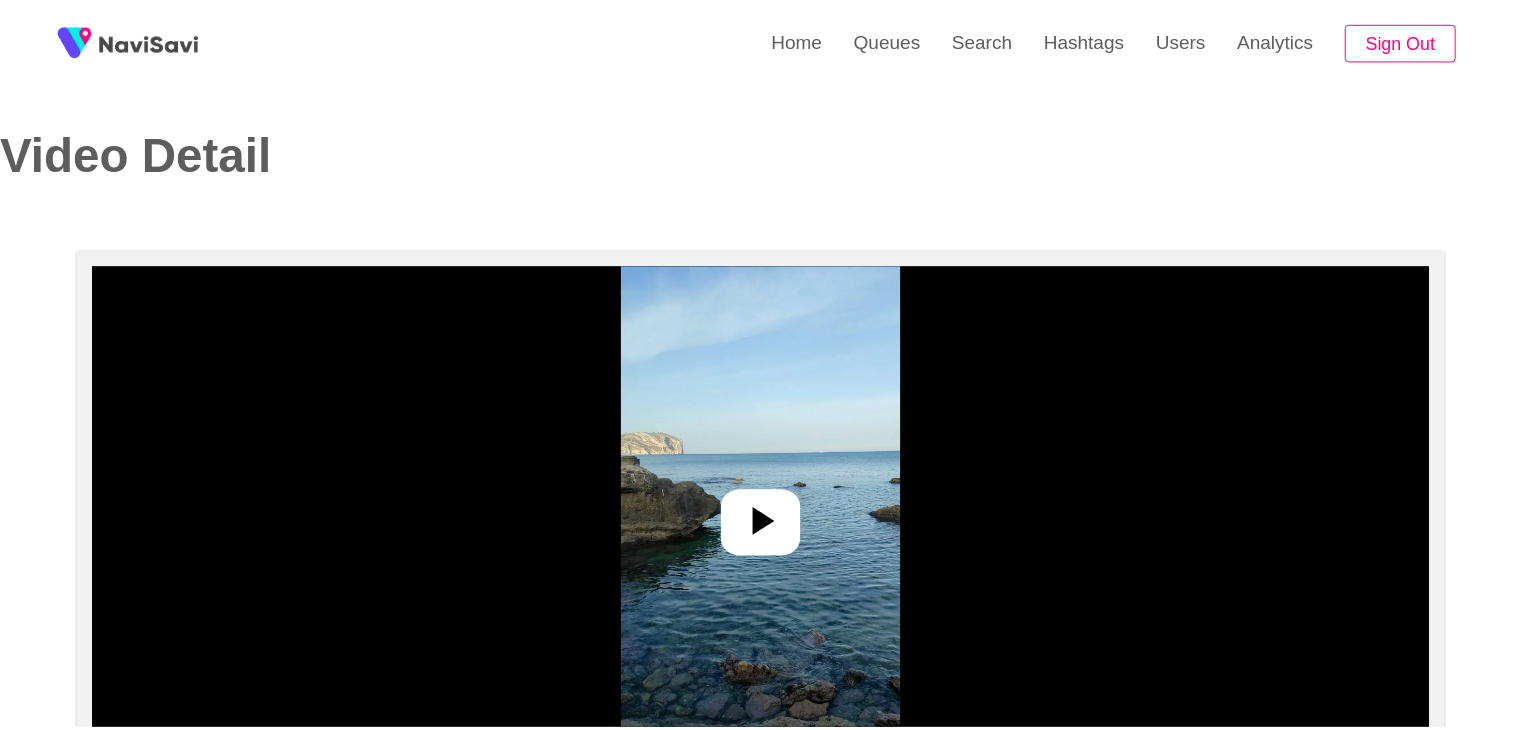 scroll, scrollTop: 0, scrollLeft: 0, axis: both 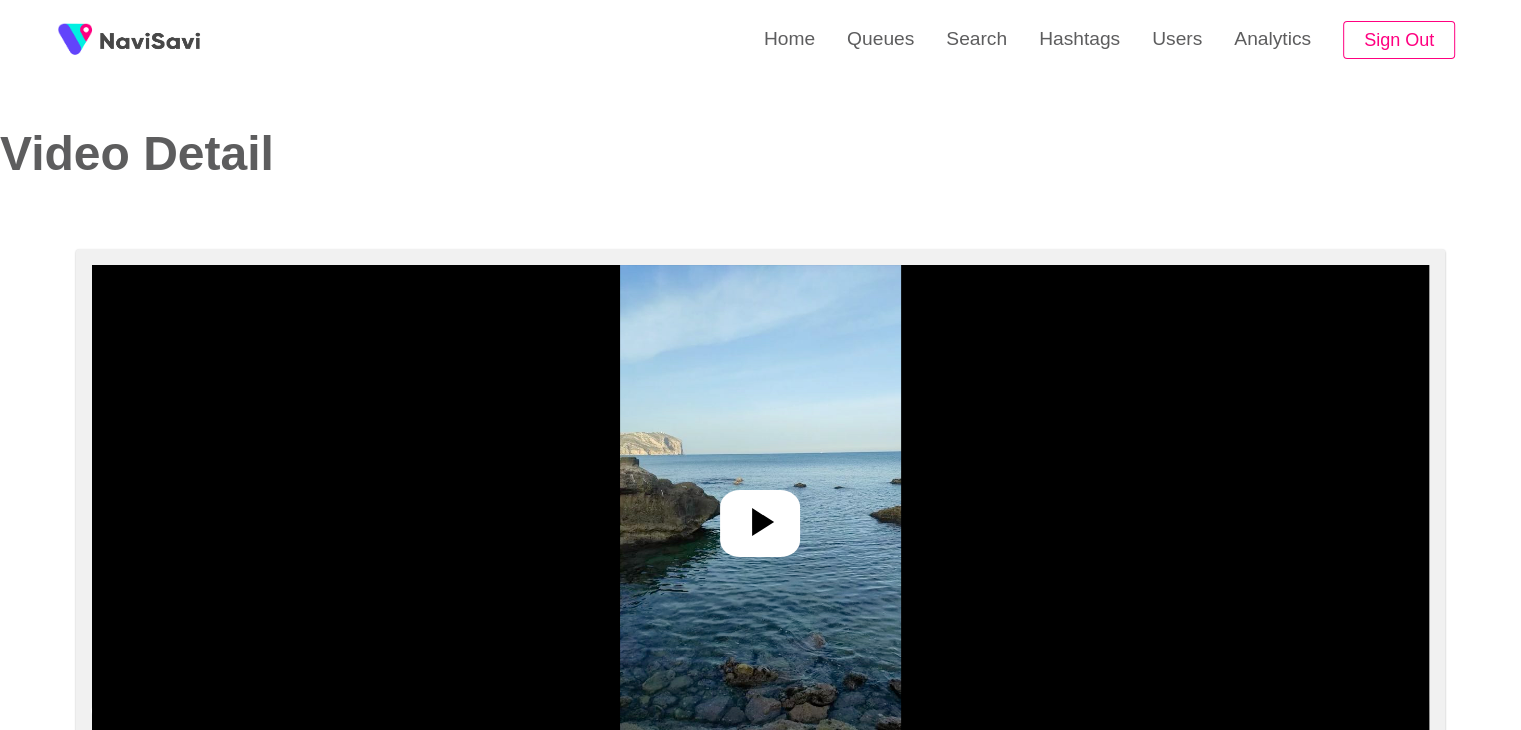 click at bounding box center [760, 515] 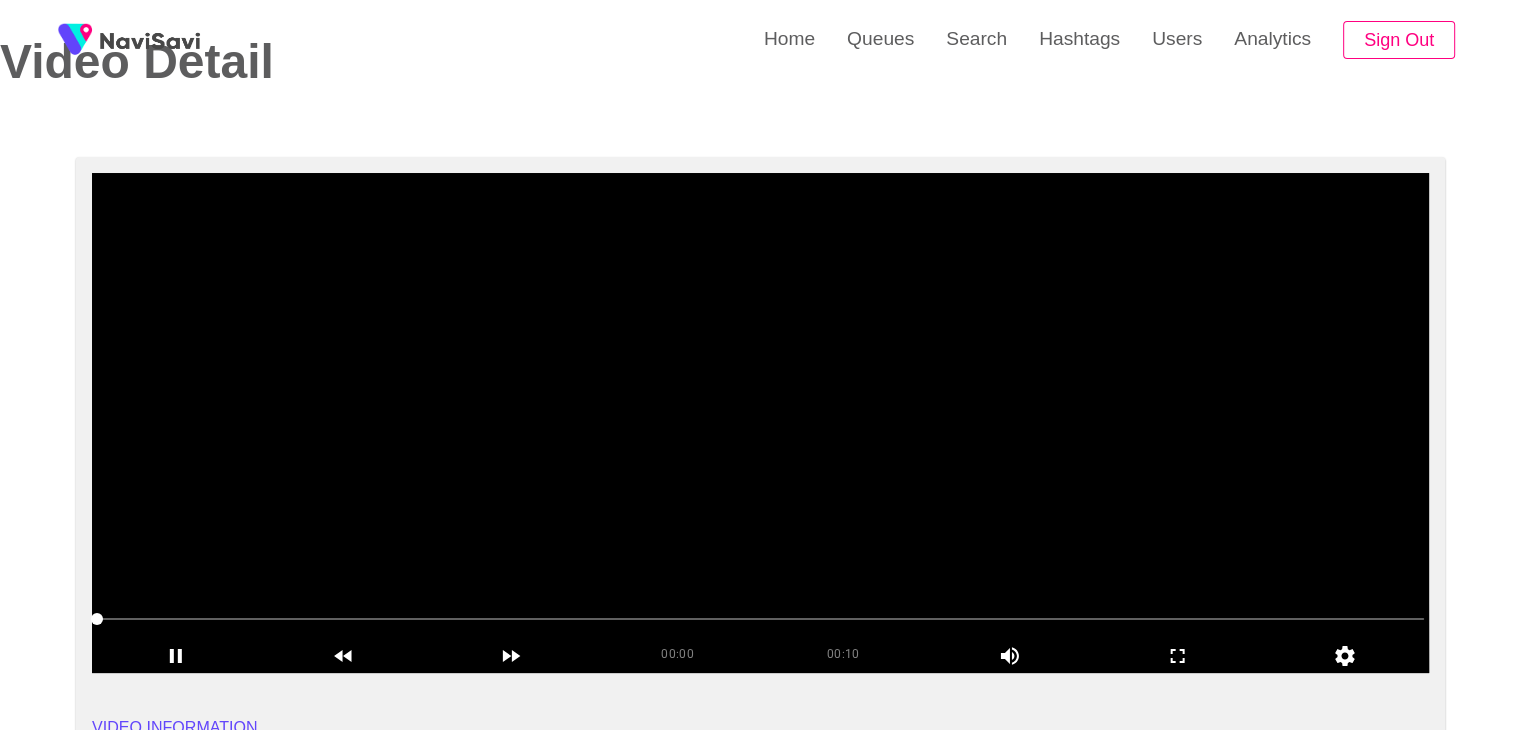 scroll, scrollTop: 96, scrollLeft: 0, axis: vertical 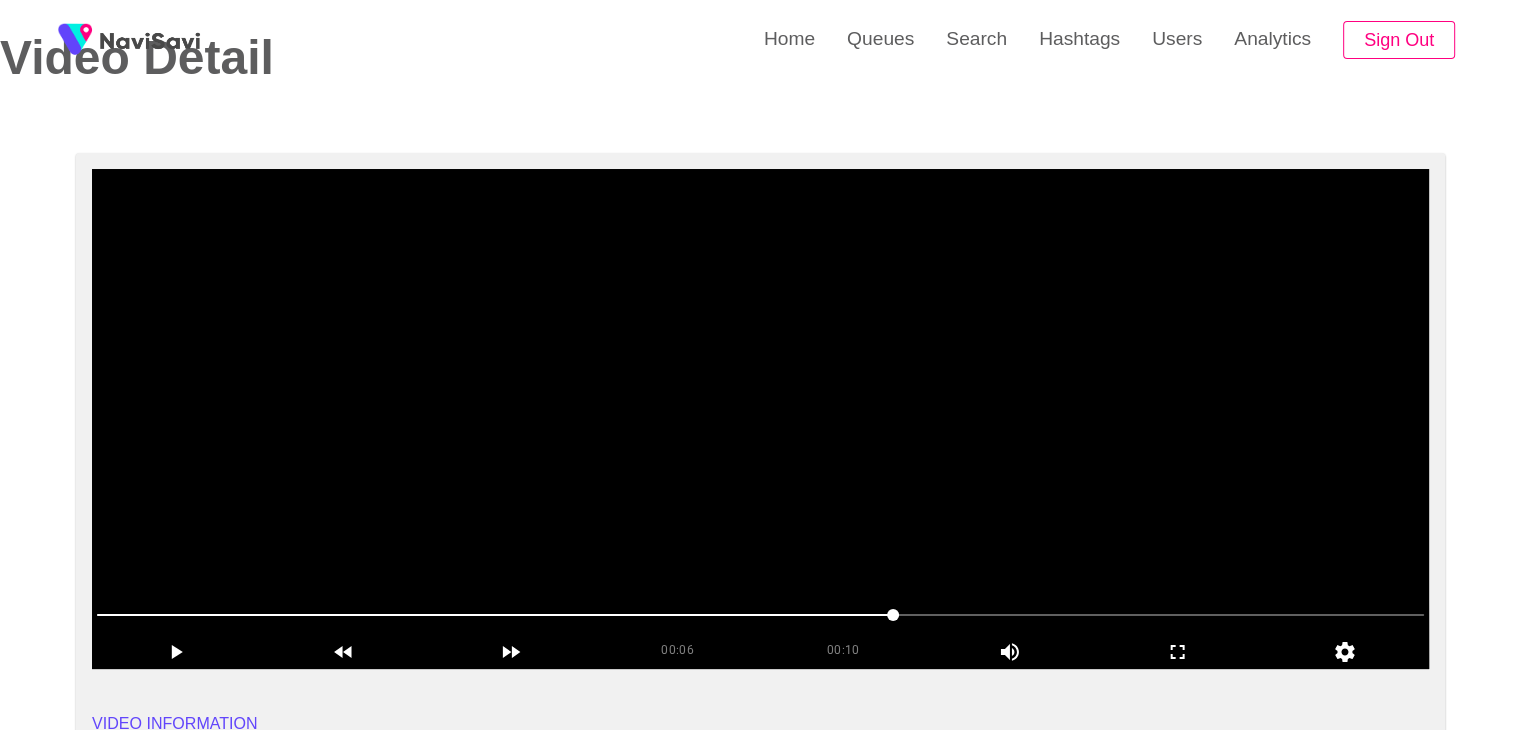 click at bounding box center (760, 419) 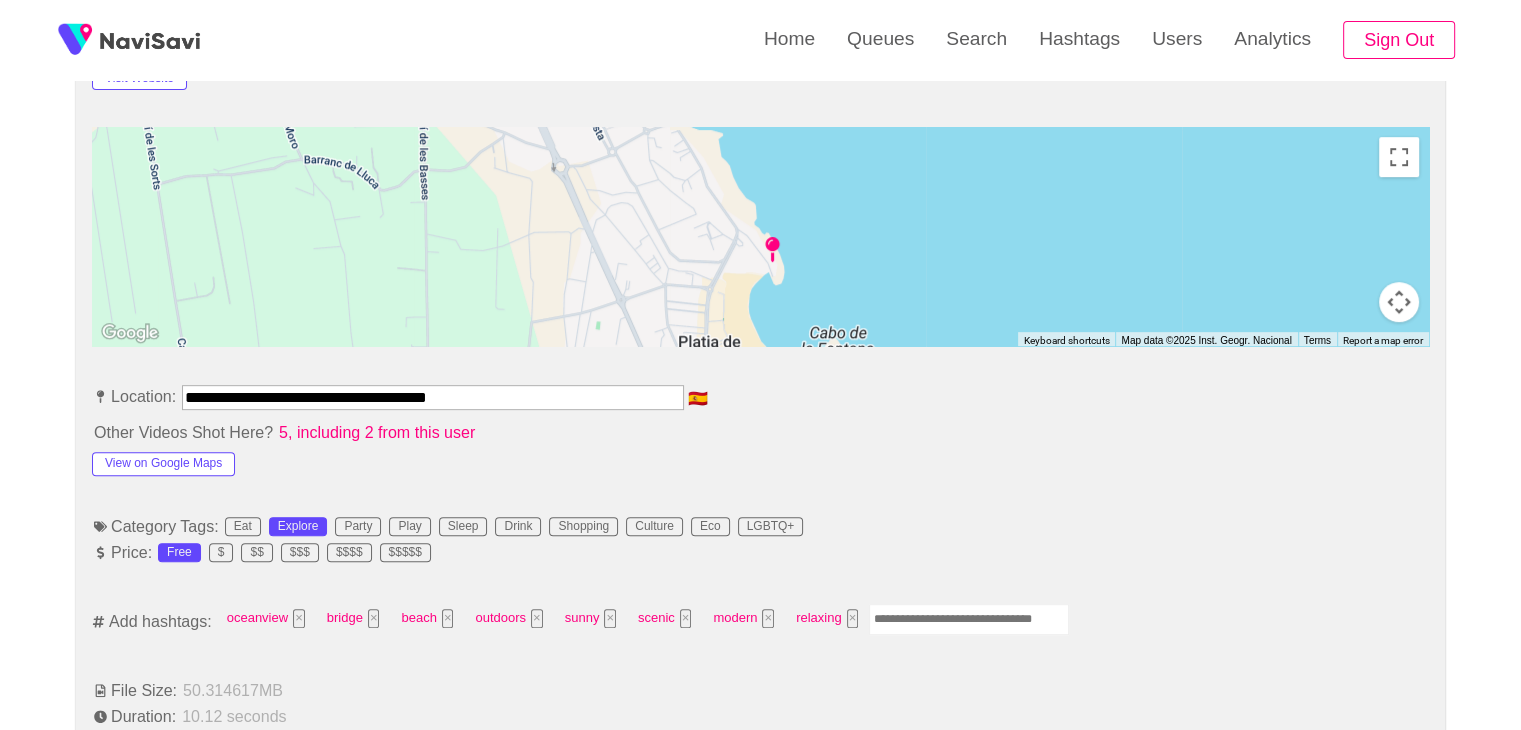 scroll, scrollTop: 862, scrollLeft: 0, axis: vertical 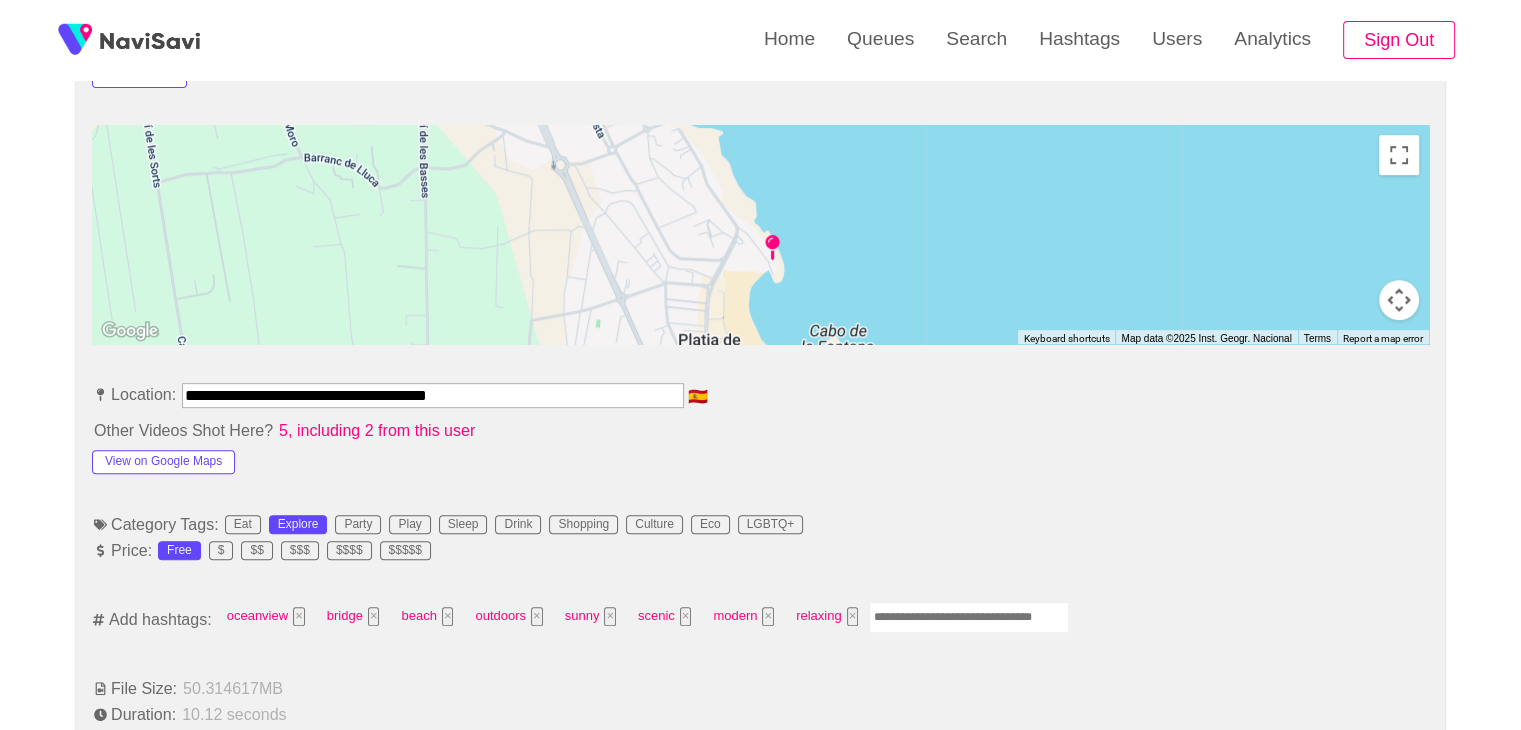 click at bounding box center (969, 617) 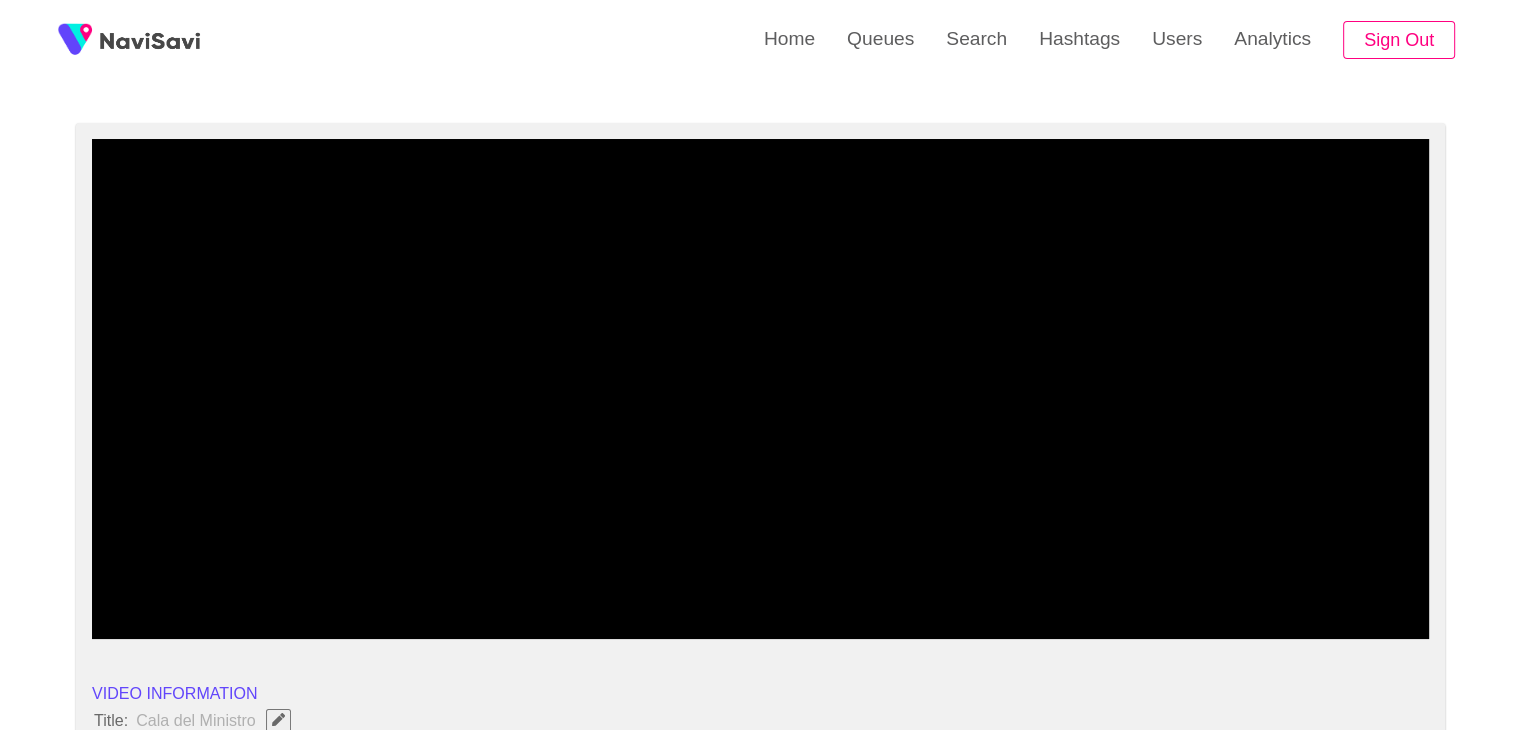 scroll, scrollTop: 90, scrollLeft: 0, axis: vertical 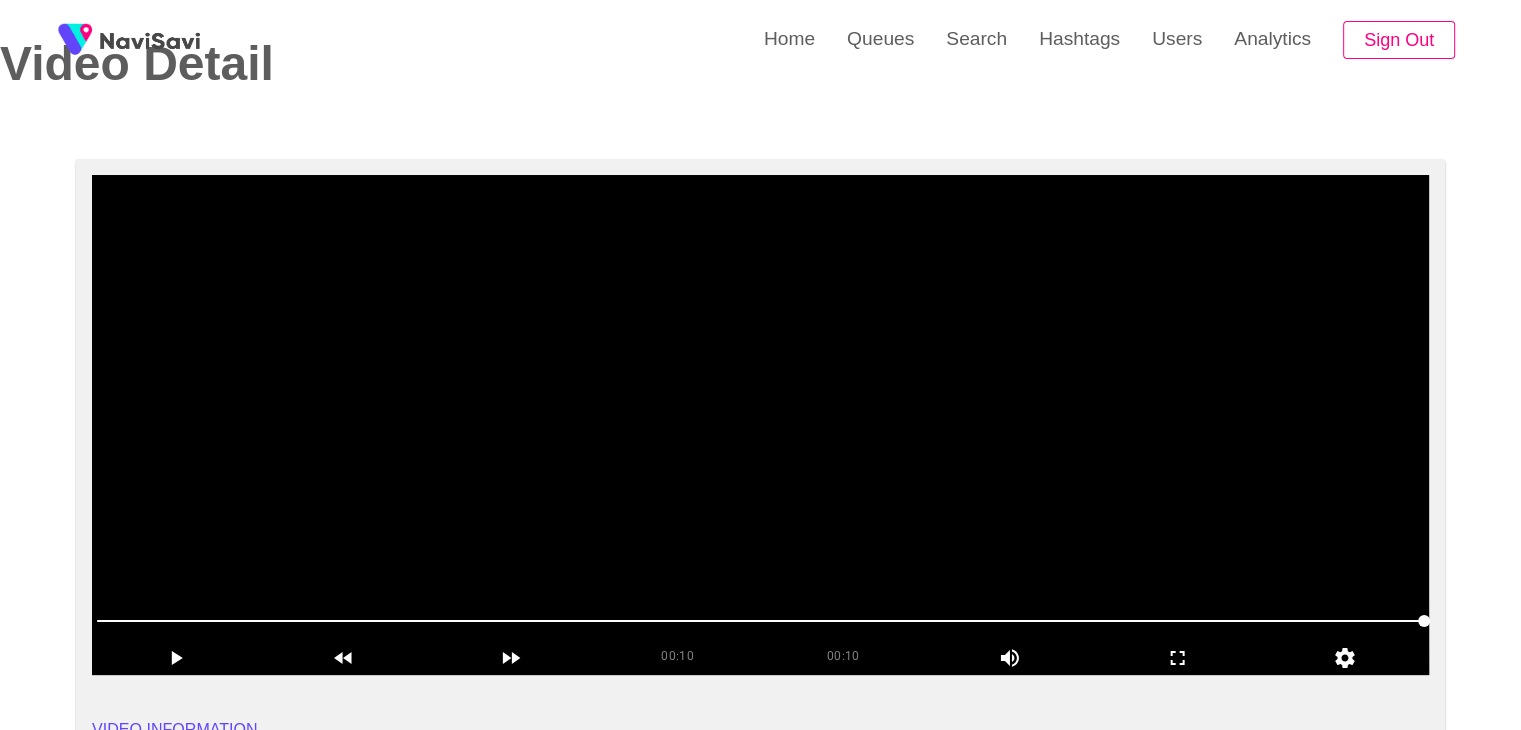 click at bounding box center (760, 425) 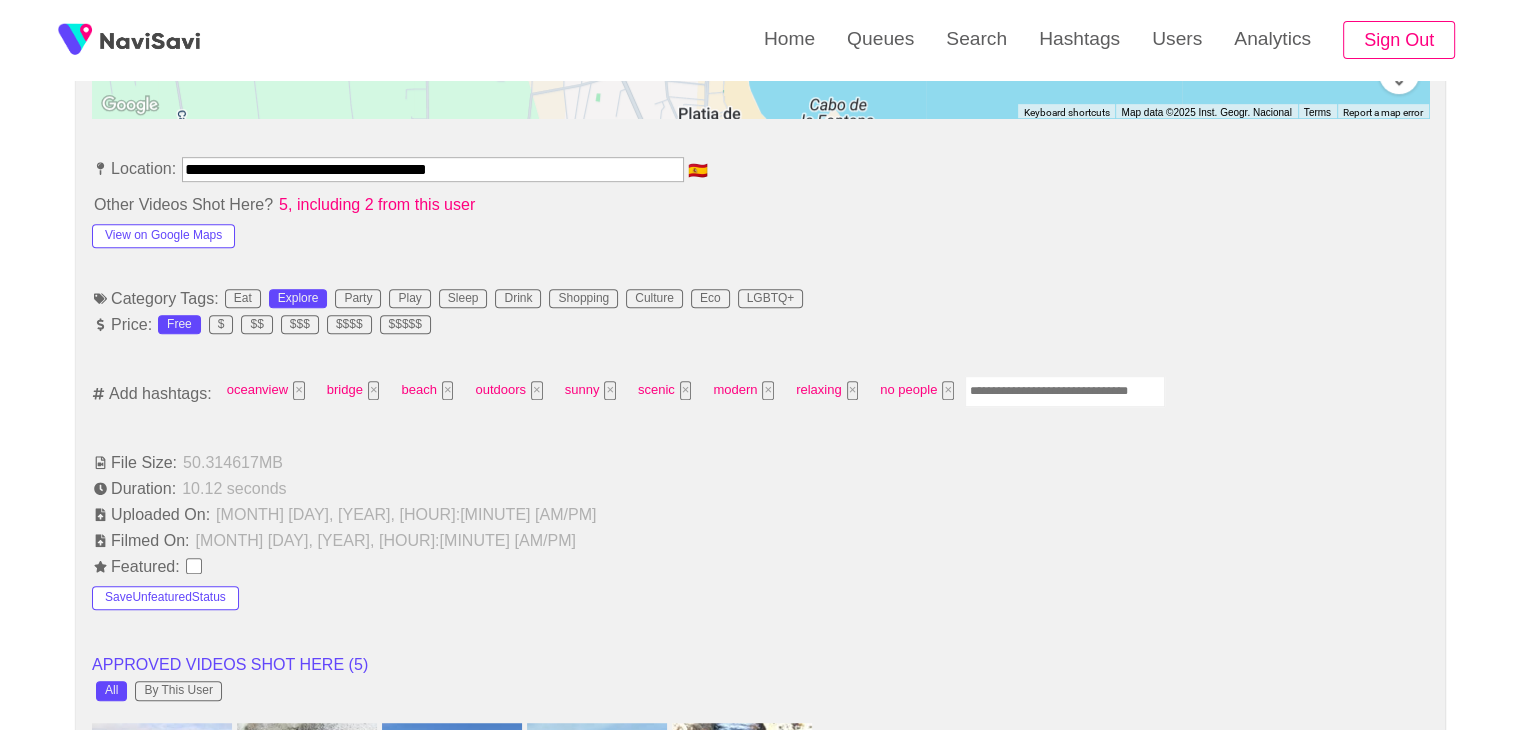 scroll, scrollTop: 1160, scrollLeft: 0, axis: vertical 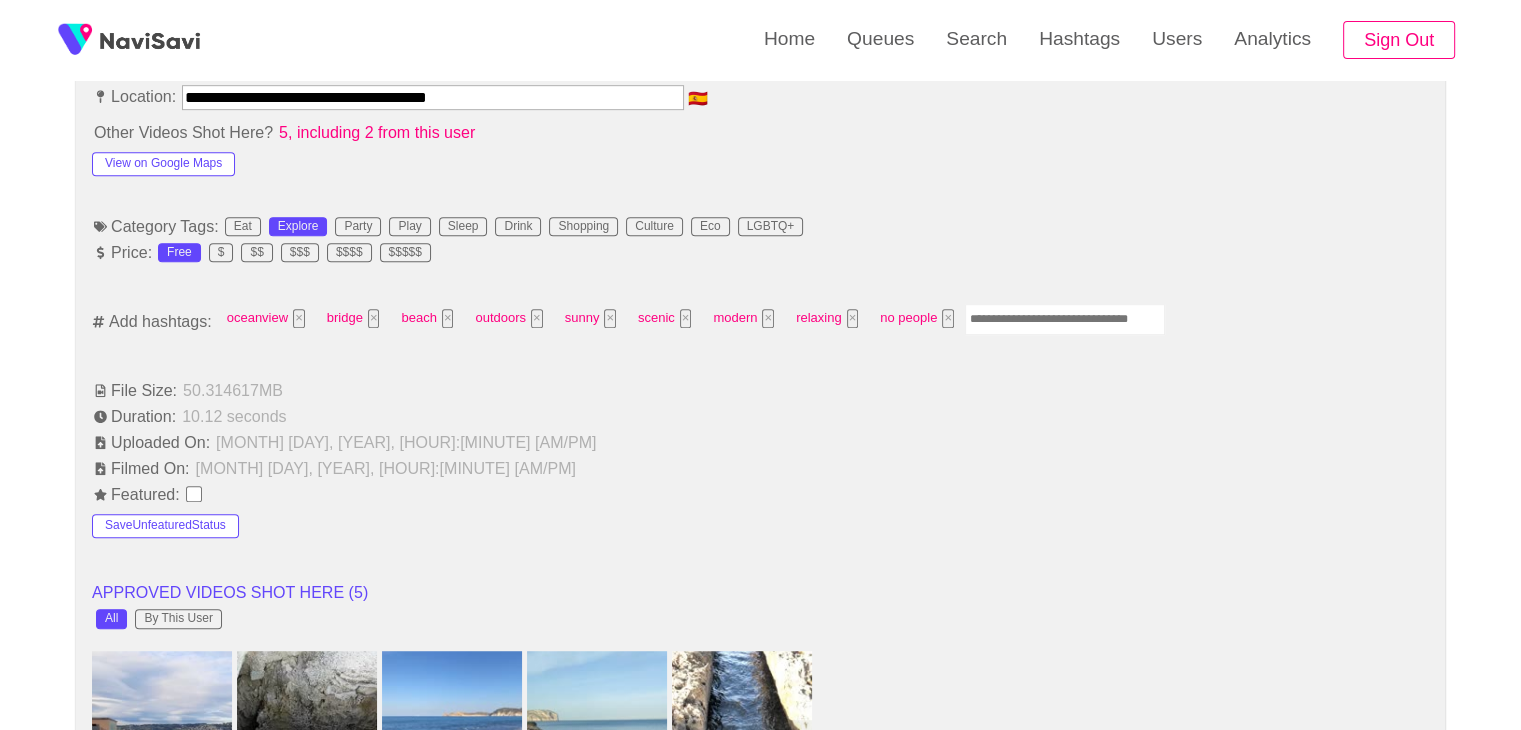 drag, startPoint x: 1052, startPoint y: 329, endPoint x: 1068, endPoint y: 316, distance: 20.615528 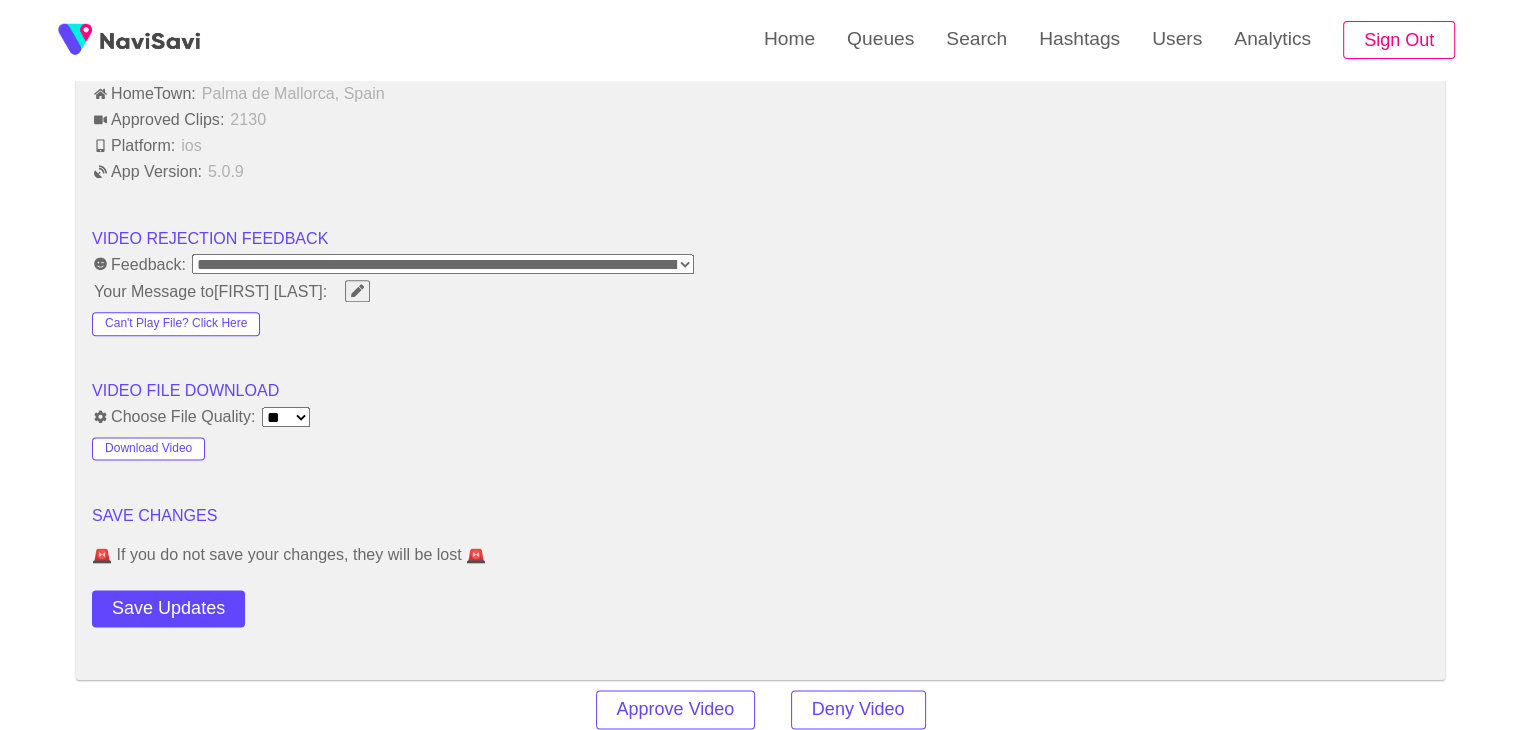 scroll, scrollTop: 2590, scrollLeft: 0, axis: vertical 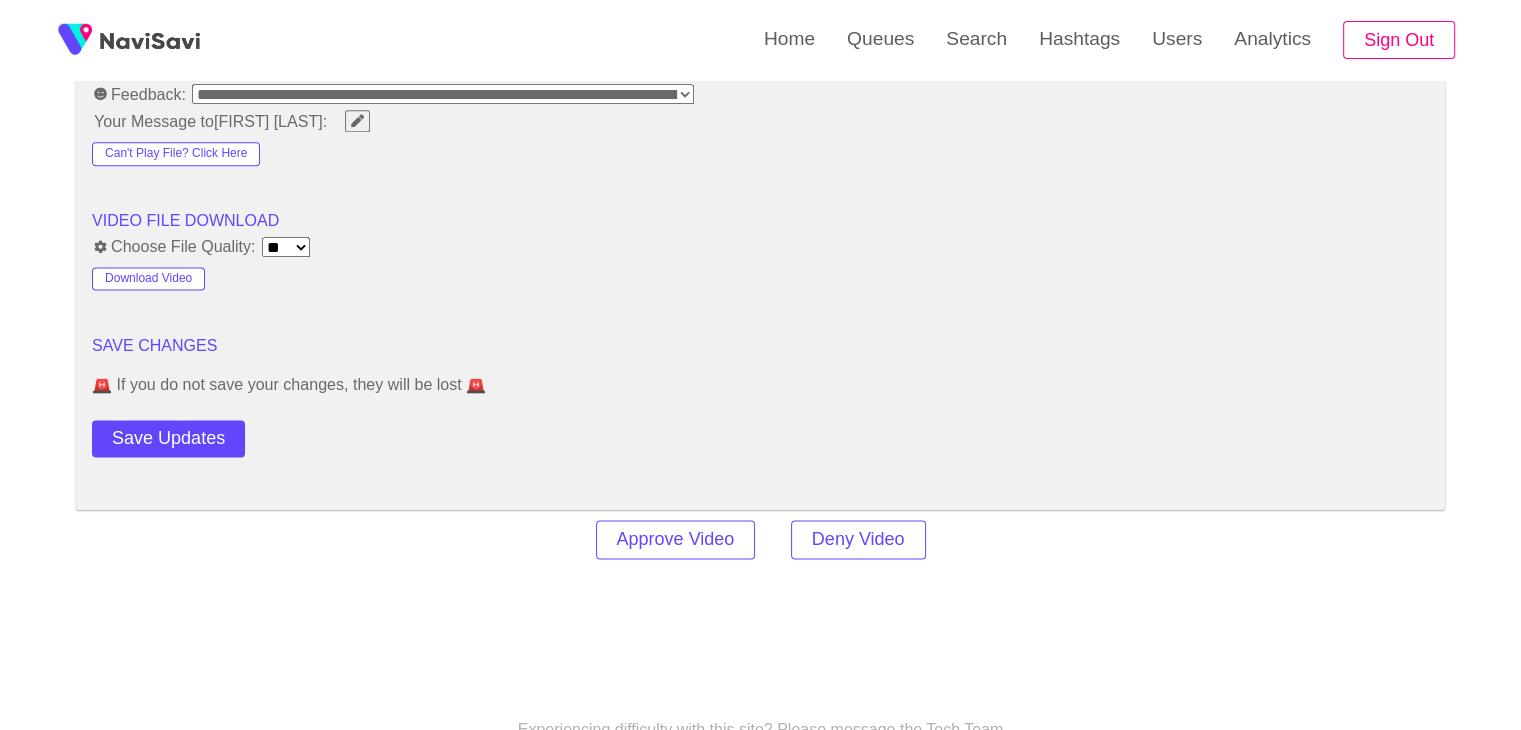 click on "**********" at bounding box center [760, -675] 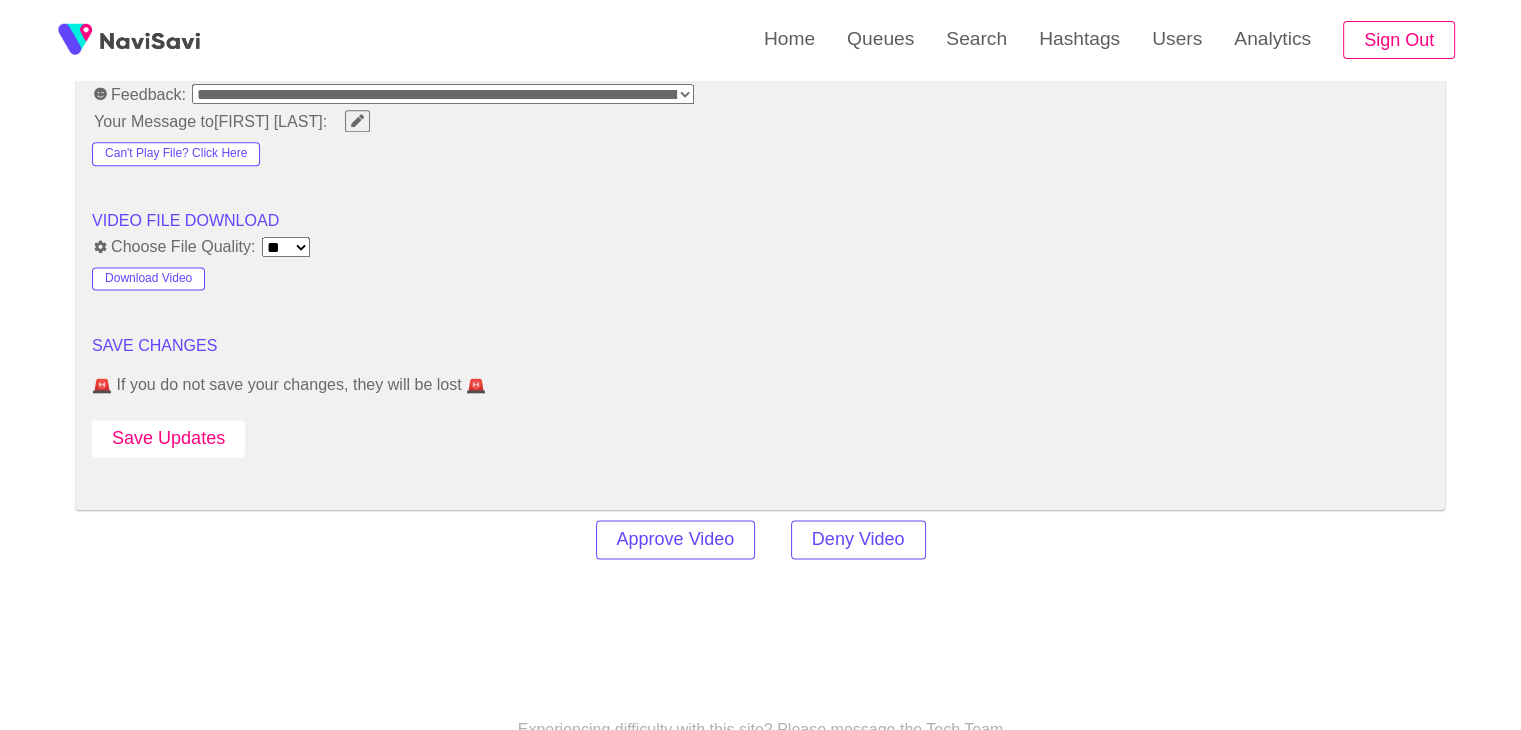 click on "Save Updates" at bounding box center [168, 438] 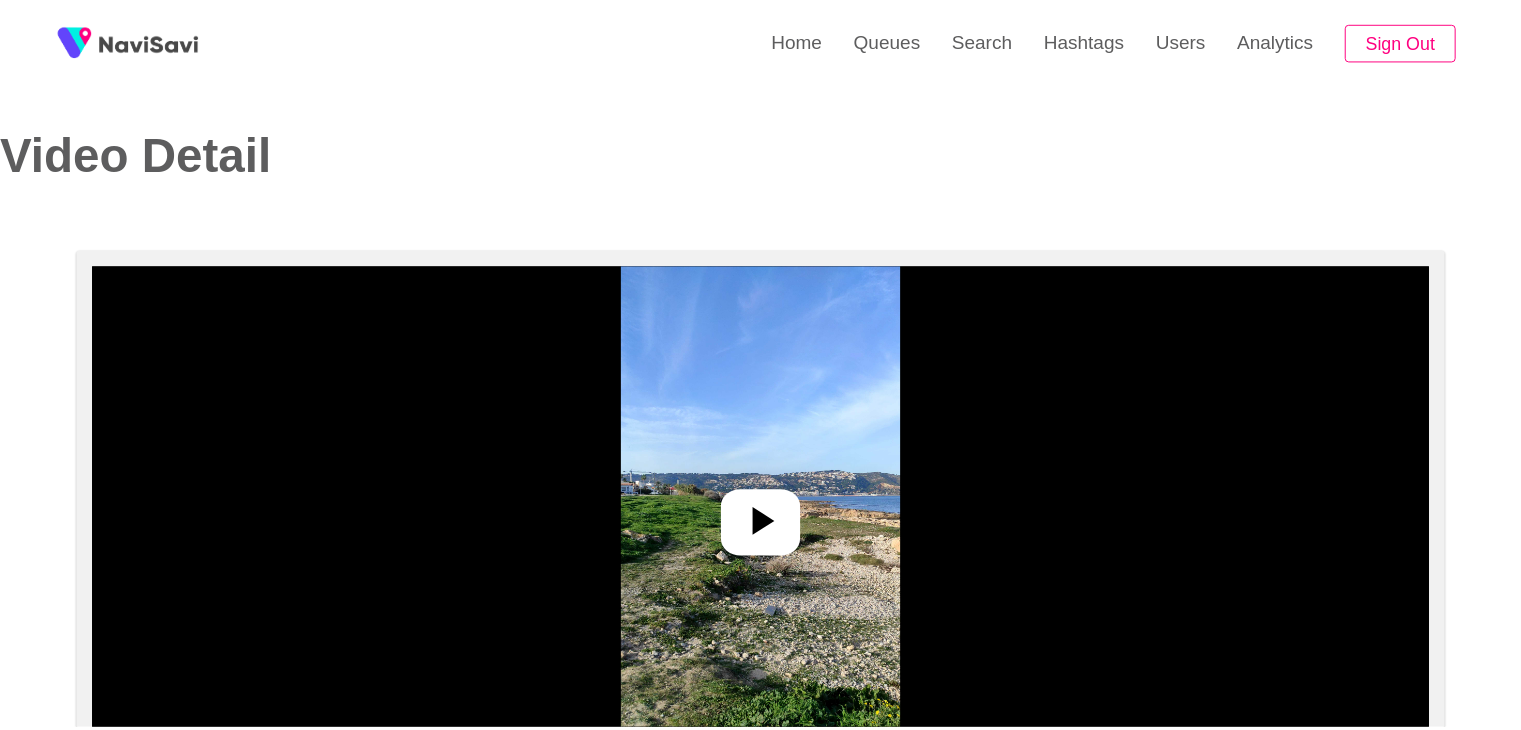 scroll, scrollTop: 0, scrollLeft: 0, axis: both 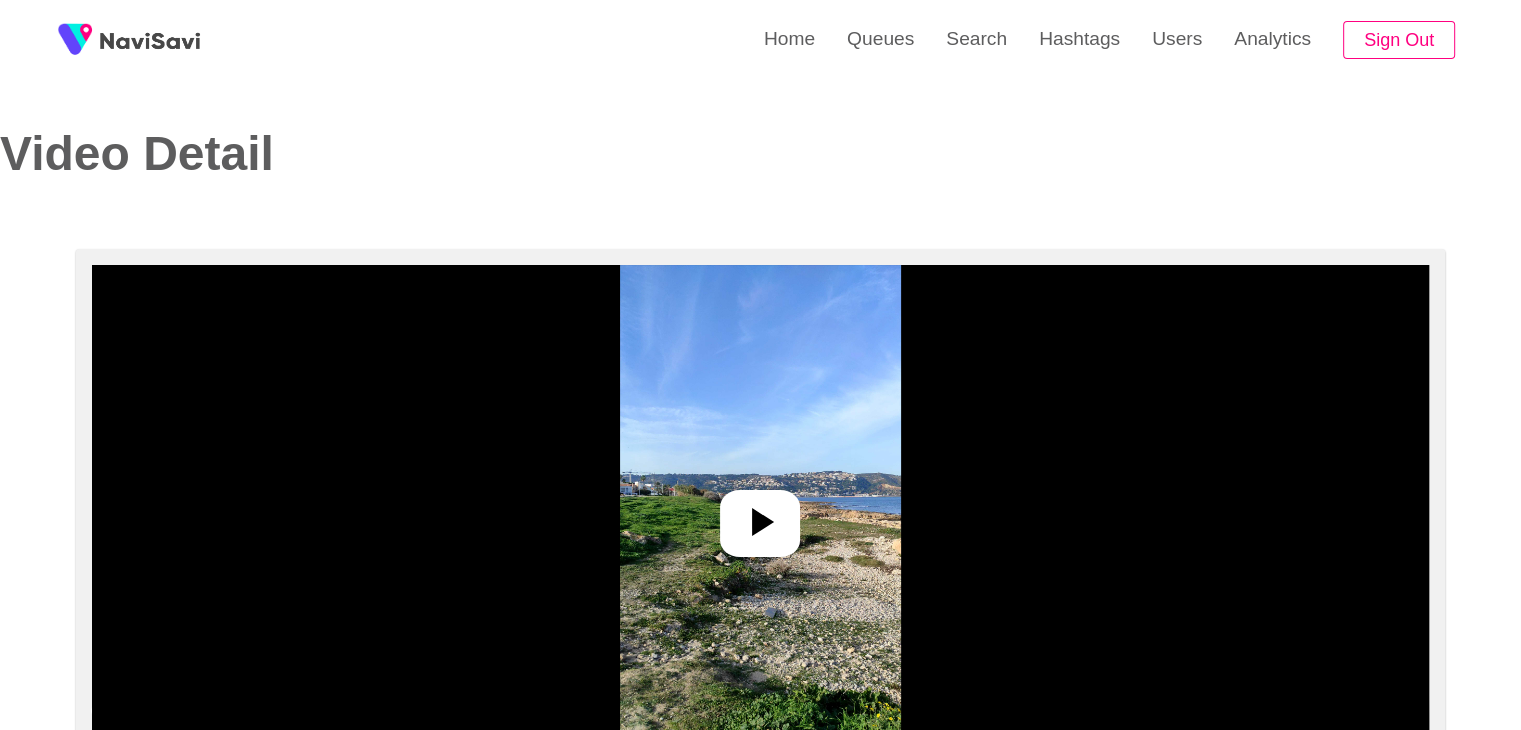 click at bounding box center [760, 515] 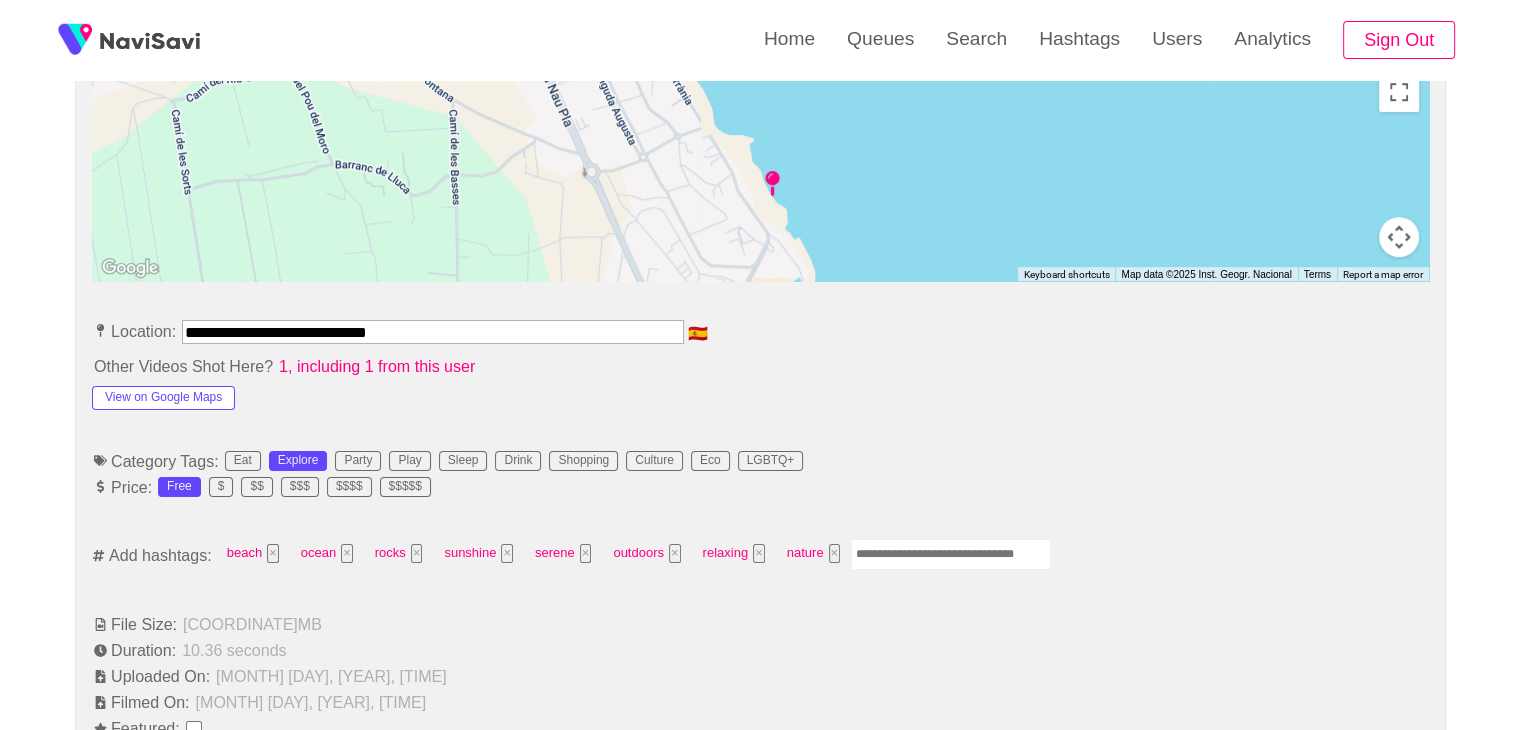 scroll, scrollTop: 919, scrollLeft: 0, axis: vertical 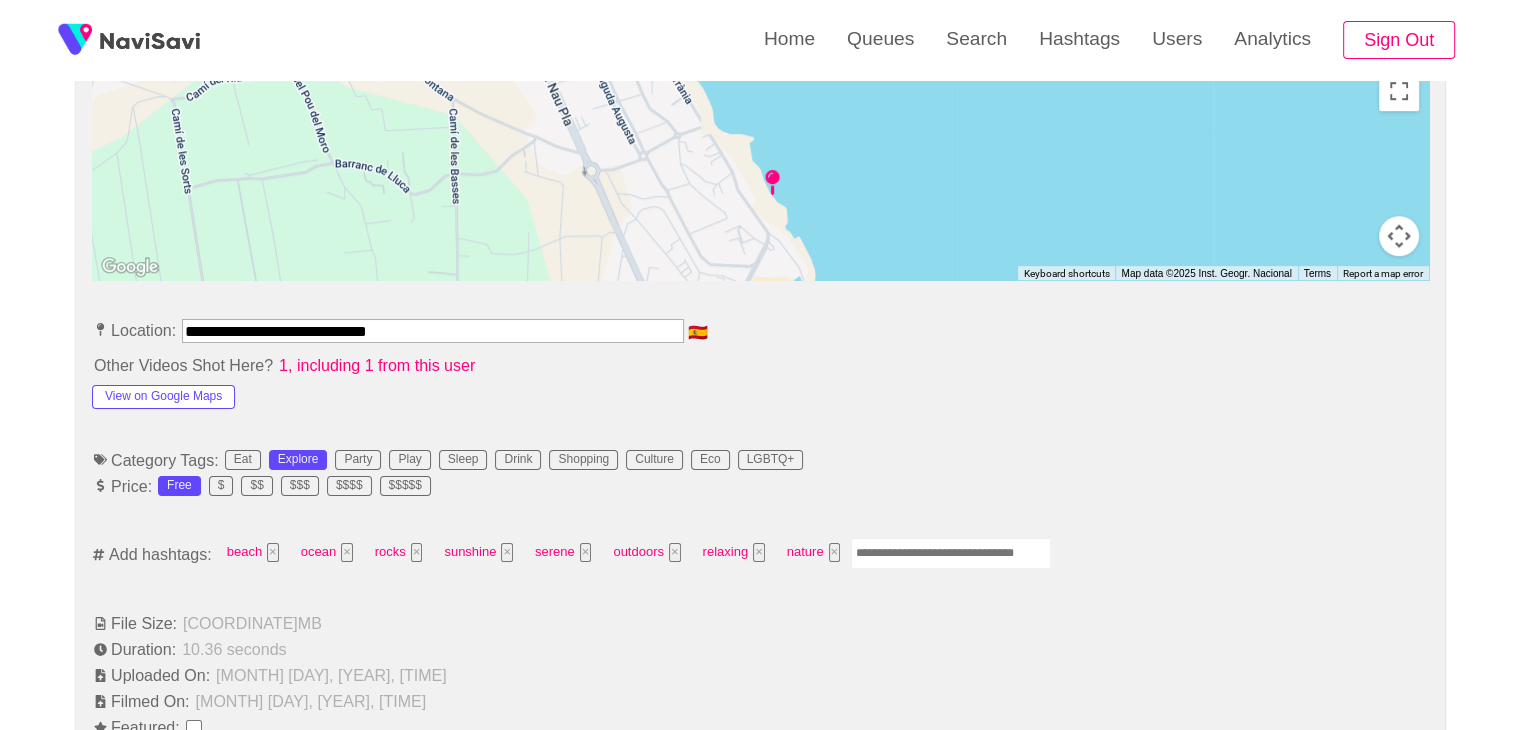 click at bounding box center [951, 553] 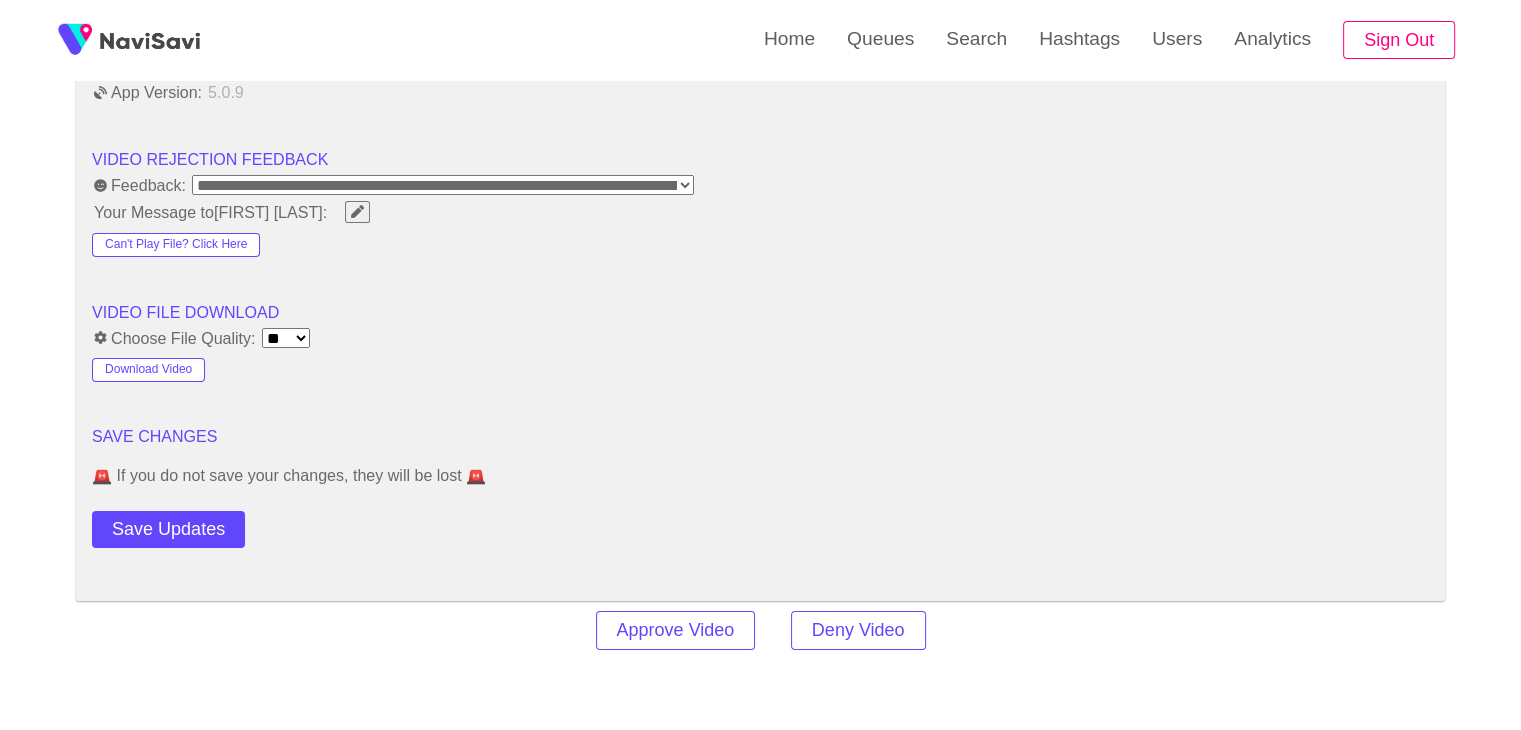 scroll, scrollTop: 2554, scrollLeft: 0, axis: vertical 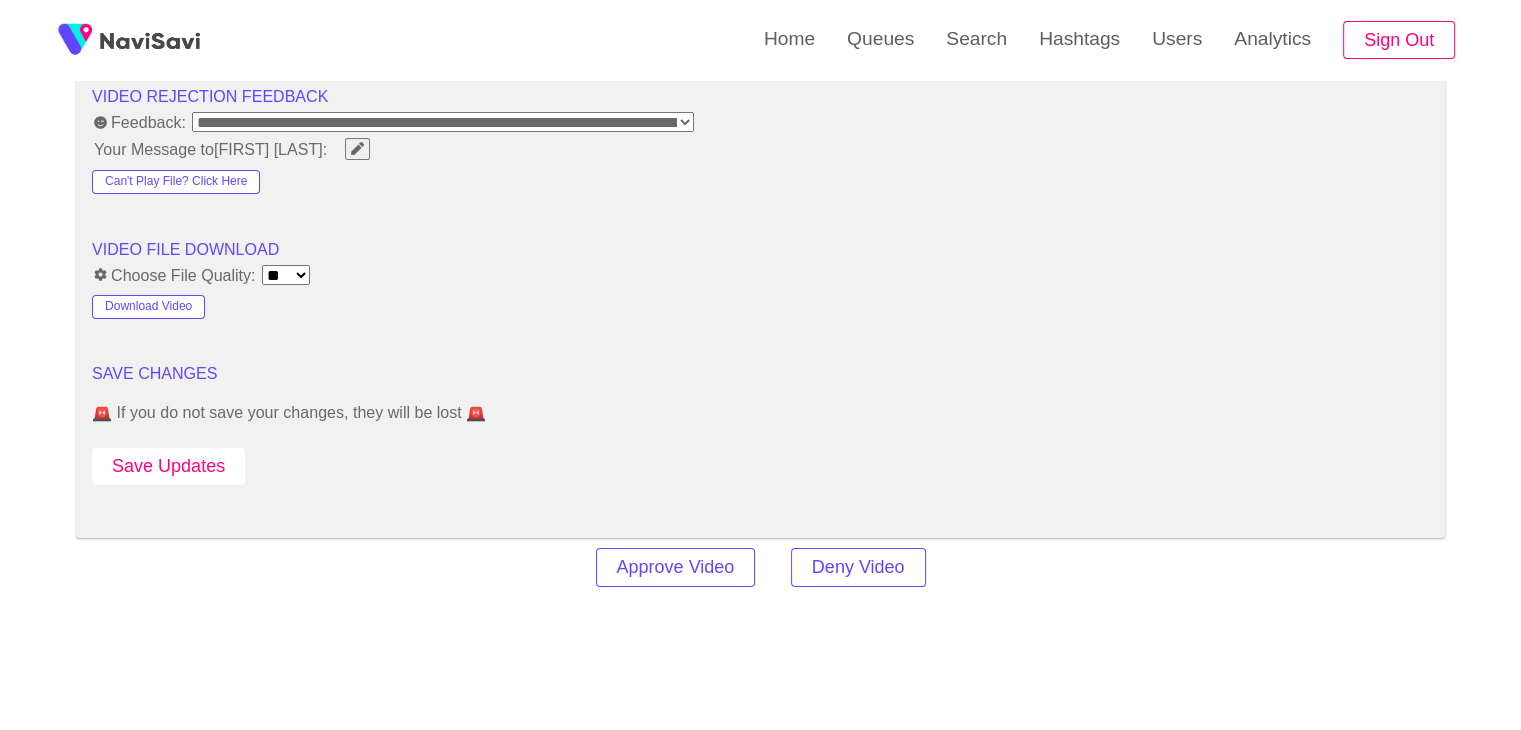 click on "Save Updates" at bounding box center [168, 466] 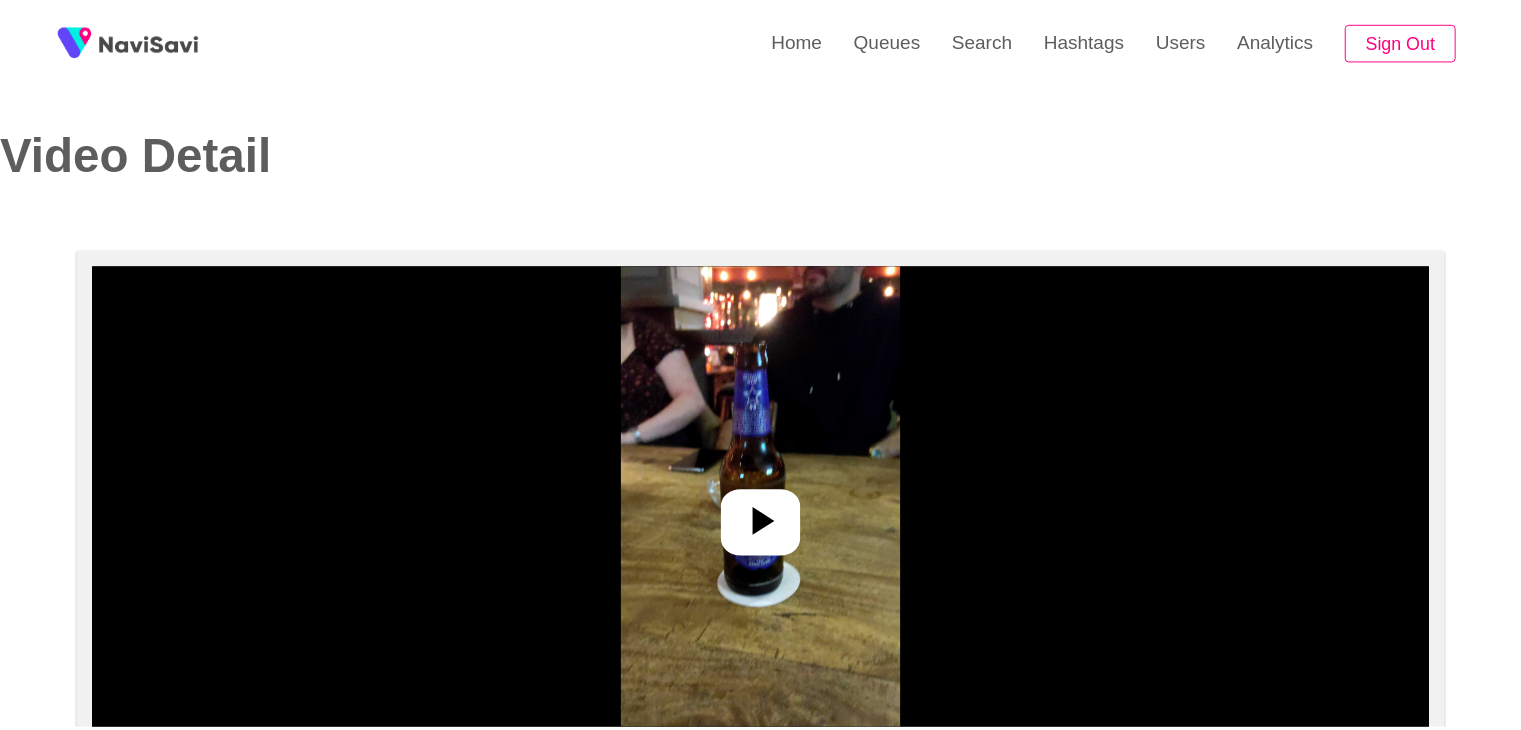 scroll, scrollTop: 0, scrollLeft: 0, axis: both 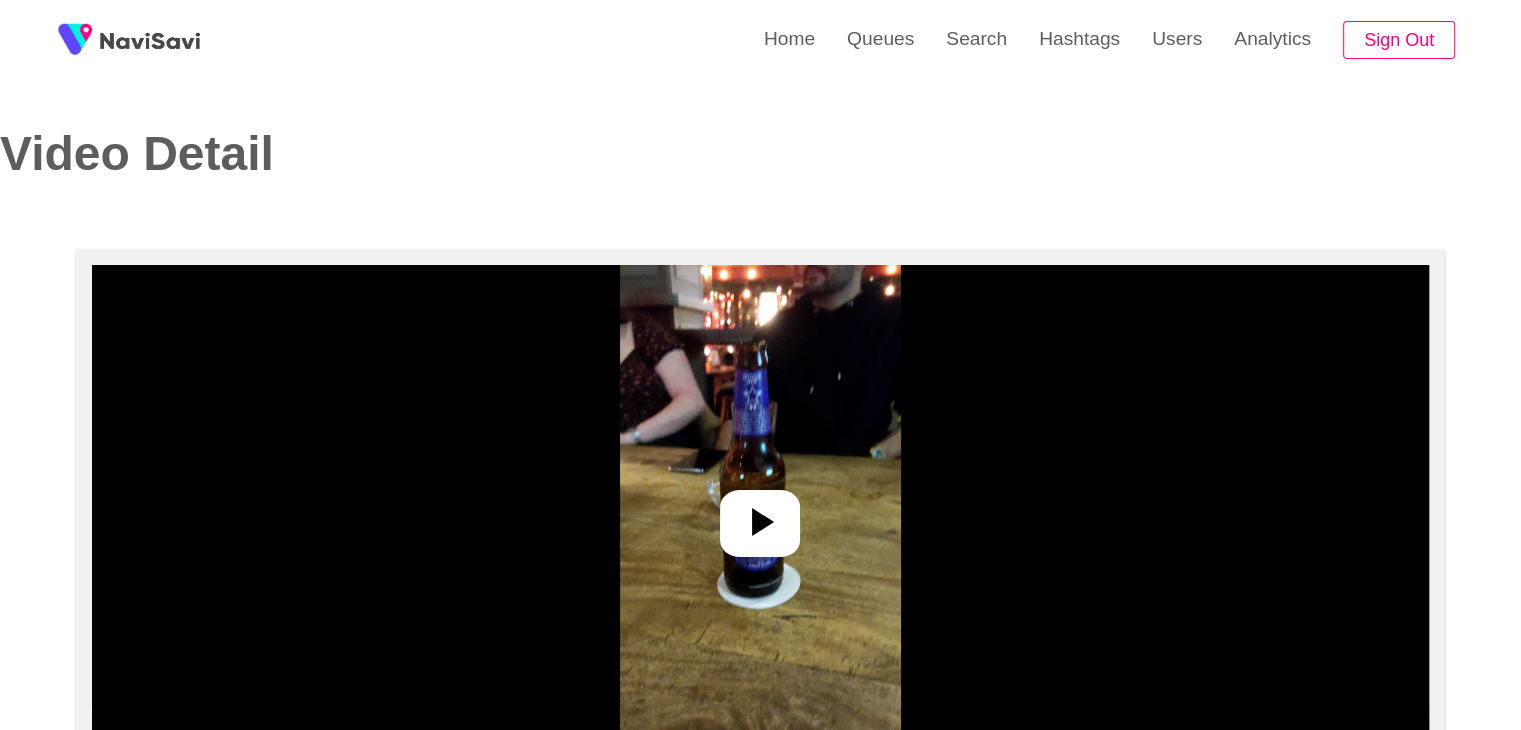 click at bounding box center [760, 515] 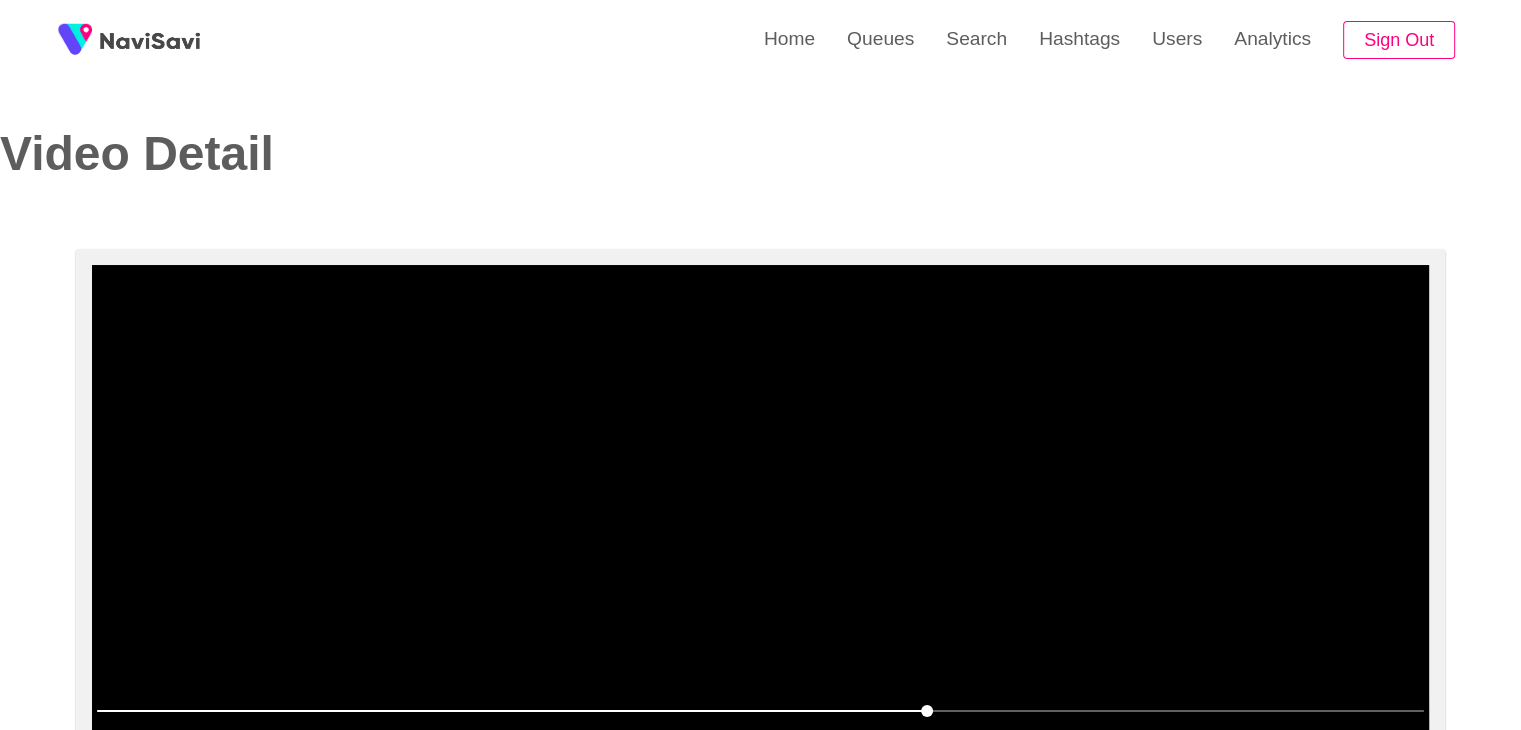 click at bounding box center (760, 515) 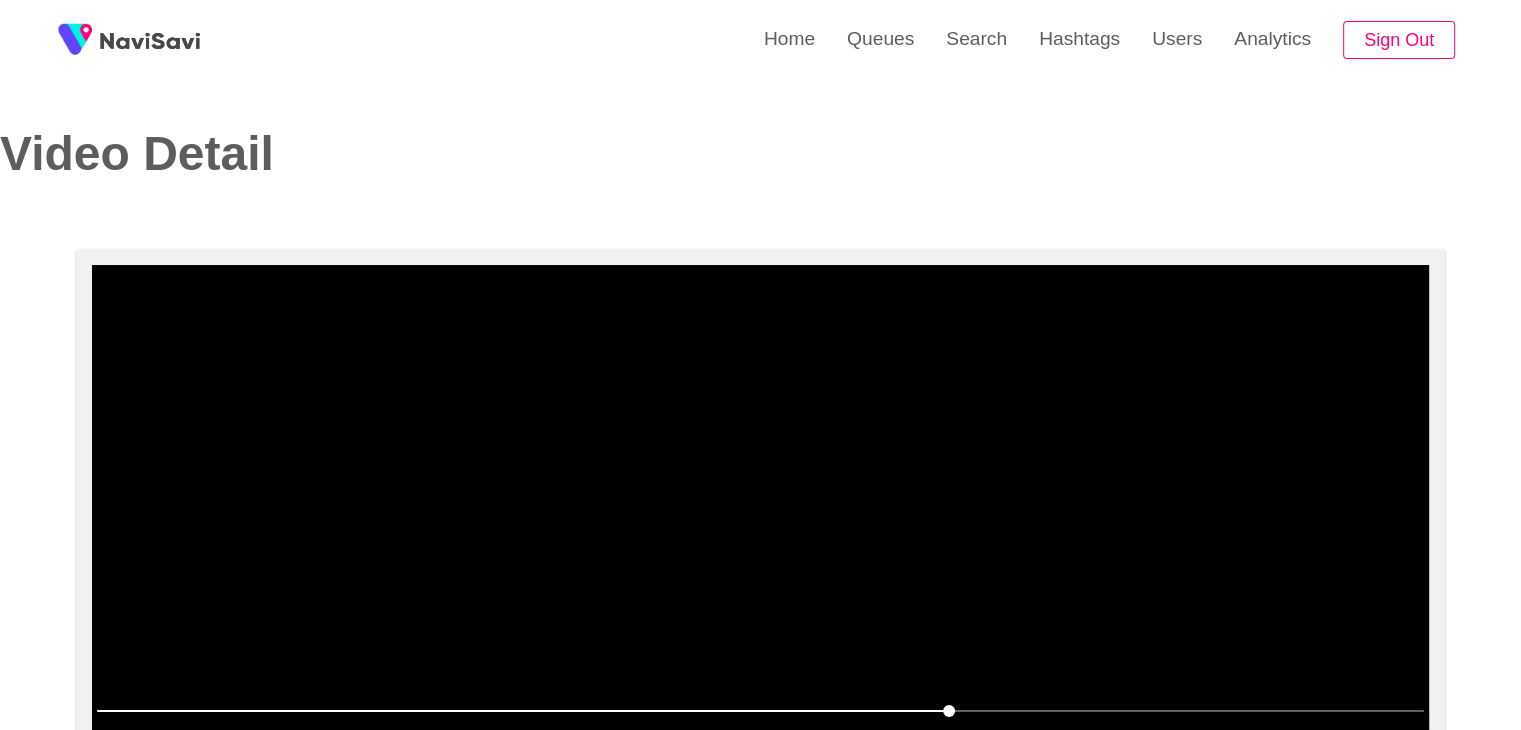 click at bounding box center [760, 515] 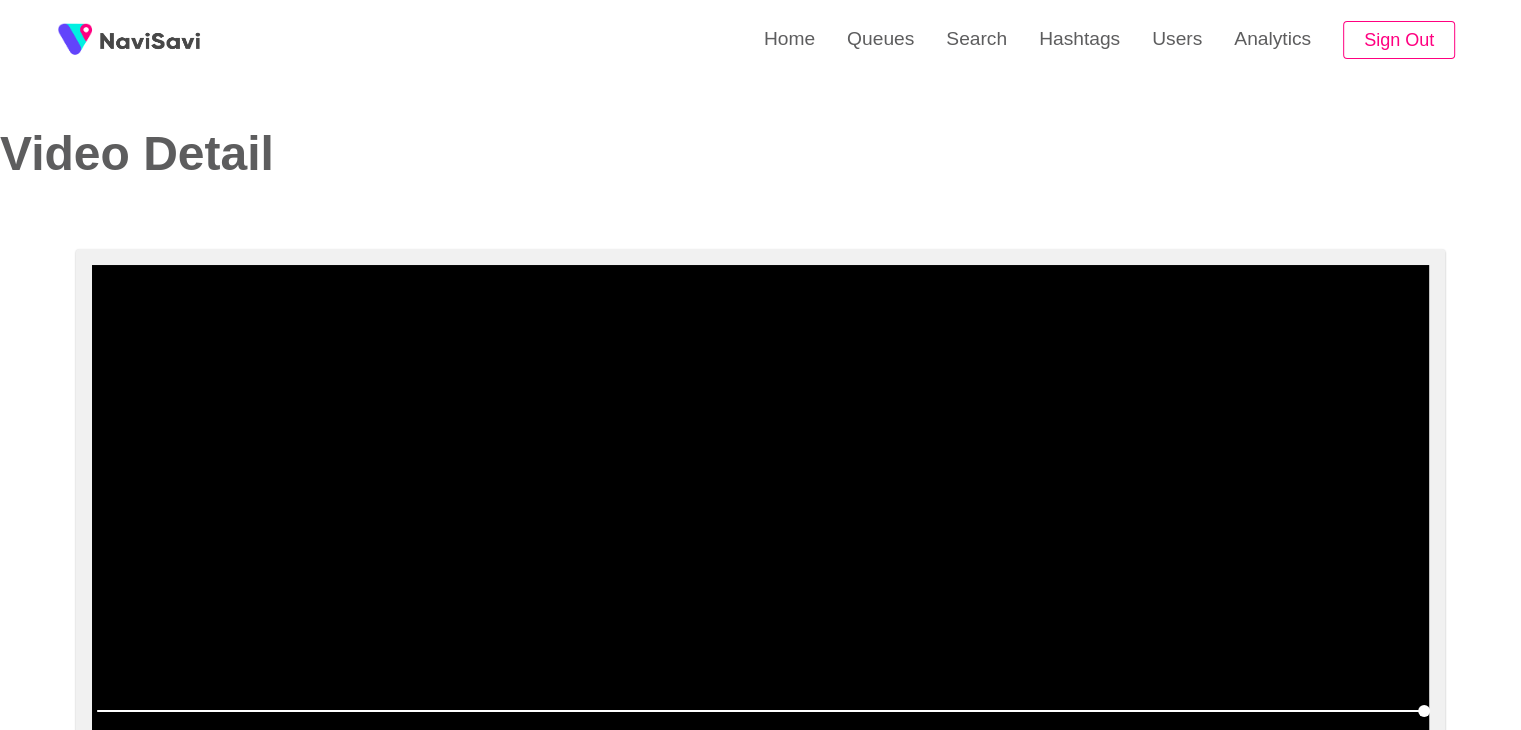 click at bounding box center (760, 515) 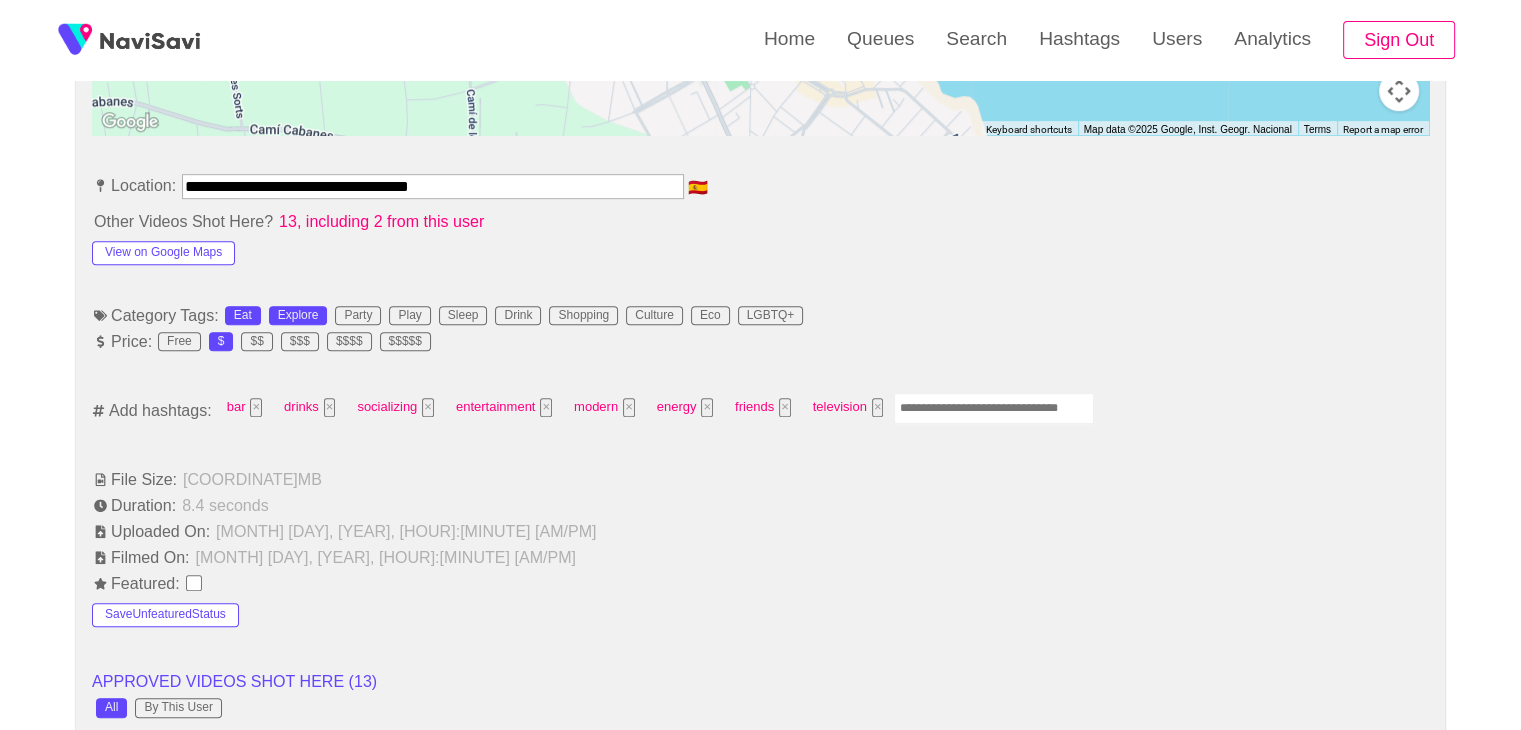 scroll, scrollTop: 1074, scrollLeft: 0, axis: vertical 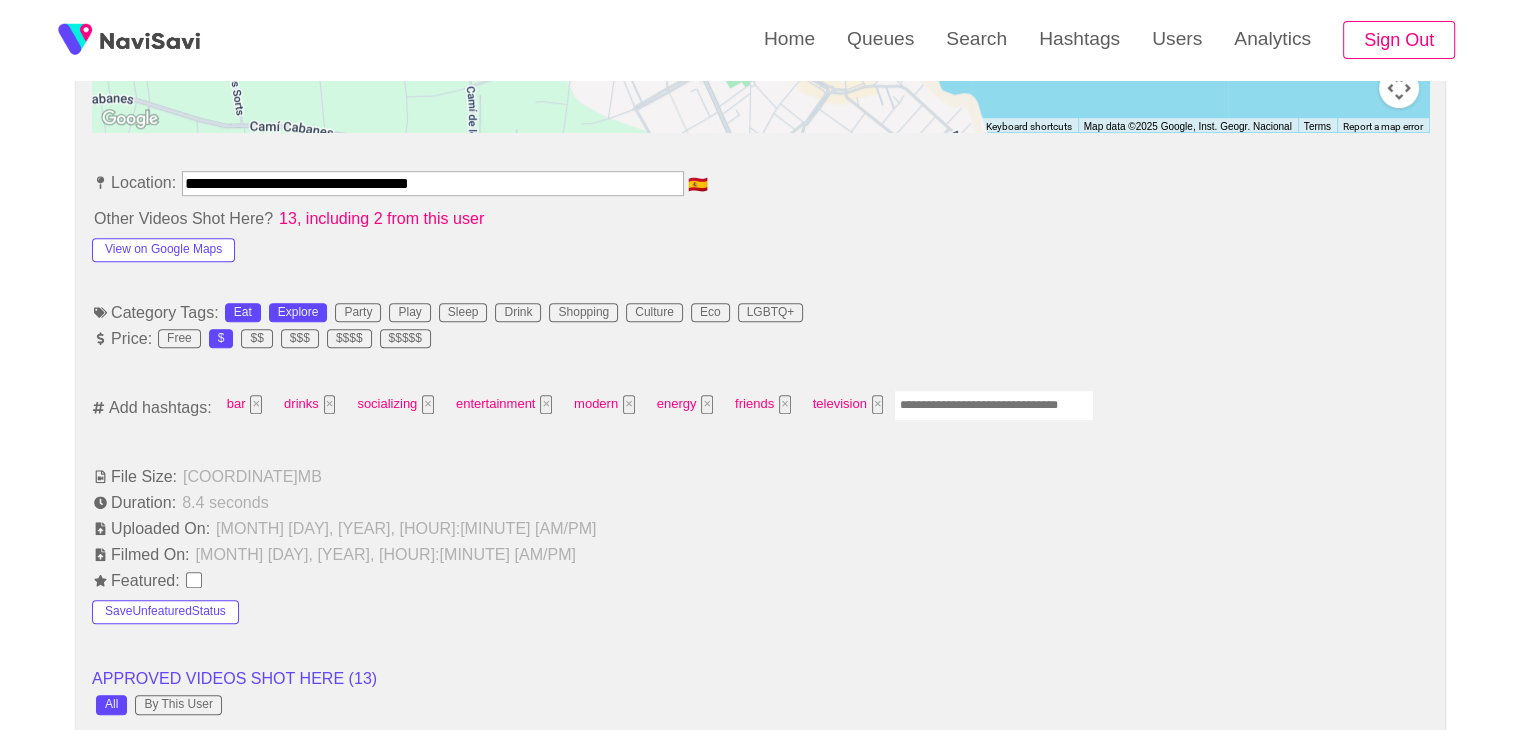click at bounding box center (994, 405) 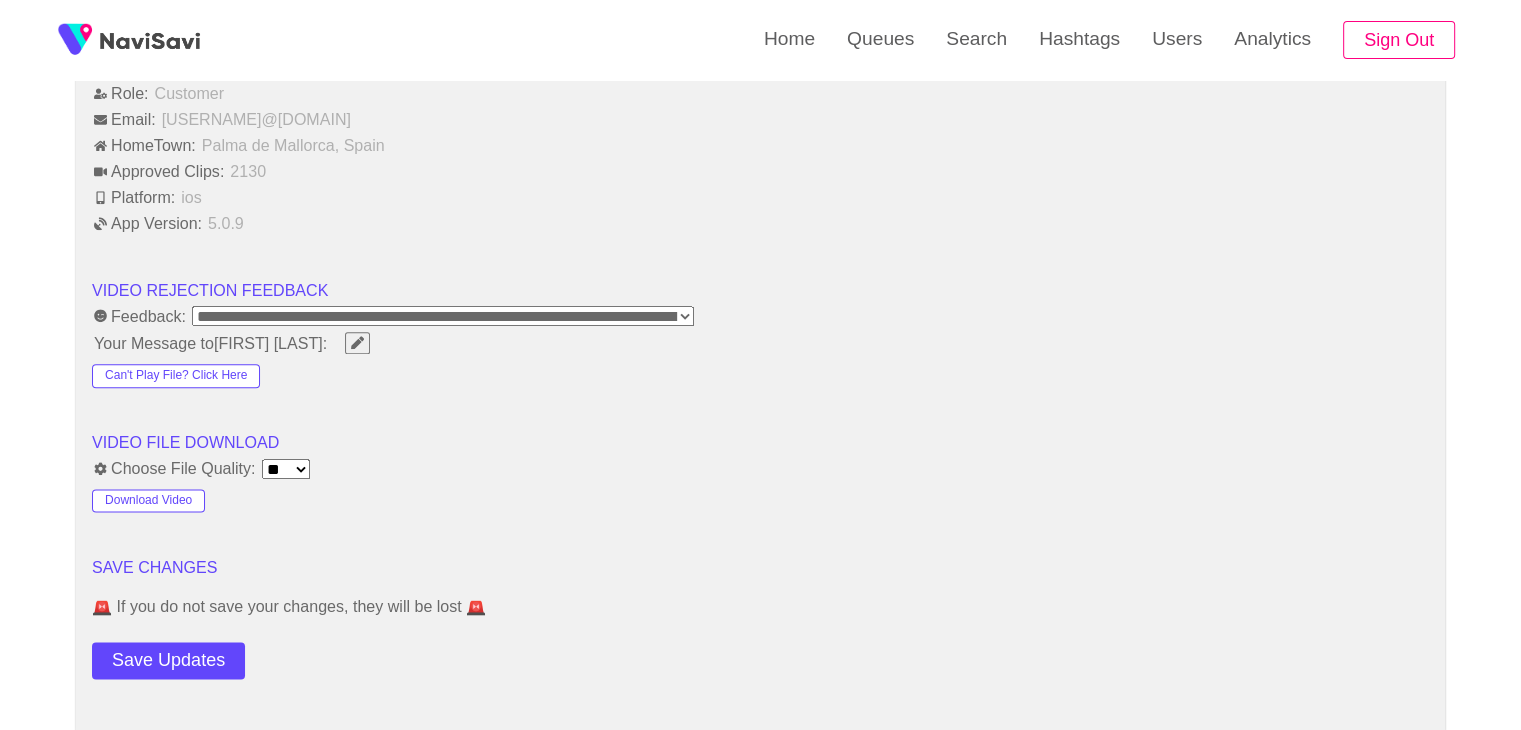 scroll, scrollTop: 2414, scrollLeft: 0, axis: vertical 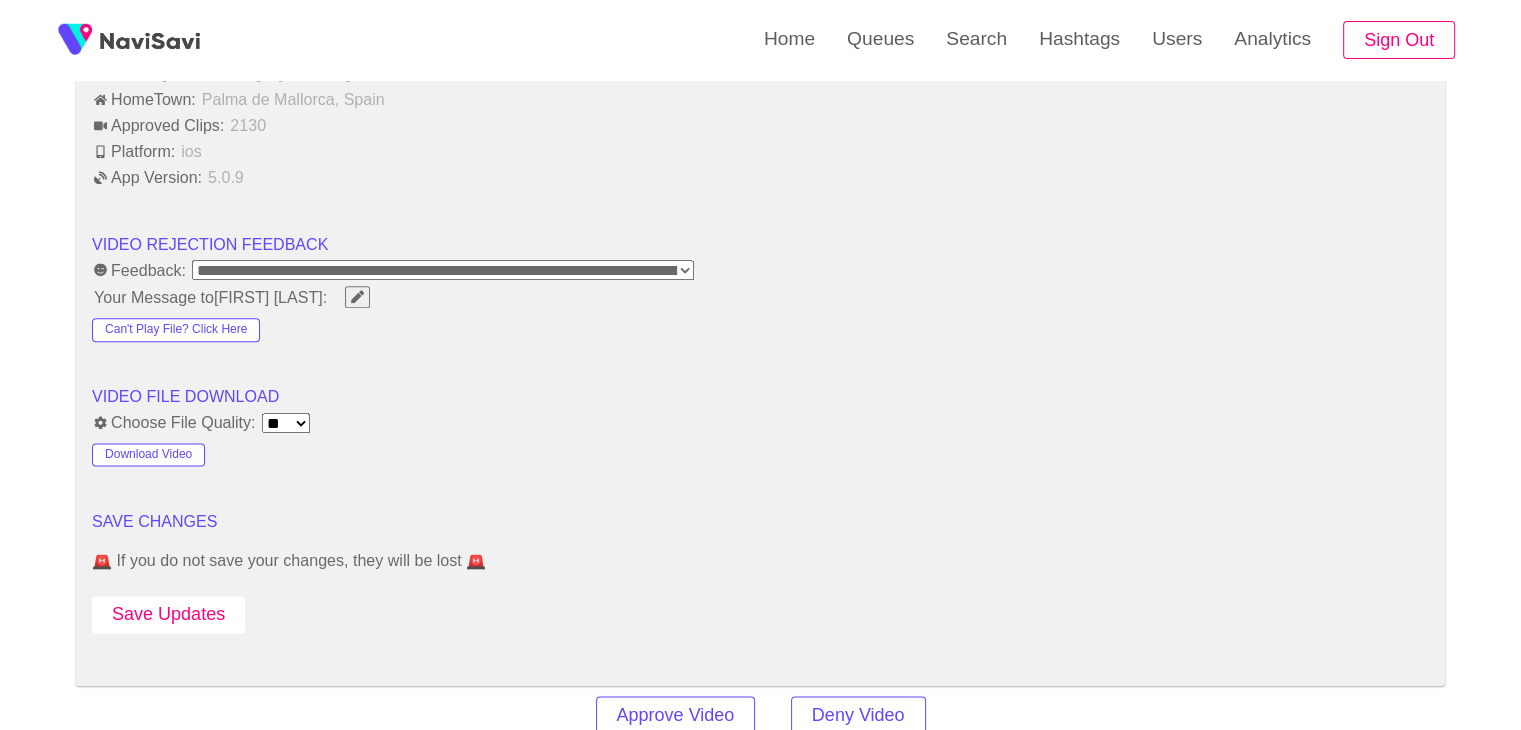 click on "Save Updates" at bounding box center (168, 614) 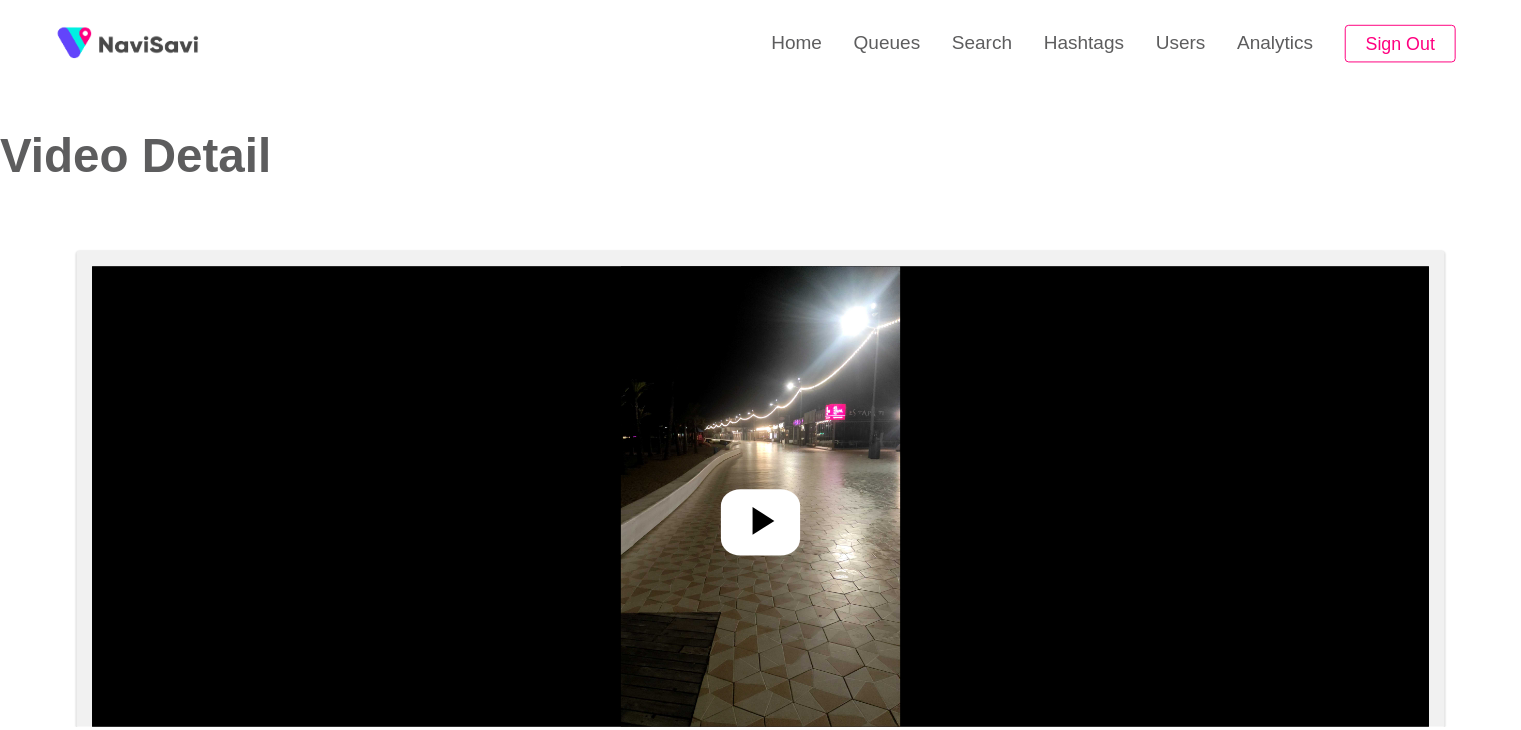 scroll, scrollTop: 0, scrollLeft: 0, axis: both 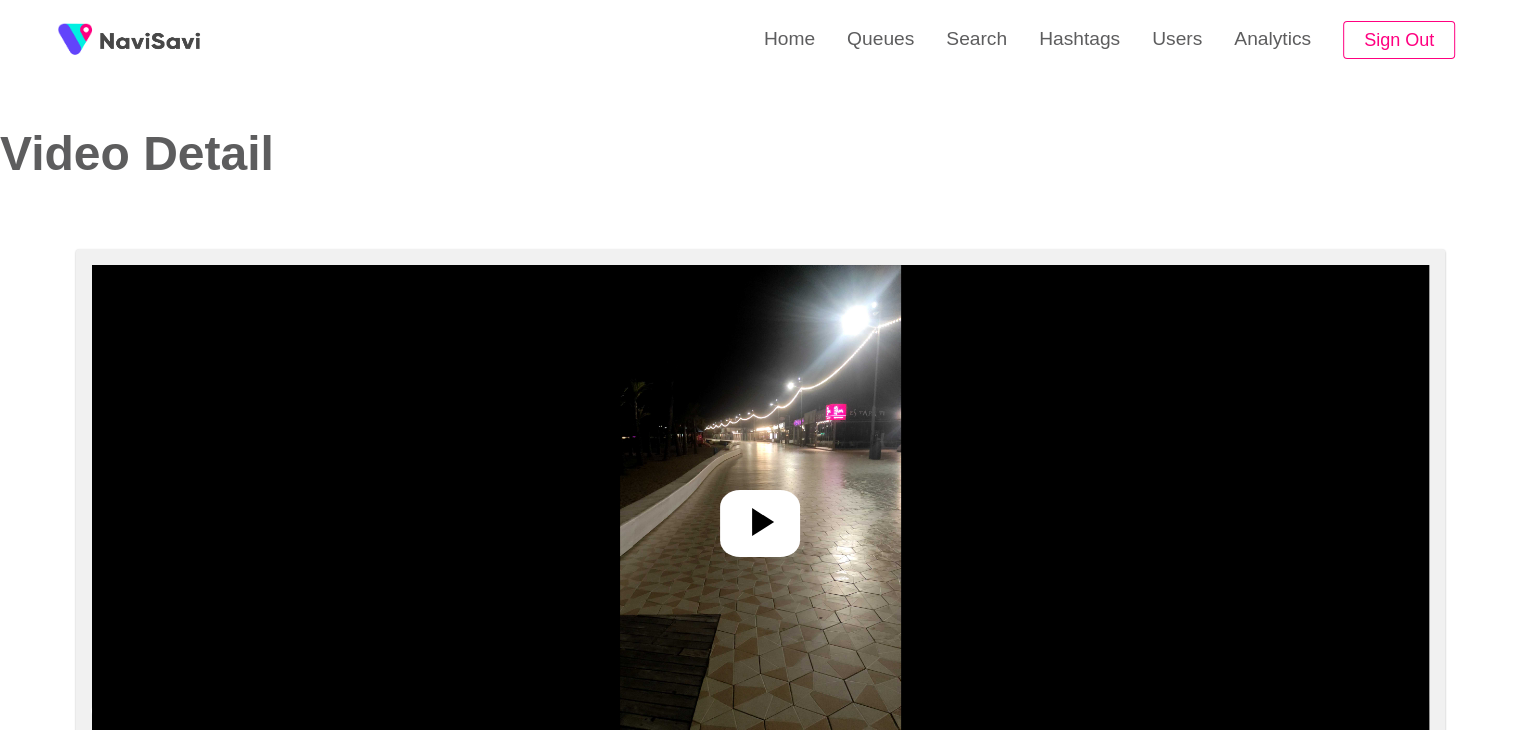 click at bounding box center [760, 515] 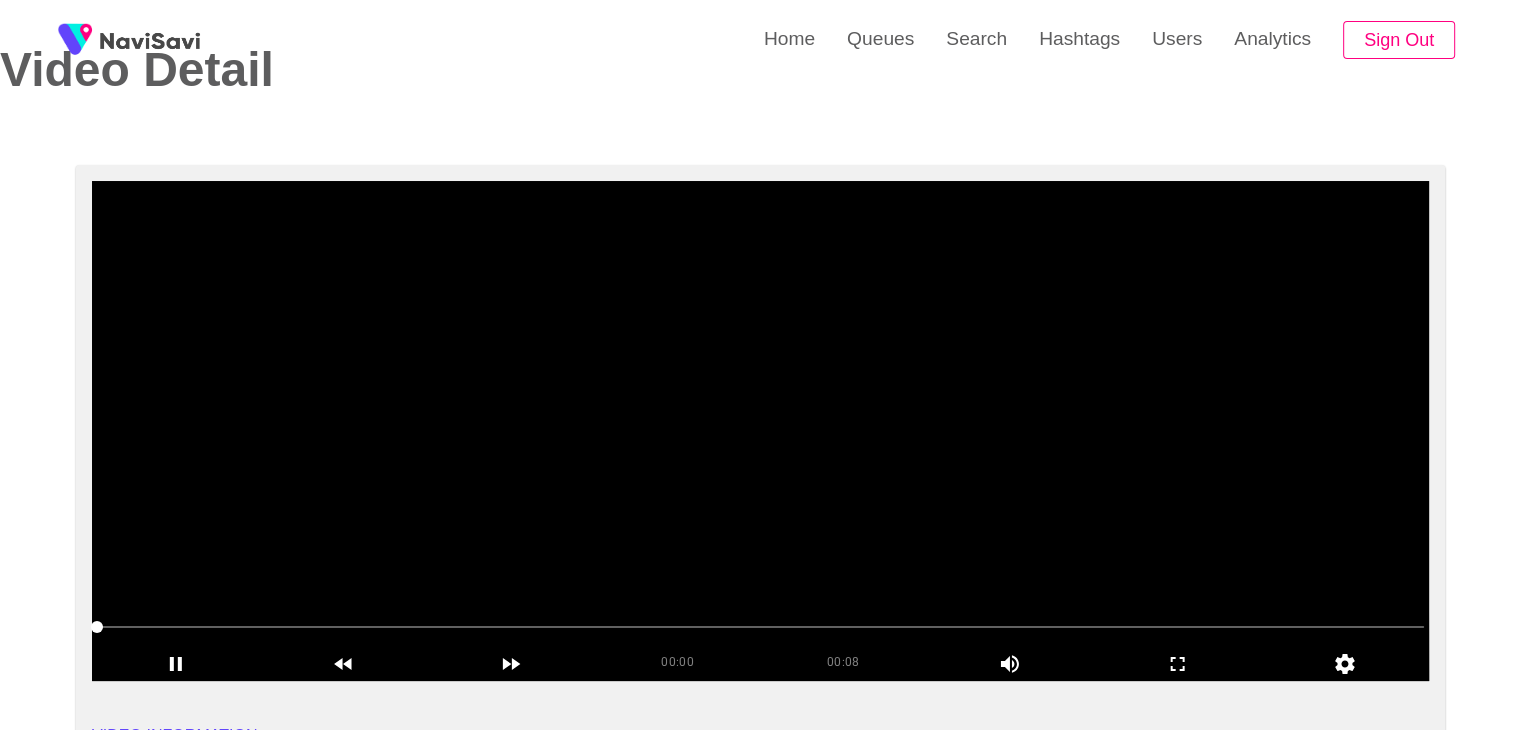 scroll, scrollTop: 84, scrollLeft: 0, axis: vertical 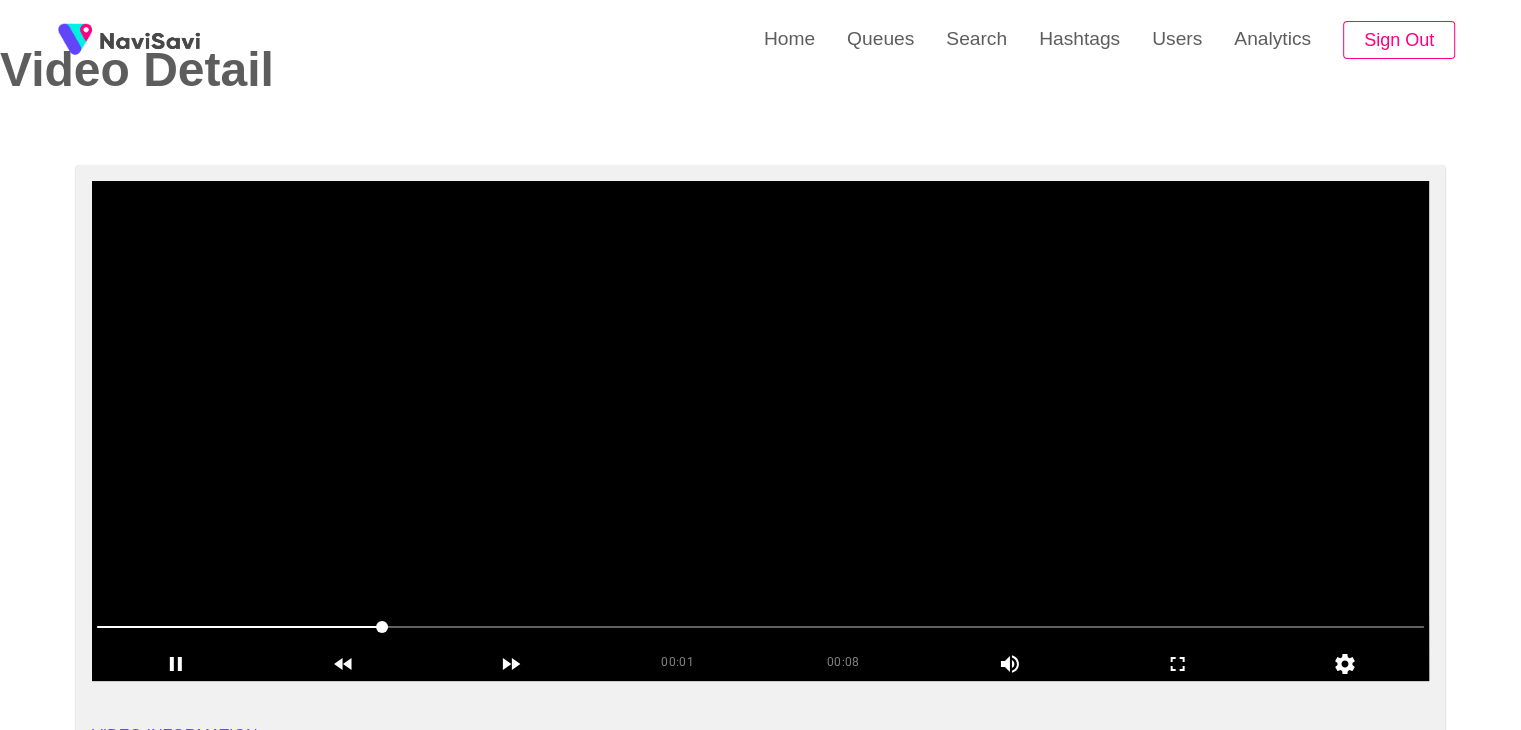 click at bounding box center (760, 431) 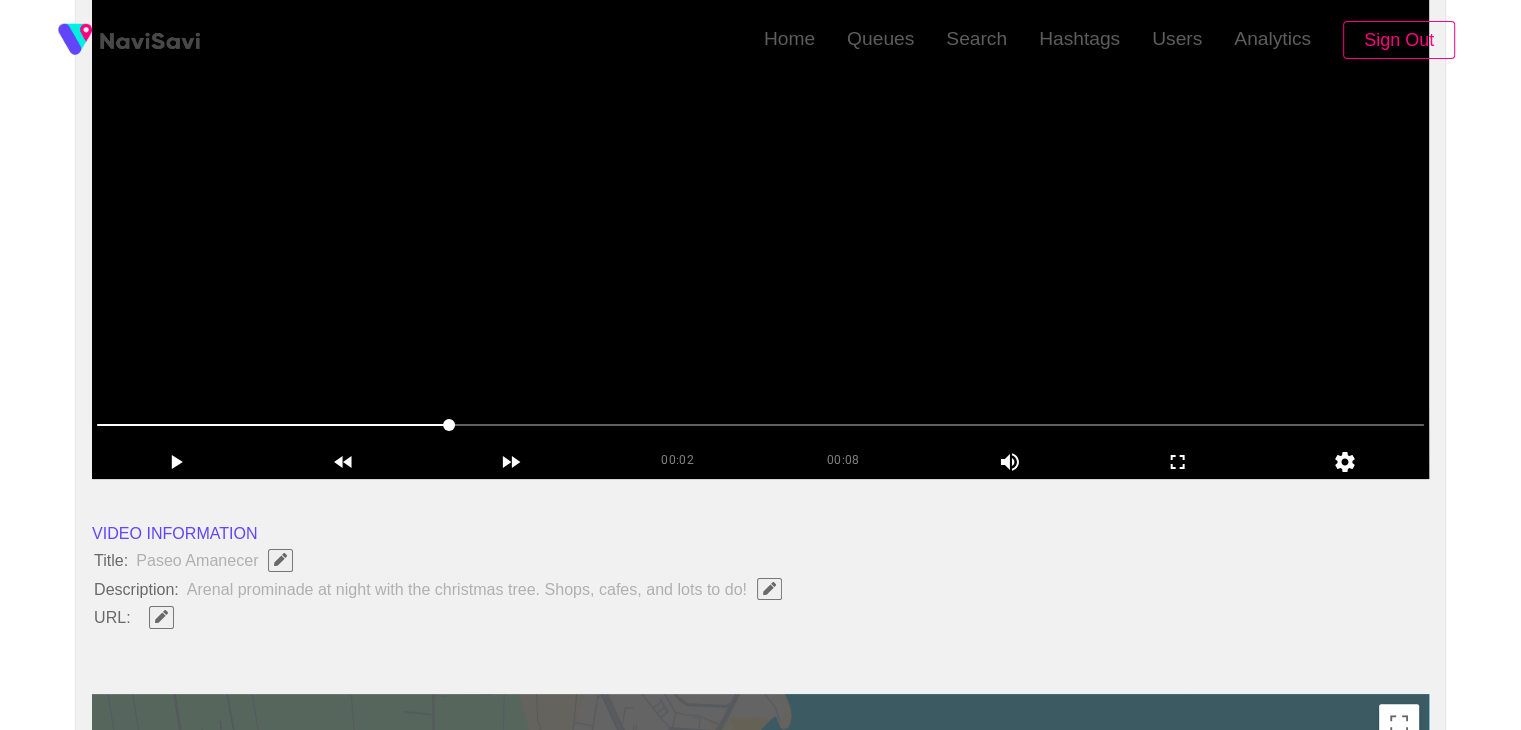 scroll, scrollTop: 32, scrollLeft: 0, axis: vertical 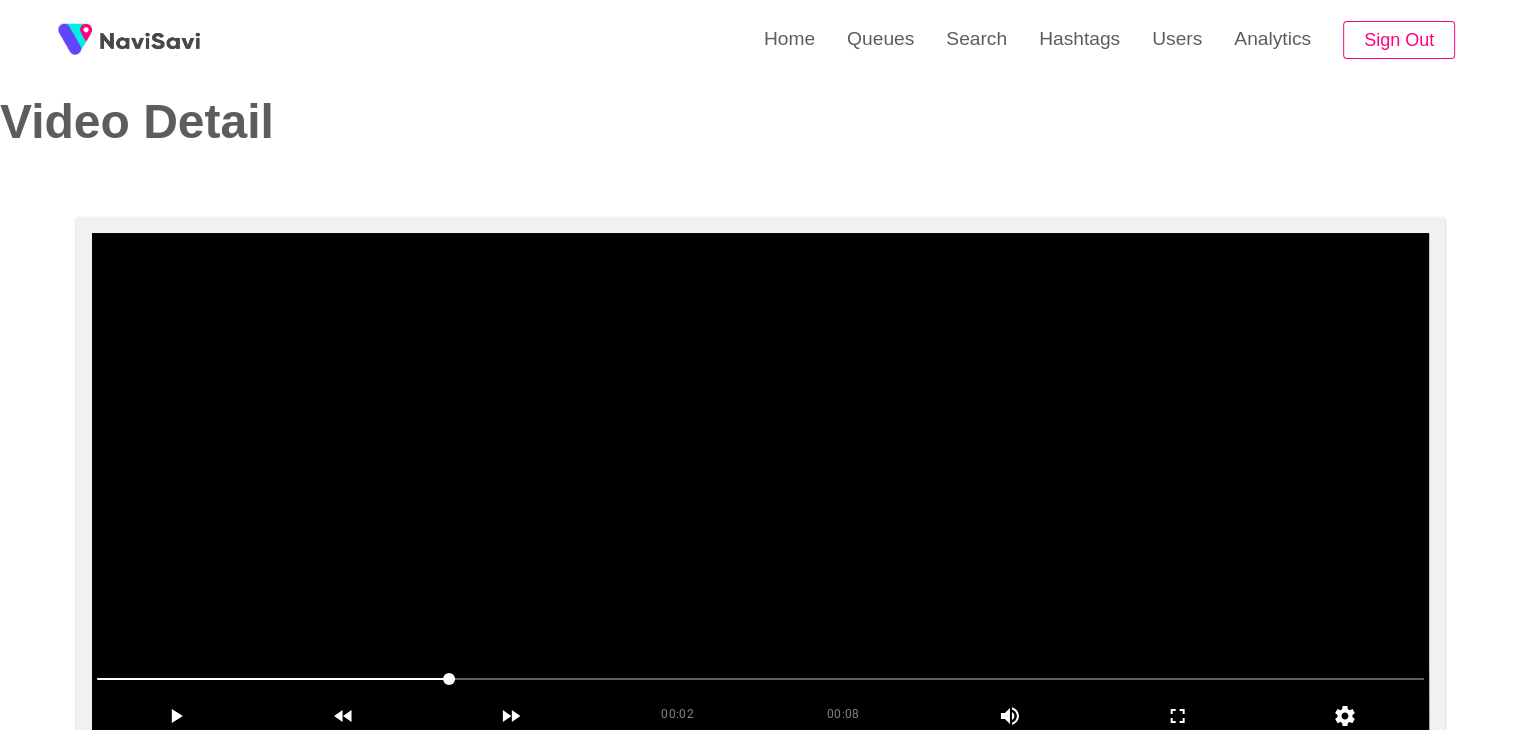 click at bounding box center [760, 483] 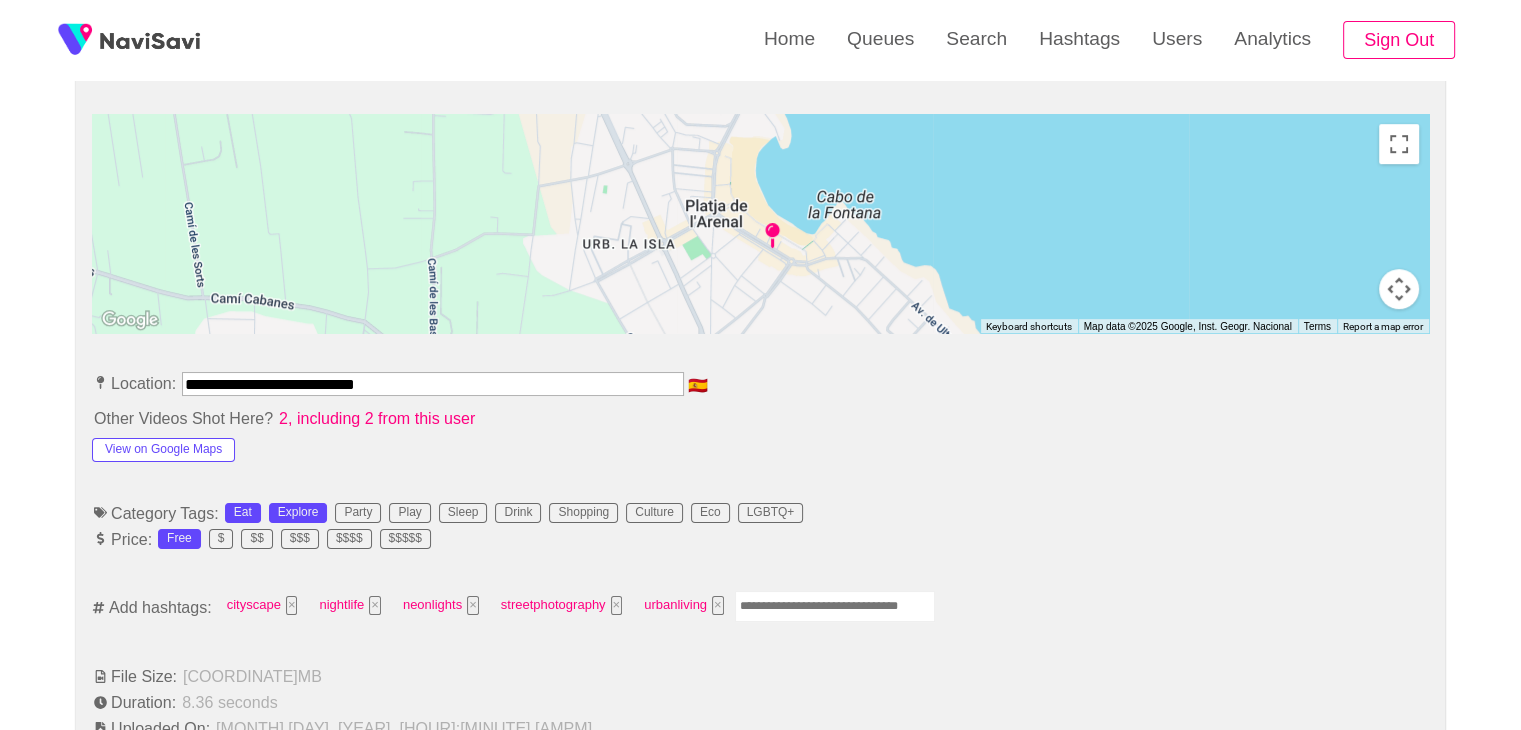 scroll, scrollTop: 968, scrollLeft: 0, axis: vertical 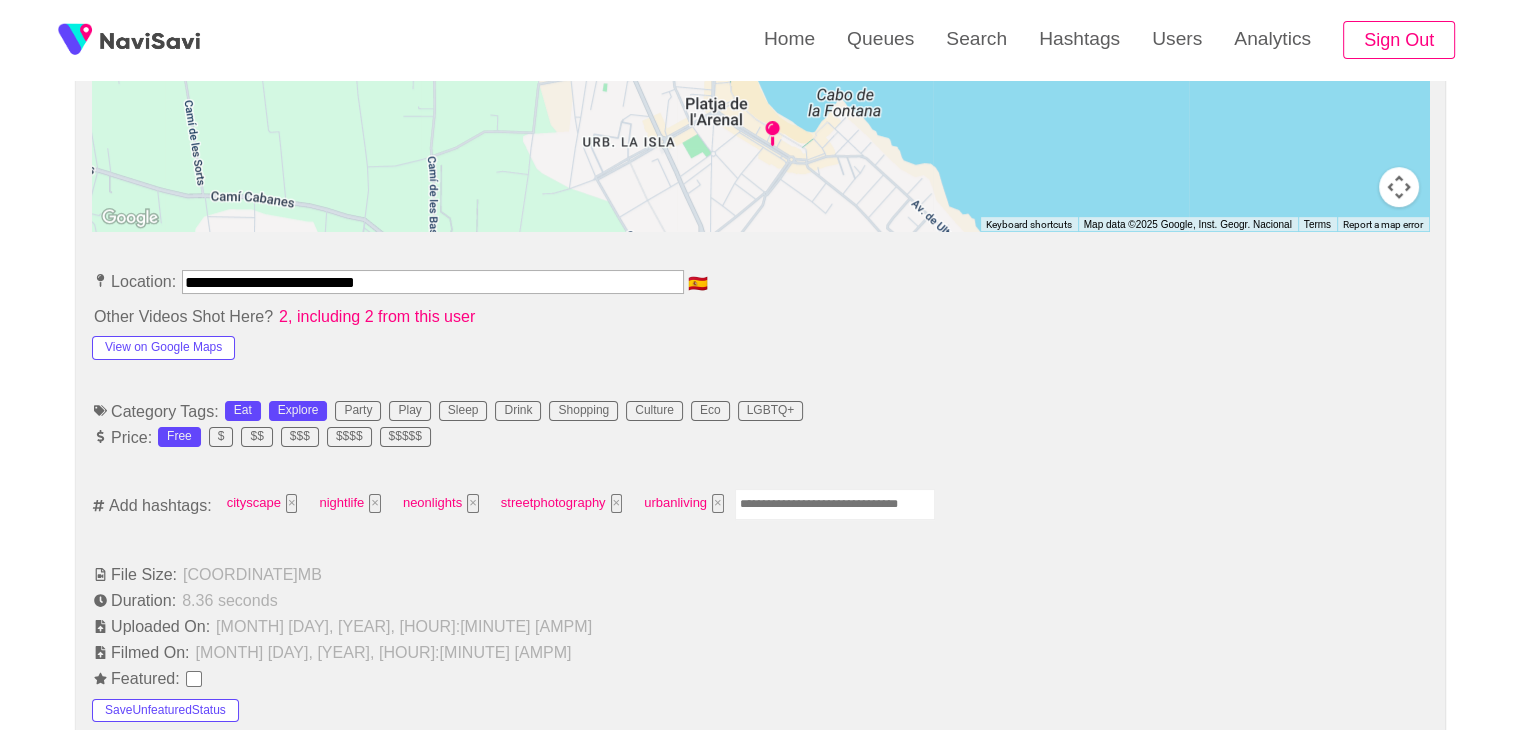 click at bounding box center (835, 504) 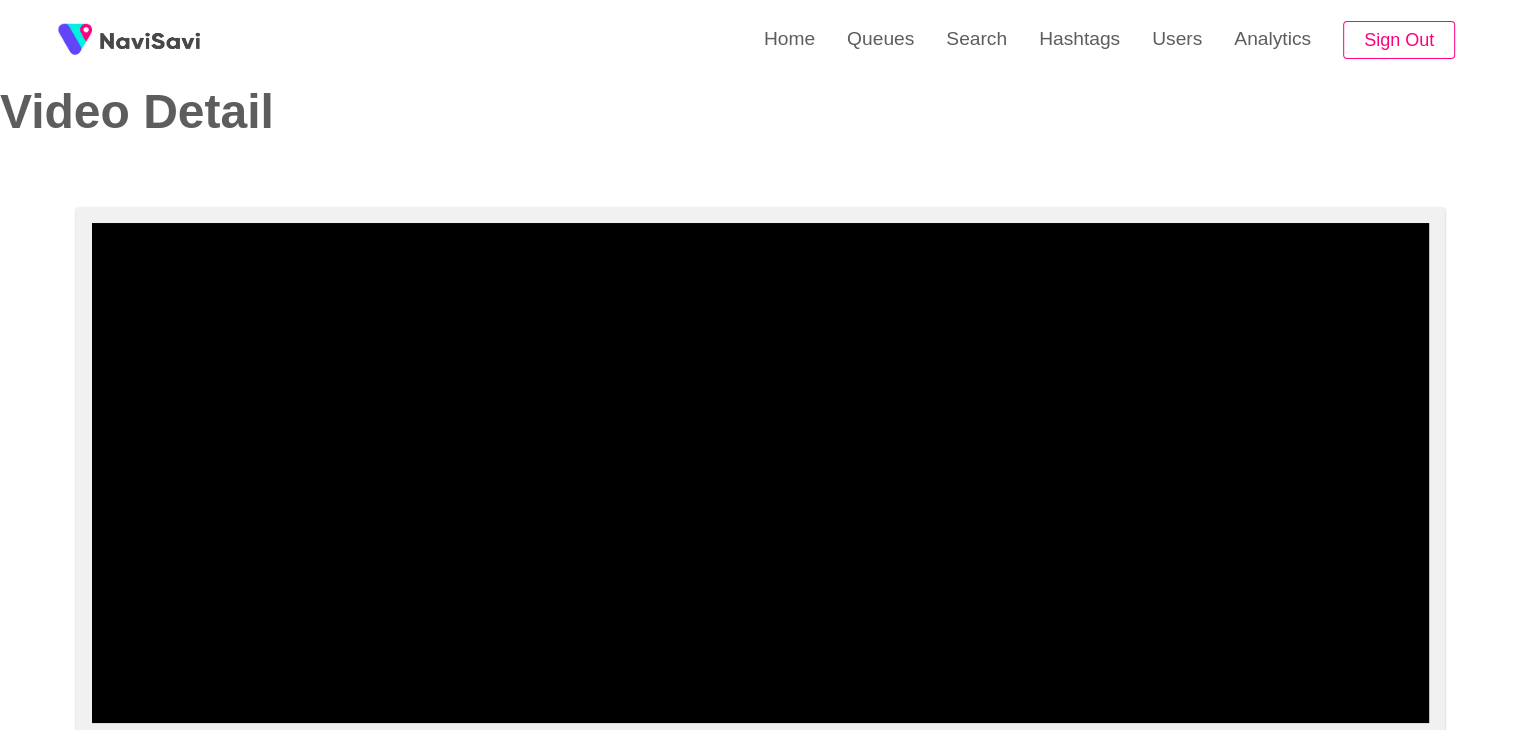 scroll, scrollTop: 39, scrollLeft: 0, axis: vertical 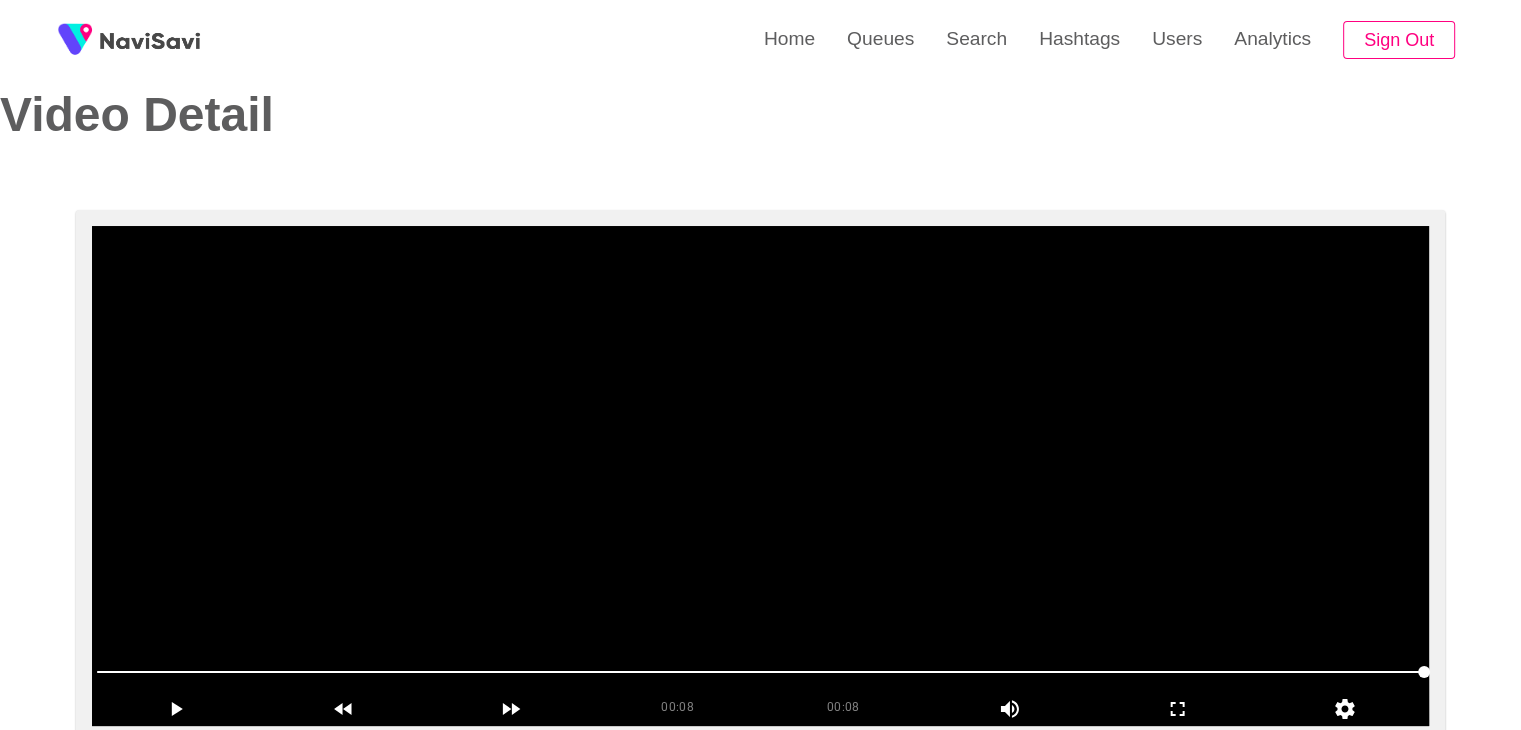 click at bounding box center (760, 476) 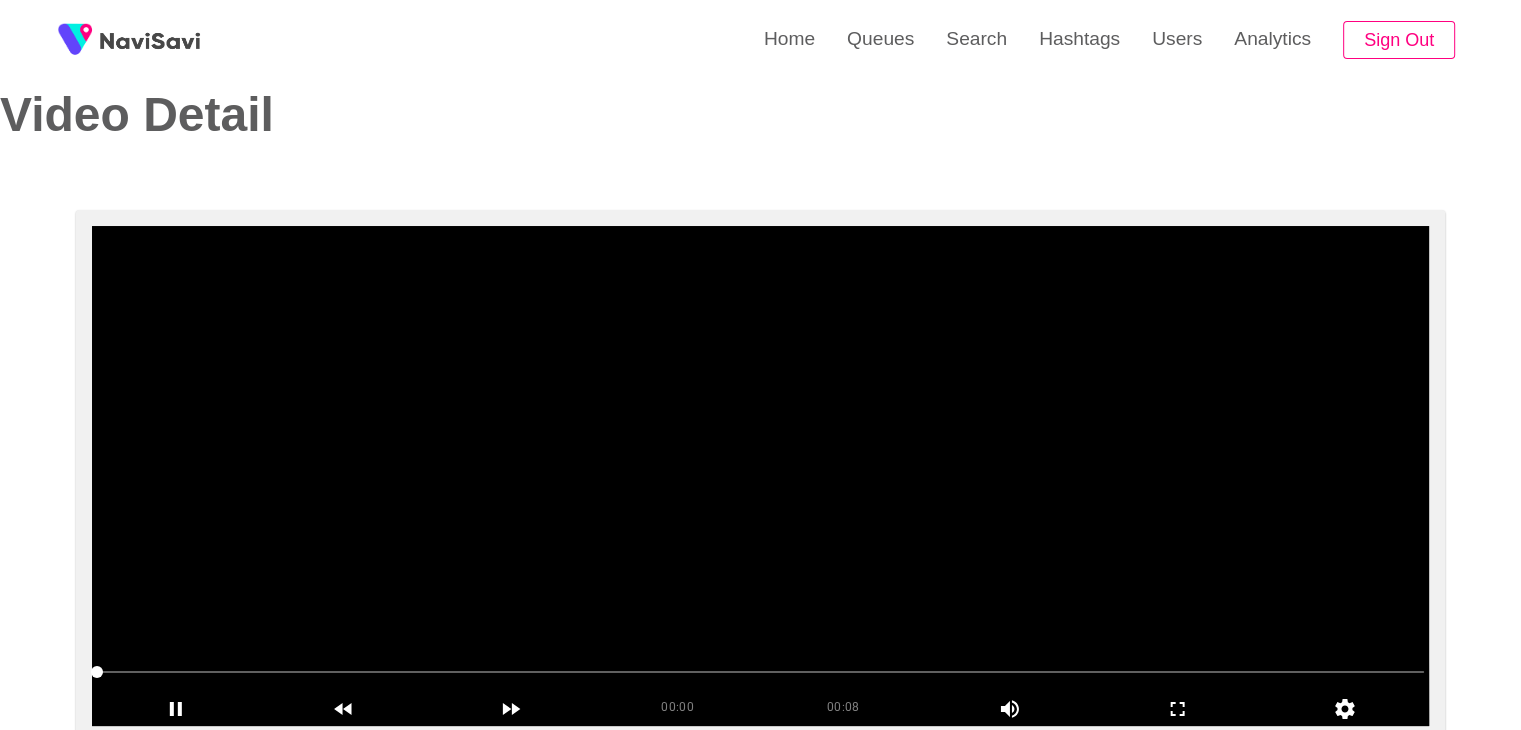 click at bounding box center [760, 476] 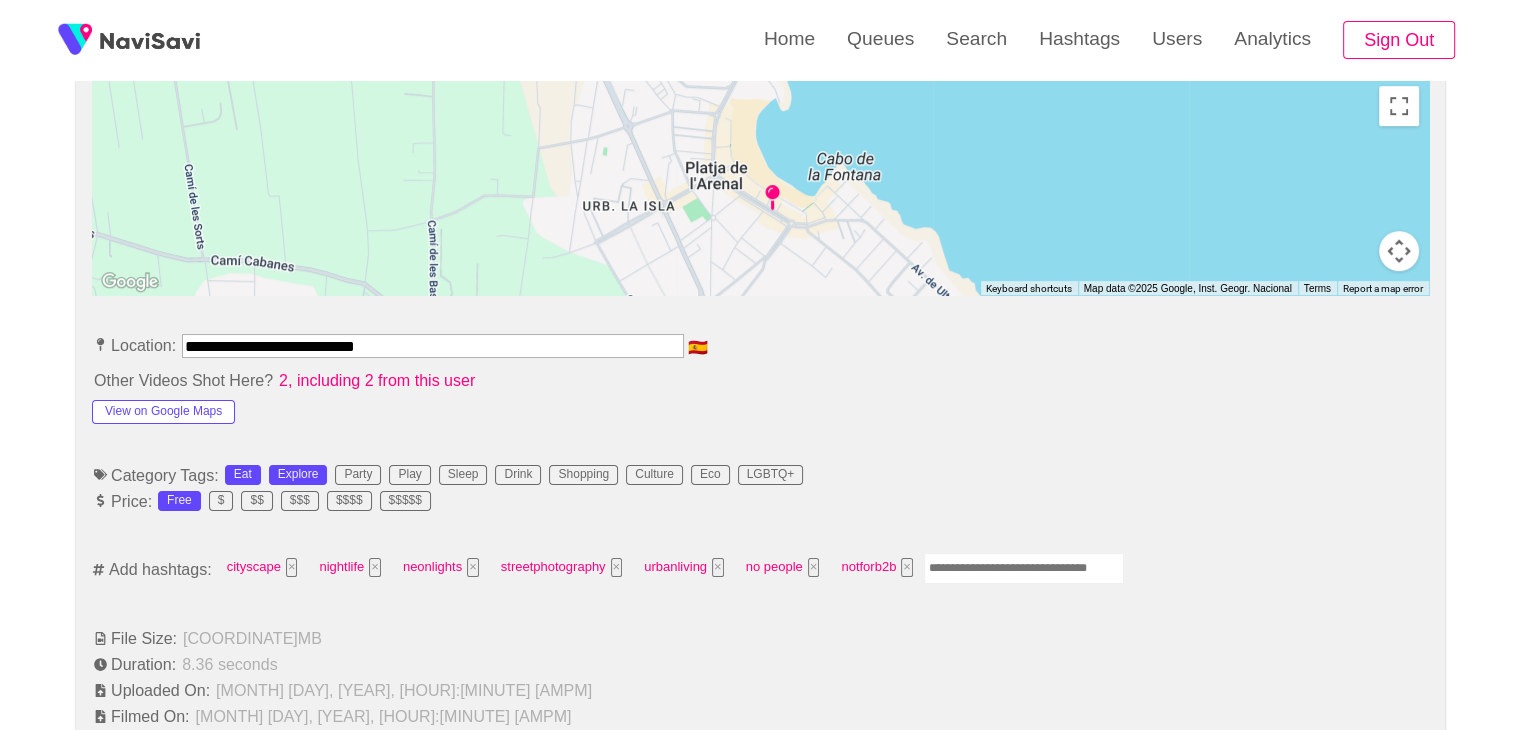 scroll, scrollTop: 899, scrollLeft: 0, axis: vertical 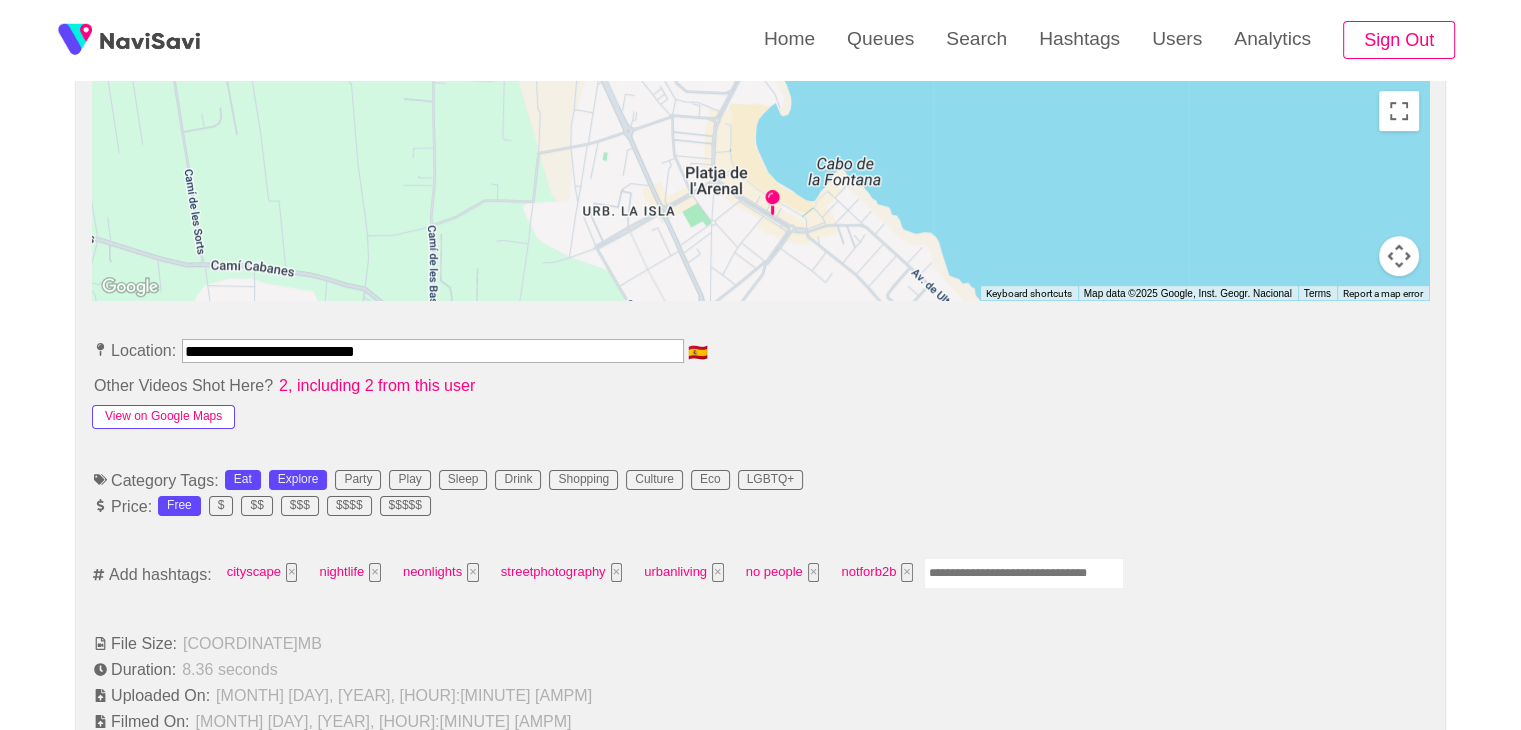 click on "View on Google Maps" at bounding box center [163, 417] 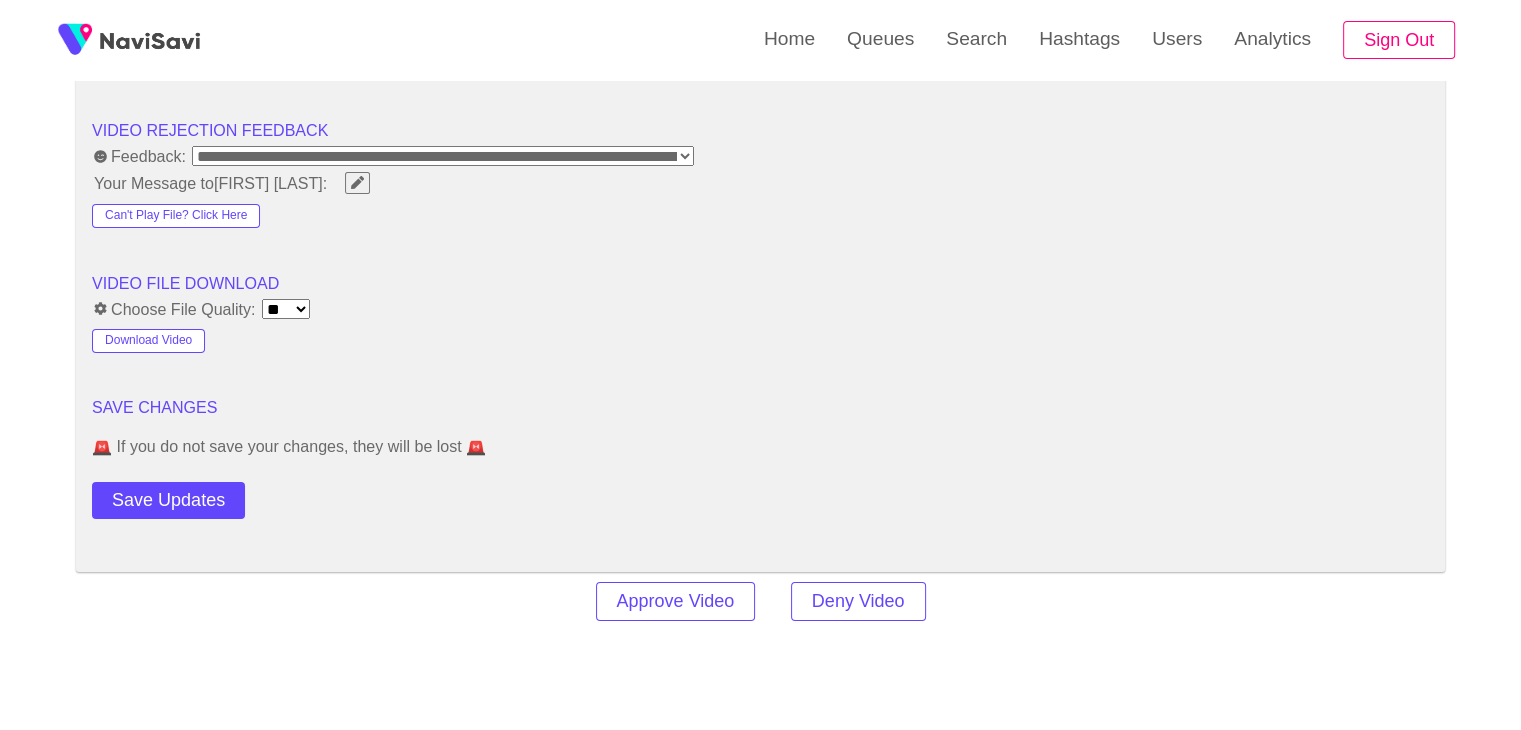 scroll, scrollTop: 2652, scrollLeft: 0, axis: vertical 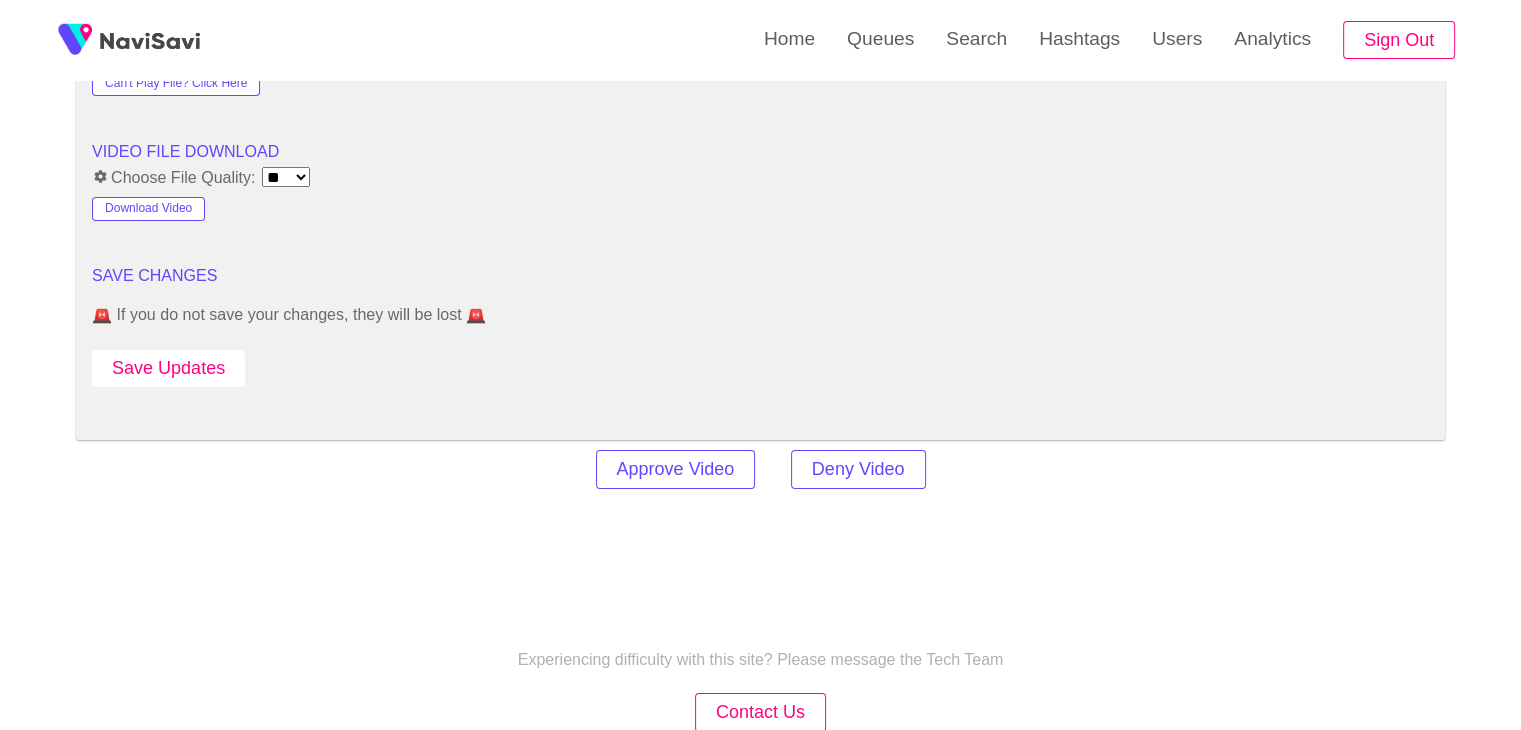 click on "Save Updates" at bounding box center (168, 368) 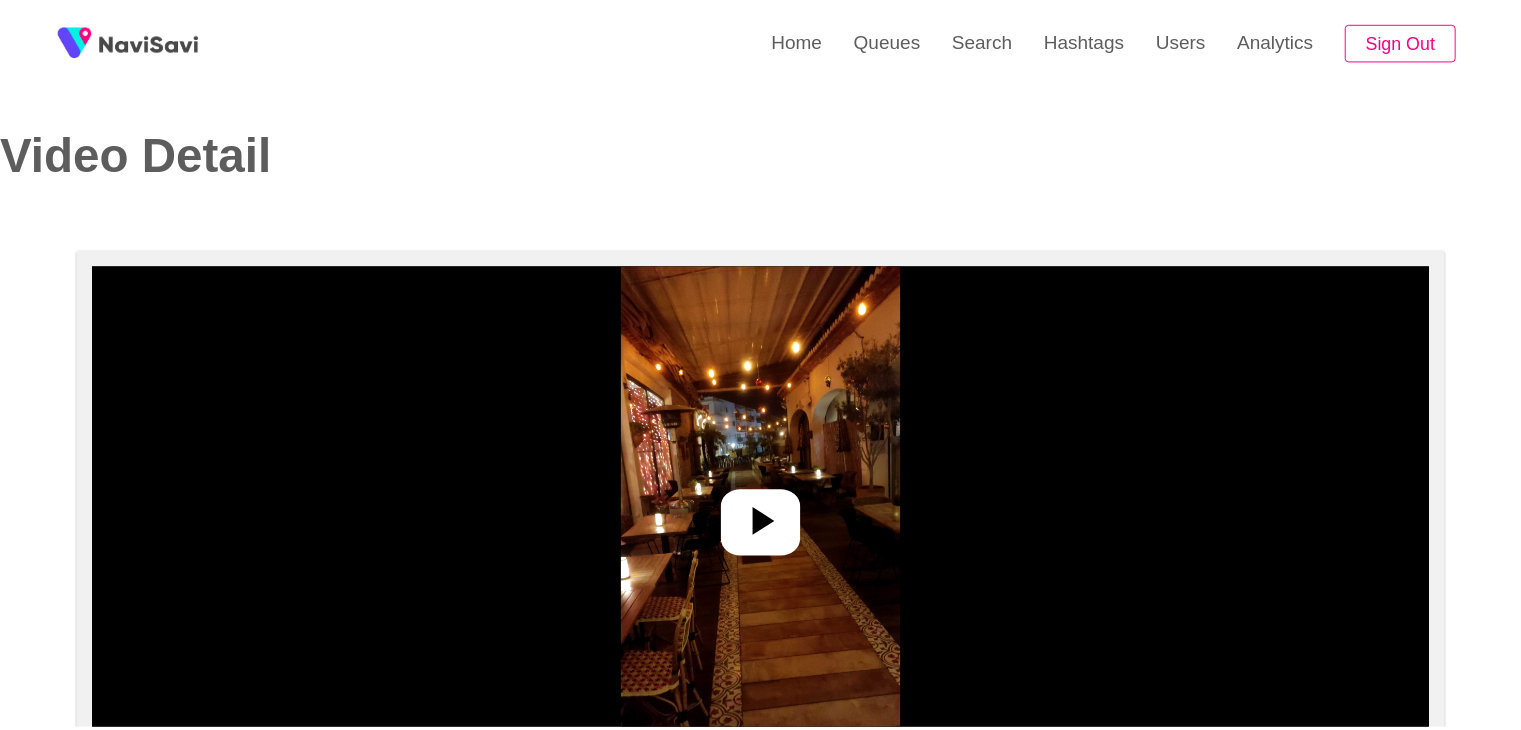 scroll, scrollTop: 0, scrollLeft: 0, axis: both 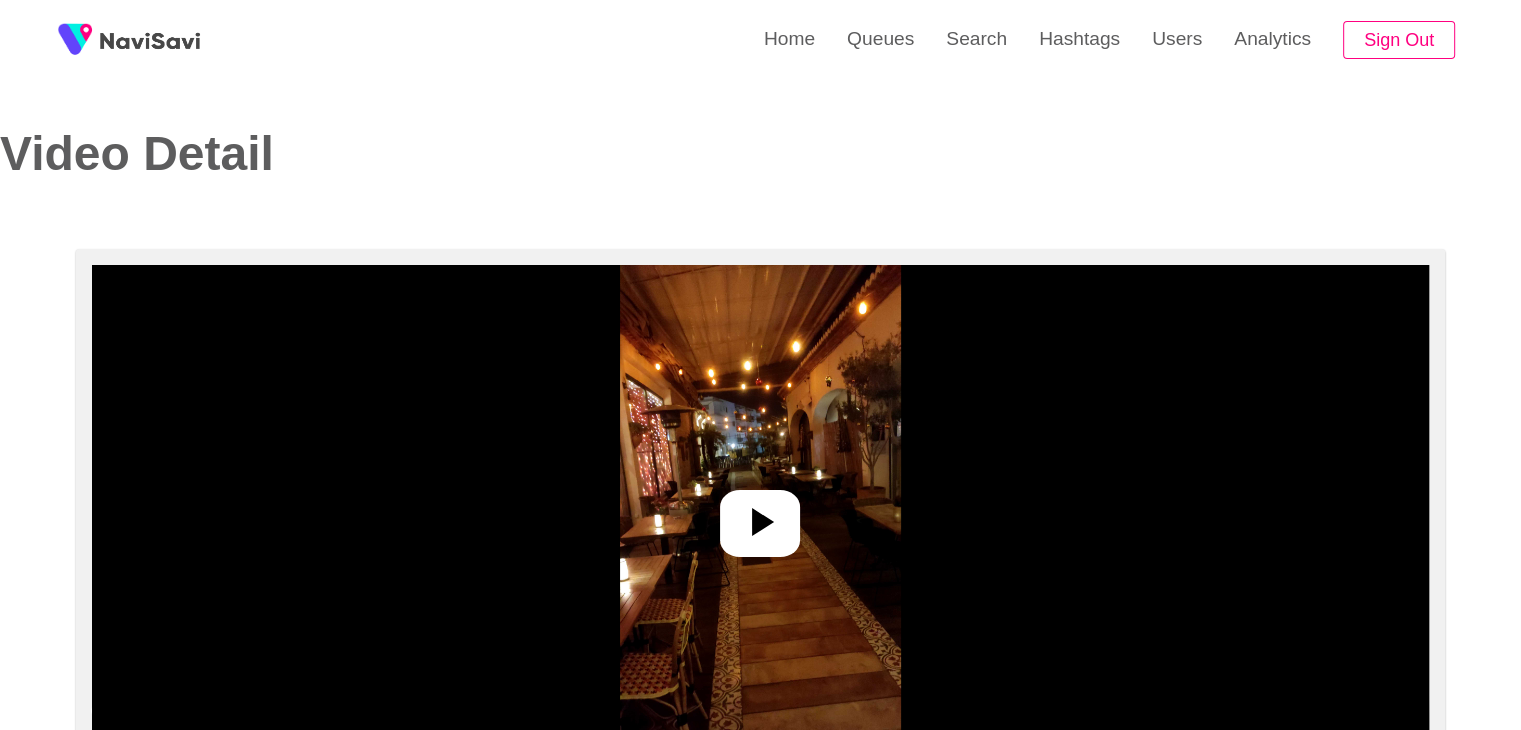 click at bounding box center [760, 515] 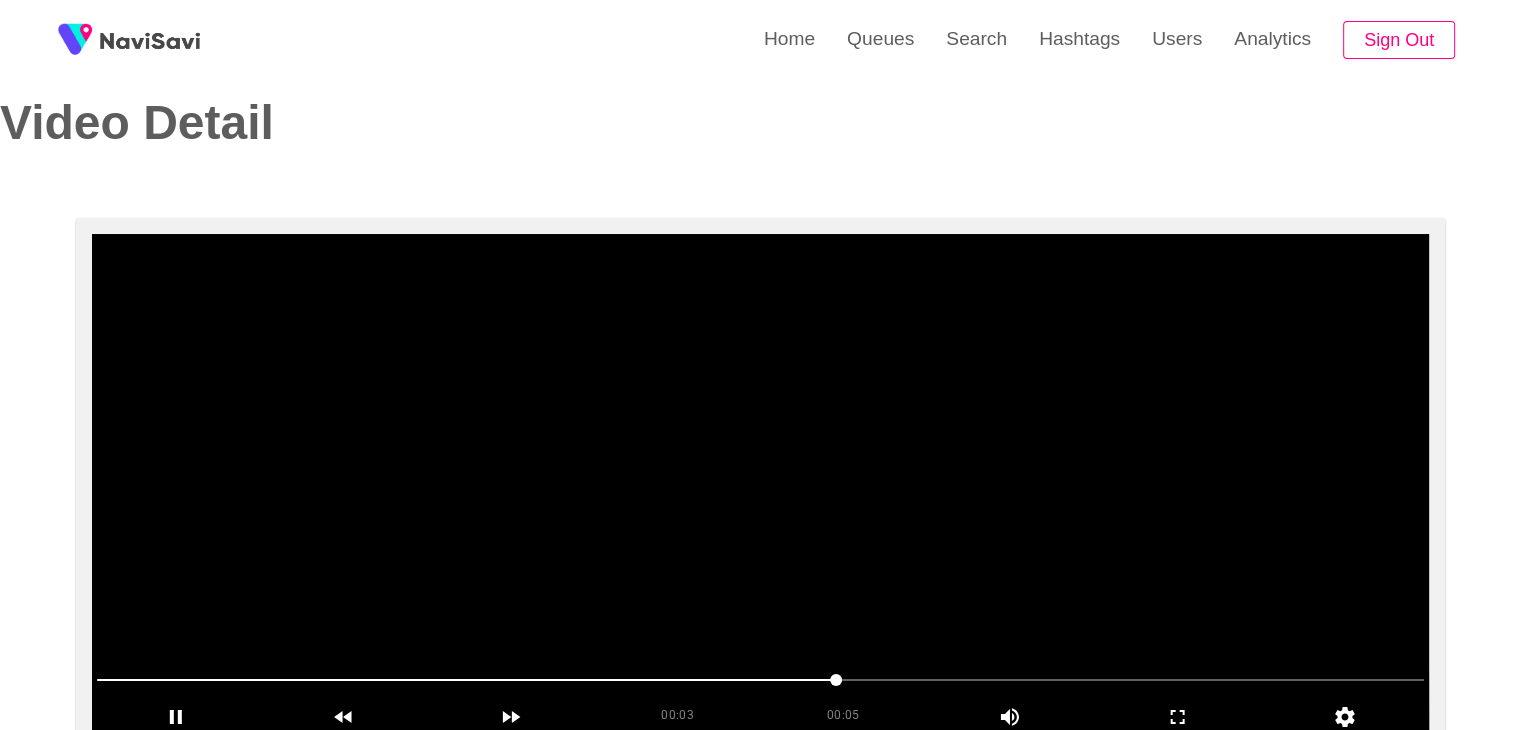 scroll, scrollTop: 32, scrollLeft: 0, axis: vertical 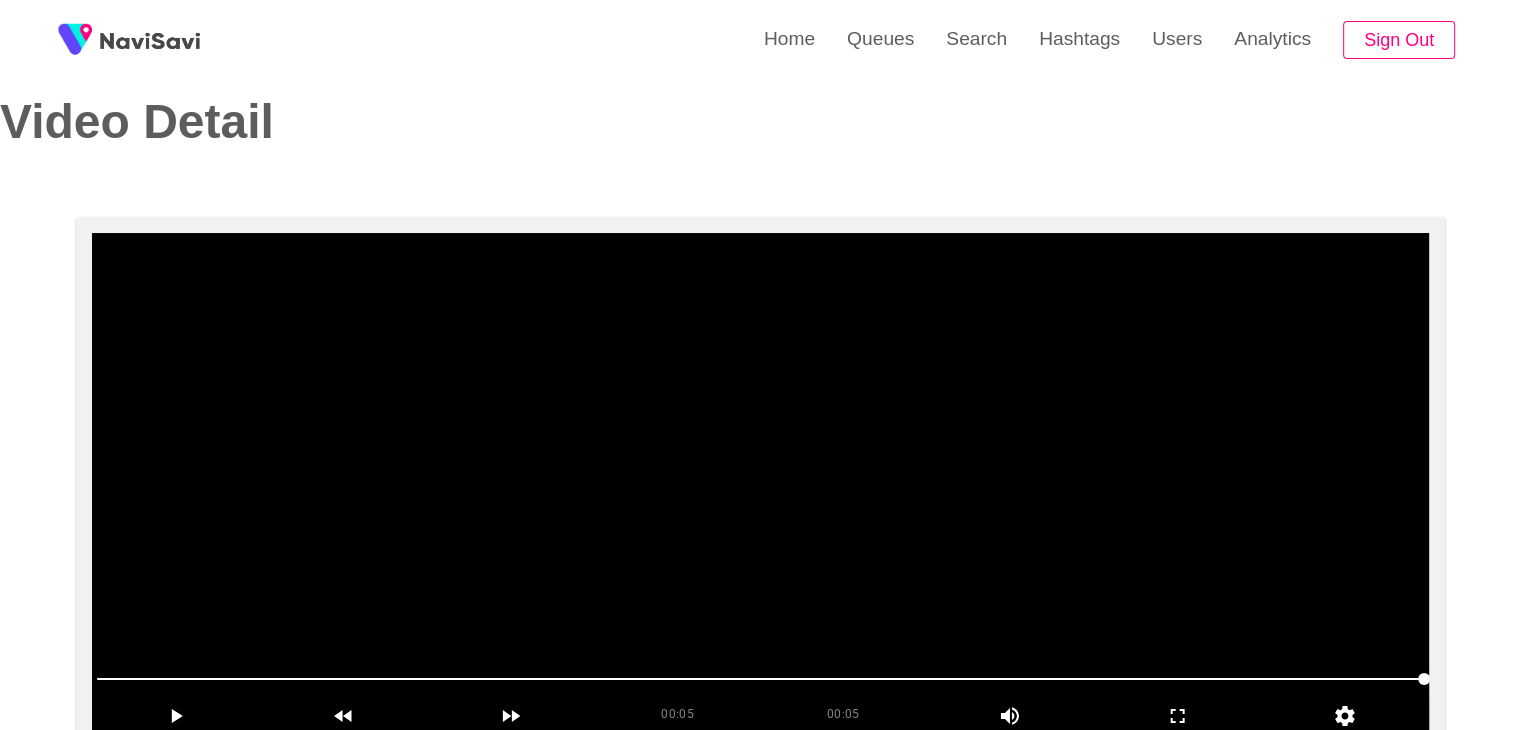 click at bounding box center (760, 483) 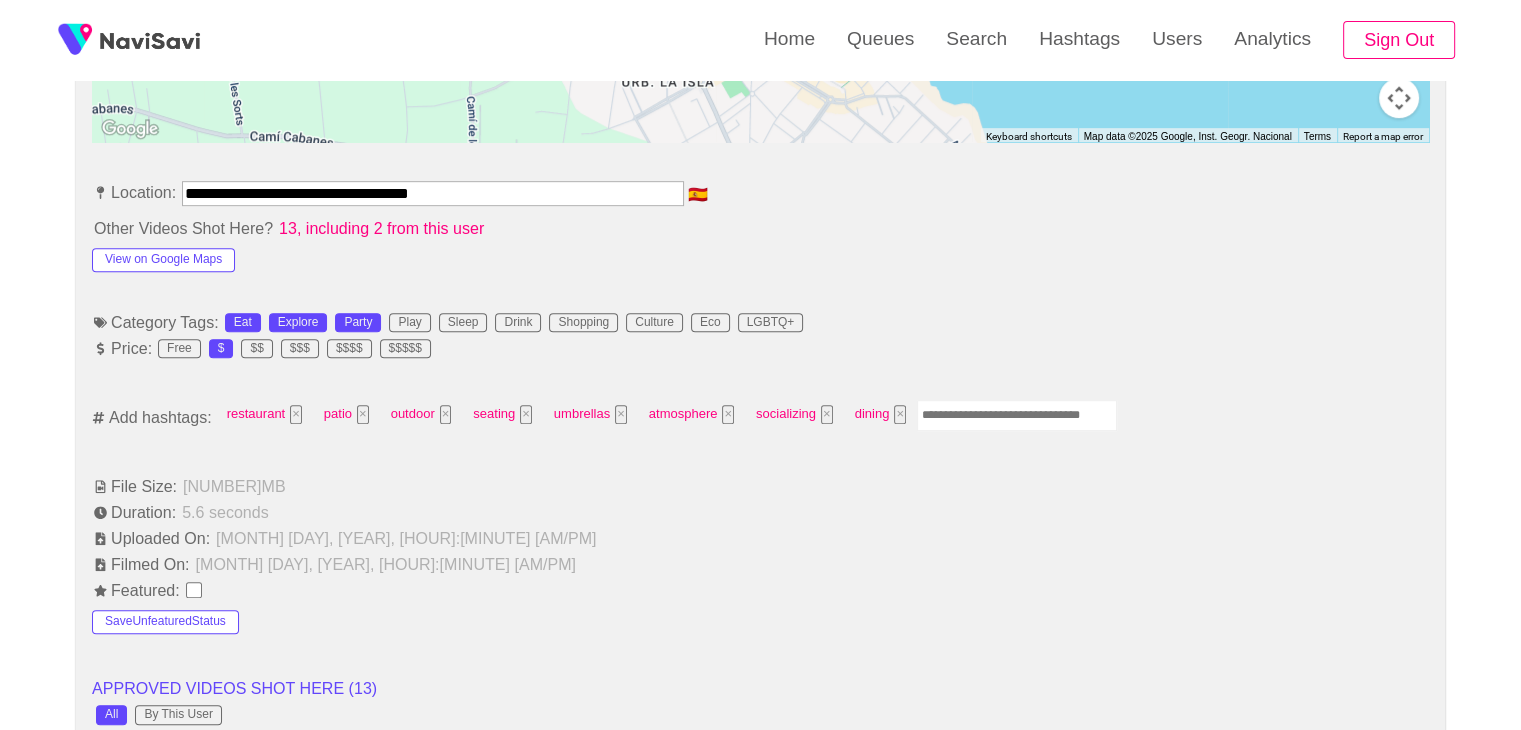 scroll, scrollTop: 1064, scrollLeft: 0, axis: vertical 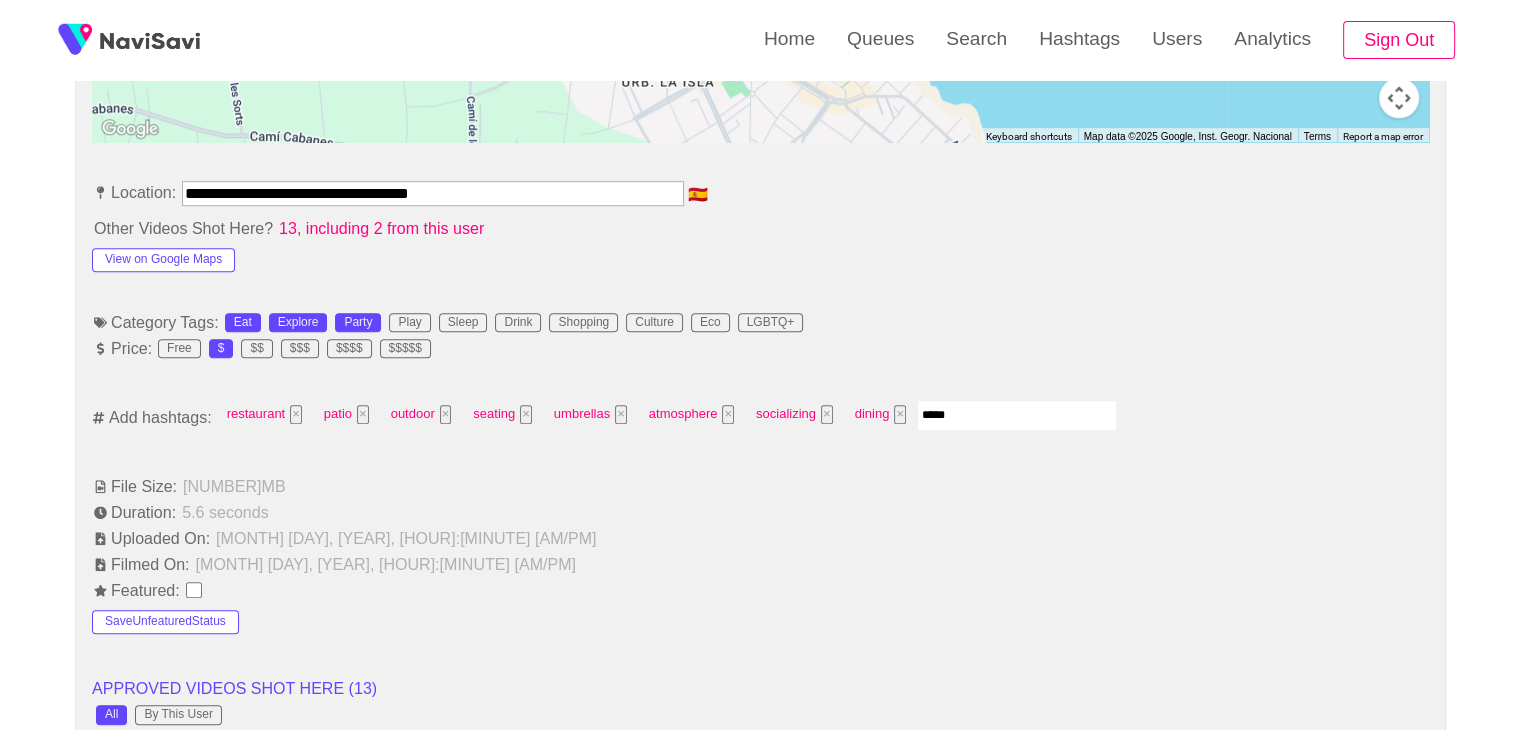 type 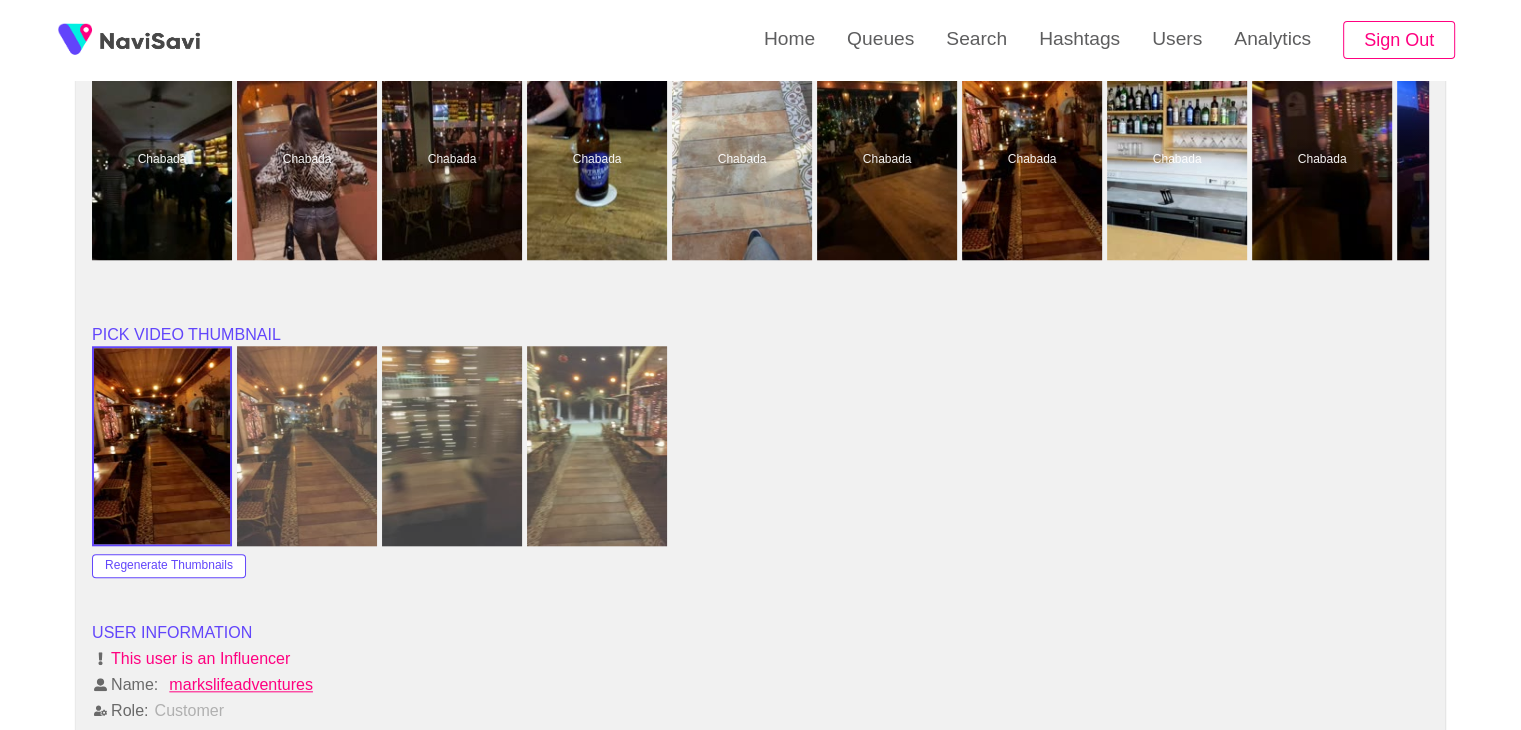 scroll, scrollTop: 1752, scrollLeft: 0, axis: vertical 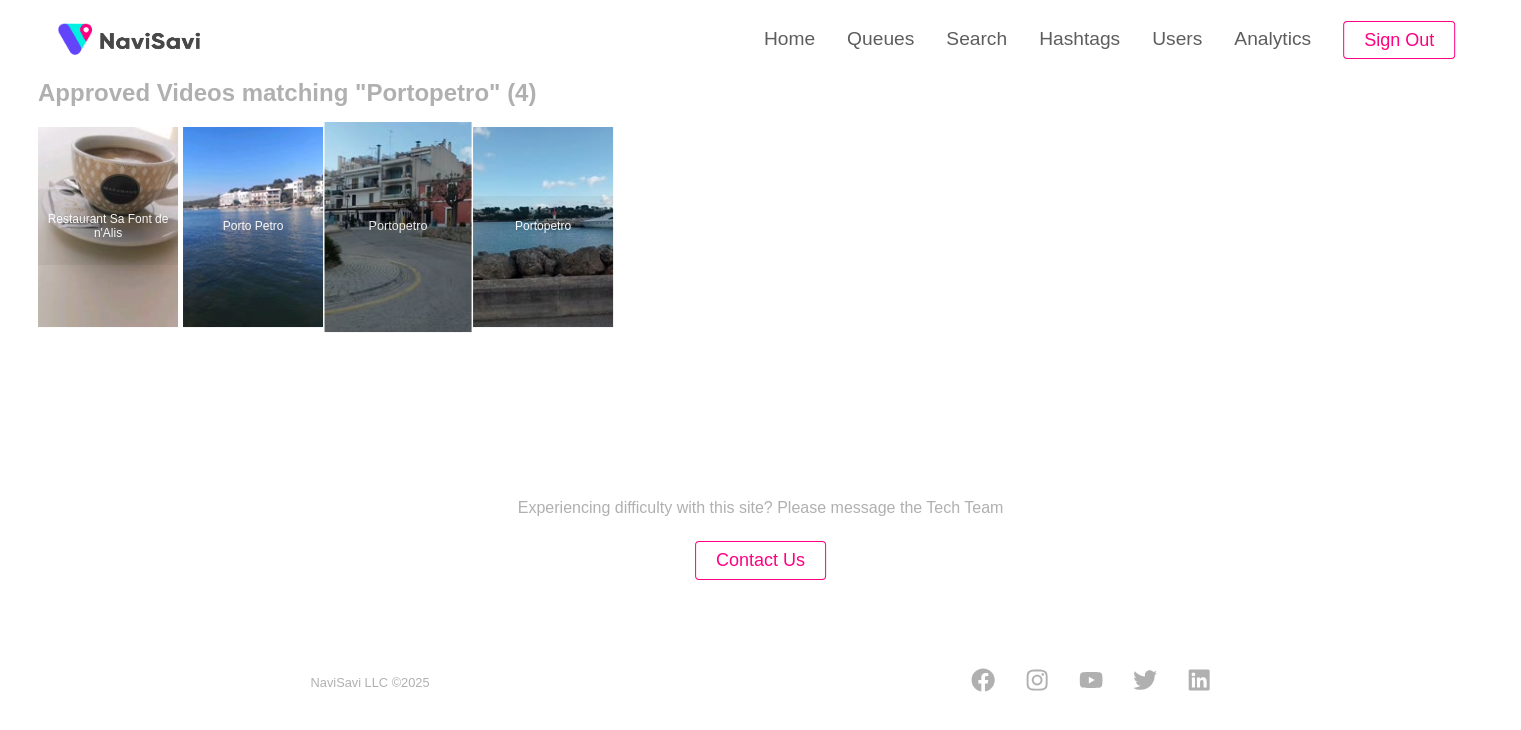 click on "Approved Videos matching "Portopetro" (4)" at bounding box center (760, -5) 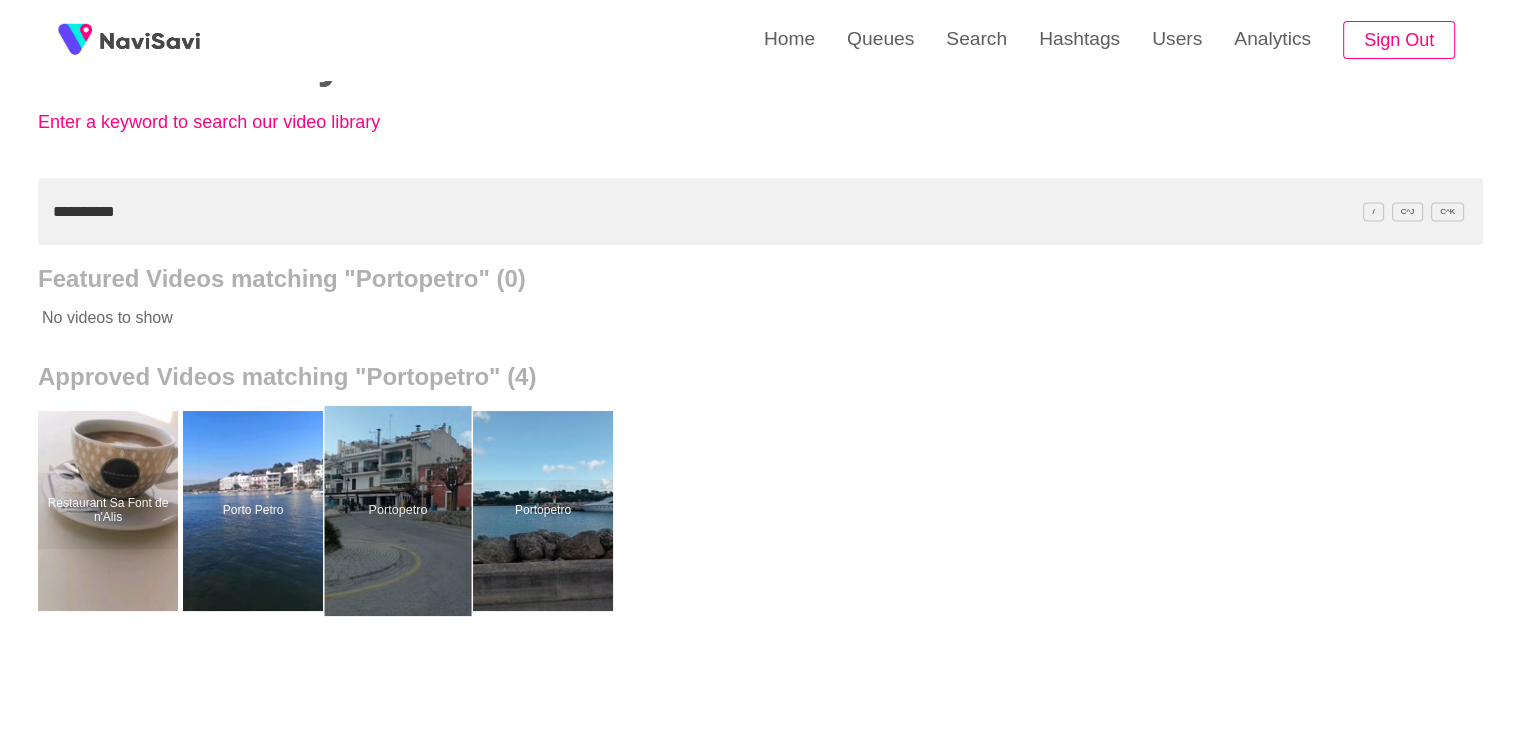 scroll, scrollTop: 0, scrollLeft: 0, axis: both 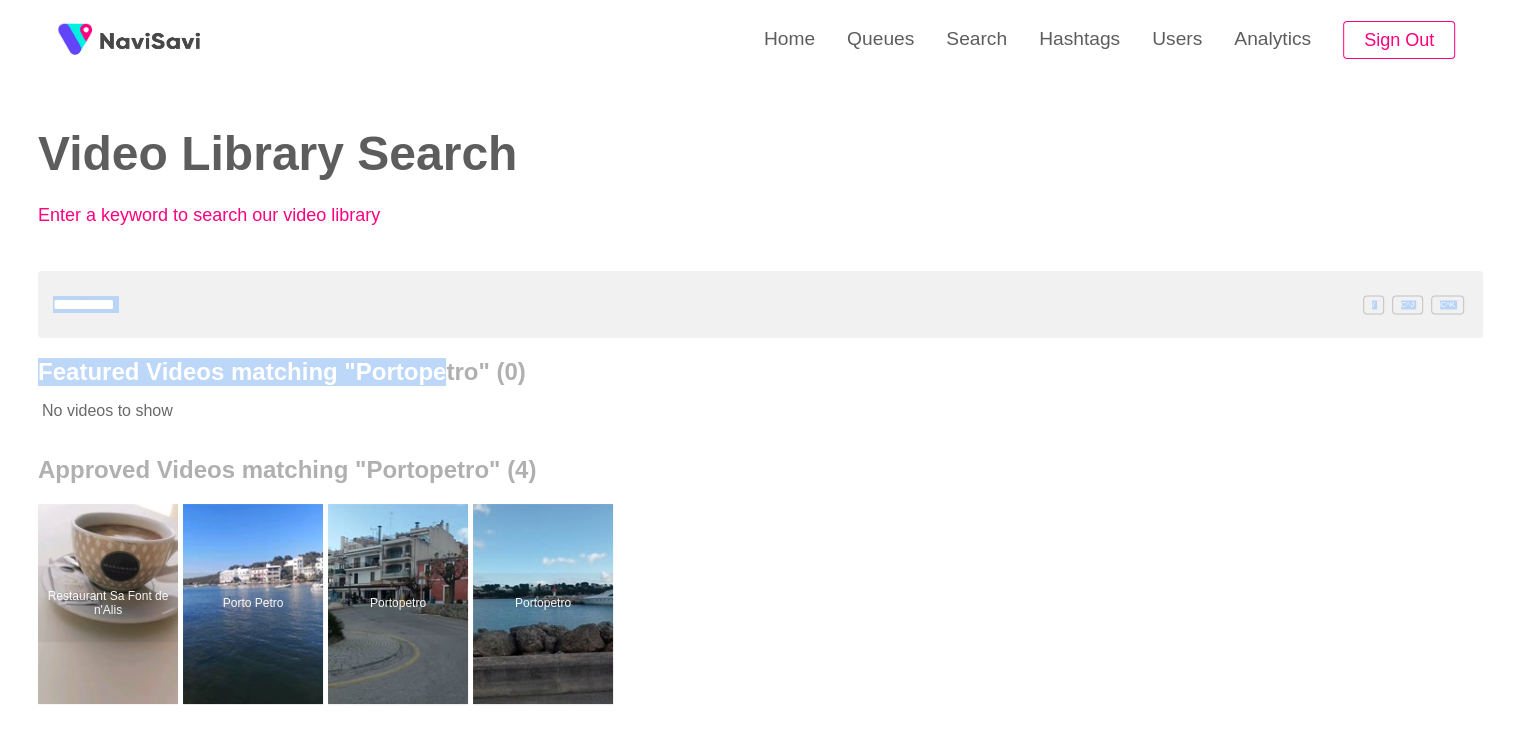 drag, startPoint x: 448, startPoint y: 341, endPoint x: 436, endPoint y: 305, distance: 37.94733 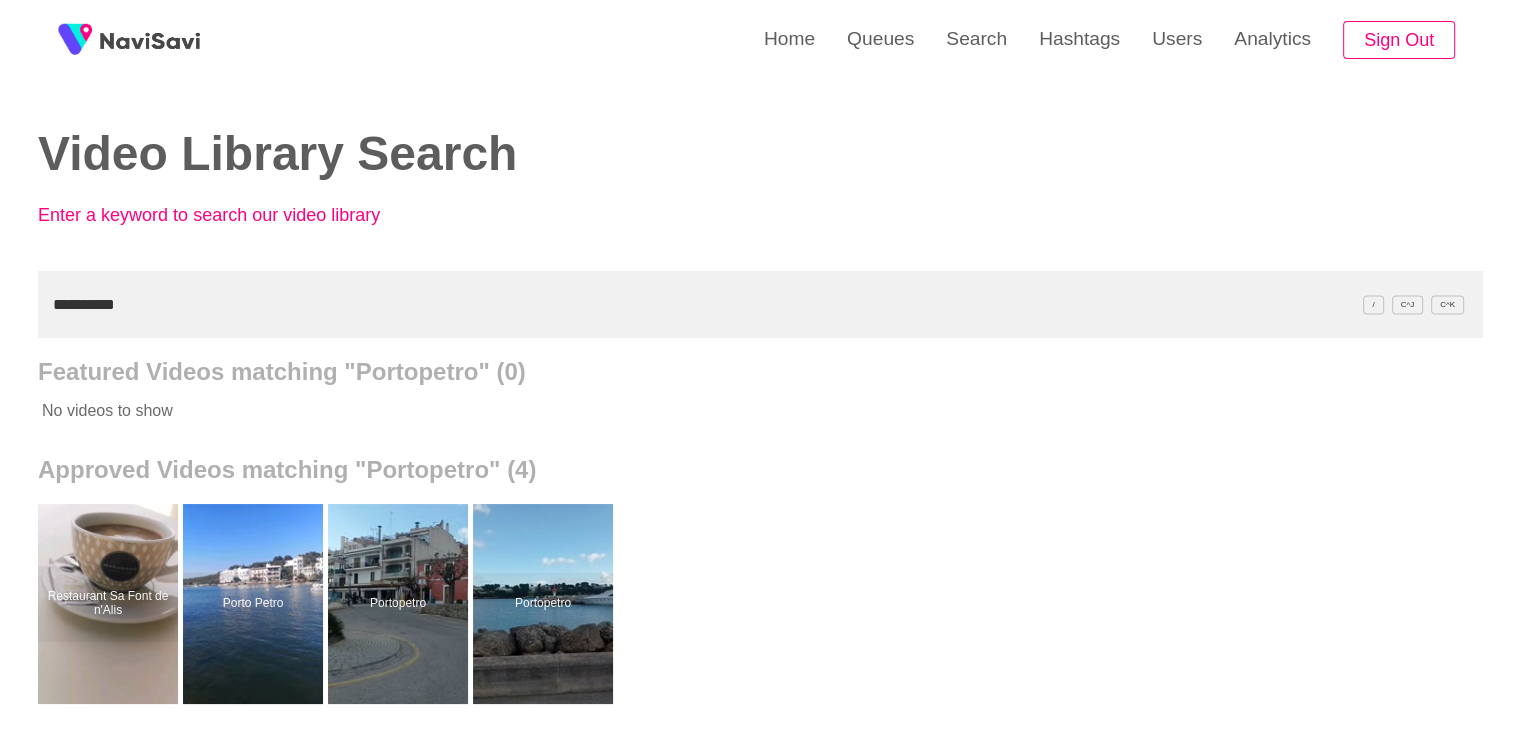 click on "**********" at bounding box center (760, 304) 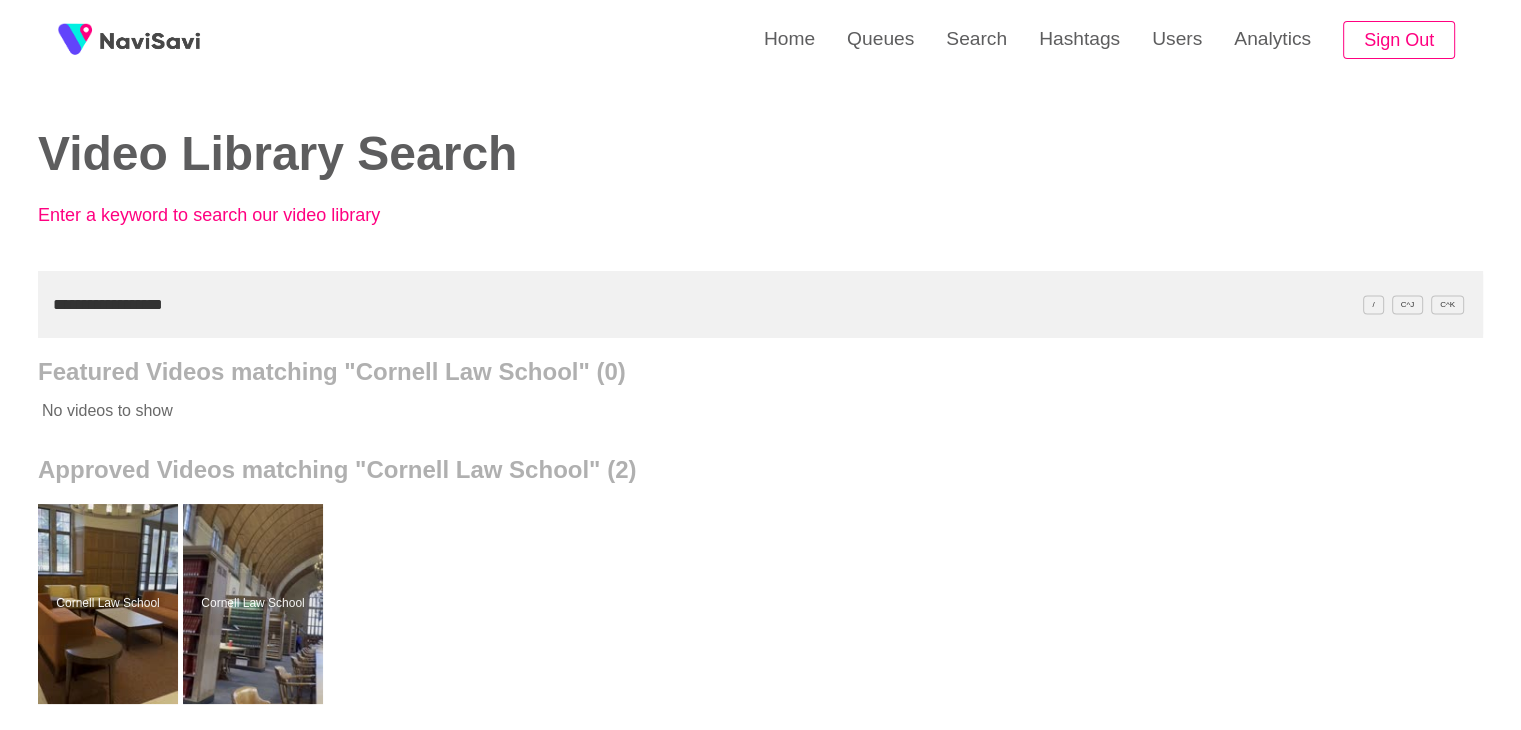 click on "**********" at bounding box center (760, 304) 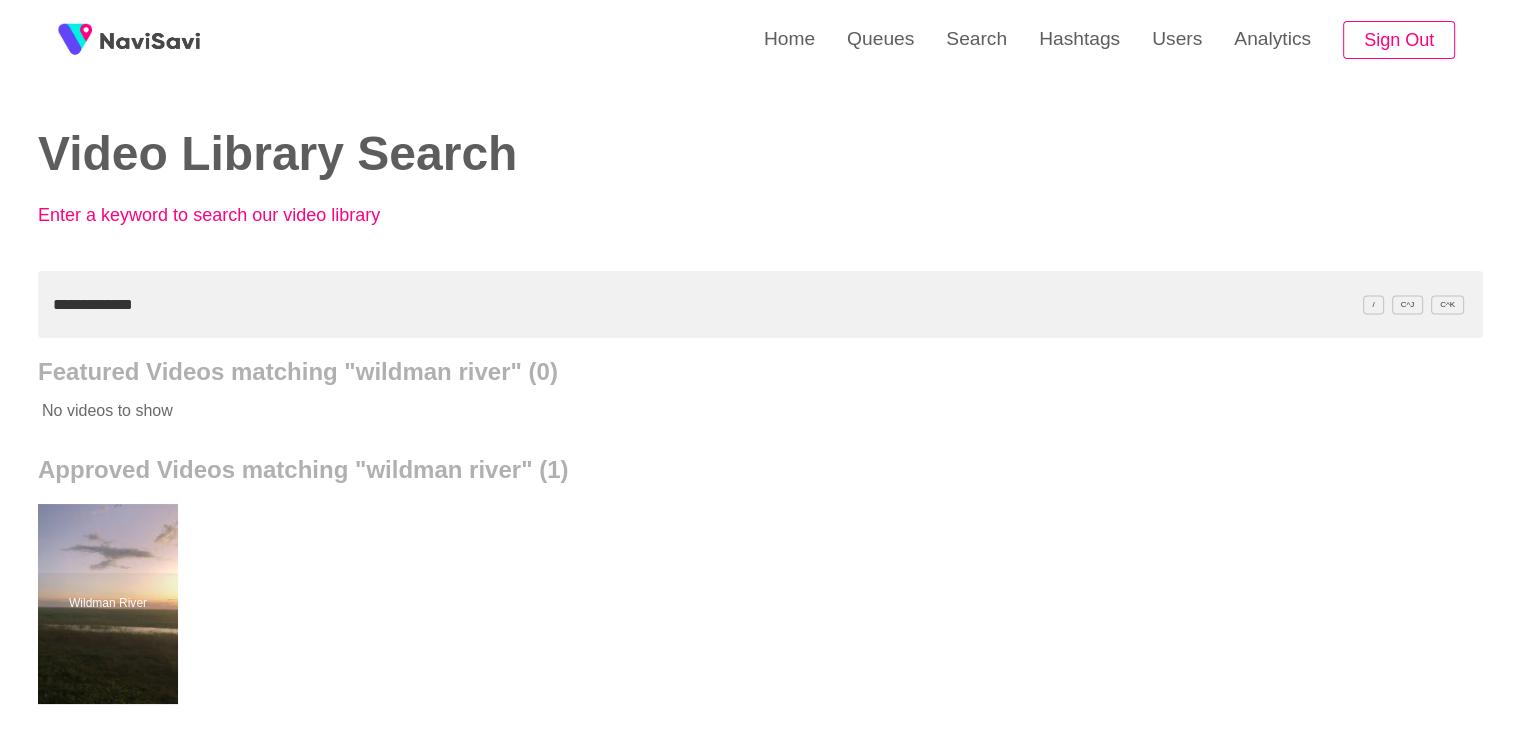 click on "**********" at bounding box center [760, 304] 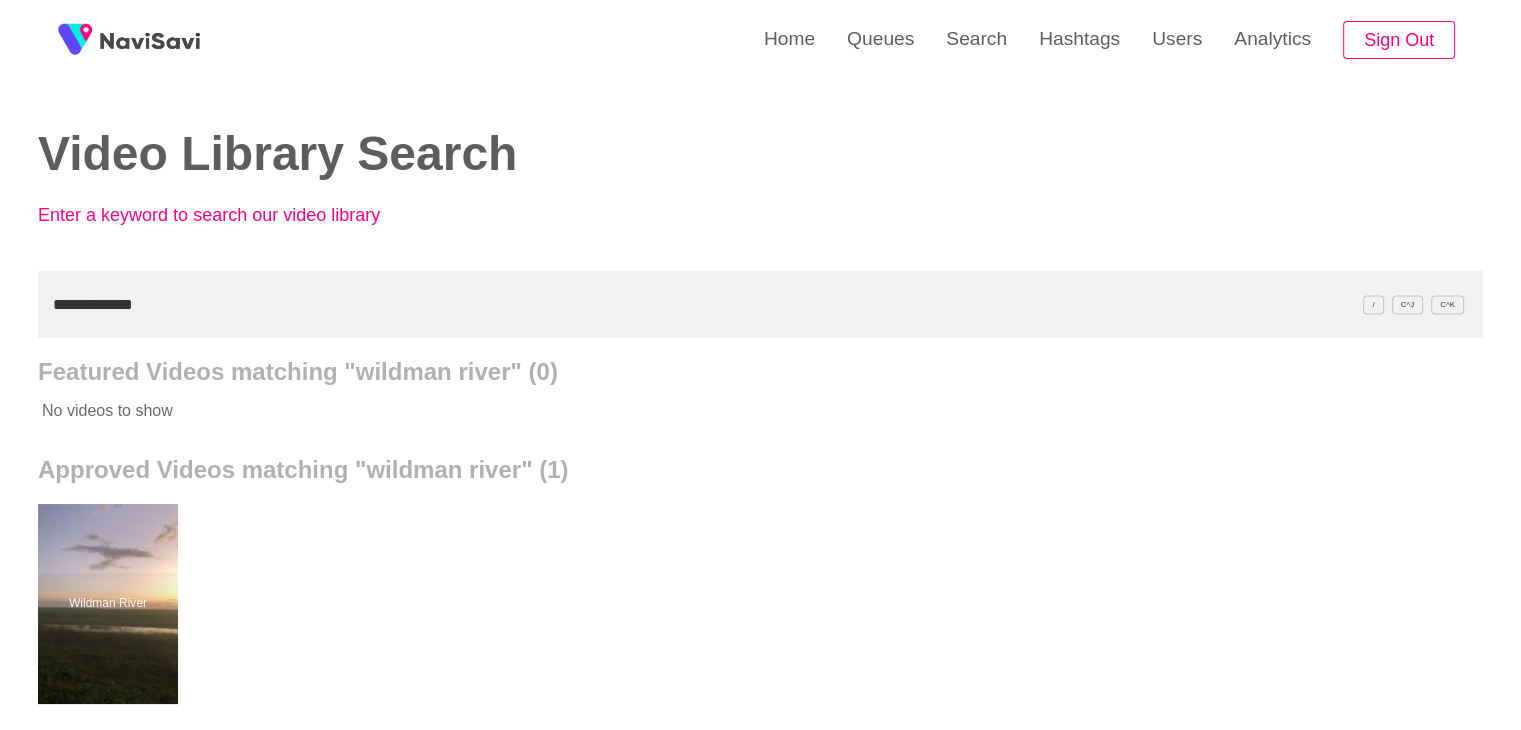 click on "**********" at bounding box center [760, 304] 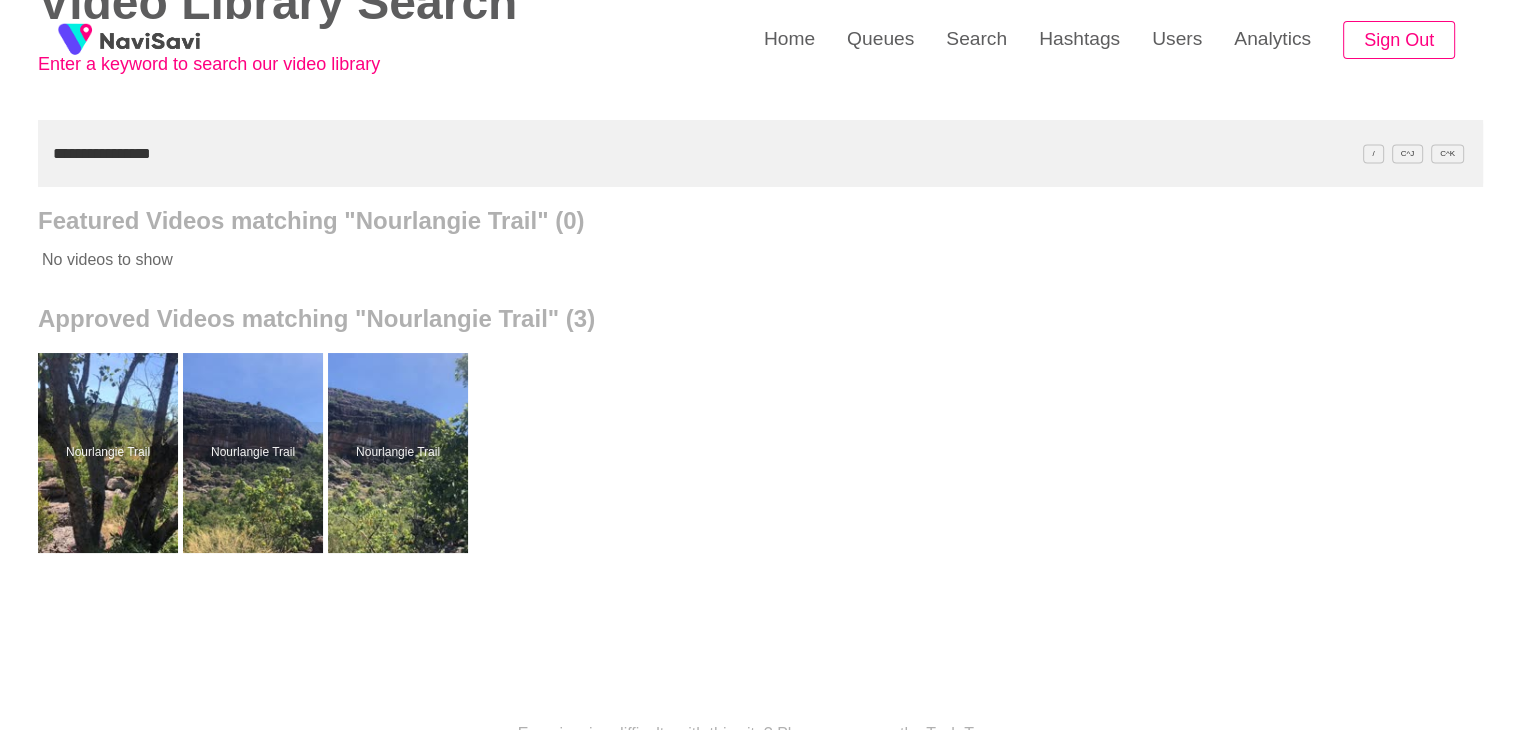 scroll, scrollTop: 156, scrollLeft: 0, axis: vertical 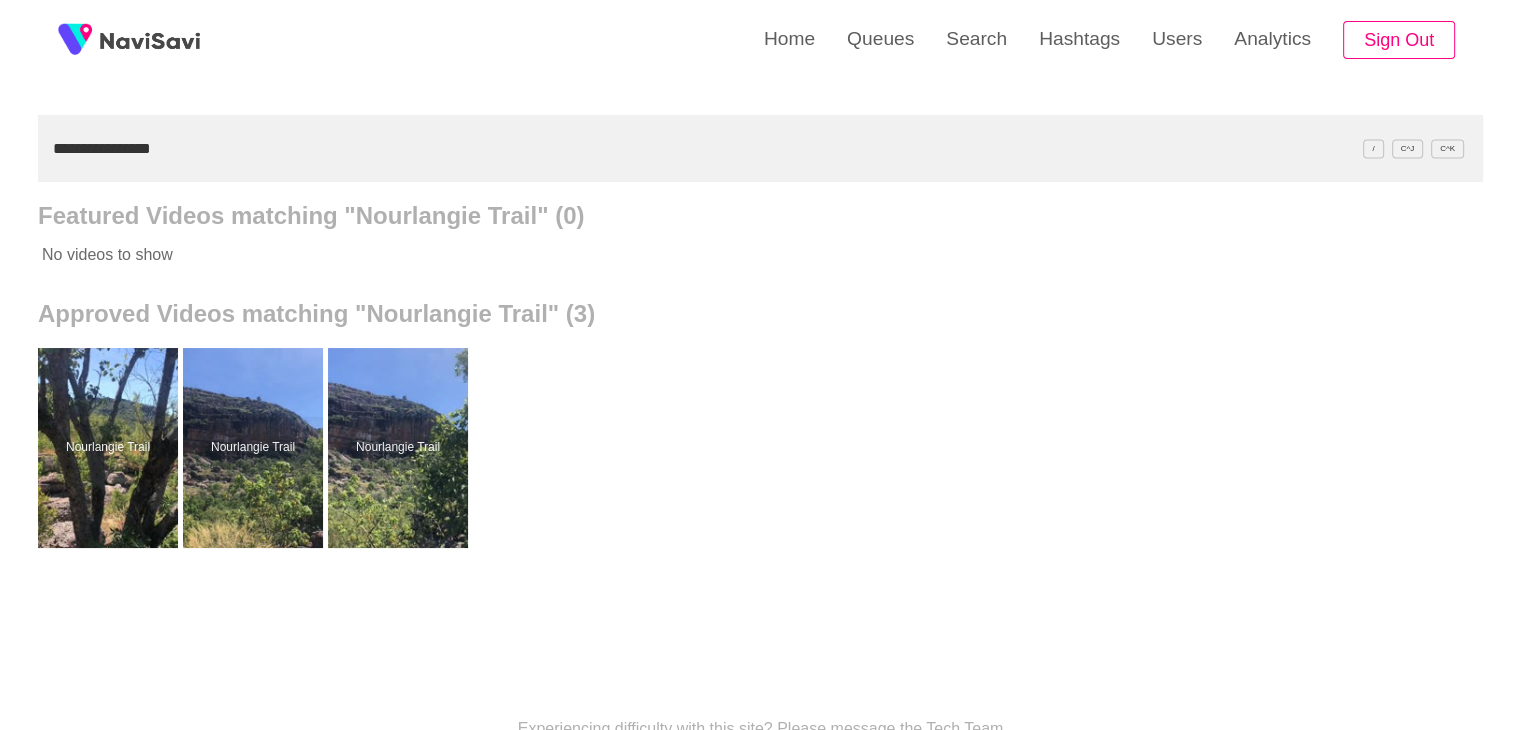 click on "**********" at bounding box center (760, 148) 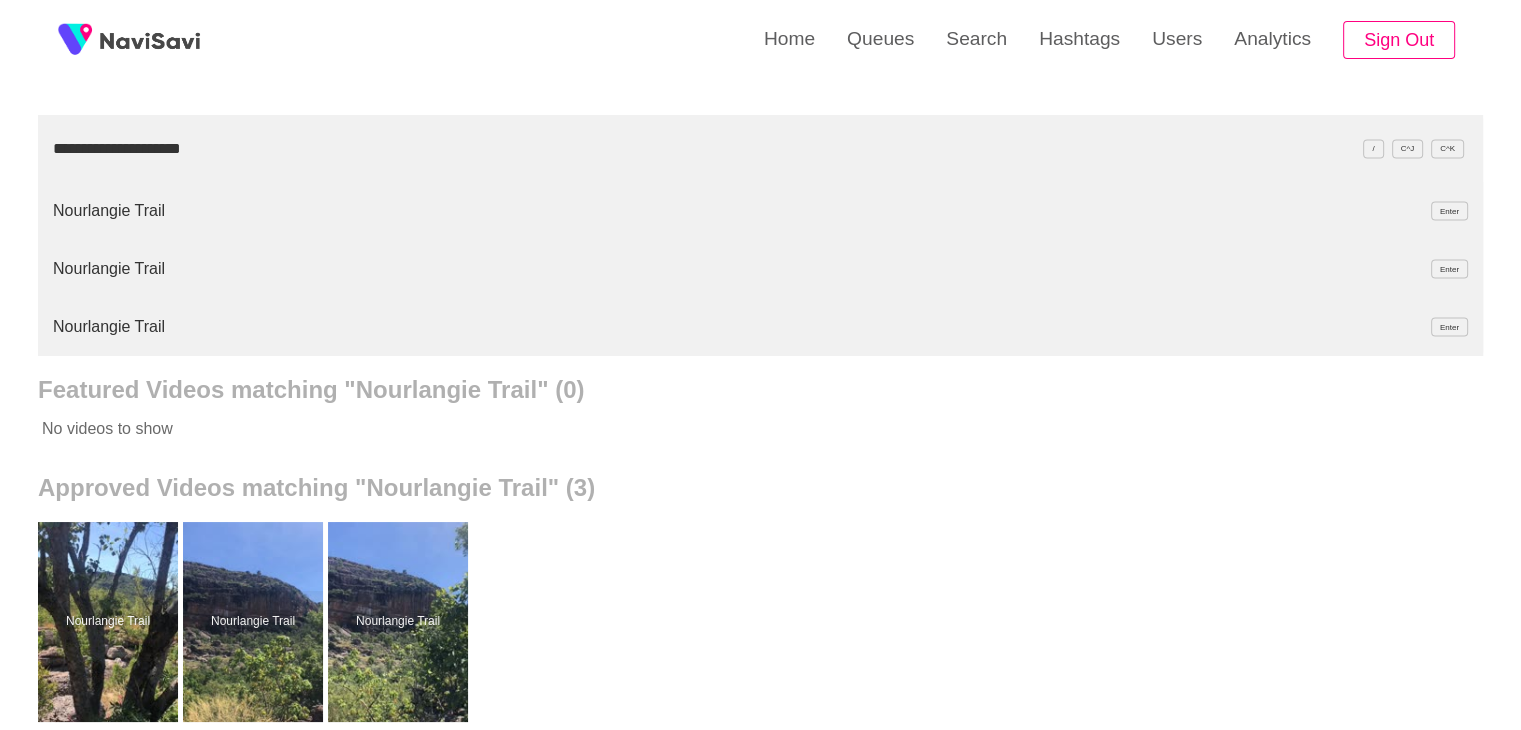 type on "**********" 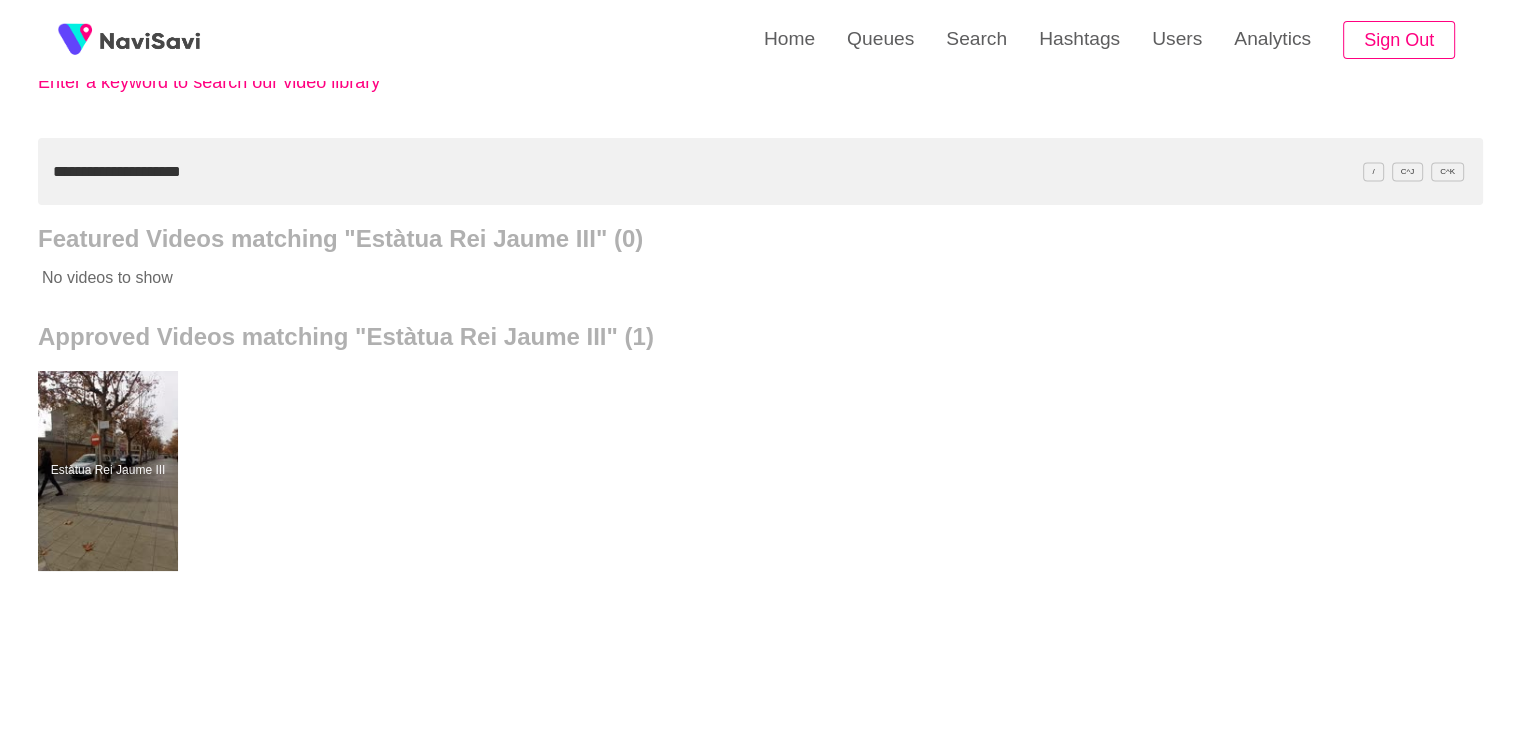 scroll, scrollTop: 156, scrollLeft: 0, axis: vertical 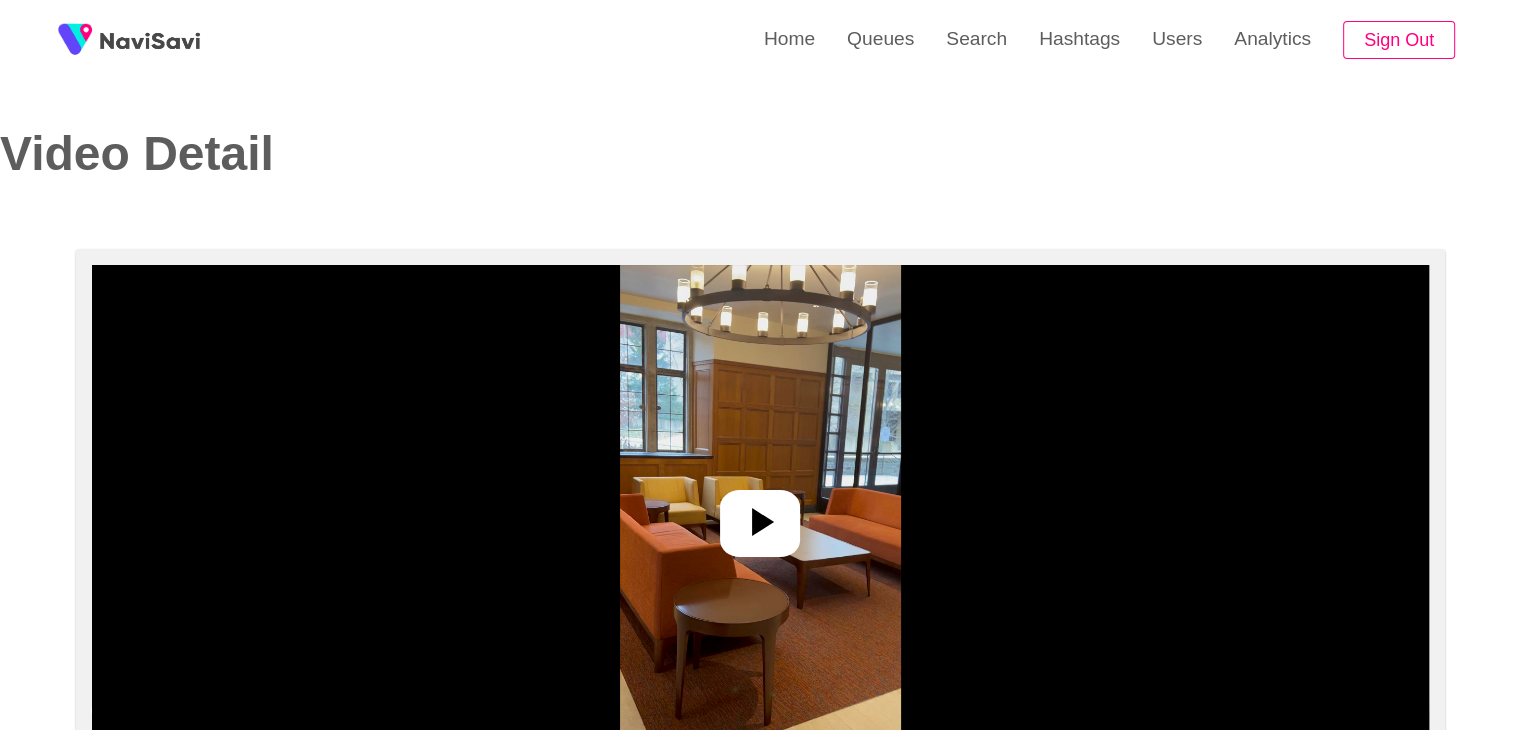 click at bounding box center (760, 515) 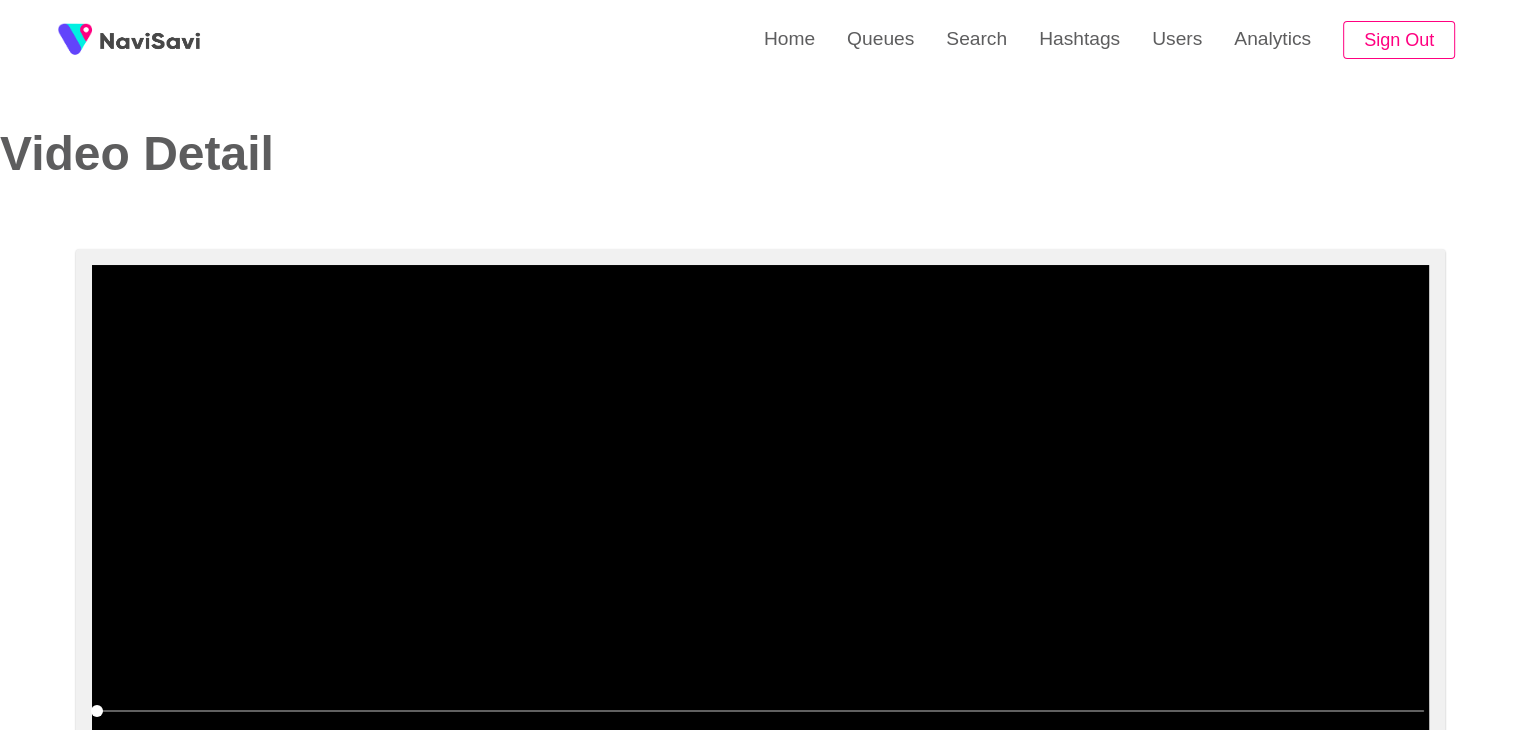 scroll, scrollTop: 104, scrollLeft: 0, axis: vertical 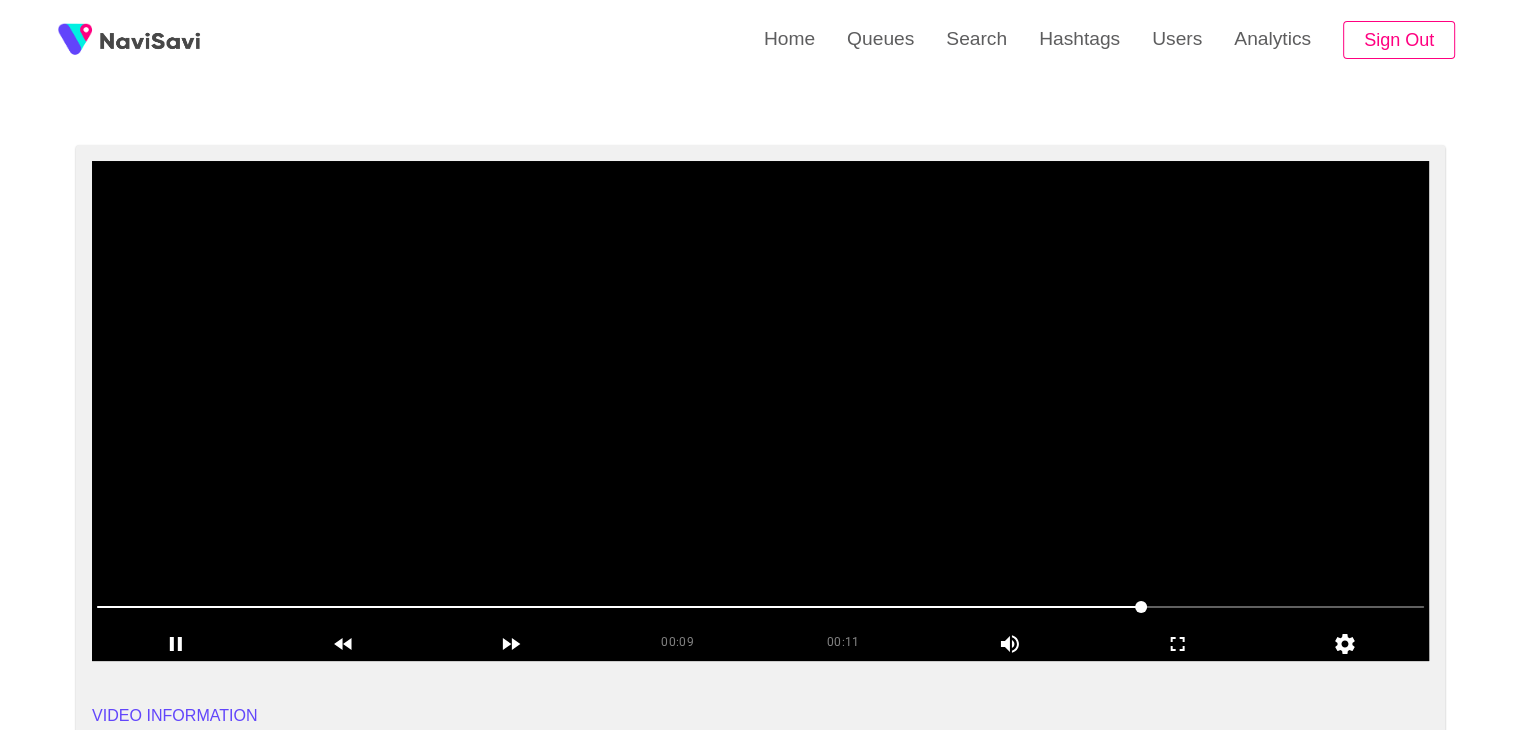 click at bounding box center (760, 411) 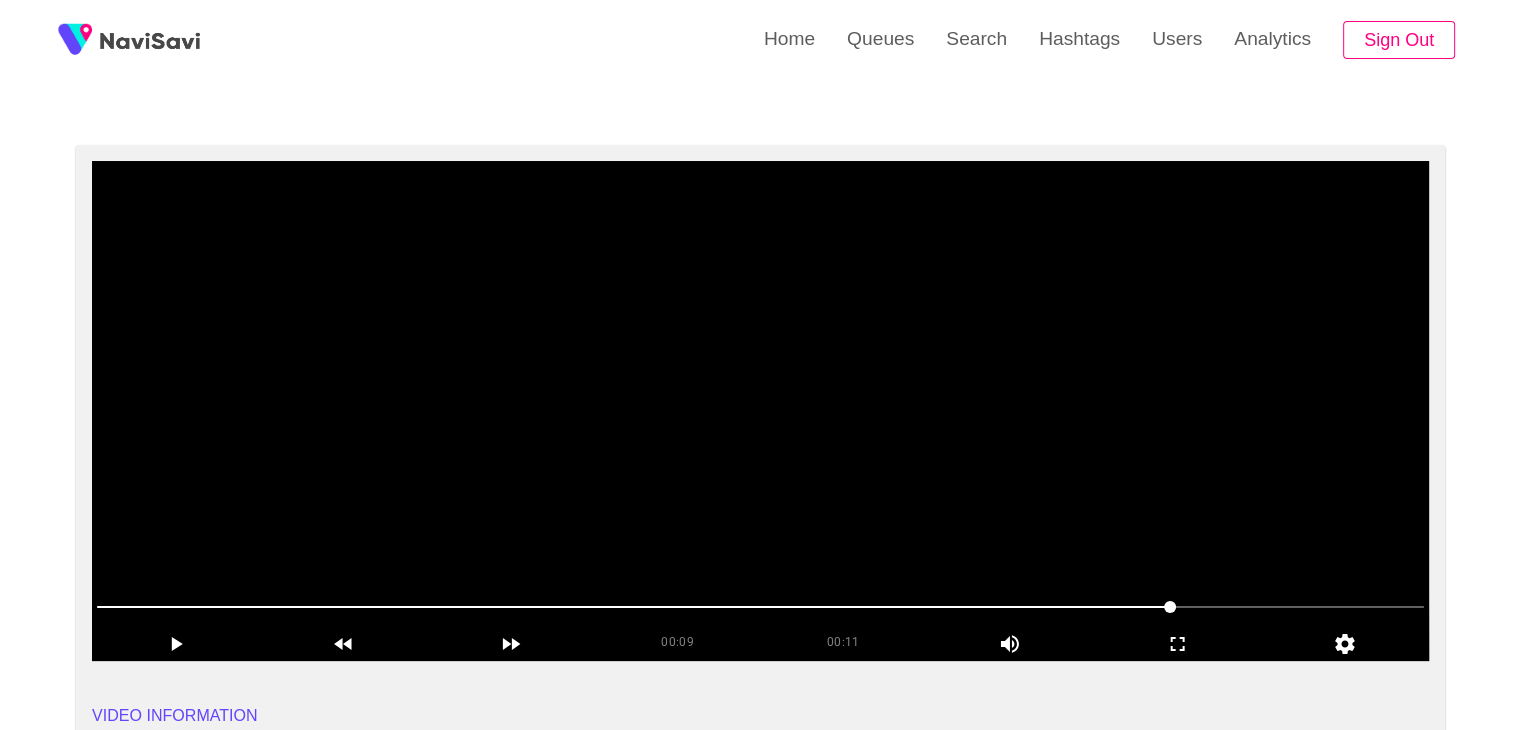 click at bounding box center [760, 411] 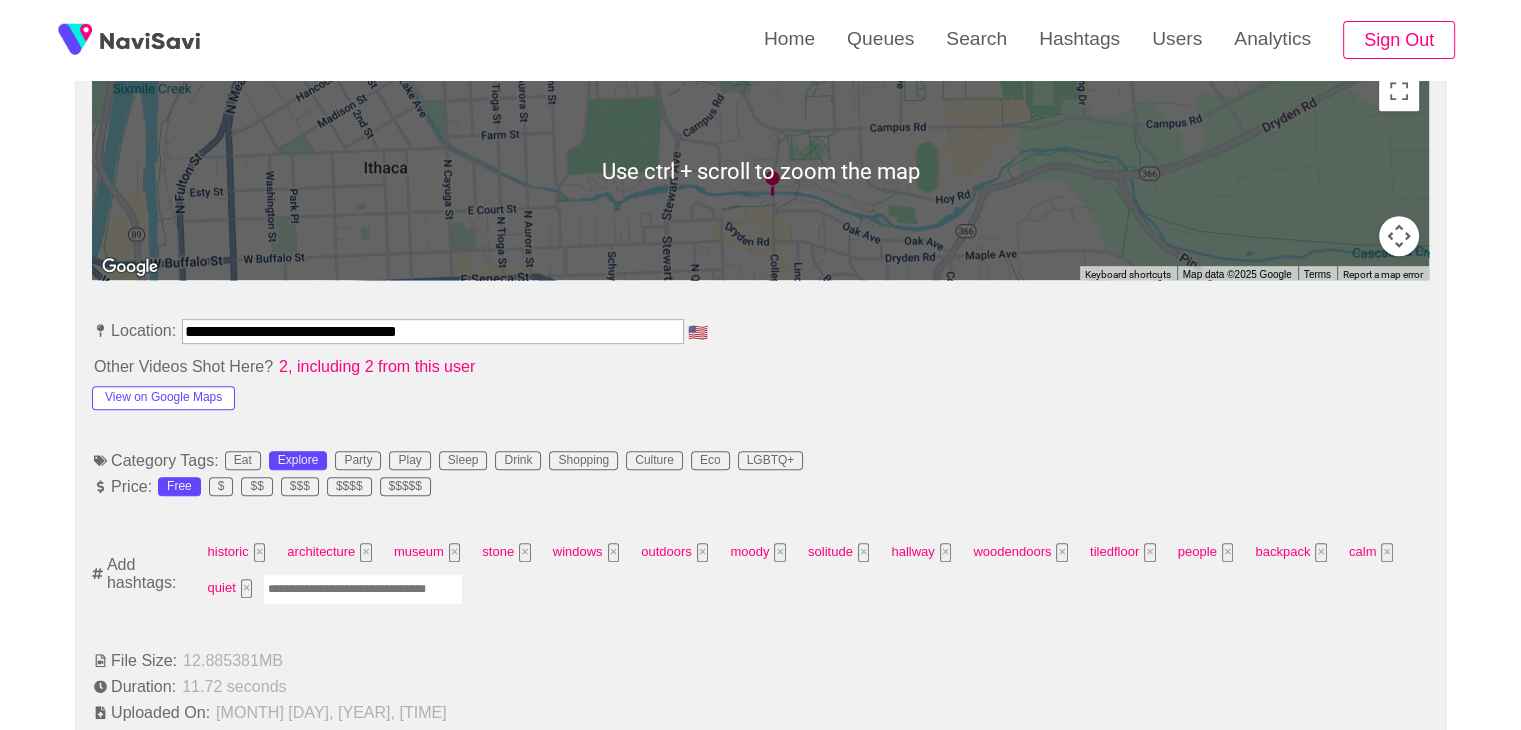 scroll, scrollTop: 930, scrollLeft: 0, axis: vertical 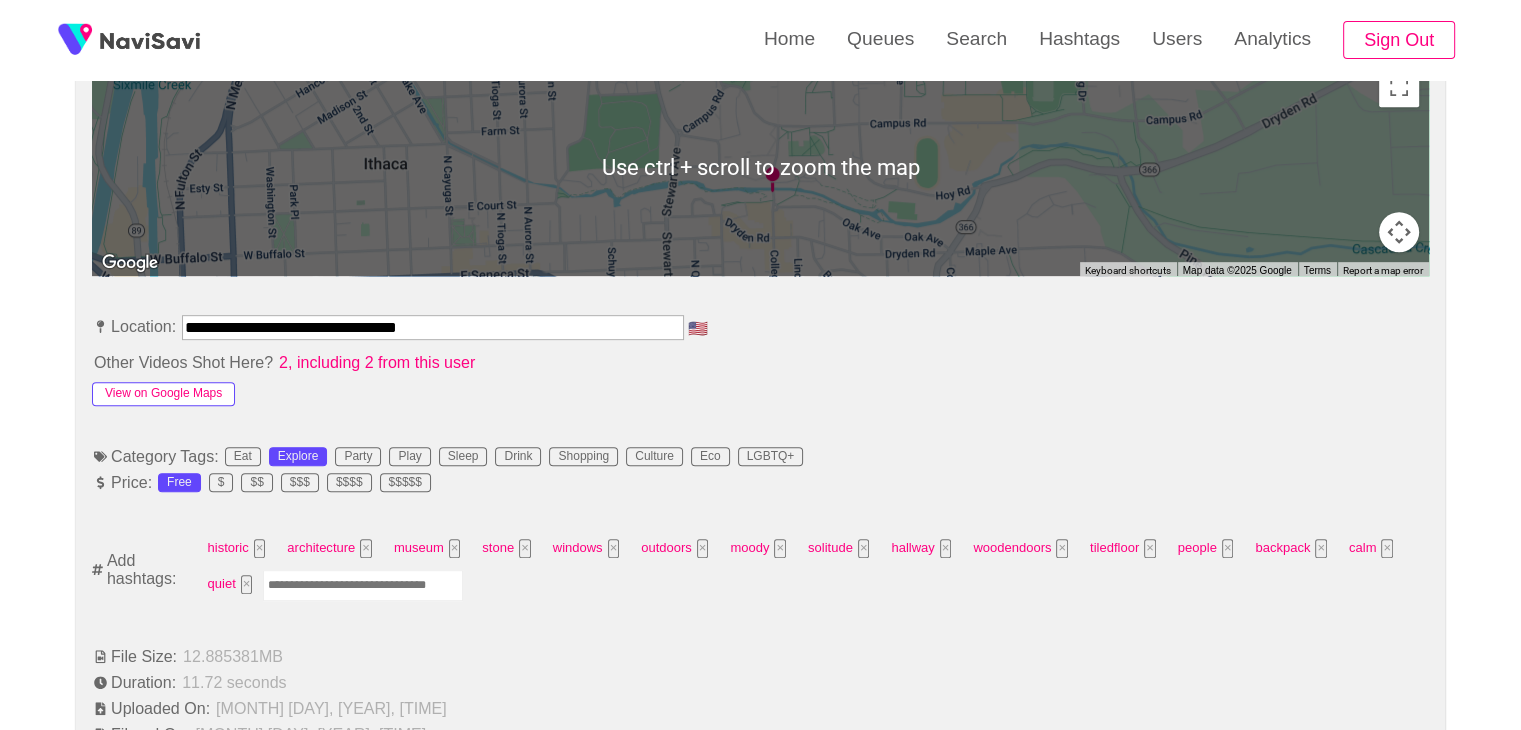 click on "View on Google Maps" at bounding box center (163, 394) 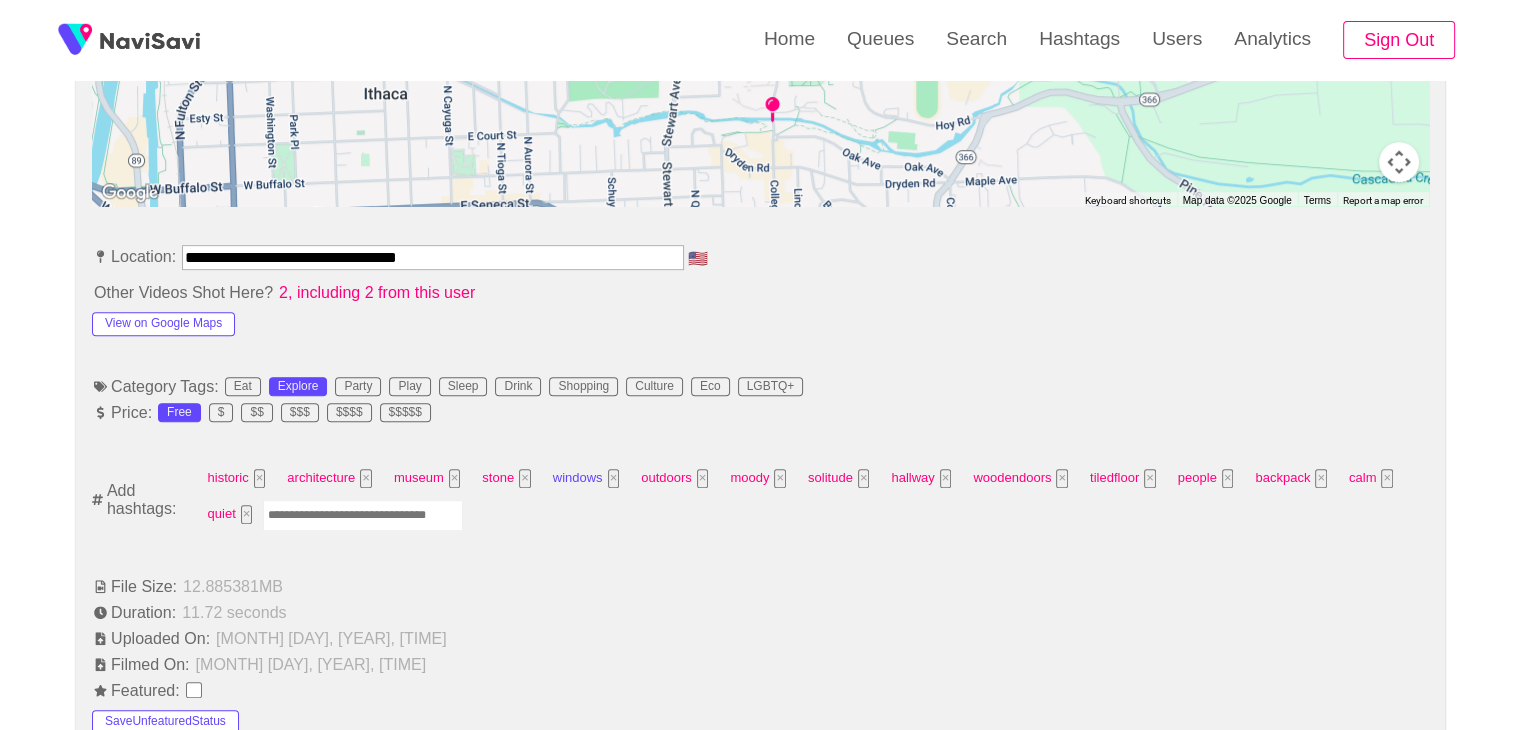 scroll, scrollTop: 1002, scrollLeft: 0, axis: vertical 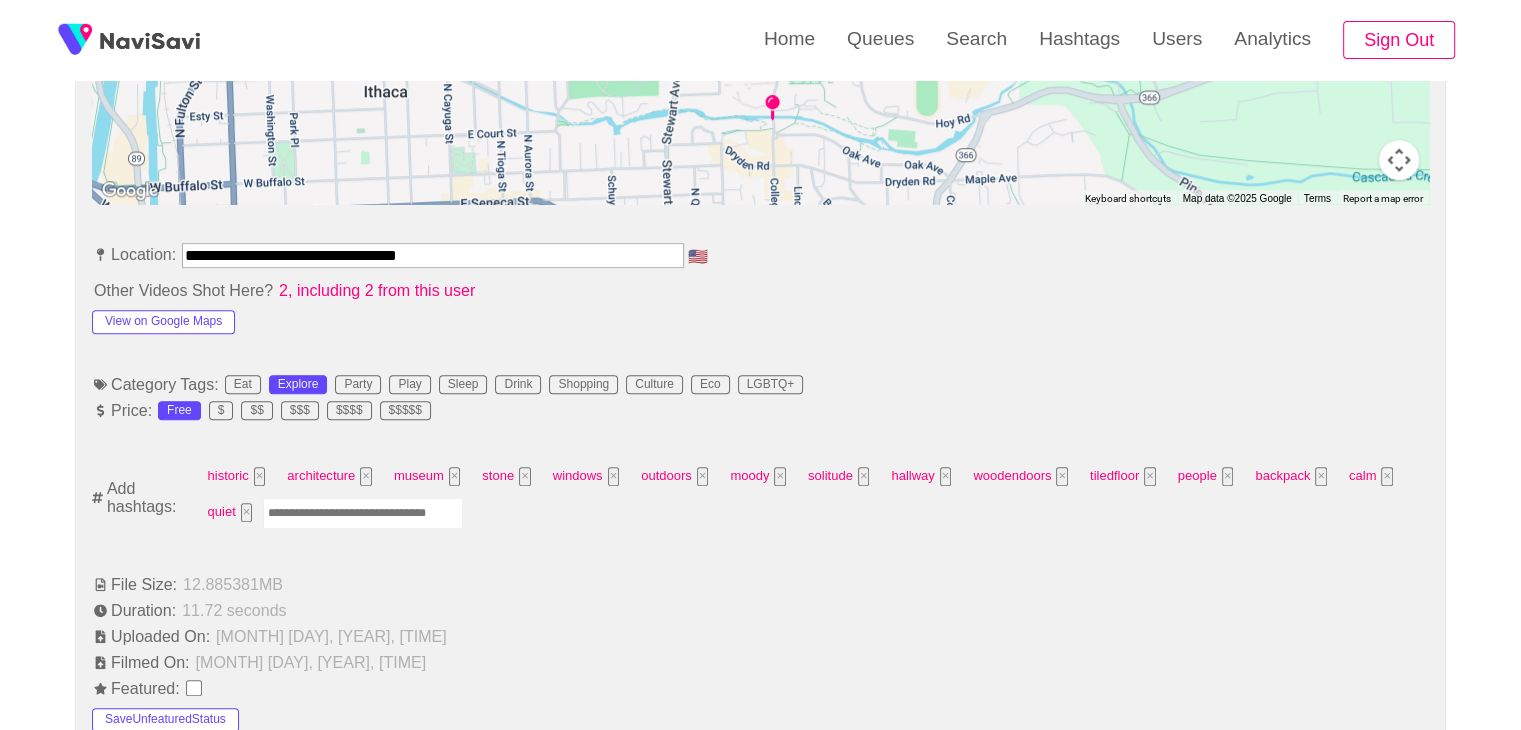 click at bounding box center (363, 513) 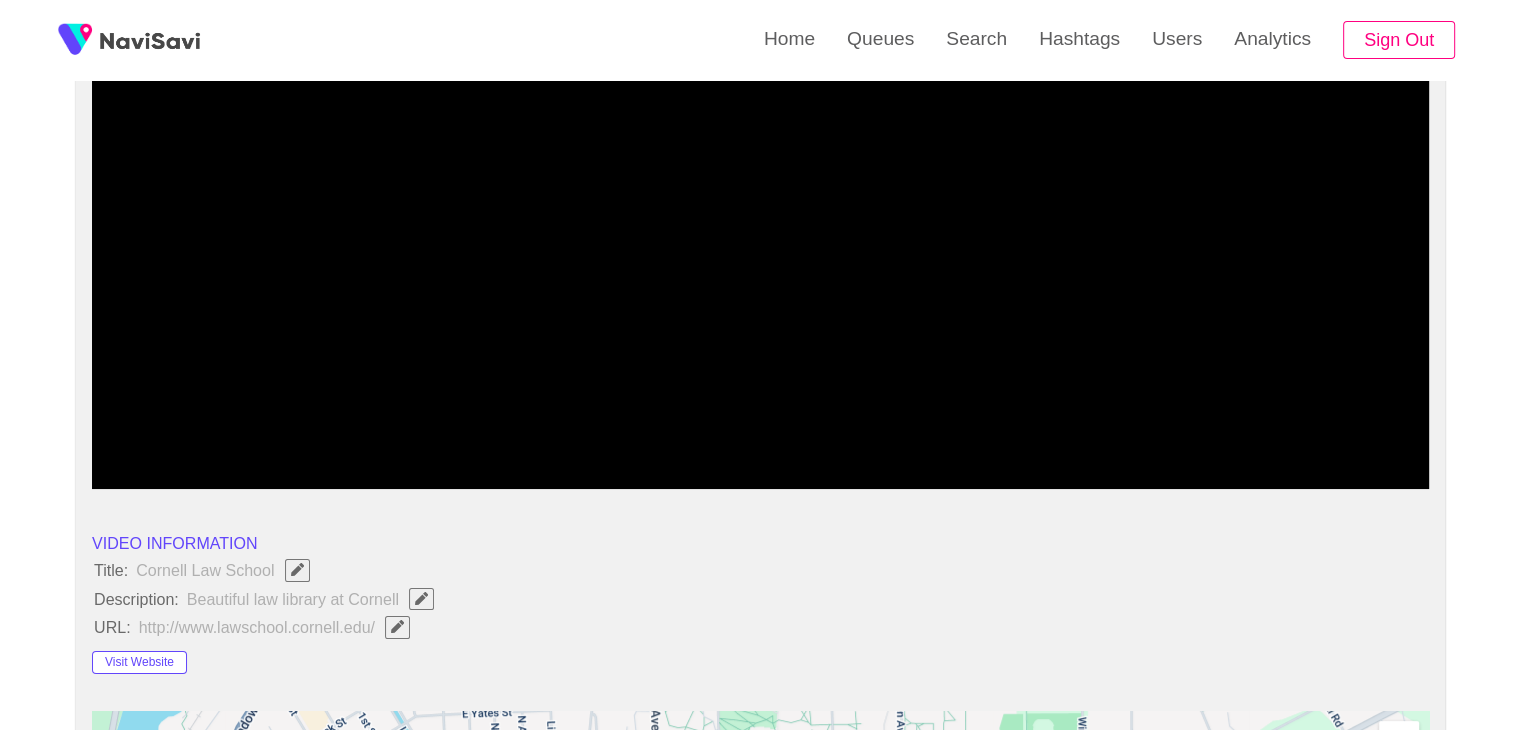 scroll, scrollTop: 0, scrollLeft: 0, axis: both 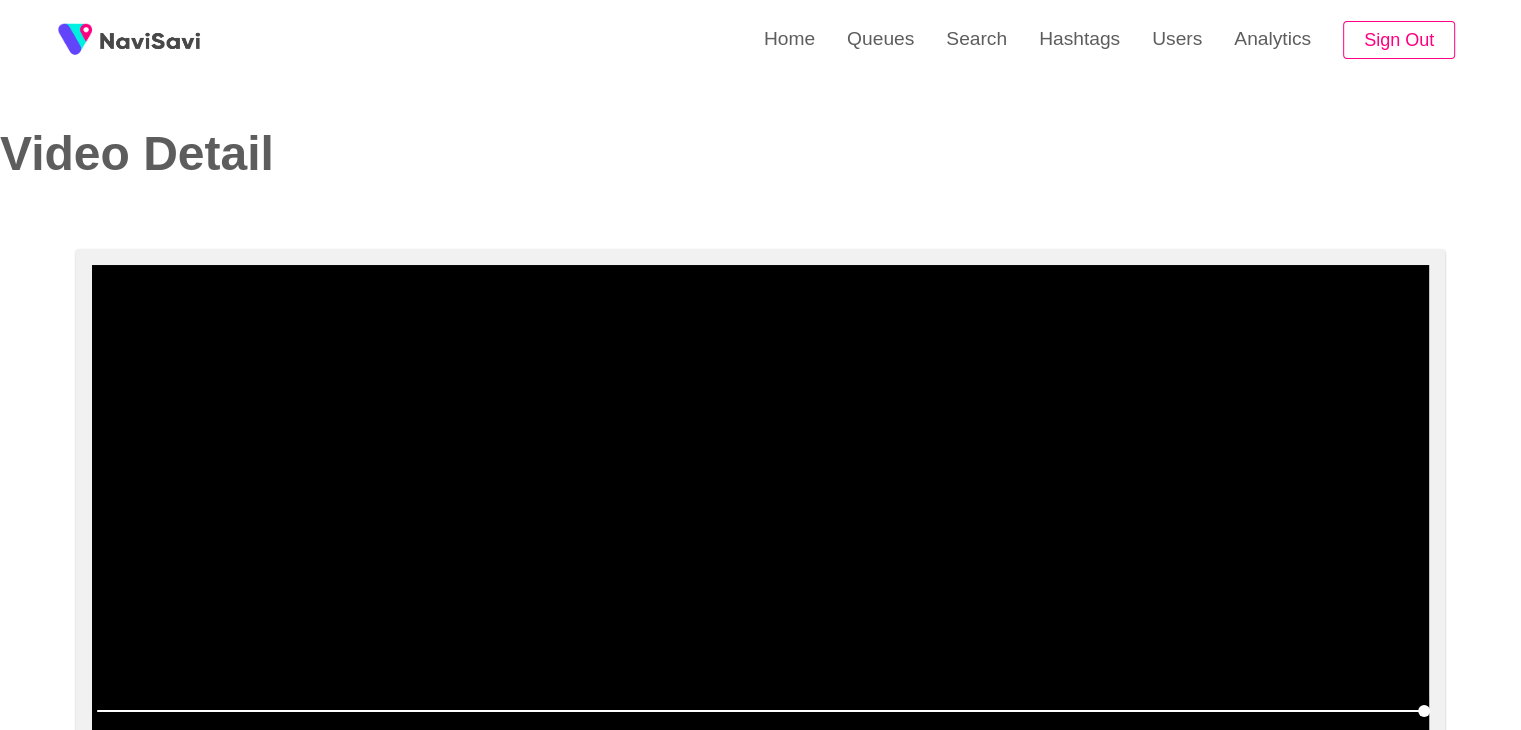 click at bounding box center [760, 515] 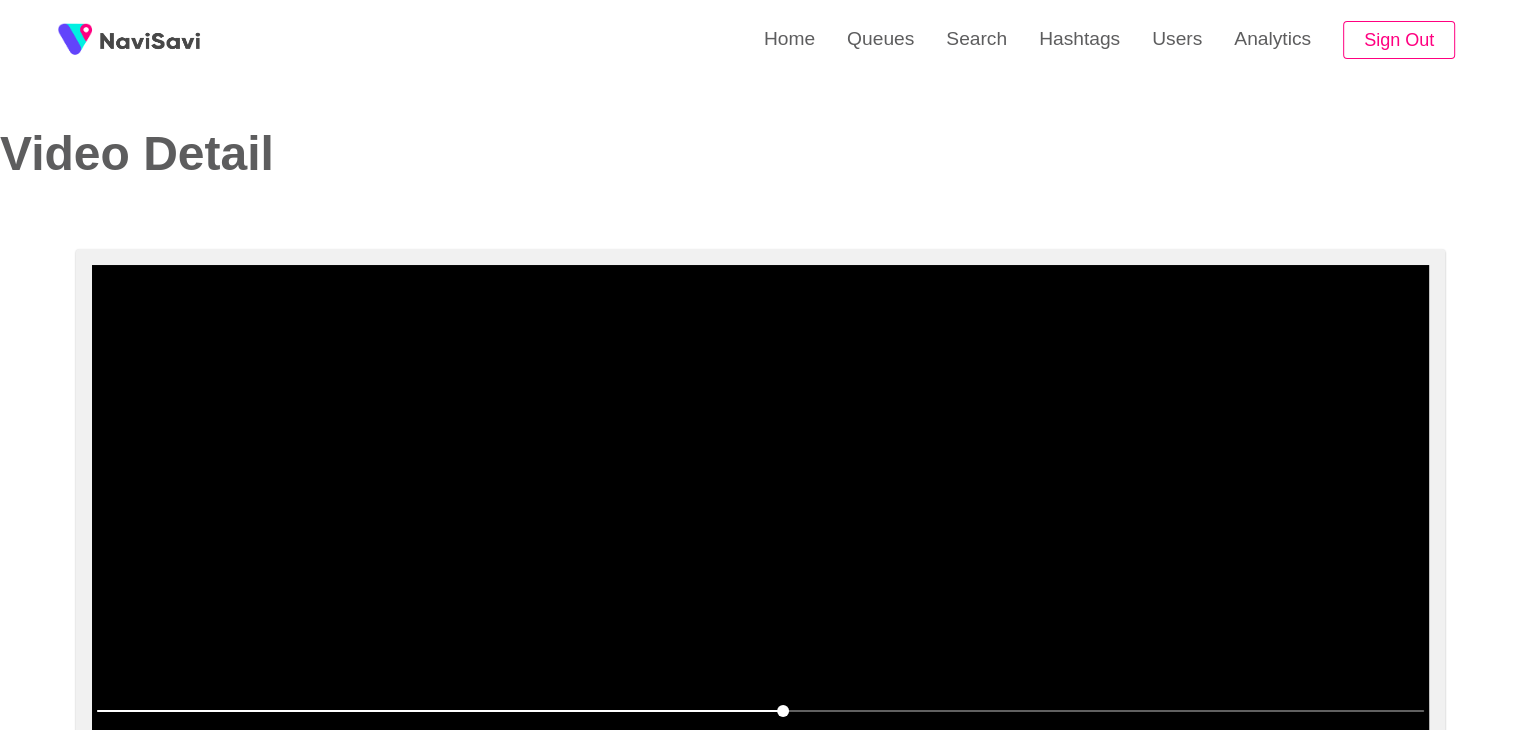 click at bounding box center [760, 515] 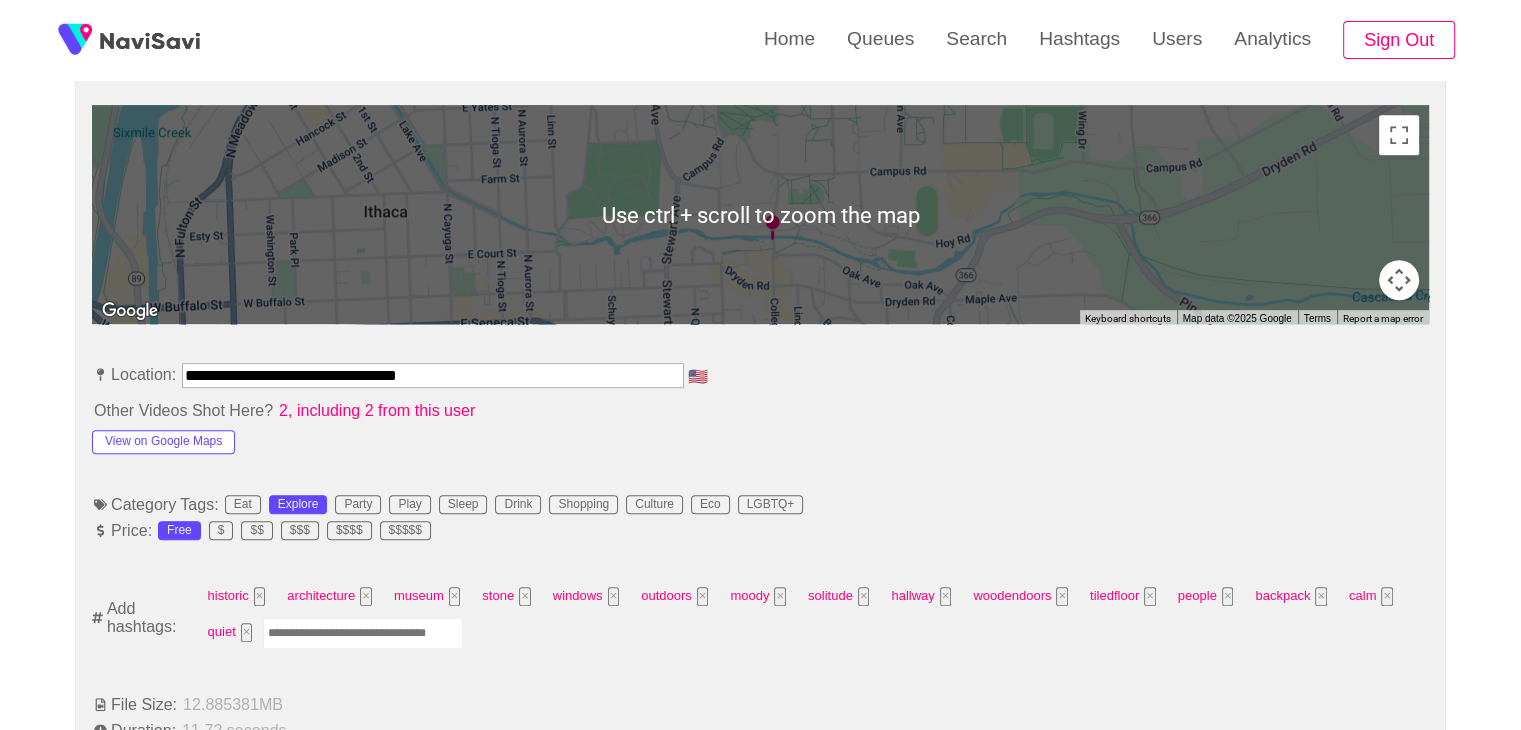 scroll, scrollTop: 895, scrollLeft: 0, axis: vertical 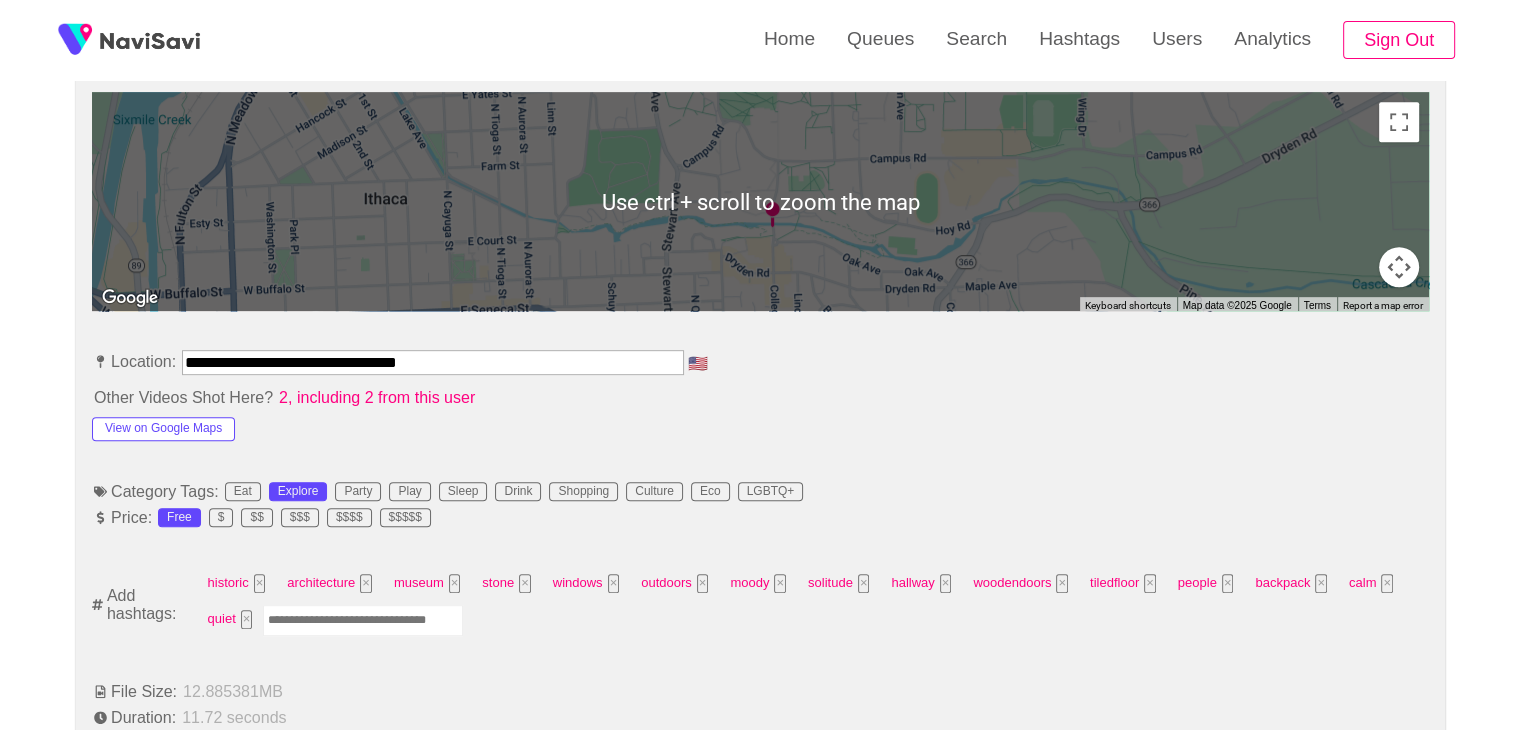 click at bounding box center (363, 620) 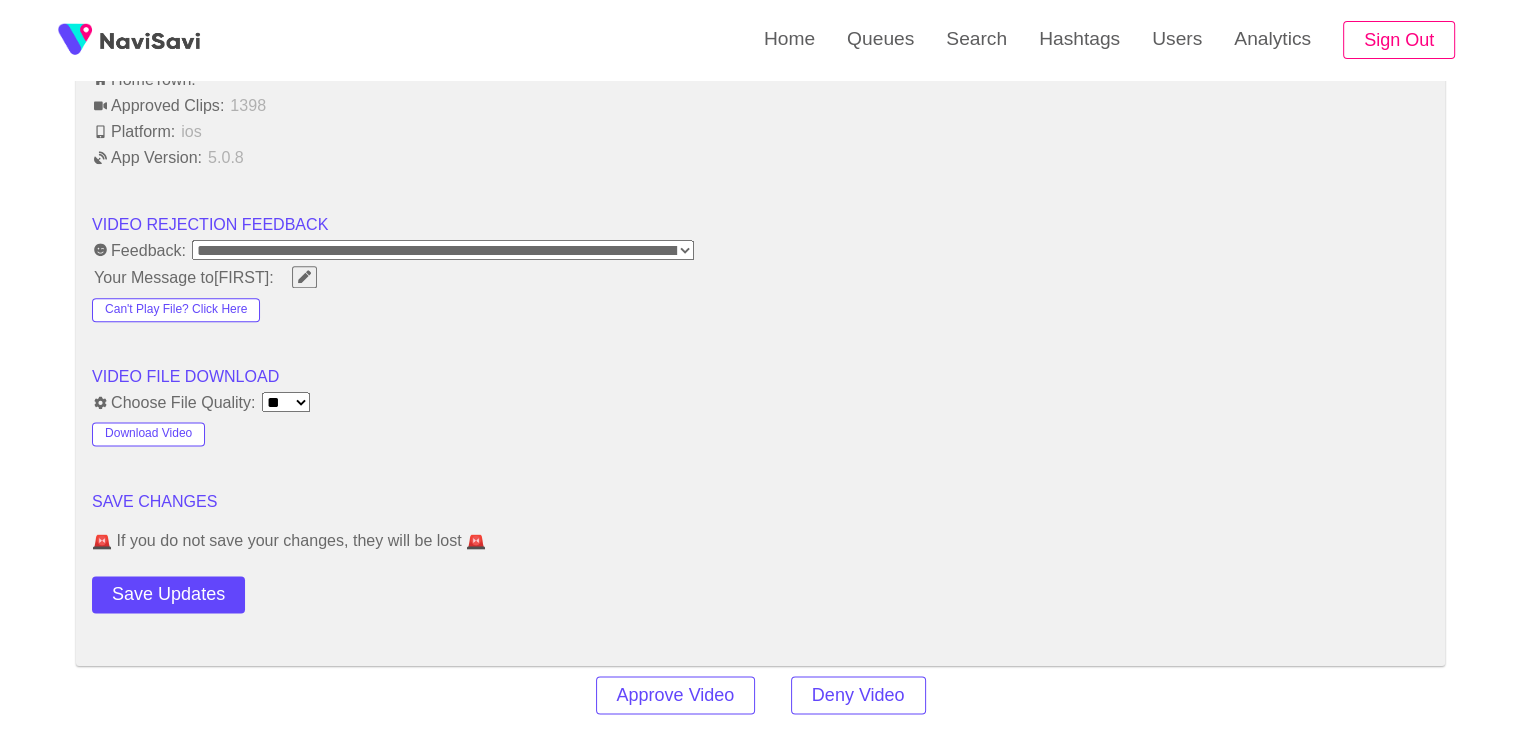 scroll, scrollTop: 2479, scrollLeft: 0, axis: vertical 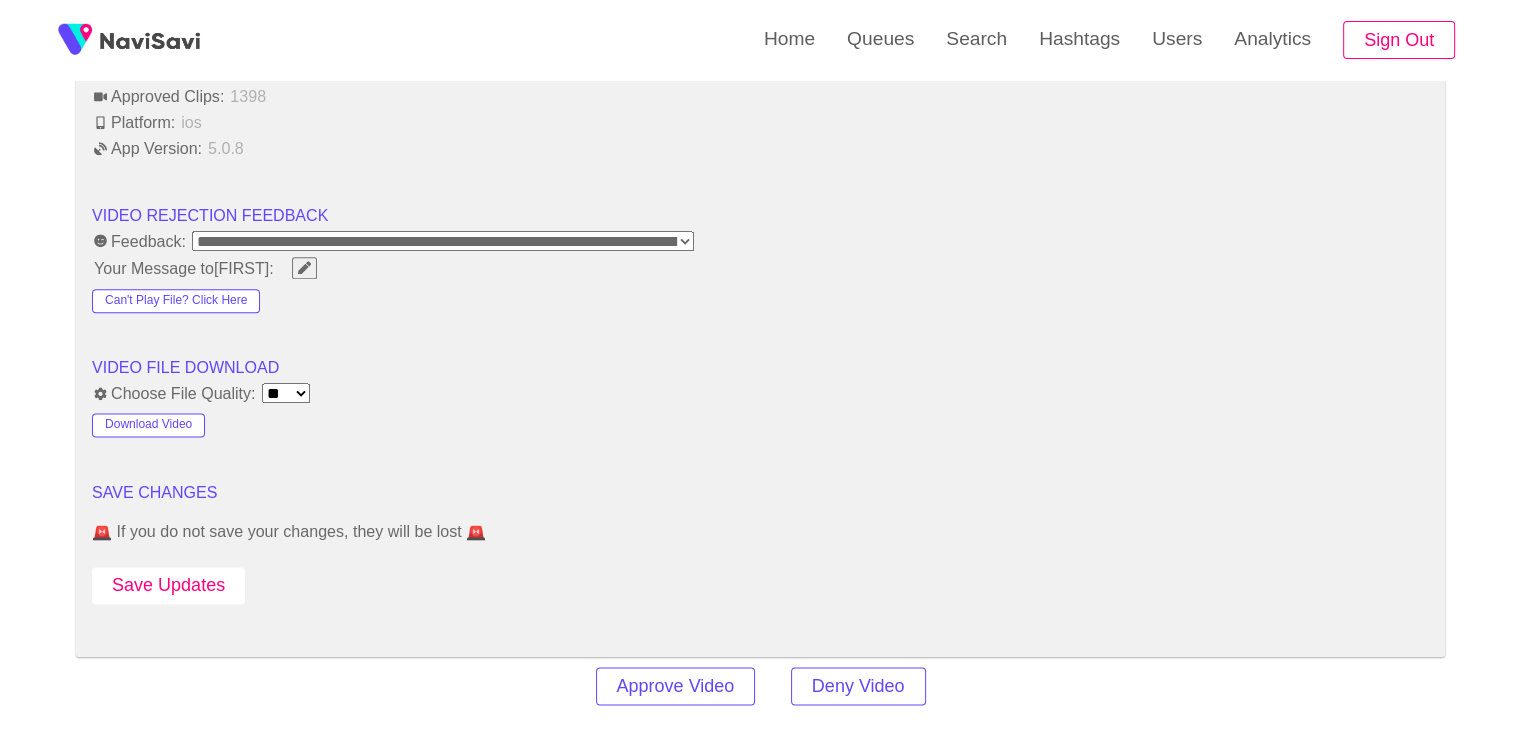 click on "Save Updates" at bounding box center [168, 585] 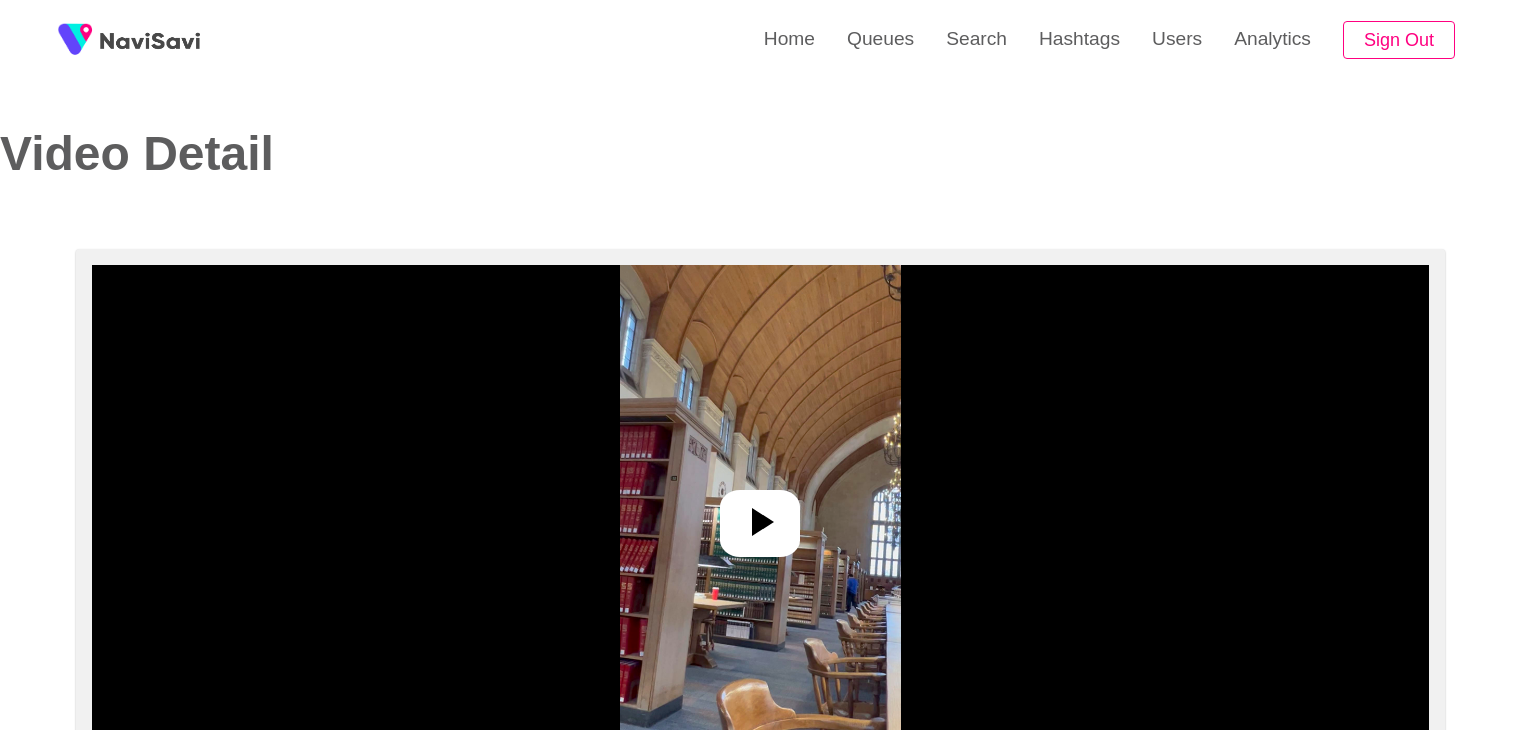 scroll, scrollTop: 0, scrollLeft: 0, axis: both 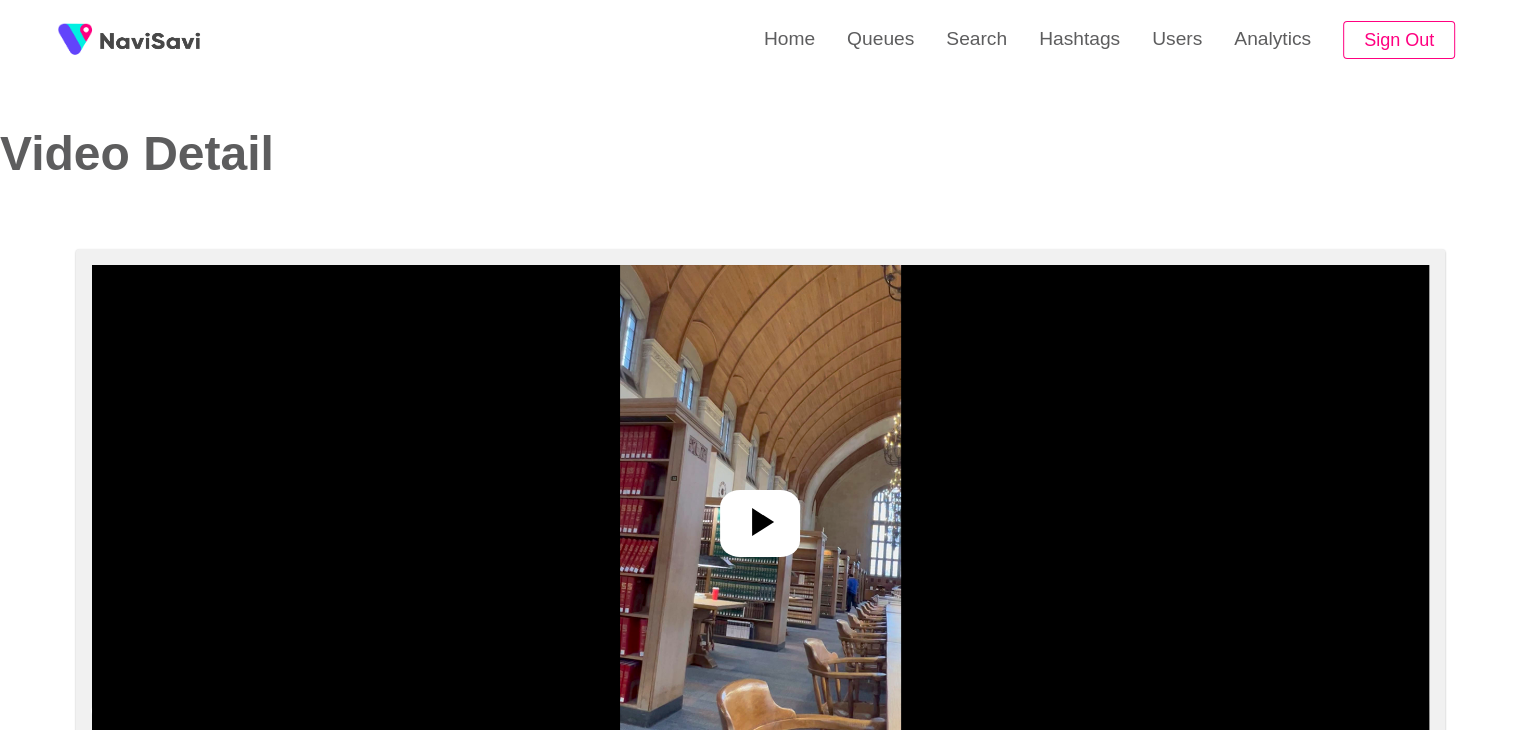 click at bounding box center (760, 515) 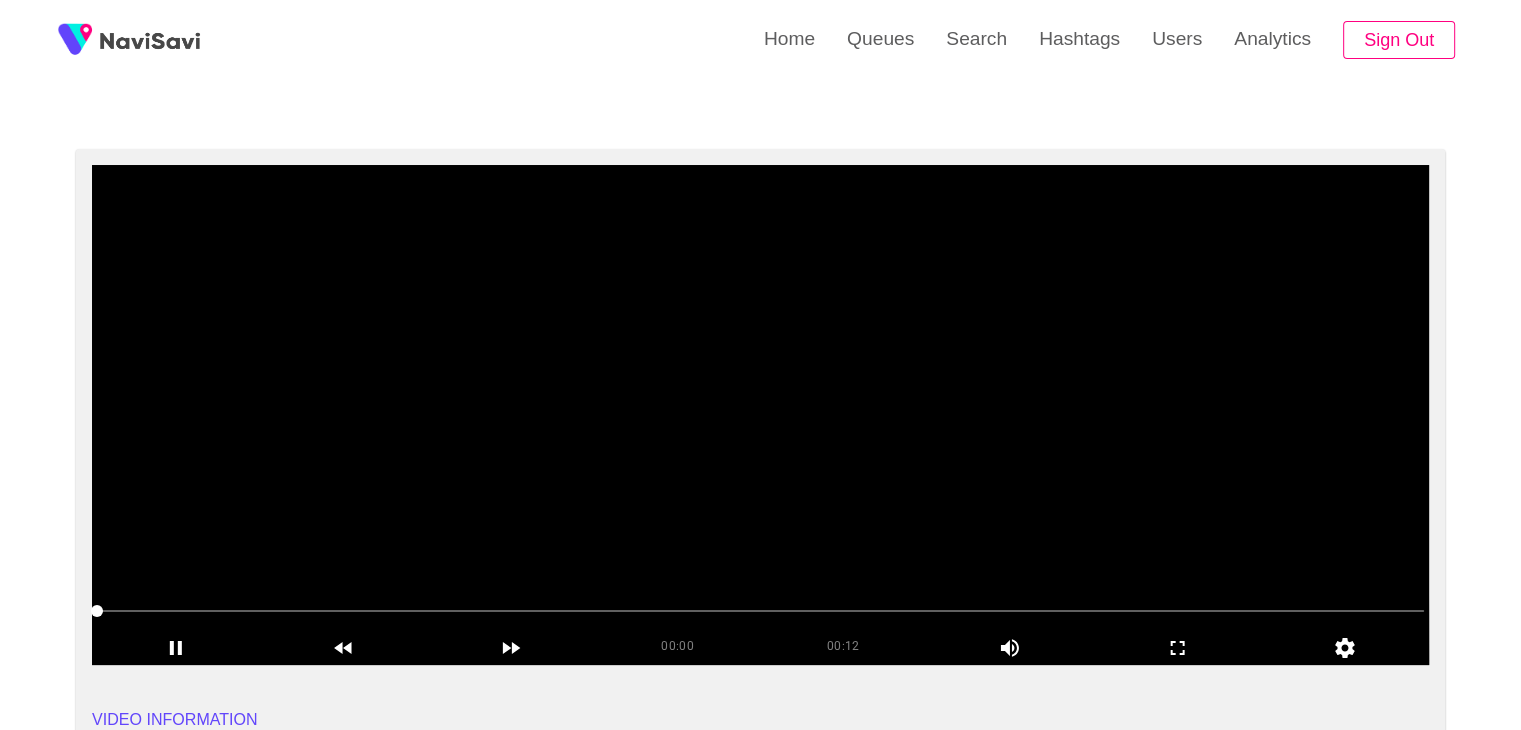 scroll, scrollTop: 102, scrollLeft: 0, axis: vertical 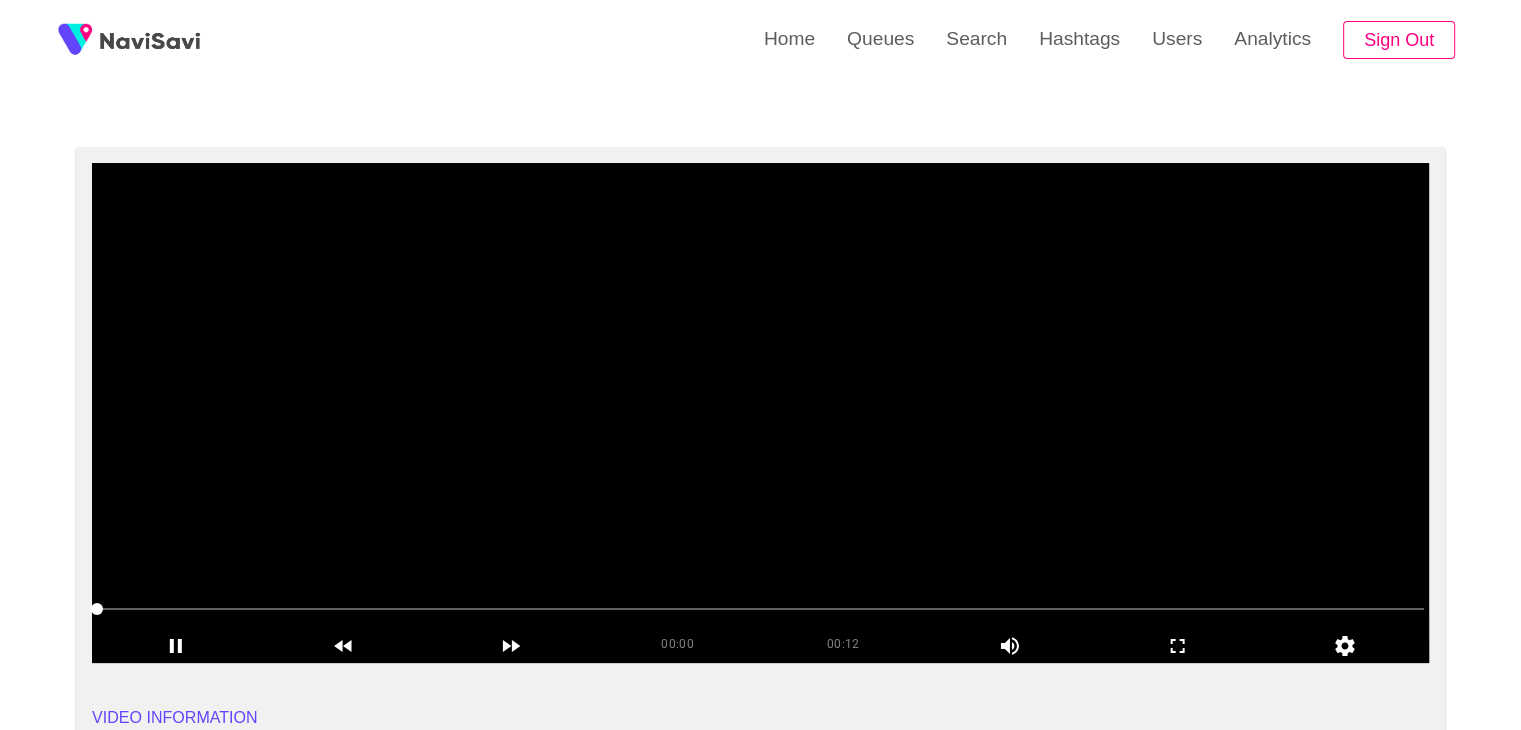 click at bounding box center [760, 413] 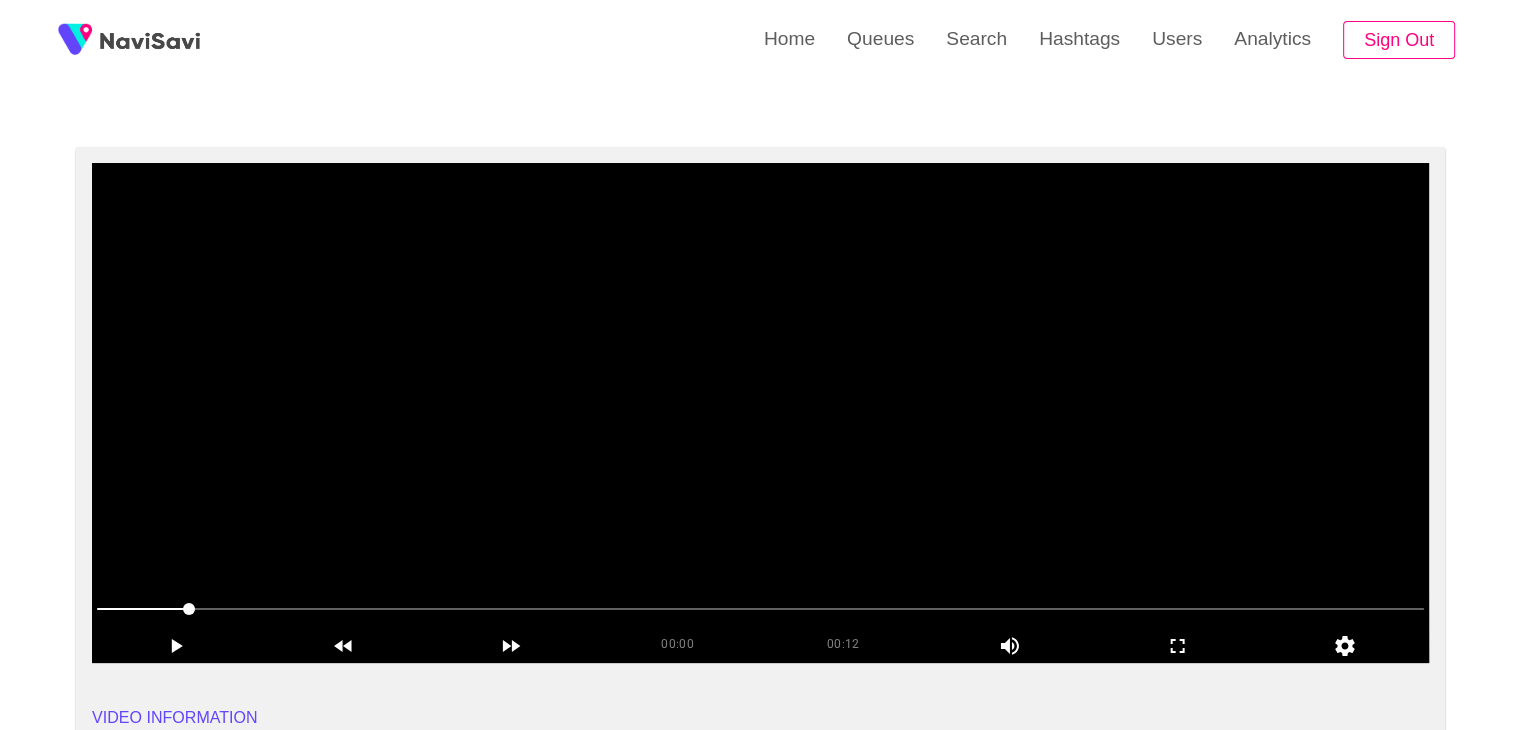 click at bounding box center [760, 413] 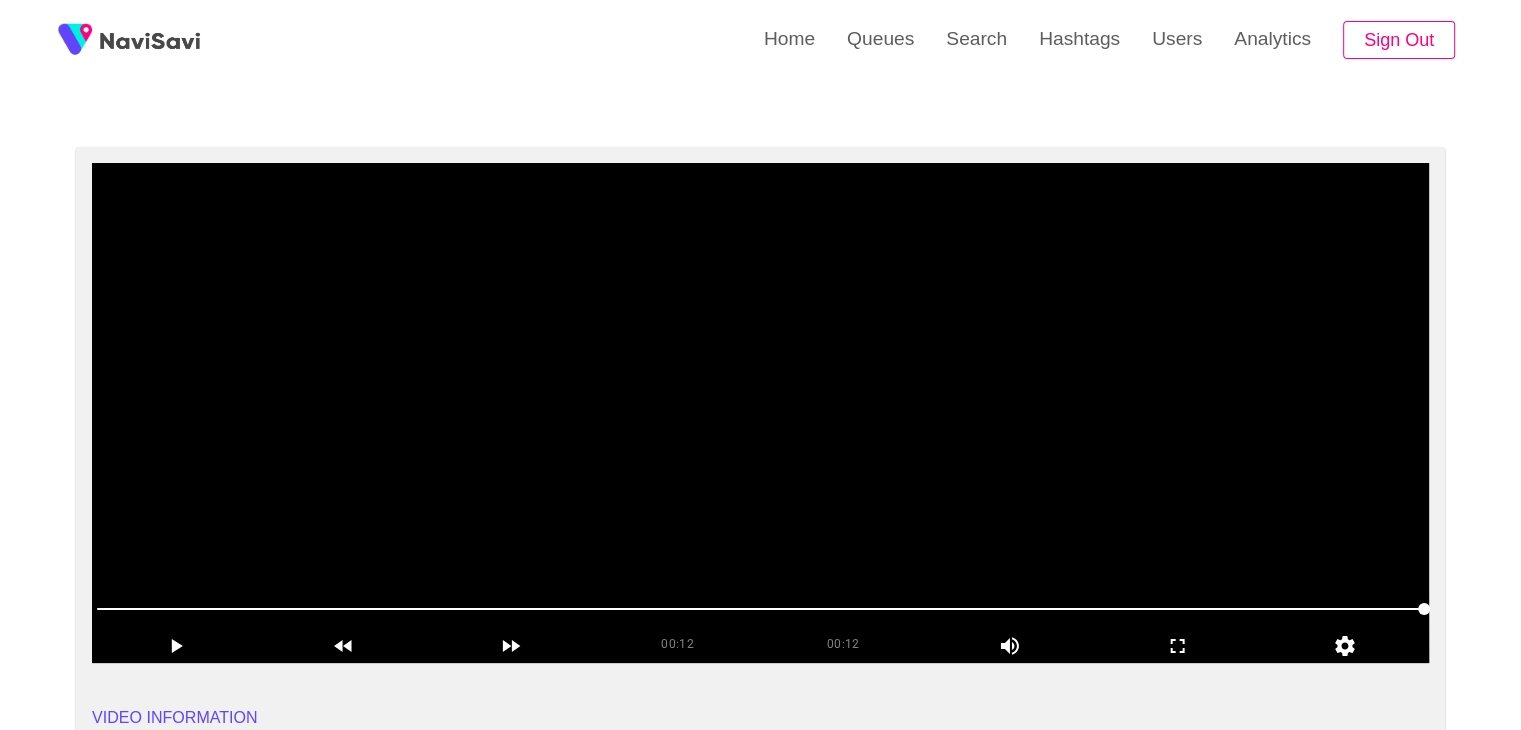click at bounding box center (760, 413) 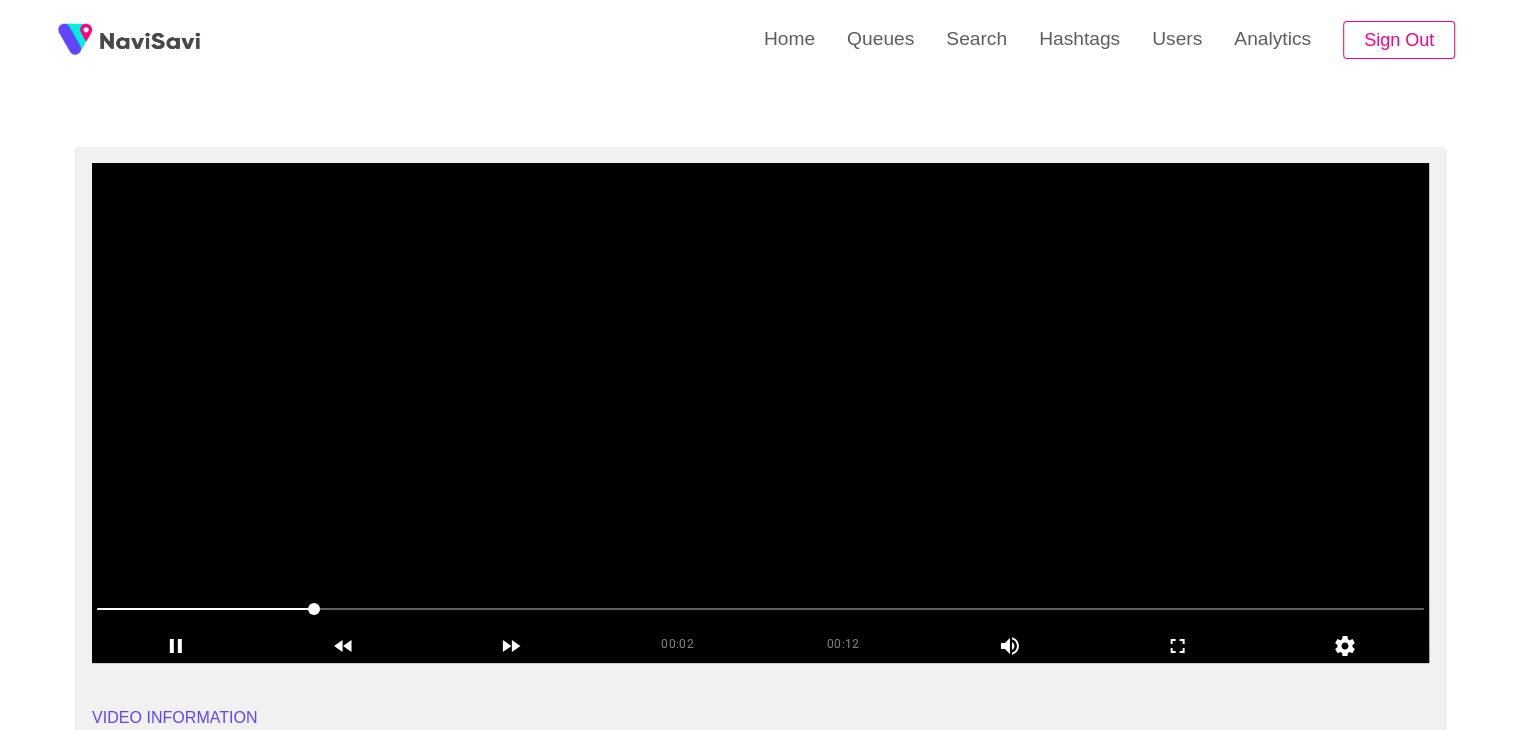 click at bounding box center (760, 413) 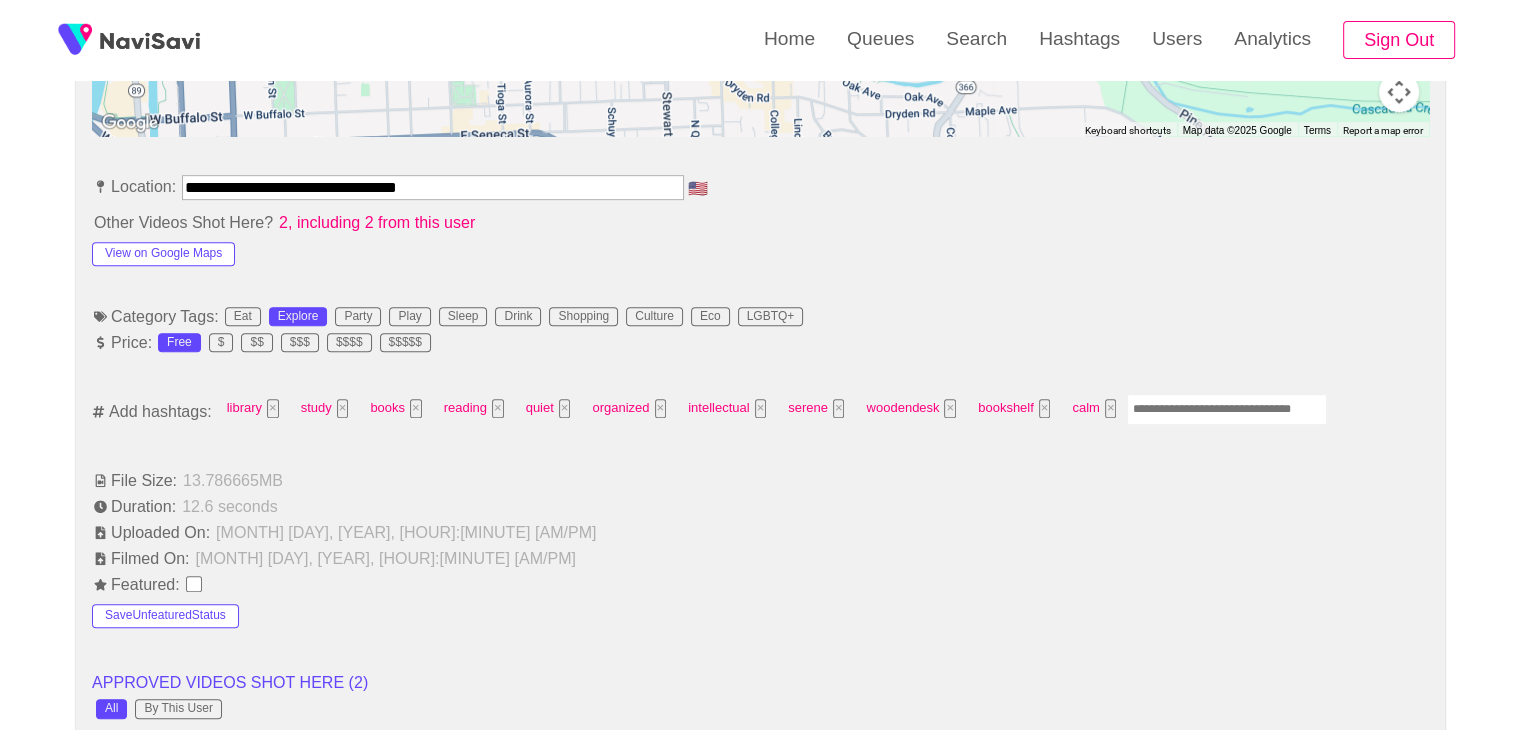scroll, scrollTop: 1062, scrollLeft: 0, axis: vertical 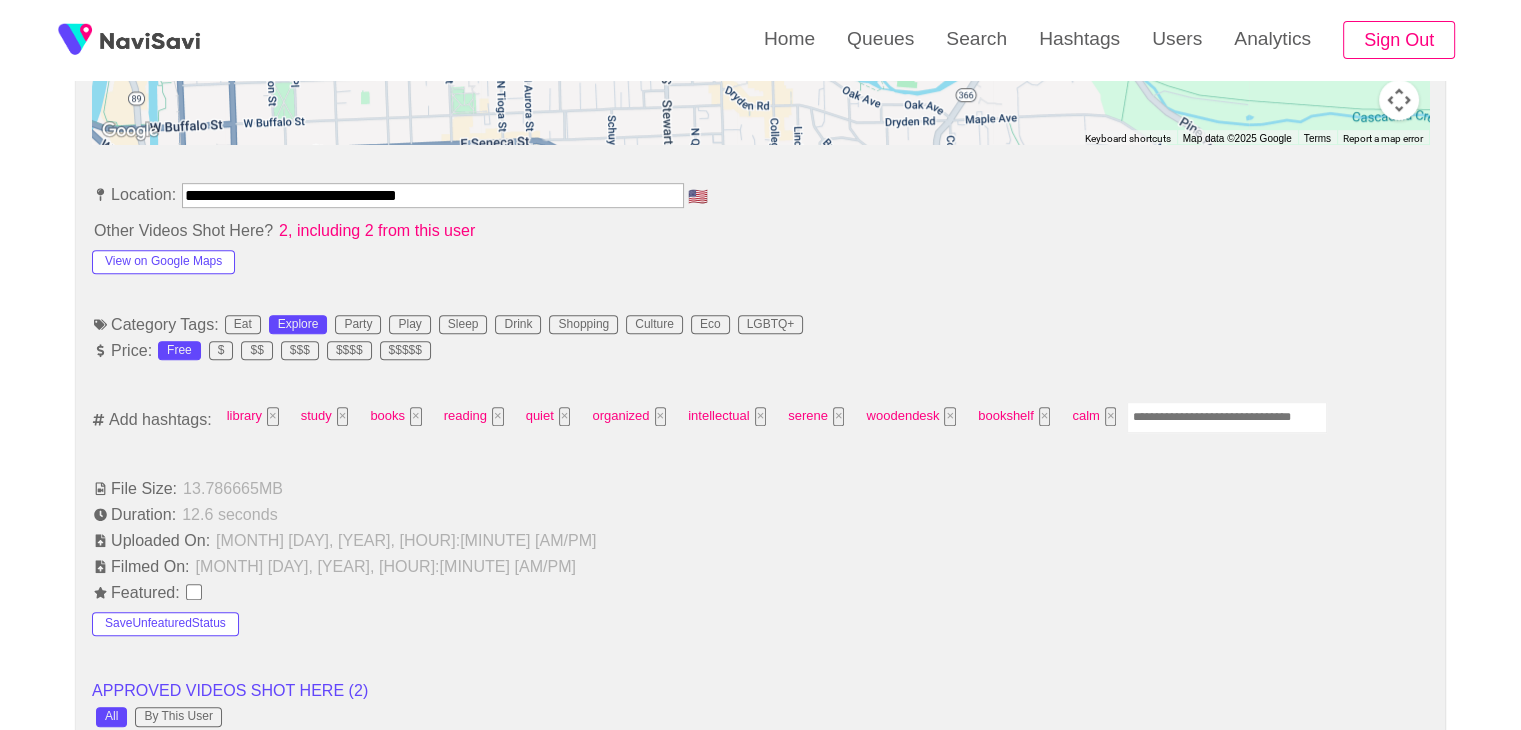 click at bounding box center (1227, 417) 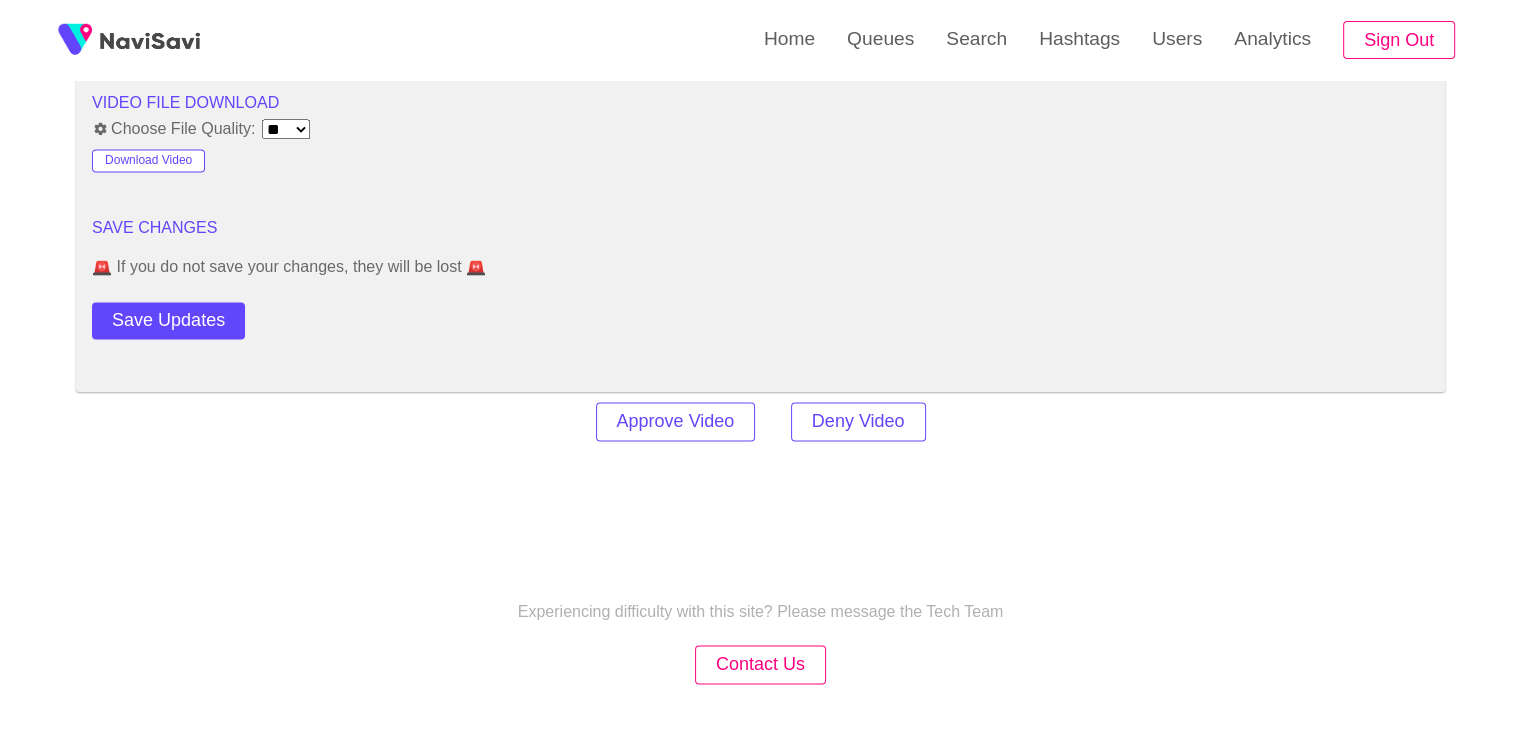 scroll, scrollTop: 2835, scrollLeft: 0, axis: vertical 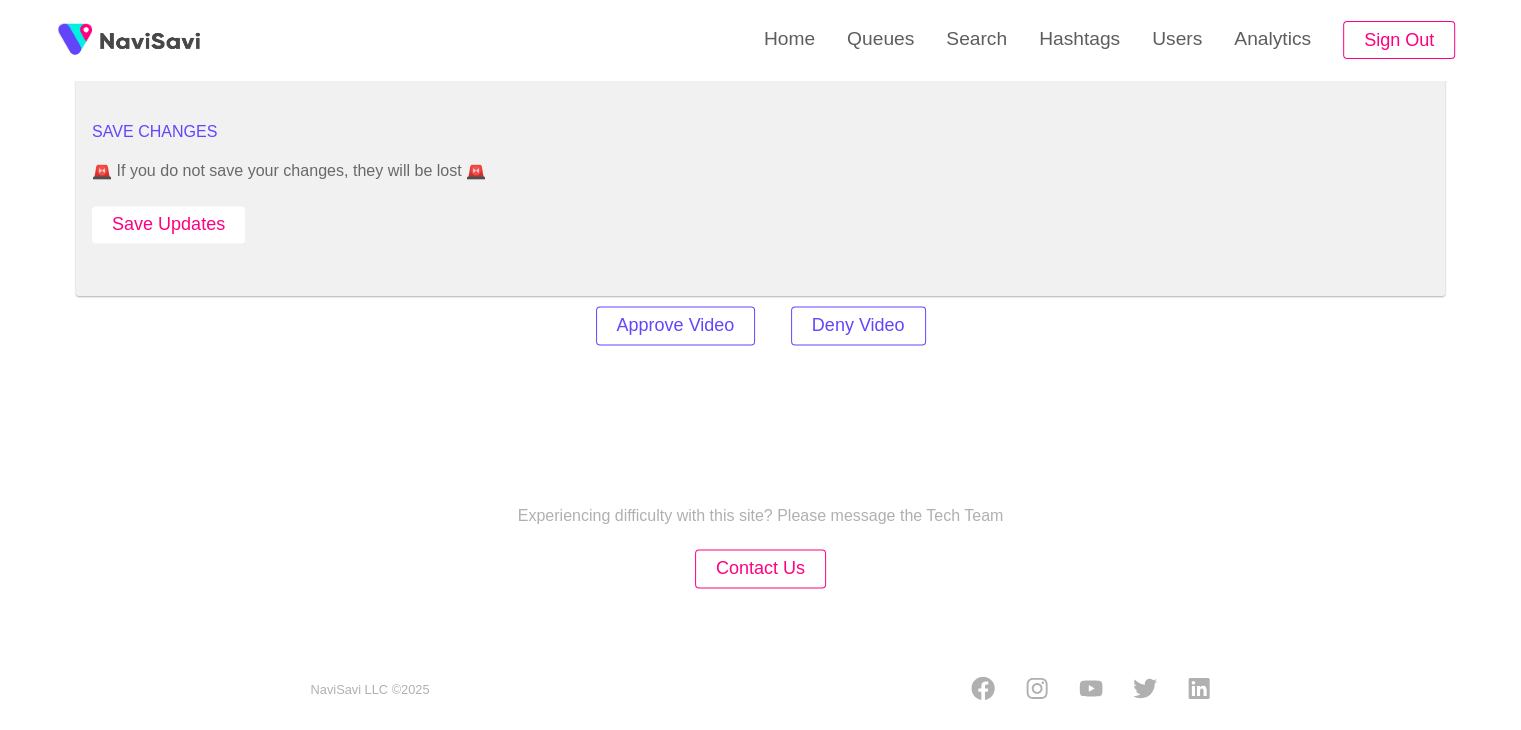 click on "Save Updates" at bounding box center [168, 224] 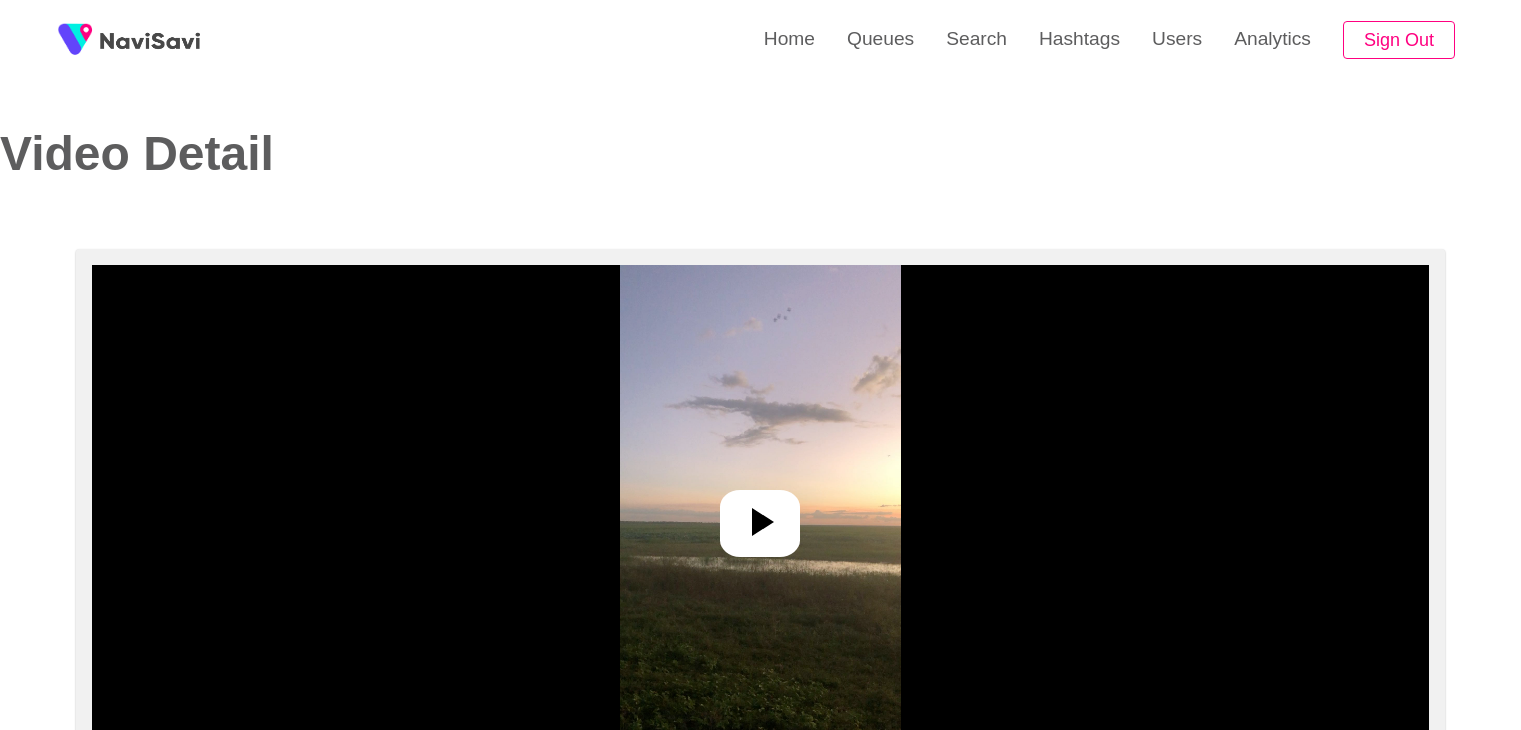 scroll, scrollTop: 0, scrollLeft: 0, axis: both 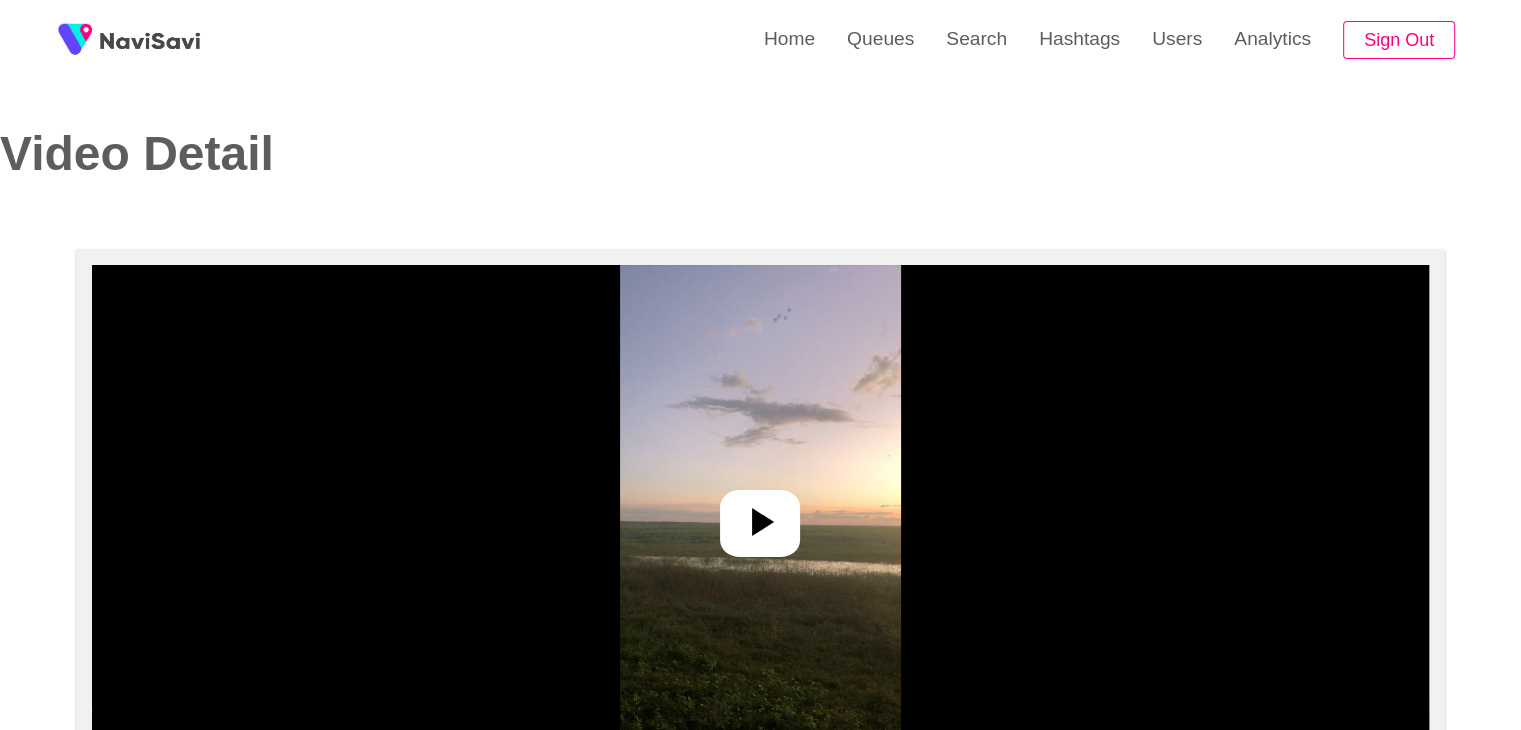 click at bounding box center (760, 515) 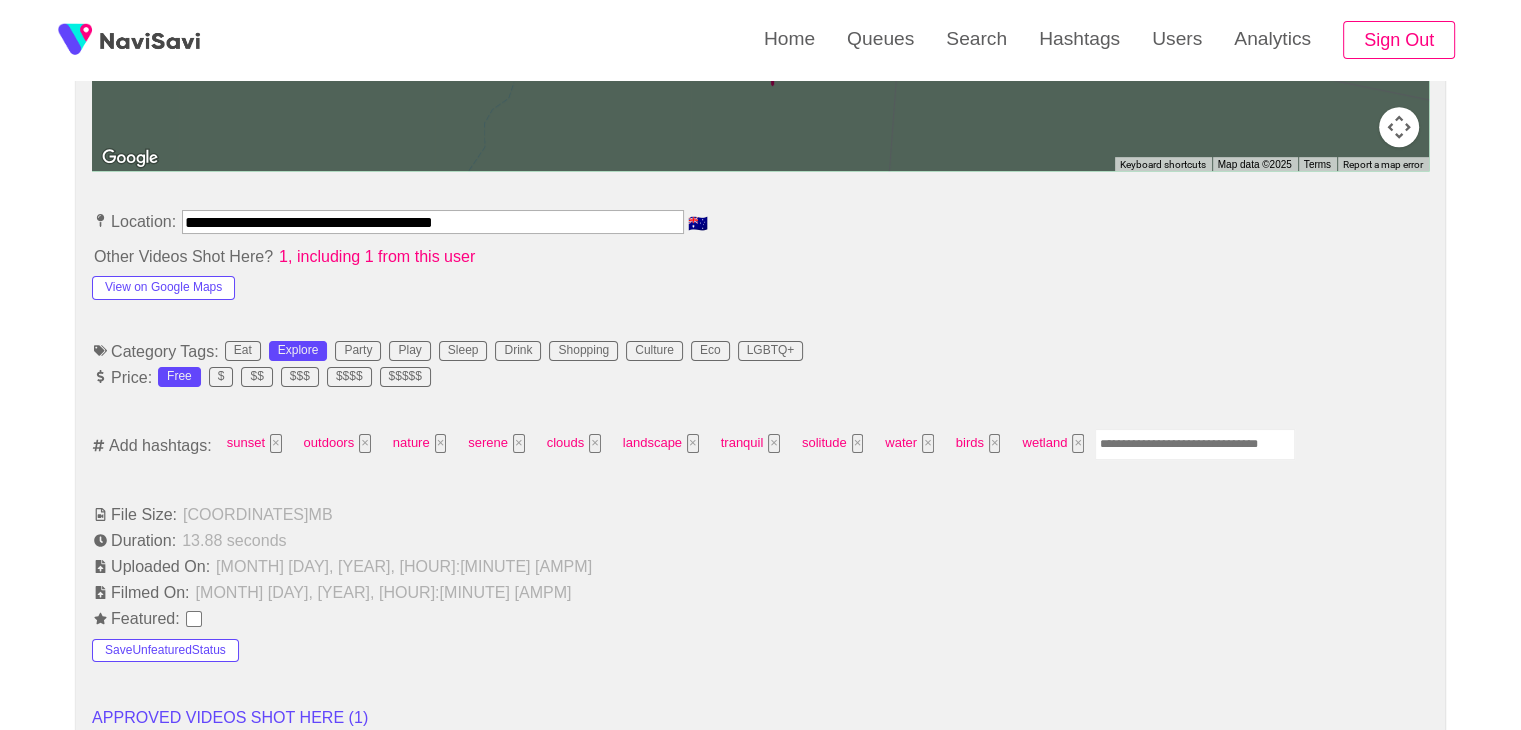 scroll, scrollTop: 1036, scrollLeft: 0, axis: vertical 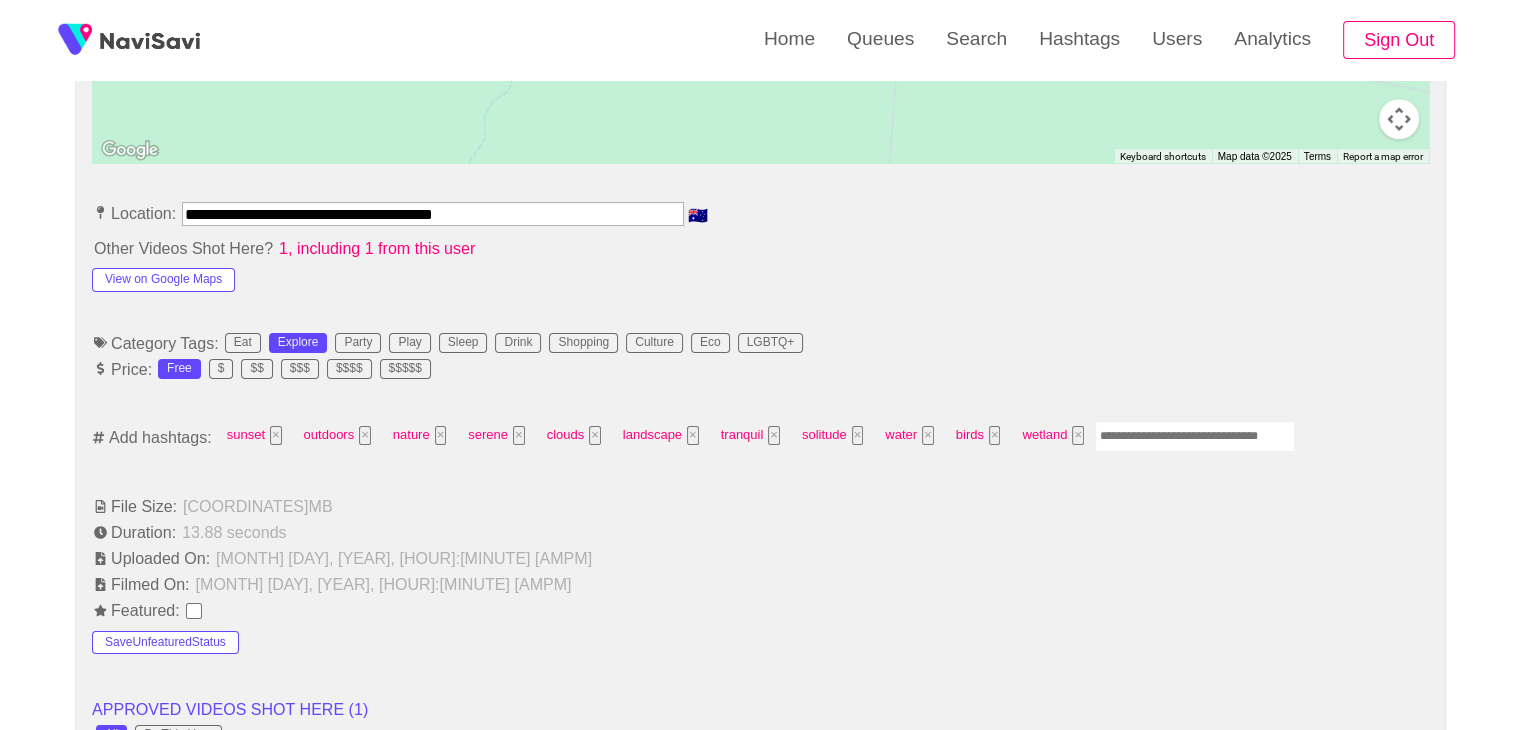 click at bounding box center [1195, 436] 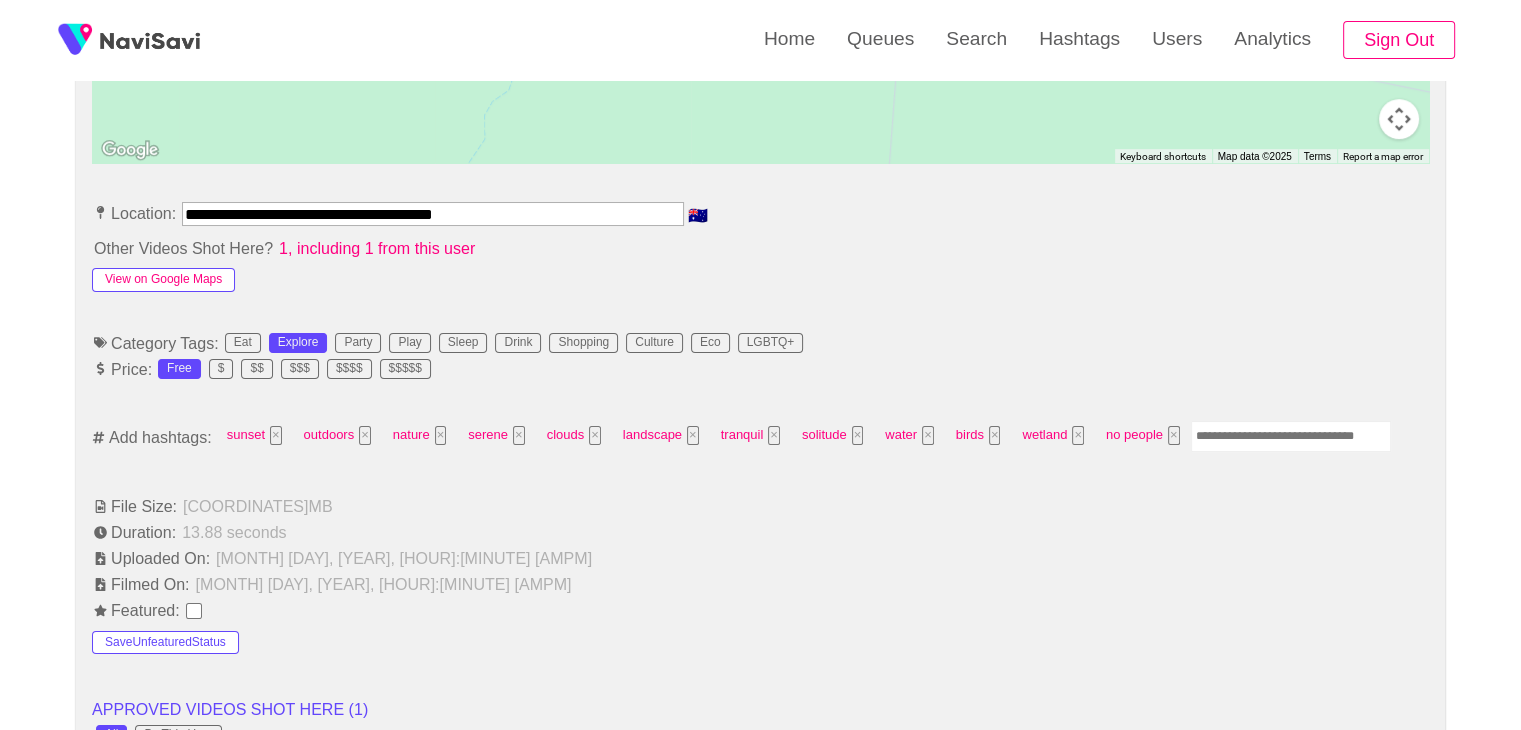 click on "View on Google Maps" at bounding box center [163, 280] 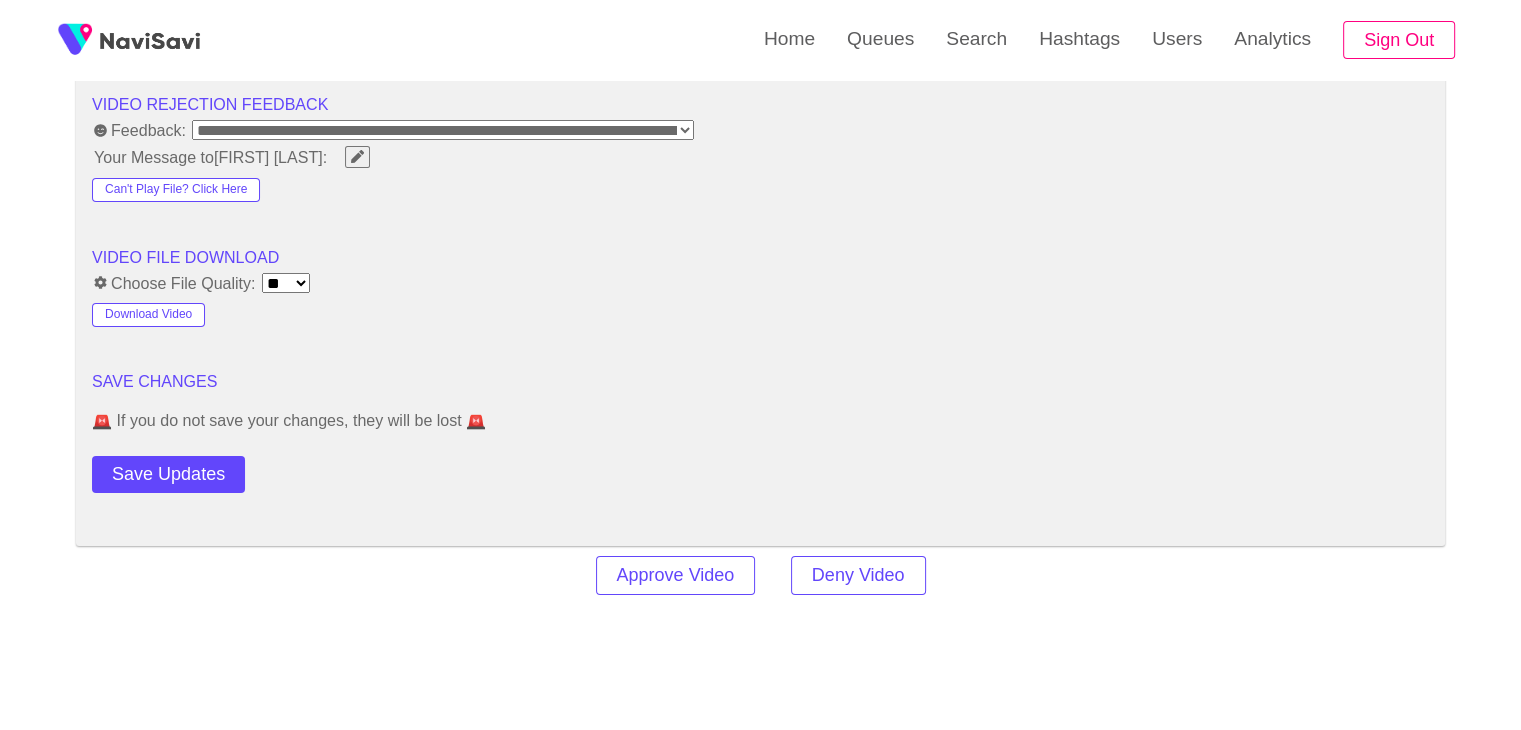 scroll, scrollTop: 2524, scrollLeft: 0, axis: vertical 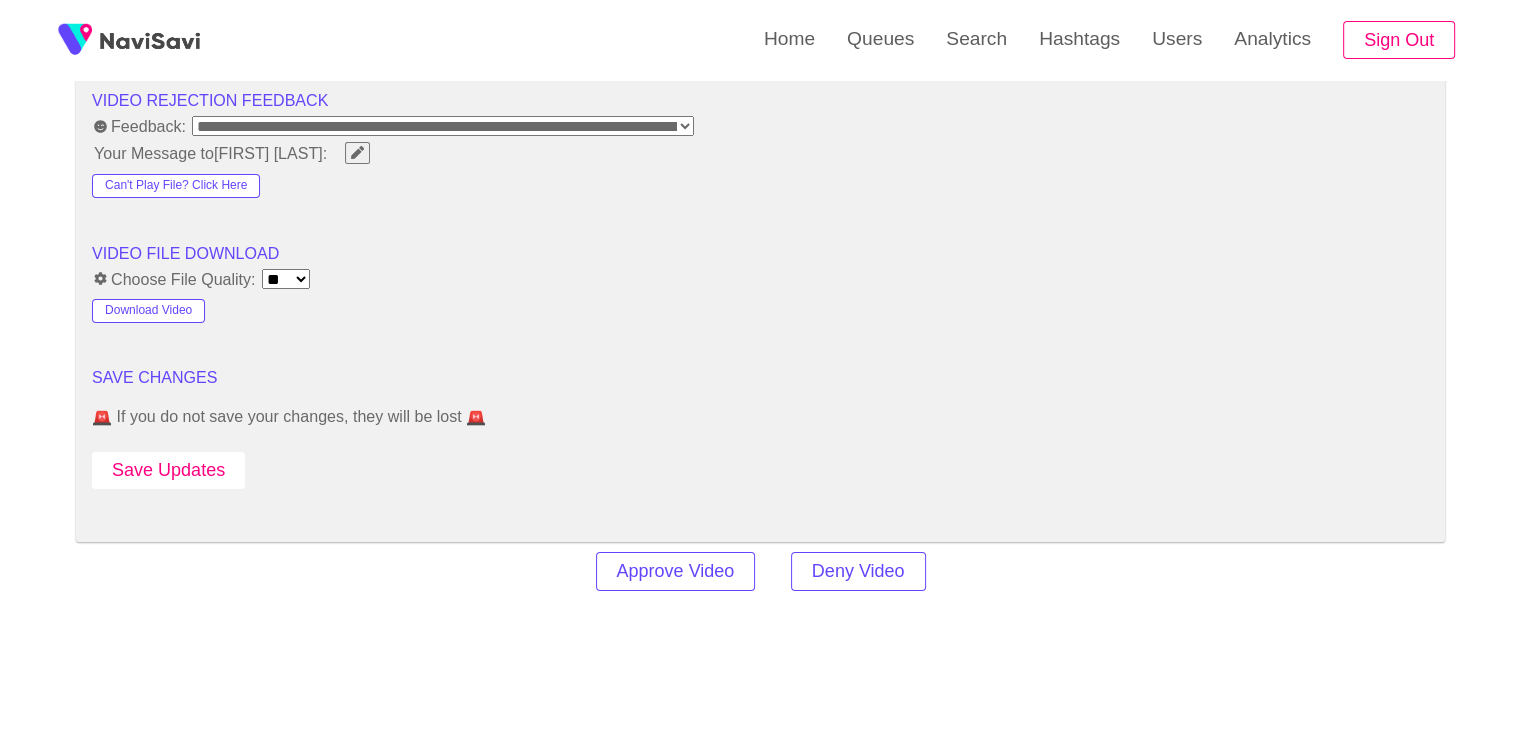 click on "Save Updates" at bounding box center [168, 470] 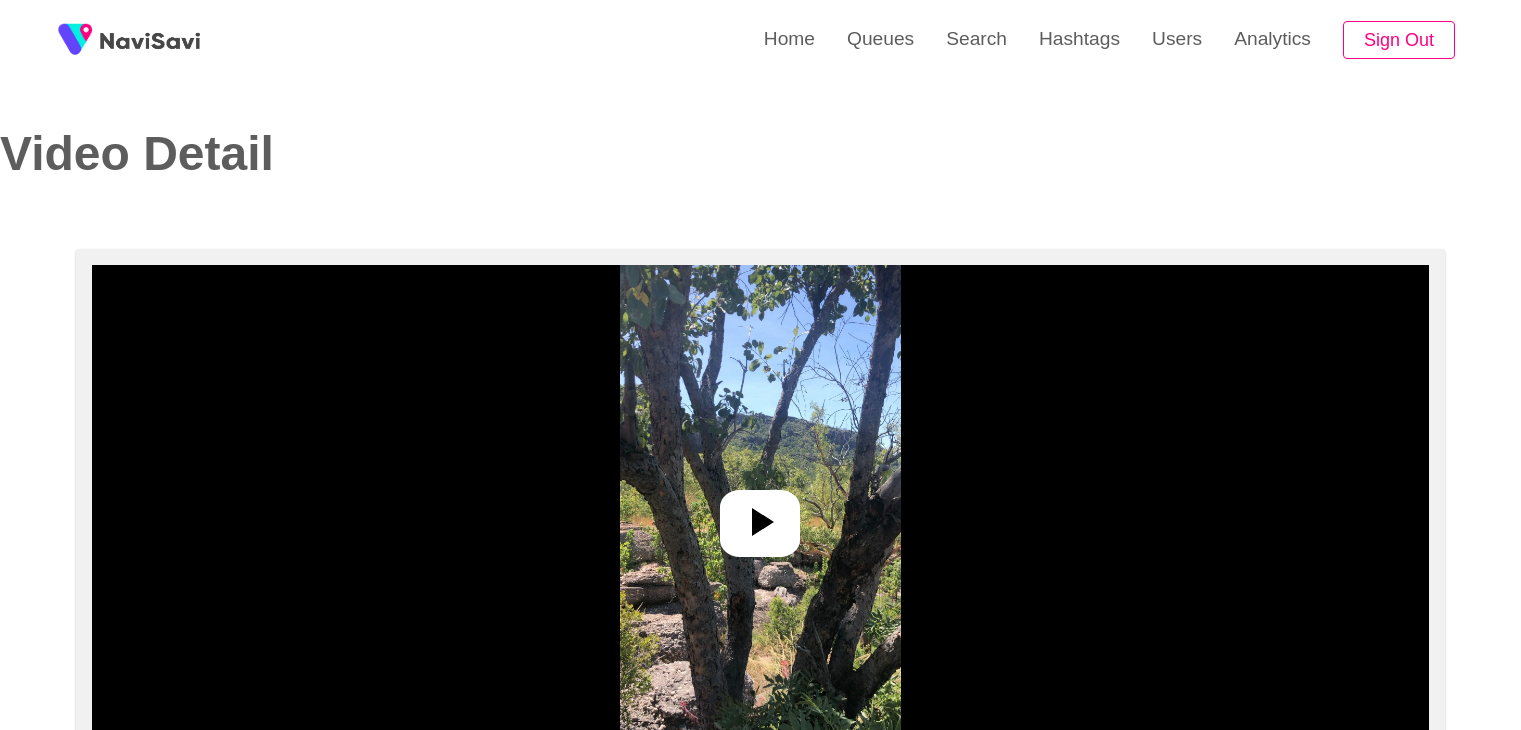 scroll, scrollTop: 0, scrollLeft: 0, axis: both 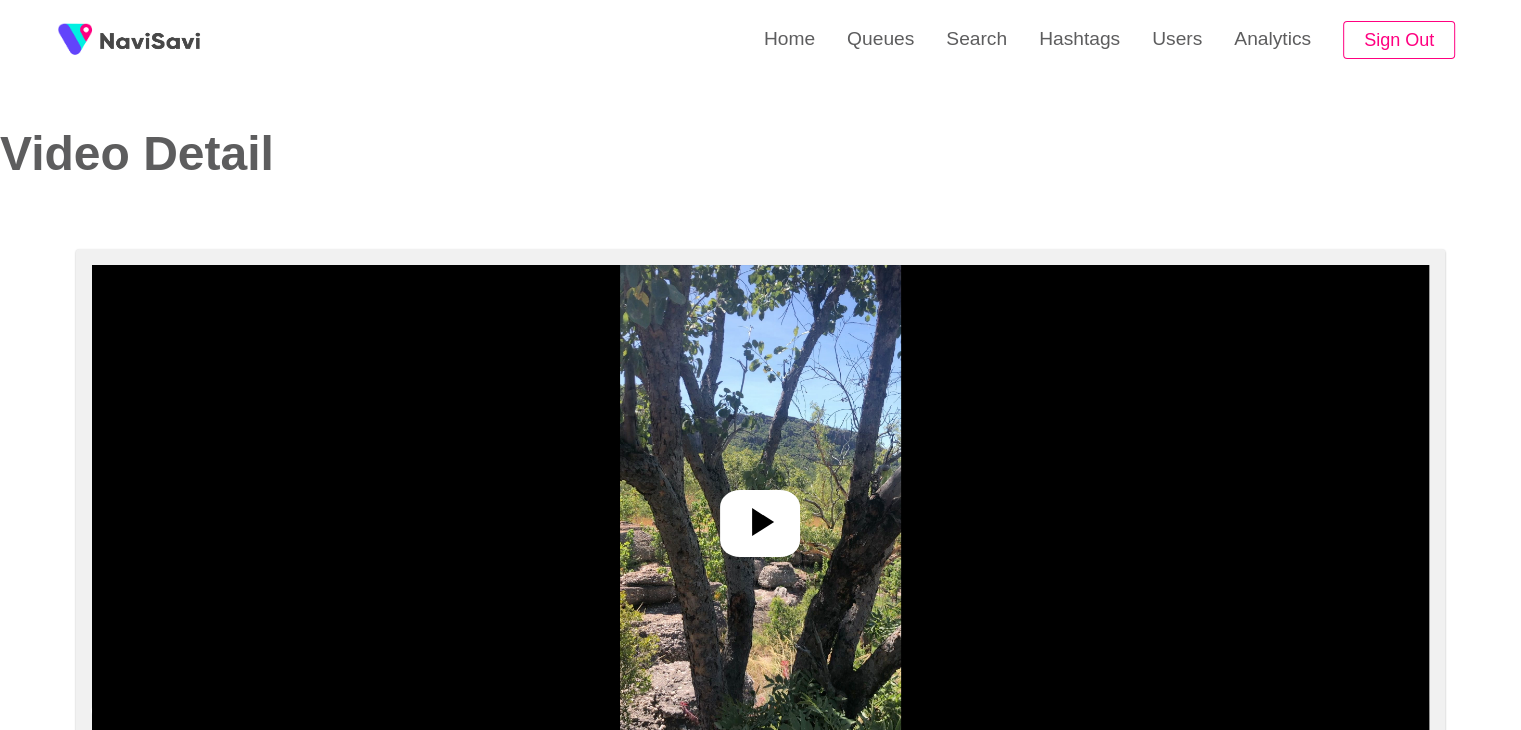click at bounding box center (760, 522) 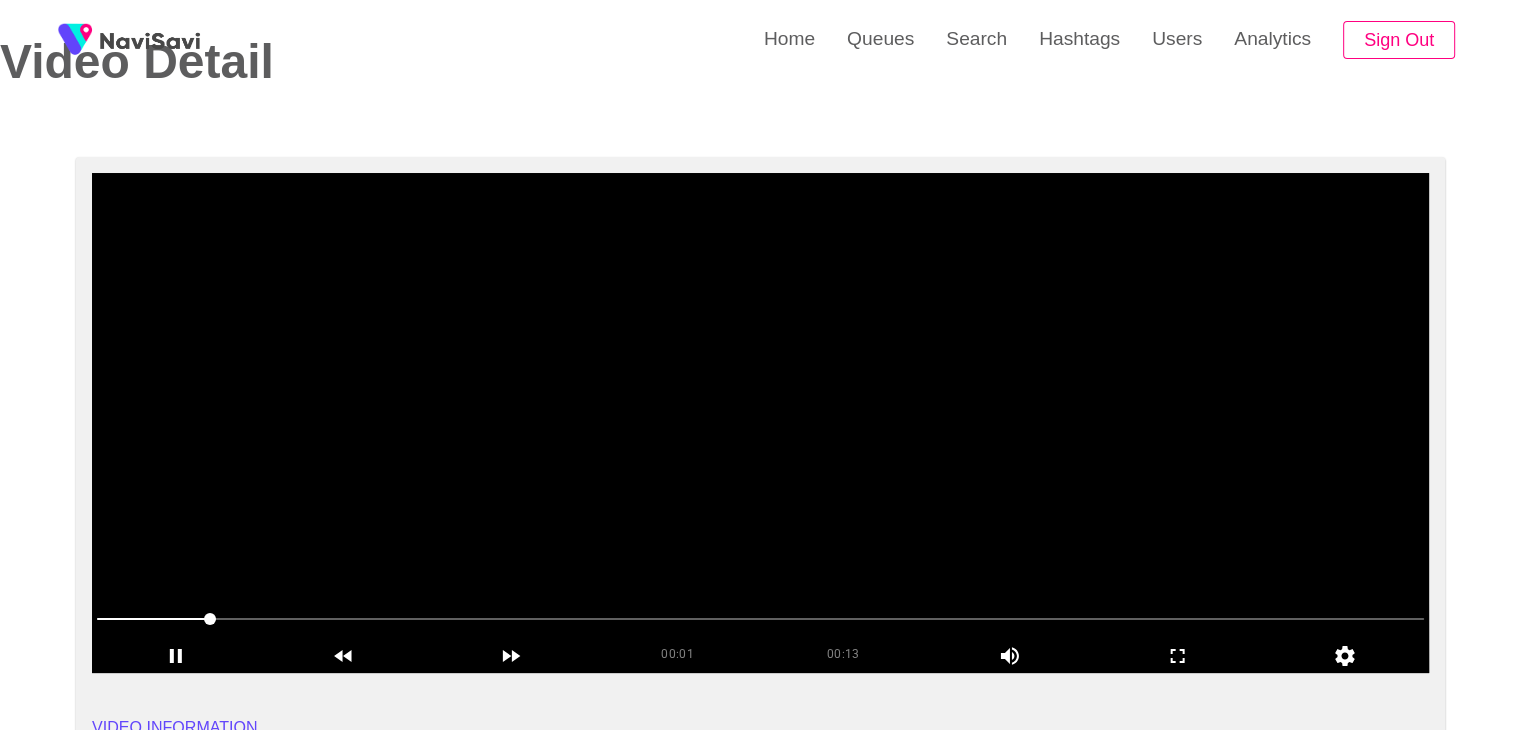 scroll, scrollTop: 96, scrollLeft: 0, axis: vertical 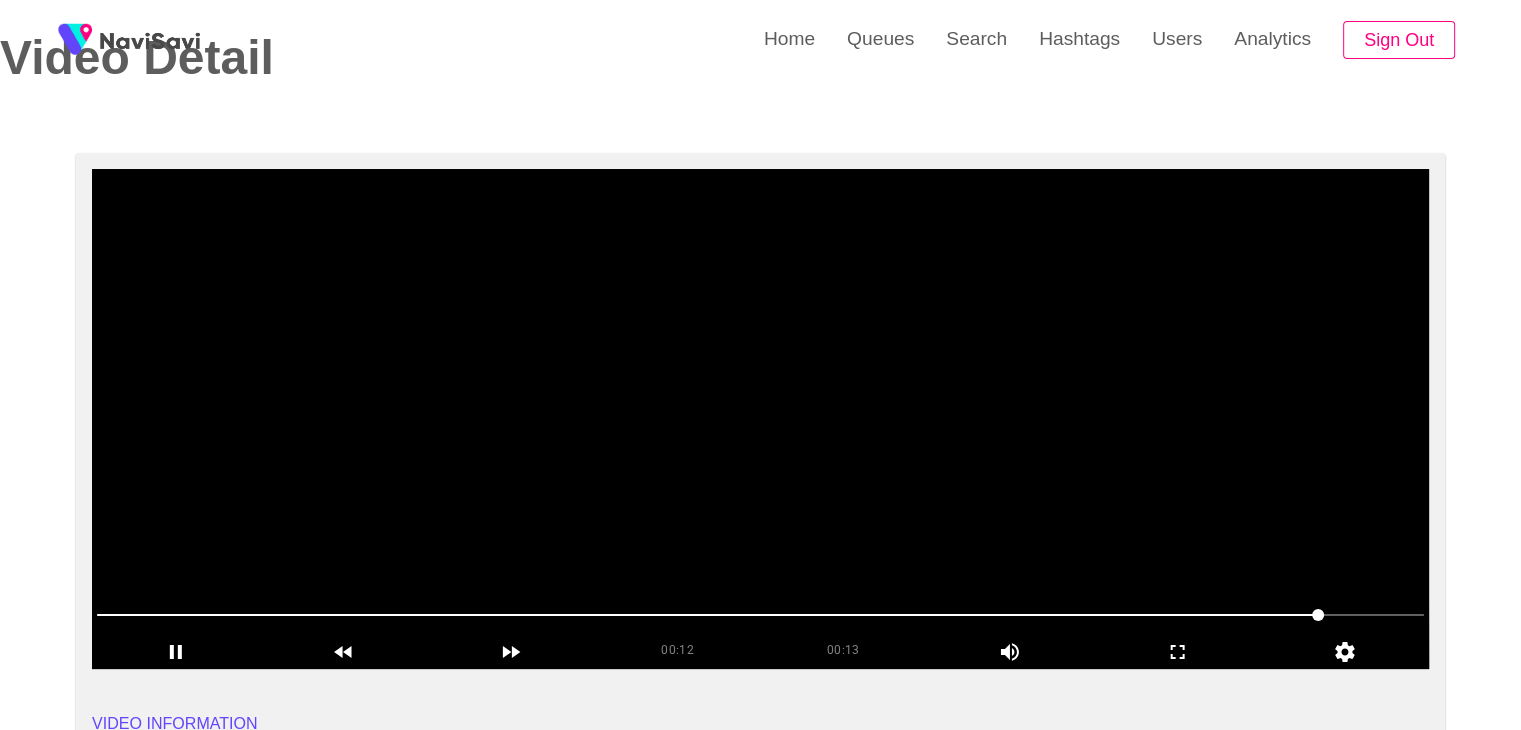 drag, startPoint x: 1092, startPoint y: 603, endPoint x: 1315, endPoint y: 605, distance: 223.00897 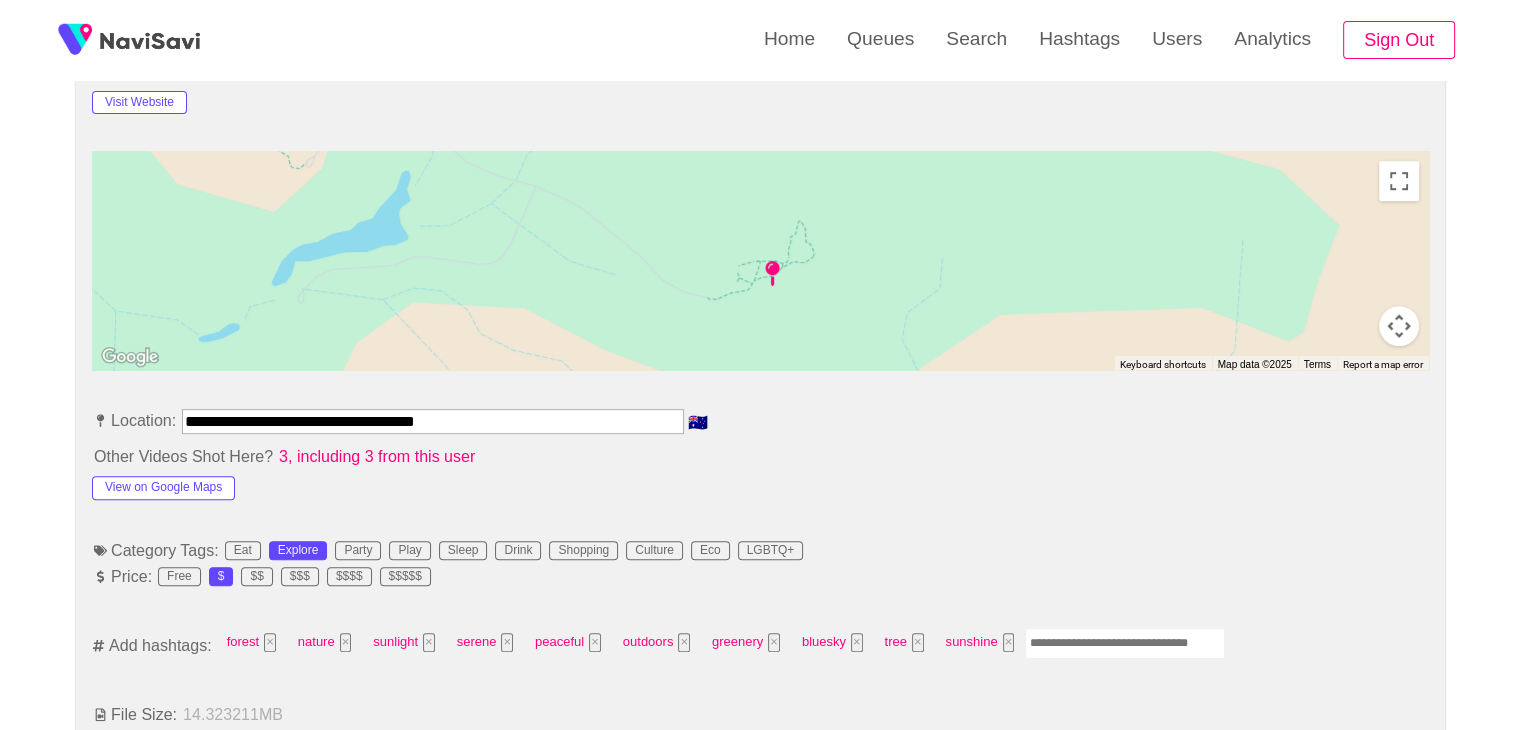 scroll, scrollTop: 970, scrollLeft: 0, axis: vertical 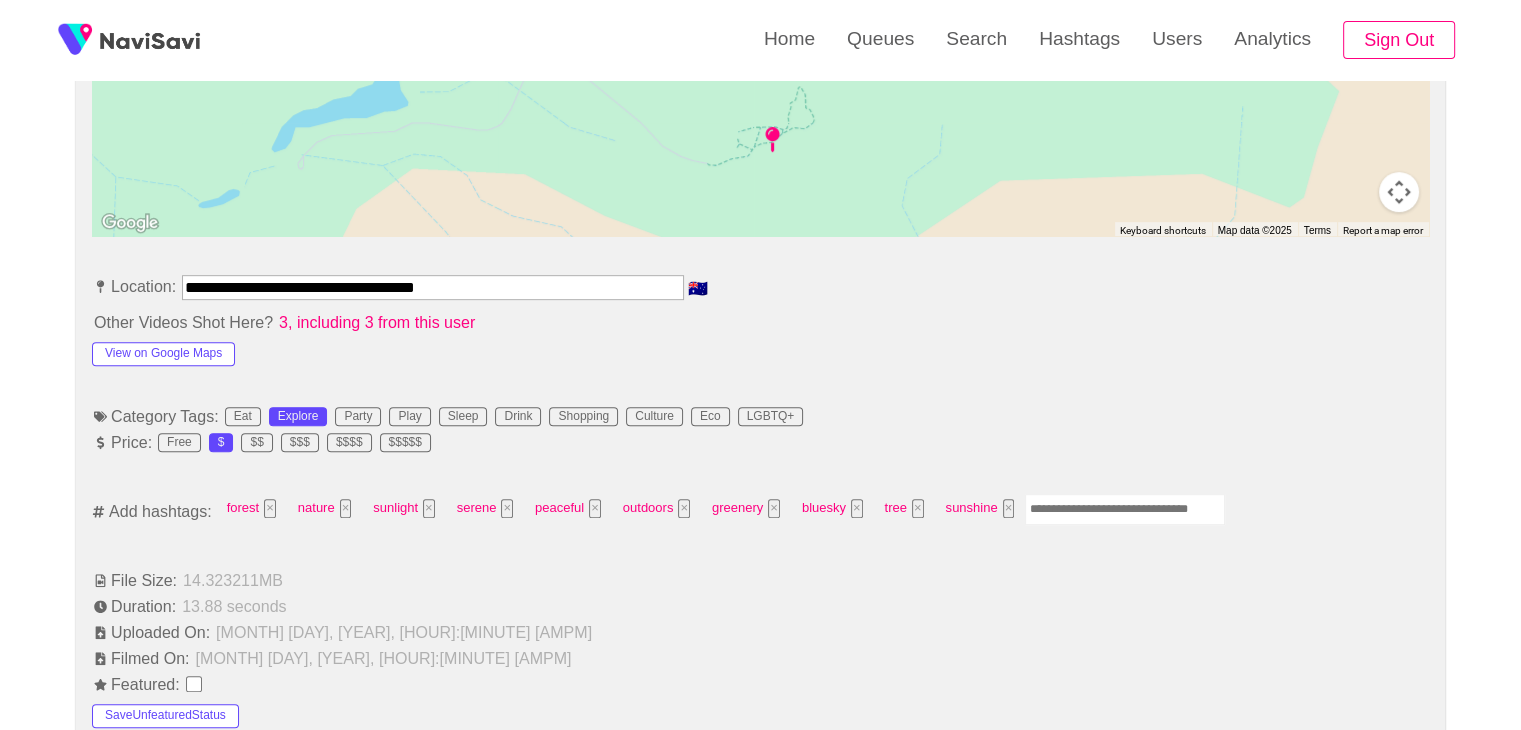 click at bounding box center [1125, 509] 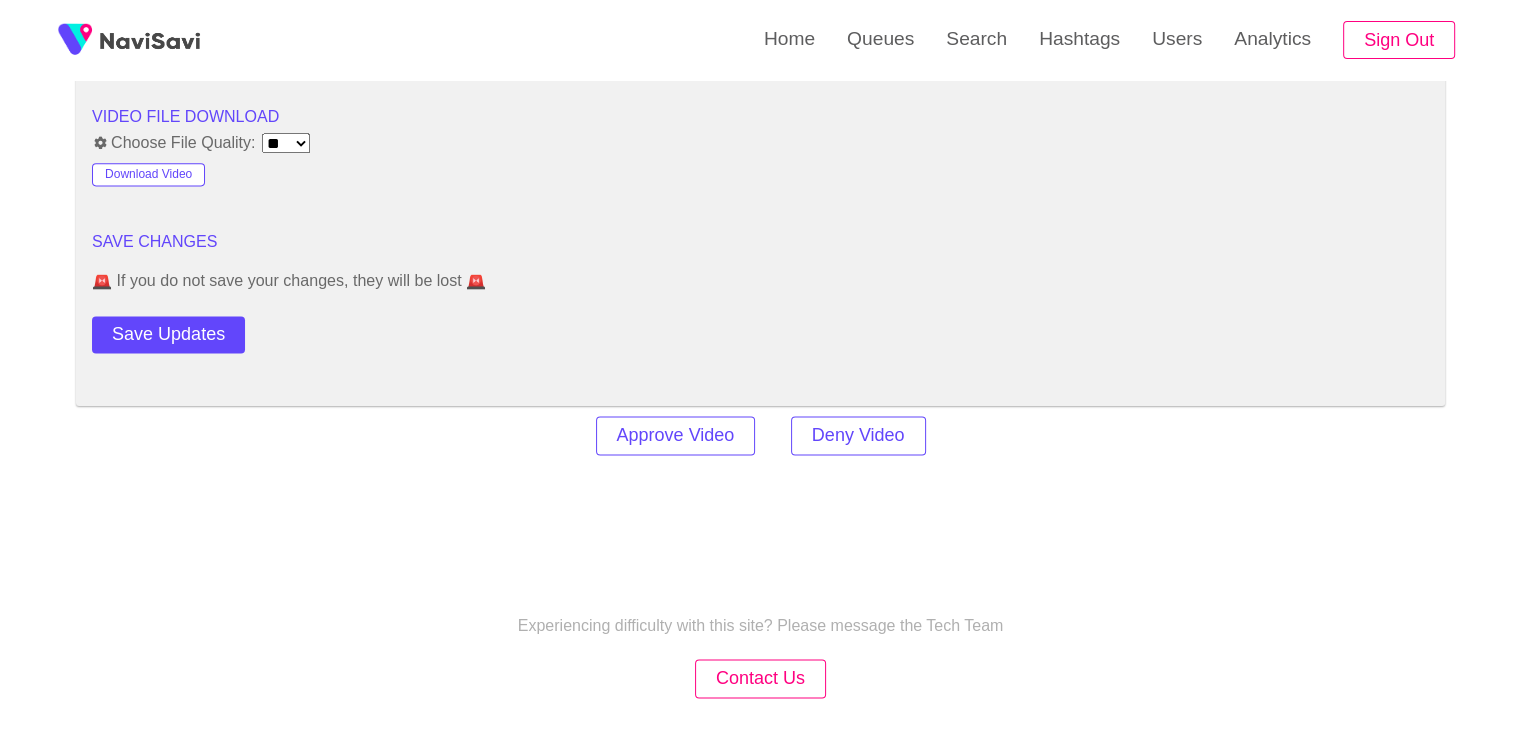 scroll, scrollTop: 2778, scrollLeft: 0, axis: vertical 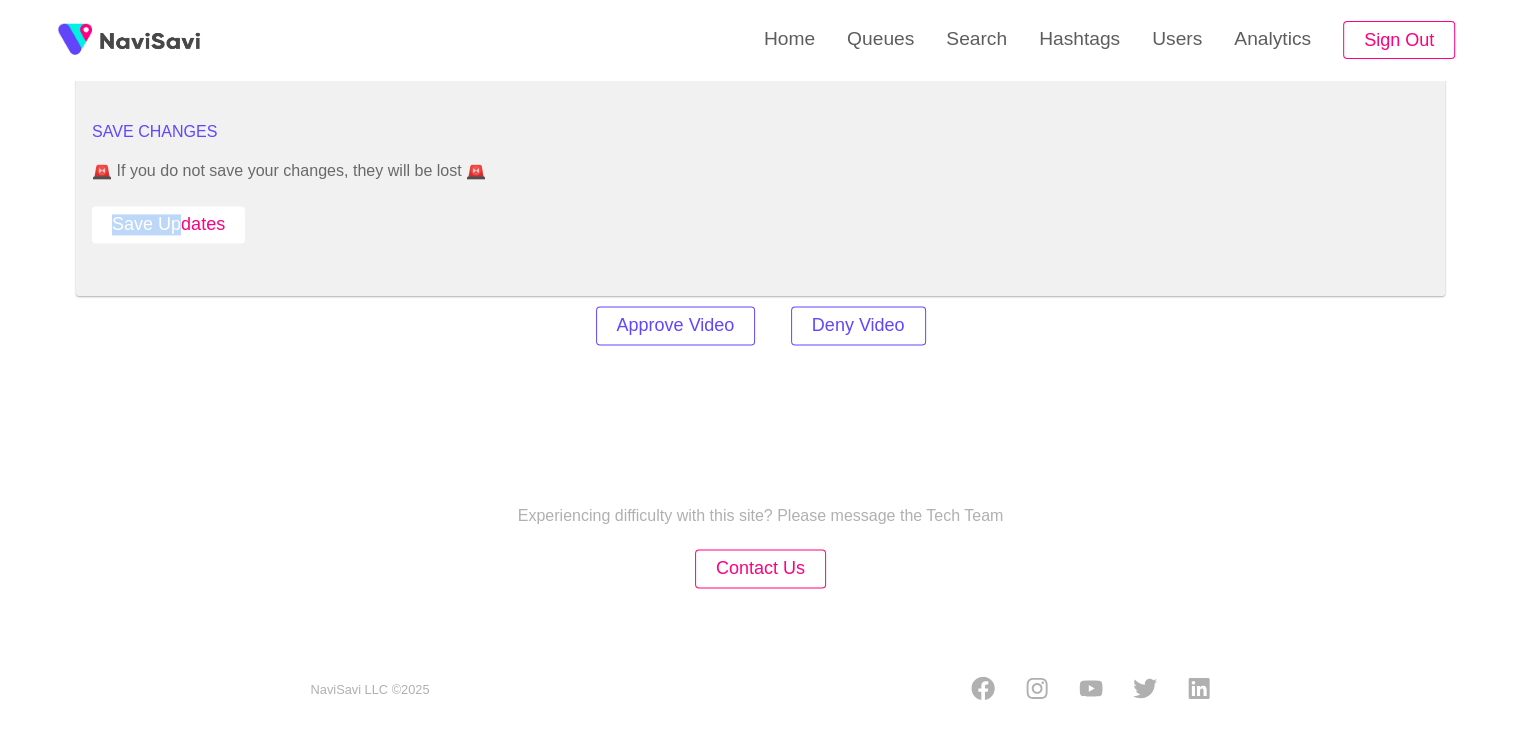 drag, startPoint x: 173, startPoint y: 195, endPoint x: 182, endPoint y: 213, distance: 20.12461 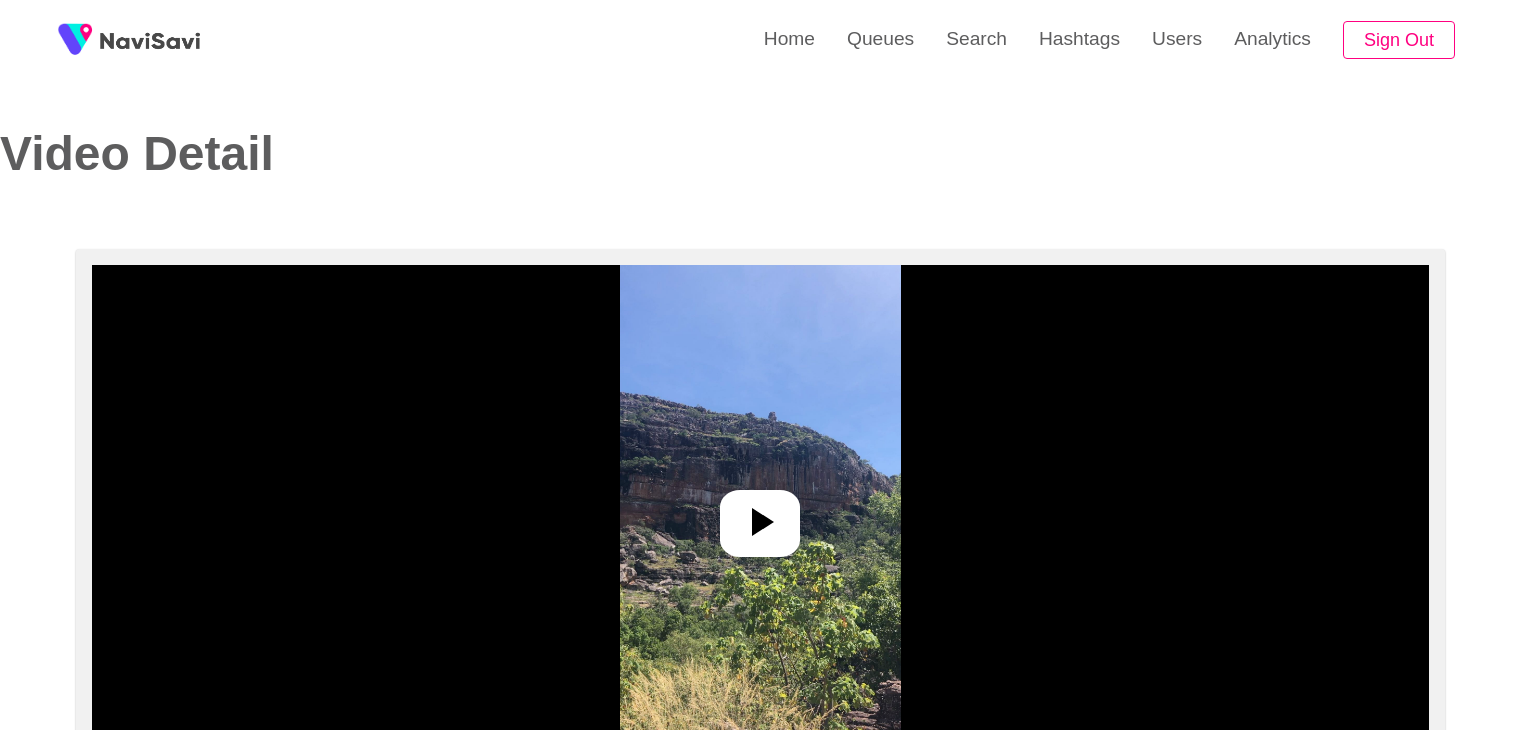 scroll, scrollTop: 0, scrollLeft: 0, axis: both 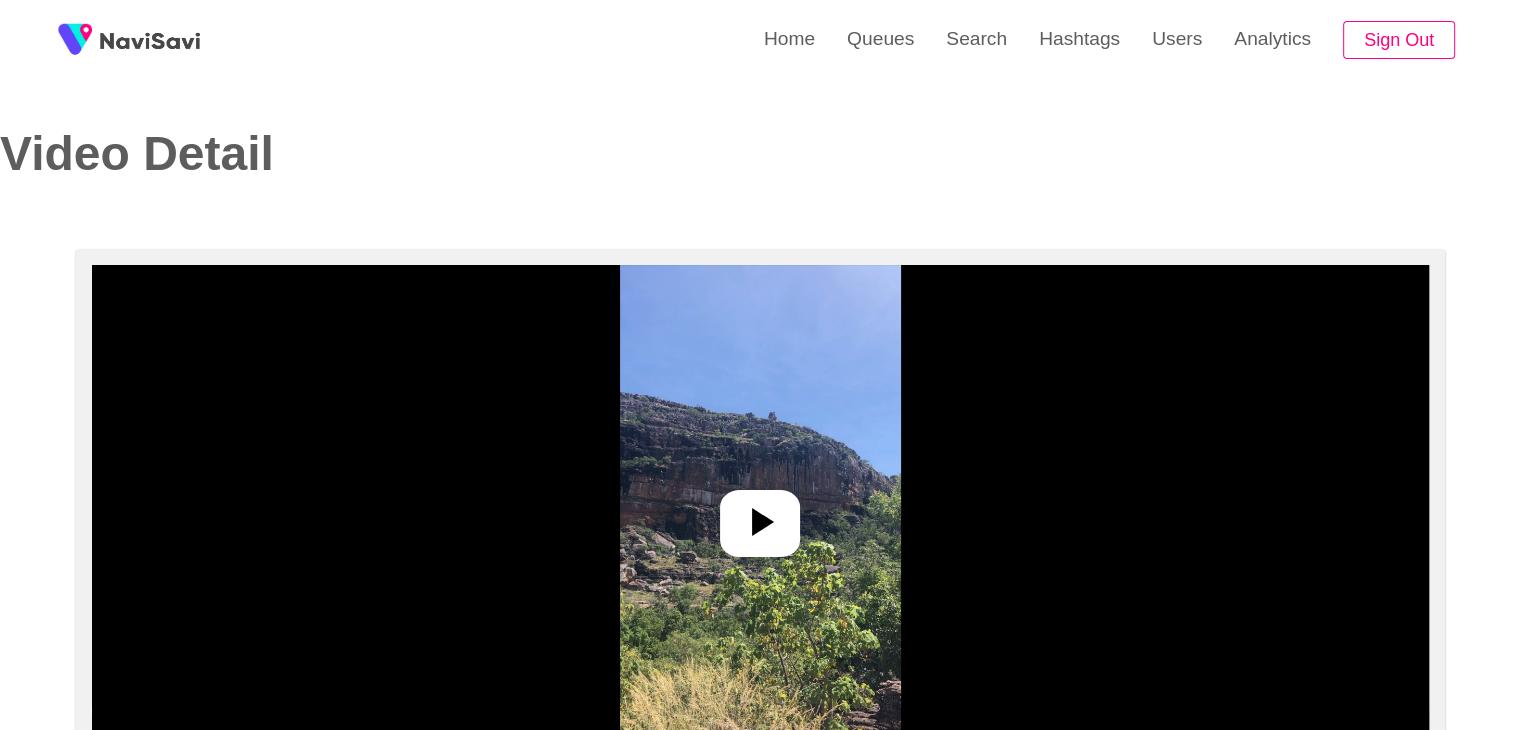 click at bounding box center [760, 515] 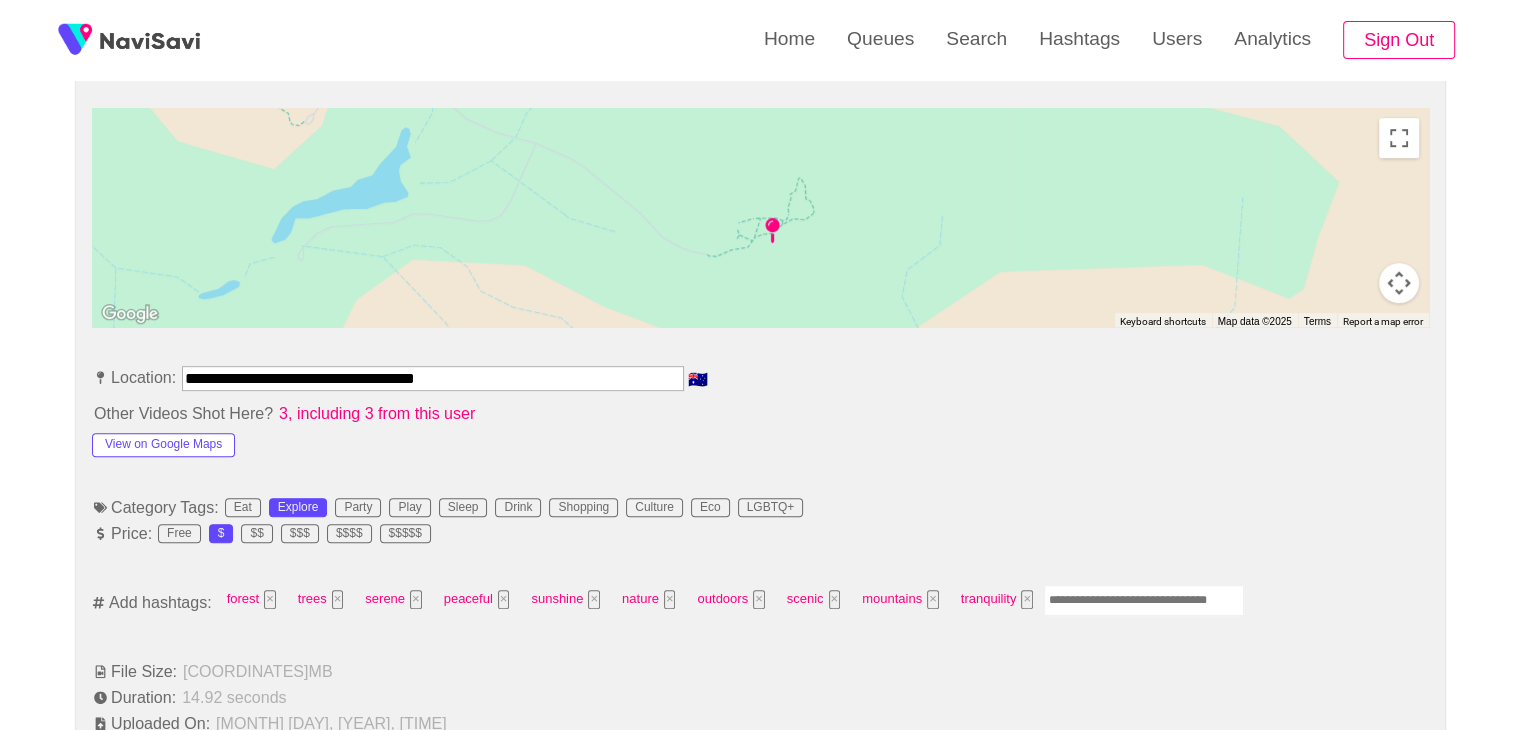 scroll, scrollTop: 1008, scrollLeft: 0, axis: vertical 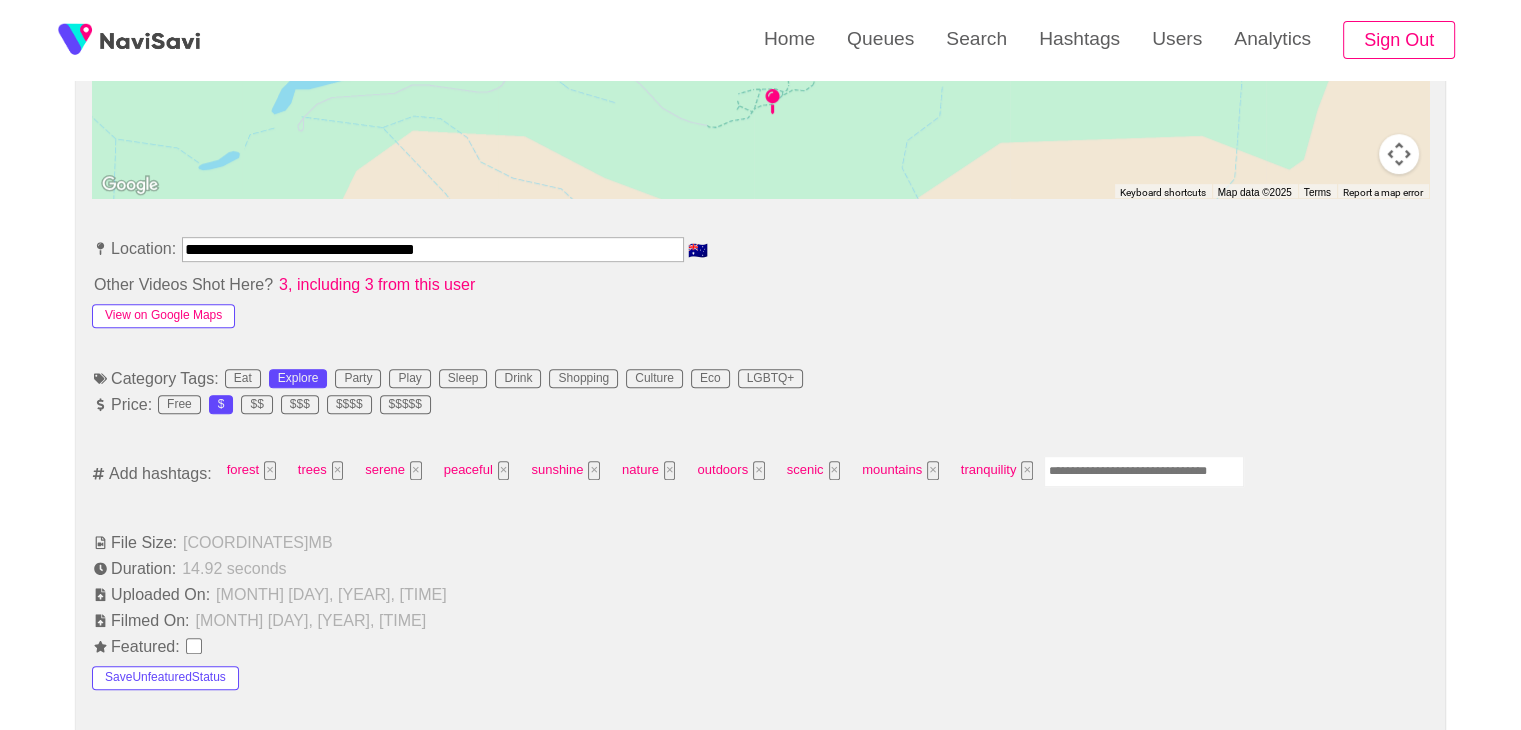 click on "View on Google Maps" at bounding box center (163, 316) 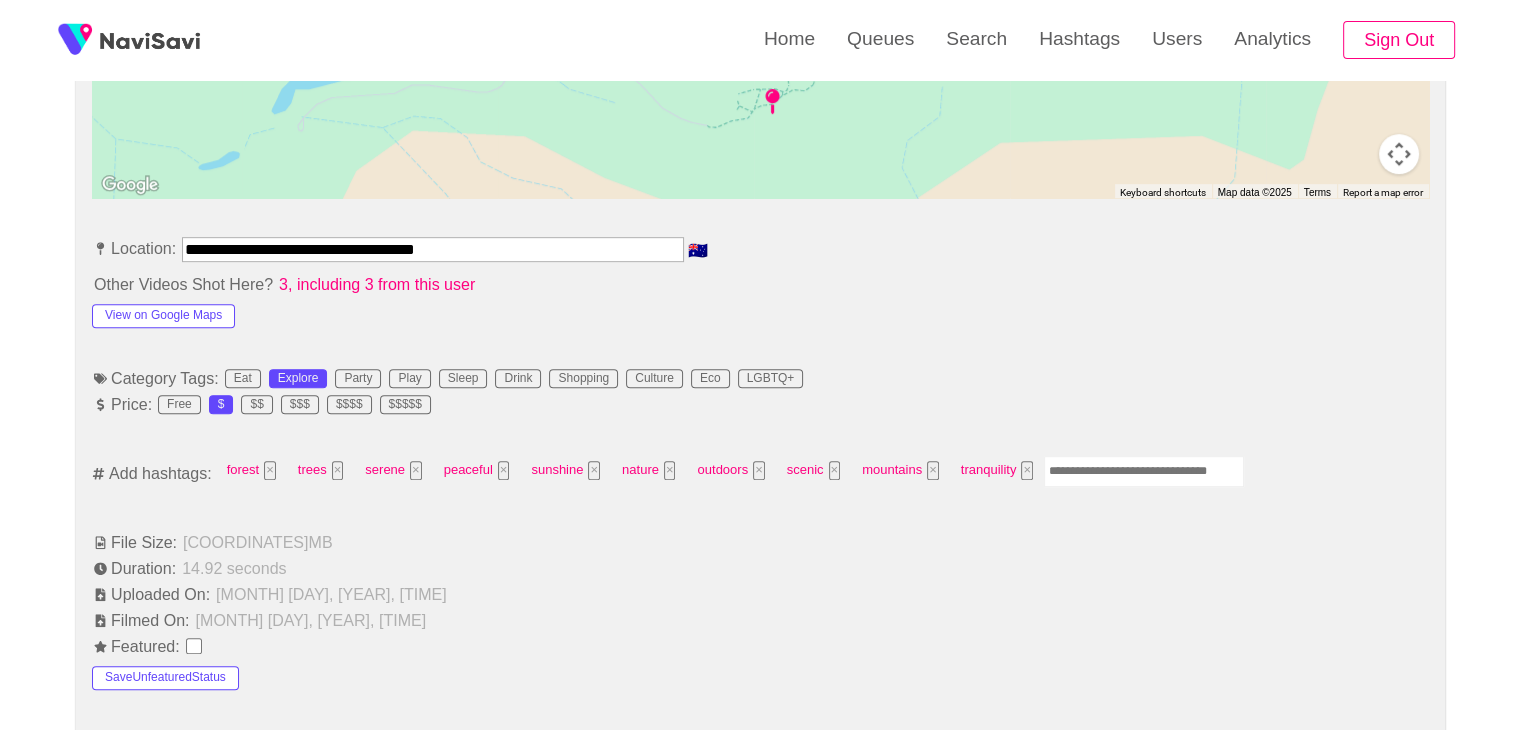 click at bounding box center [1144, 471] 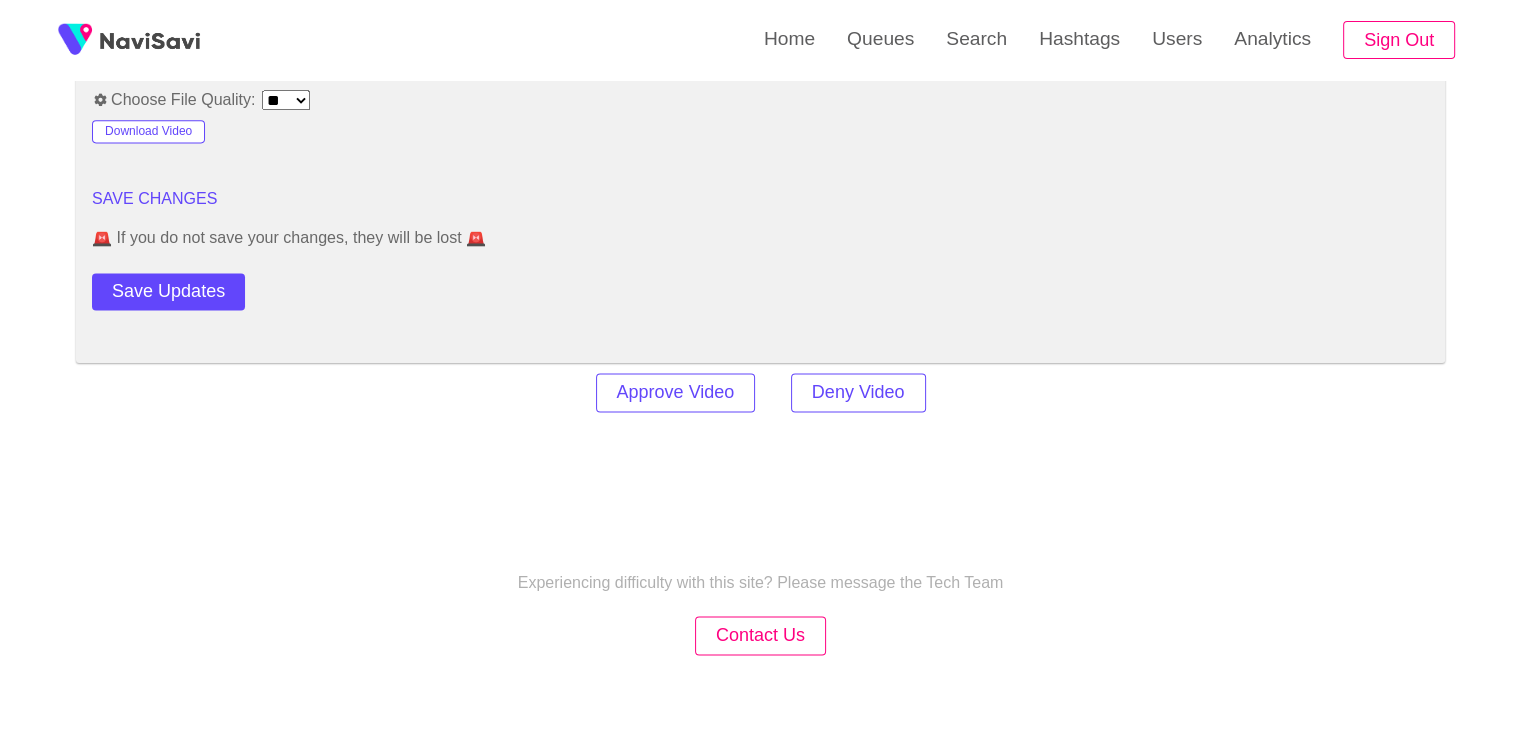 scroll, scrollTop: 2712, scrollLeft: 0, axis: vertical 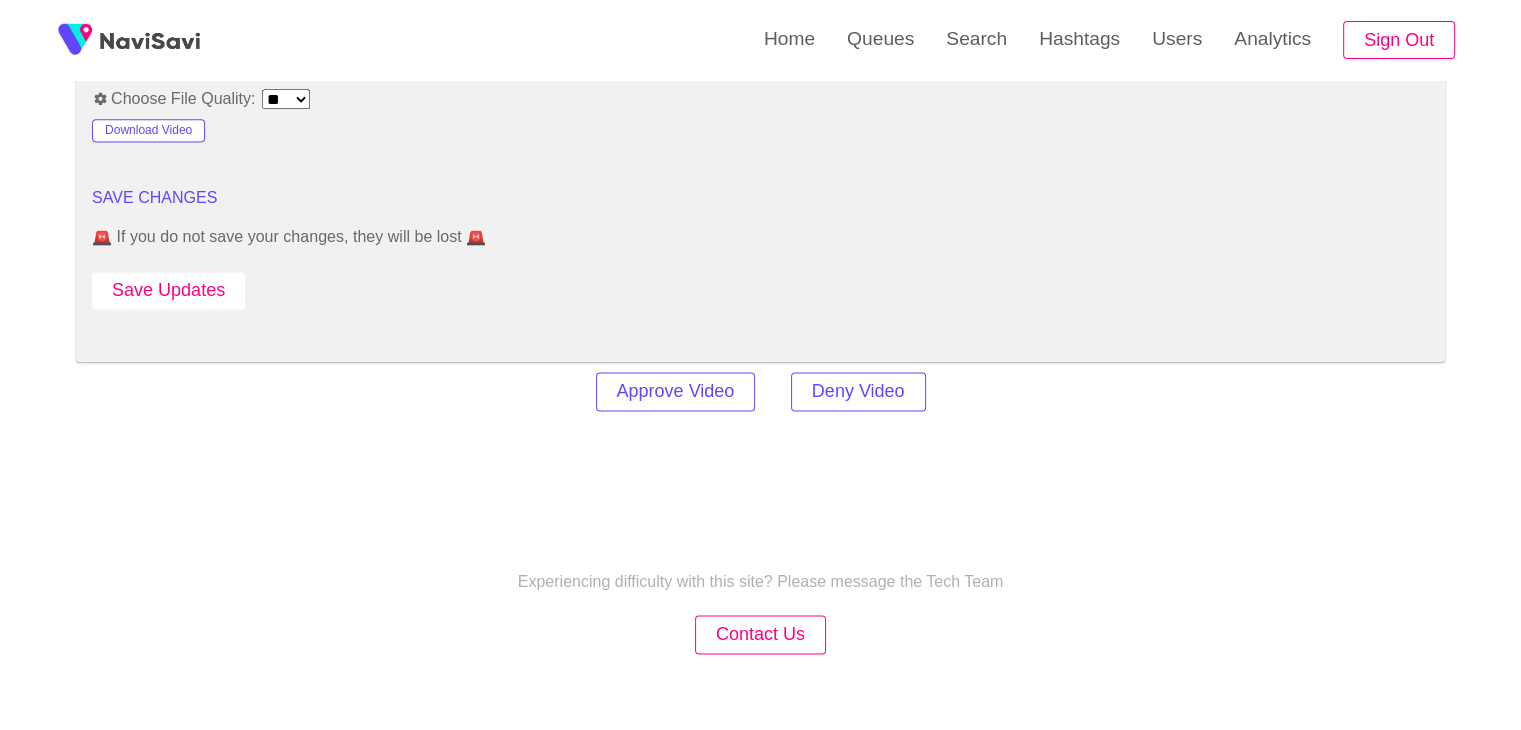 click on "Save Updates" at bounding box center (168, 290) 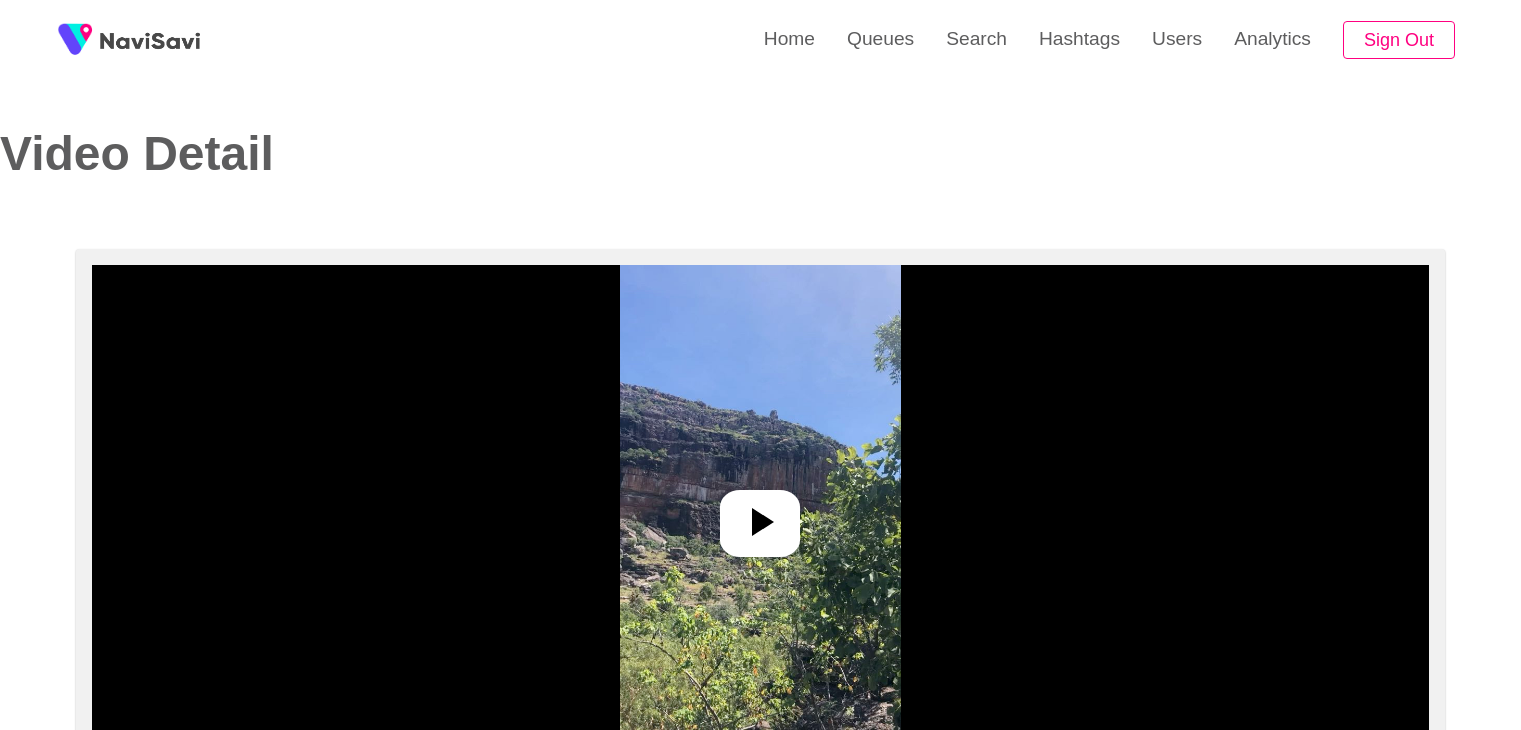 scroll, scrollTop: 0, scrollLeft: 0, axis: both 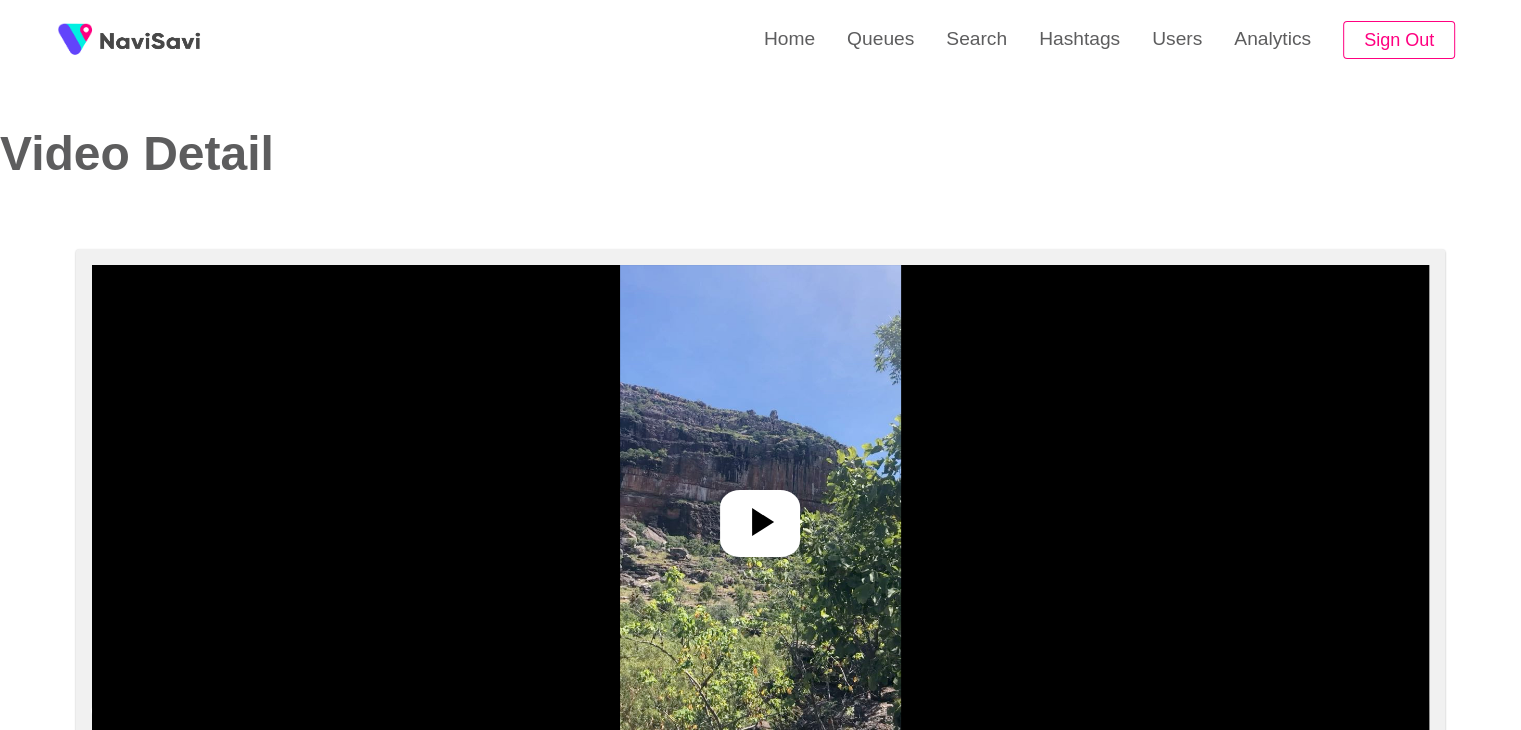 click at bounding box center [760, 515] 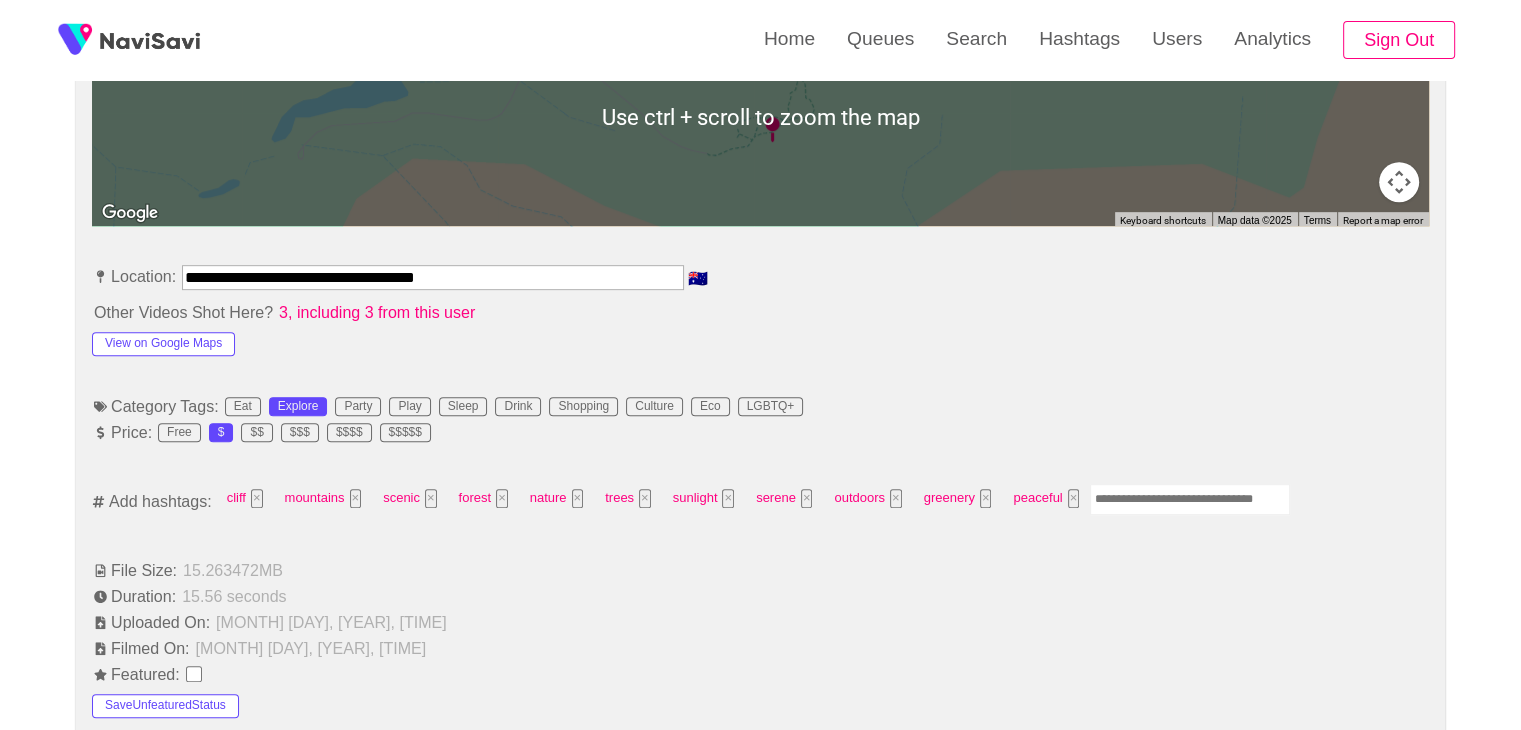 scroll, scrollTop: 1012, scrollLeft: 0, axis: vertical 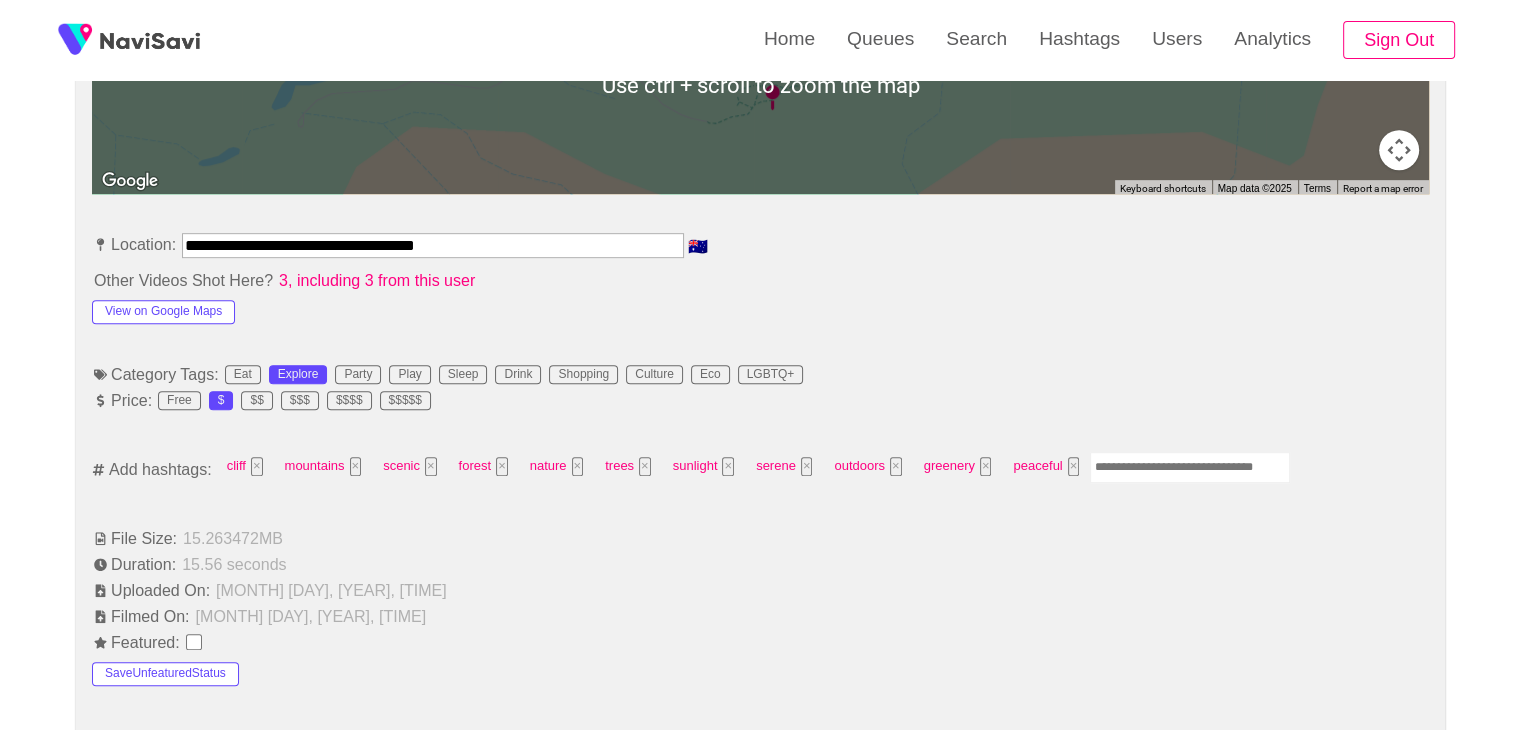 click at bounding box center [1190, 467] 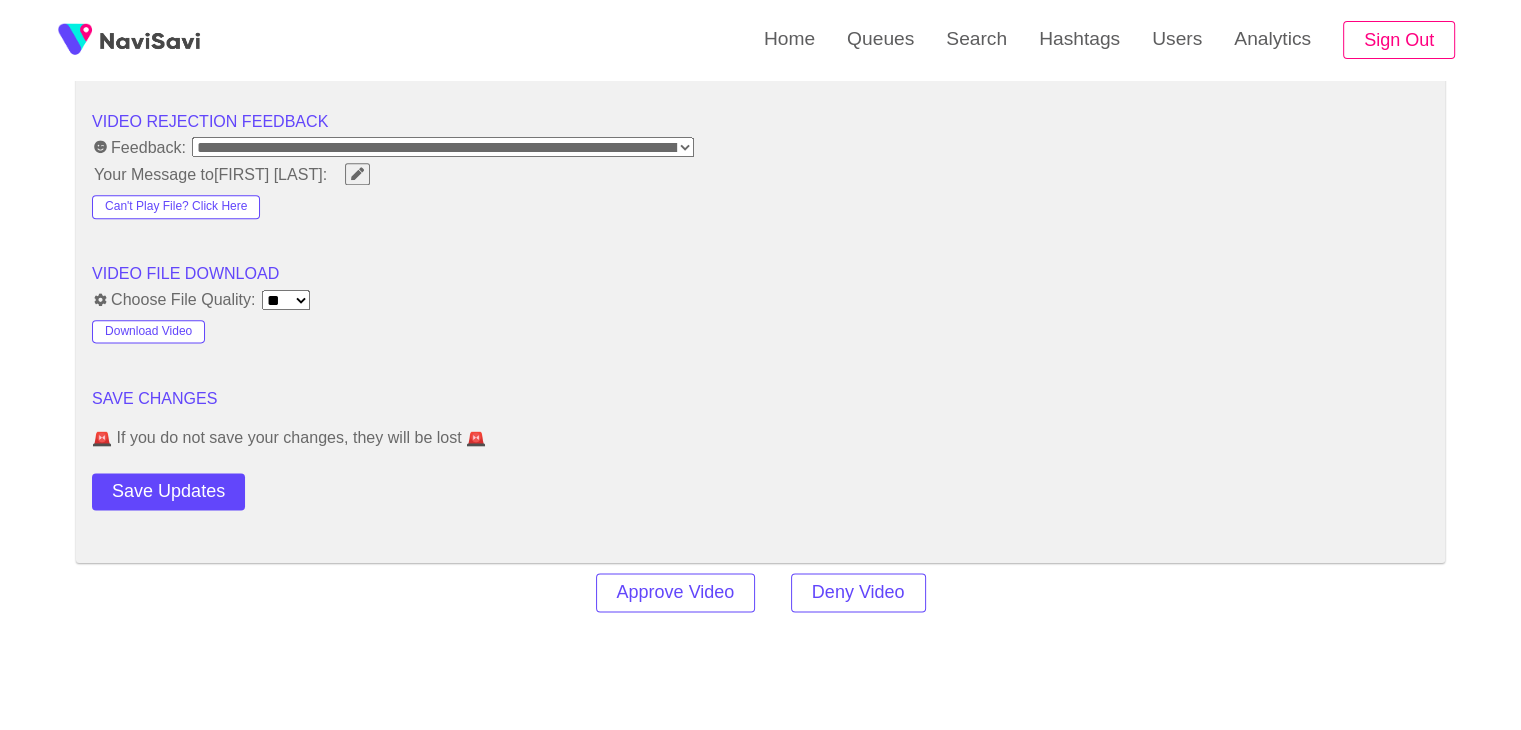 scroll, scrollTop: 2552, scrollLeft: 0, axis: vertical 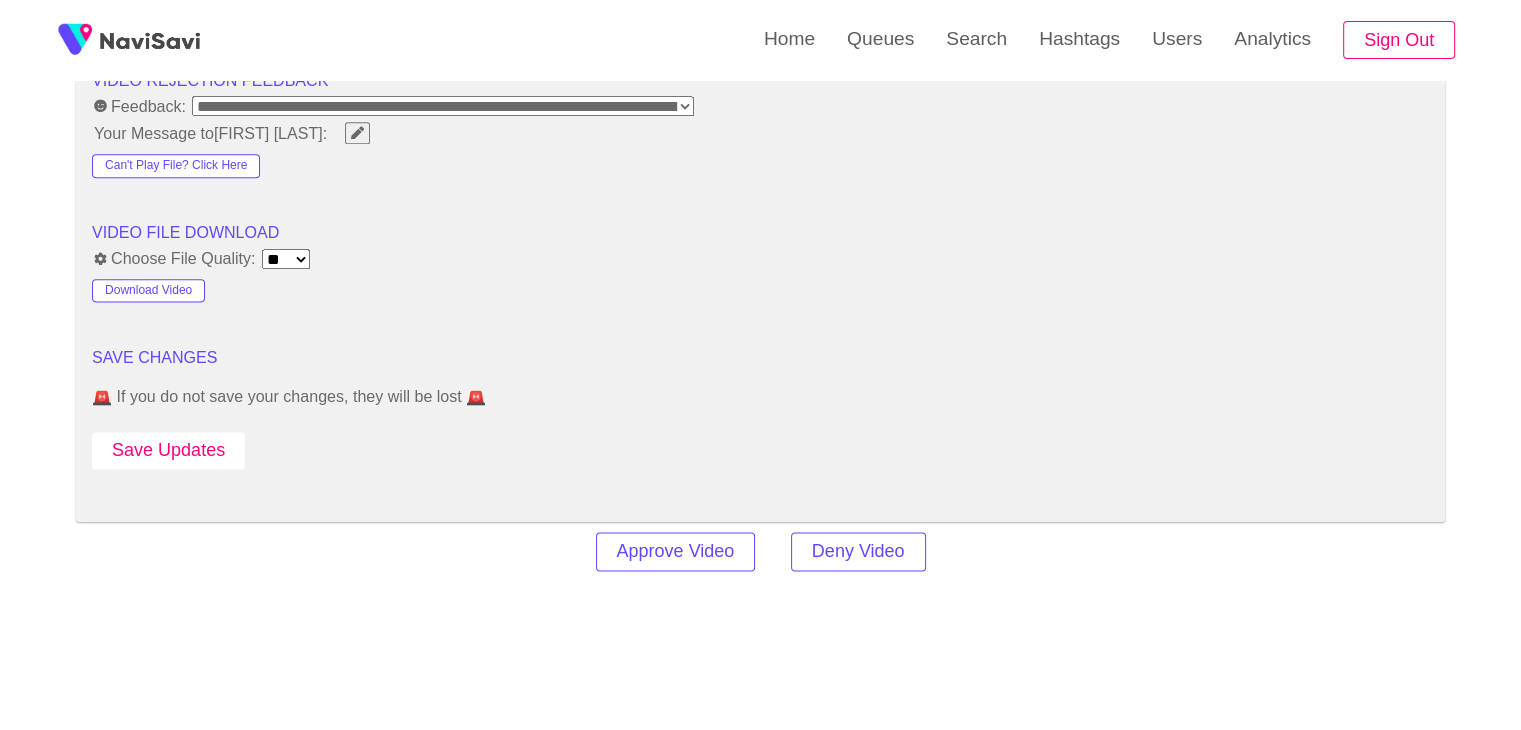 click on "Save Updates" at bounding box center [168, 450] 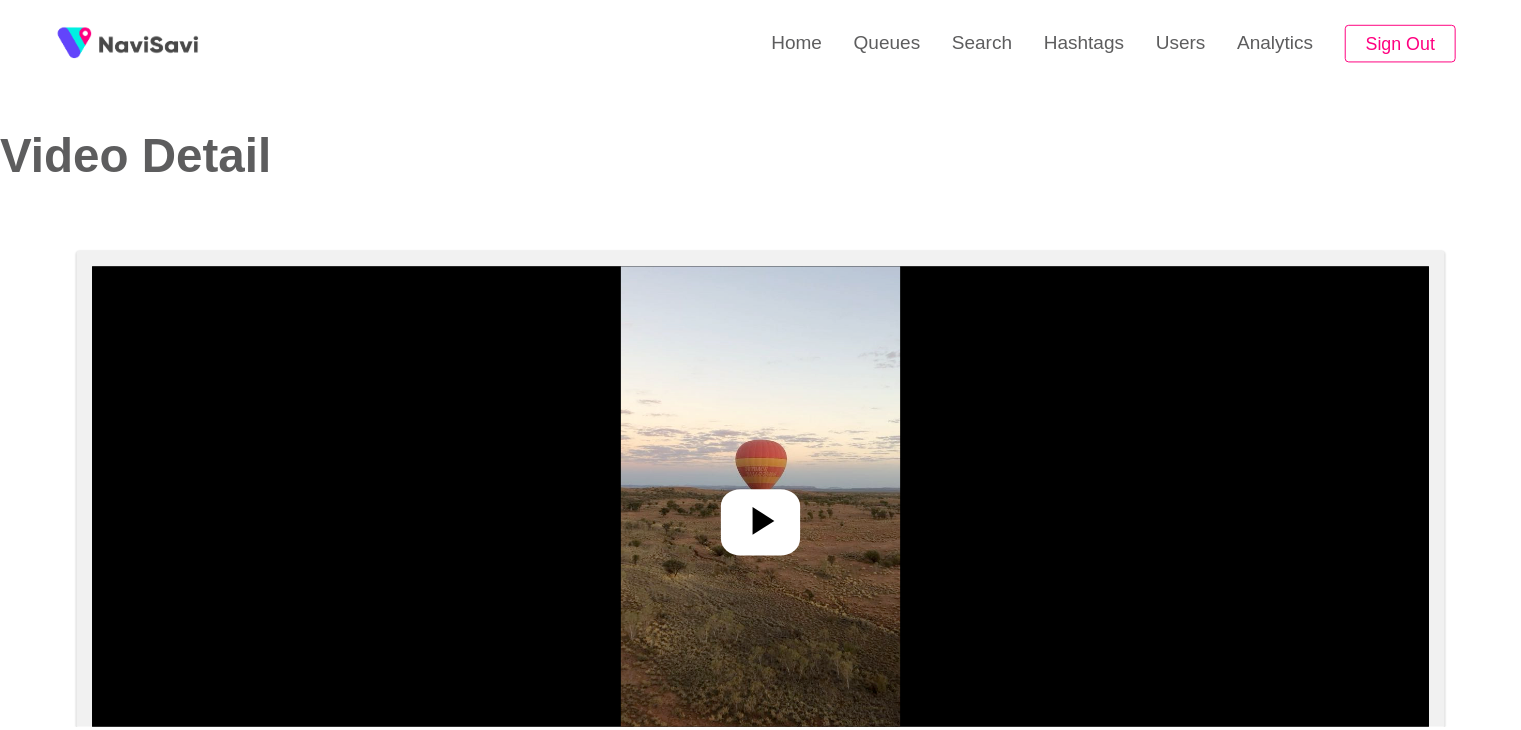 scroll, scrollTop: 0, scrollLeft: 0, axis: both 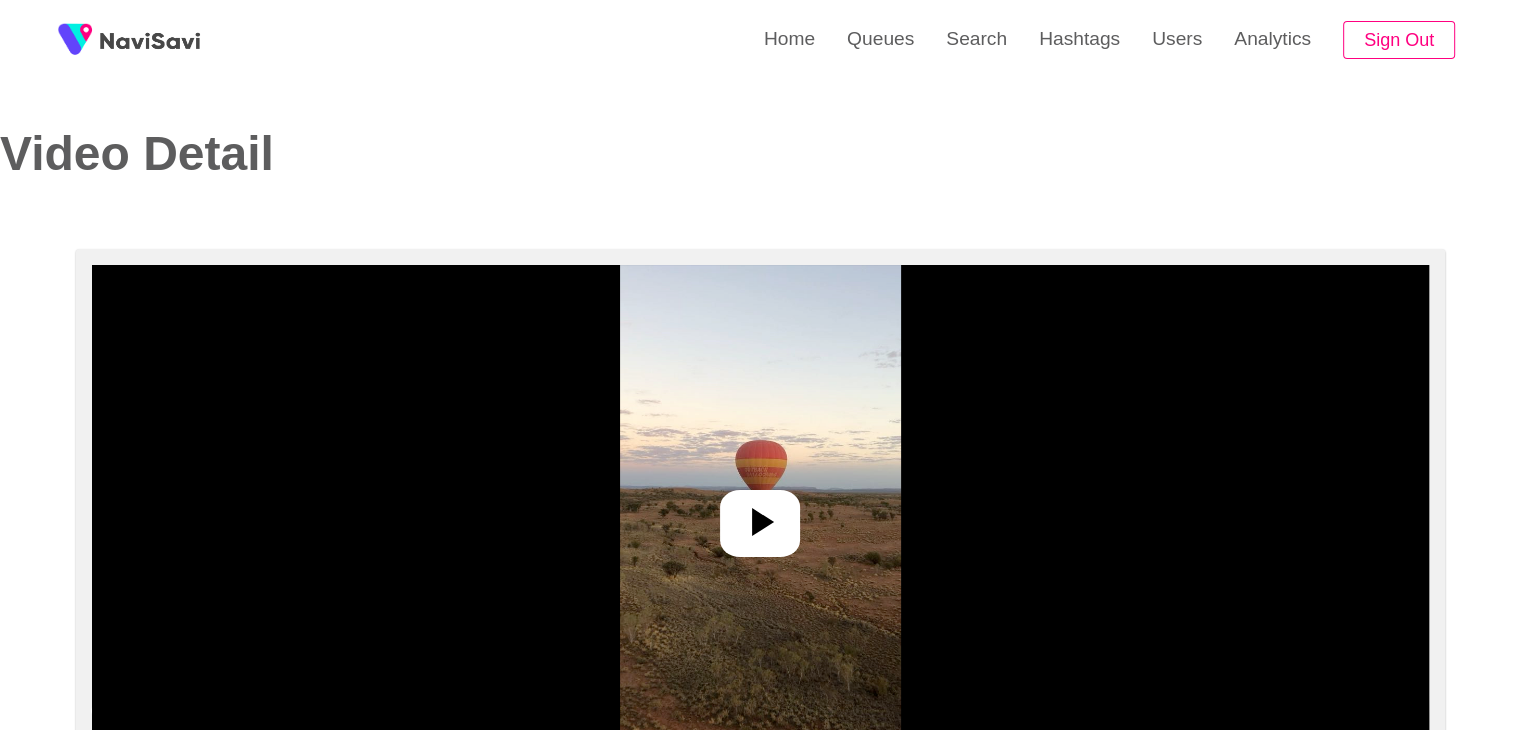 click at bounding box center [760, 515] 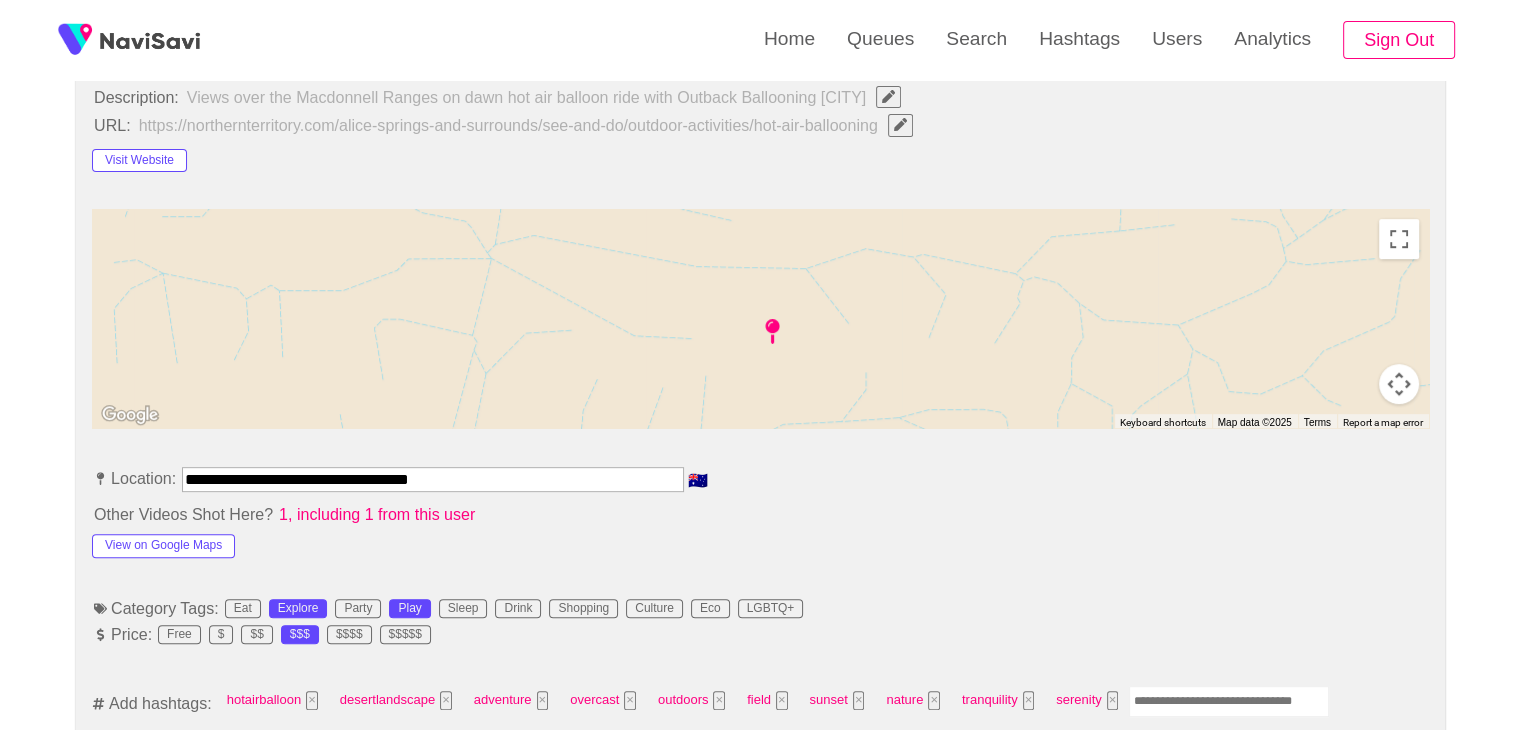 scroll, scrollTop: 812, scrollLeft: 0, axis: vertical 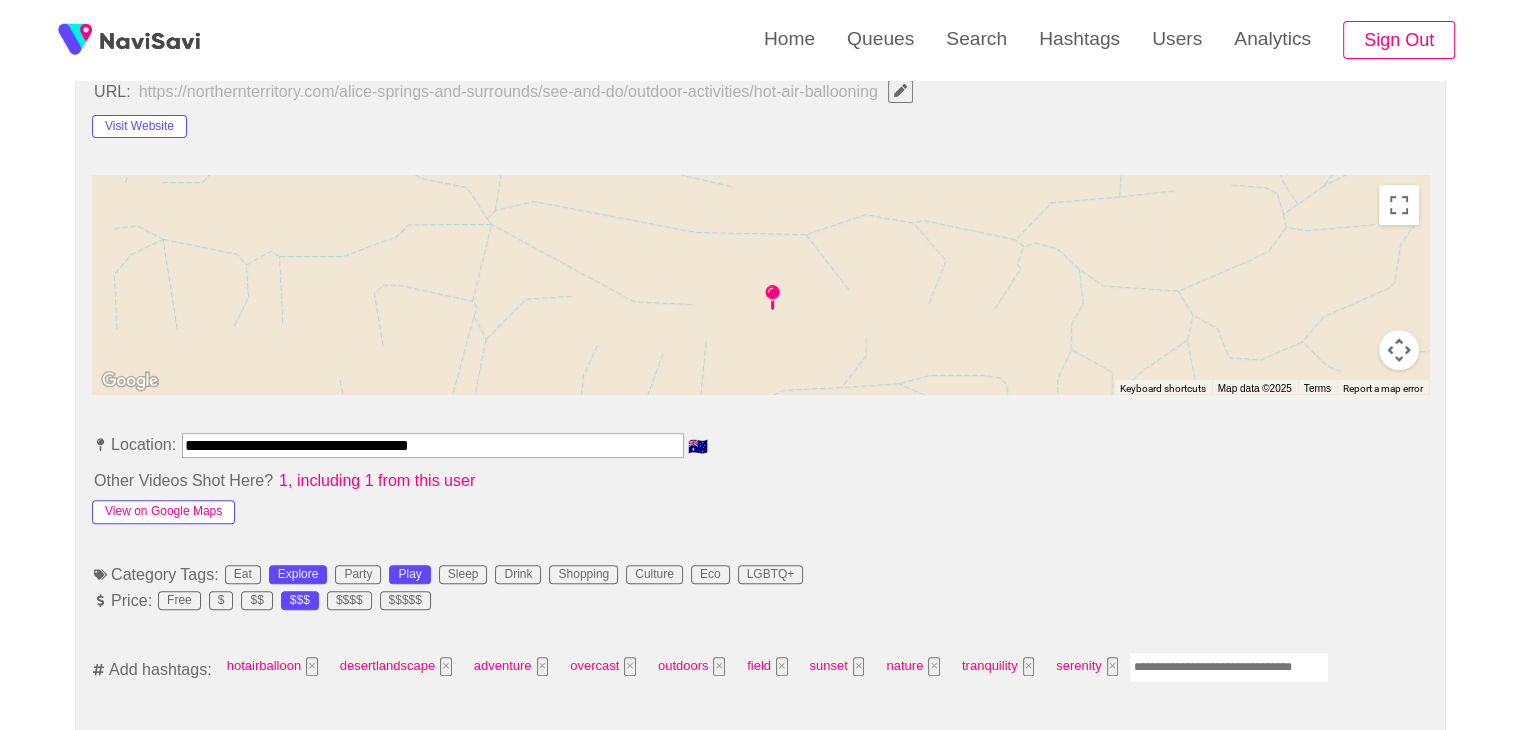 click on "View on Google Maps" at bounding box center (163, 512) 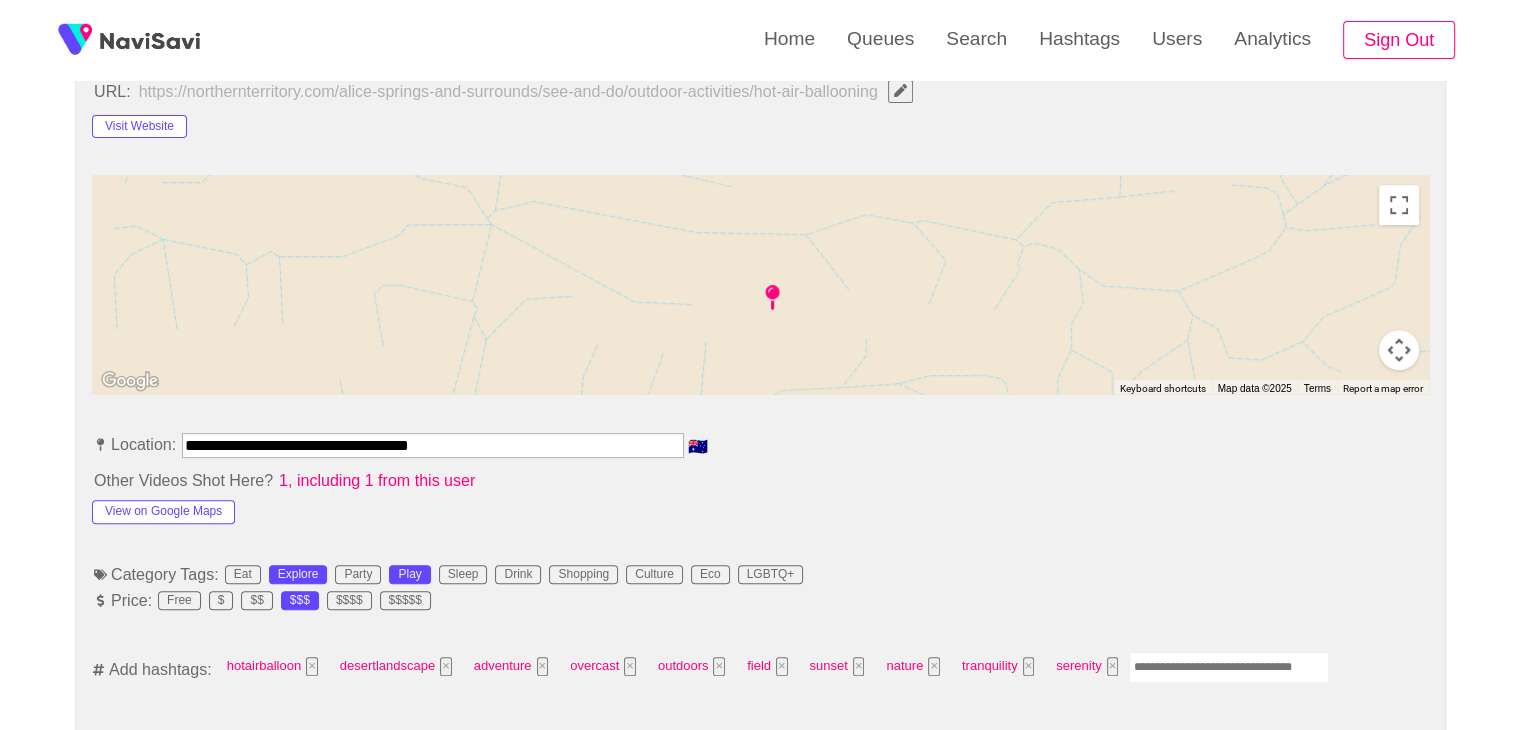 click at bounding box center [1229, 667] 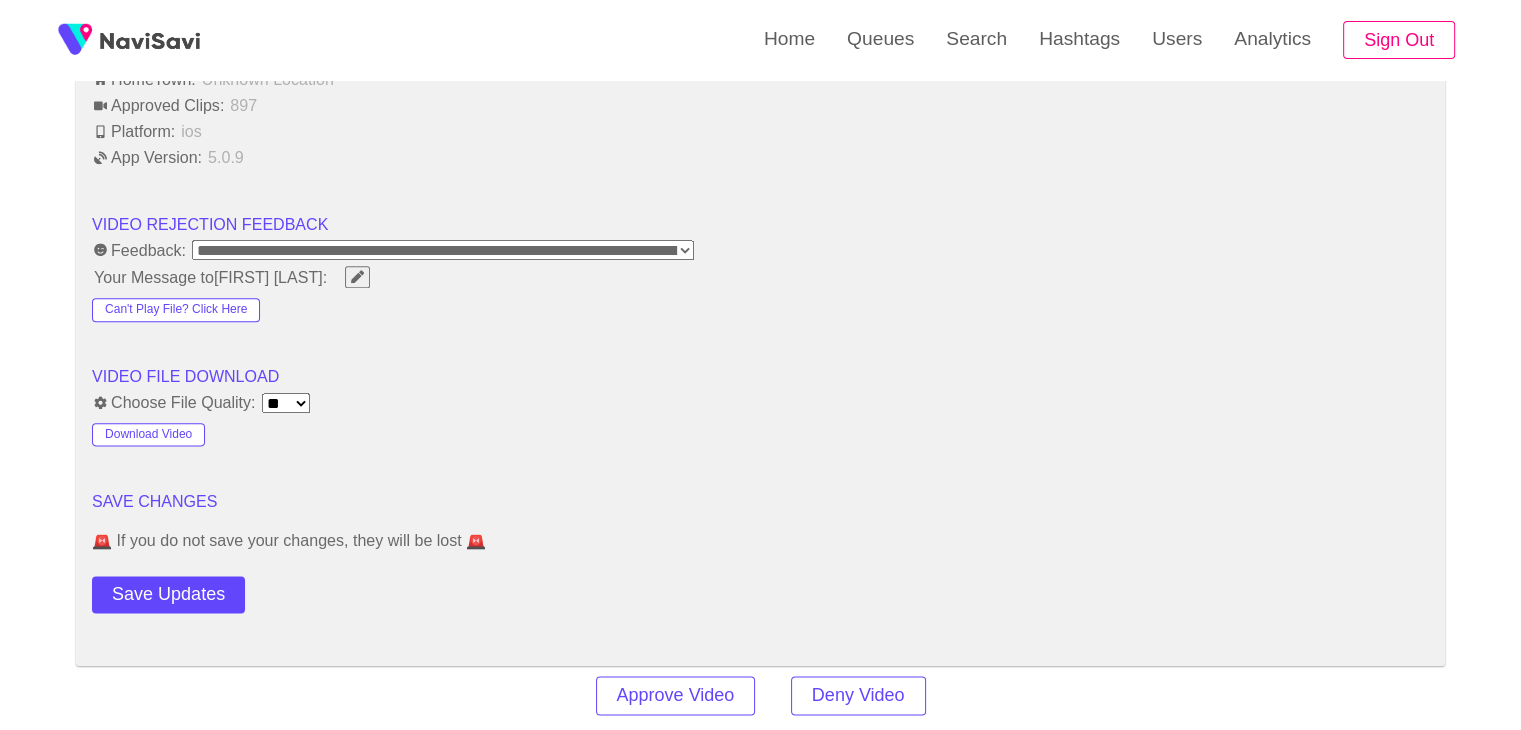 scroll, scrollTop: 2432, scrollLeft: 0, axis: vertical 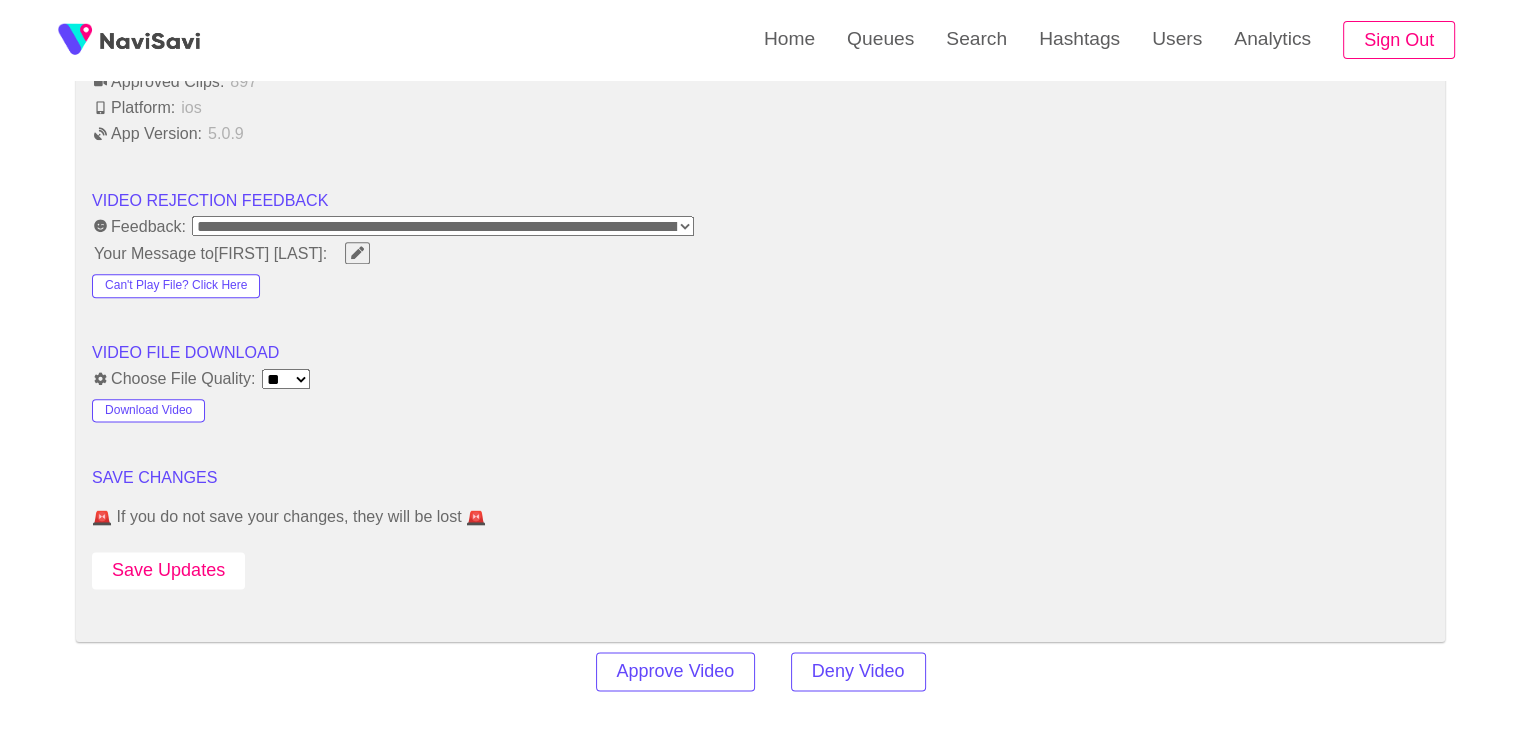 click on "Save Updates" at bounding box center (168, 570) 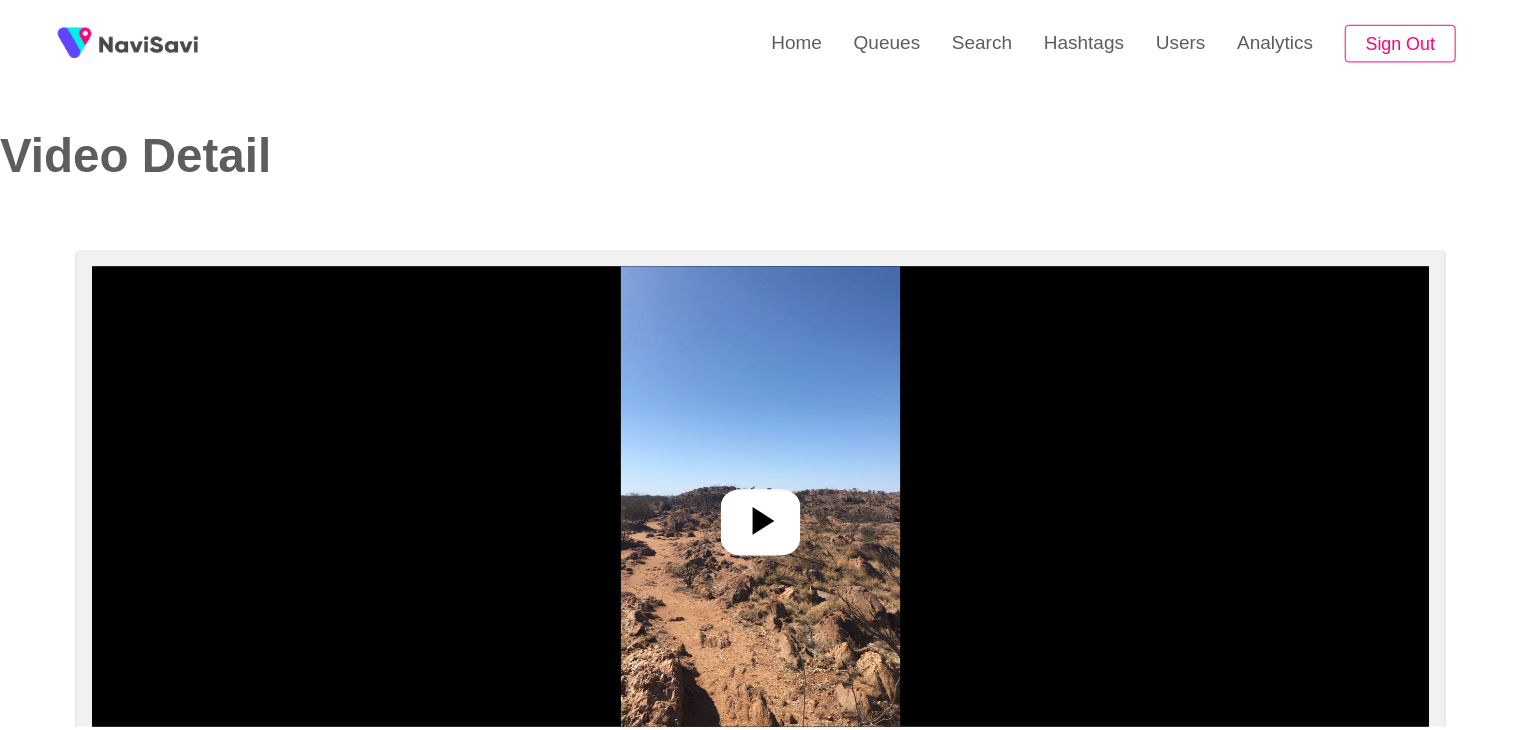 scroll, scrollTop: 0, scrollLeft: 0, axis: both 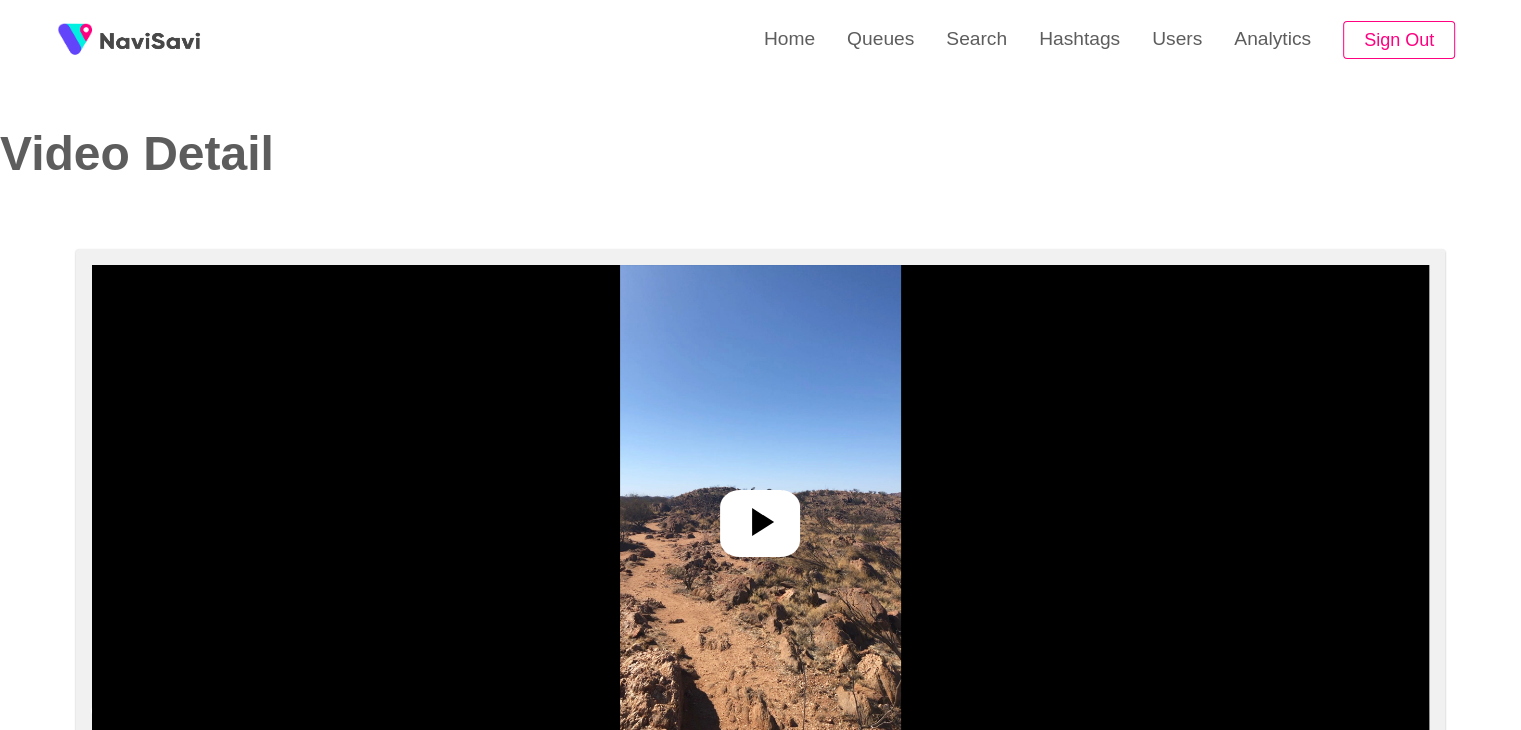 click at bounding box center (760, 515) 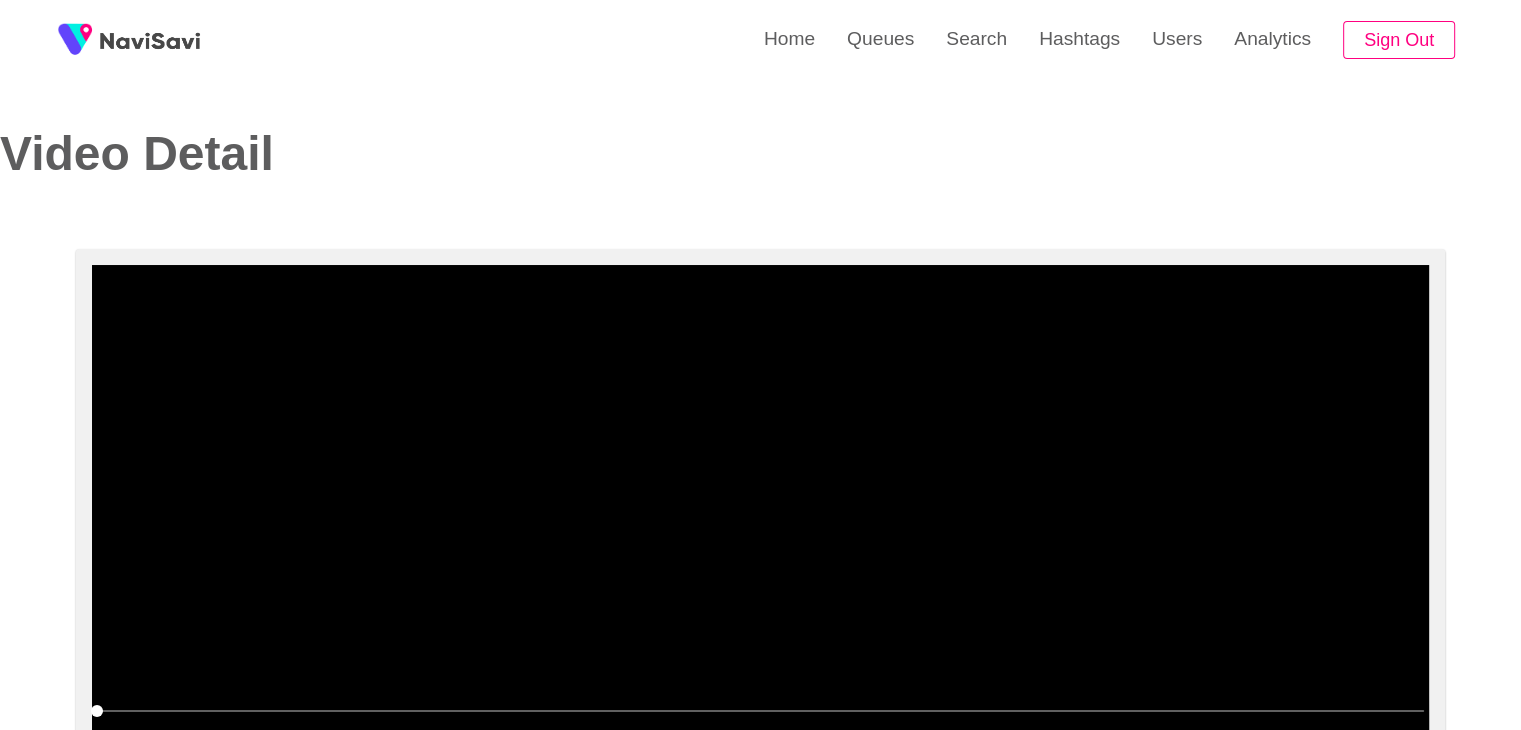 scroll, scrollTop: 106, scrollLeft: 0, axis: vertical 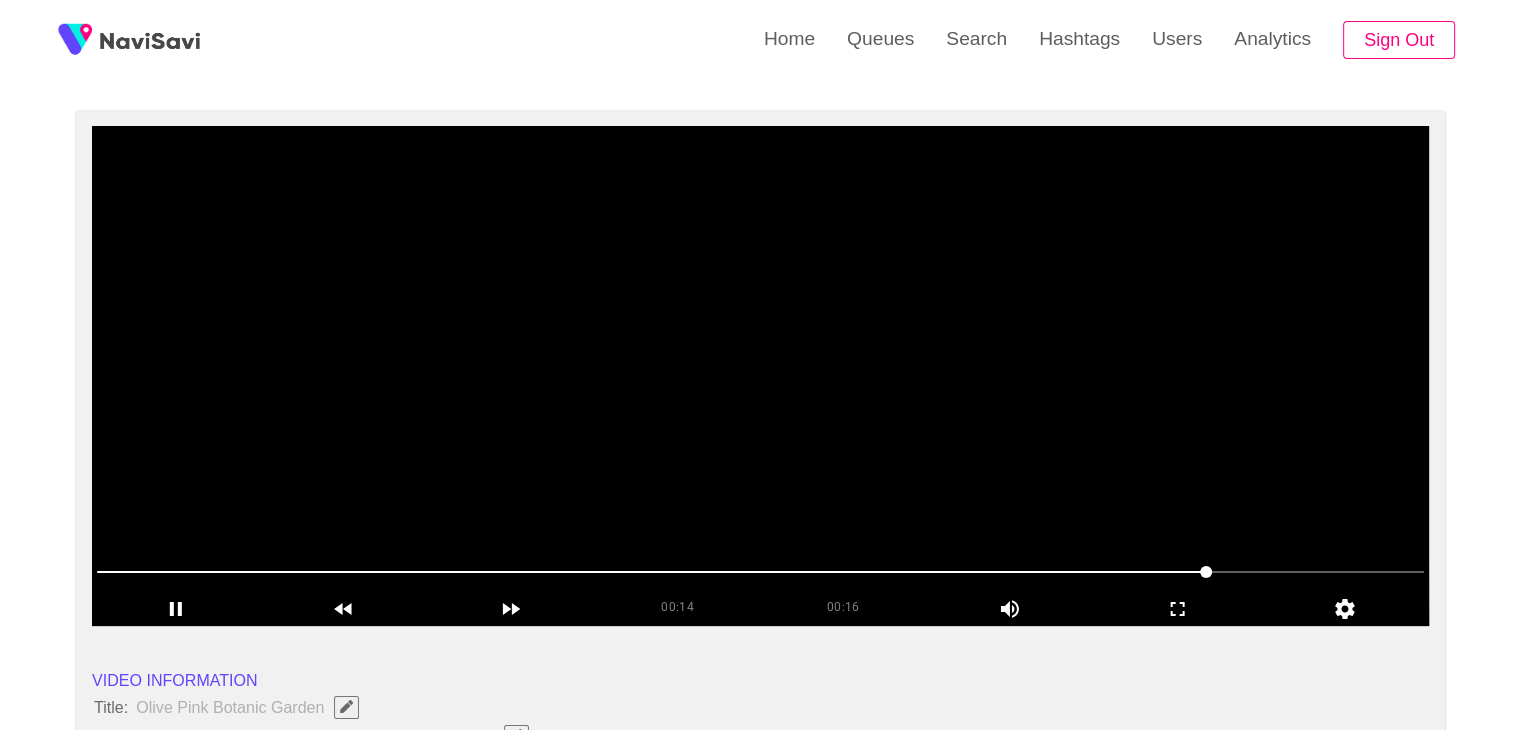 click at bounding box center [760, 376] 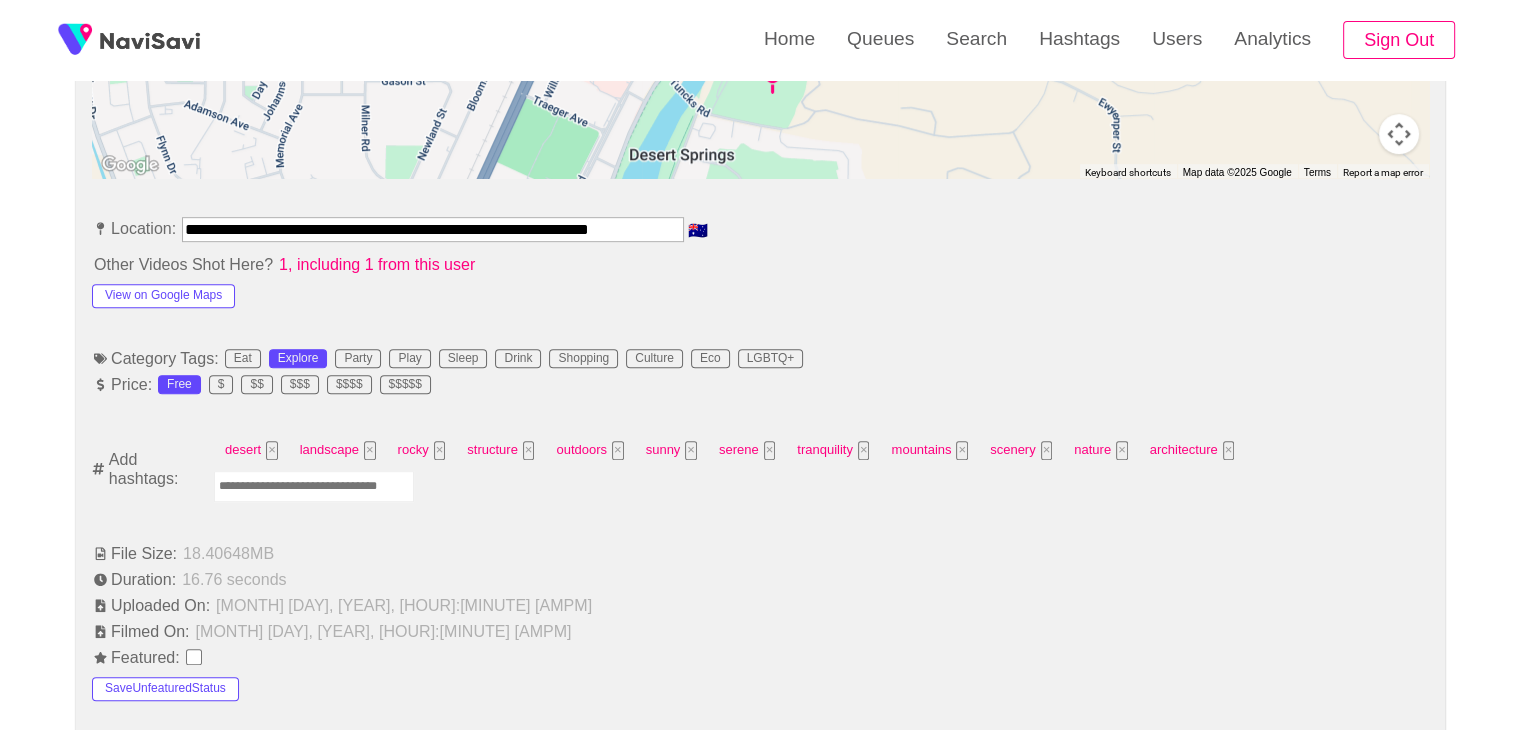 scroll, scrollTop: 1030, scrollLeft: 0, axis: vertical 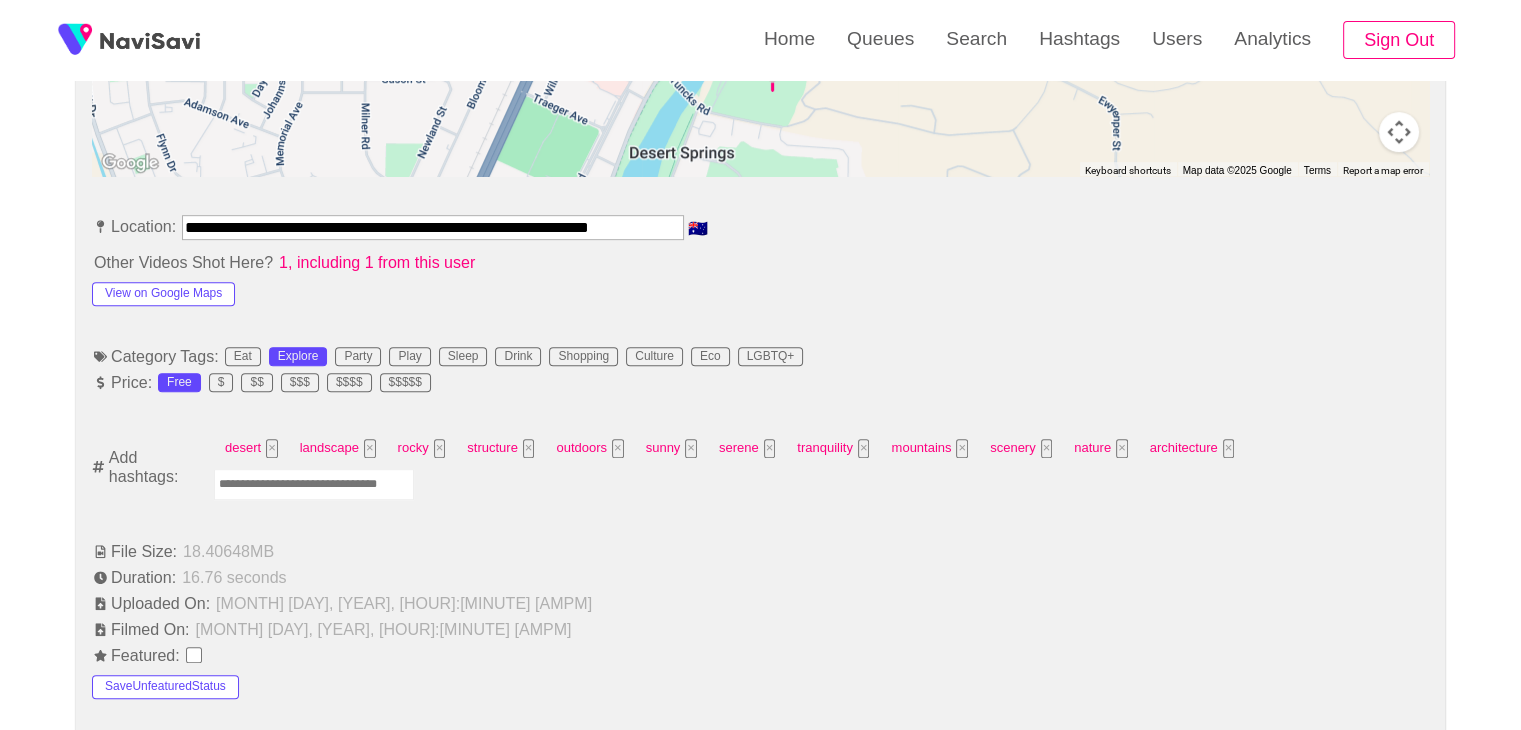 click at bounding box center [314, 484] 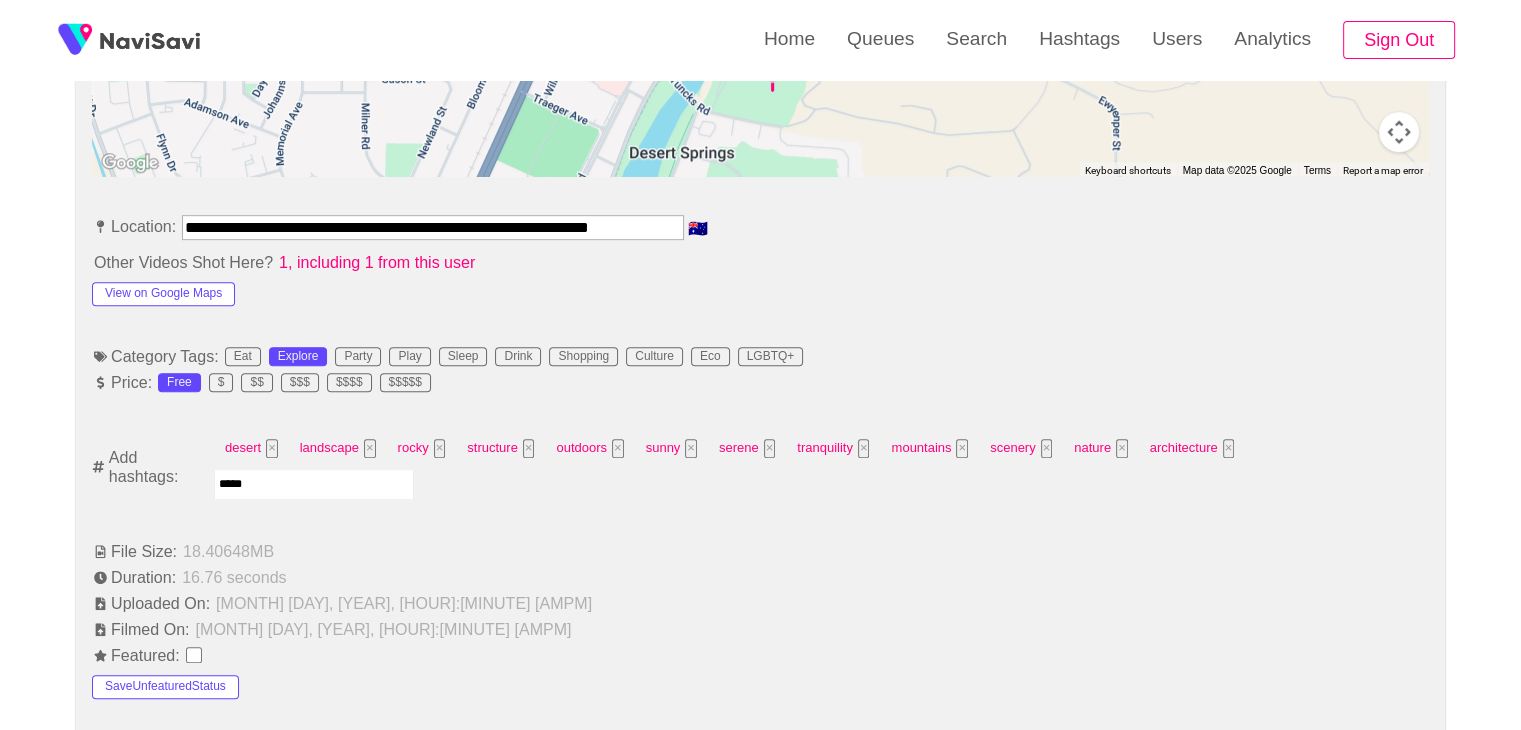 type on "******" 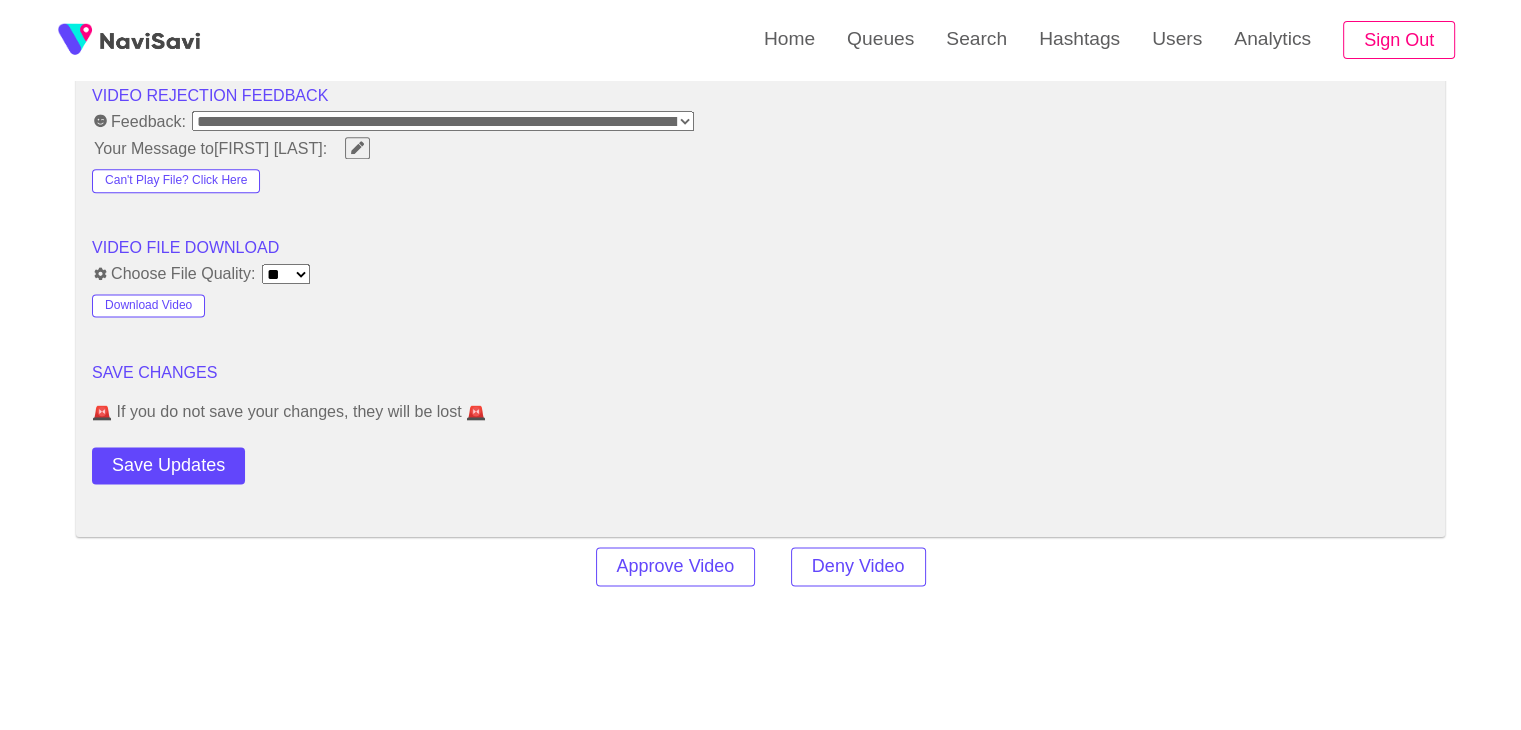 scroll, scrollTop: 2604, scrollLeft: 0, axis: vertical 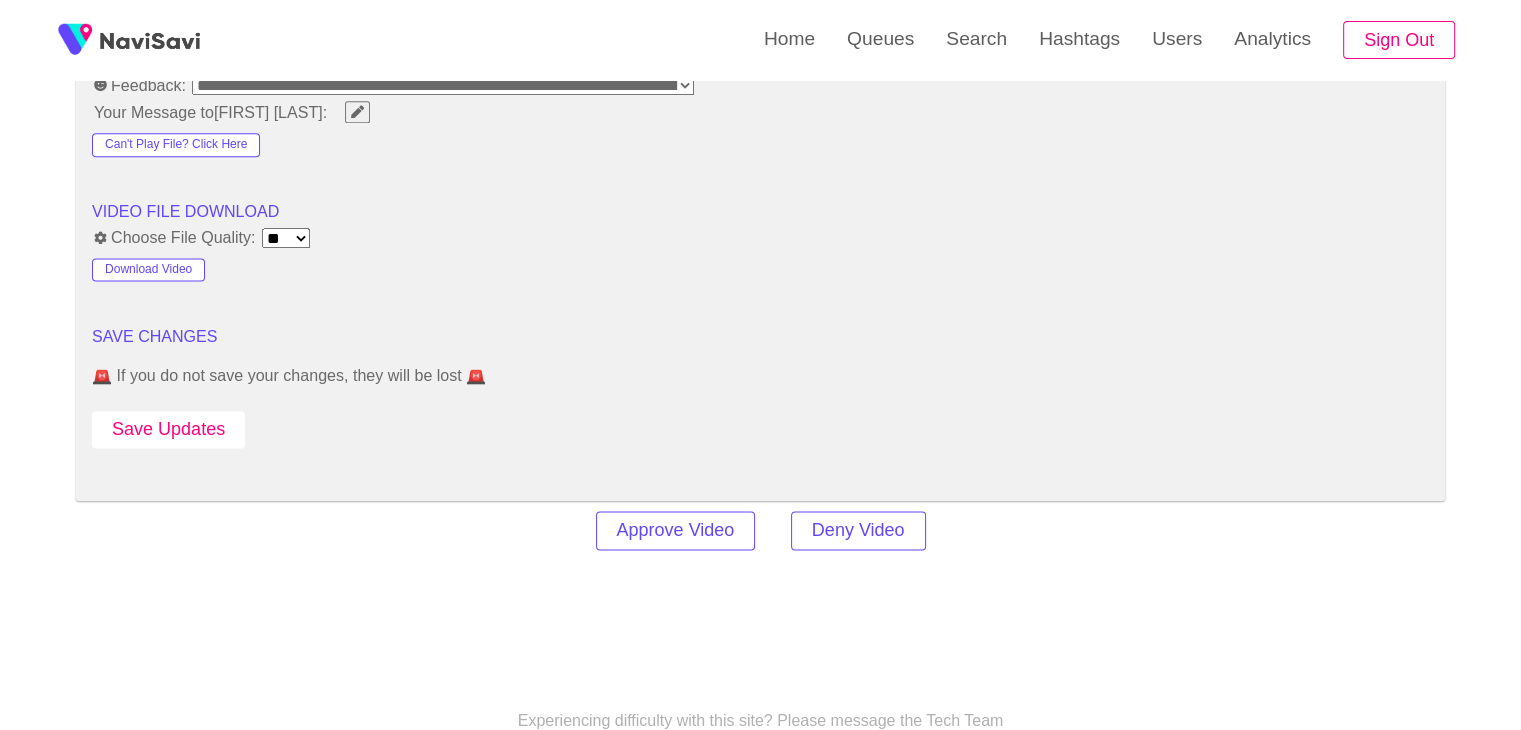 click on "Save Updates" at bounding box center [168, 429] 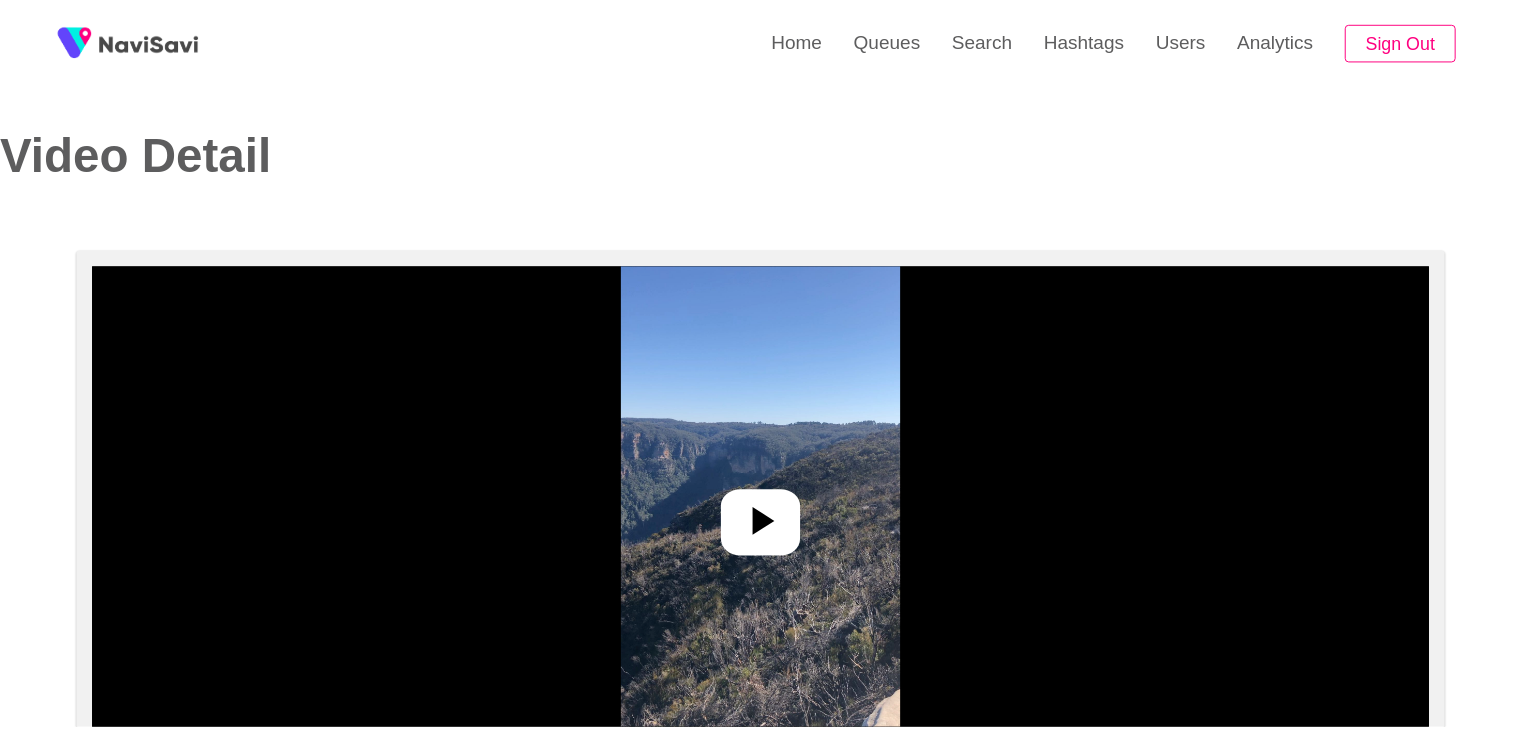 scroll, scrollTop: 0, scrollLeft: 0, axis: both 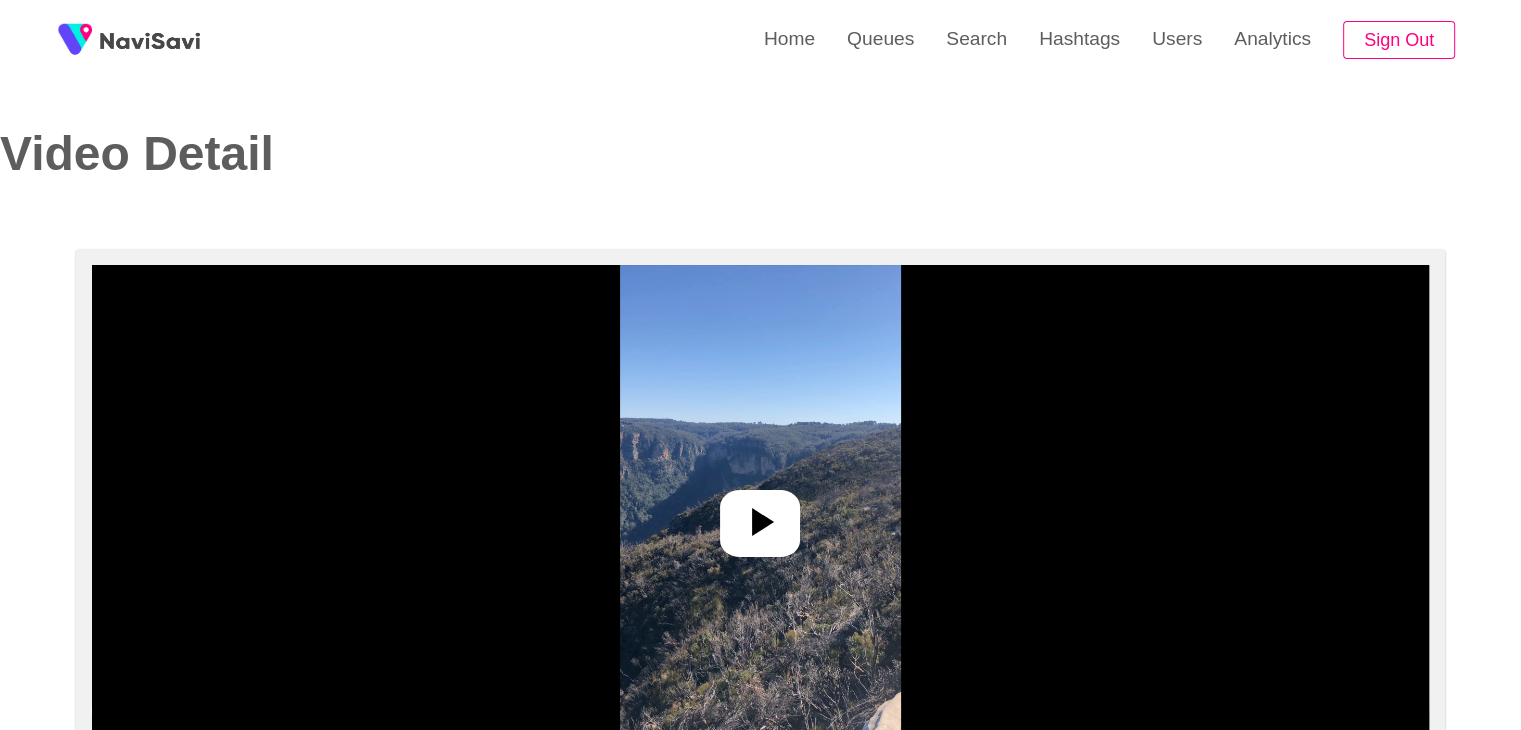 click at bounding box center [760, 515] 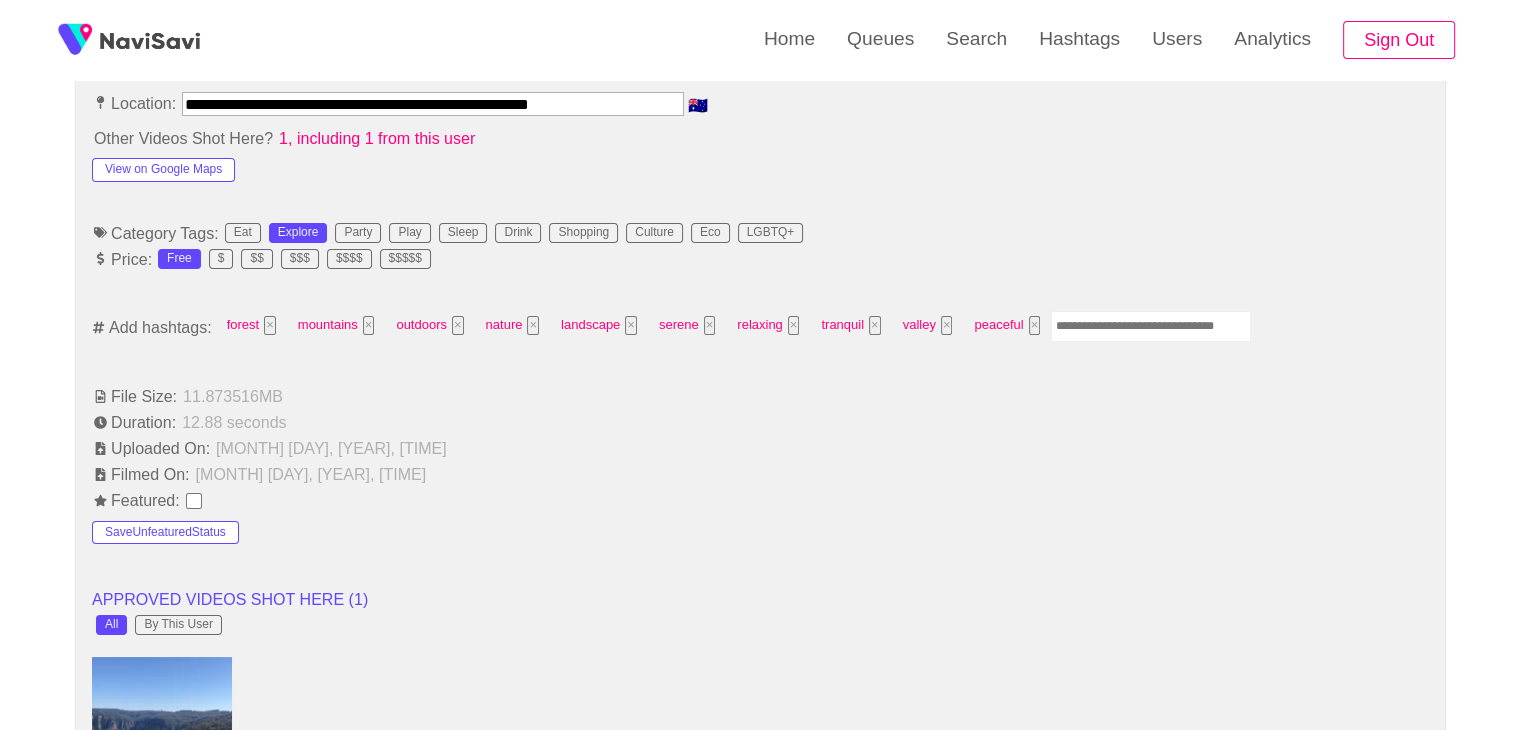 scroll, scrollTop: 1154, scrollLeft: 0, axis: vertical 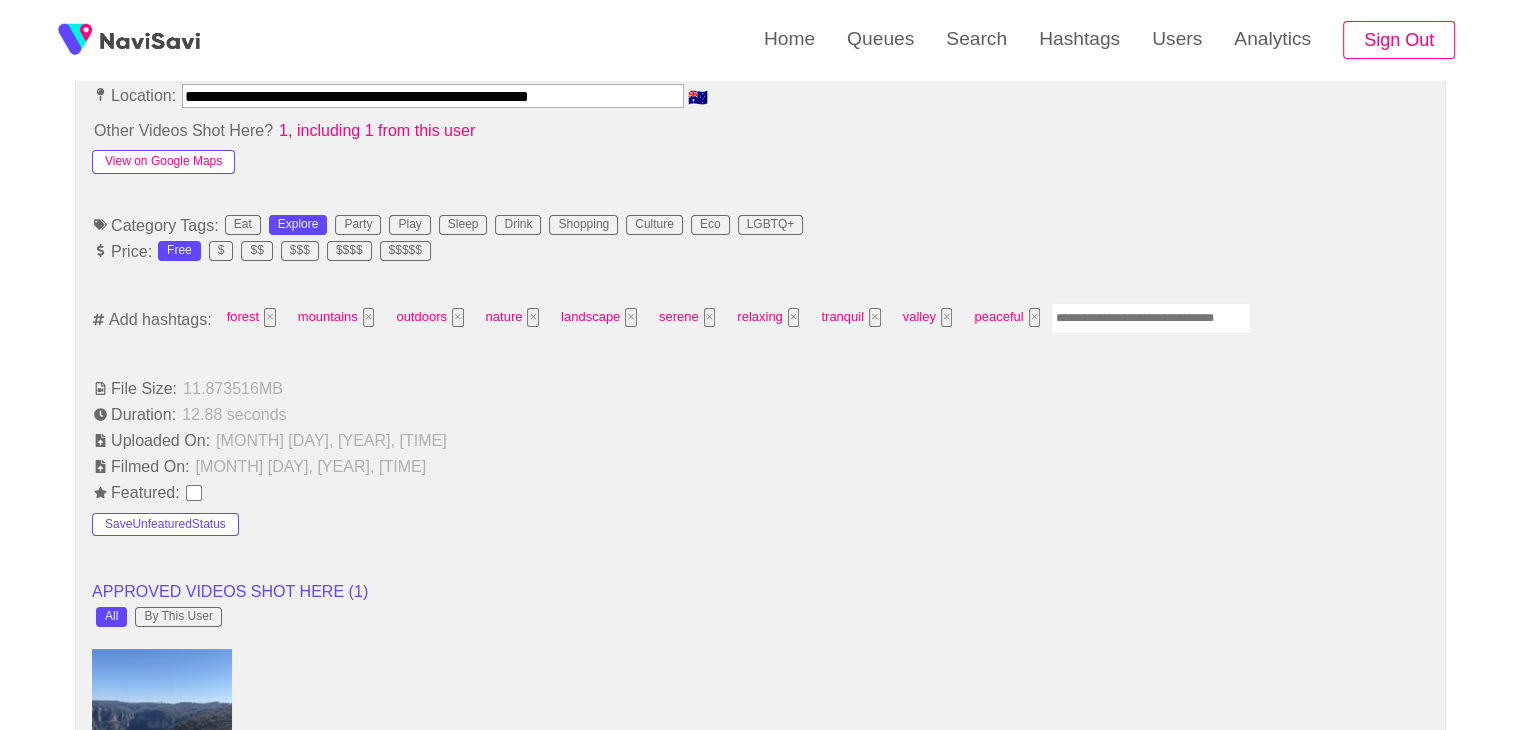 click on "View on Google Maps" at bounding box center (163, 162) 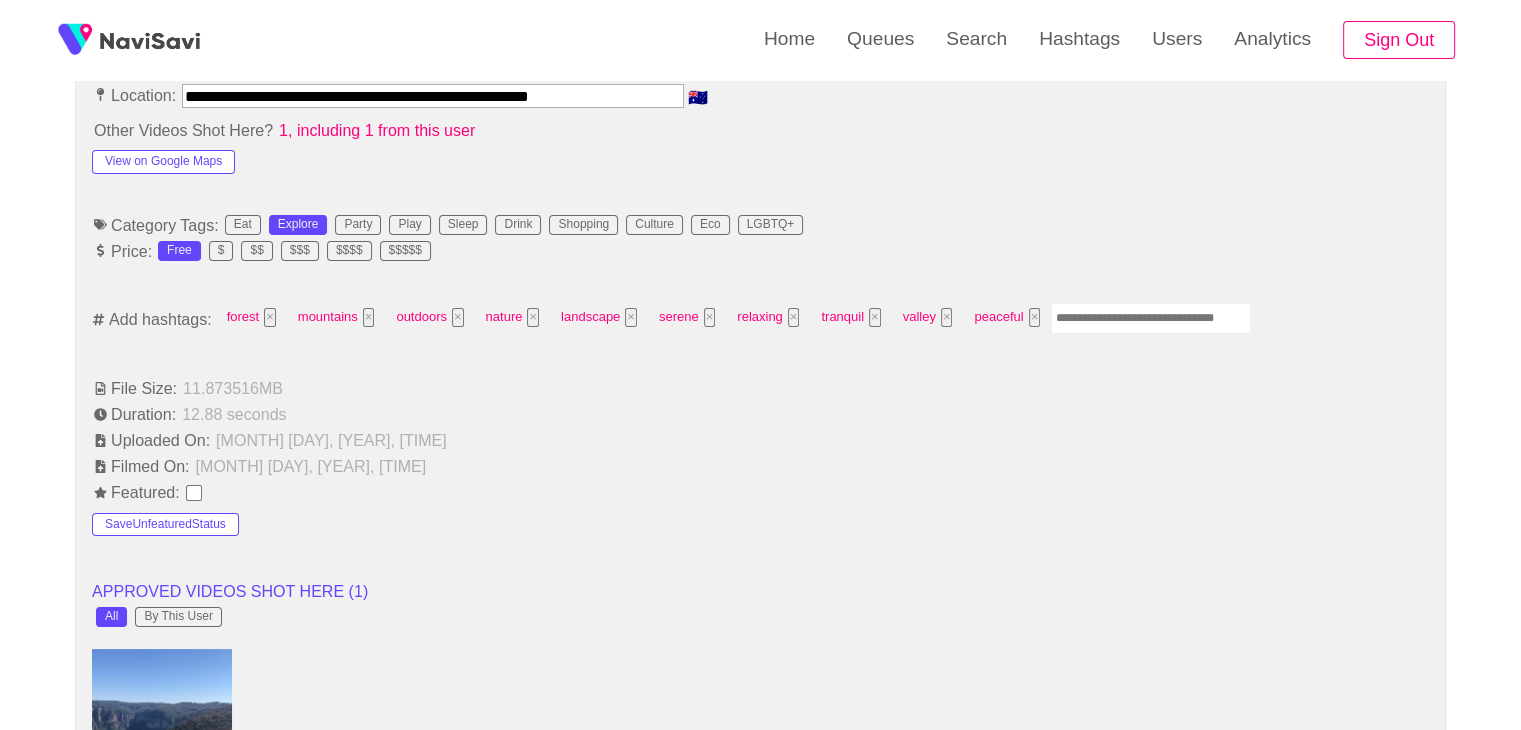 click at bounding box center [1151, 318] 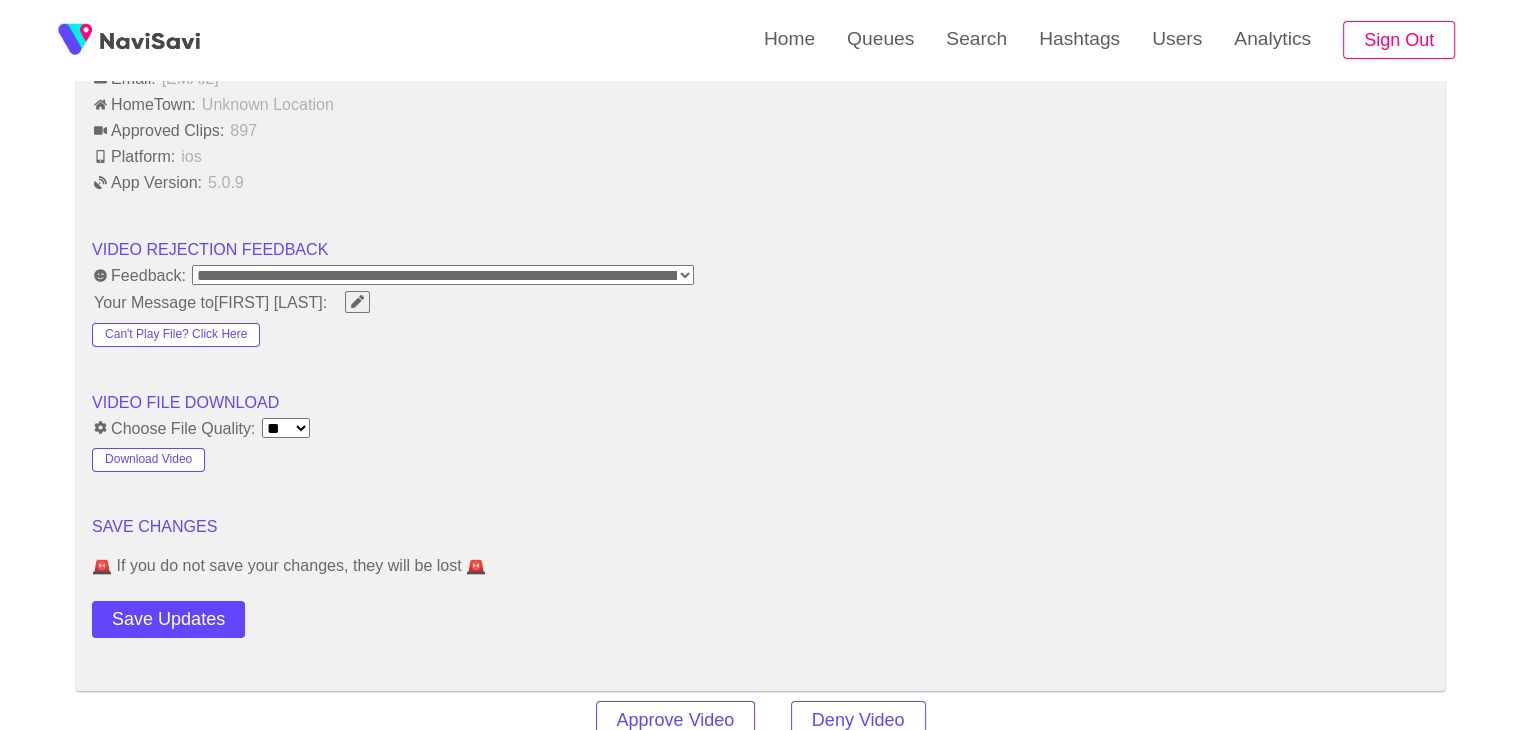 scroll, scrollTop: 2507, scrollLeft: 0, axis: vertical 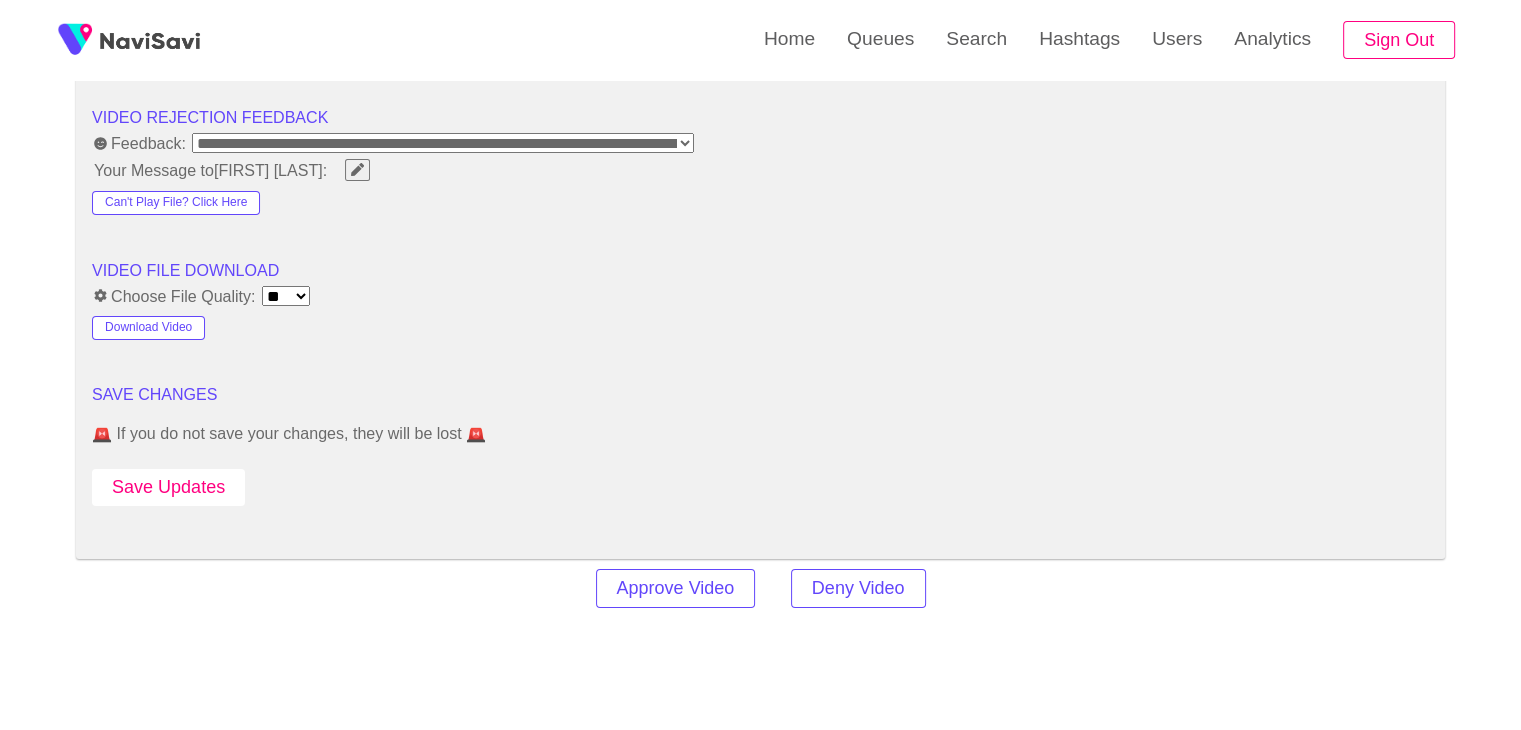 click on "Save Updates" at bounding box center (168, 487) 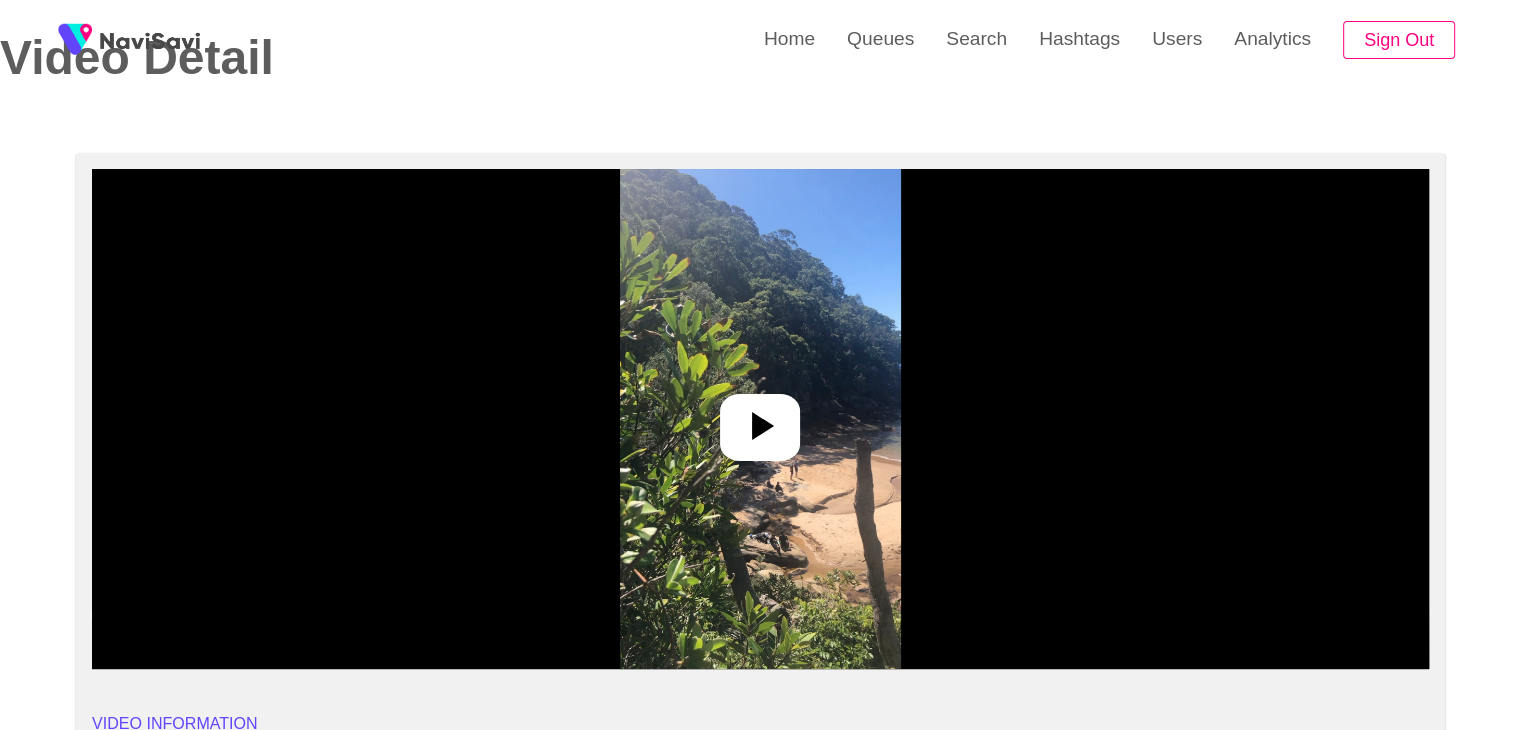 scroll, scrollTop: 96, scrollLeft: 0, axis: vertical 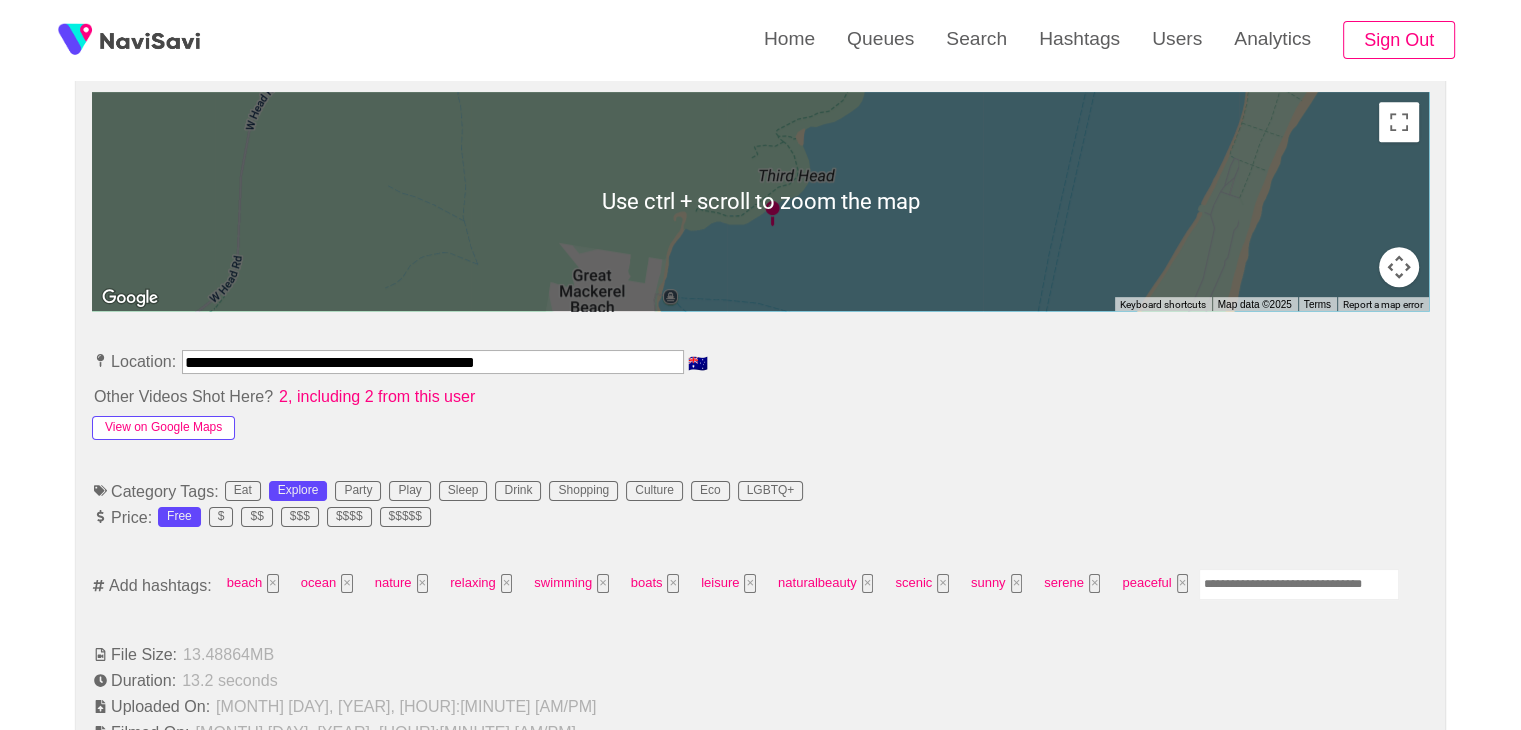 click on "View on Google Maps" at bounding box center [163, 428] 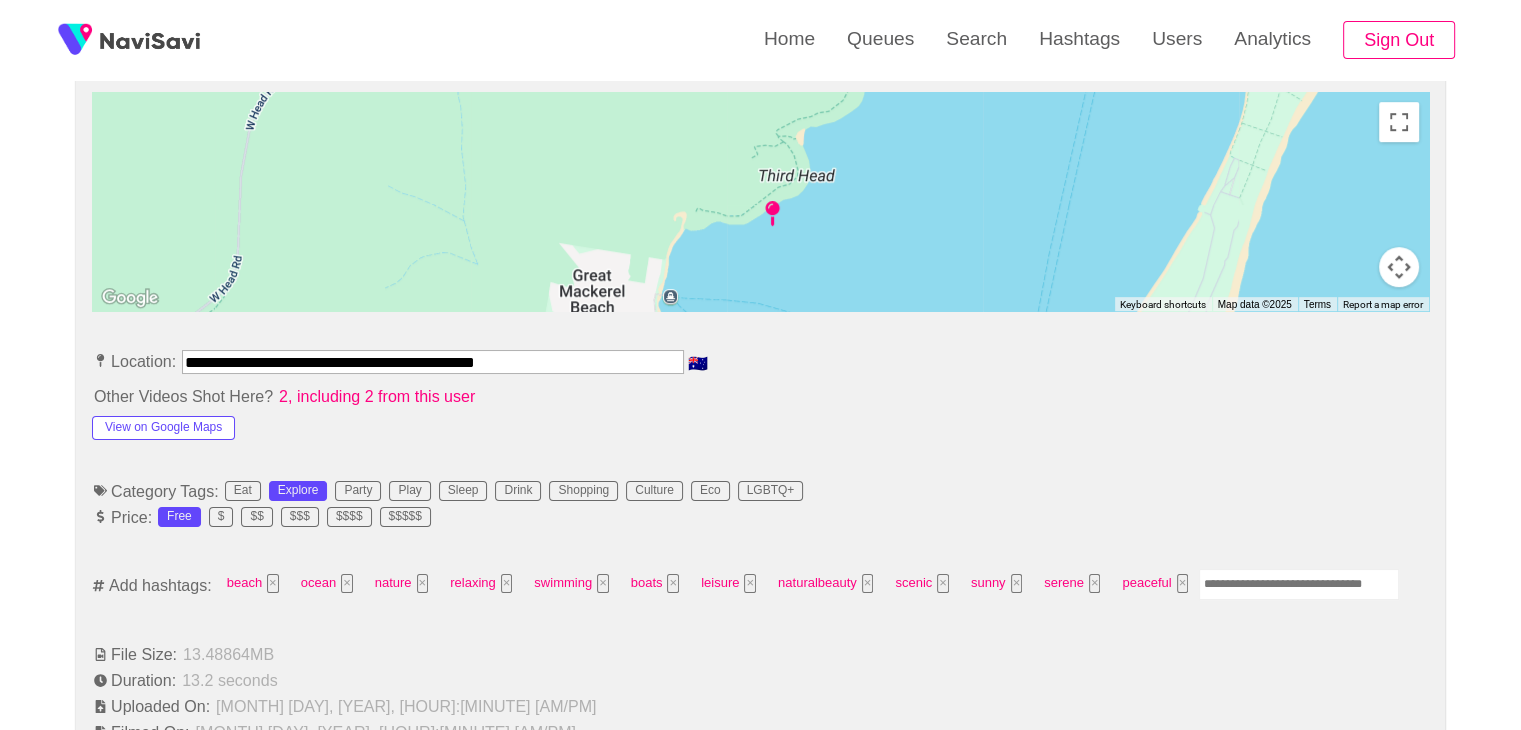 click at bounding box center (1299, 584) 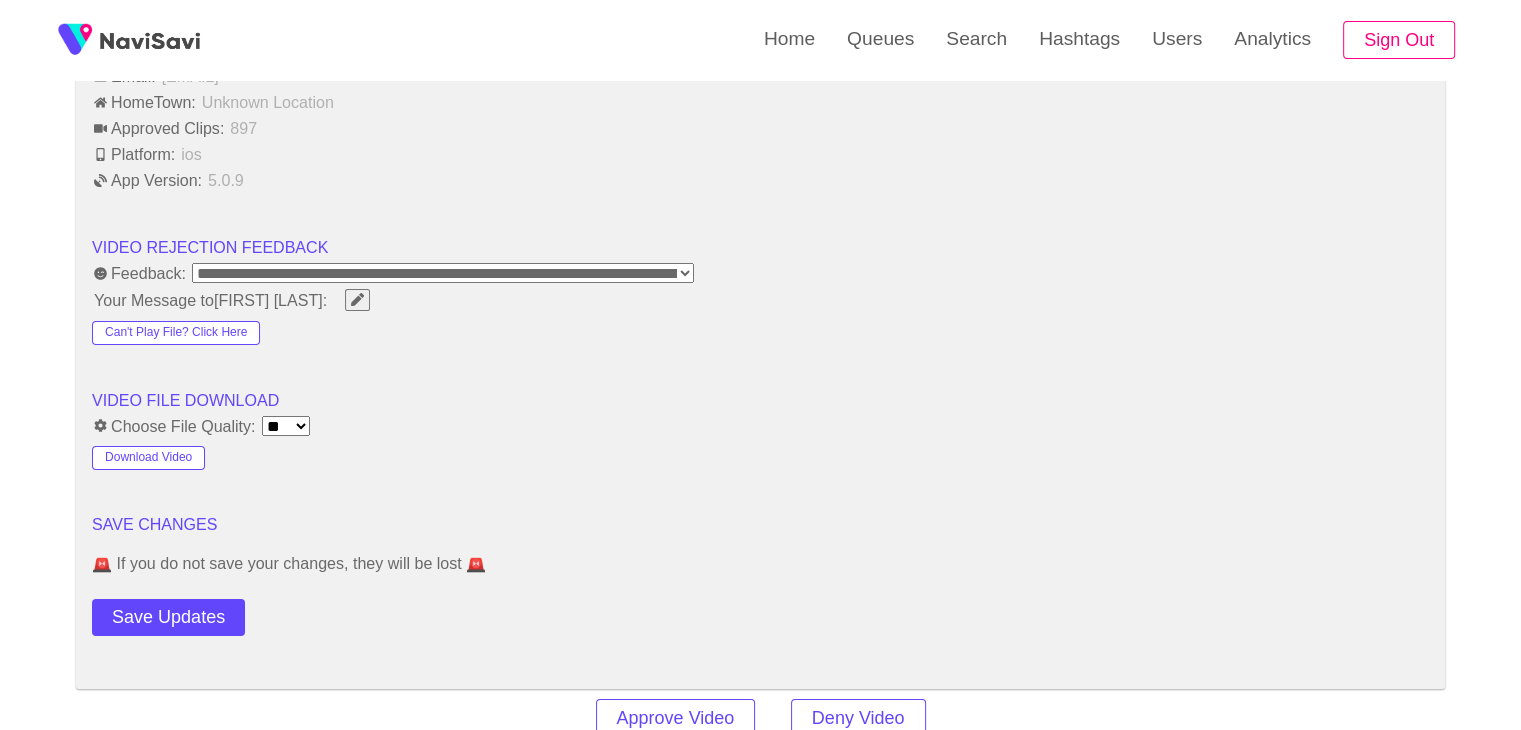 scroll, scrollTop: 2452, scrollLeft: 0, axis: vertical 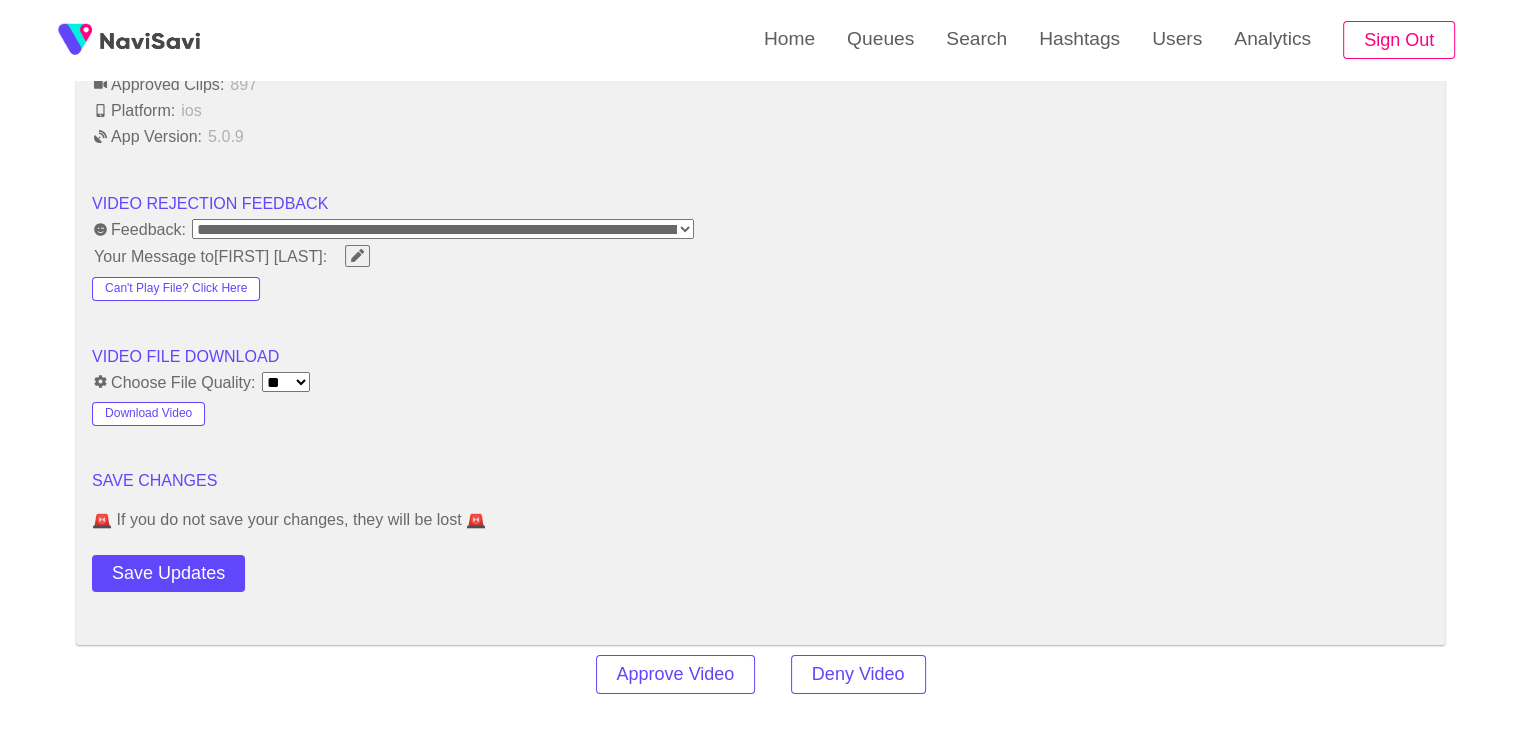 drag, startPoint x: 160, startPoint y: 589, endPoint x: 156, endPoint y: 545, distance: 44.181442 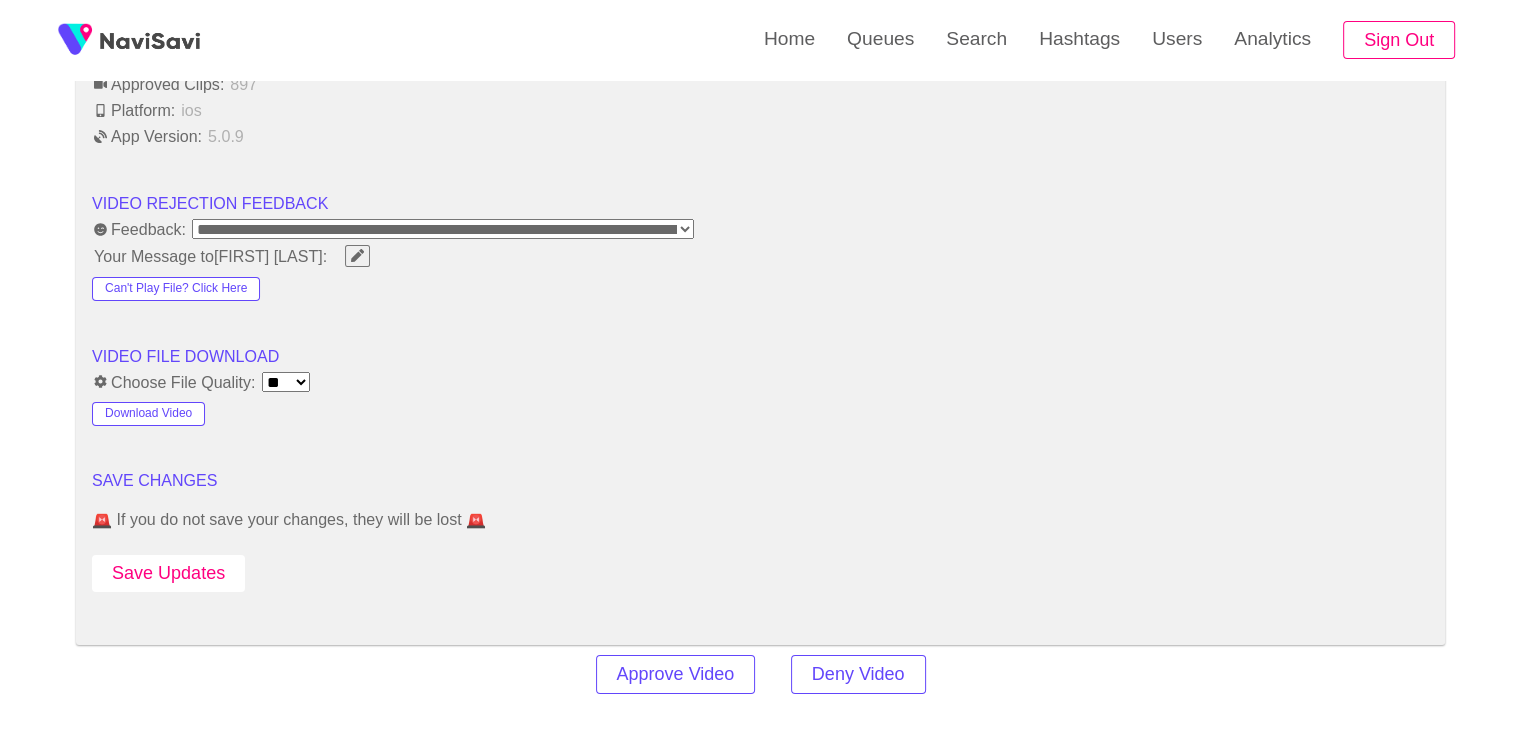 click on "Save Updates" at bounding box center [168, 573] 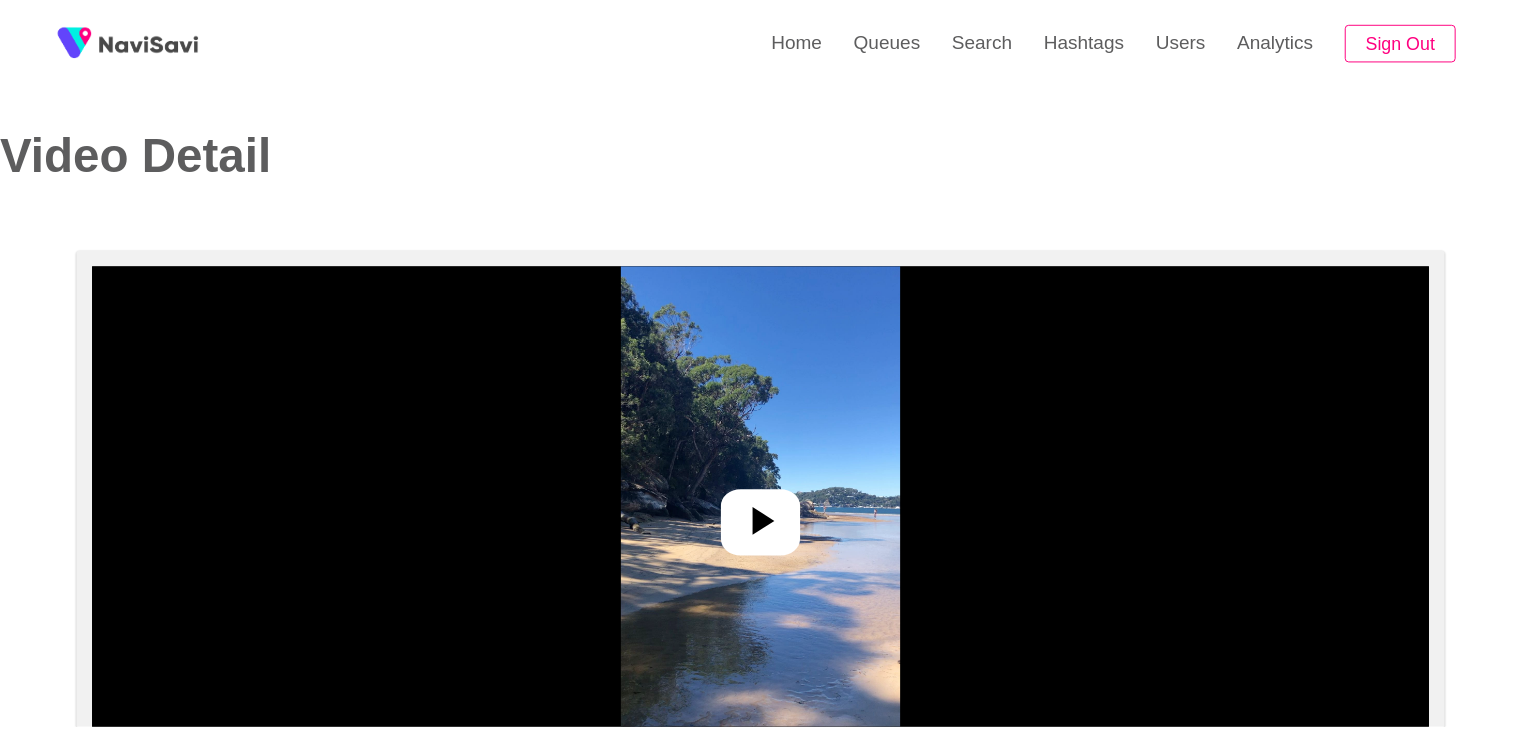 scroll, scrollTop: 0, scrollLeft: 0, axis: both 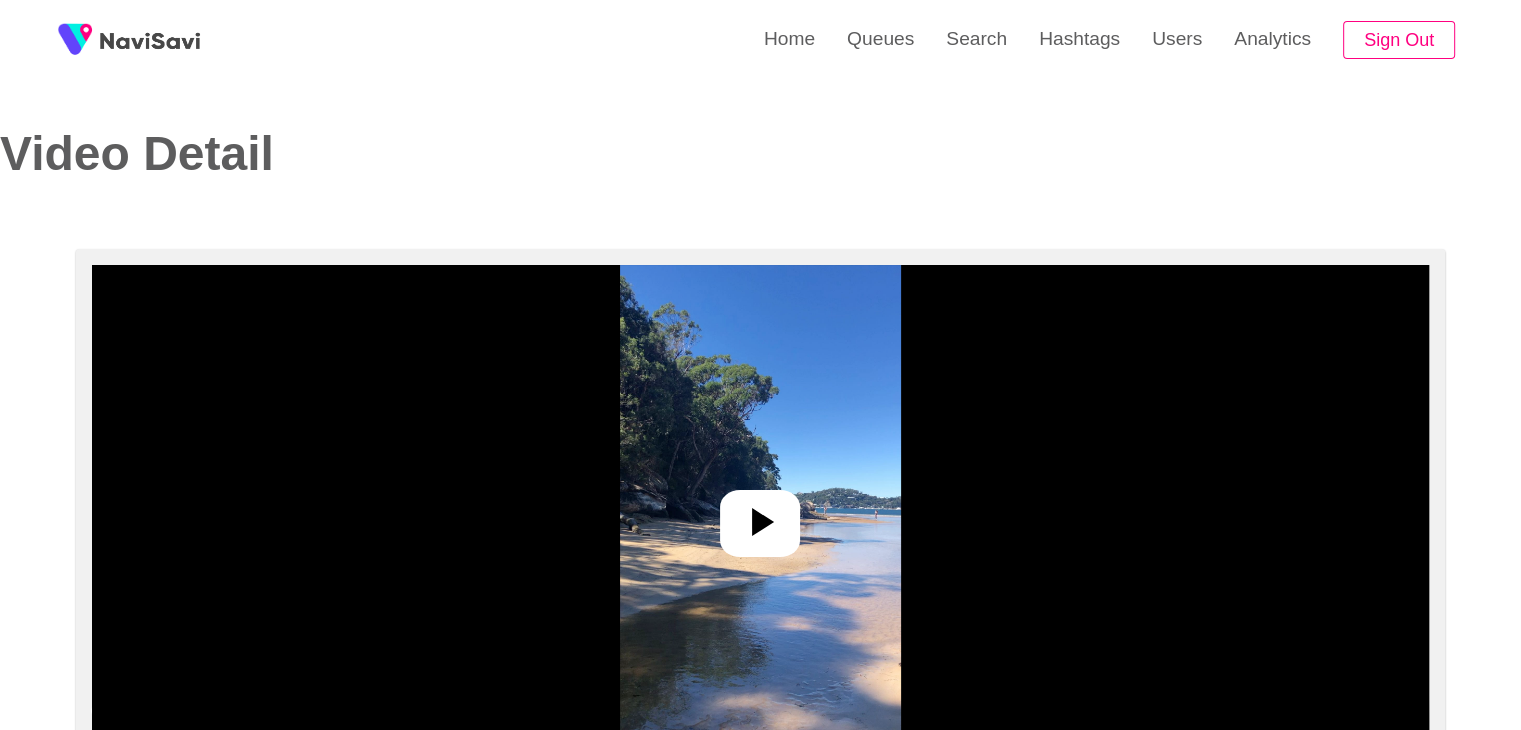 click at bounding box center [760, 515] 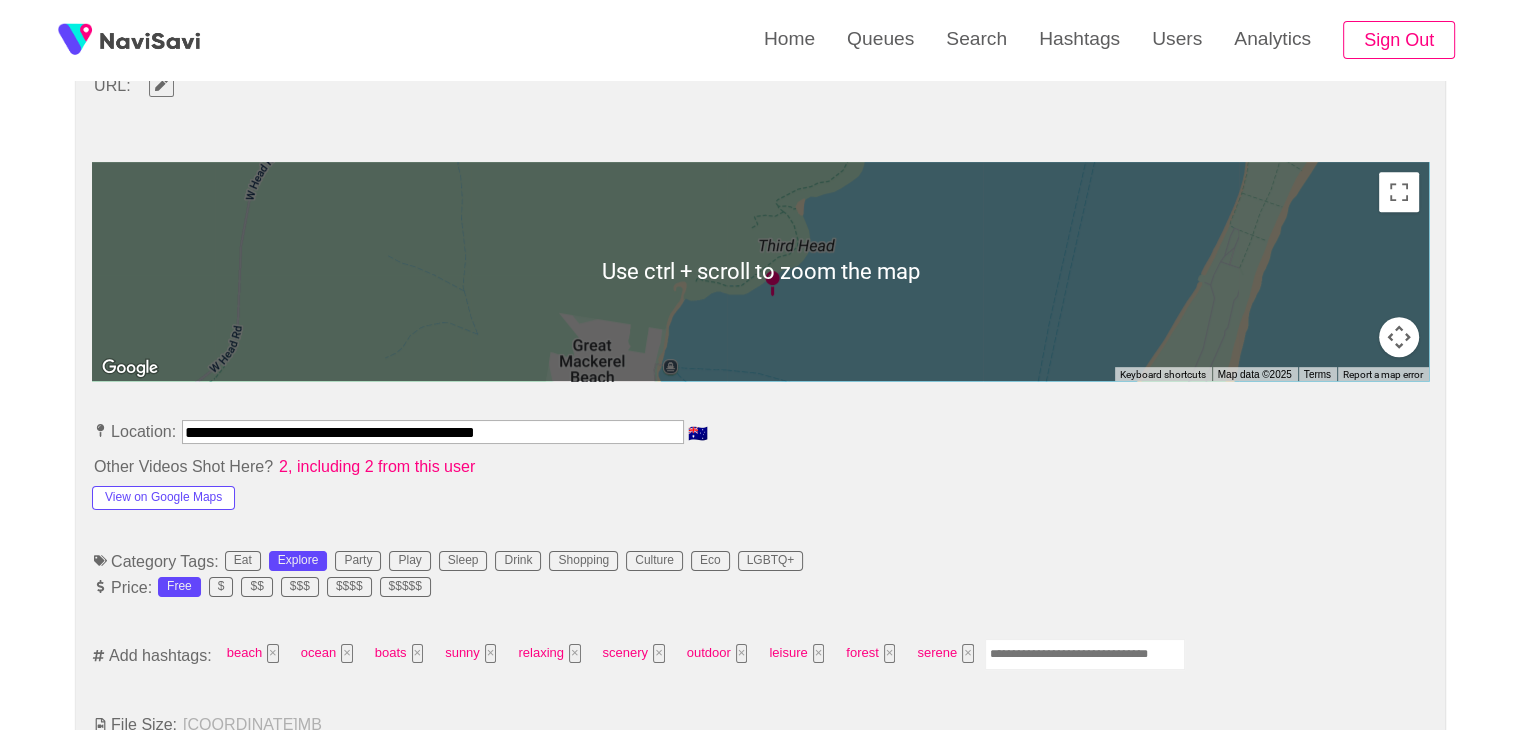 scroll, scrollTop: 822, scrollLeft: 0, axis: vertical 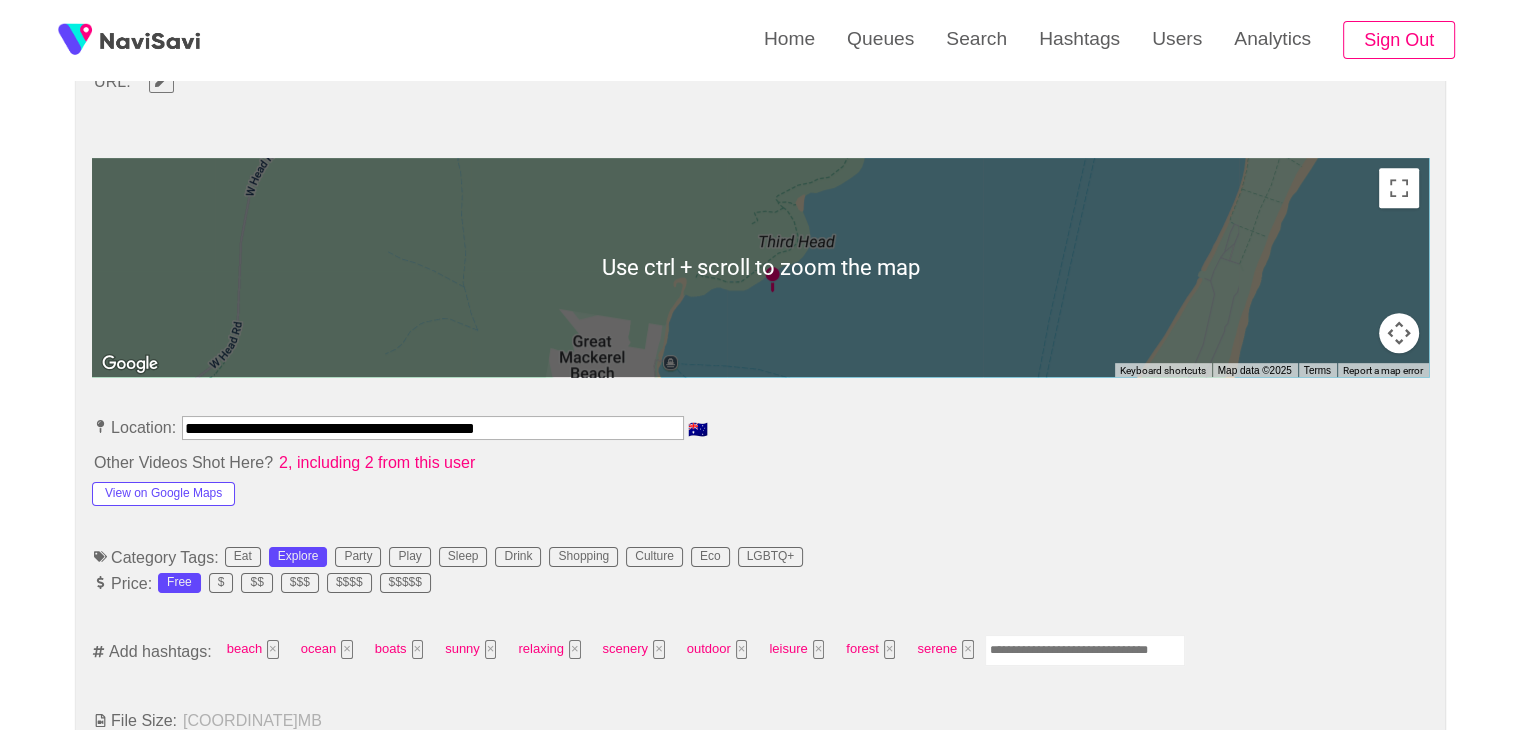 click at bounding box center (1085, 650) 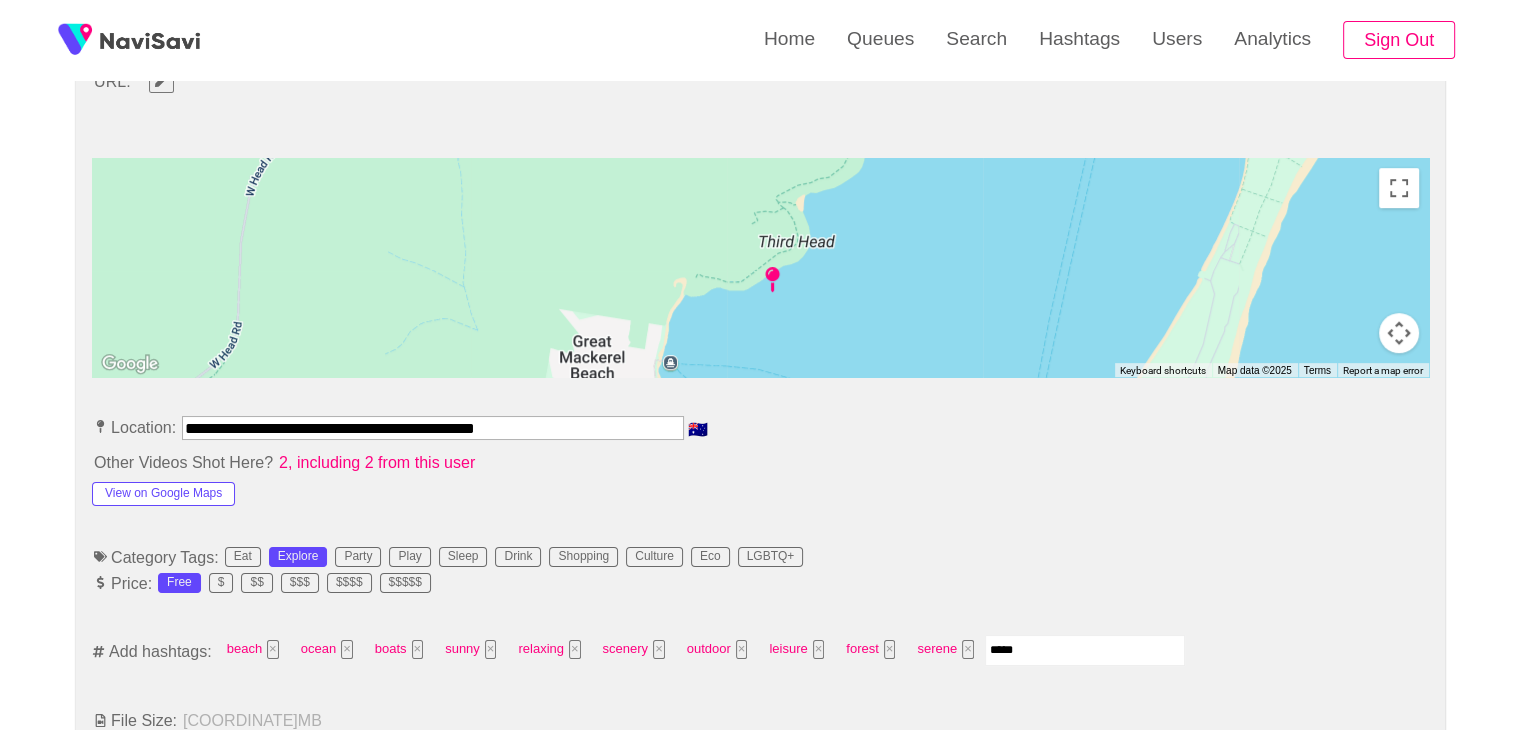 type on "******" 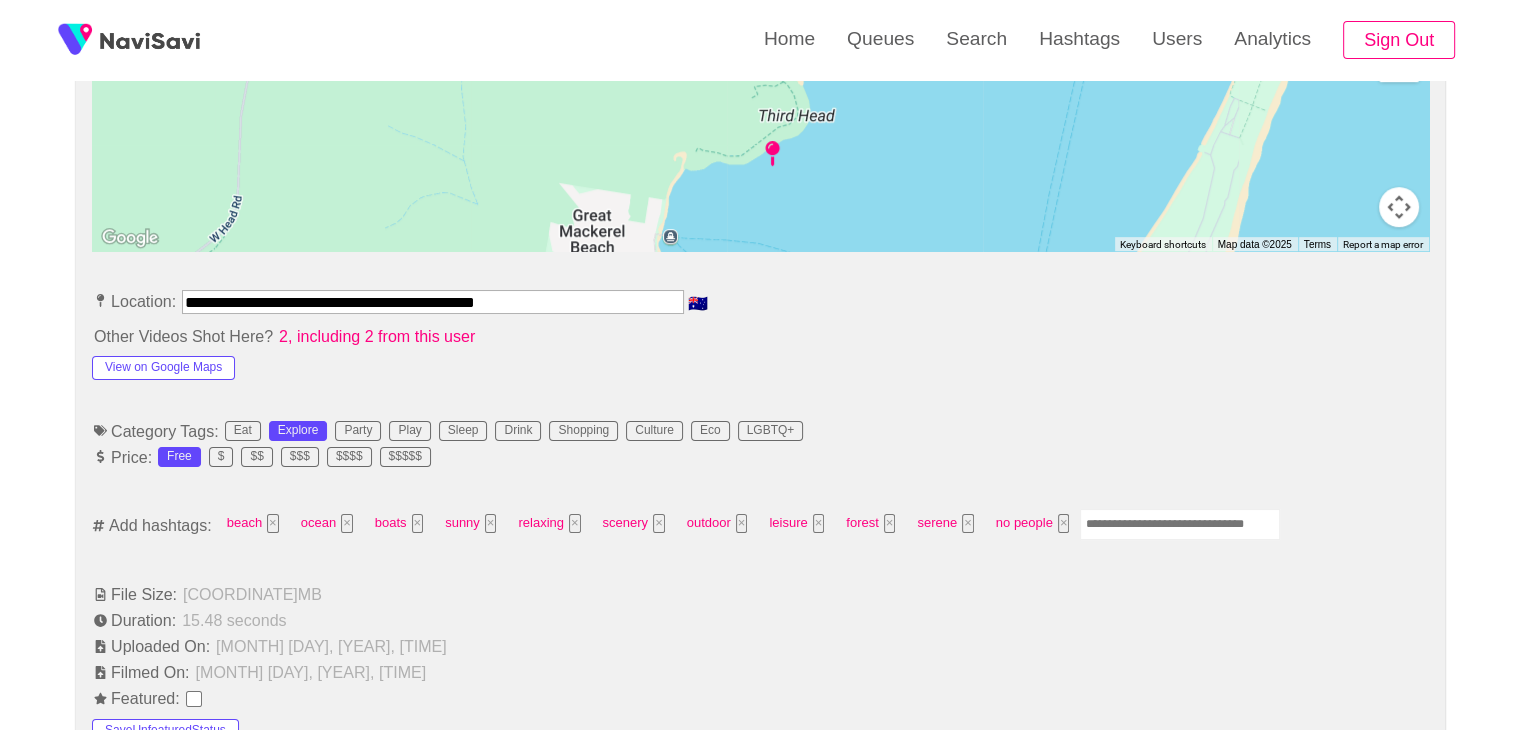 scroll, scrollTop: 950, scrollLeft: 0, axis: vertical 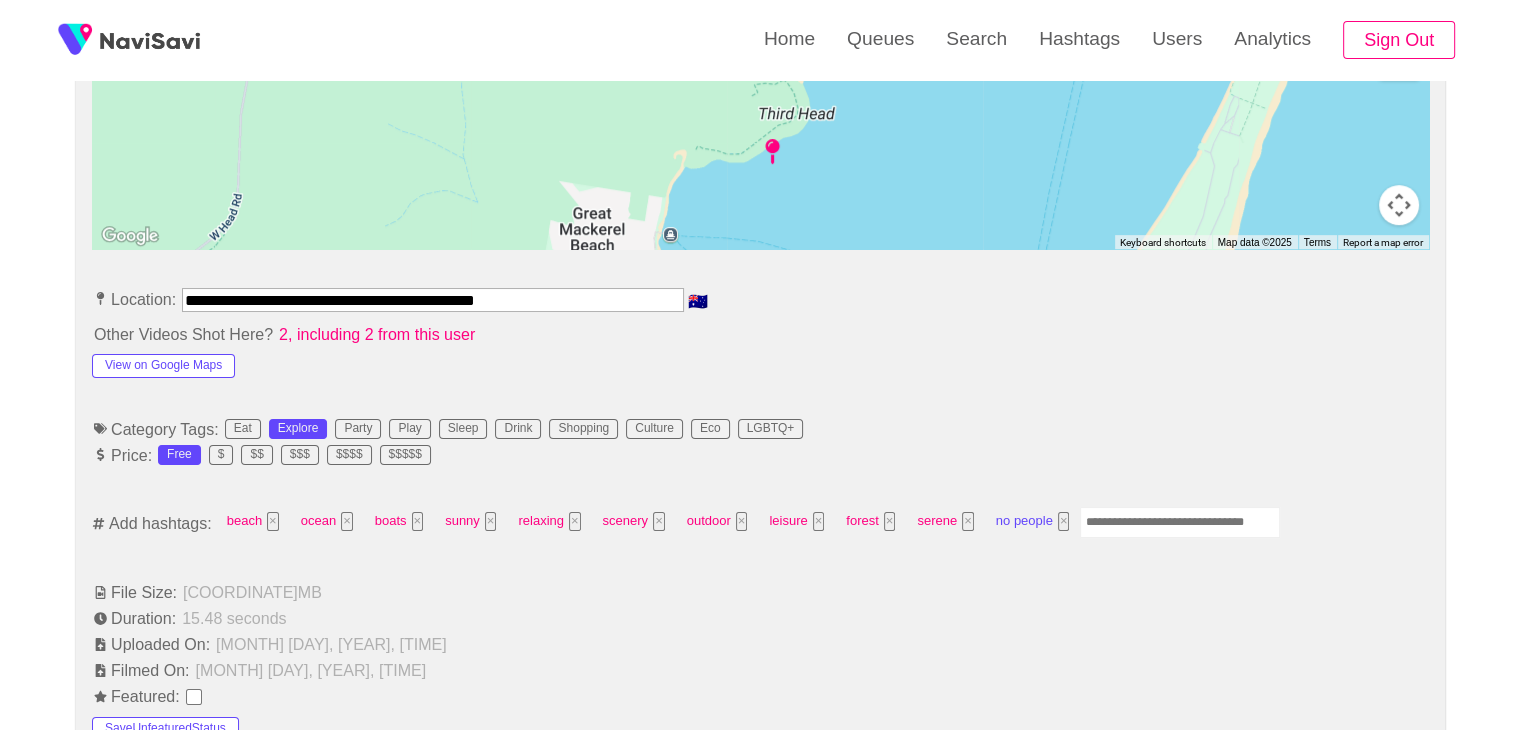 click on "×" at bounding box center [1064, 521] 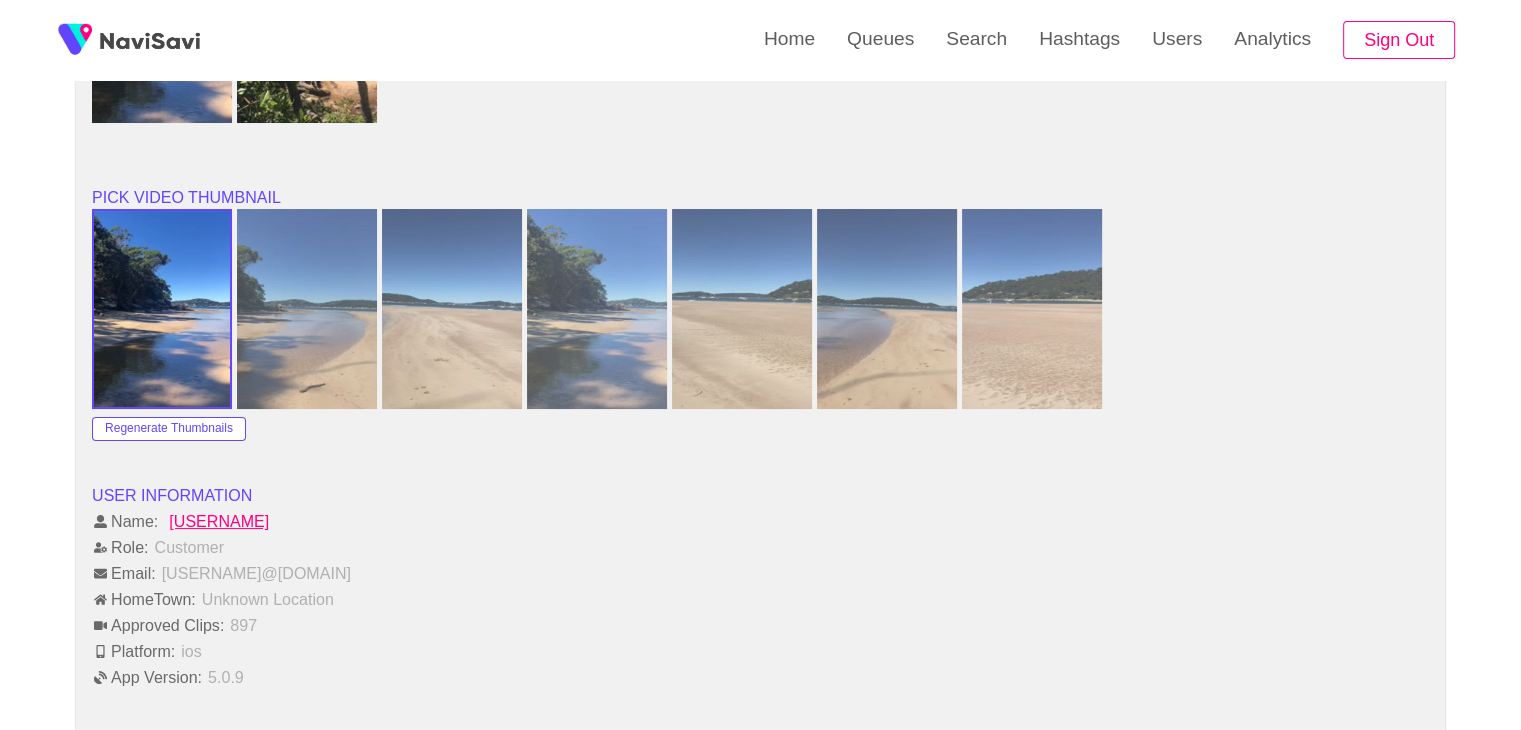 scroll, scrollTop: 1882, scrollLeft: 0, axis: vertical 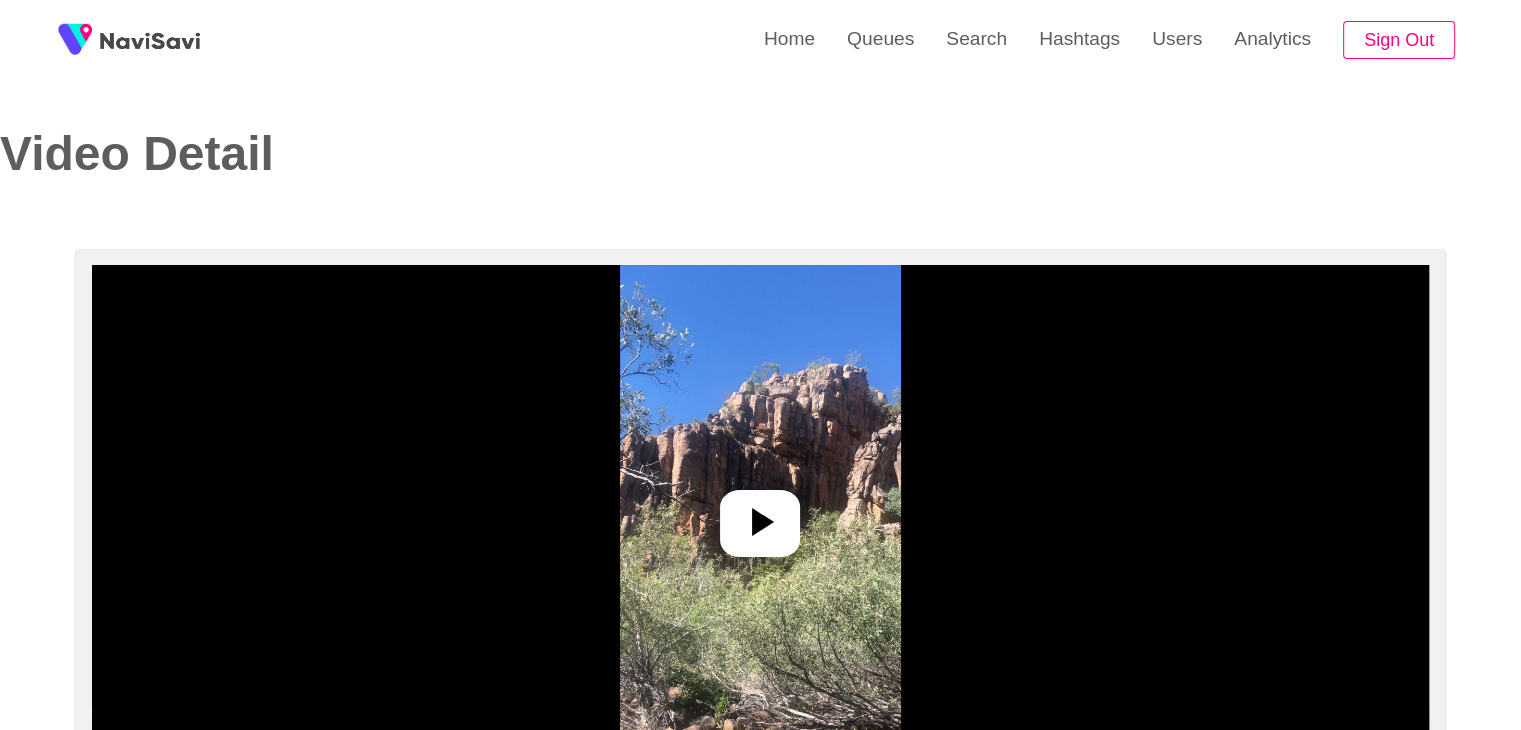click at bounding box center [760, 515] 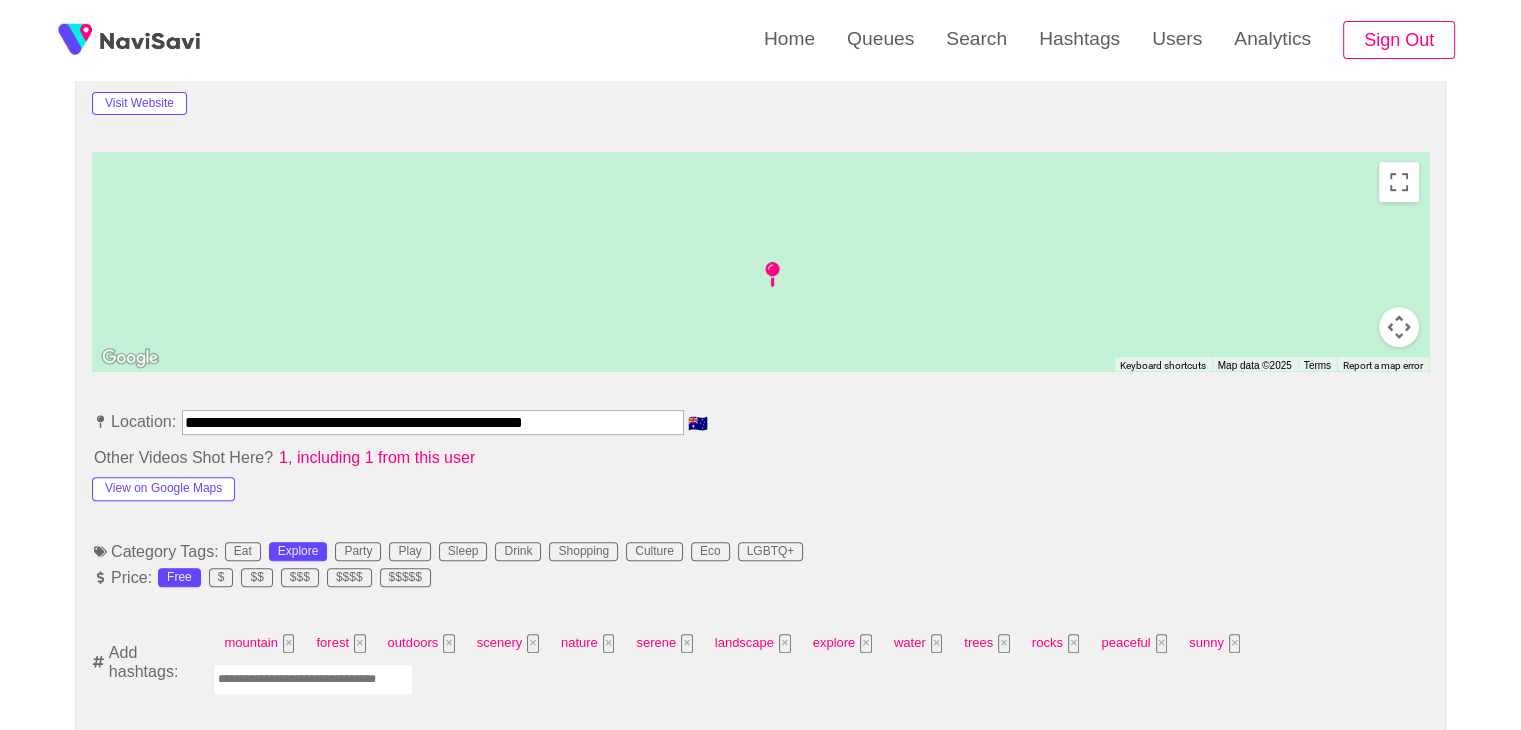 scroll, scrollTop: 892, scrollLeft: 0, axis: vertical 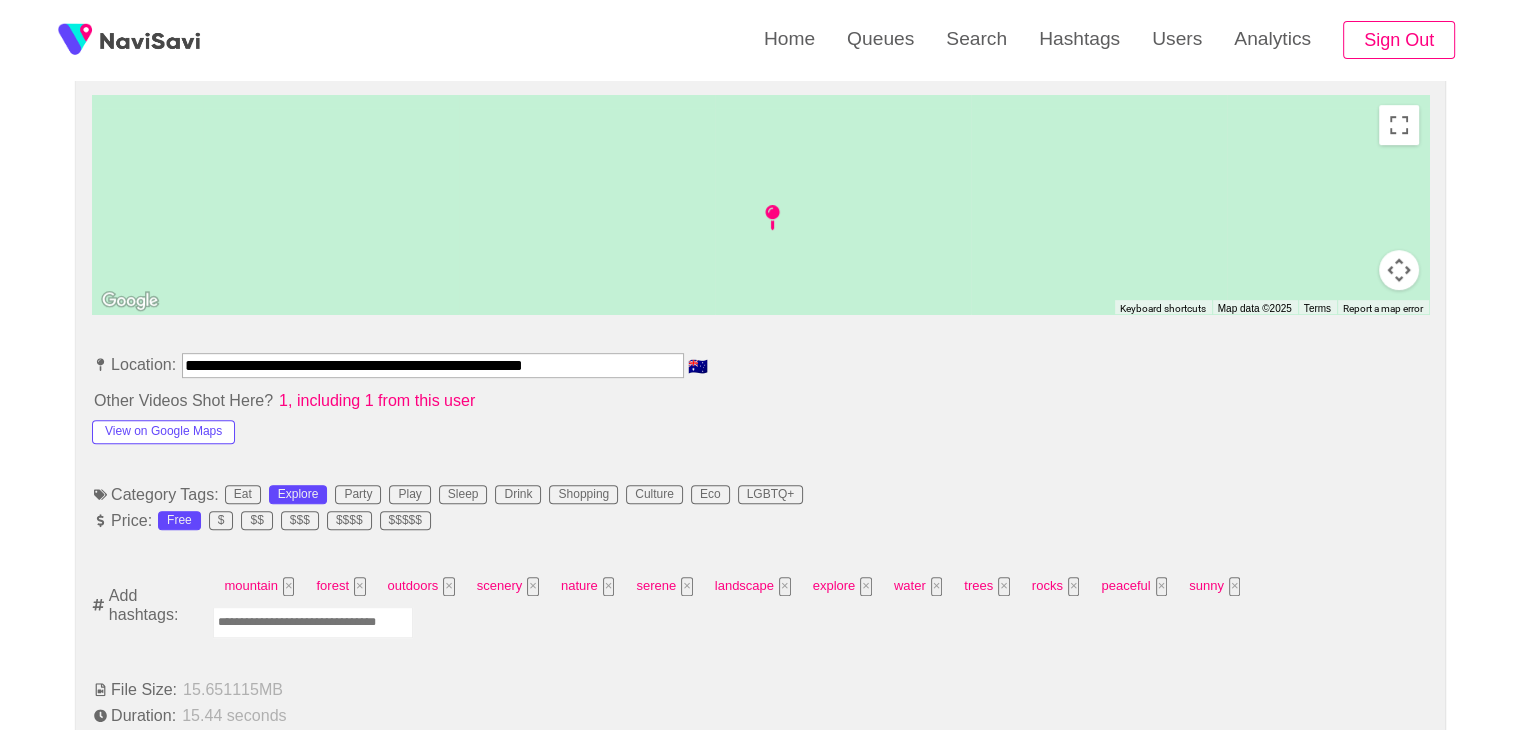 click at bounding box center [313, 622] 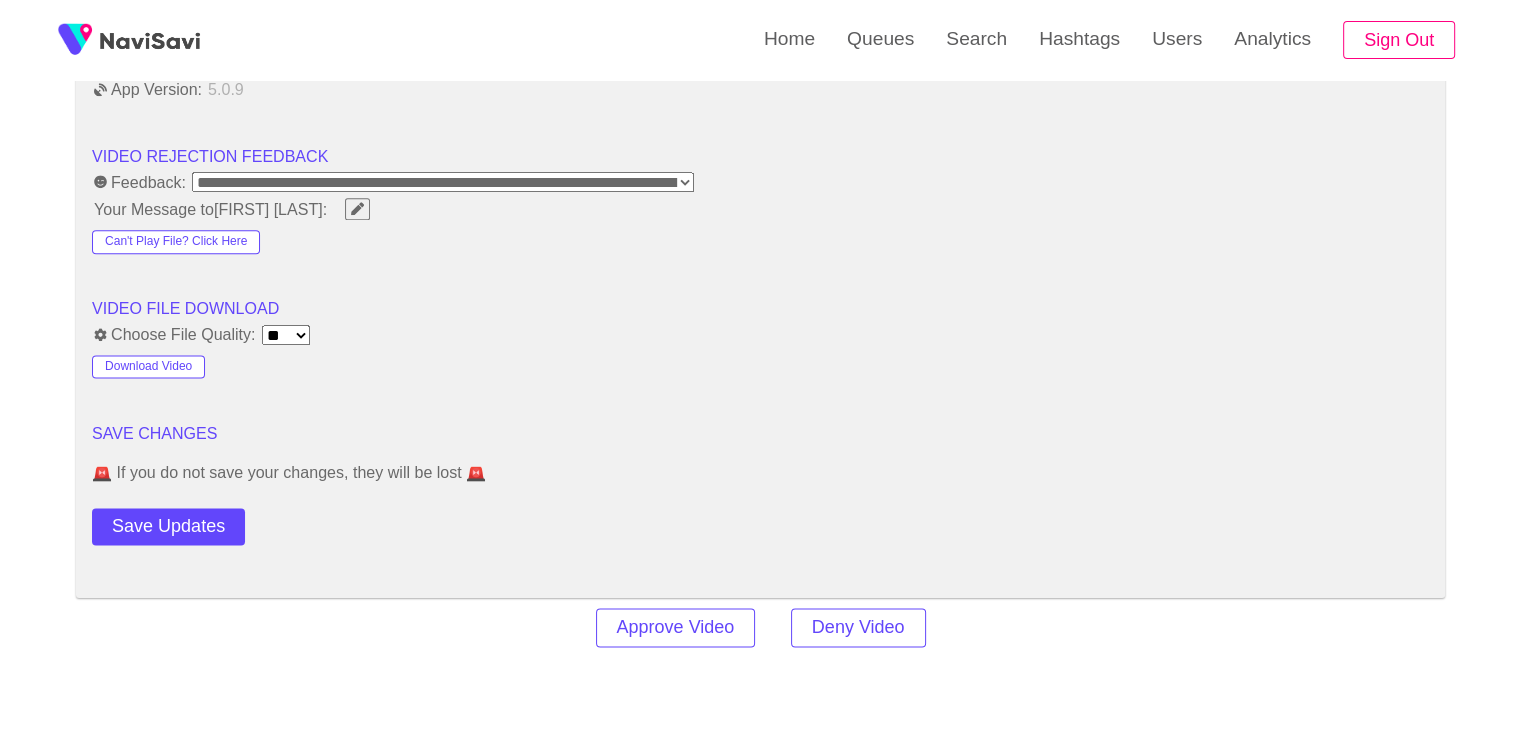 scroll, scrollTop: 2583, scrollLeft: 0, axis: vertical 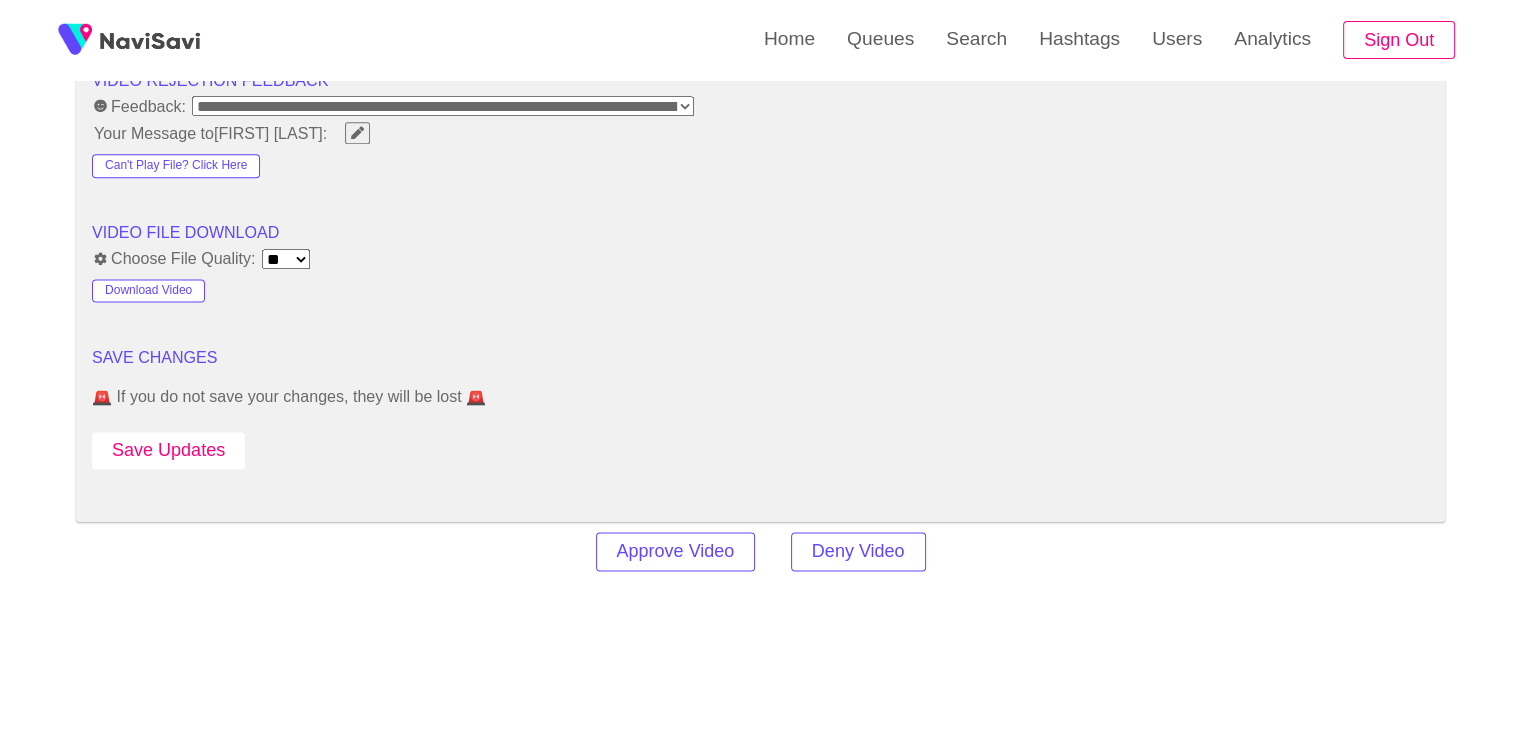 click on "Save Updates" at bounding box center (168, 450) 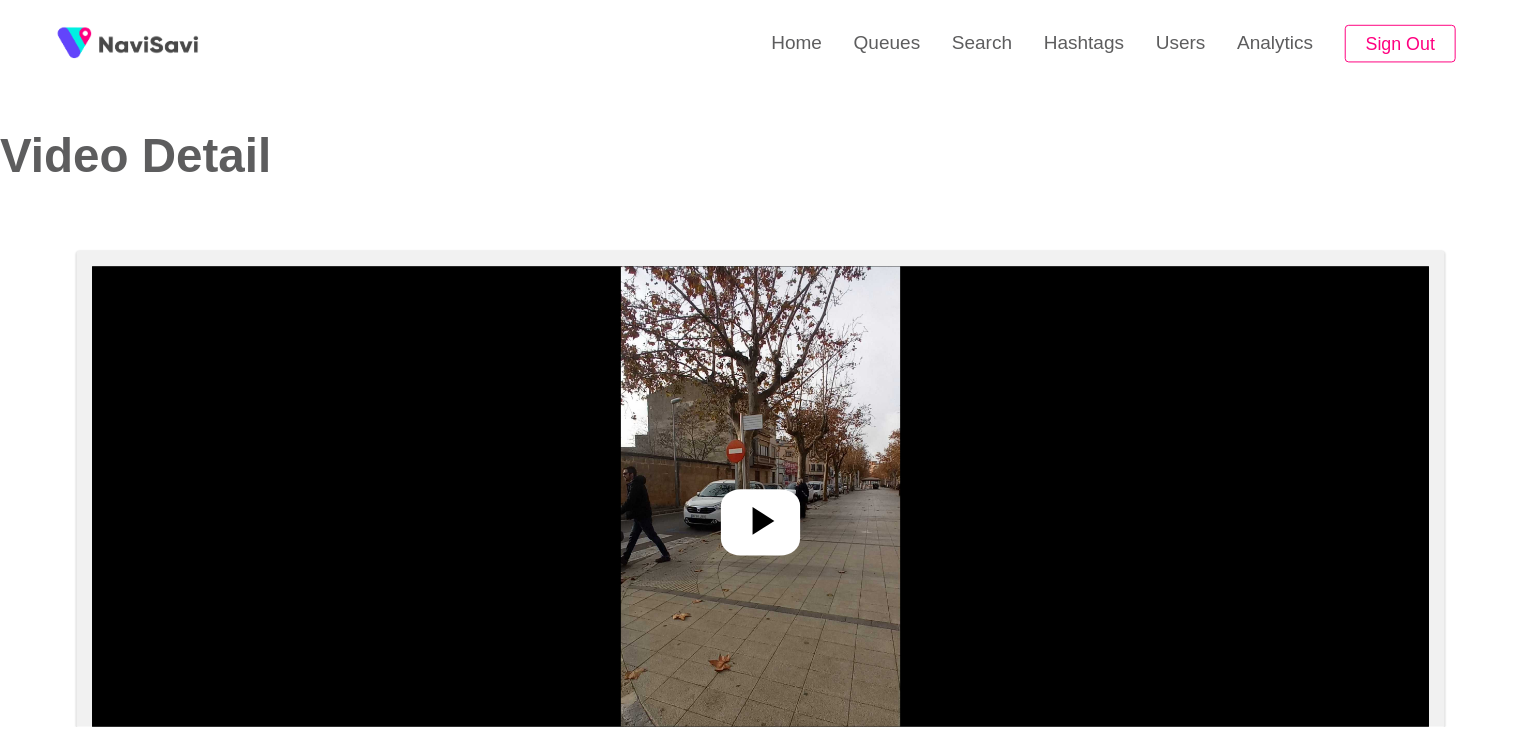 scroll, scrollTop: 0, scrollLeft: 0, axis: both 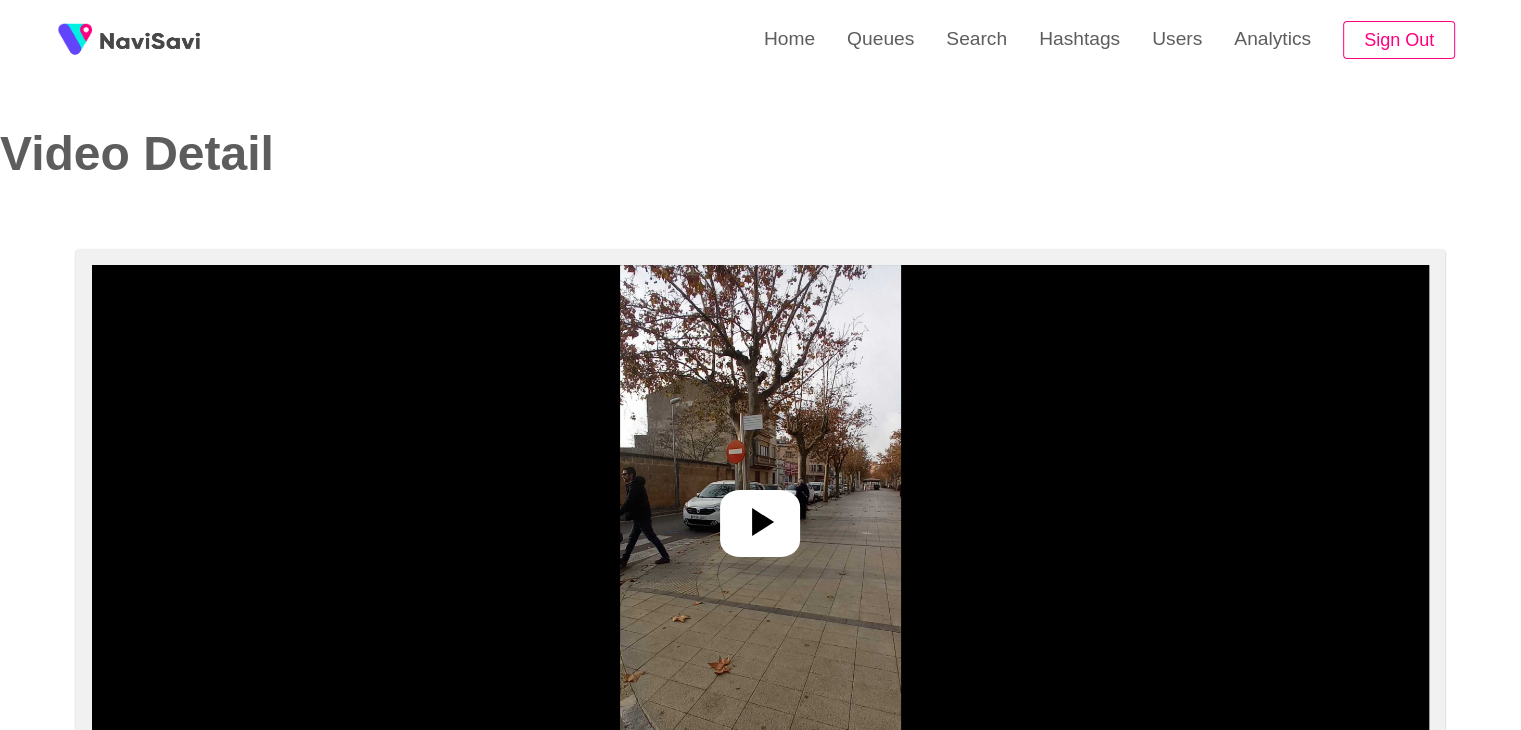 click at bounding box center [760, 515] 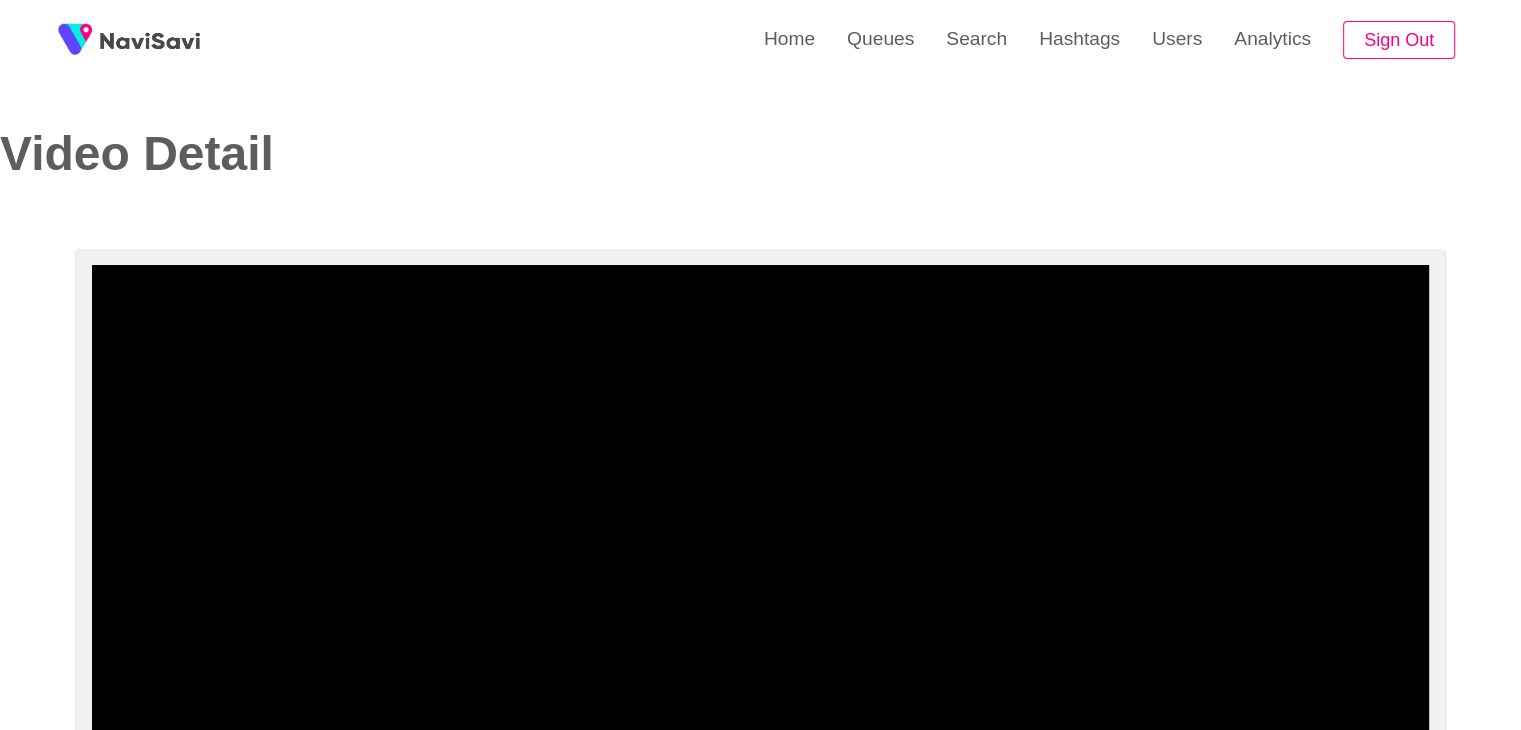 scroll, scrollTop: 71, scrollLeft: 0, axis: vertical 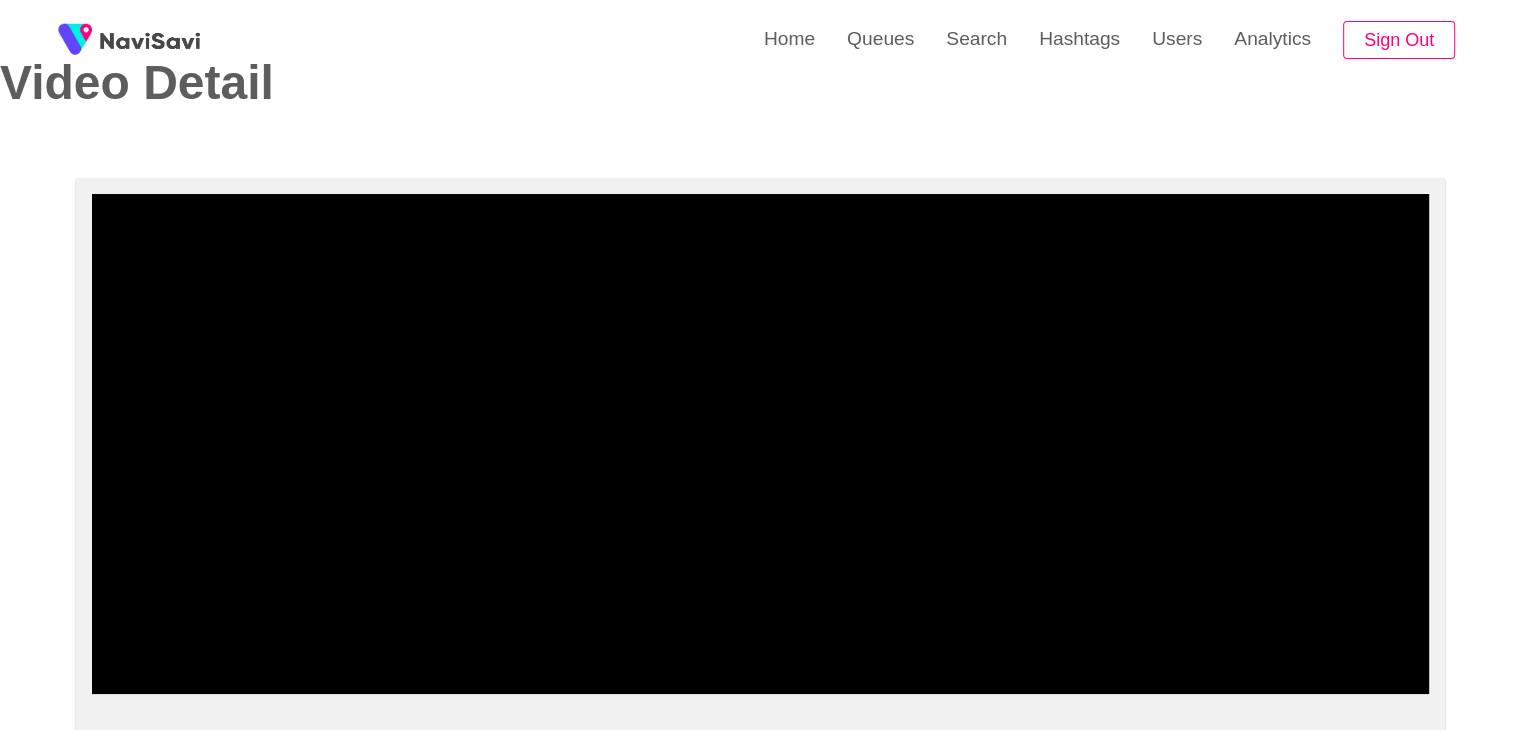 click at bounding box center [760, 444] 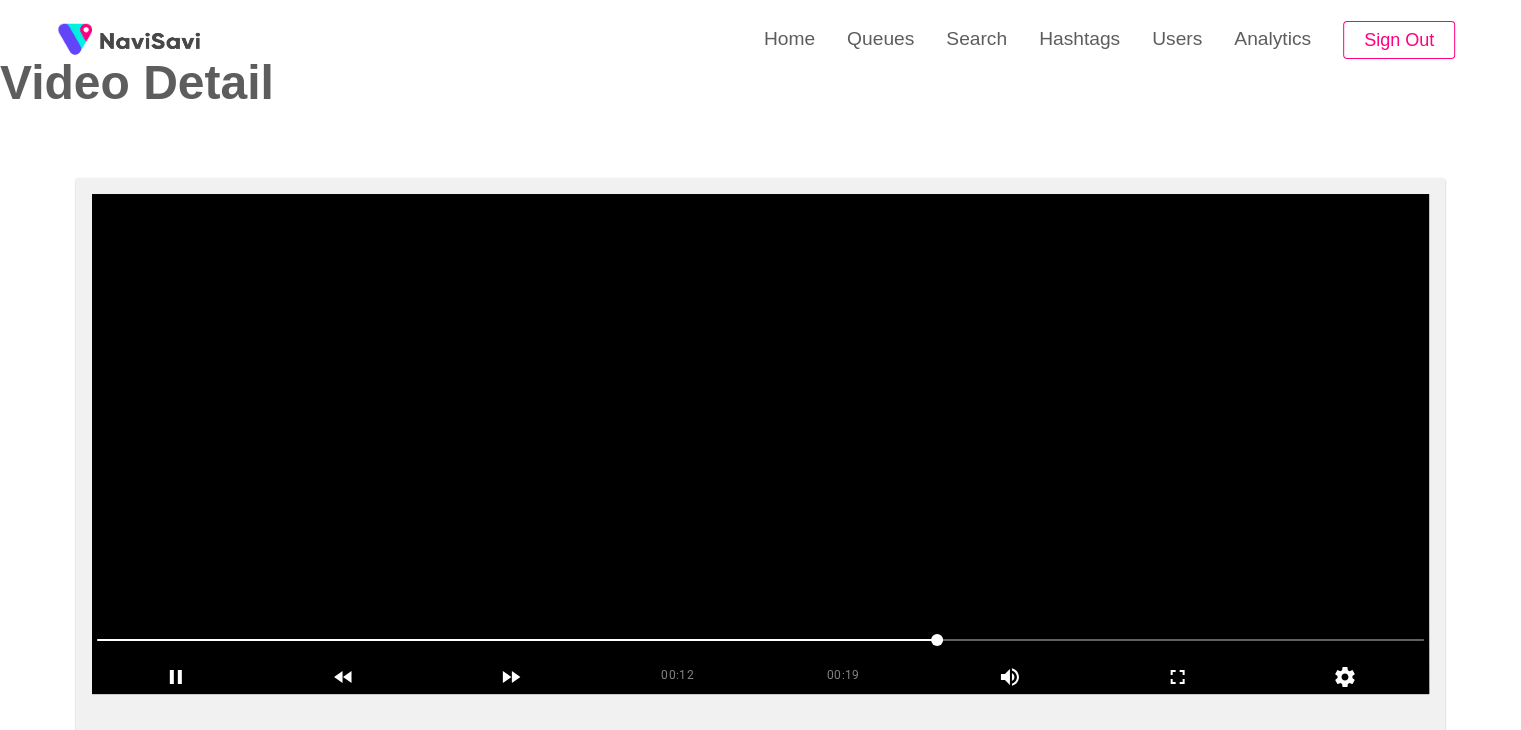 click at bounding box center [760, 444] 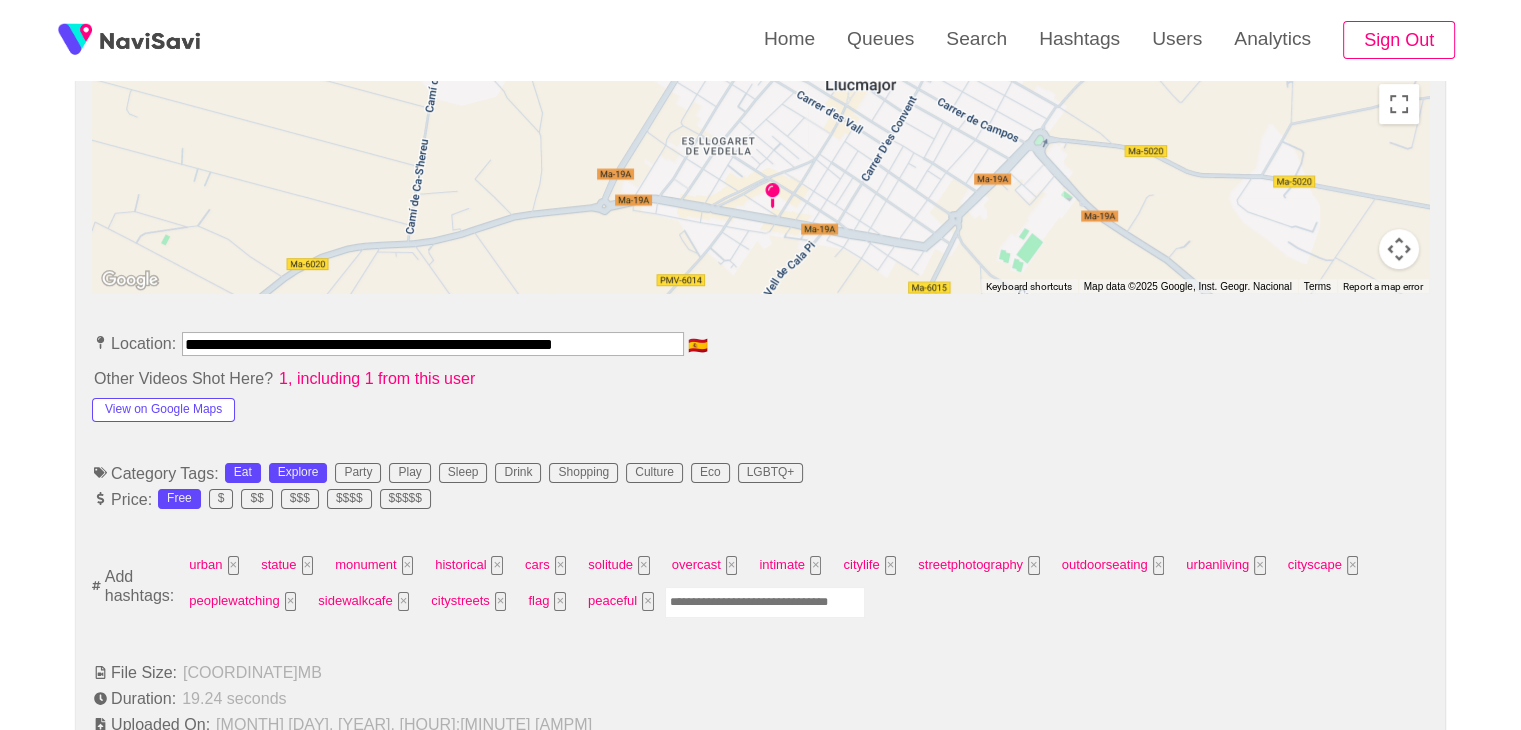 scroll, scrollTop: 907, scrollLeft: 0, axis: vertical 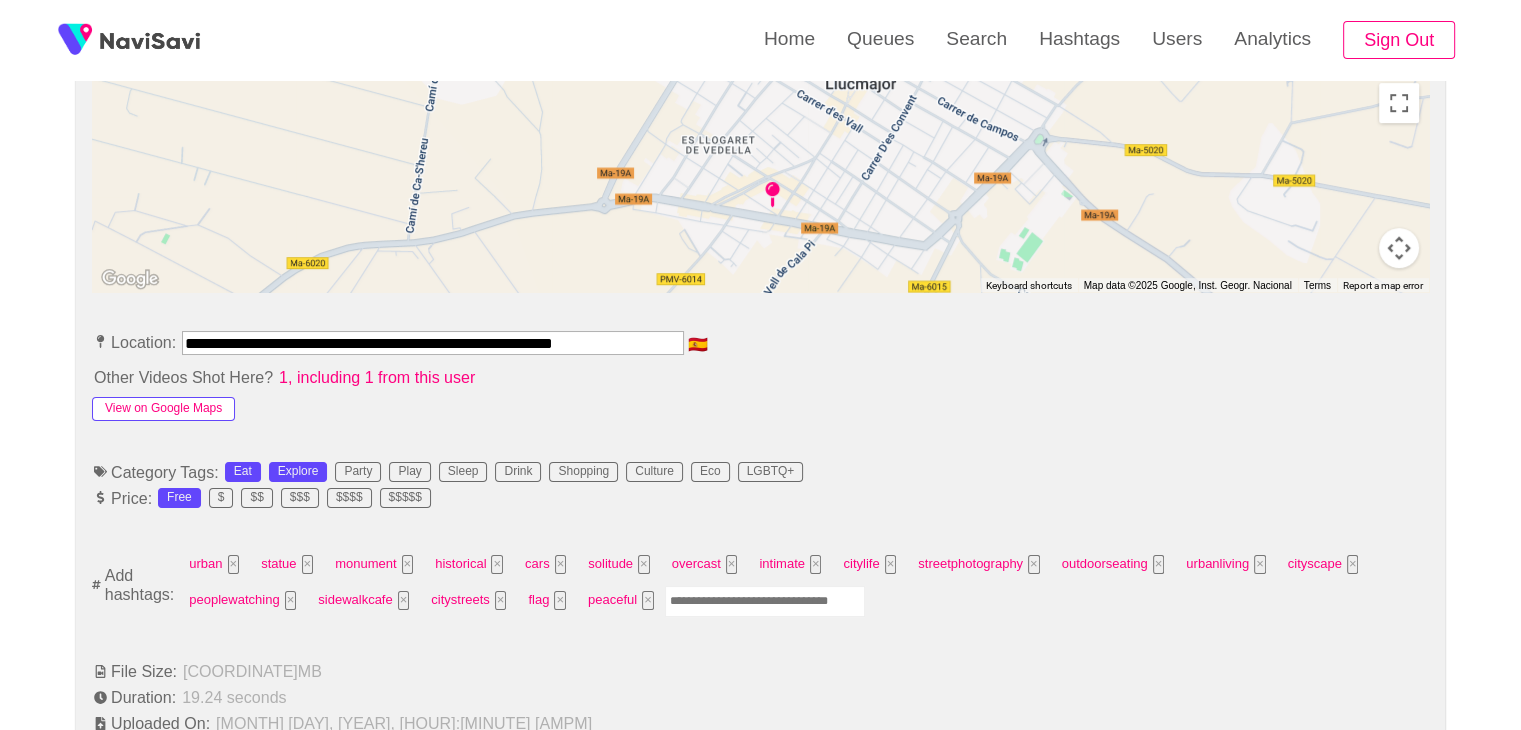 click on "View on Google Maps" at bounding box center [163, 409] 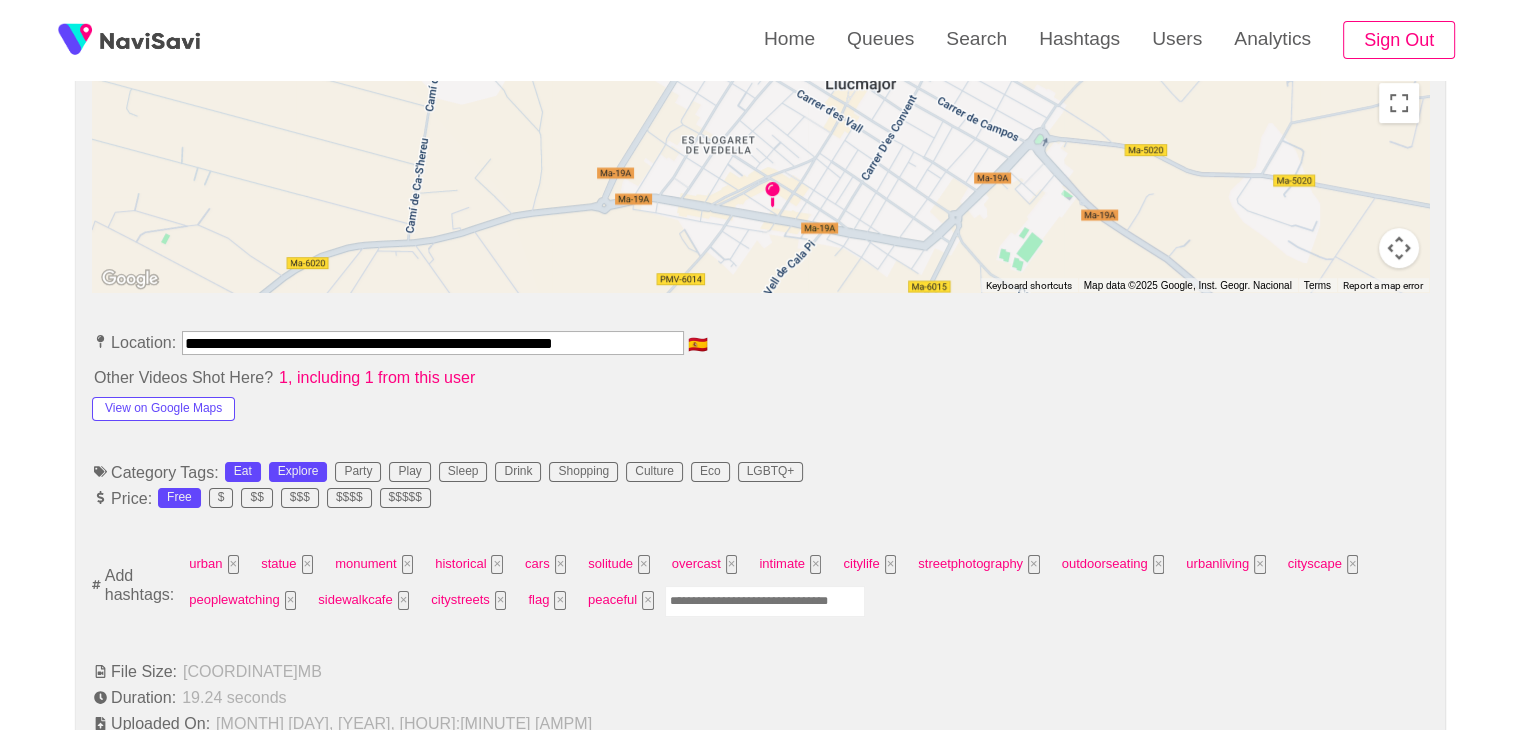 scroll, scrollTop: 1027, scrollLeft: 0, axis: vertical 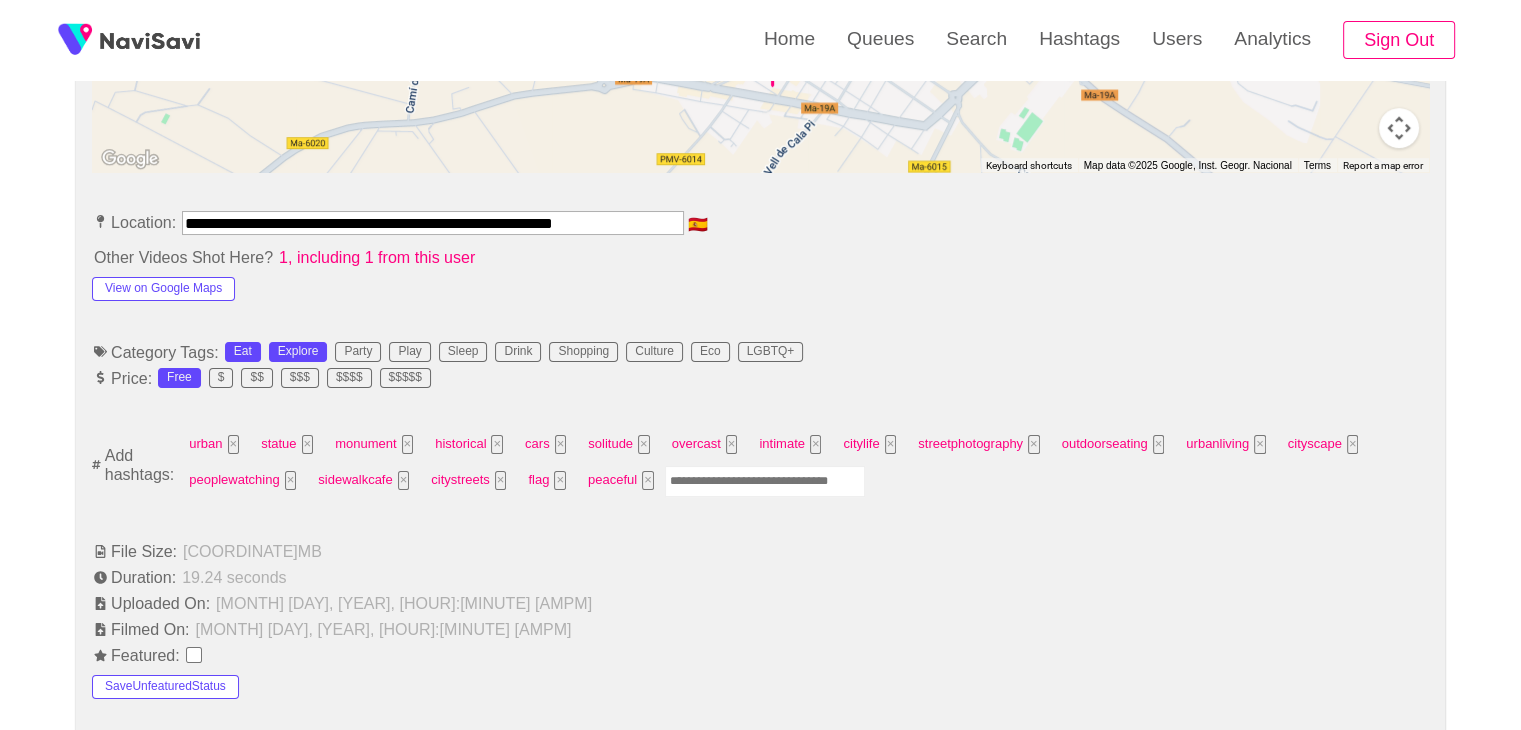 click at bounding box center (765, 481) 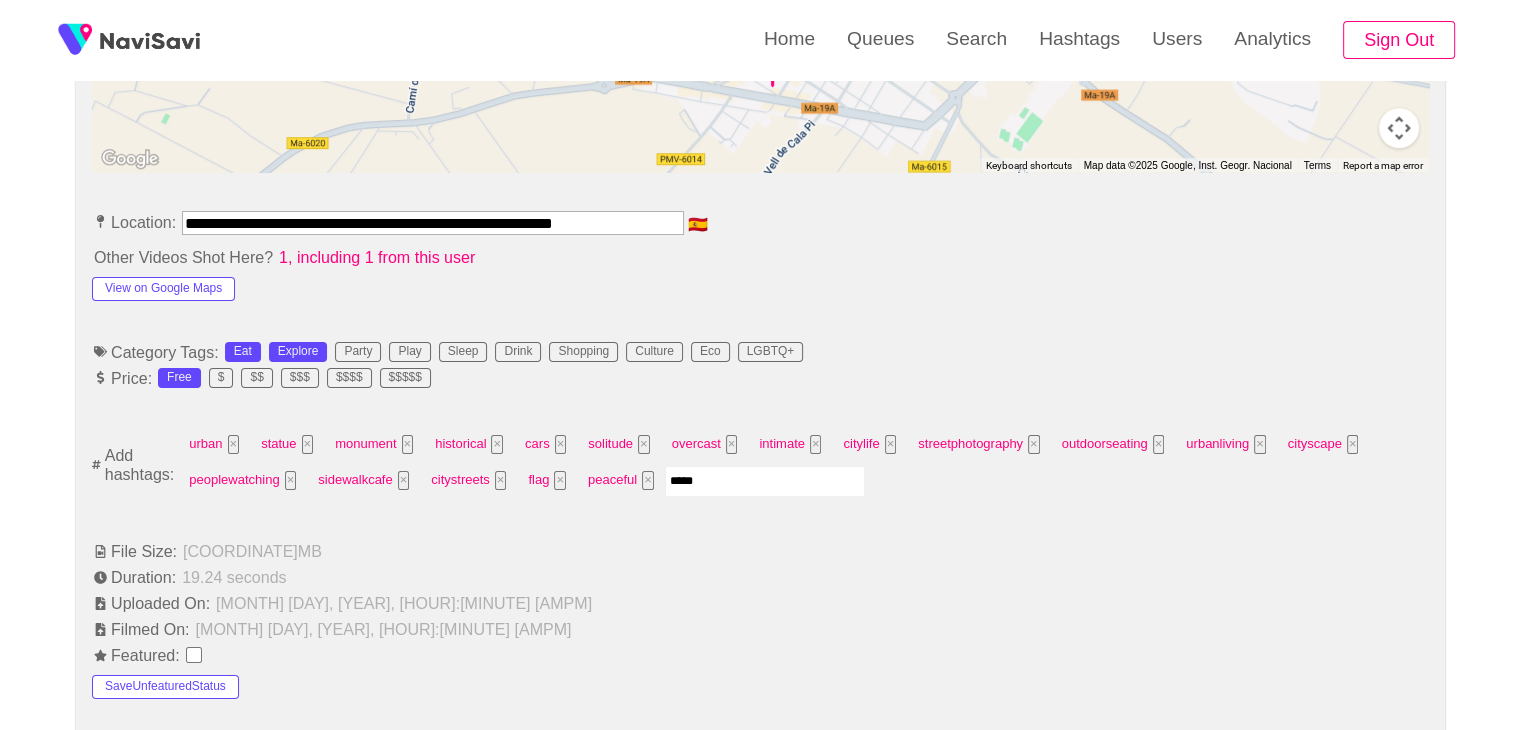 type on "******" 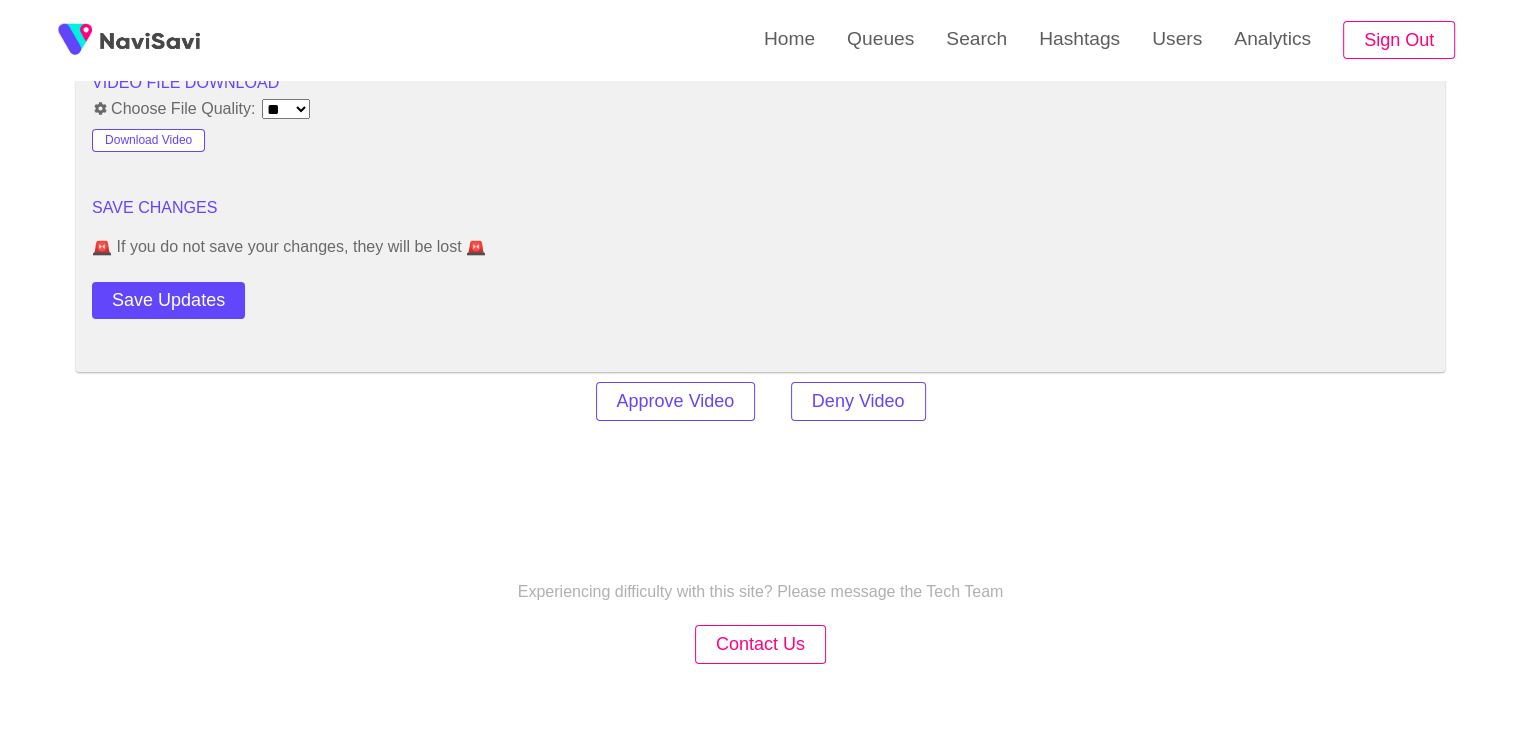 scroll, scrollTop: 2822, scrollLeft: 0, axis: vertical 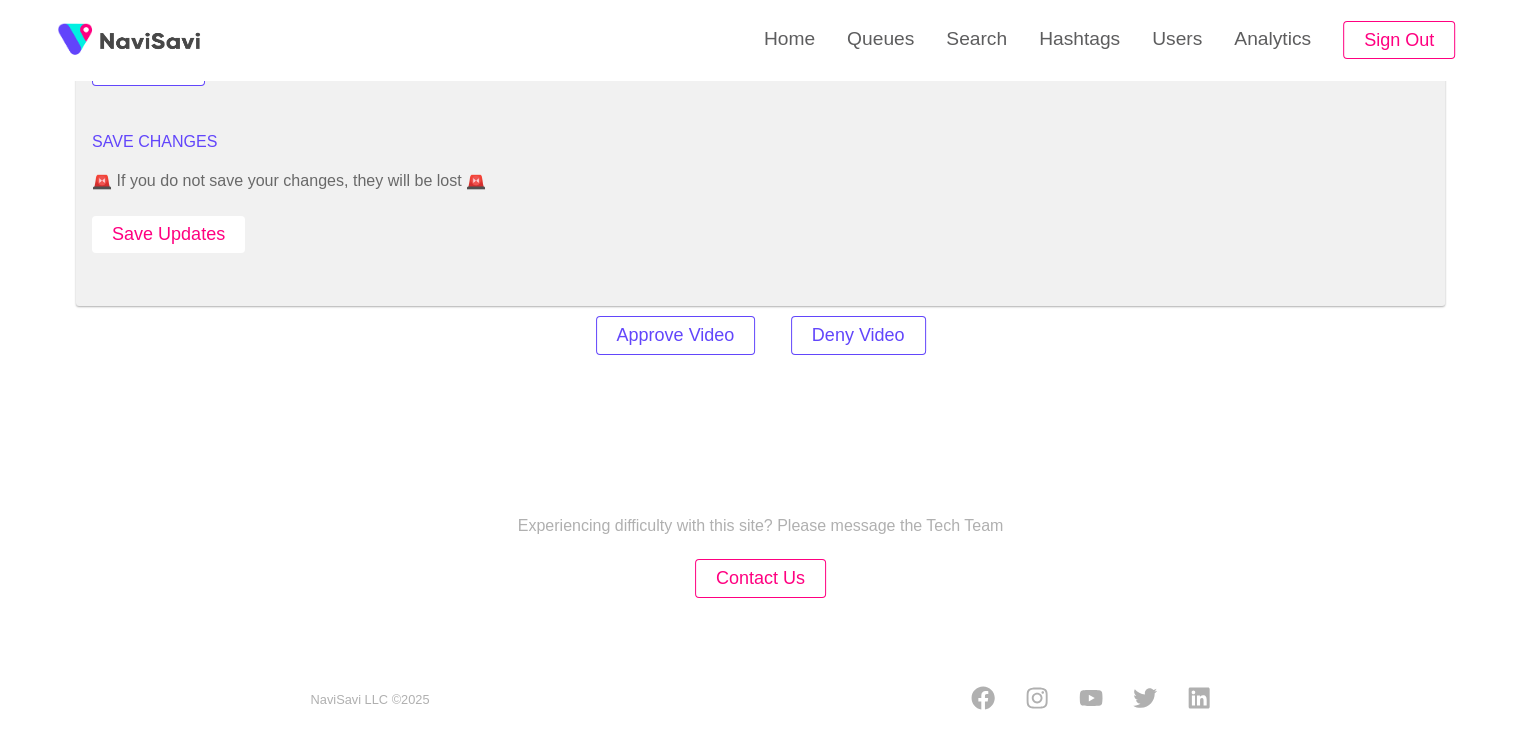 click on "Save Updates" at bounding box center (168, 234) 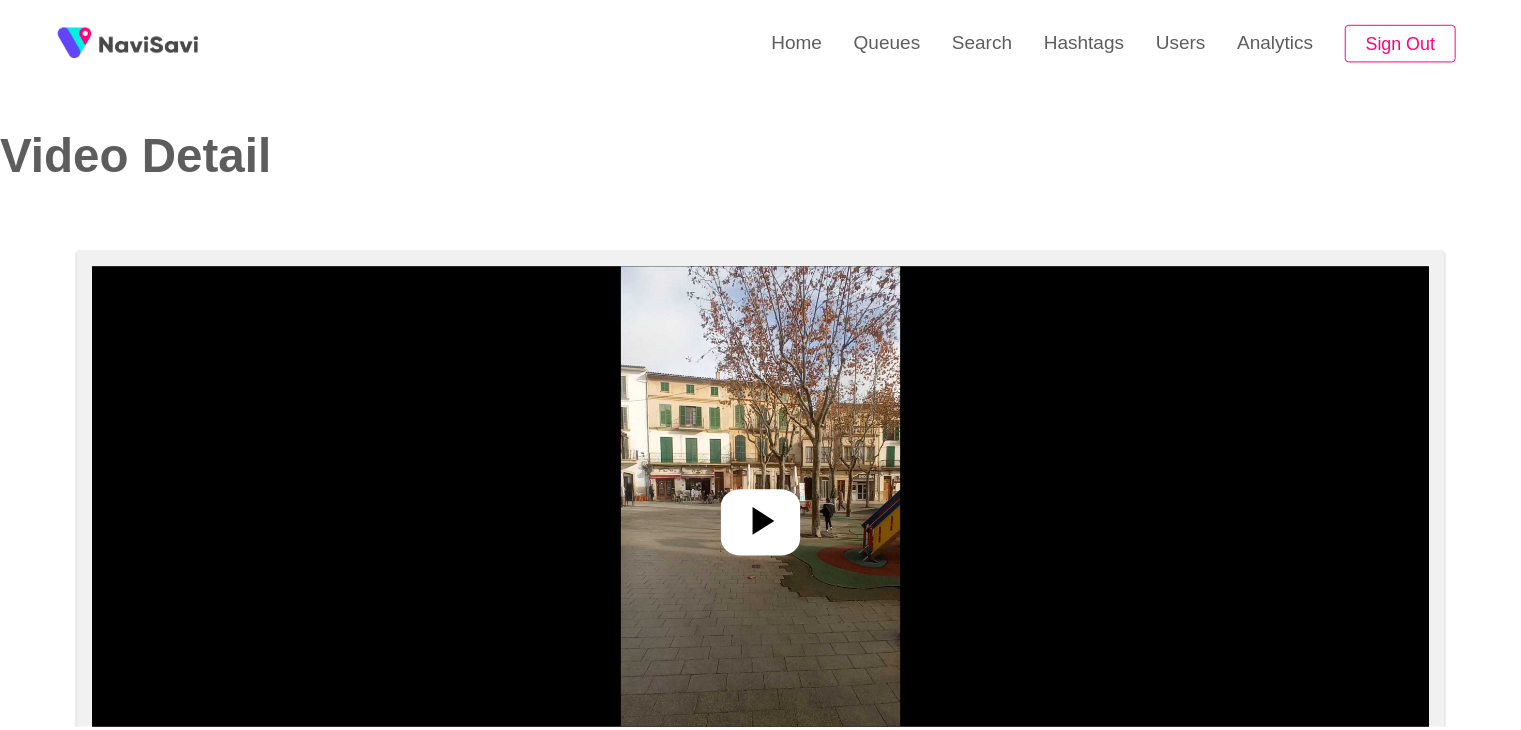 scroll, scrollTop: 0, scrollLeft: 0, axis: both 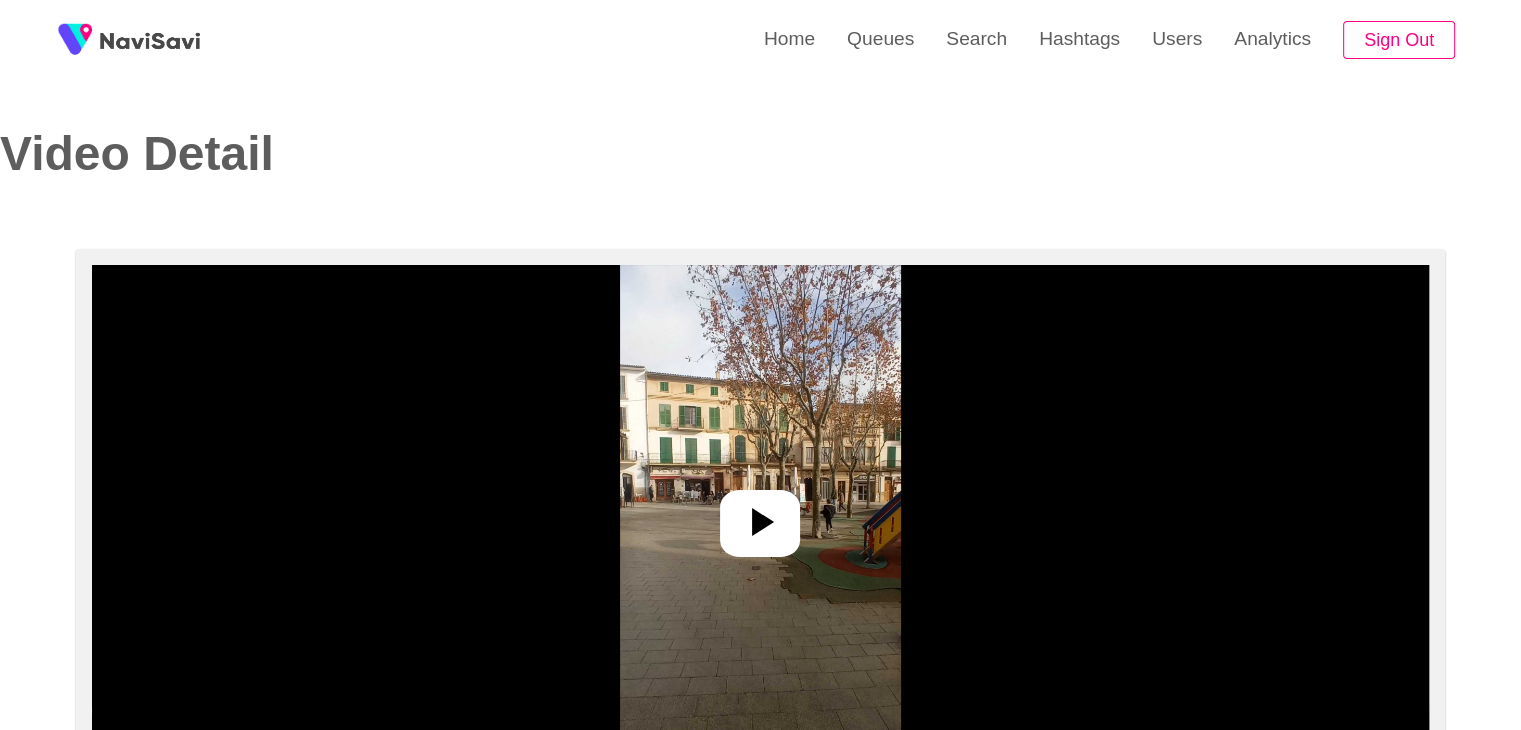 click at bounding box center [760, 515] 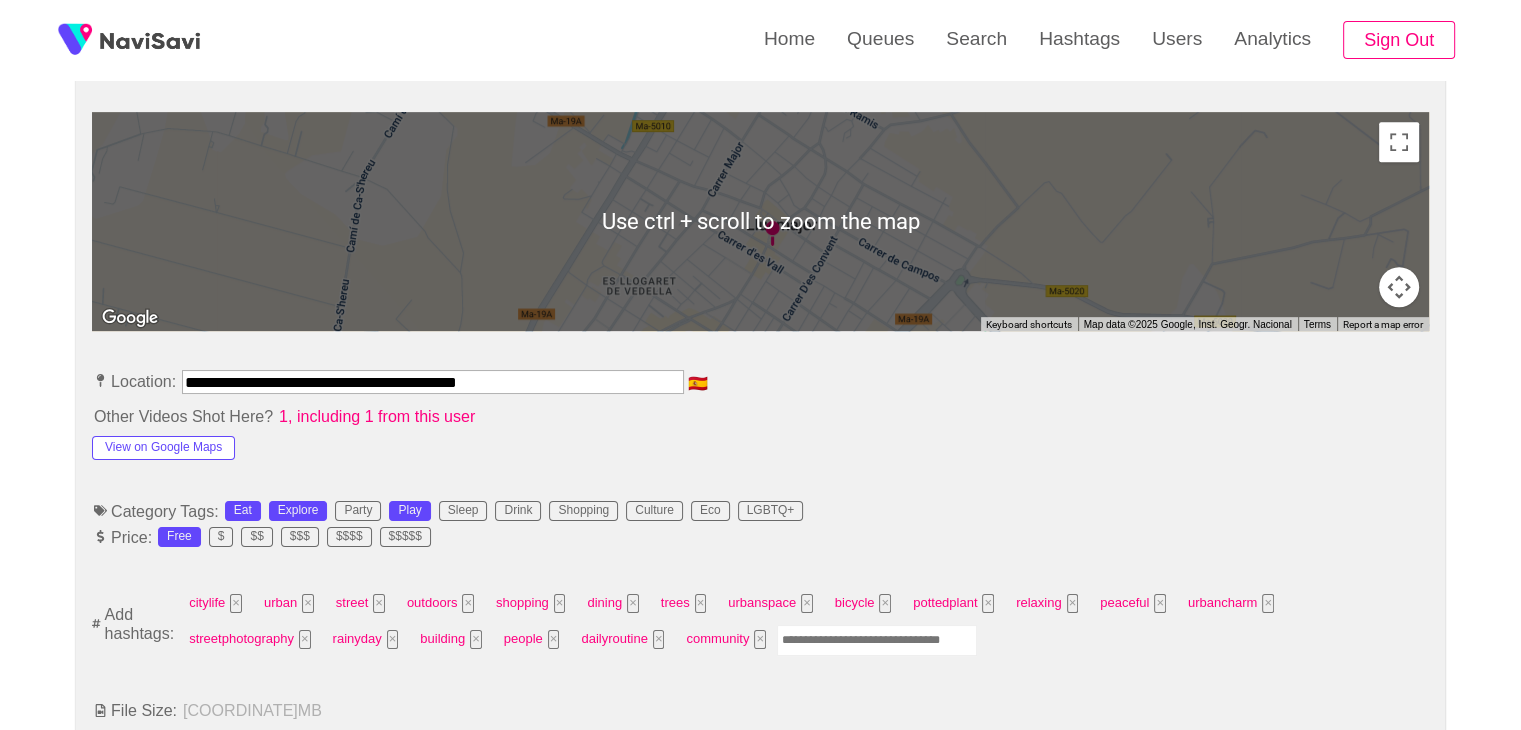 scroll, scrollTop: 966, scrollLeft: 0, axis: vertical 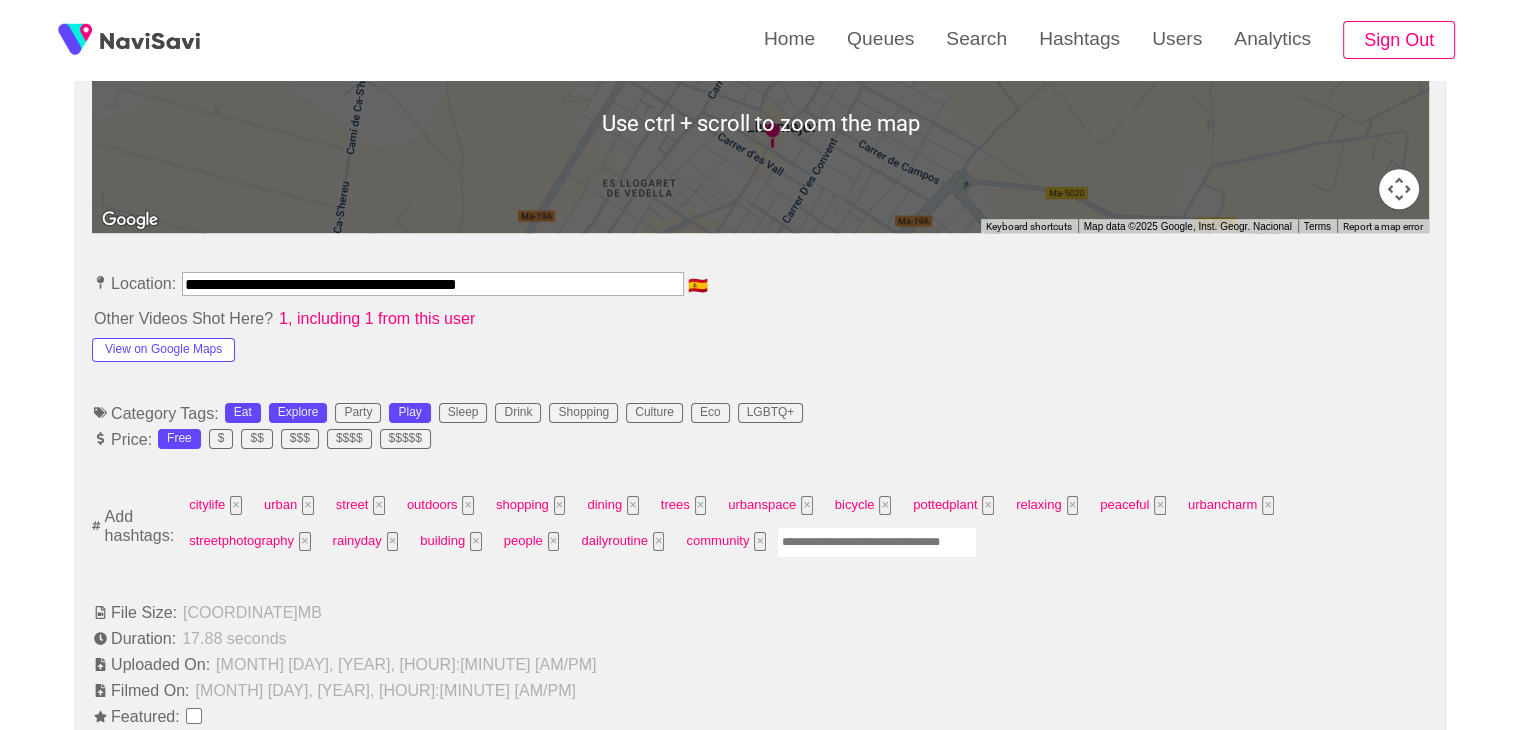 click at bounding box center (877, 542) 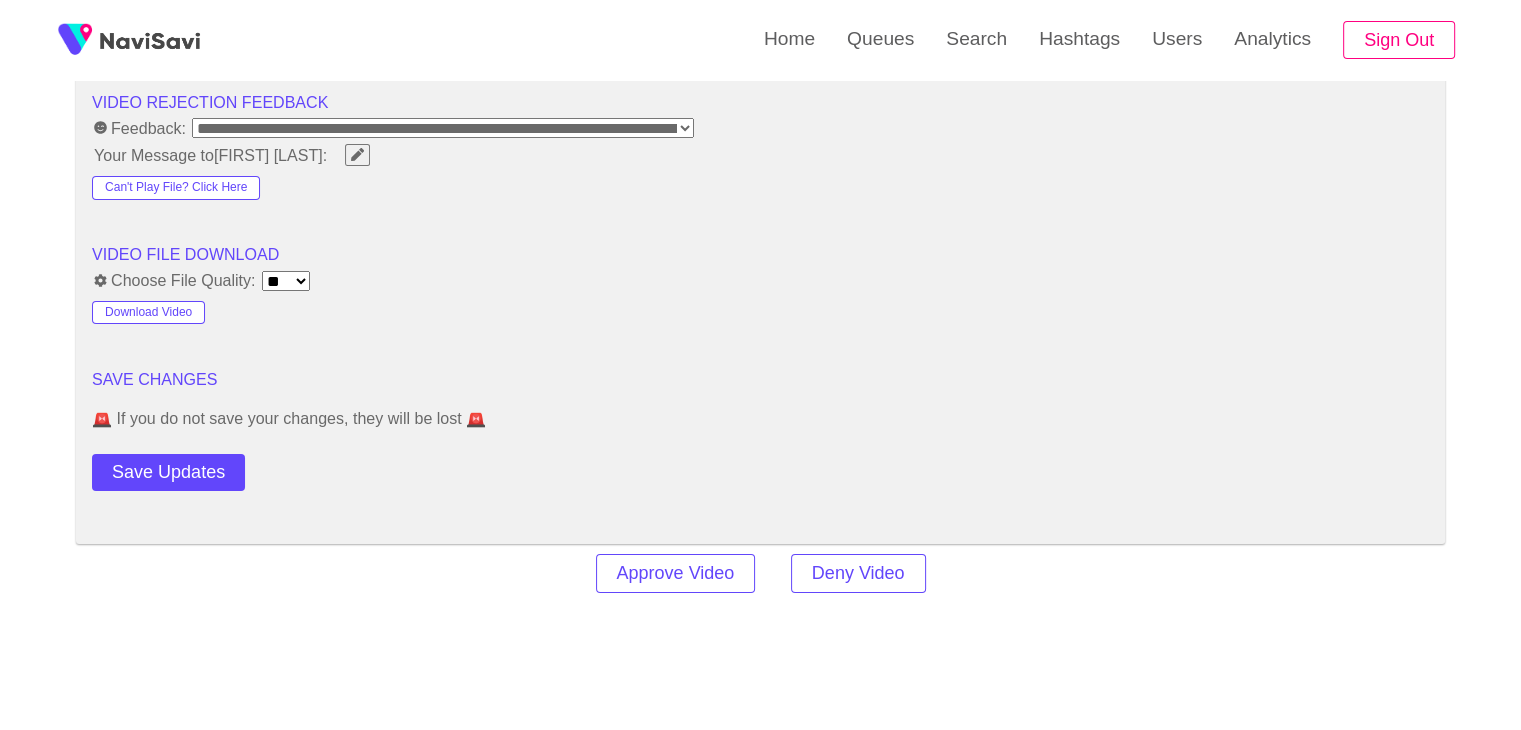 scroll, scrollTop: 2587, scrollLeft: 0, axis: vertical 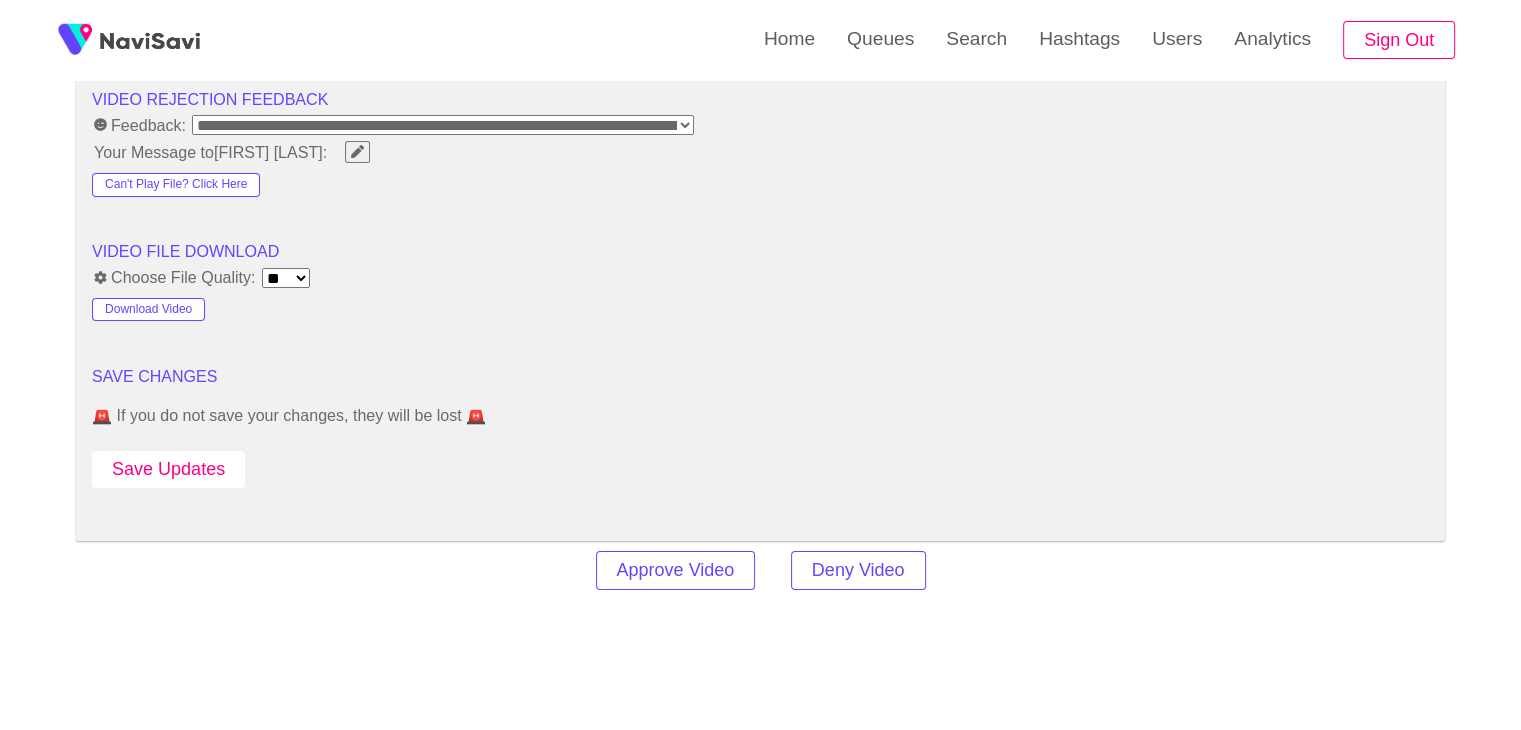 click on "Save Updates" at bounding box center (168, 469) 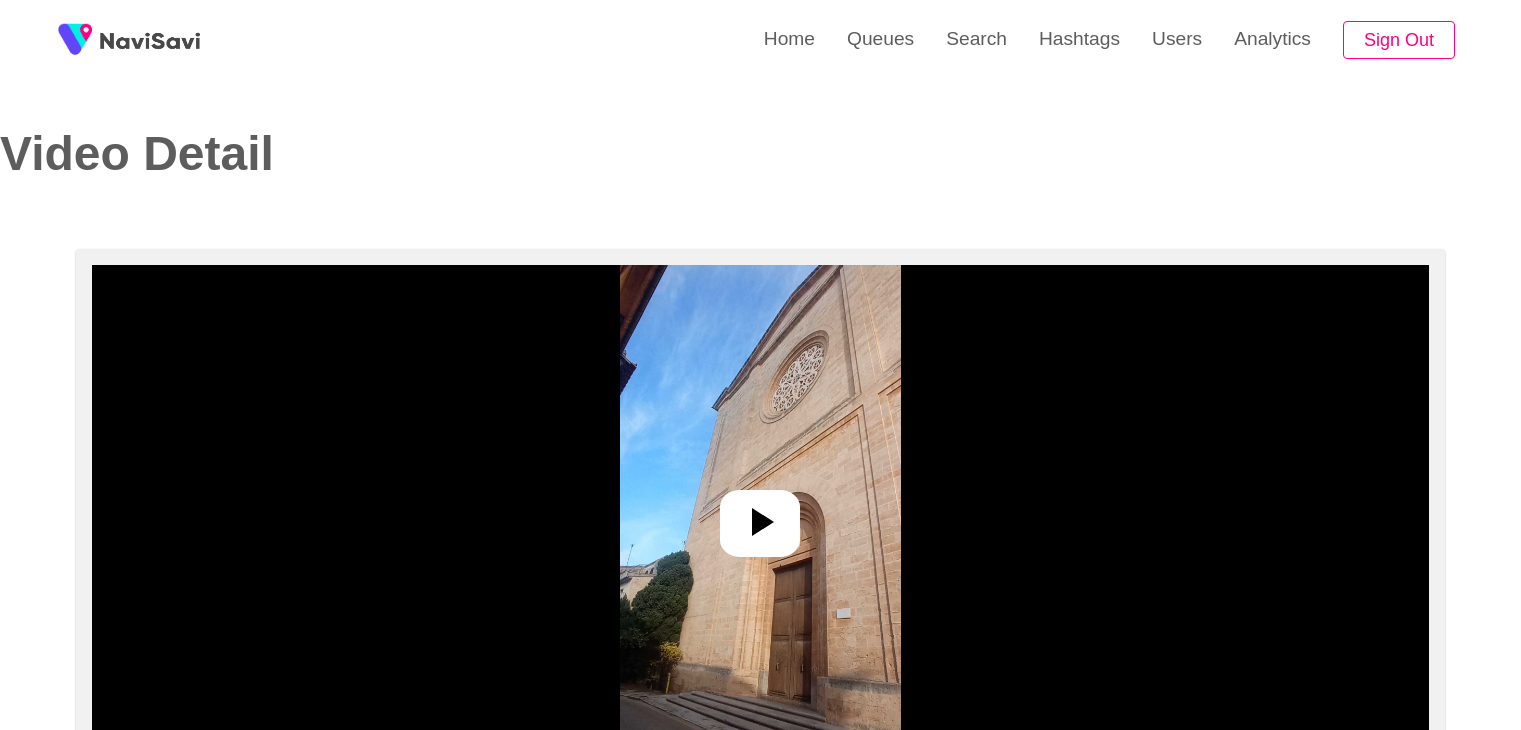 scroll, scrollTop: 0, scrollLeft: 0, axis: both 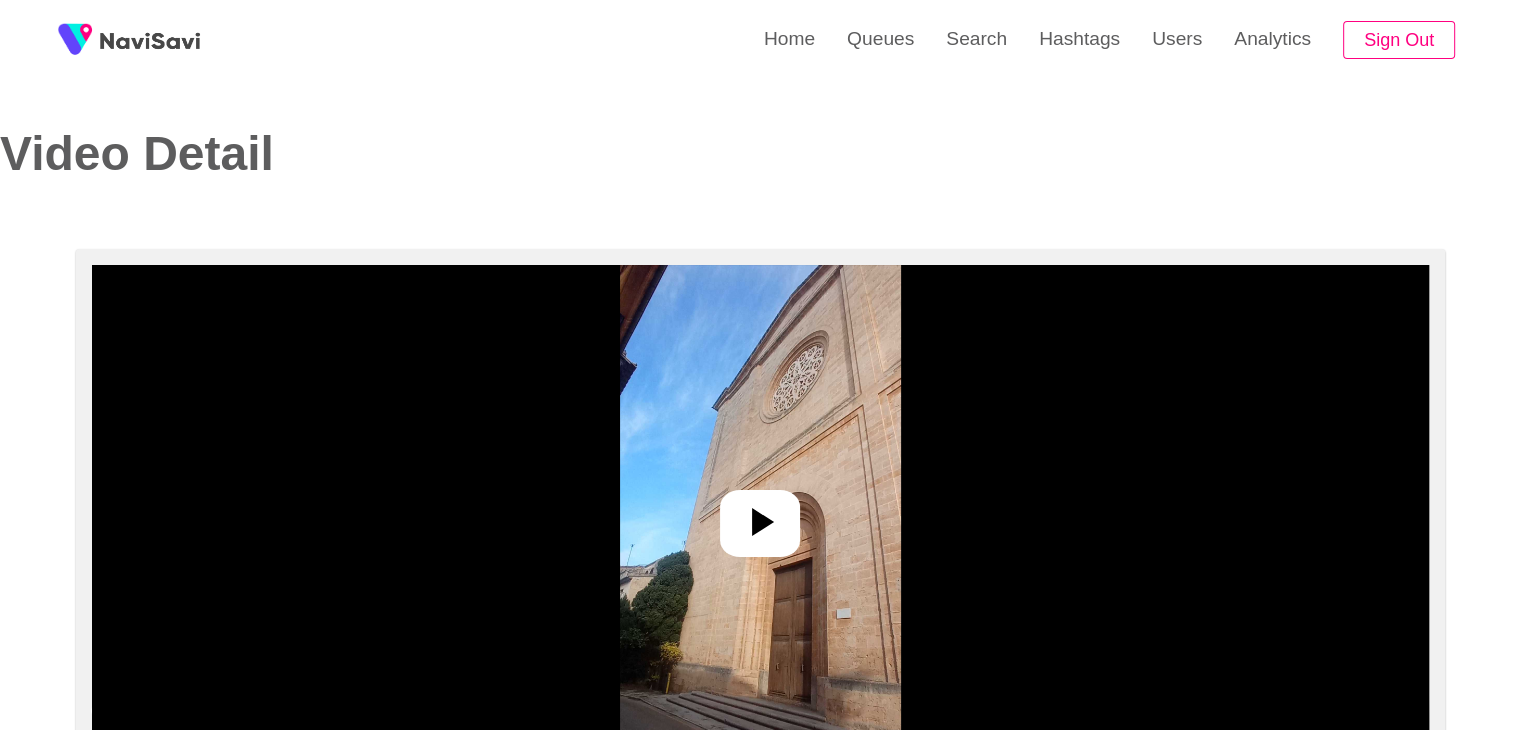 click at bounding box center [760, 515] 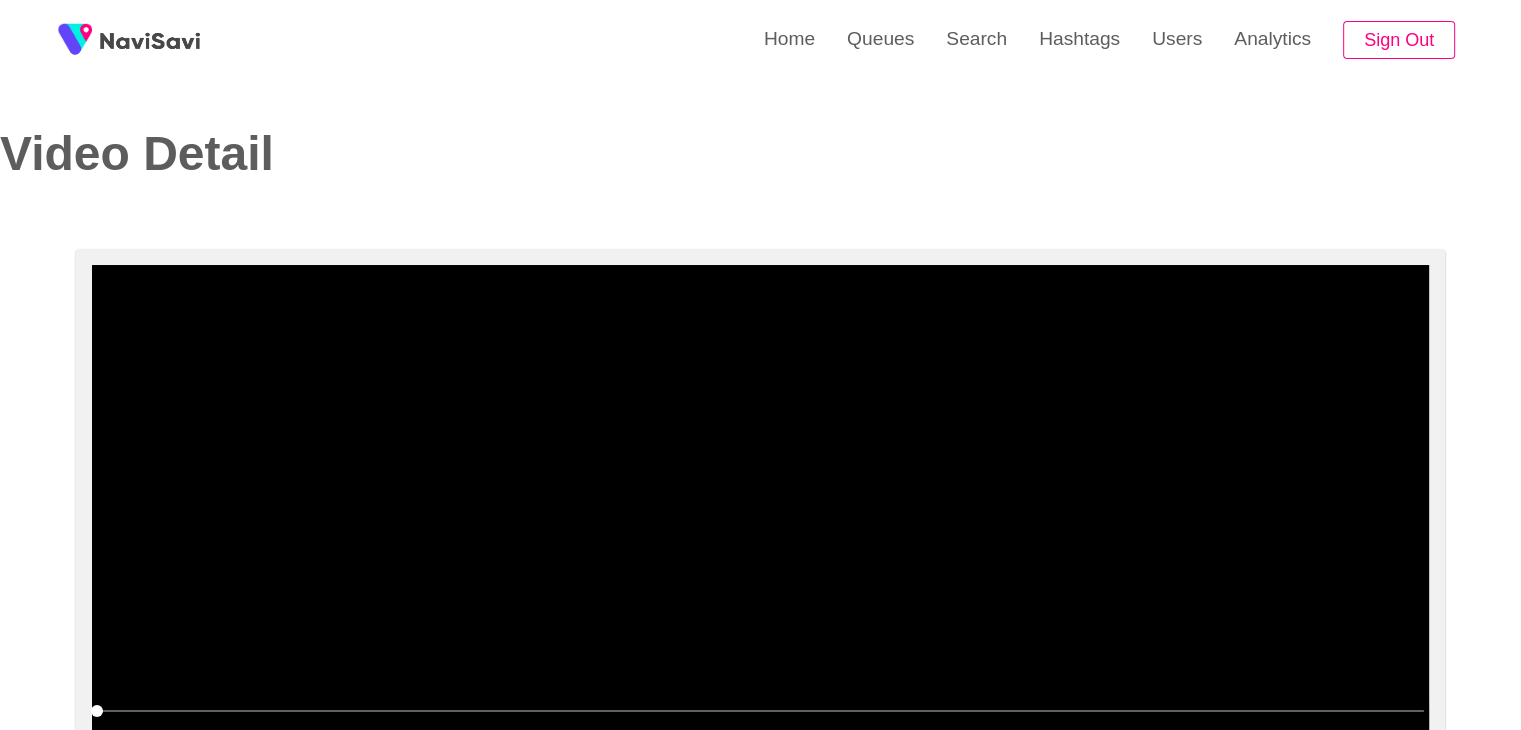 scroll, scrollTop: 68, scrollLeft: 0, axis: vertical 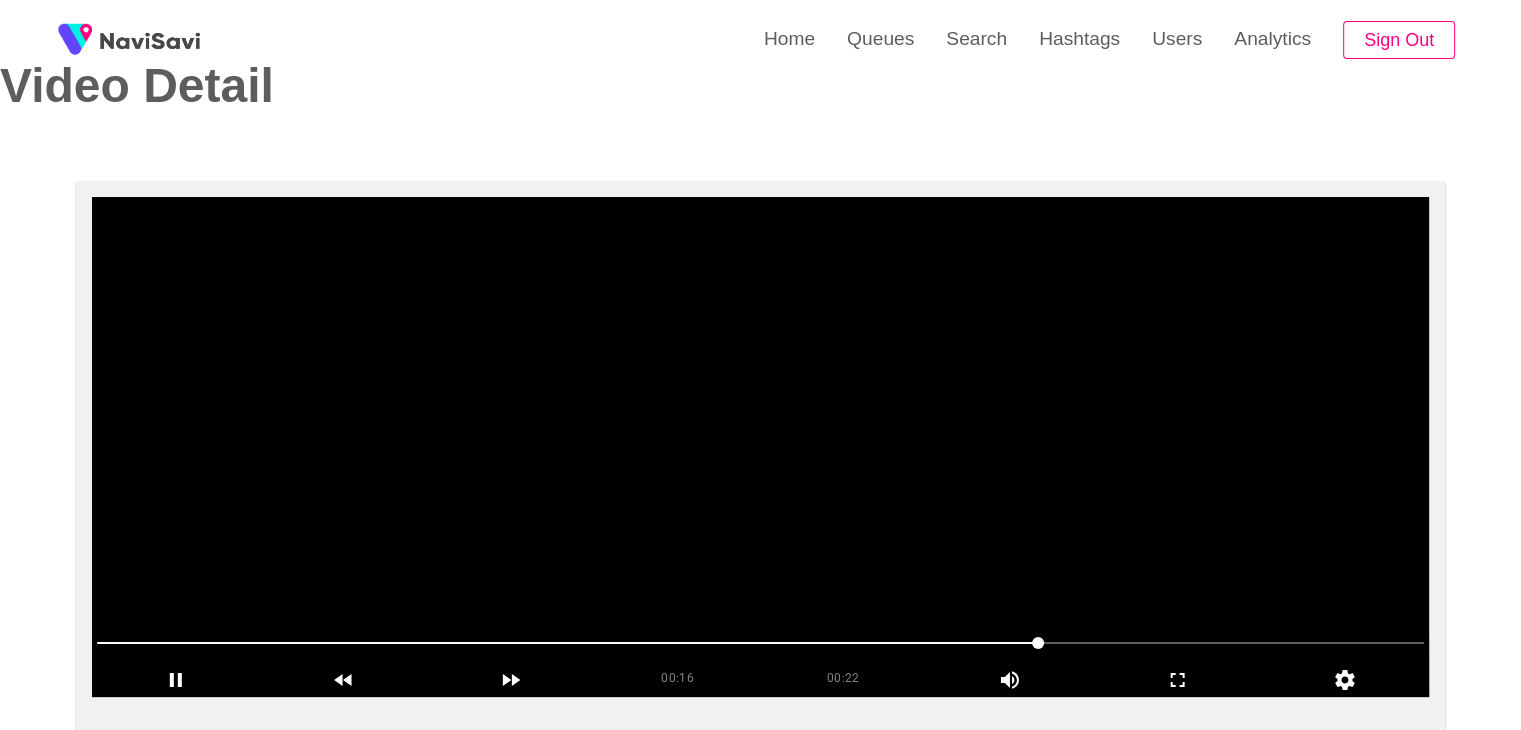 click at bounding box center [760, 447] 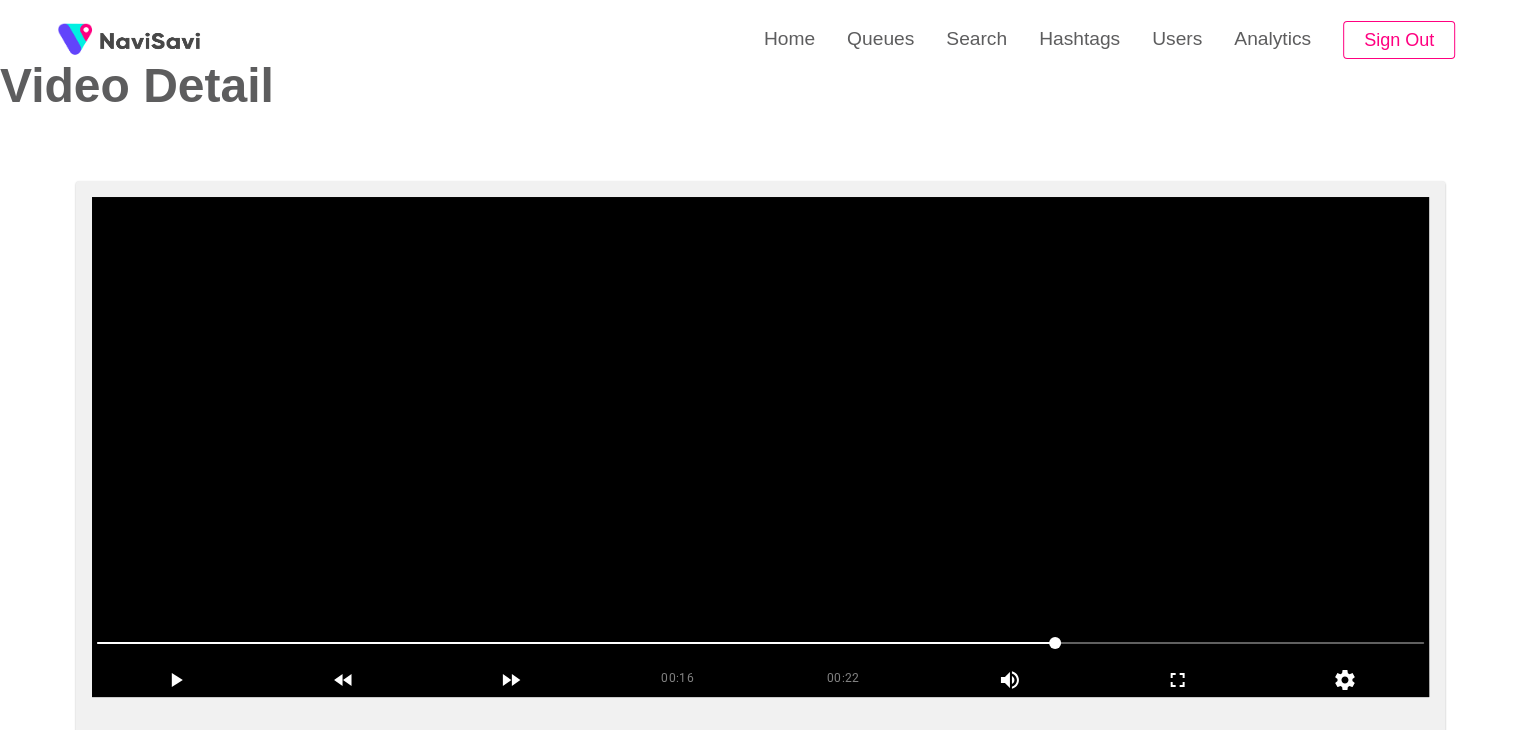 click at bounding box center [760, 447] 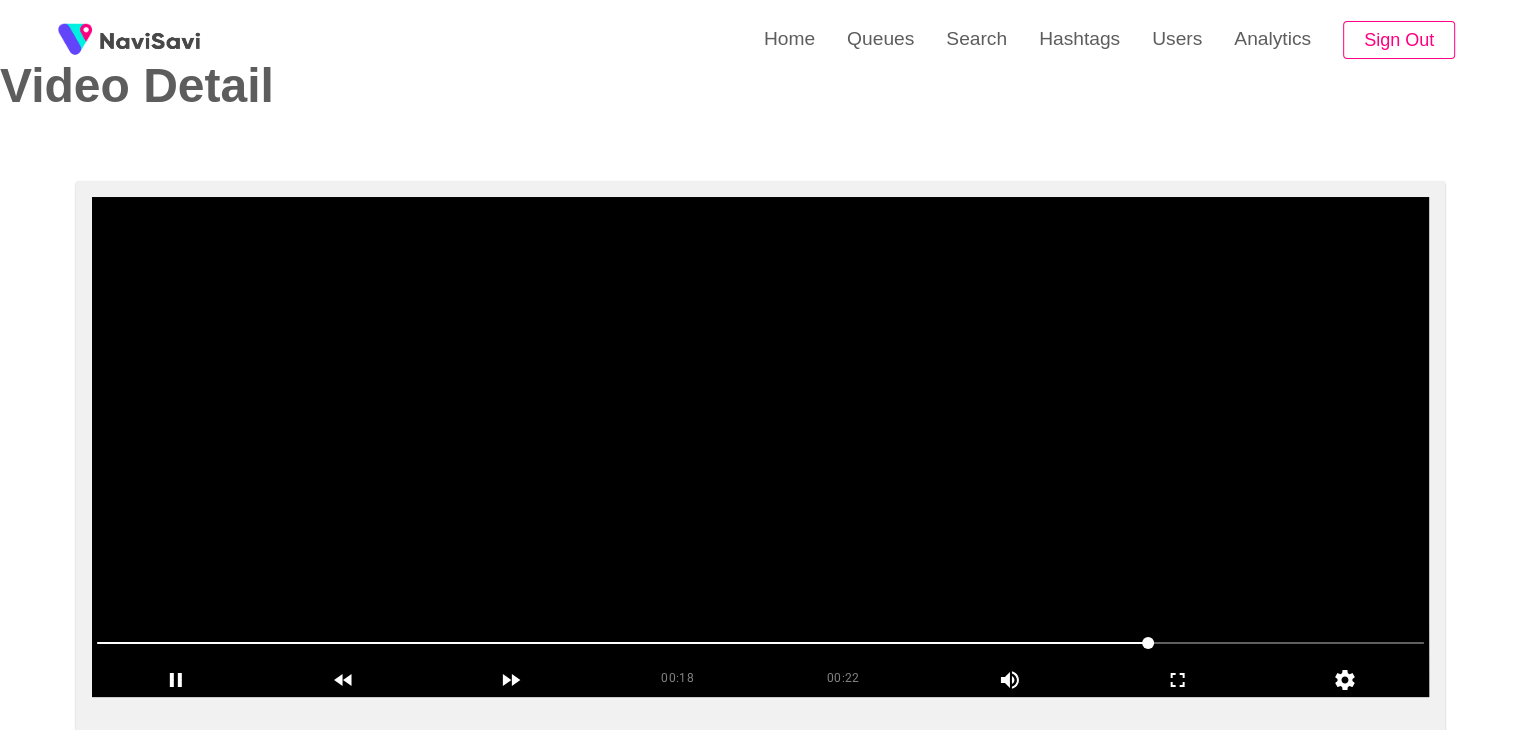 click at bounding box center (760, 447) 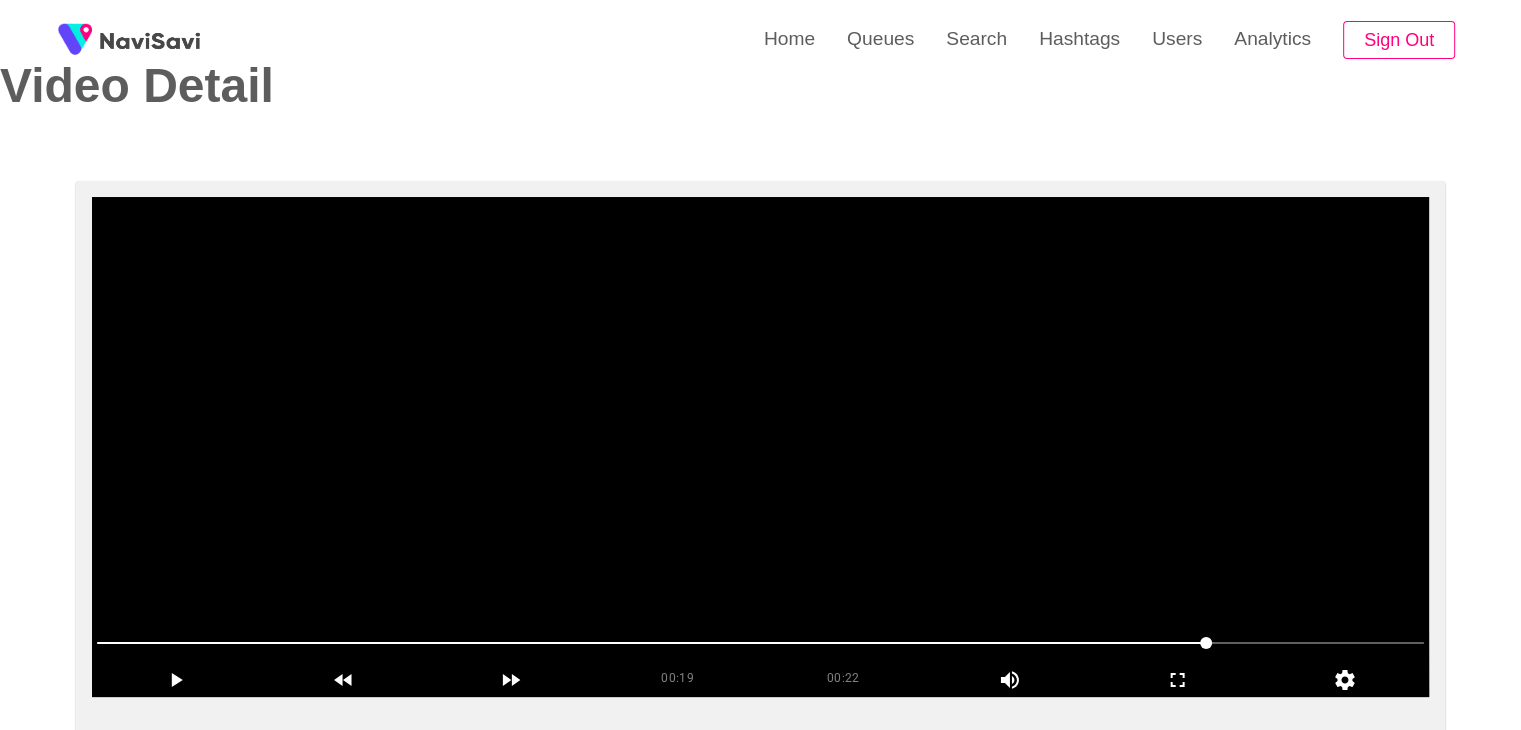 click at bounding box center (760, 447) 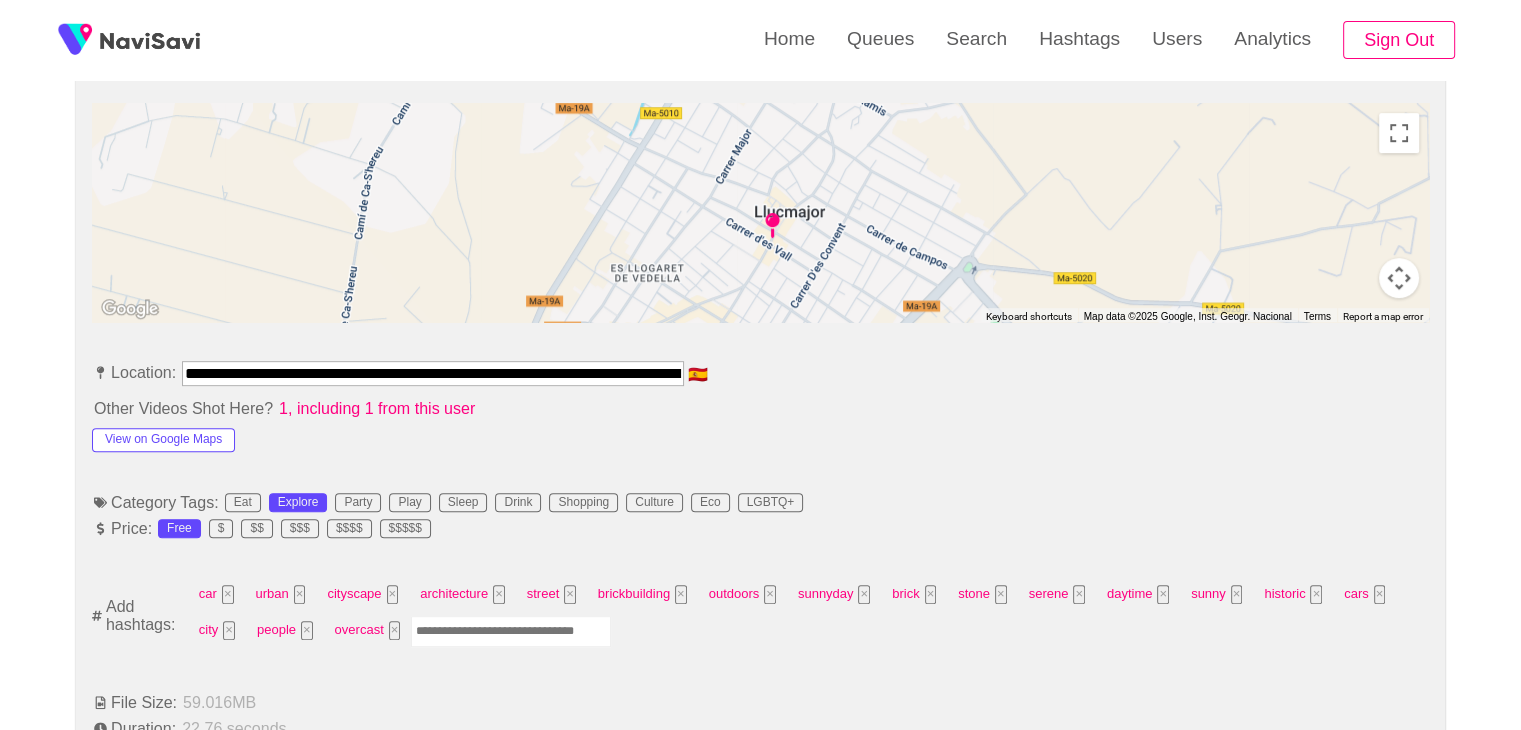 scroll, scrollTop: 888, scrollLeft: 0, axis: vertical 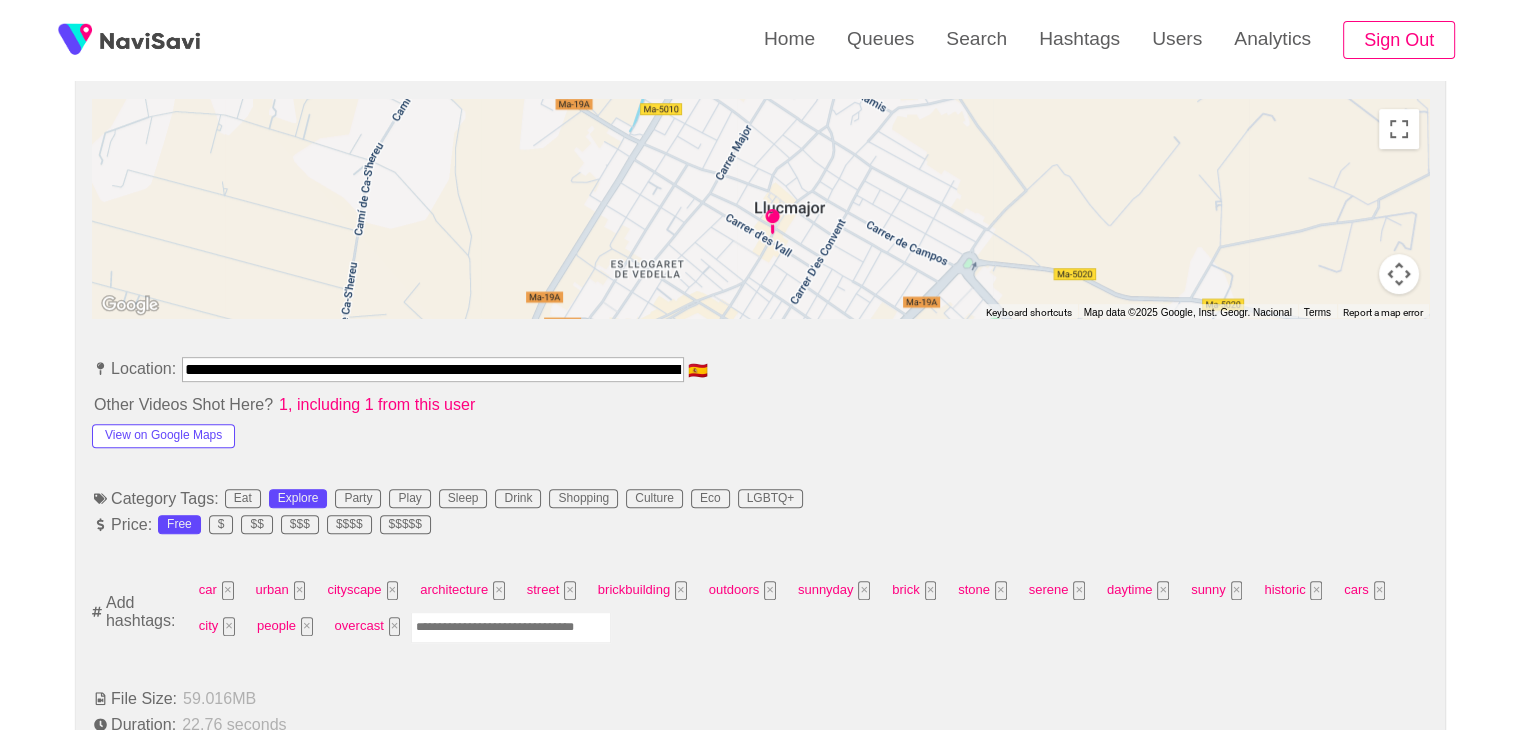 drag, startPoint x: 556, startPoint y: 606, endPoint x: 556, endPoint y: 619, distance: 13 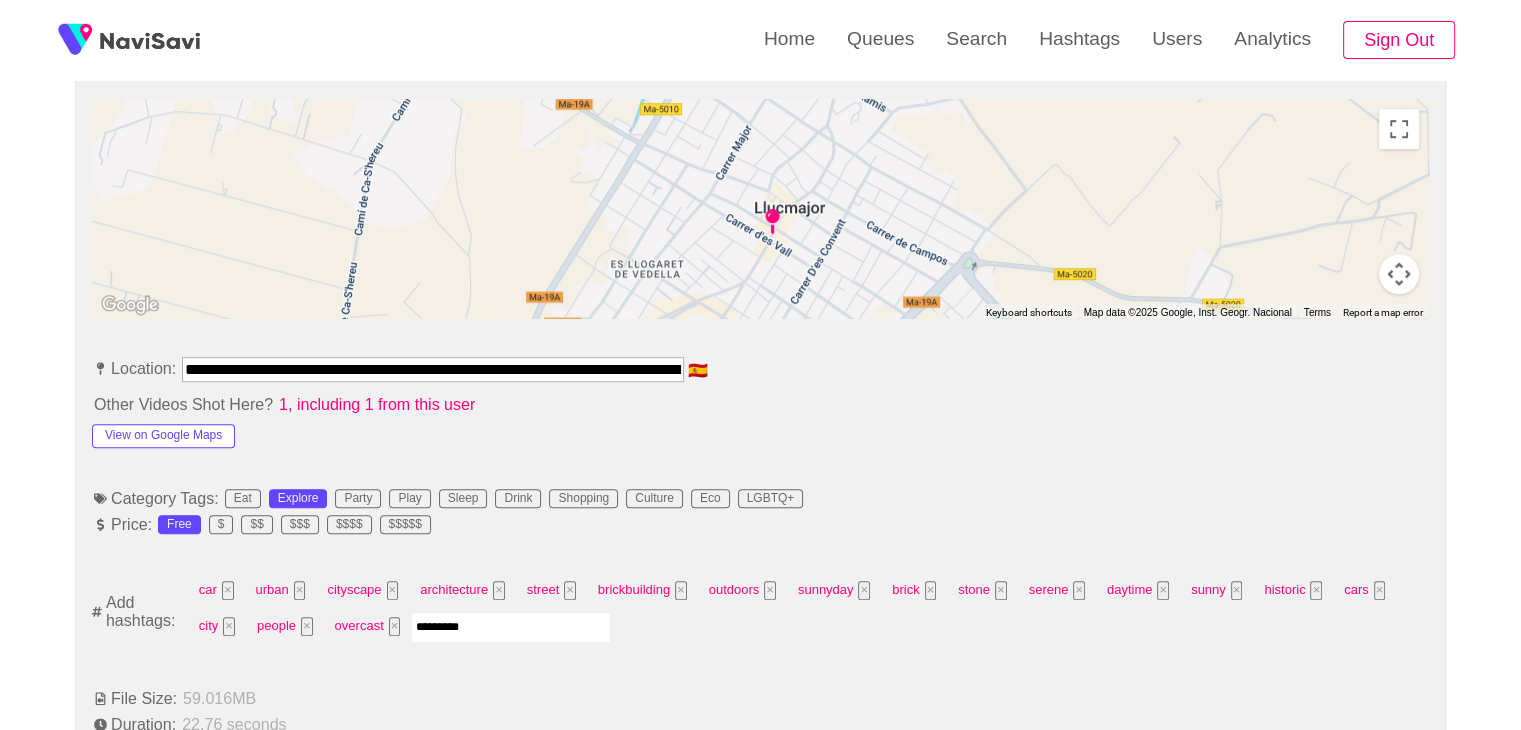 type 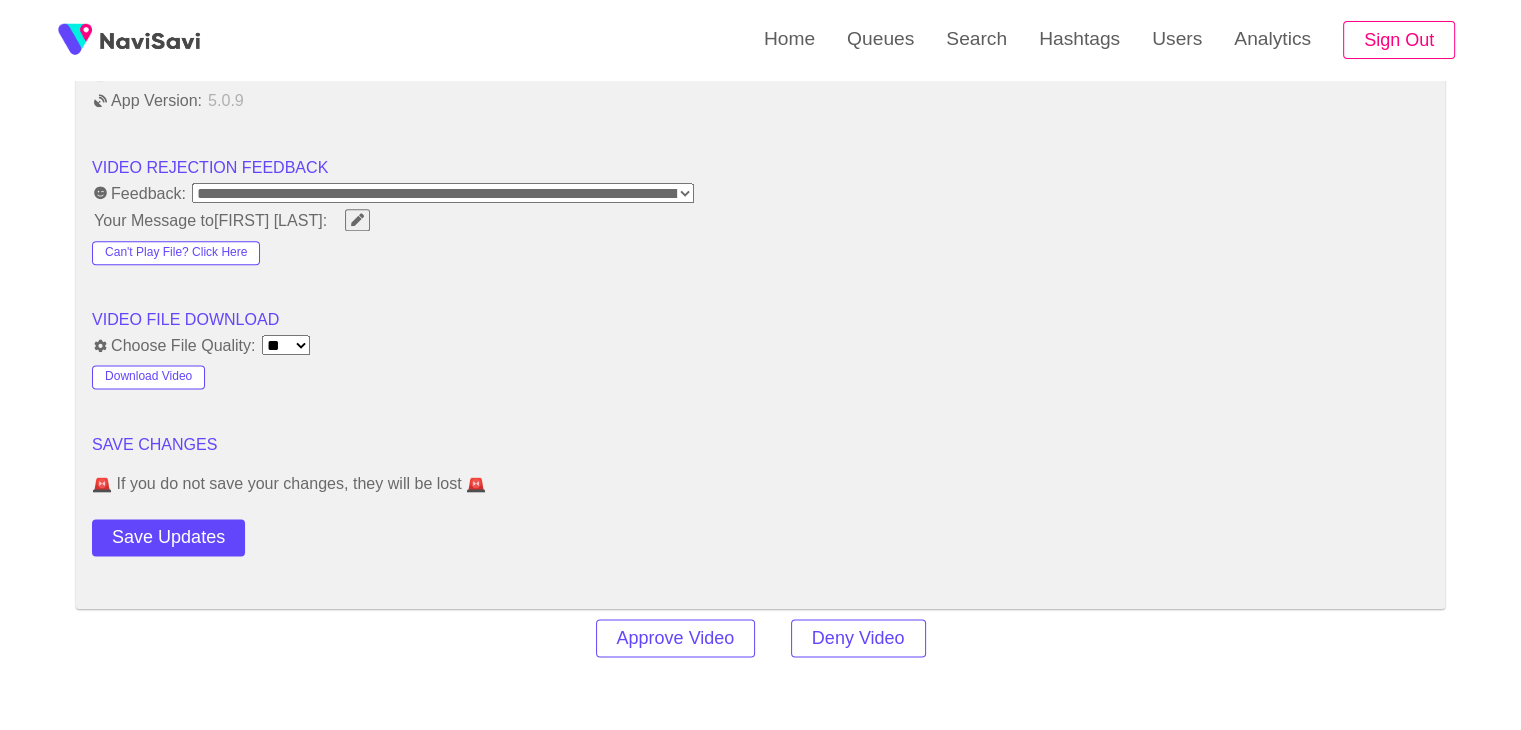 scroll, scrollTop: 2683, scrollLeft: 0, axis: vertical 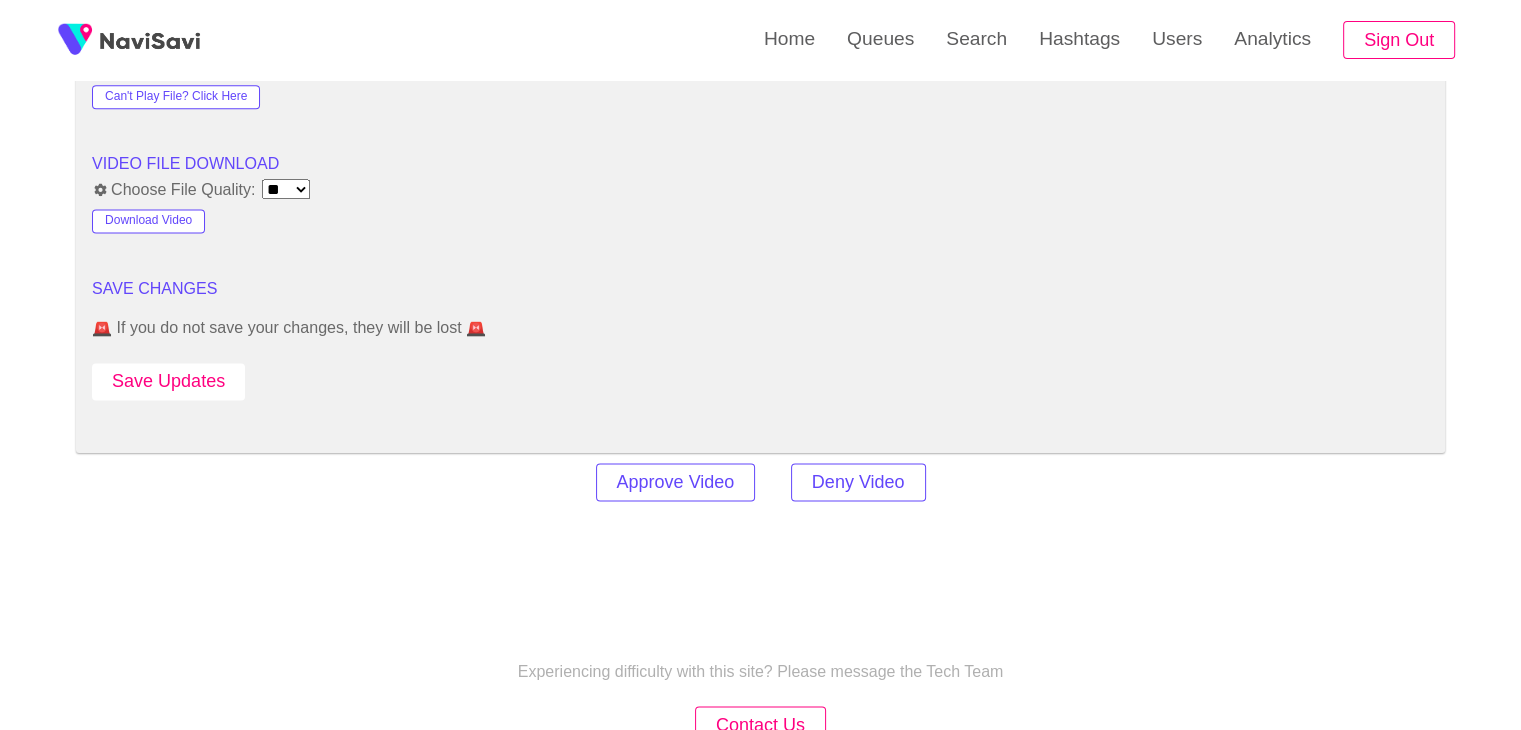 click on "Save Updates" at bounding box center (168, 381) 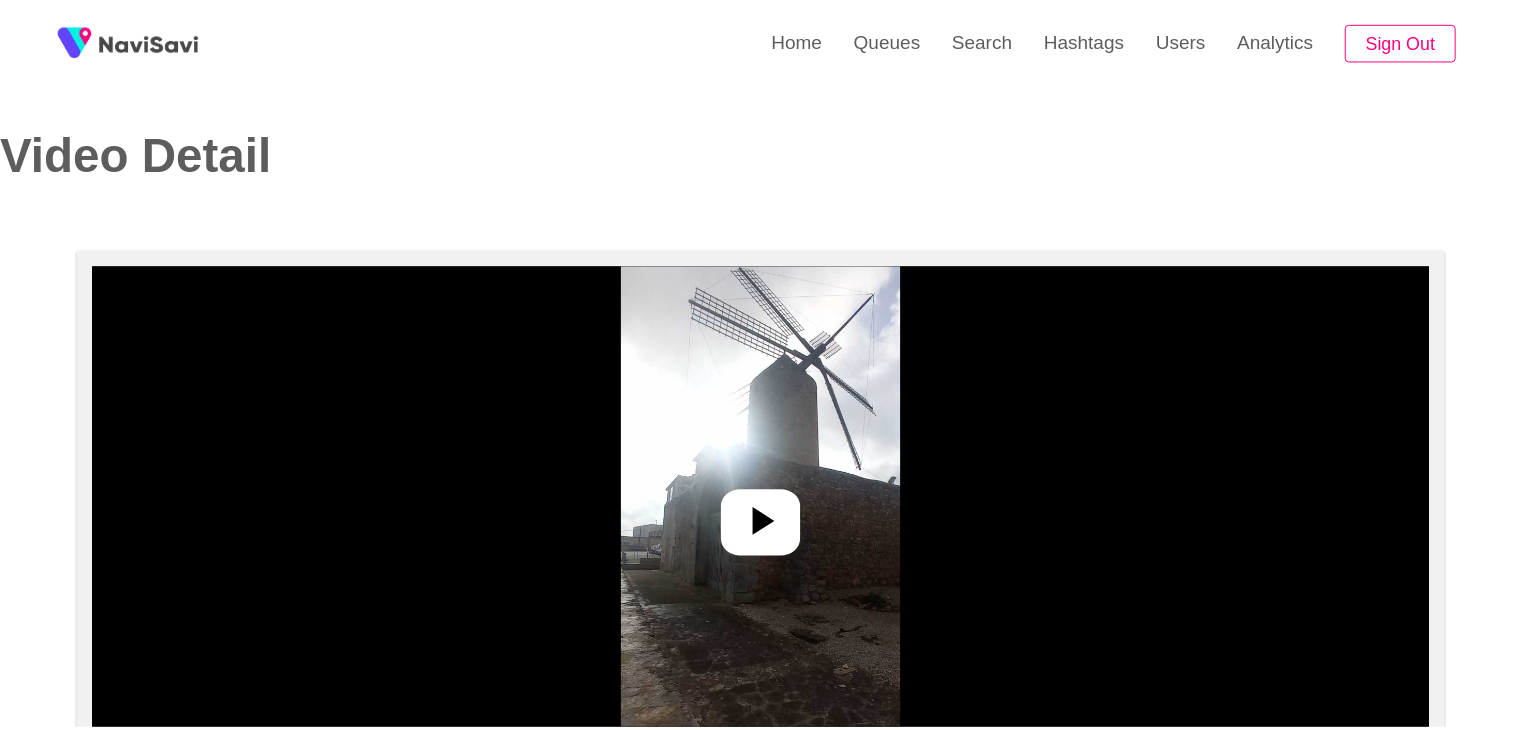 scroll, scrollTop: 0, scrollLeft: 0, axis: both 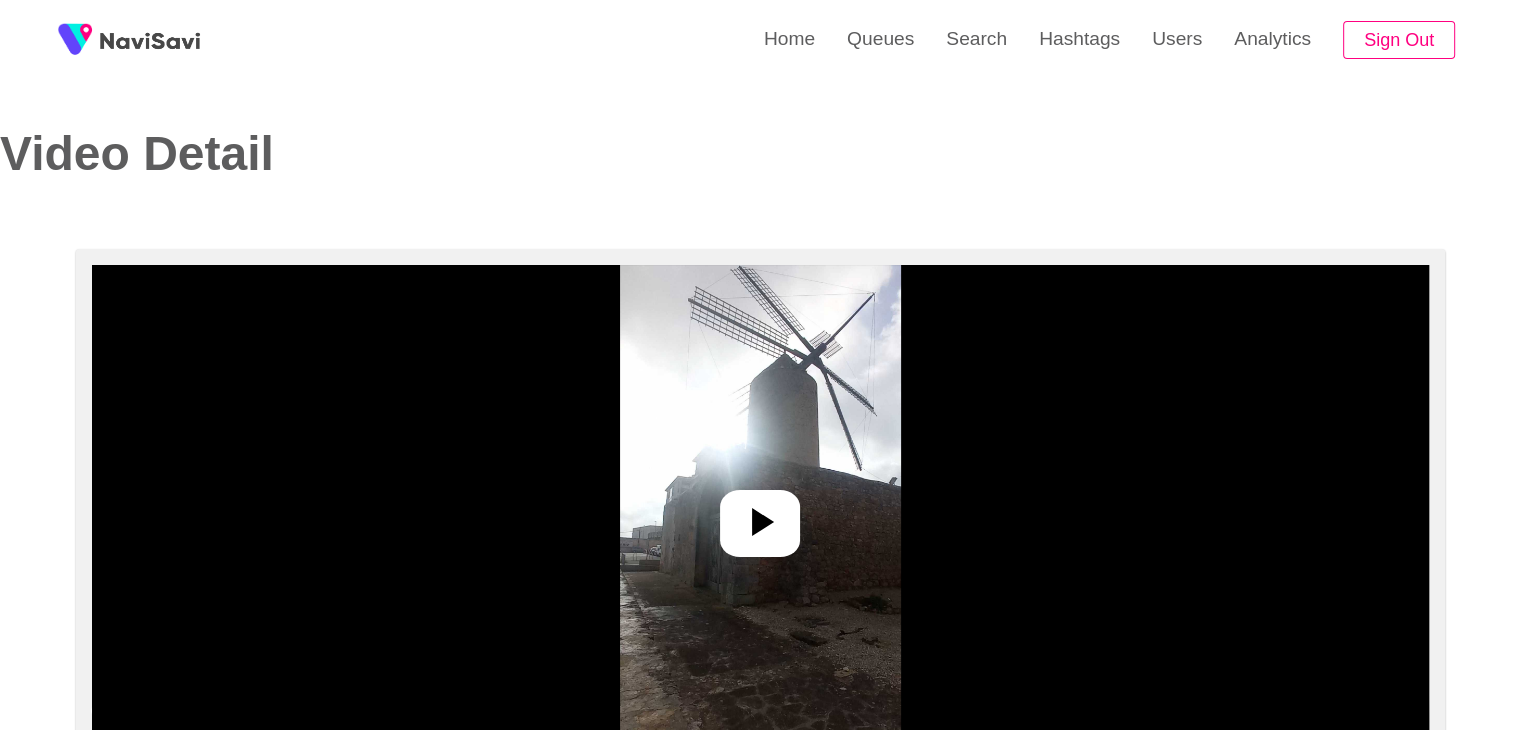 click at bounding box center (760, 515) 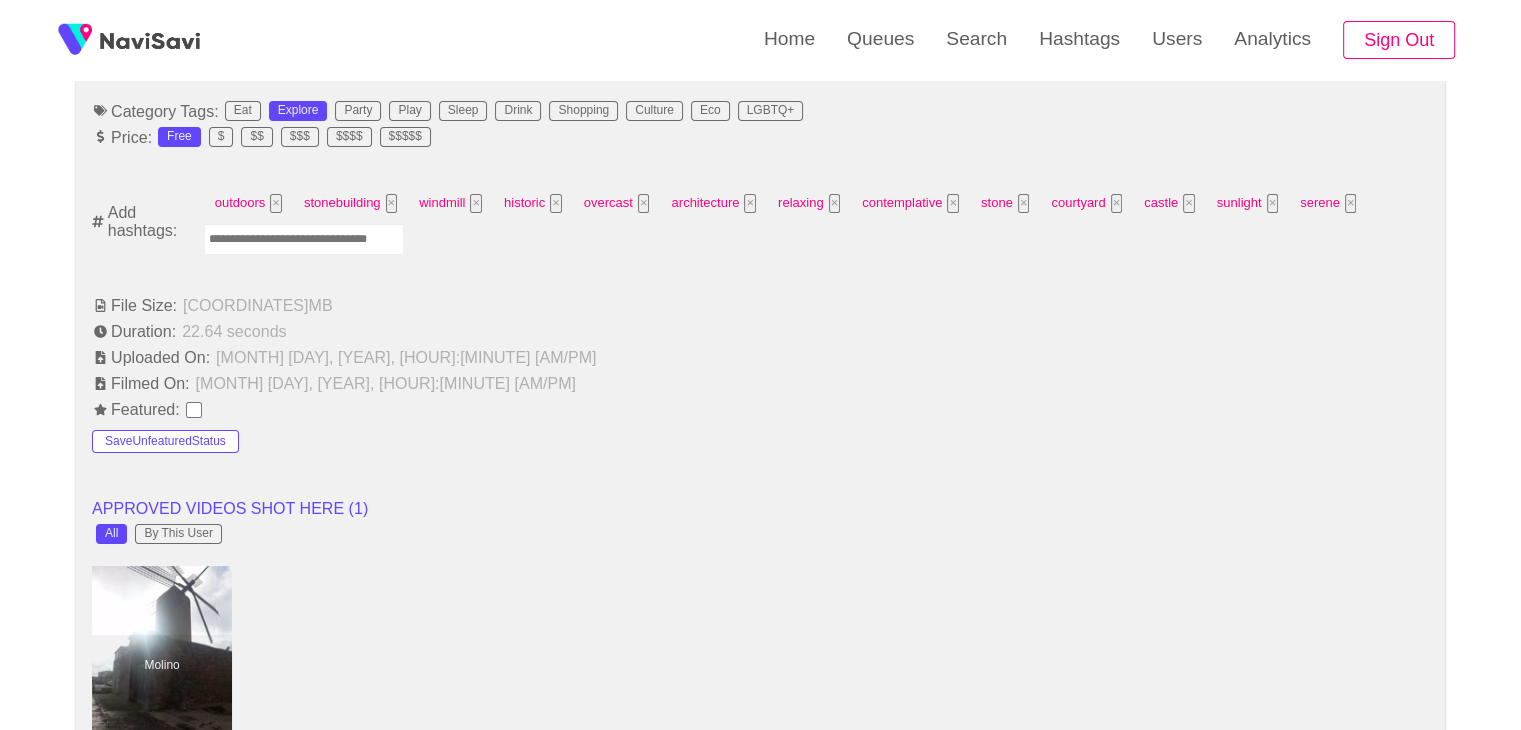 scroll, scrollTop: 1278, scrollLeft: 0, axis: vertical 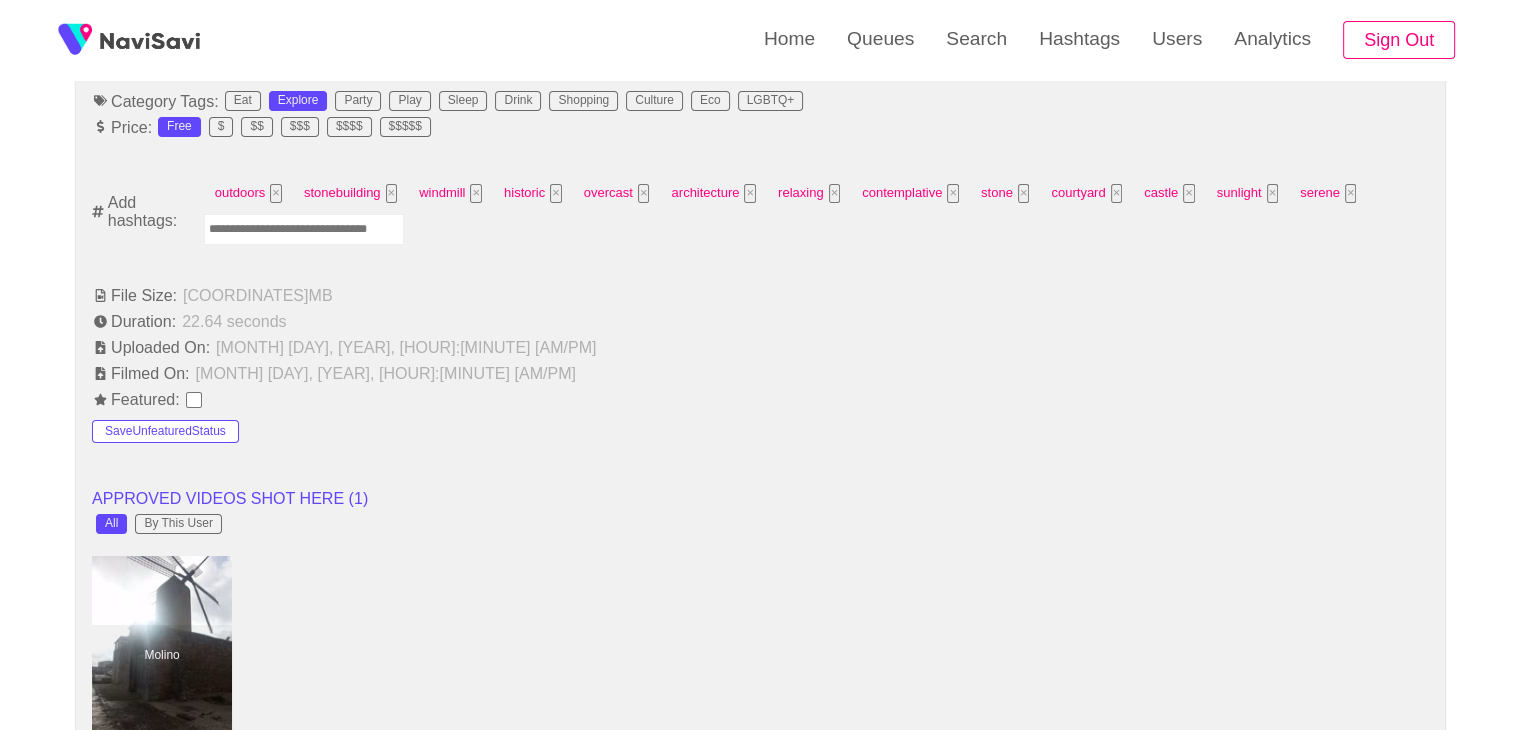 click at bounding box center [304, 229] 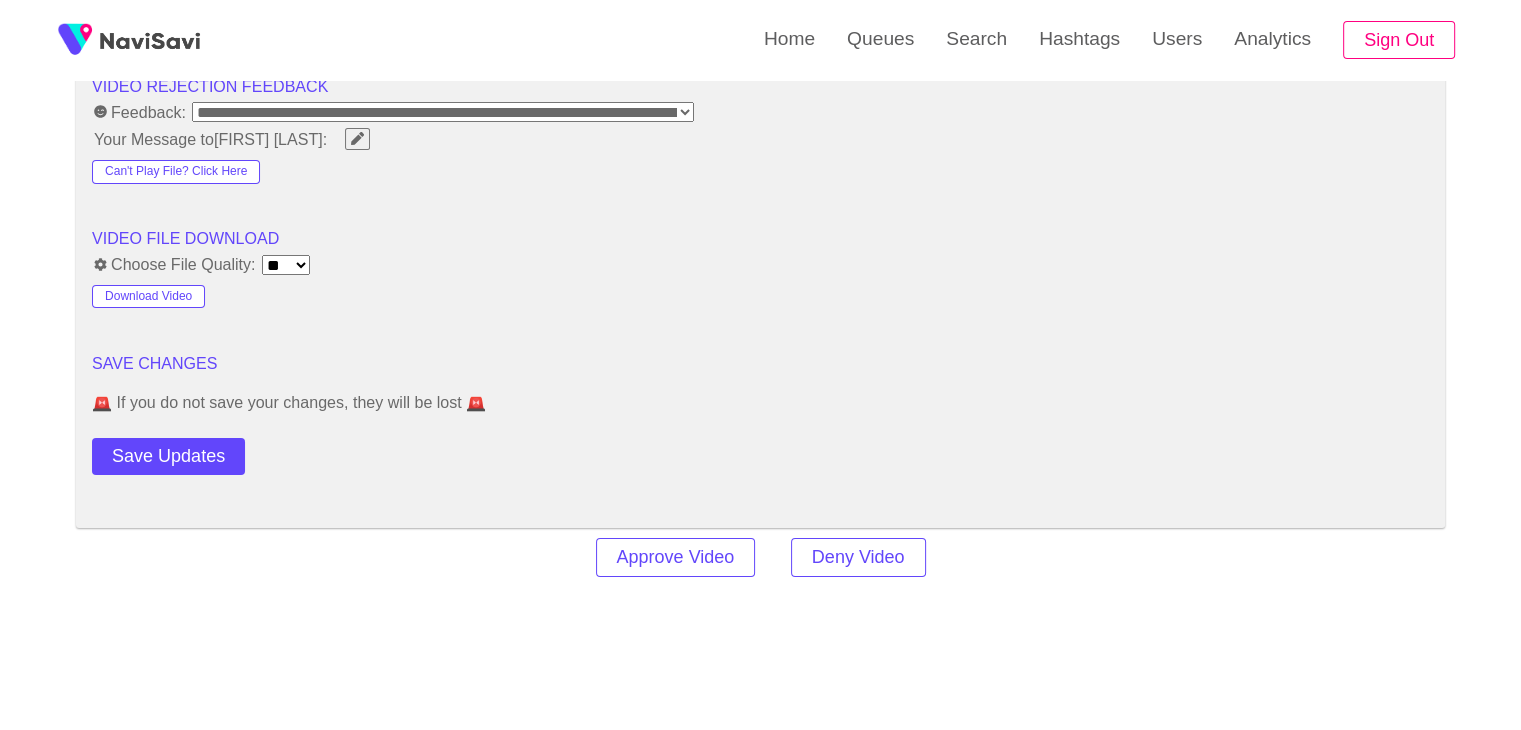 scroll, scrollTop: 2662, scrollLeft: 0, axis: vertical 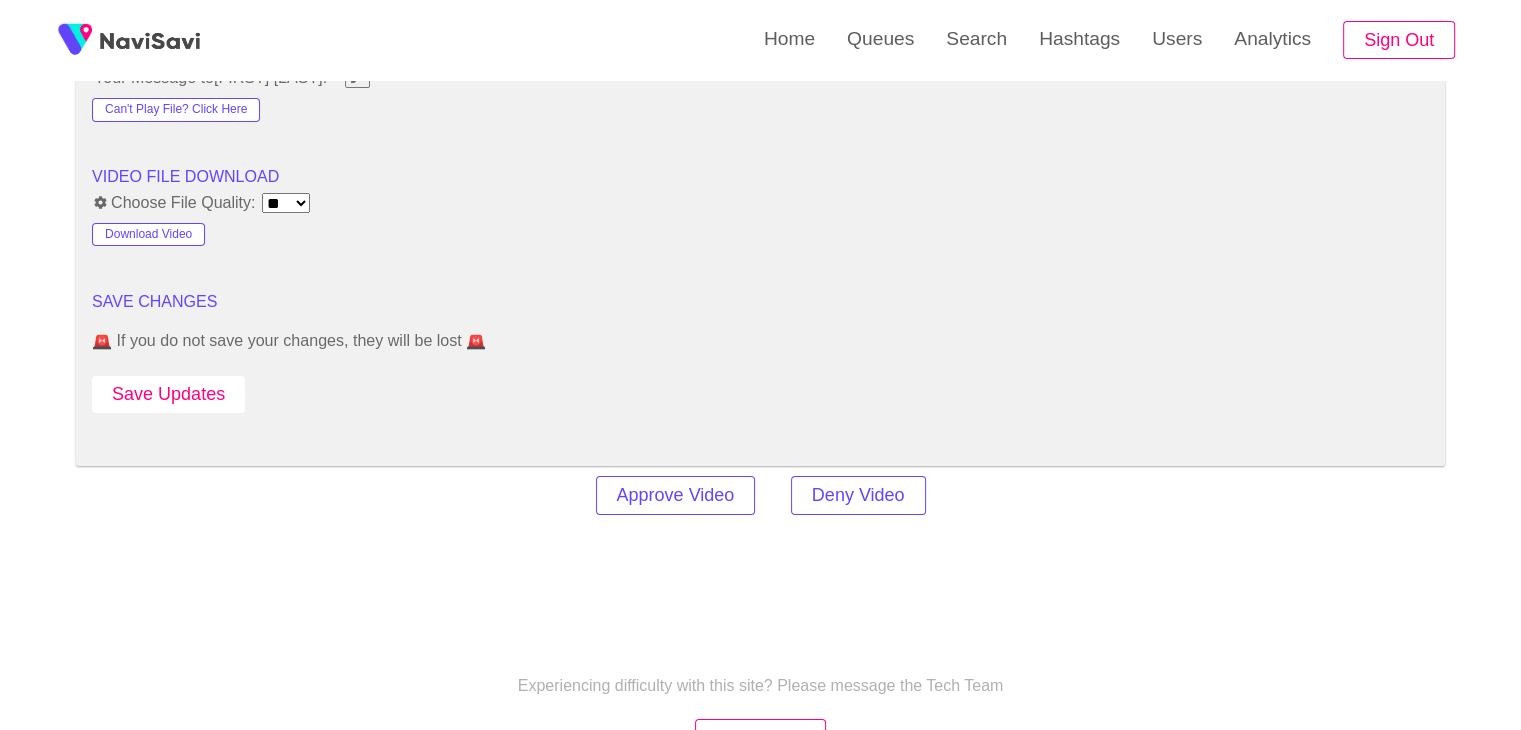 click on "Save Updates" at bounding box center (168, 394) 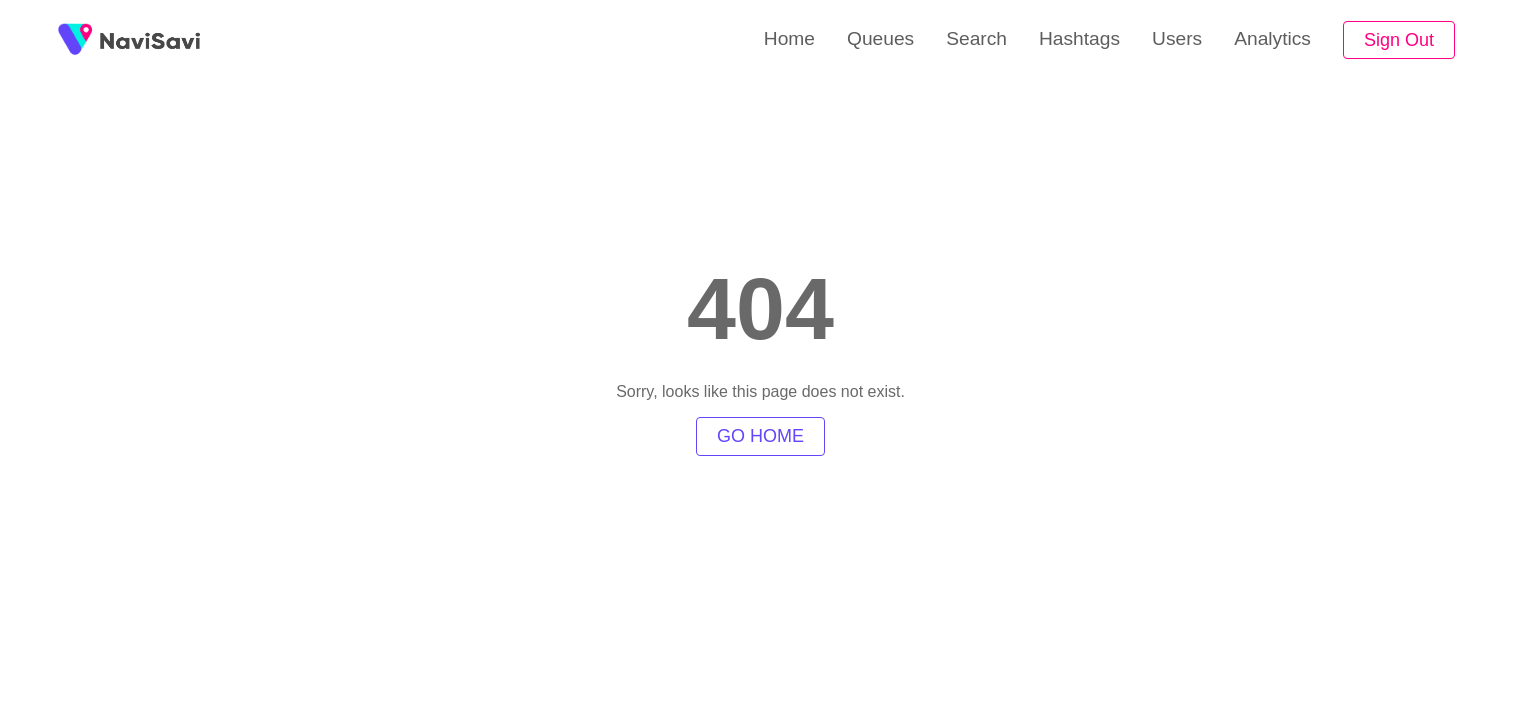 scroll, scrollTop: 0, scrollLeft: 0, axis: both 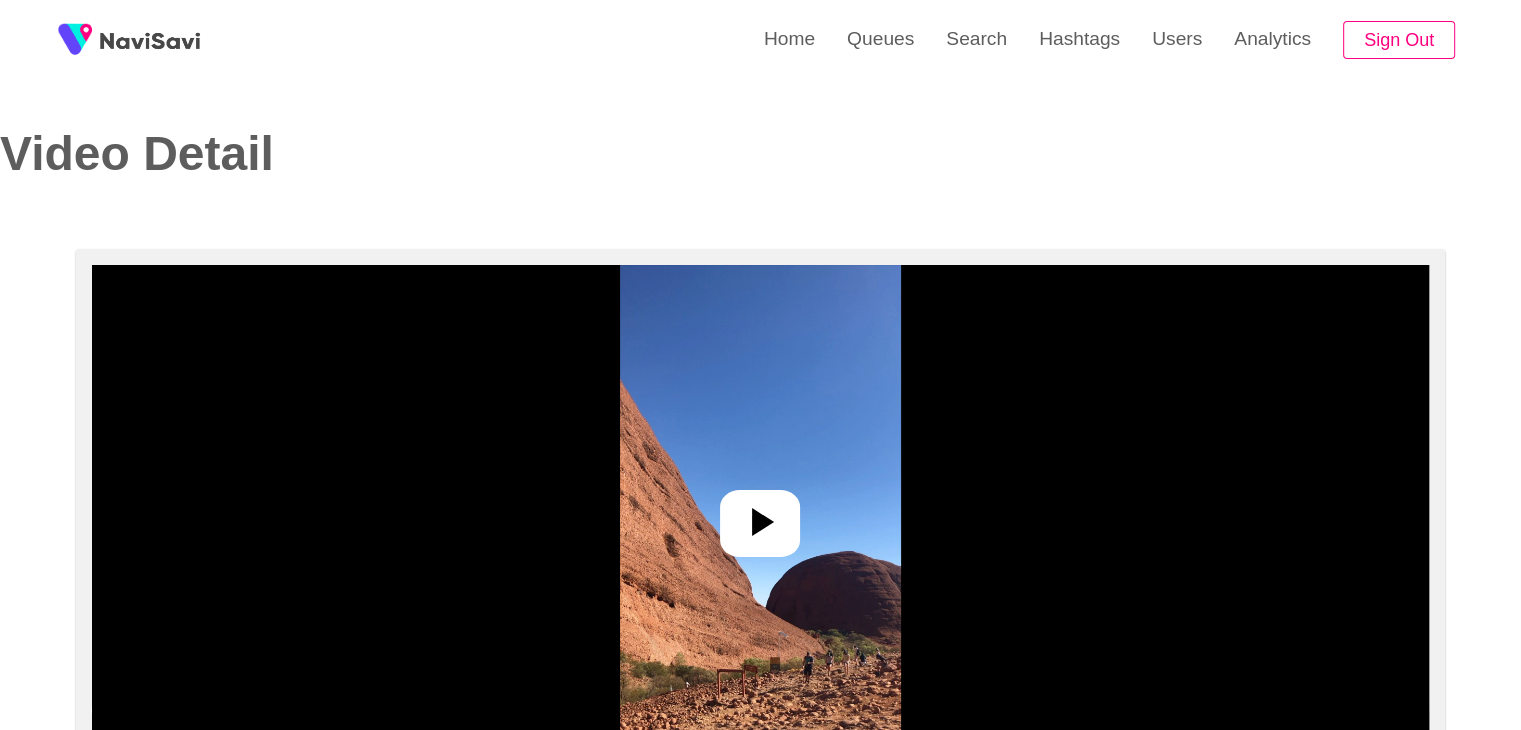 click at bounding box center (760, 515) 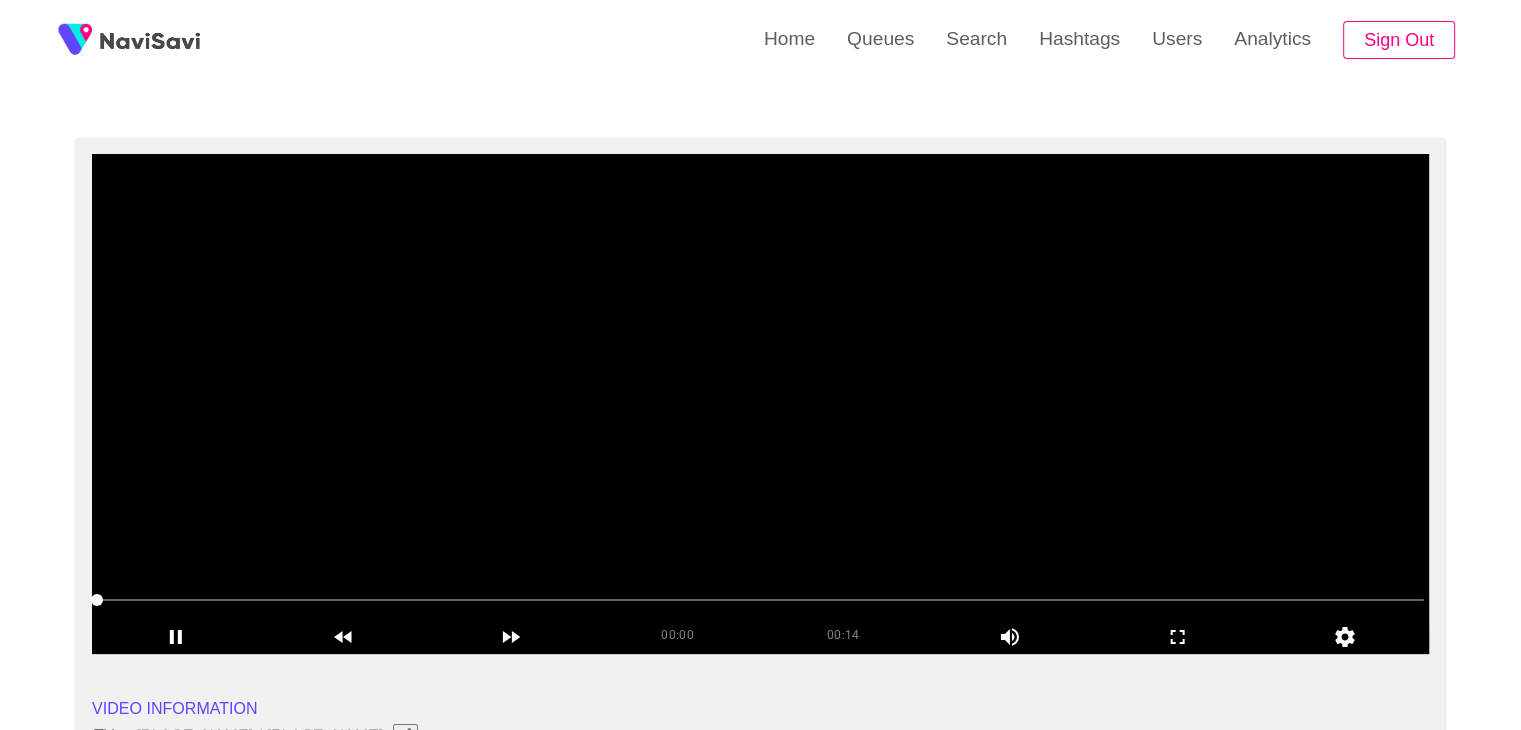 scroll, scrollTop: 112, scrollLeft: 0, axis: vertical 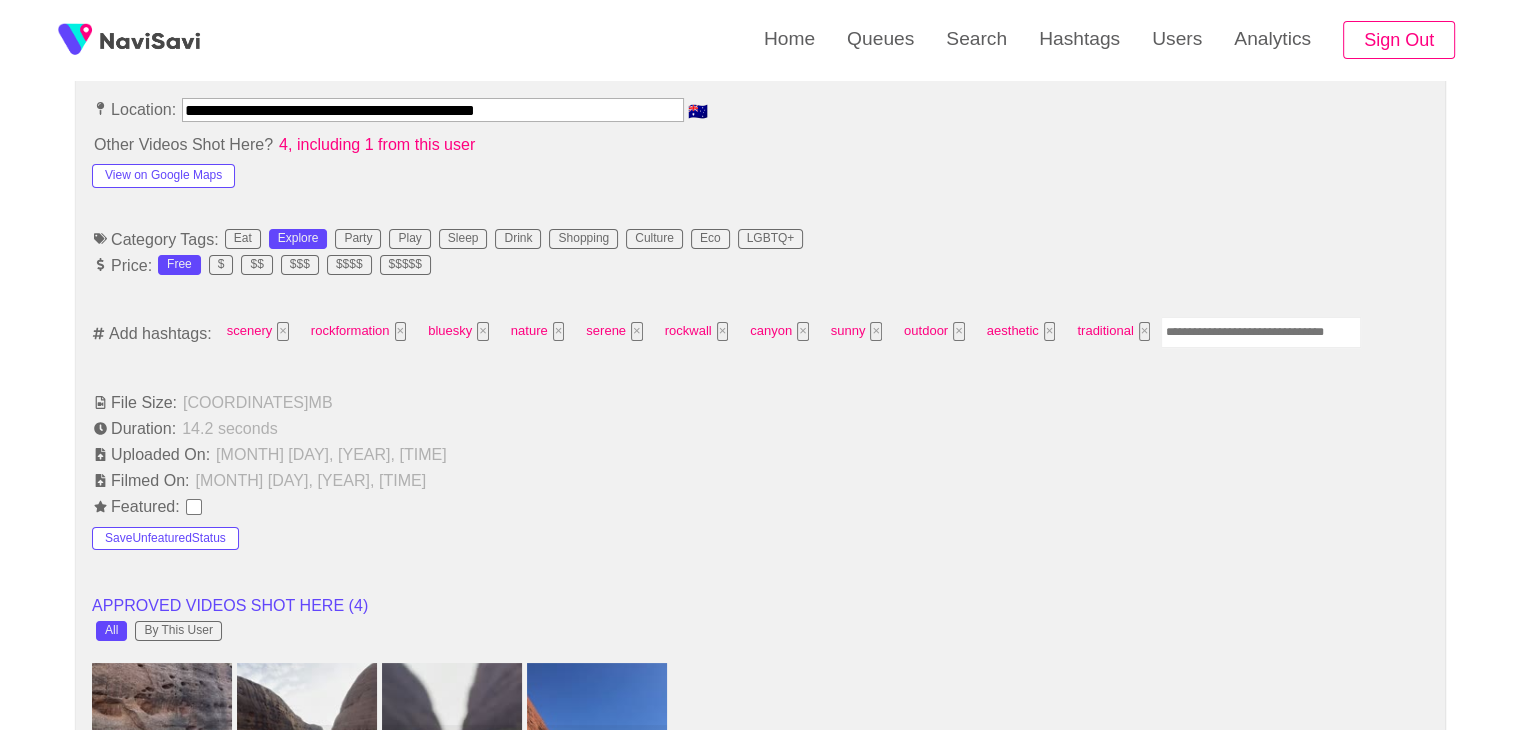 click at bounding box center (1261, 332) 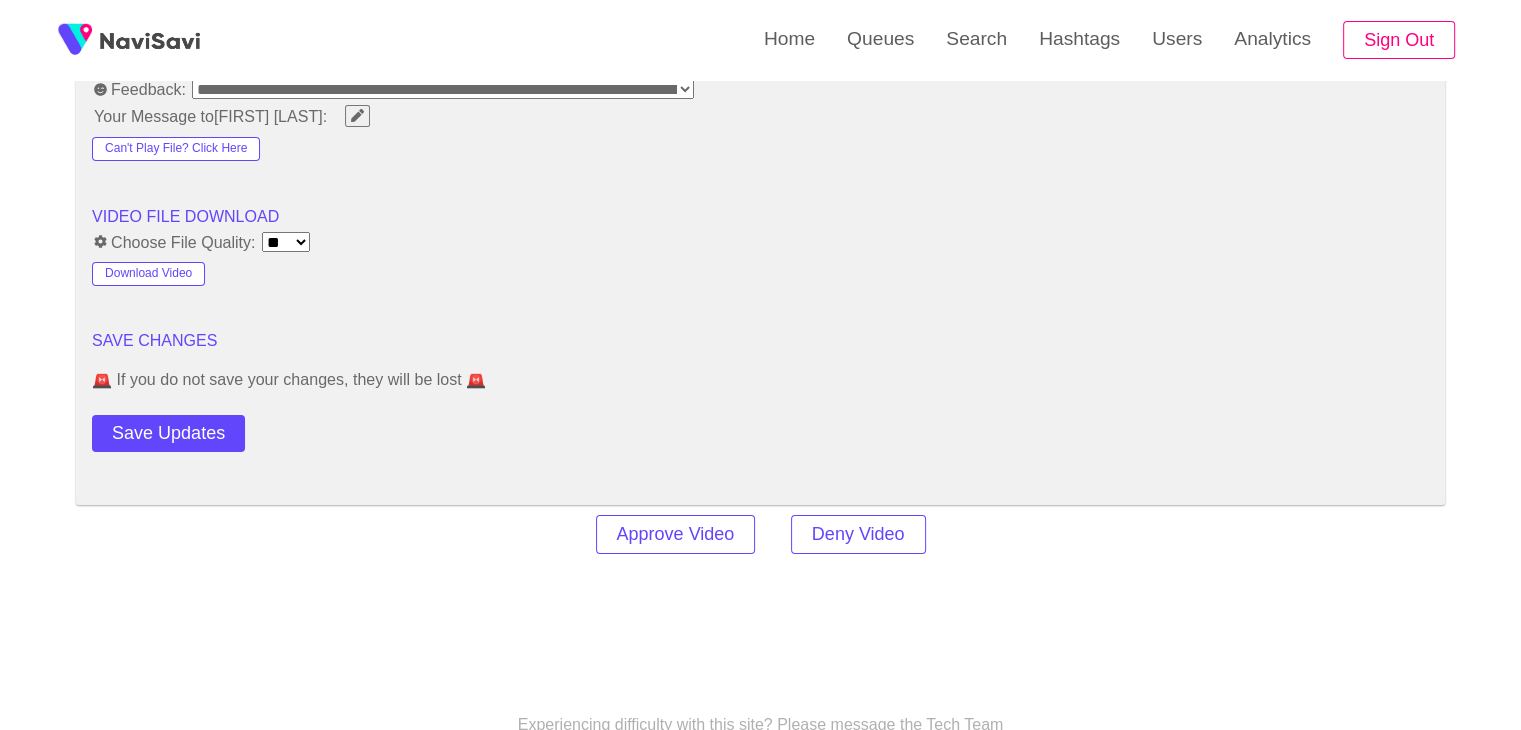 scroll, scrollTop: 2801, scrollLeft: 0, axis: vertical 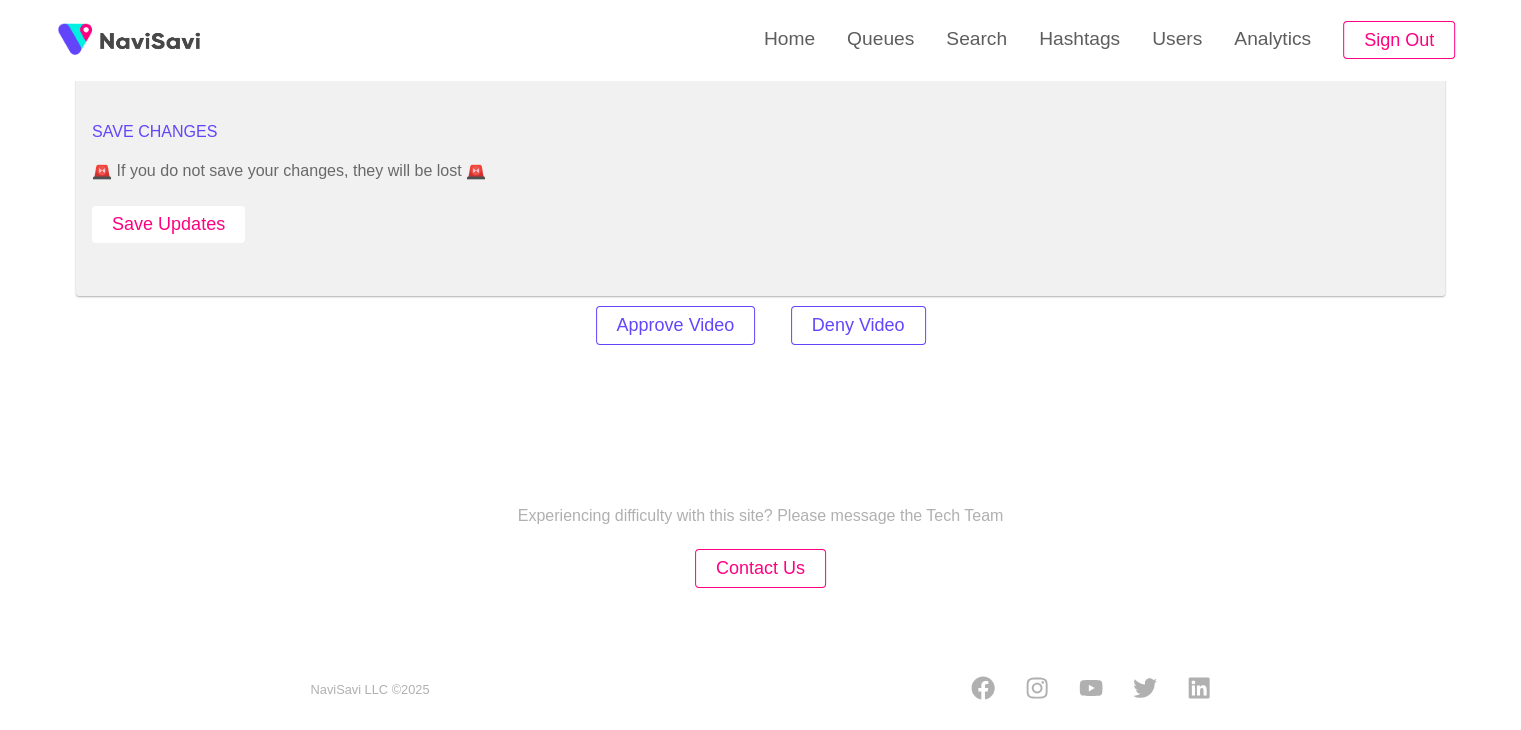 click on "Save Updates" at bounding box center [168, 224] 